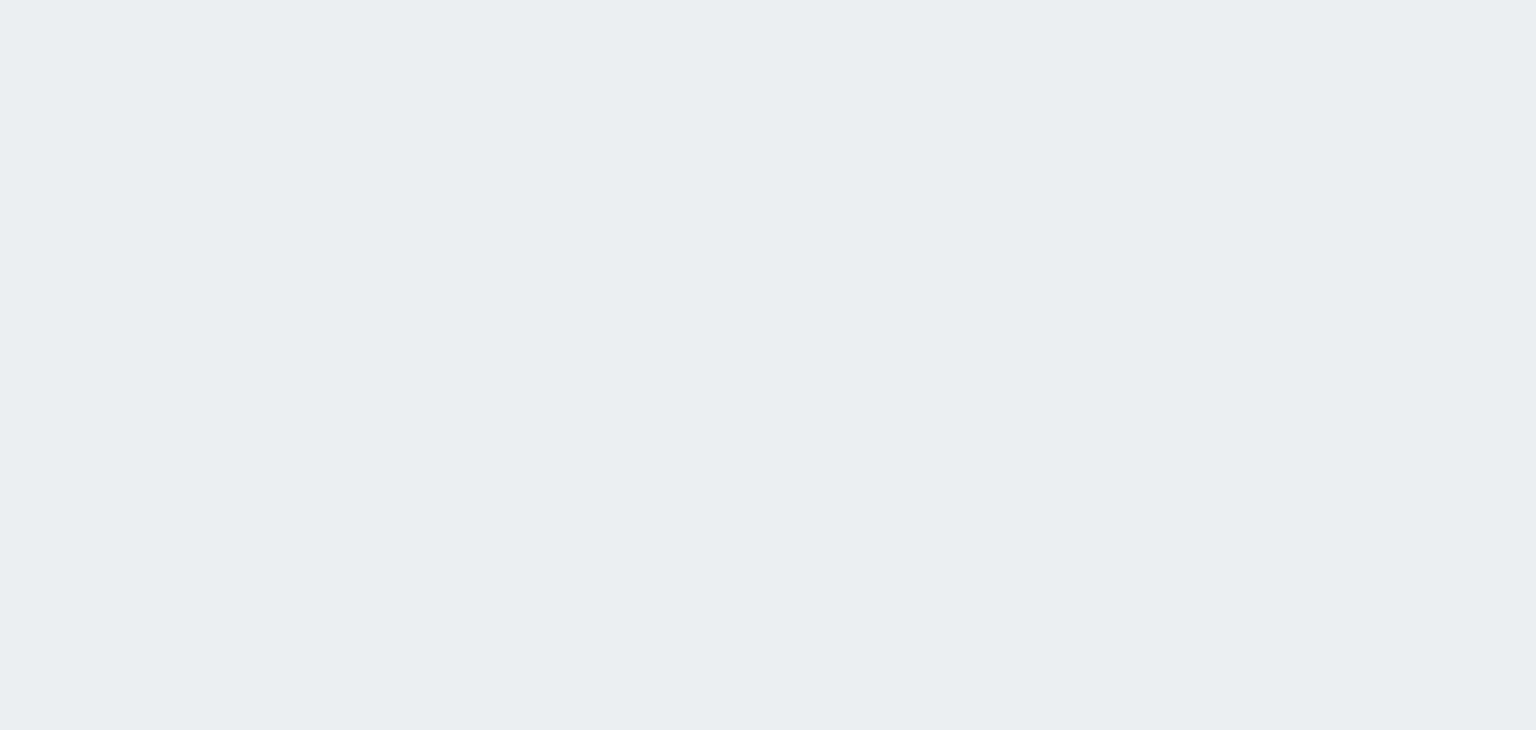 scroll, scrollTop: 0, scrollLeft: 0, axis: both 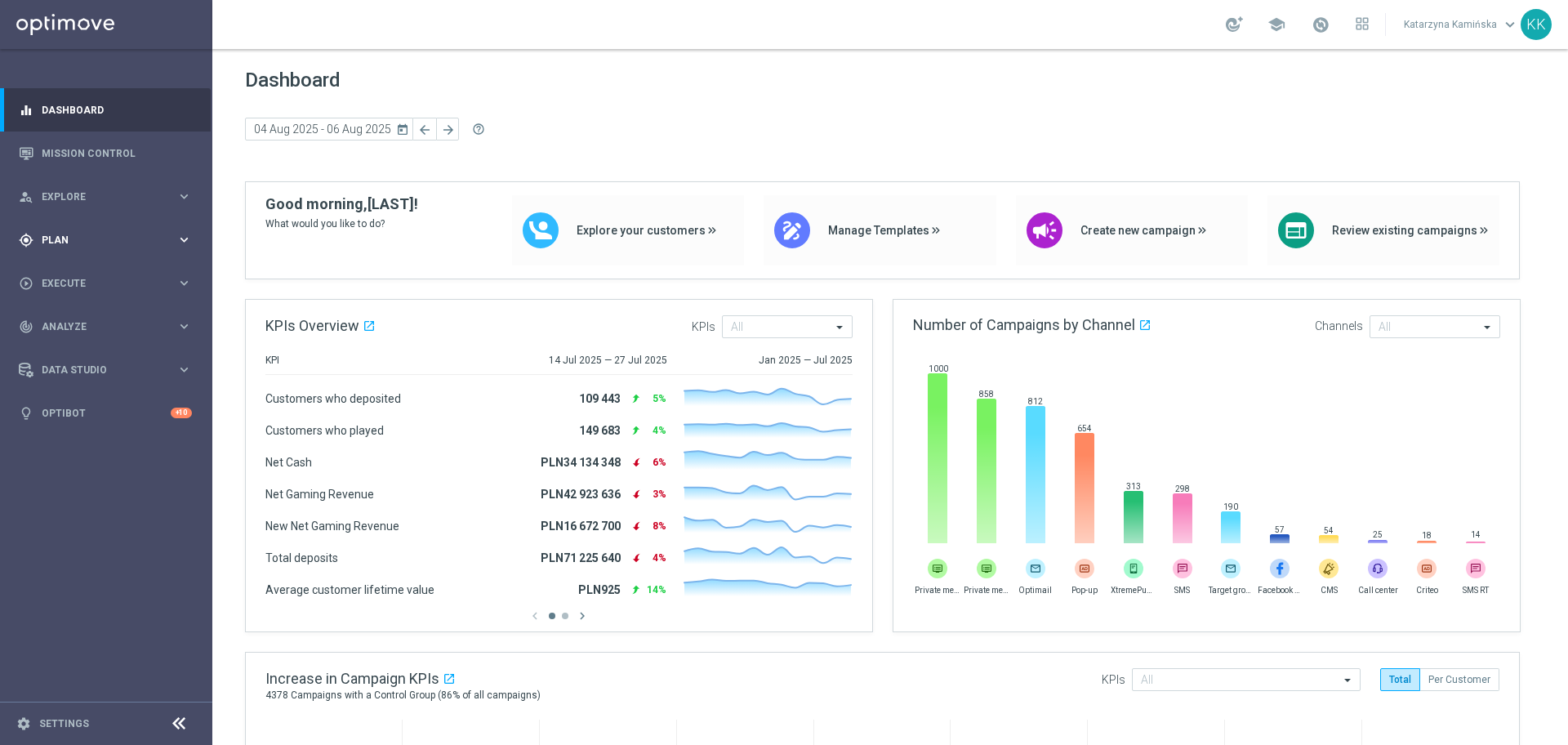 click on "Plan" at bounding box center (109, 240) 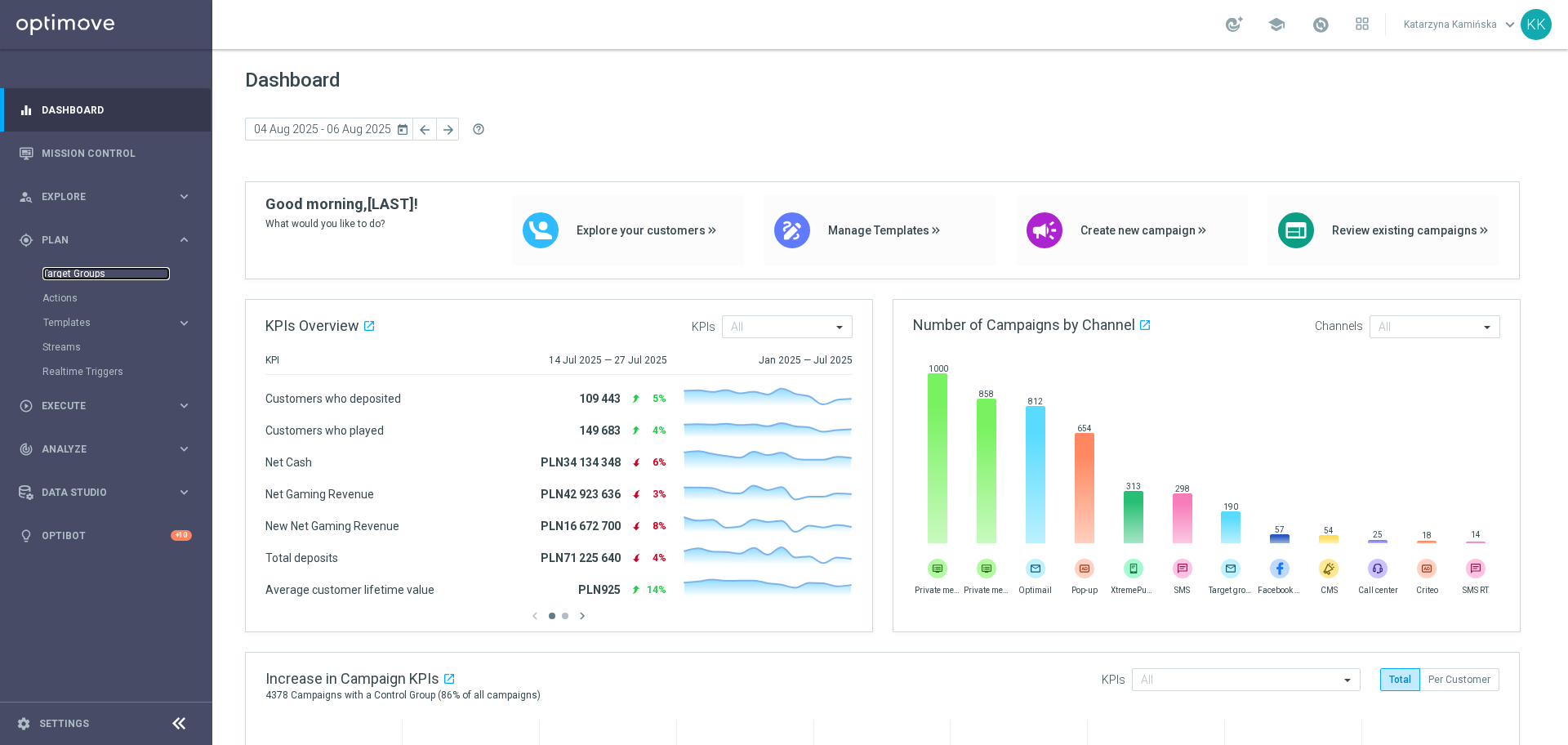 click on "Target Groups" at bounding box center (106, 274) 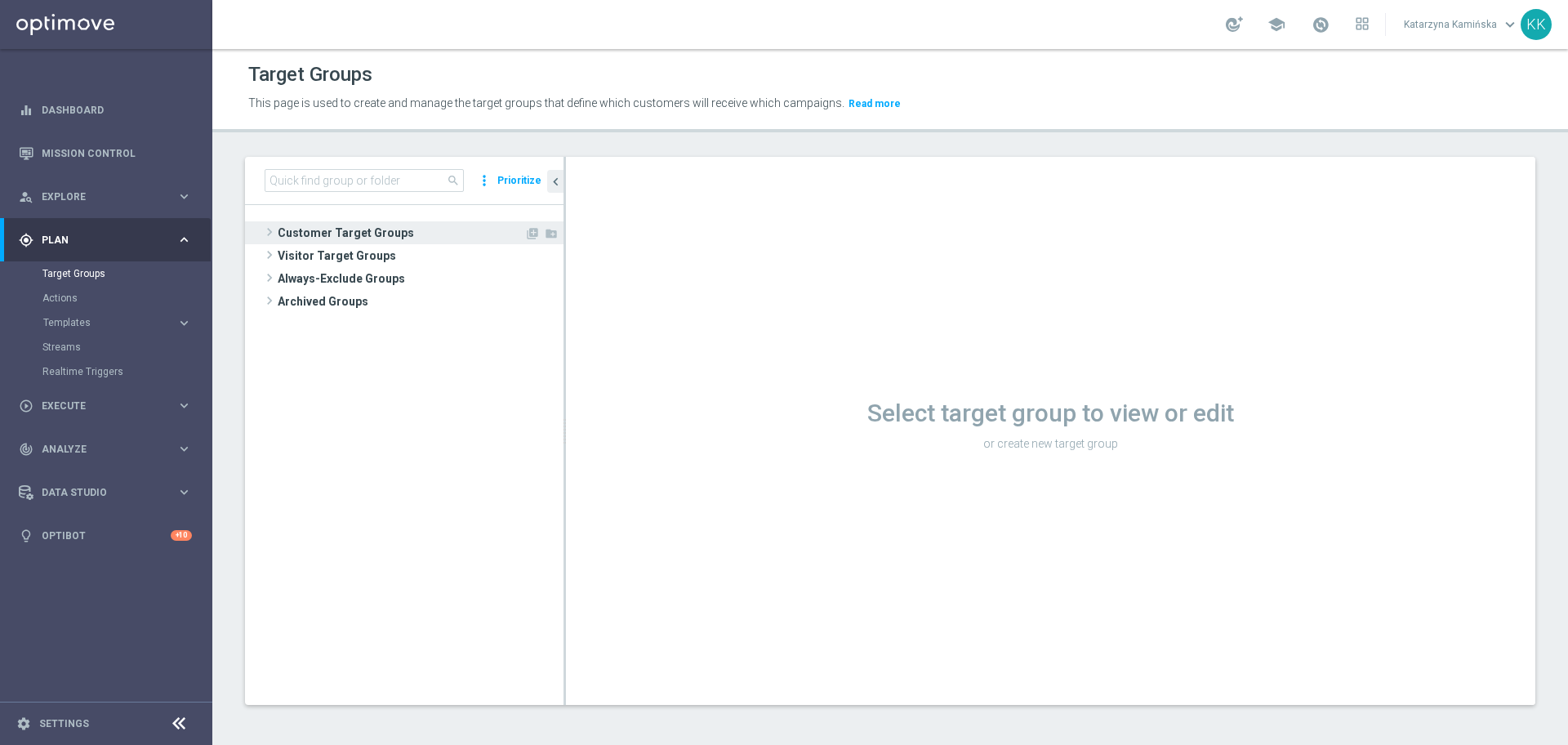 click on "Customer Target Groups" at bounding box center [401, 233] 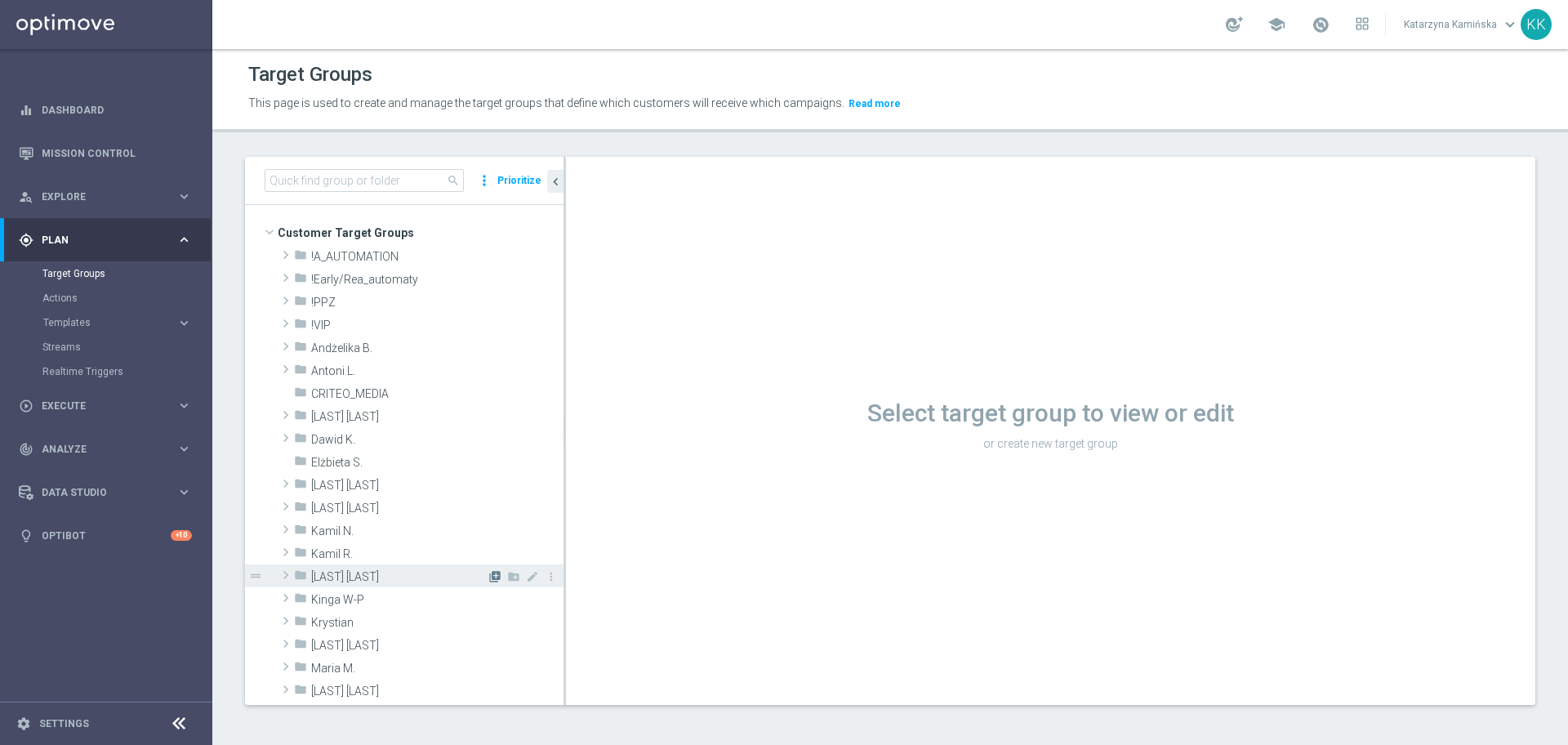 click on "library_add" 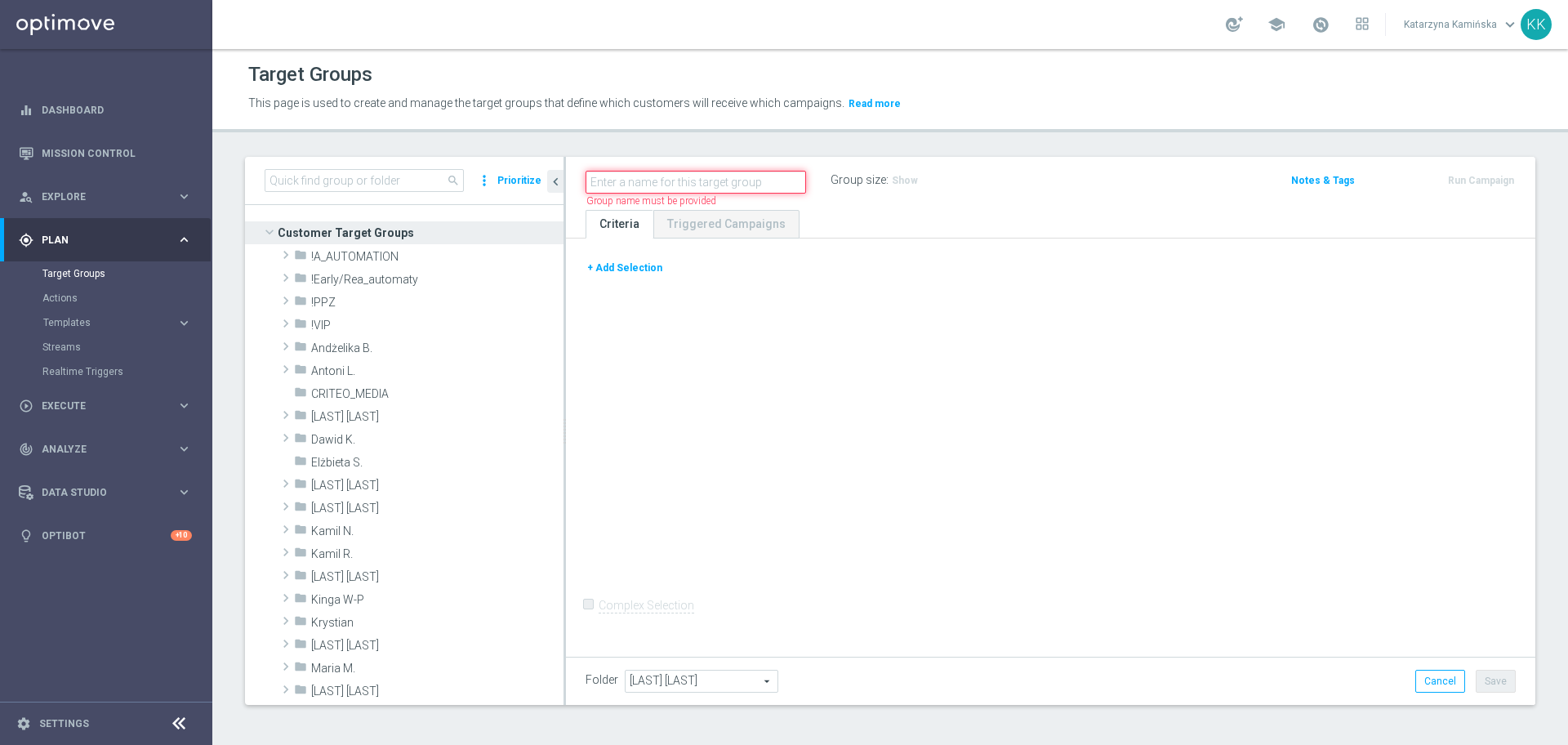 paste on "C_HIGH_TARGET_DEPO_50% do 500 PLN_ELEPESA_050825_SMS" 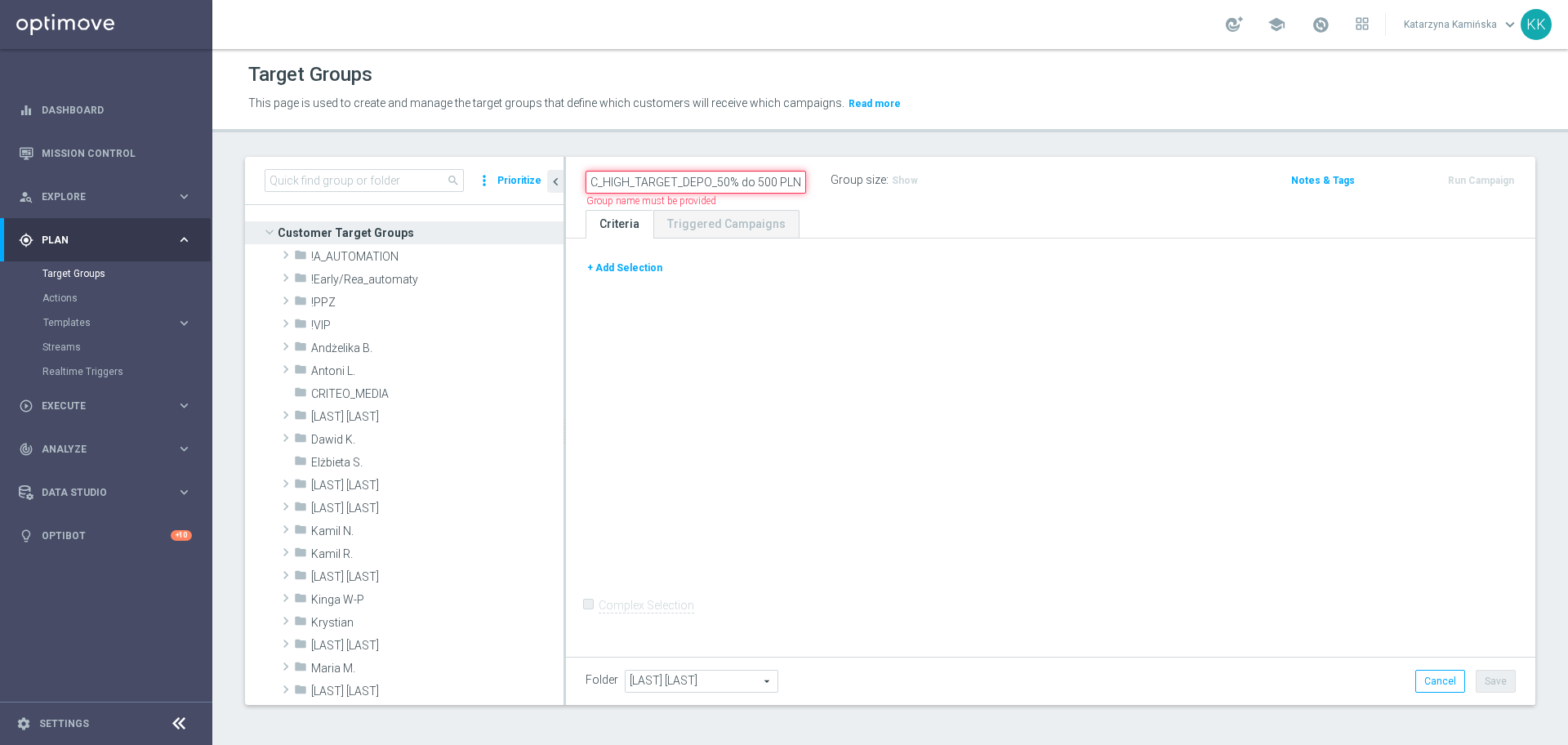 scroll, scrollTop: 0, scrollLeft: 119, axis: horizontal 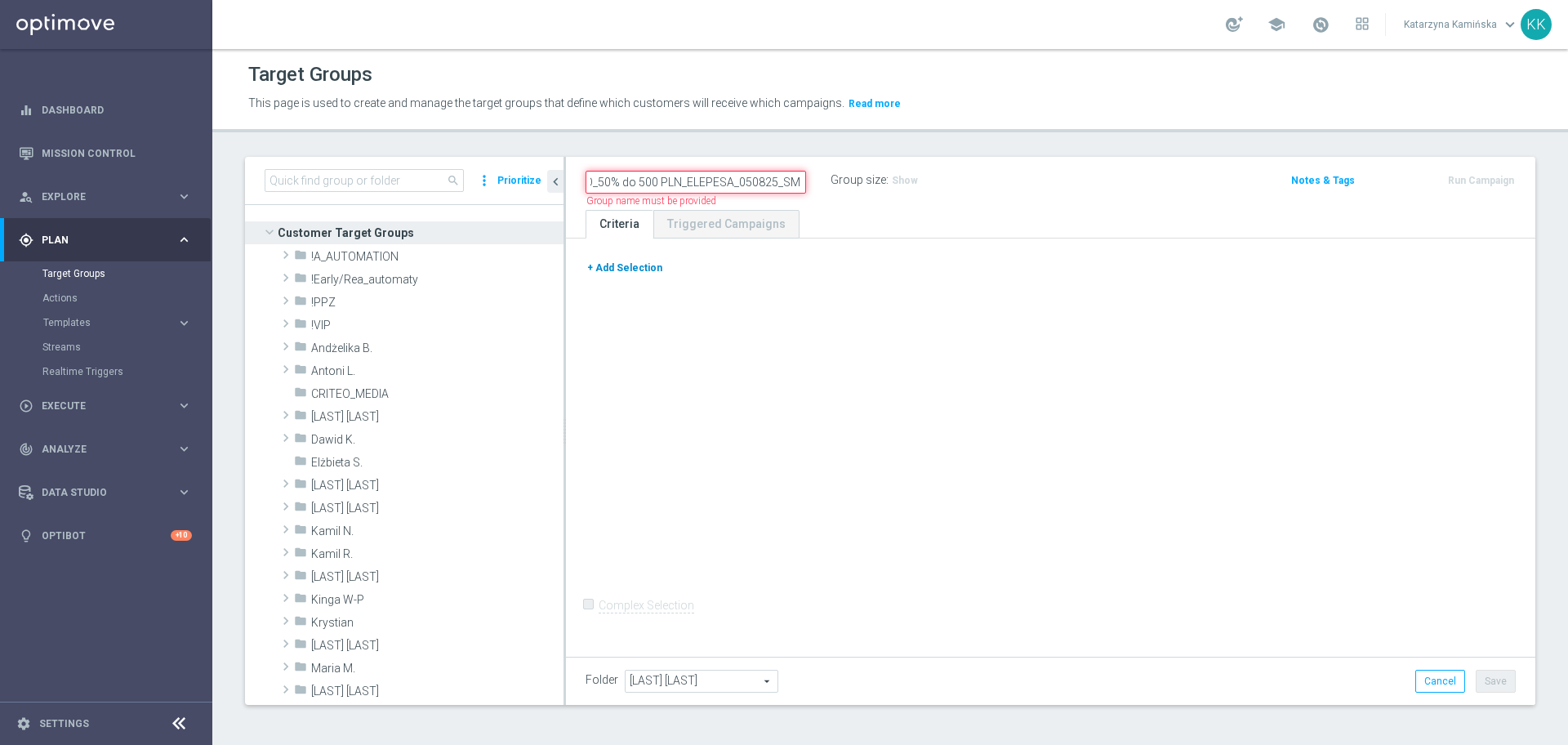 type on "C_HIGH_TARGET_DEPO_50% do 500 PLN_ELEPESA_050825_SMS" 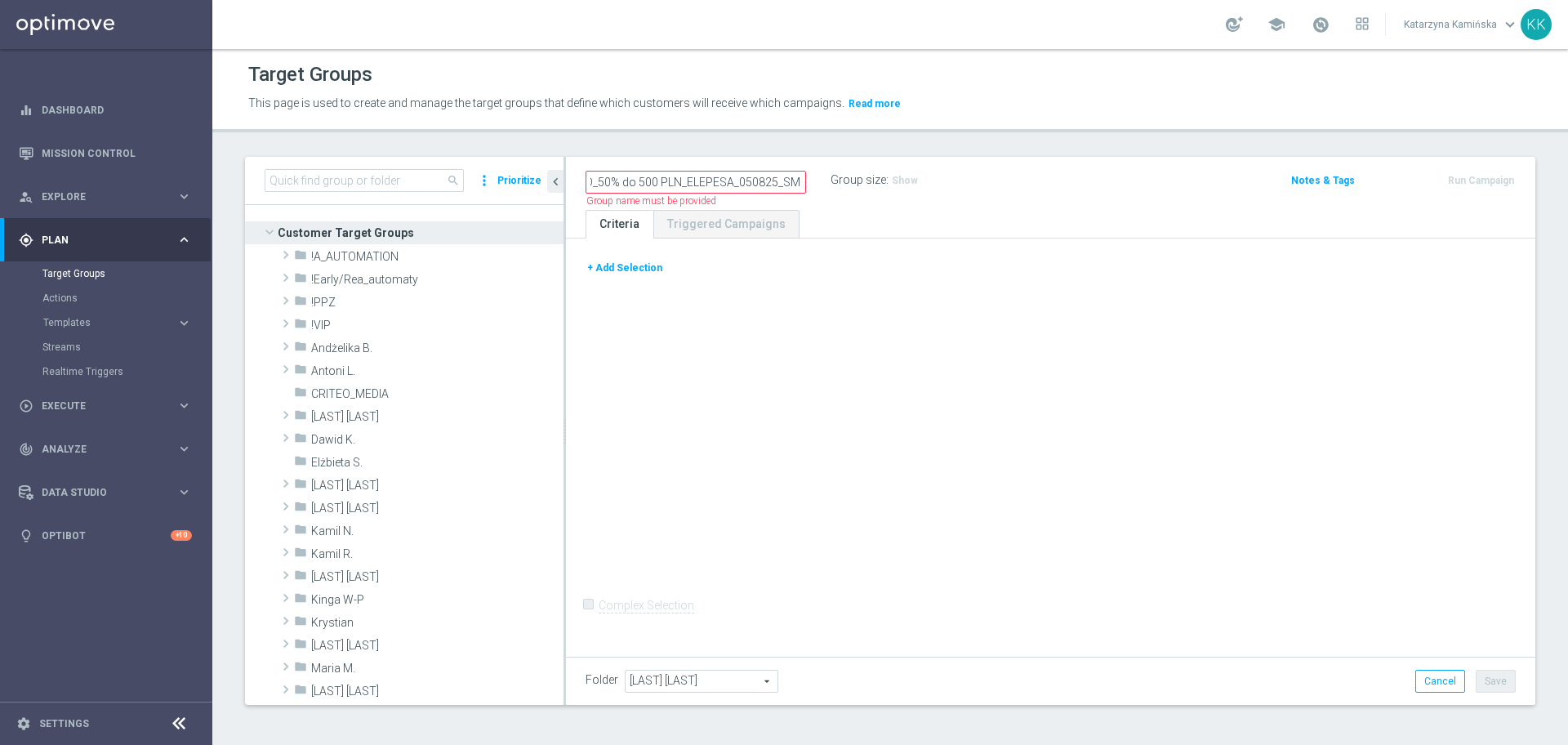 click on "+ Add Selection" 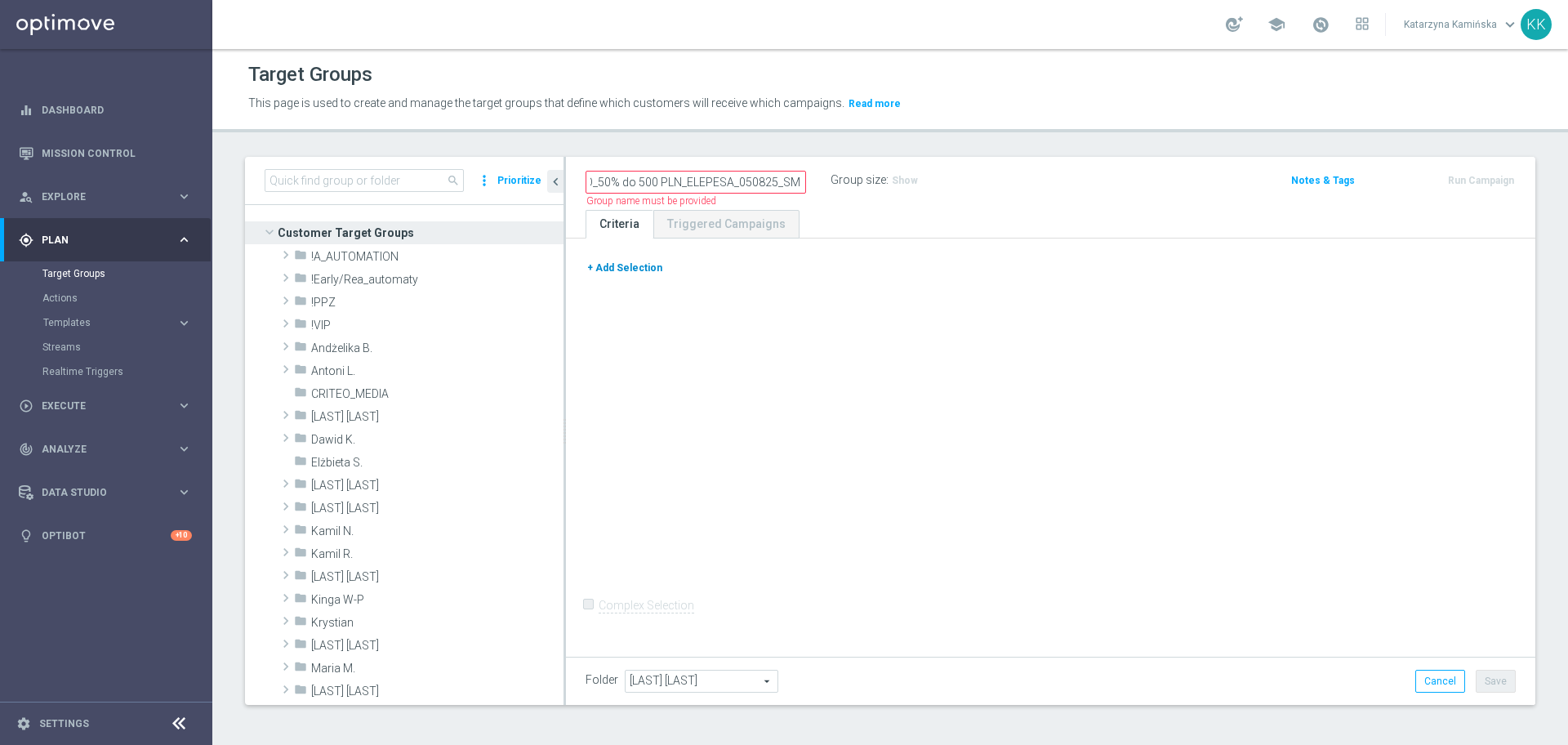 scroll, scrollTop: 0, scrollLeft: 0, axis: both 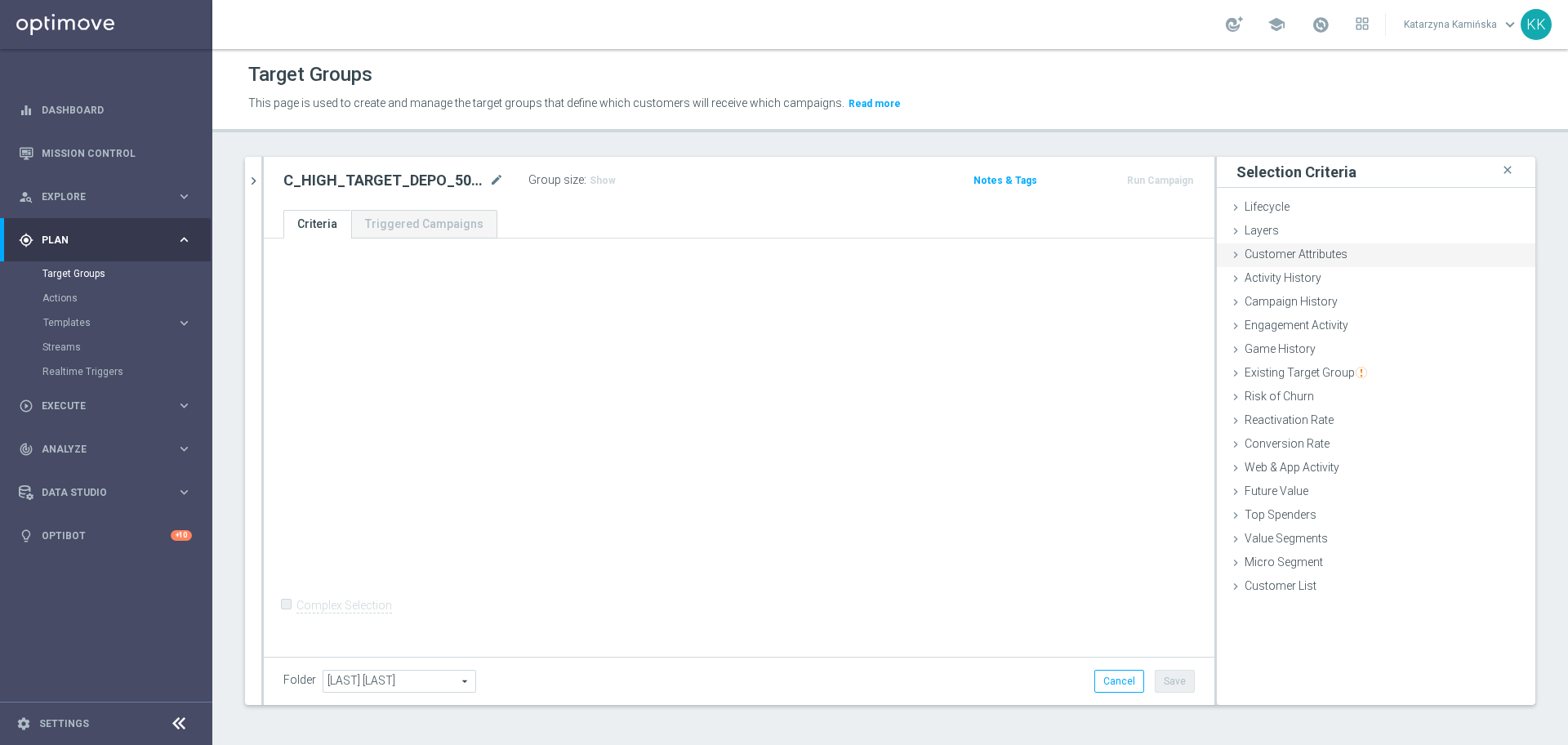 click on "Customer Attributes
done" at bounding box center (1376, 256) 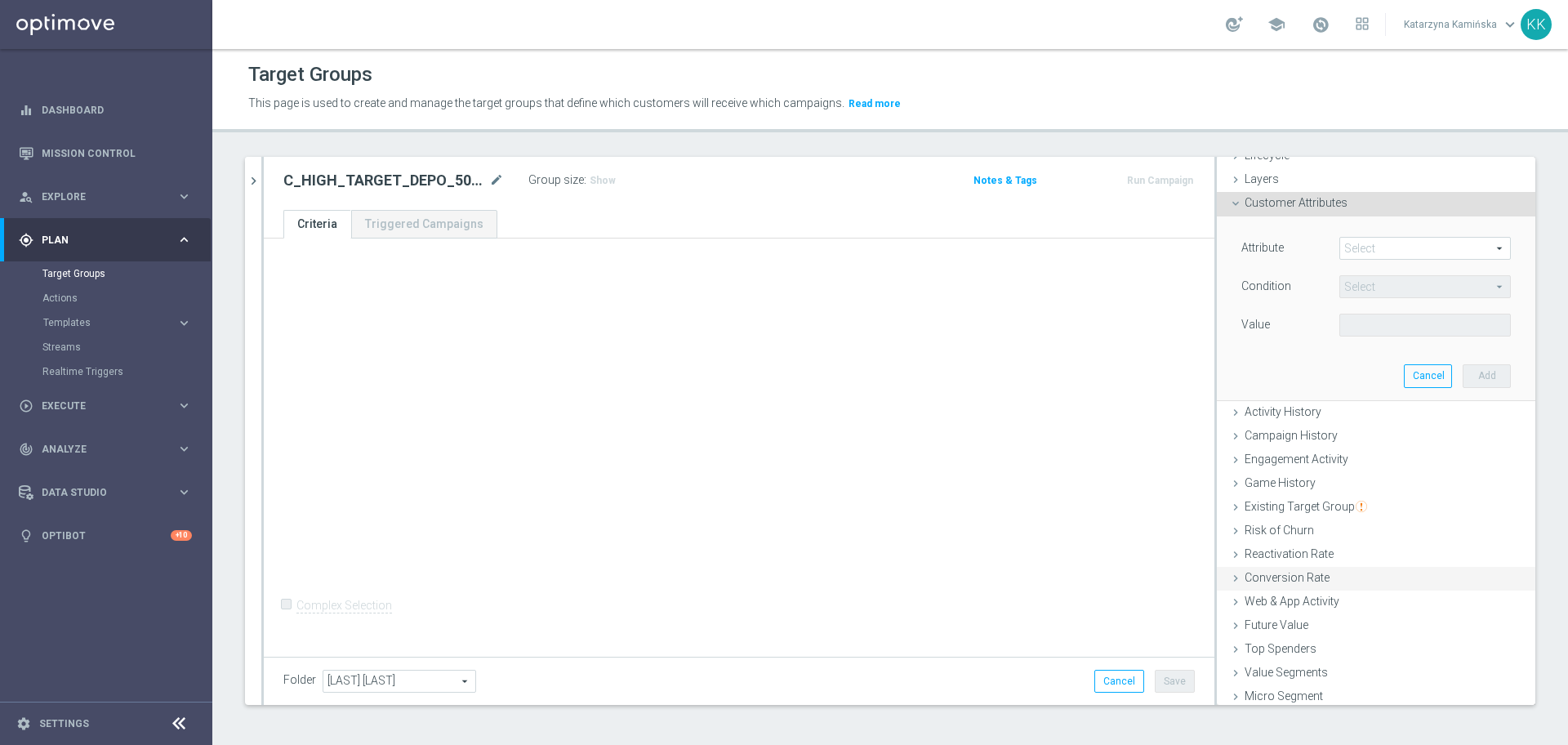 scroll, scrollTop: 80, scrollLeft: 0, axis: vertical 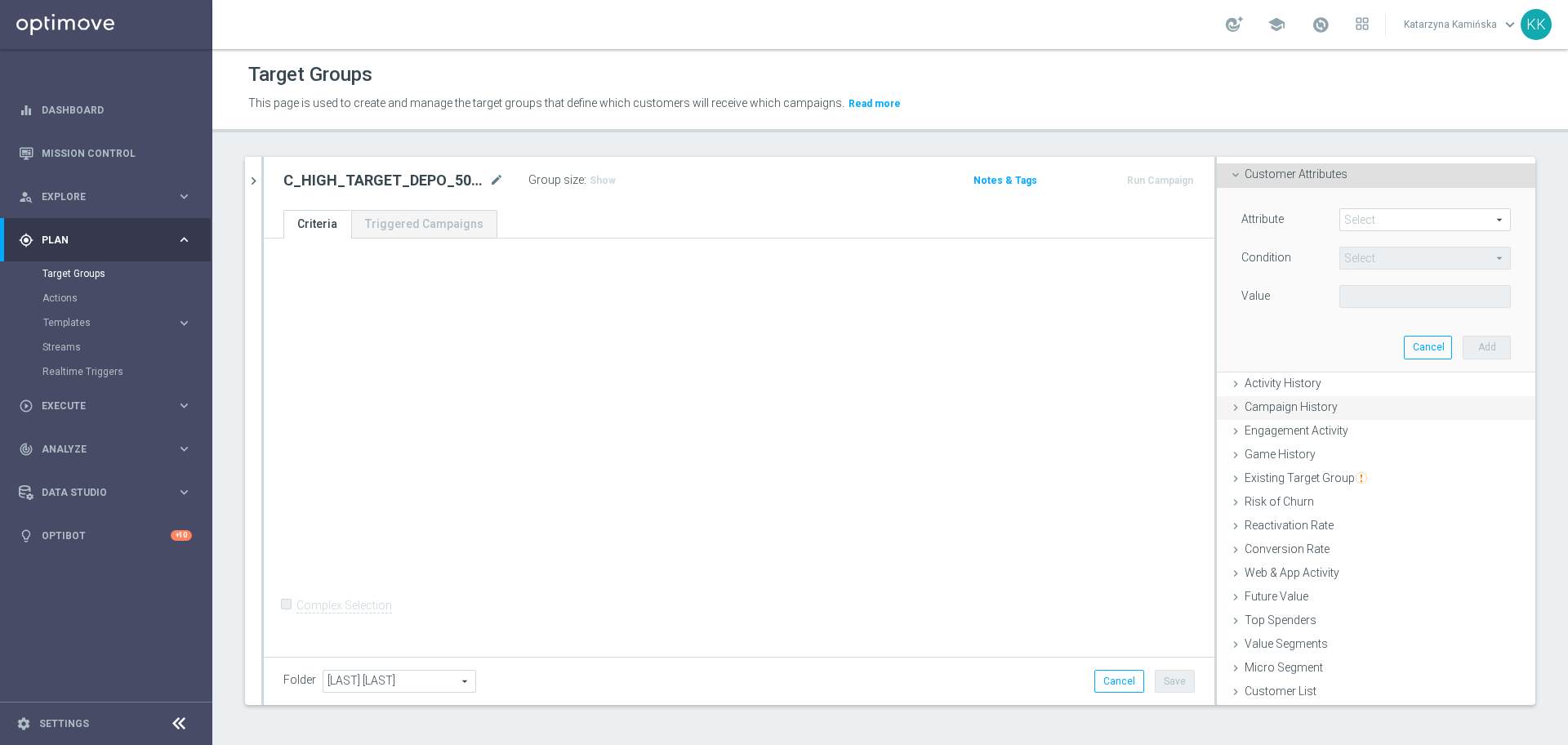 click on "Campaign History
done" at bounding box center (1376, 408) 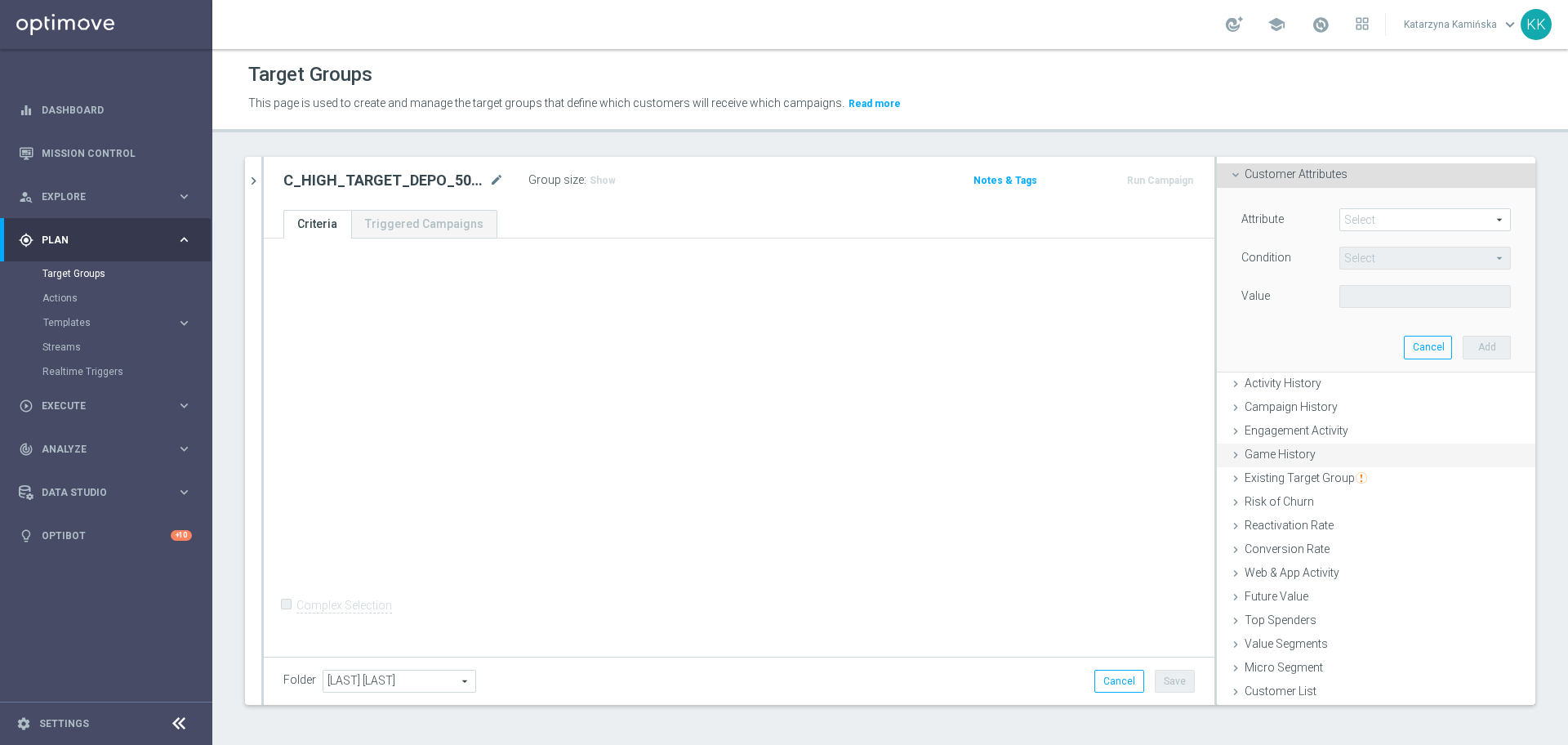 scroll, scrollTop: 0, scrollLeft: 0, axis: both 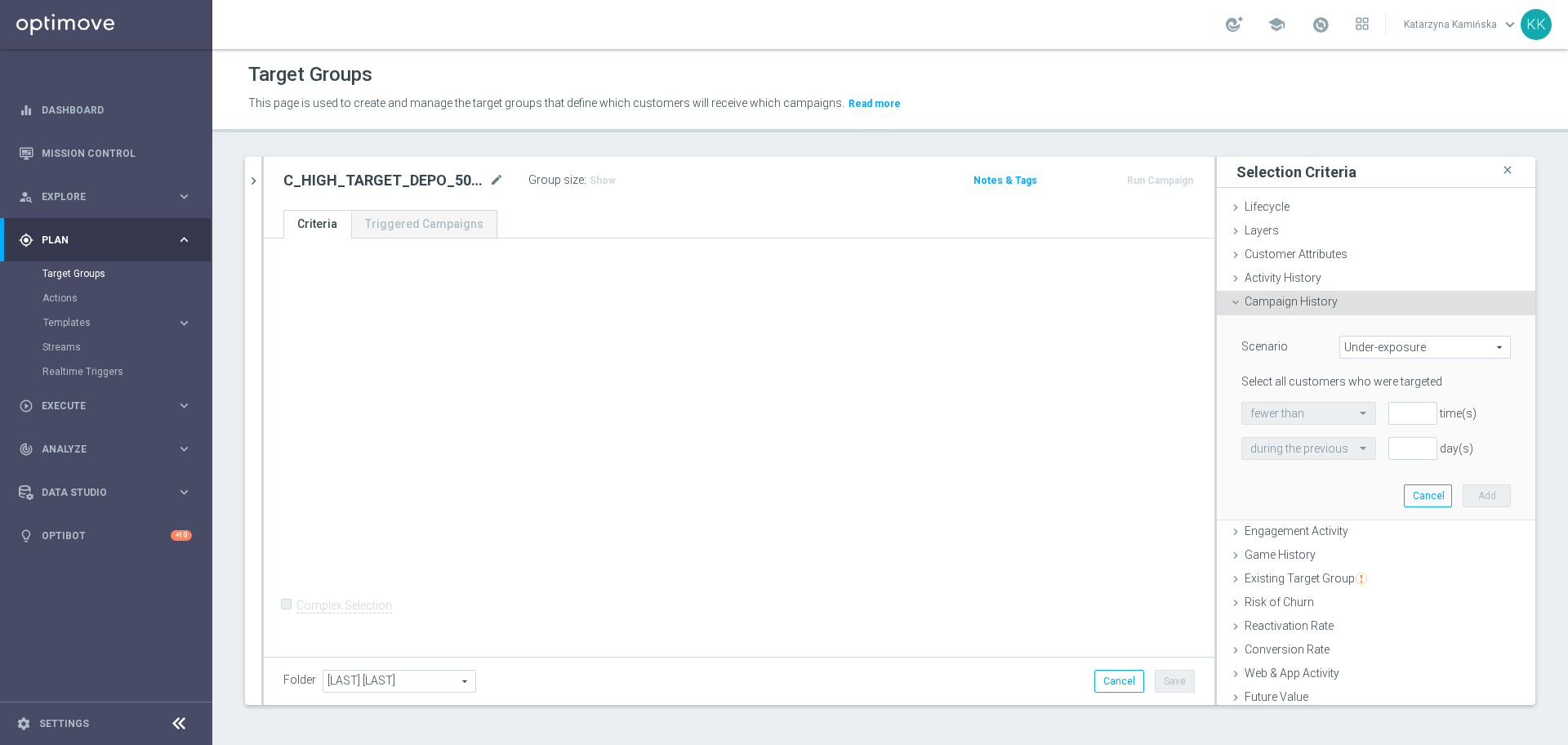 click on "Under-exposure" at bounding box center (1425, 347) 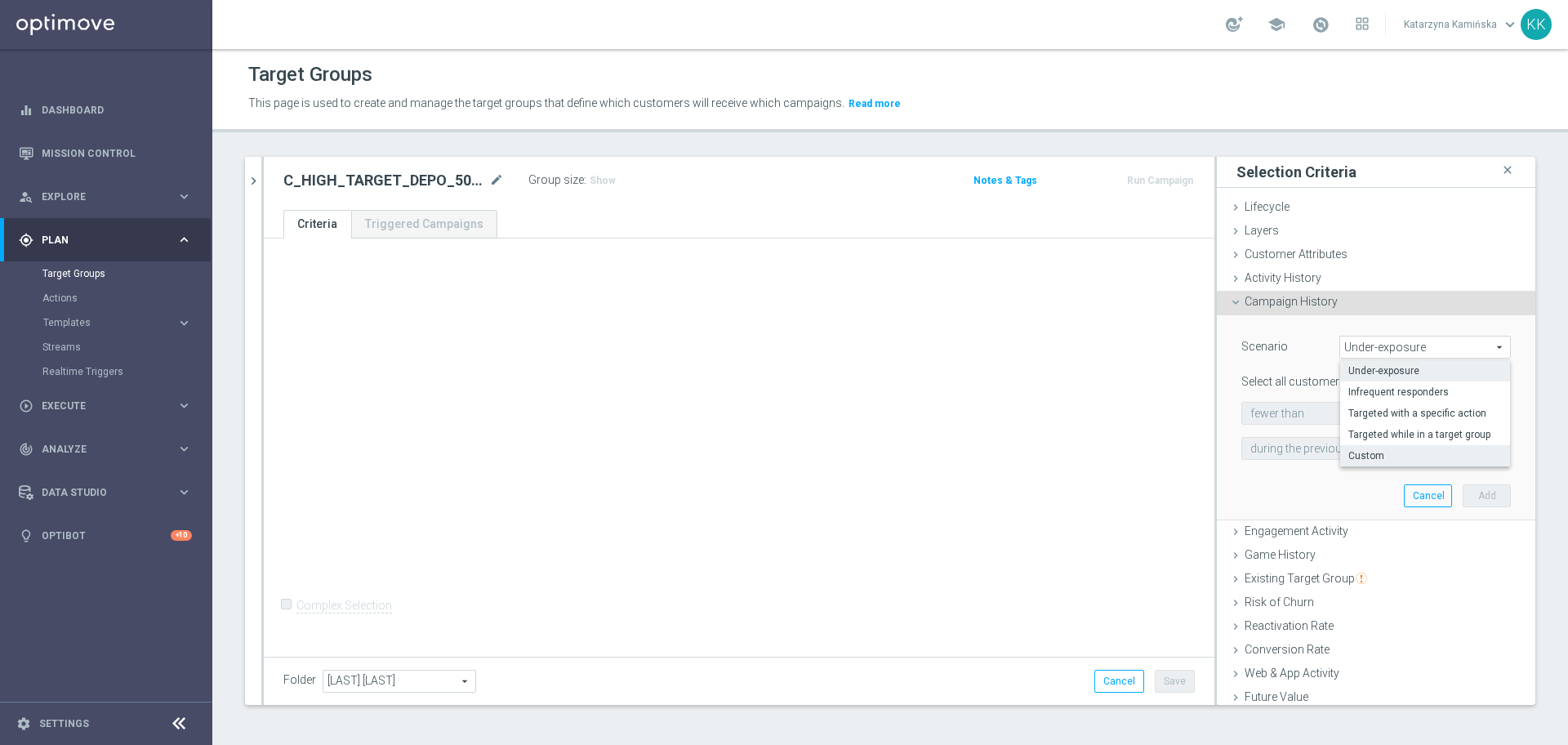 click on "Custom" at bounding box center (1425, 456) 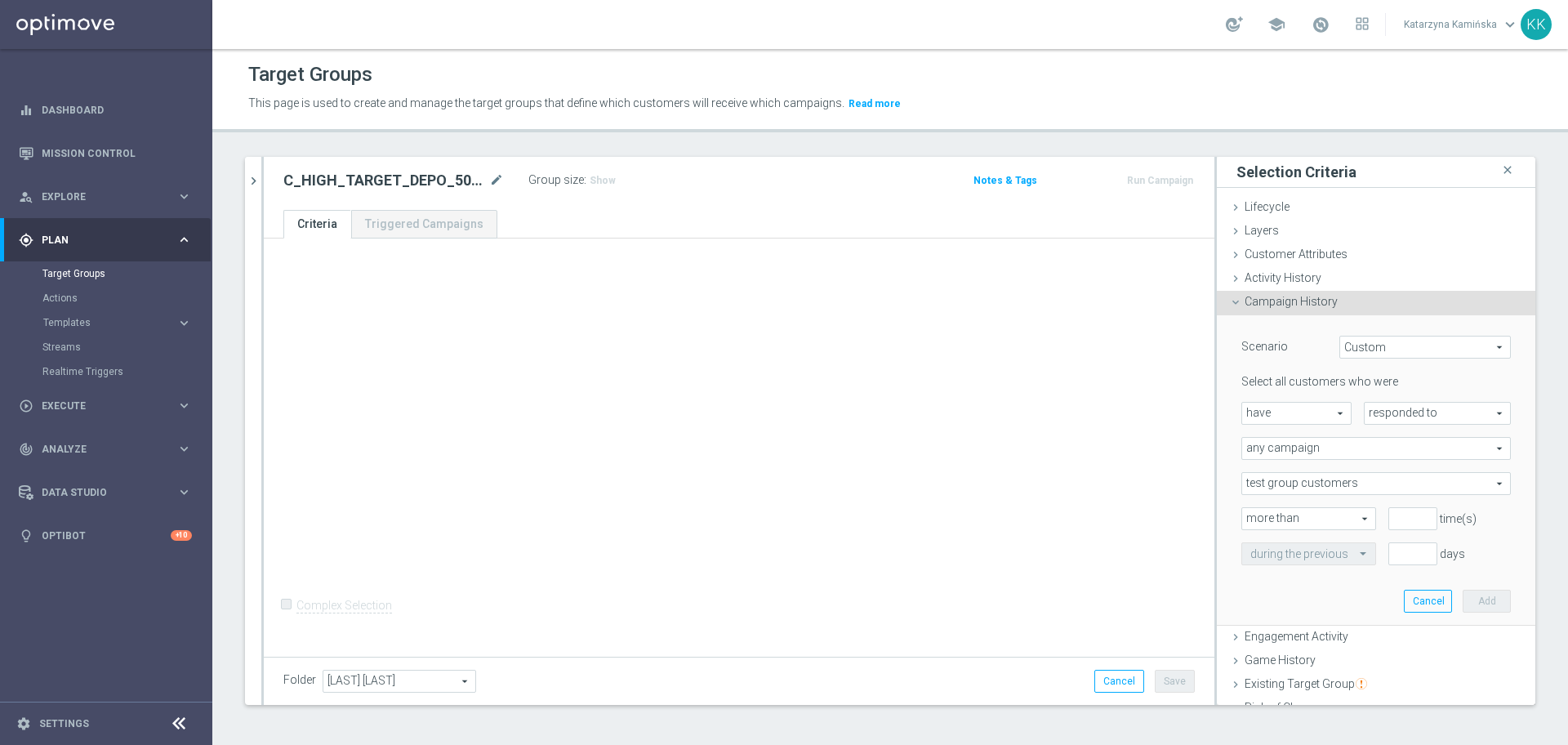 click on "responded to" at bounding box center [1437, 413] 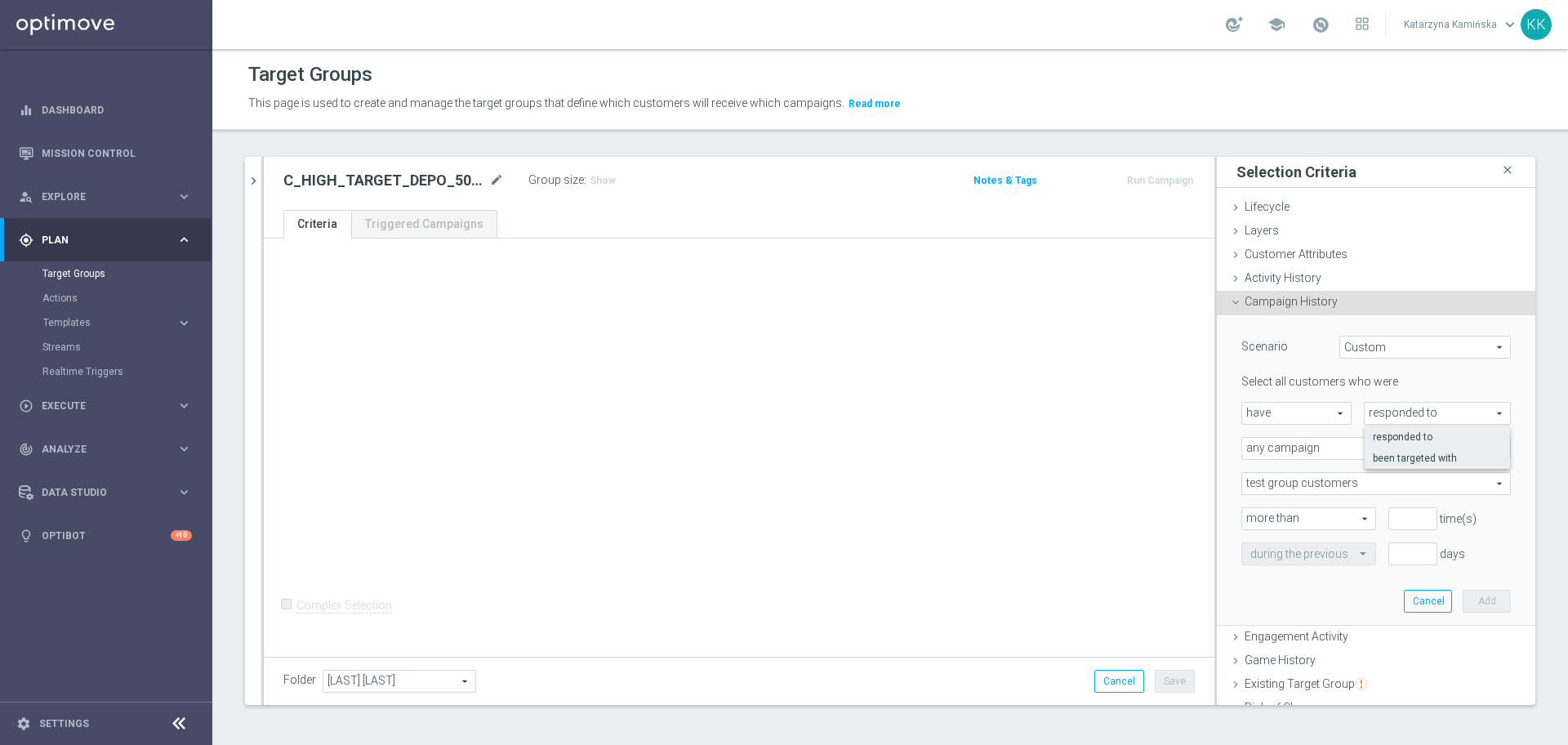 click on "been targeted with" at bounding box center [1437, 458] 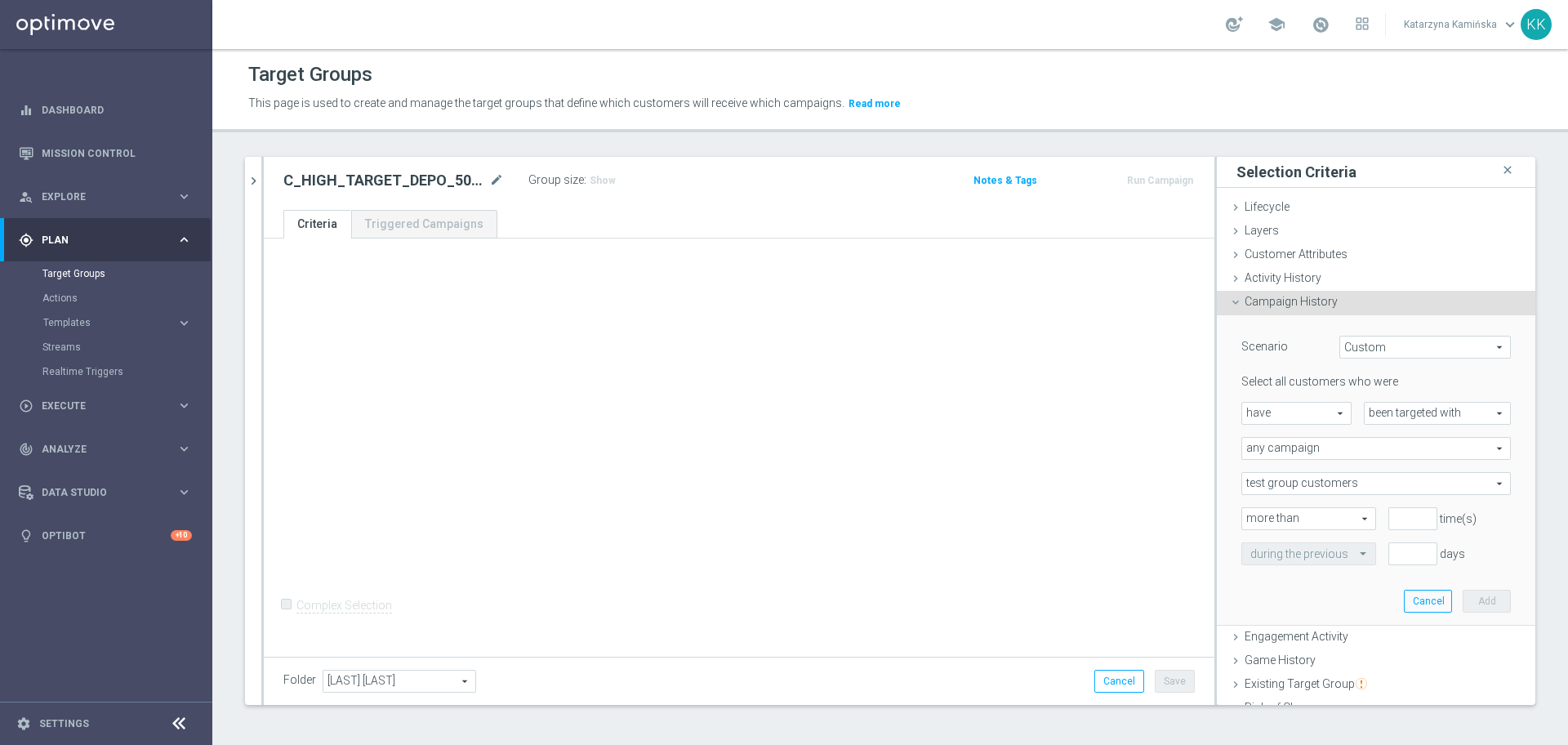 click on "any campaign" at bounding box center (1376, 448) 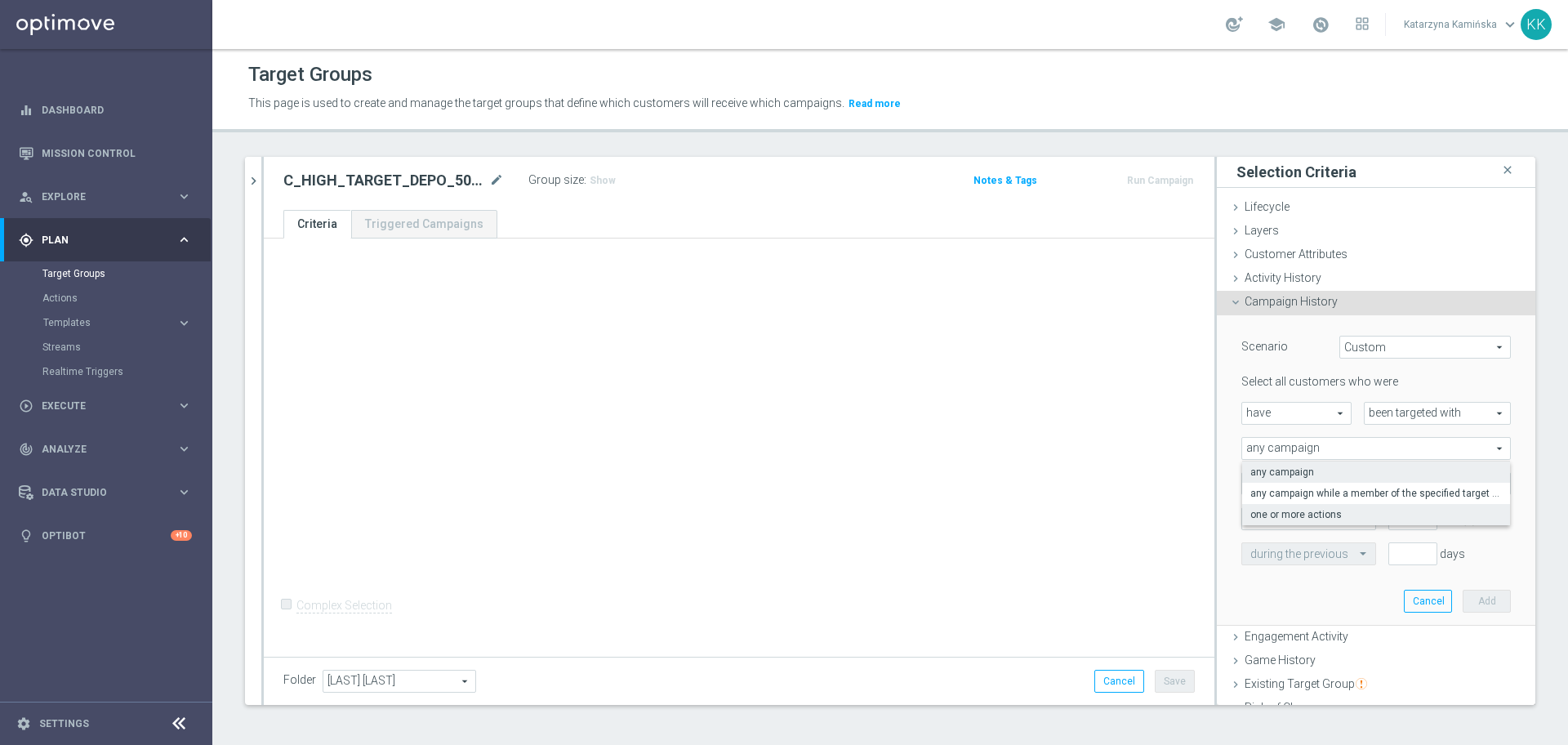 click on "one or more actions" at bounding box center [1376, 515] 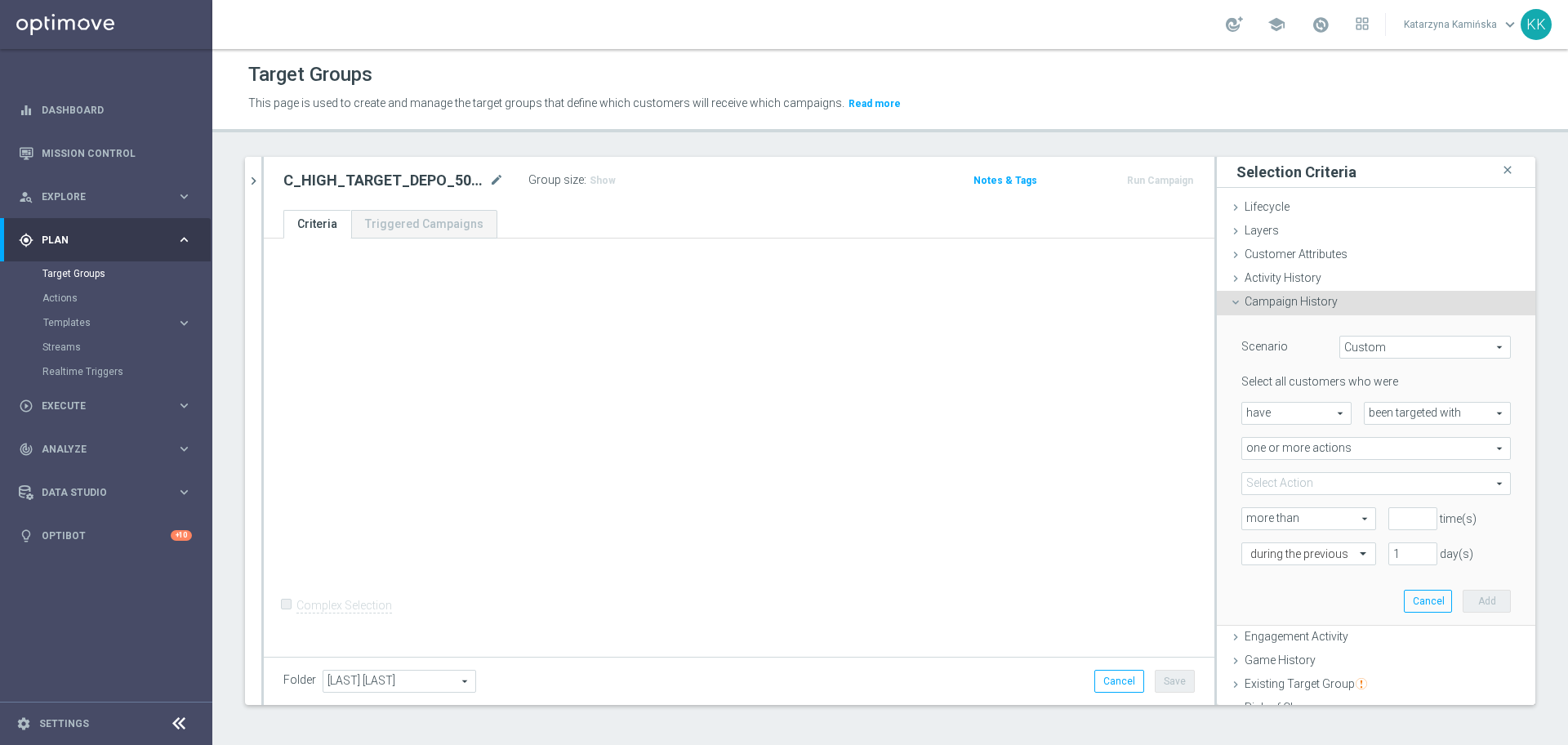click at bounding box center (1376, 484) 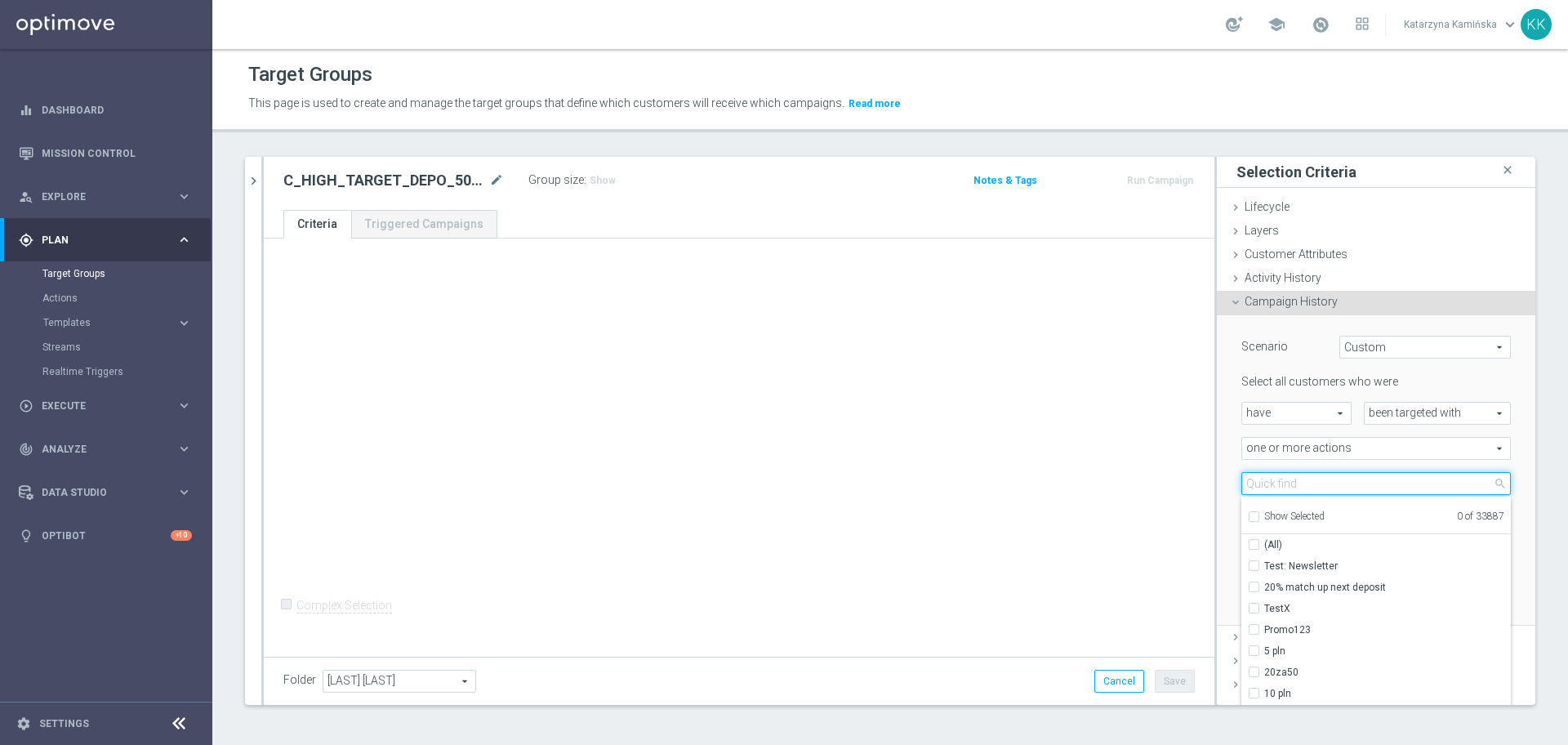 click at bounding box center (1376, 484) 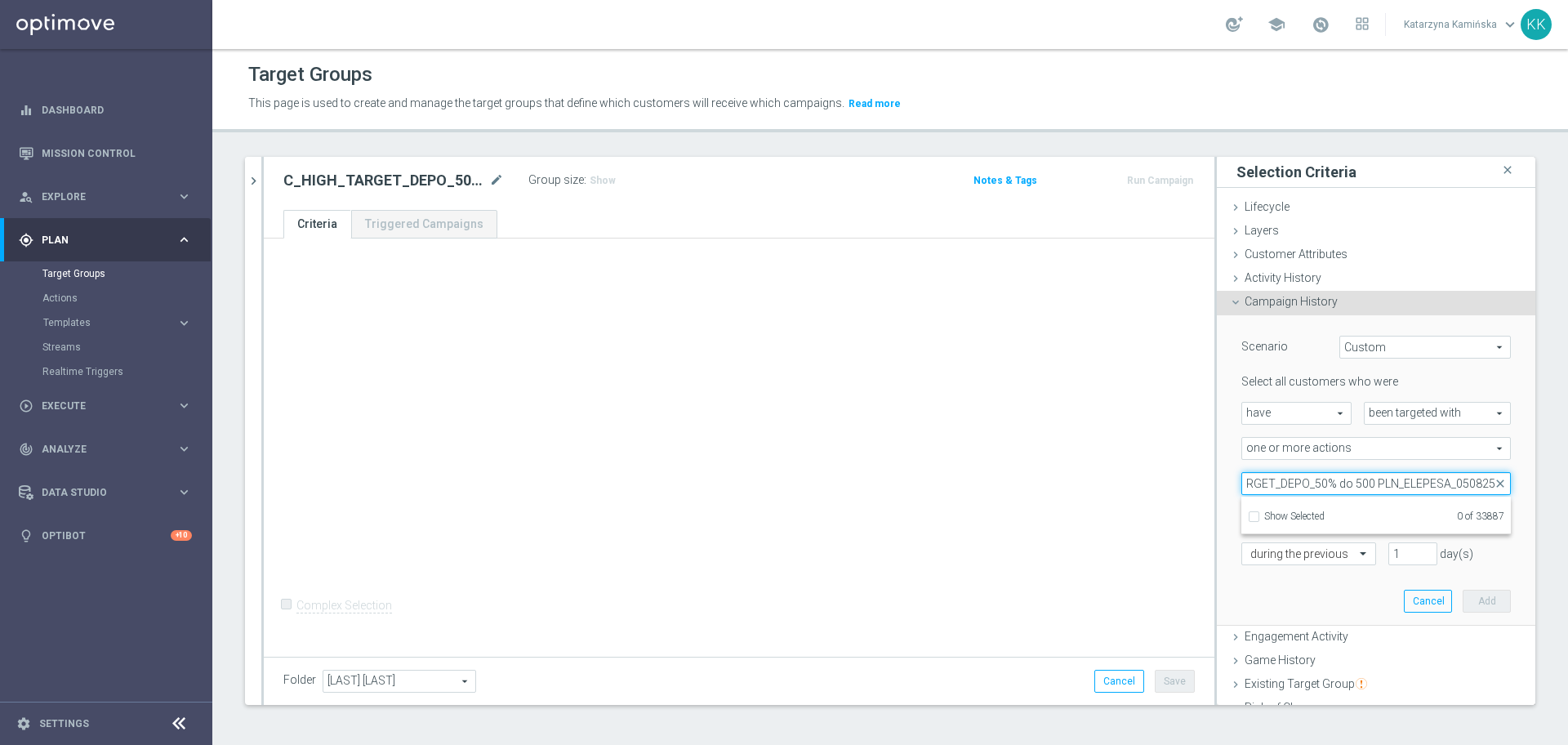 scroll, scrollTop: 0, scrollLeft: 69, axis: horizontal 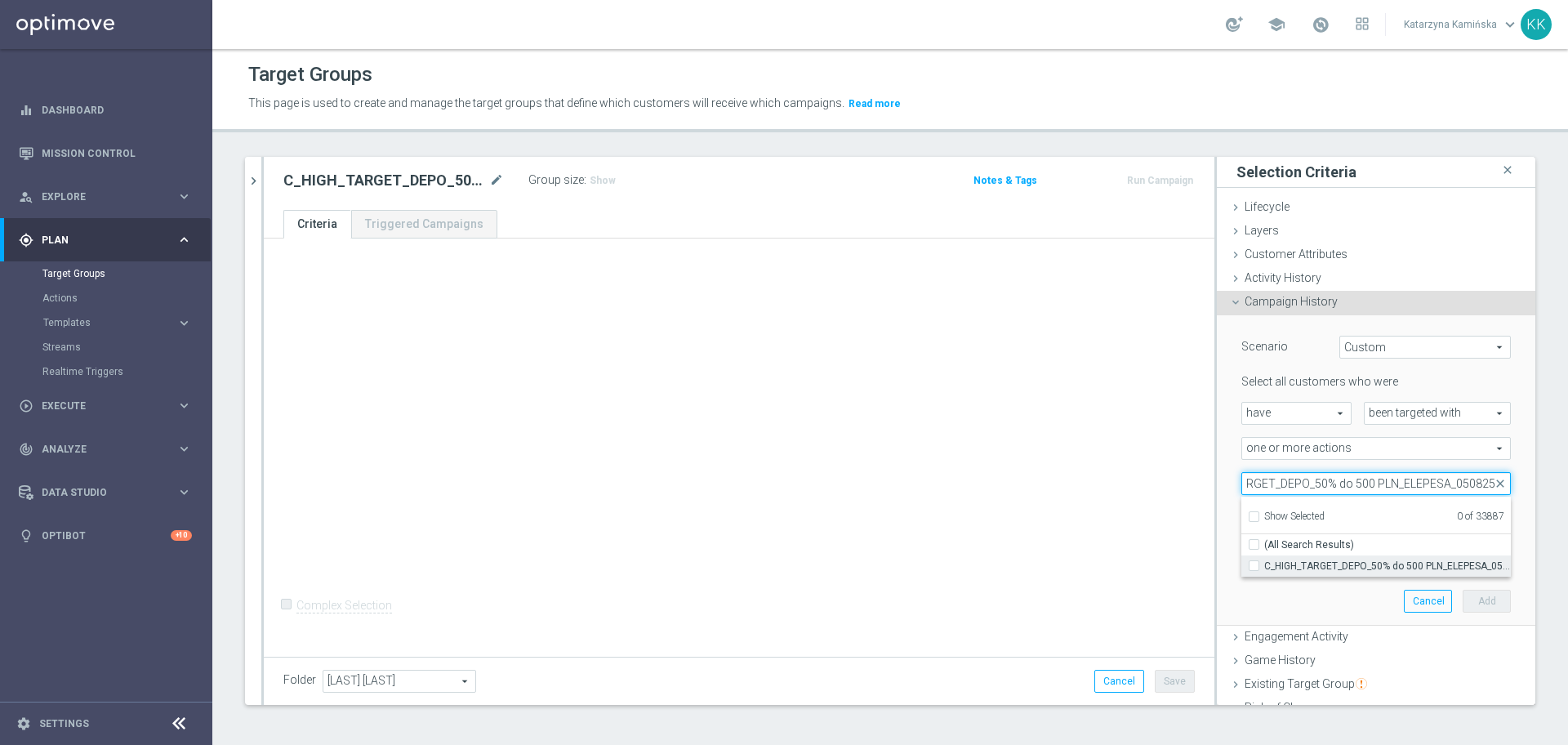 type on "C_HIGH_TARGET_DEPO_50% do 500 PLN_ELEPESA_050825" 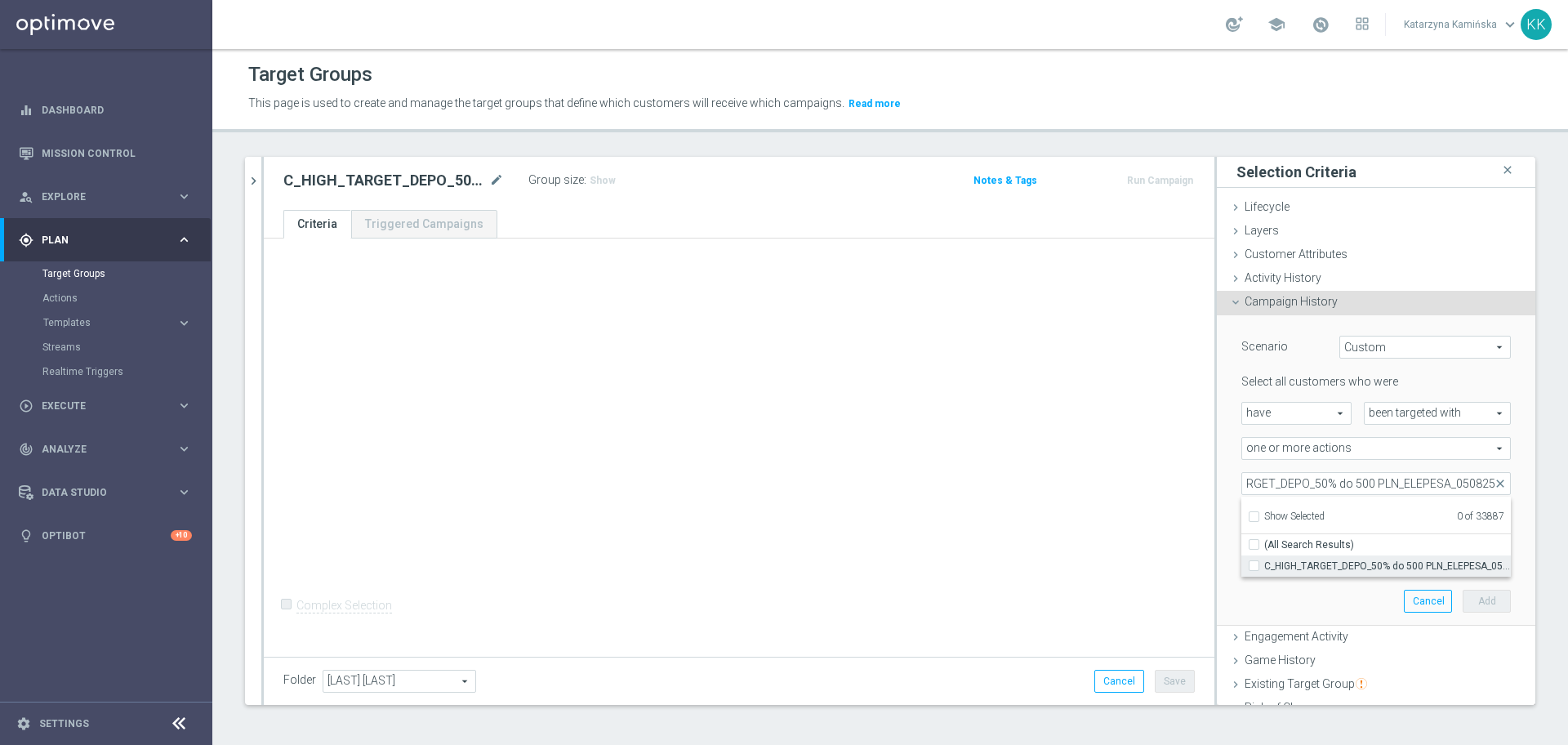 click on "C_HIGH_TARGET_DEPO_50% do 500 PLN_ELEPESA_050825" at bounding box center (1258, 565) 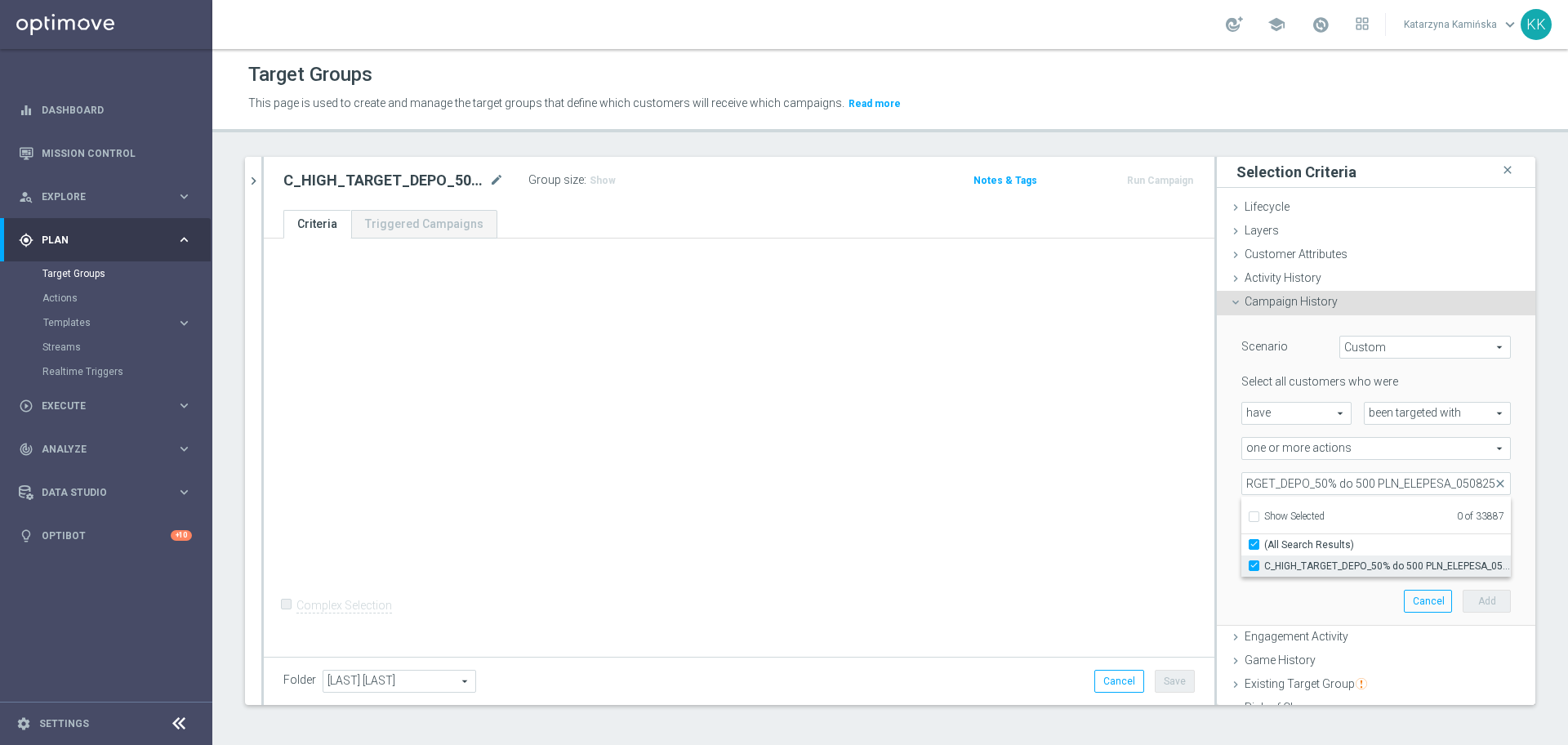 checkbox on "true" 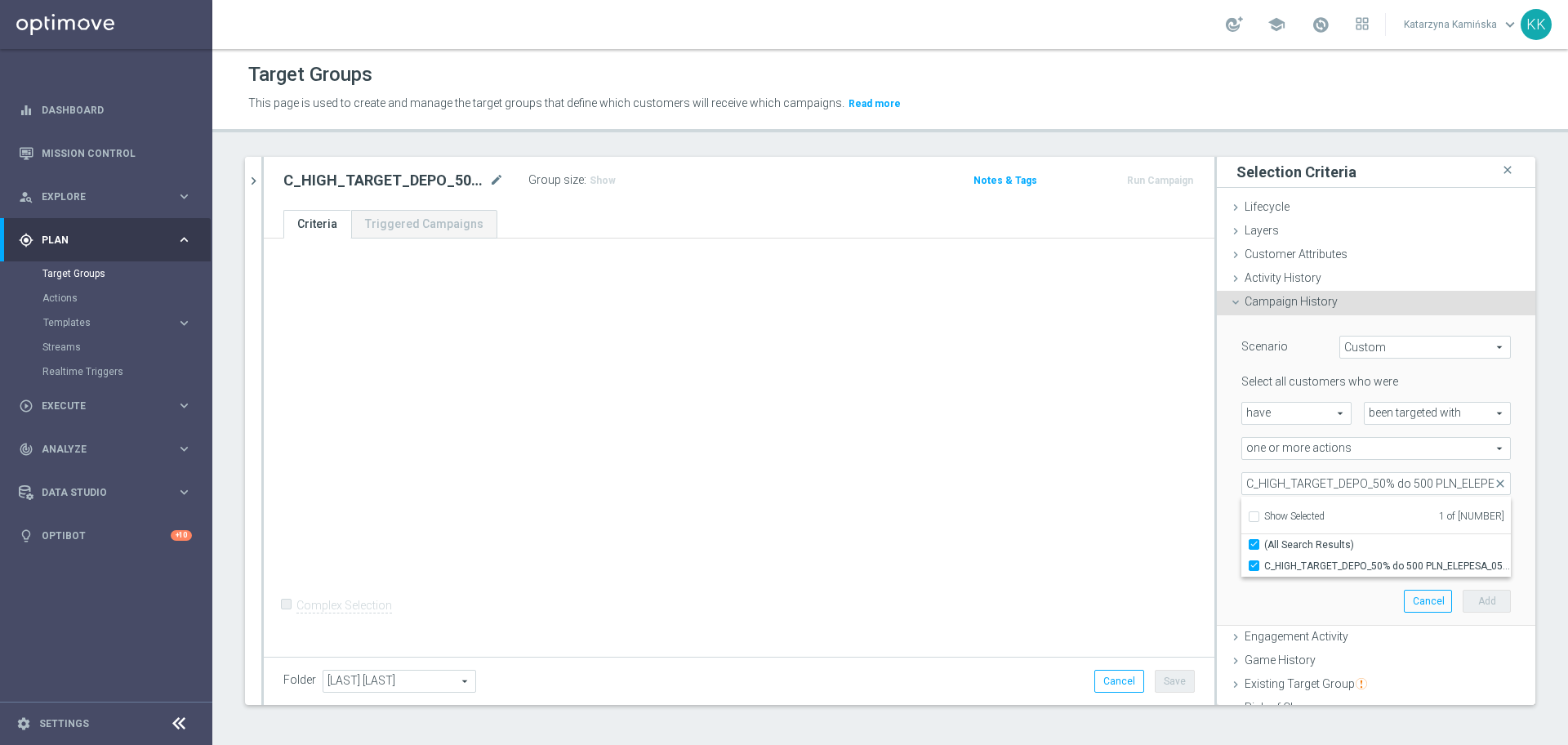 click on "+ Add Selection
Complex Selection
Invalid Expression" 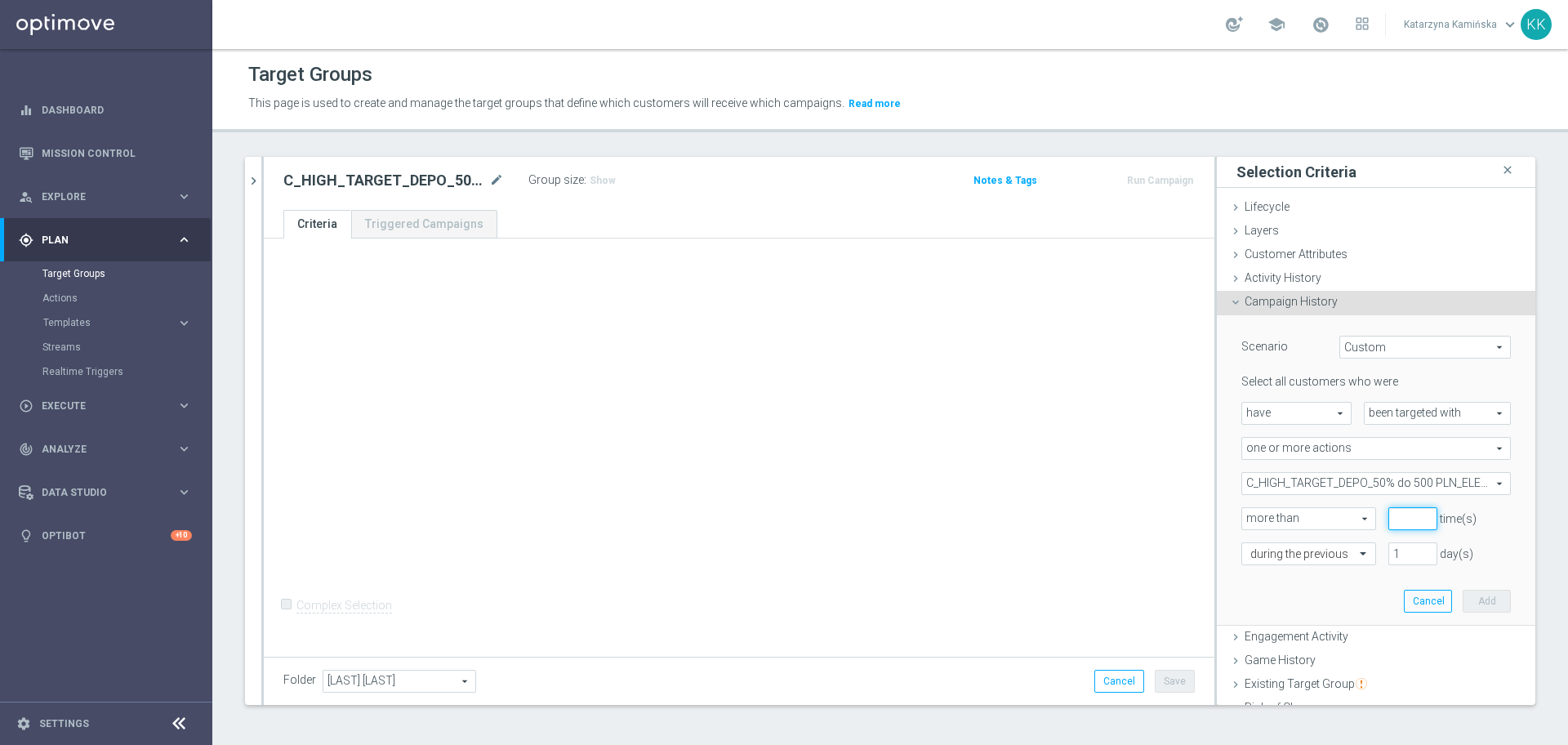 click at bounding box center (1413, 519) 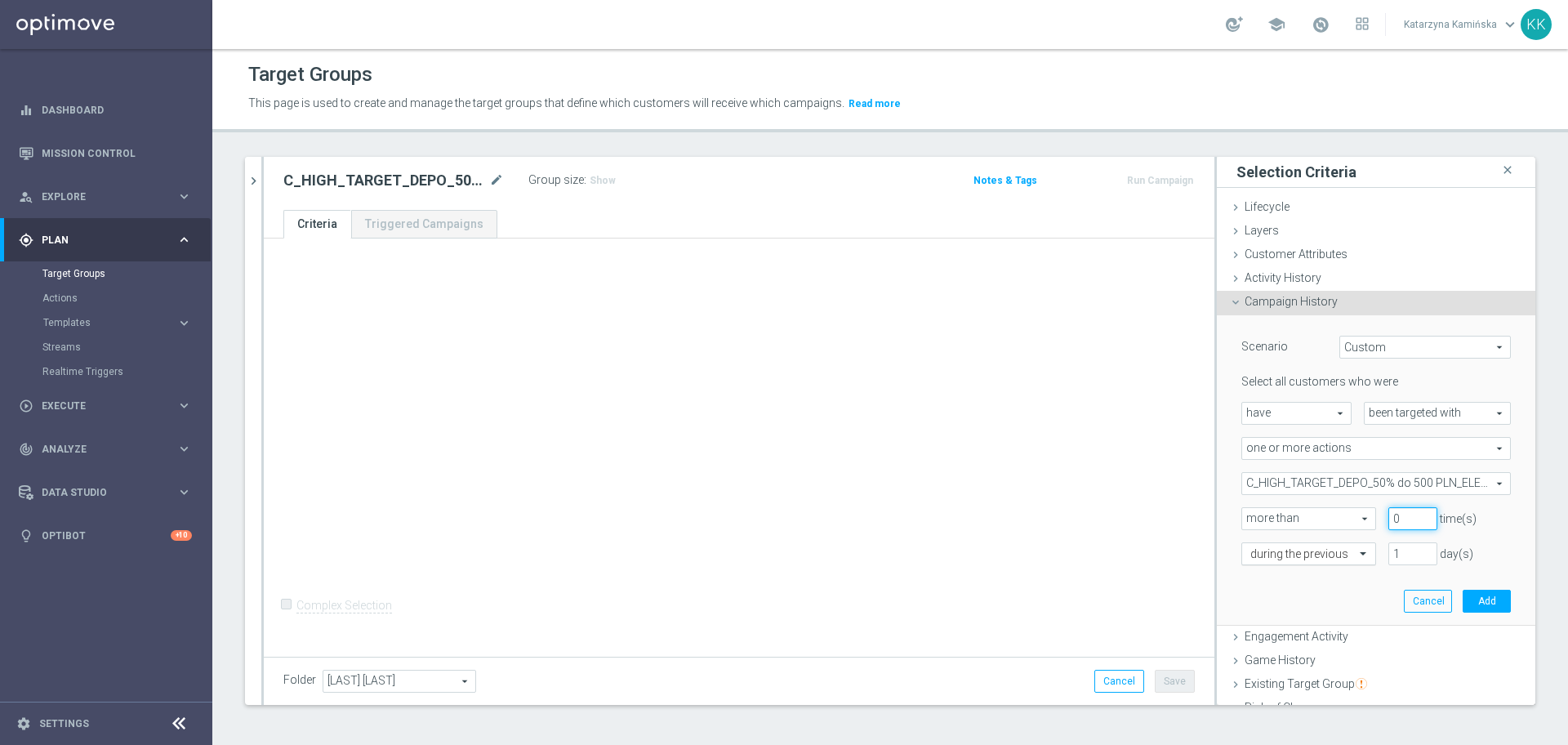 type on "0" 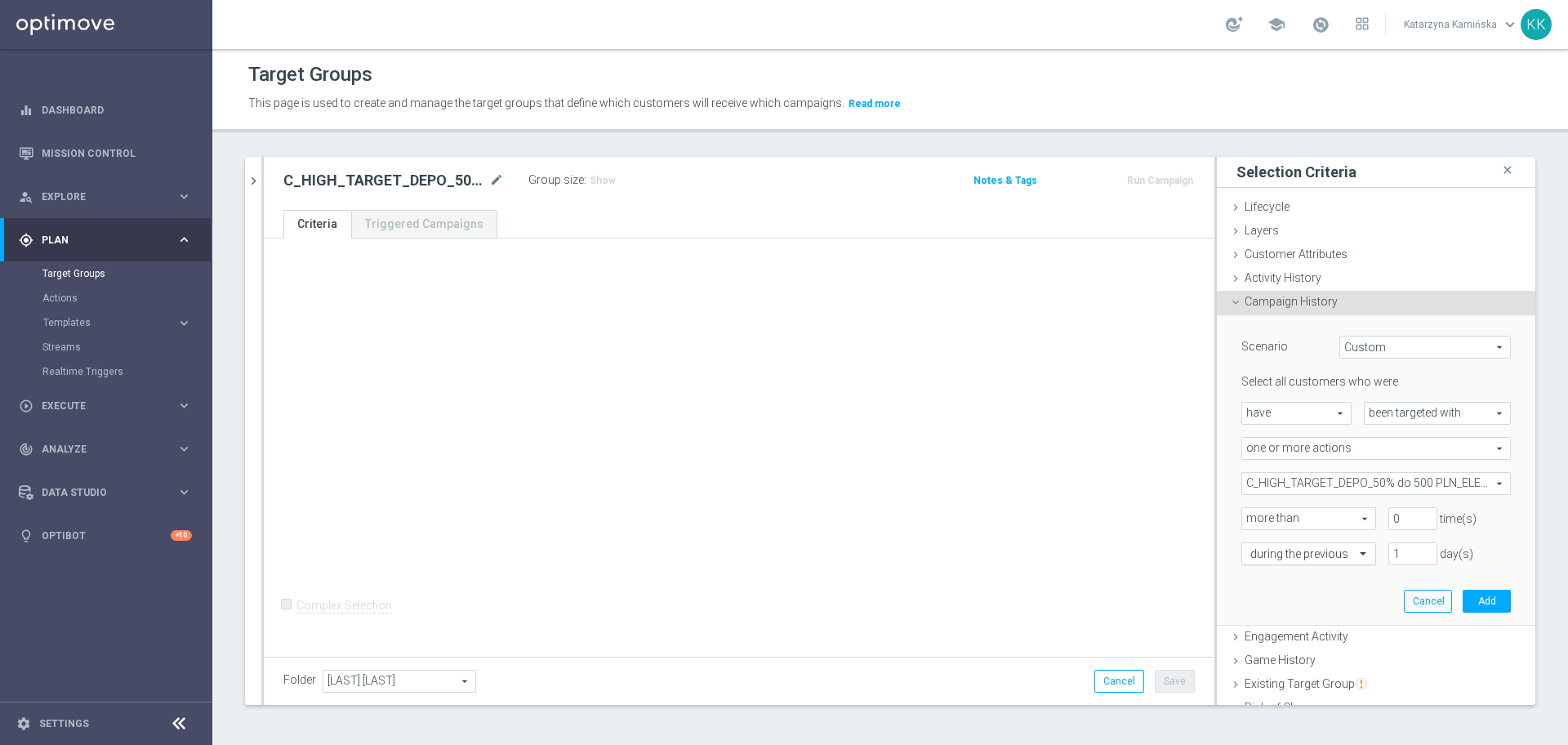 click at bounding box center [1292, 555] 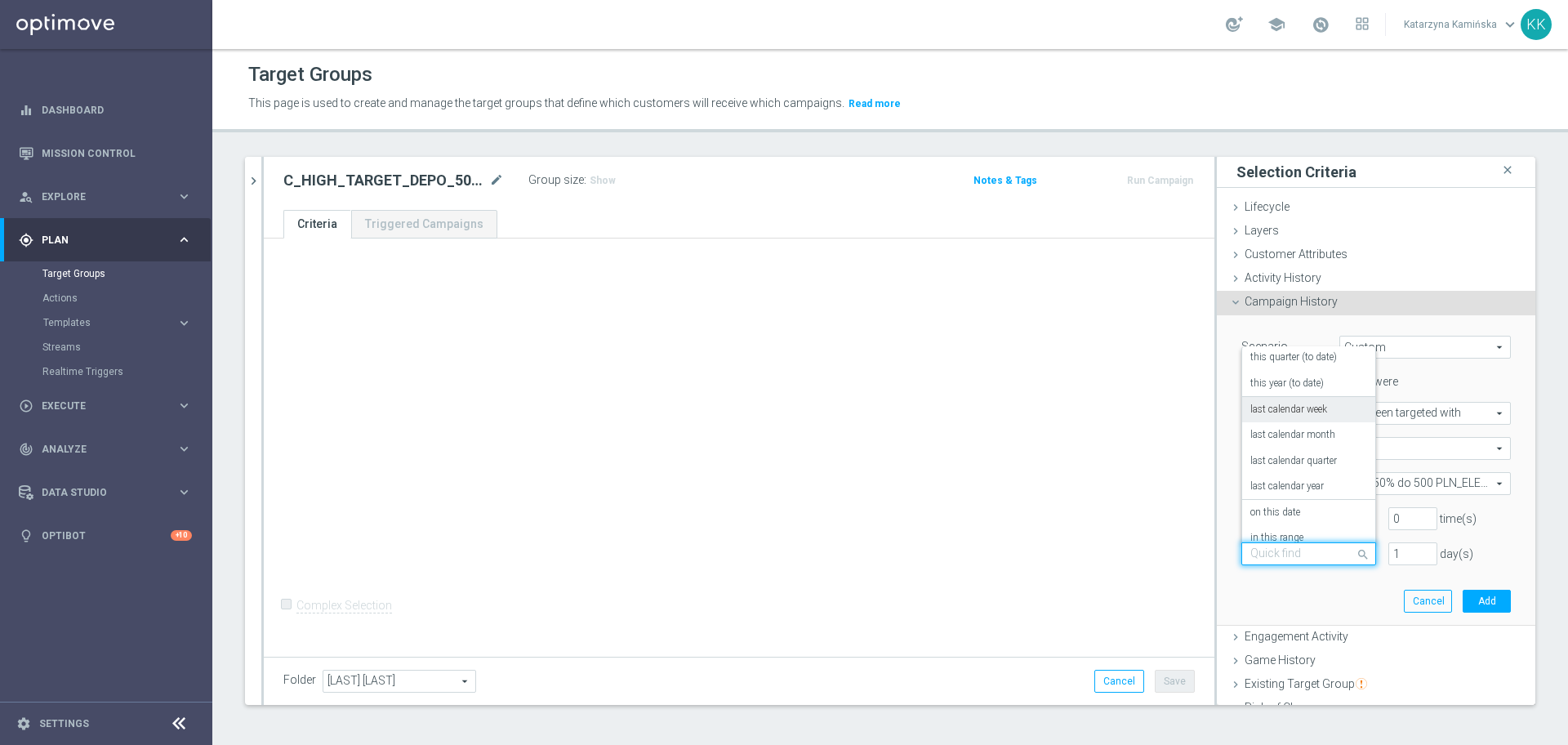 scroll, scrollTop: 144, scrollLeft: 0, axis: vertical 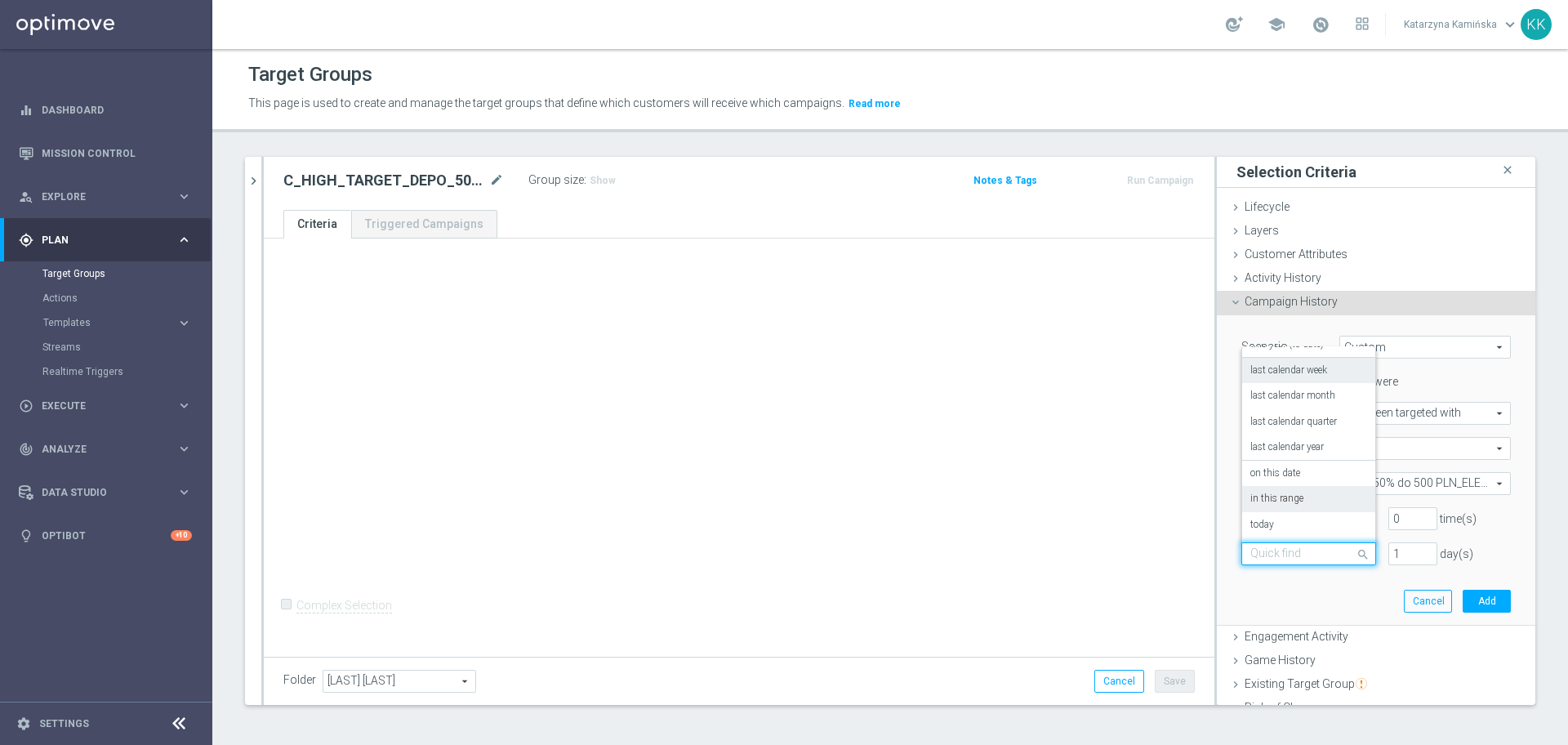 click on "in this range" at bounding box center (1308, 499) 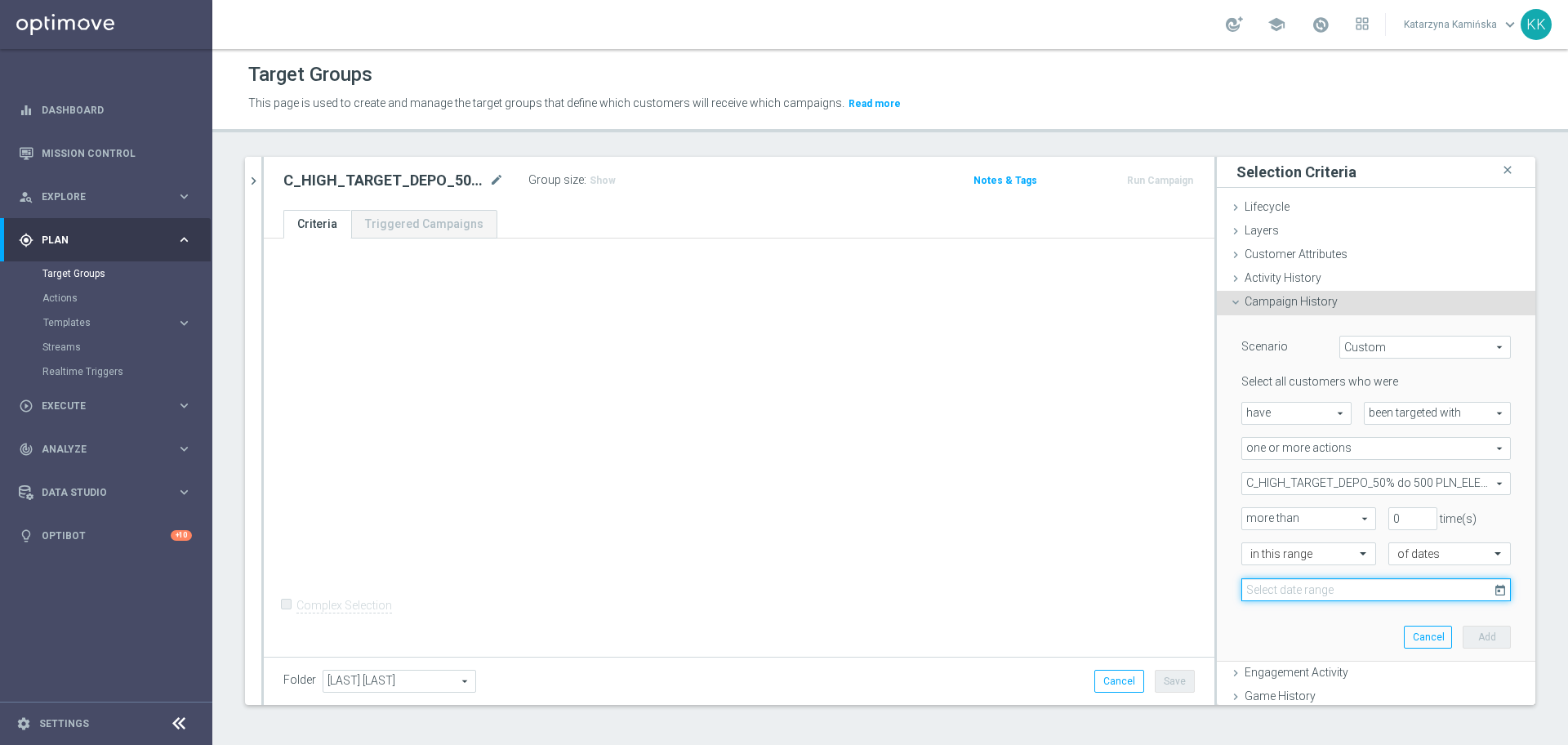 click at bounding box center (1376, 590) 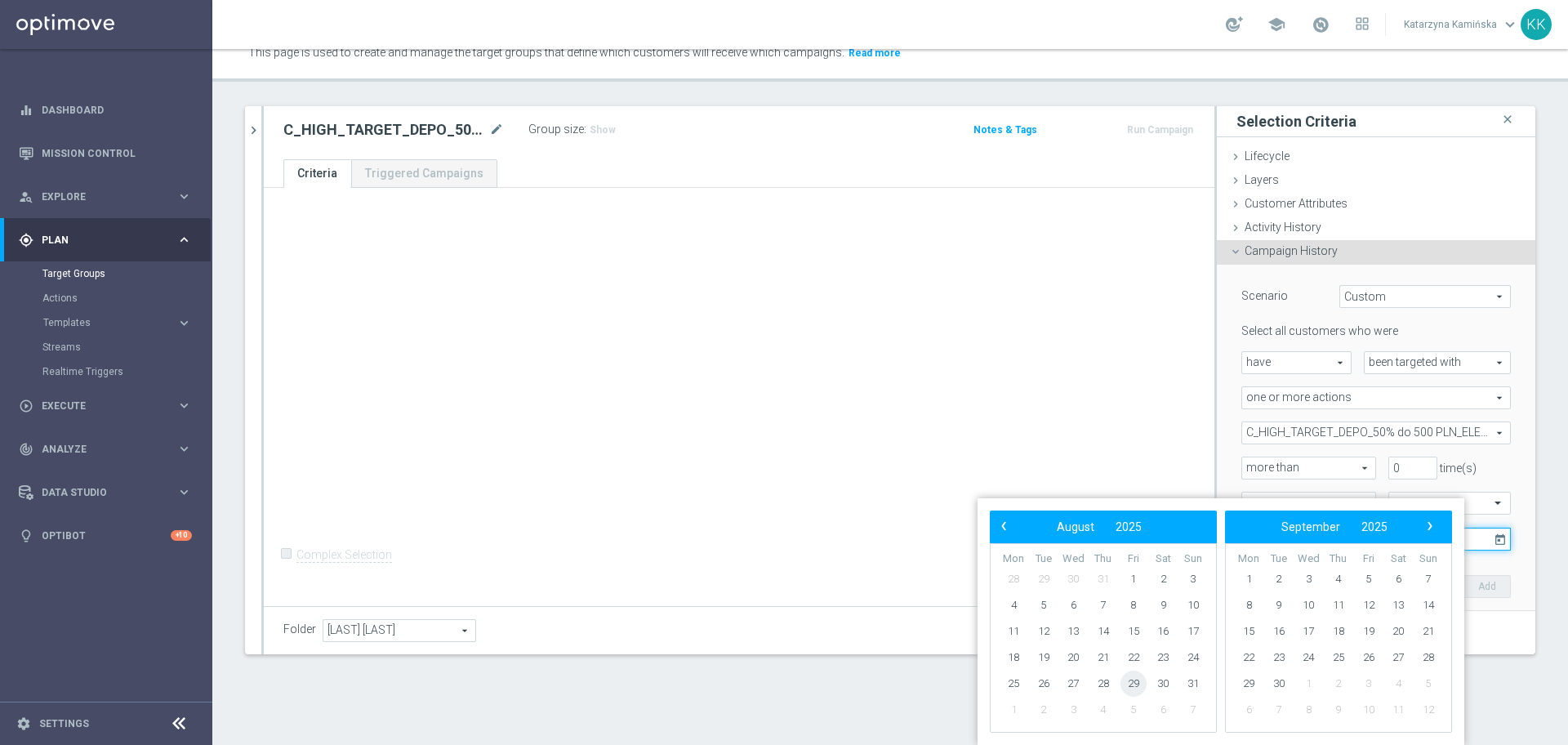 scroll, scrollTop: 51, scrollLeft: 0, axis: vertical 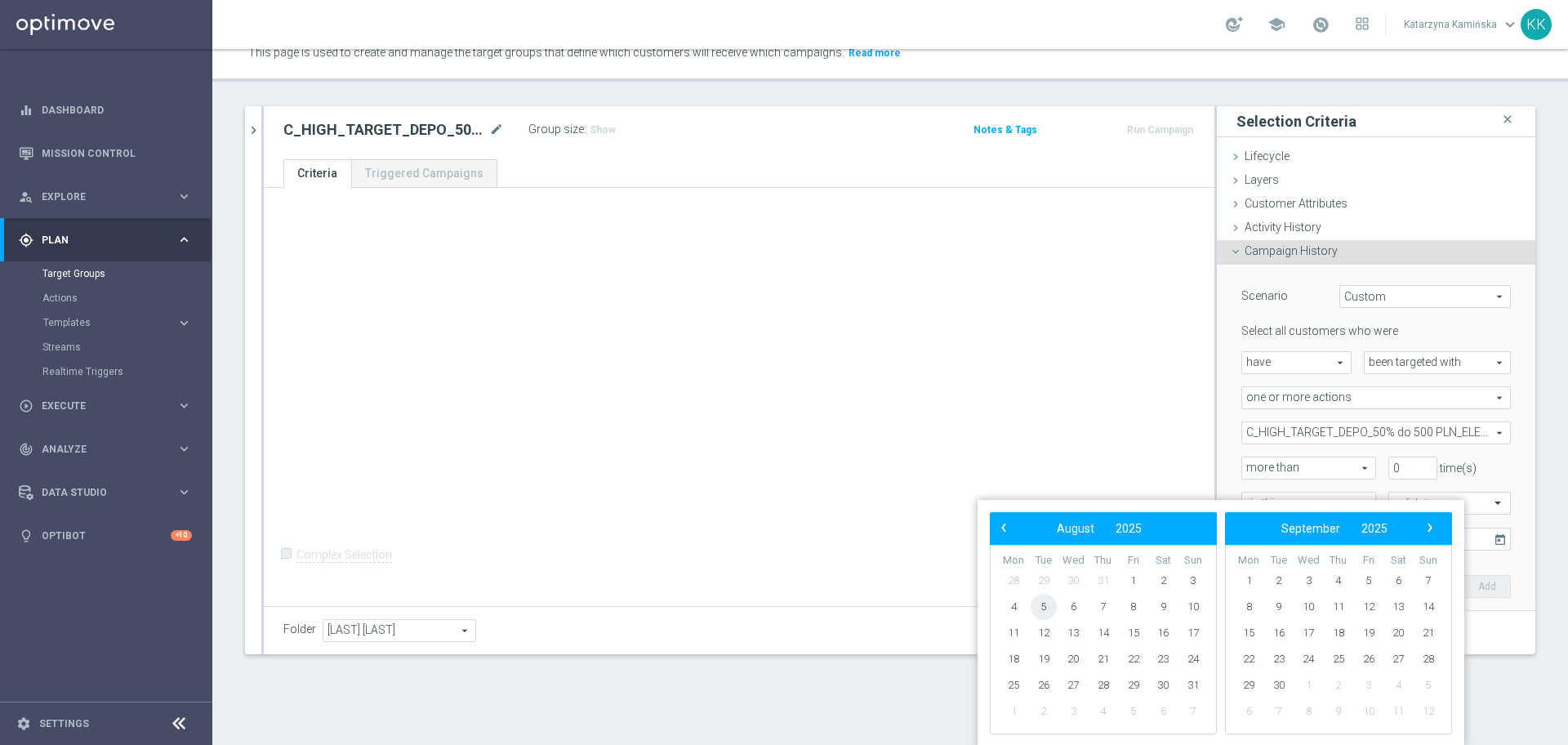 click on "5" 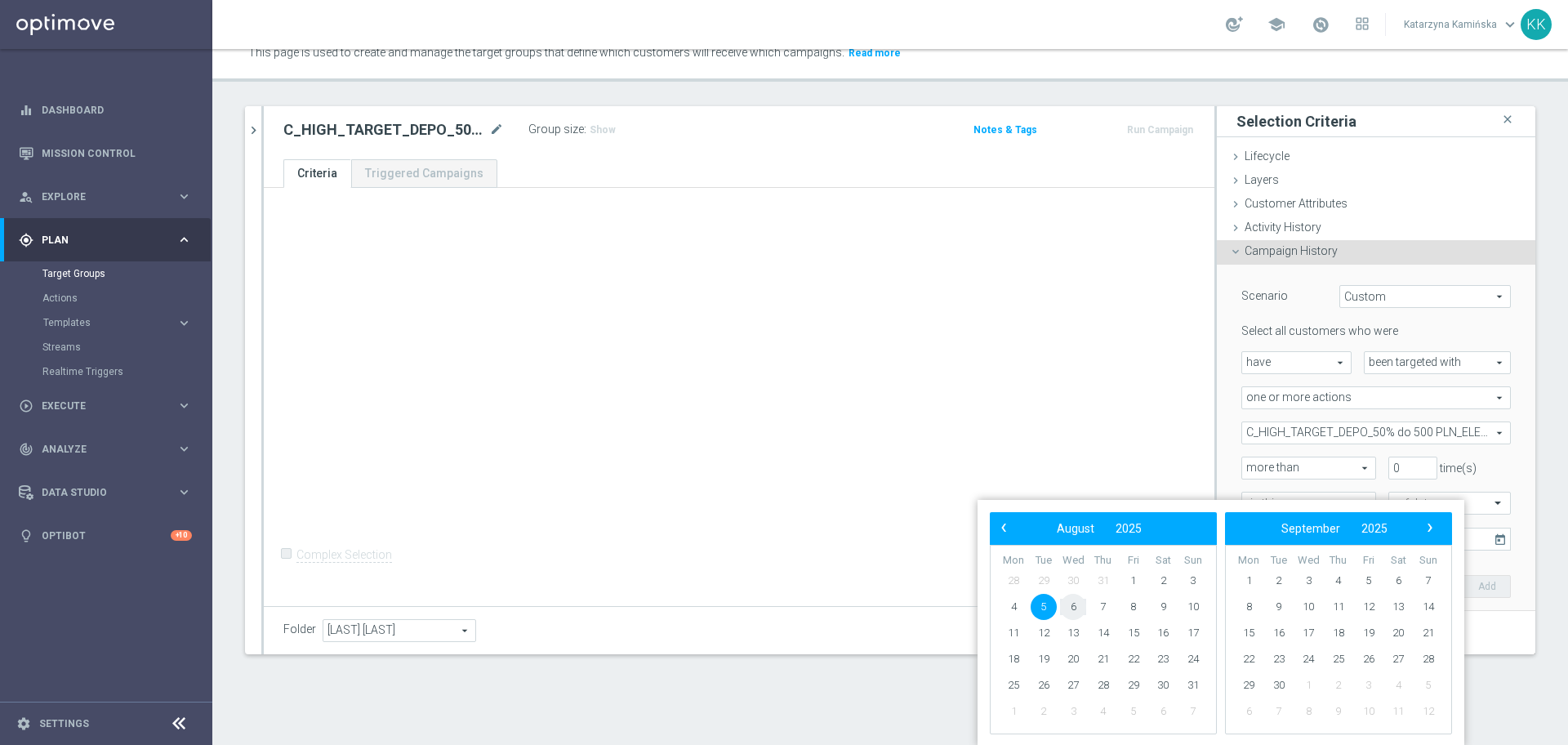 click on "6" 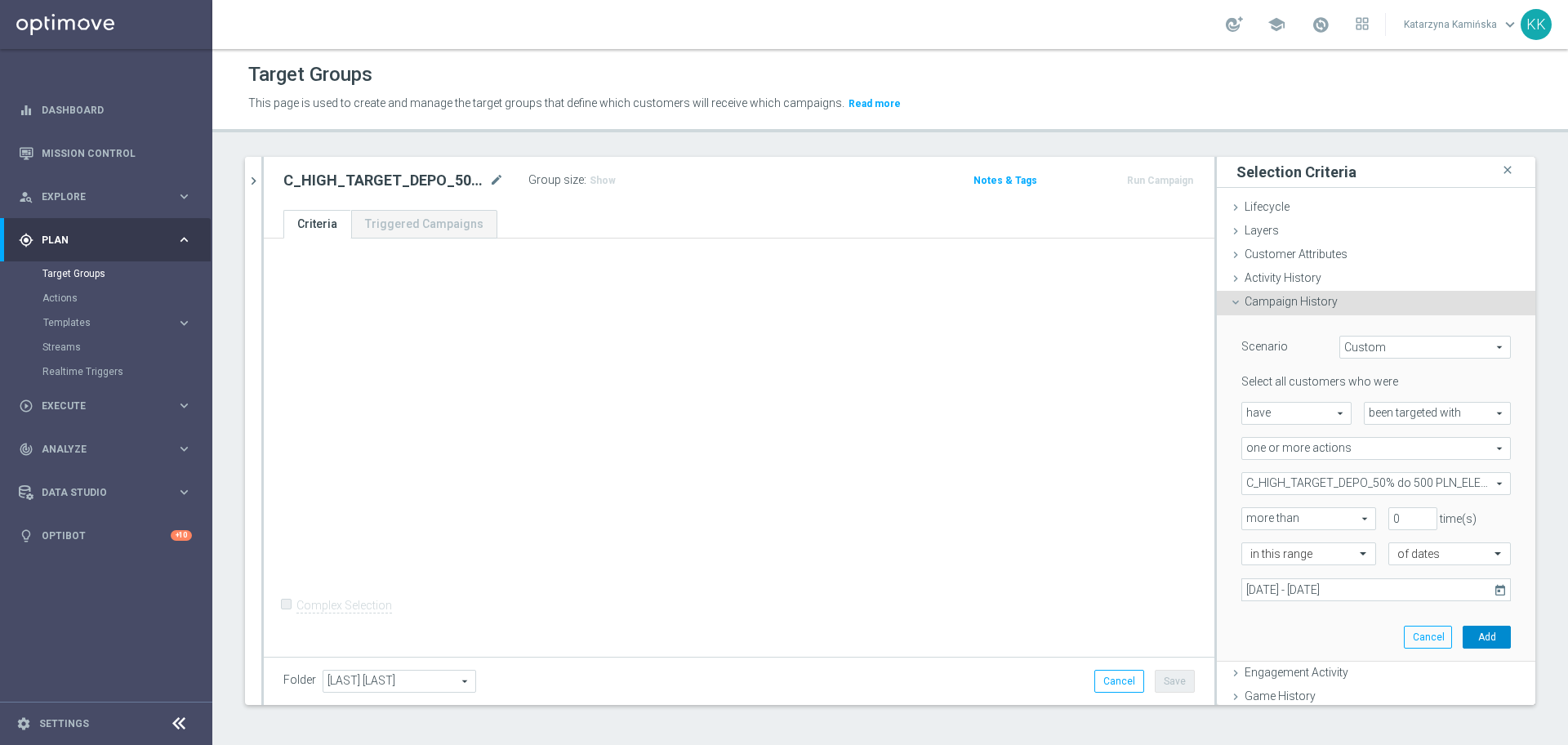 click on "Add" at bounding box center (1486, 637) 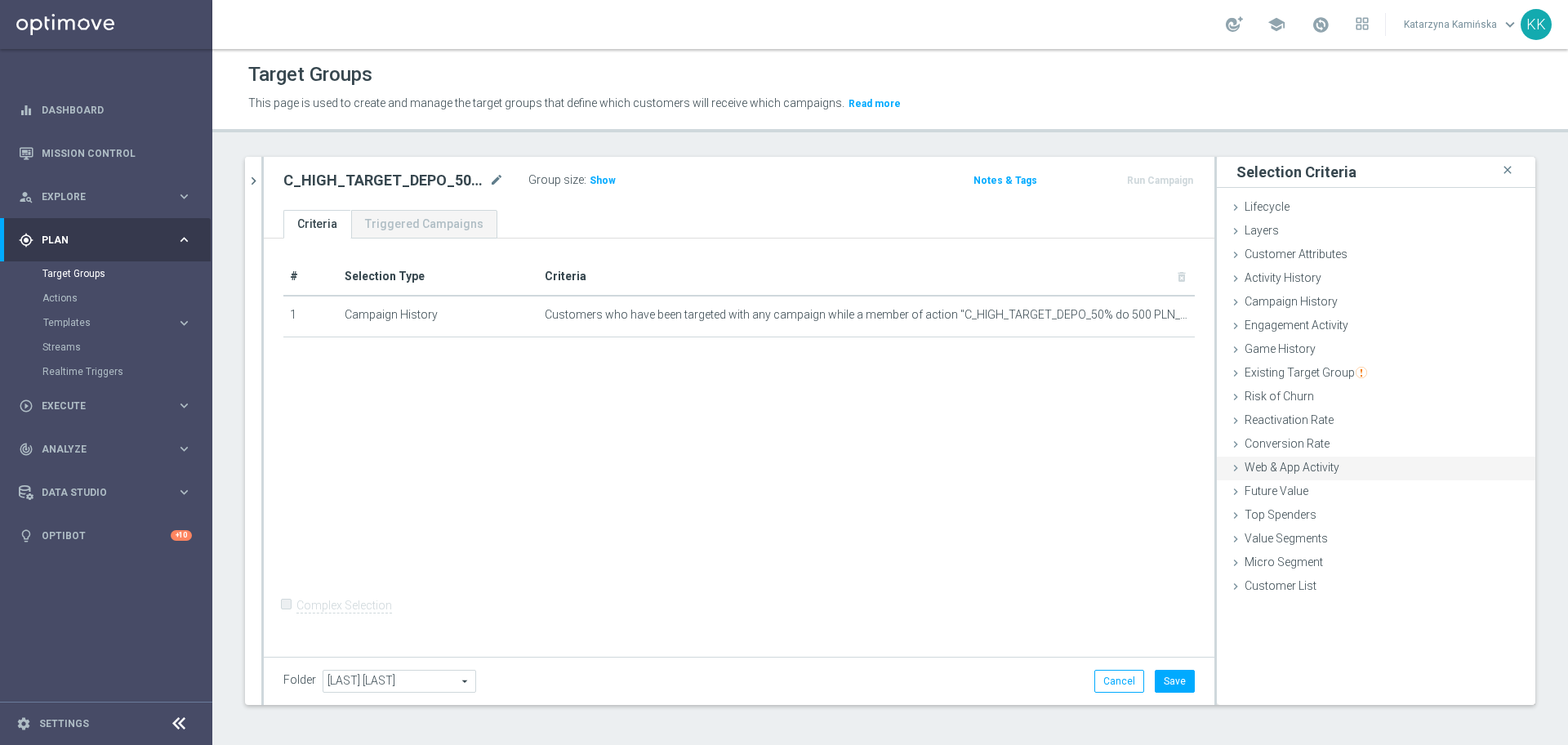 click on "Web & App Activity" at bounding box center (1292, 467) 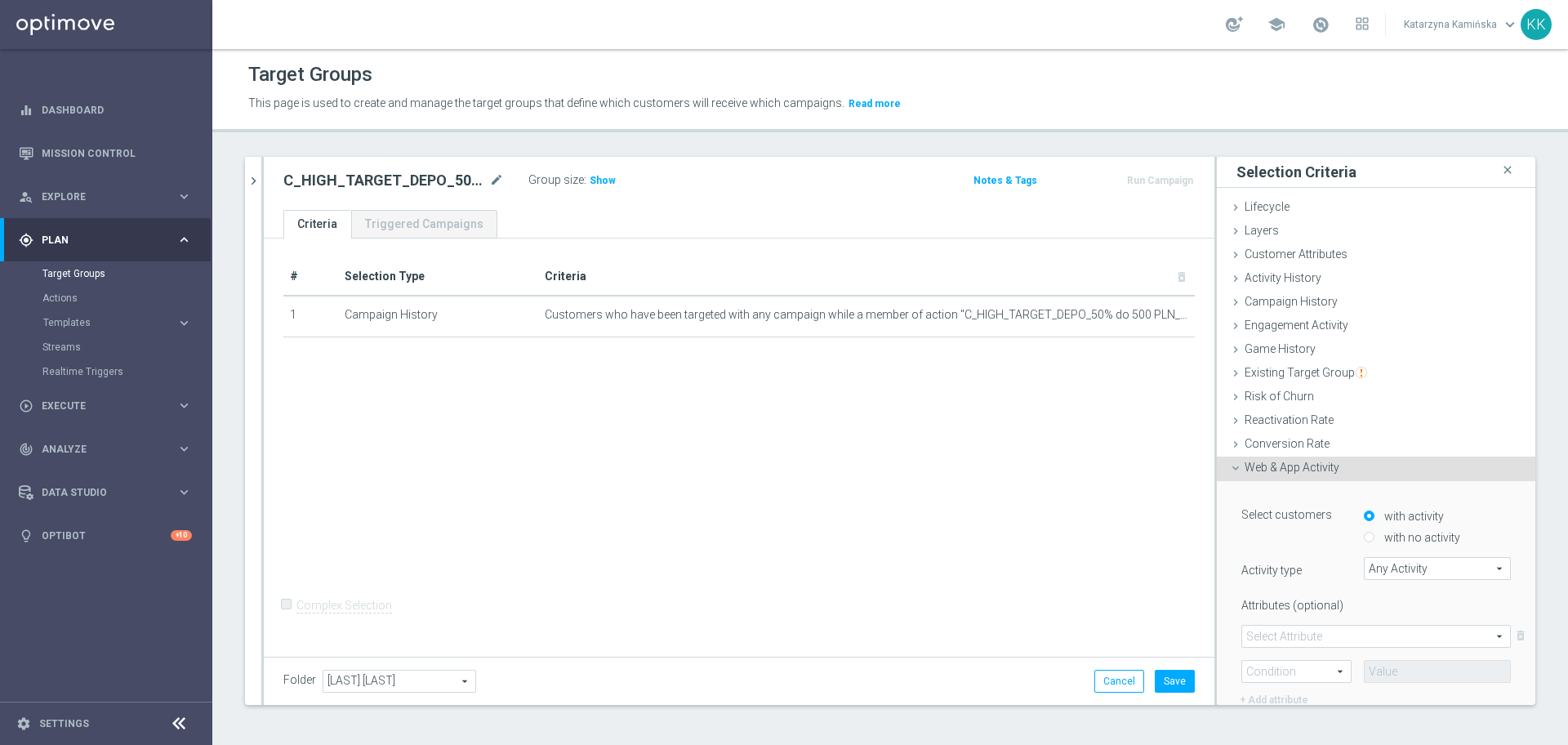 click on "with no activity" at bounding box center [1420, 538] 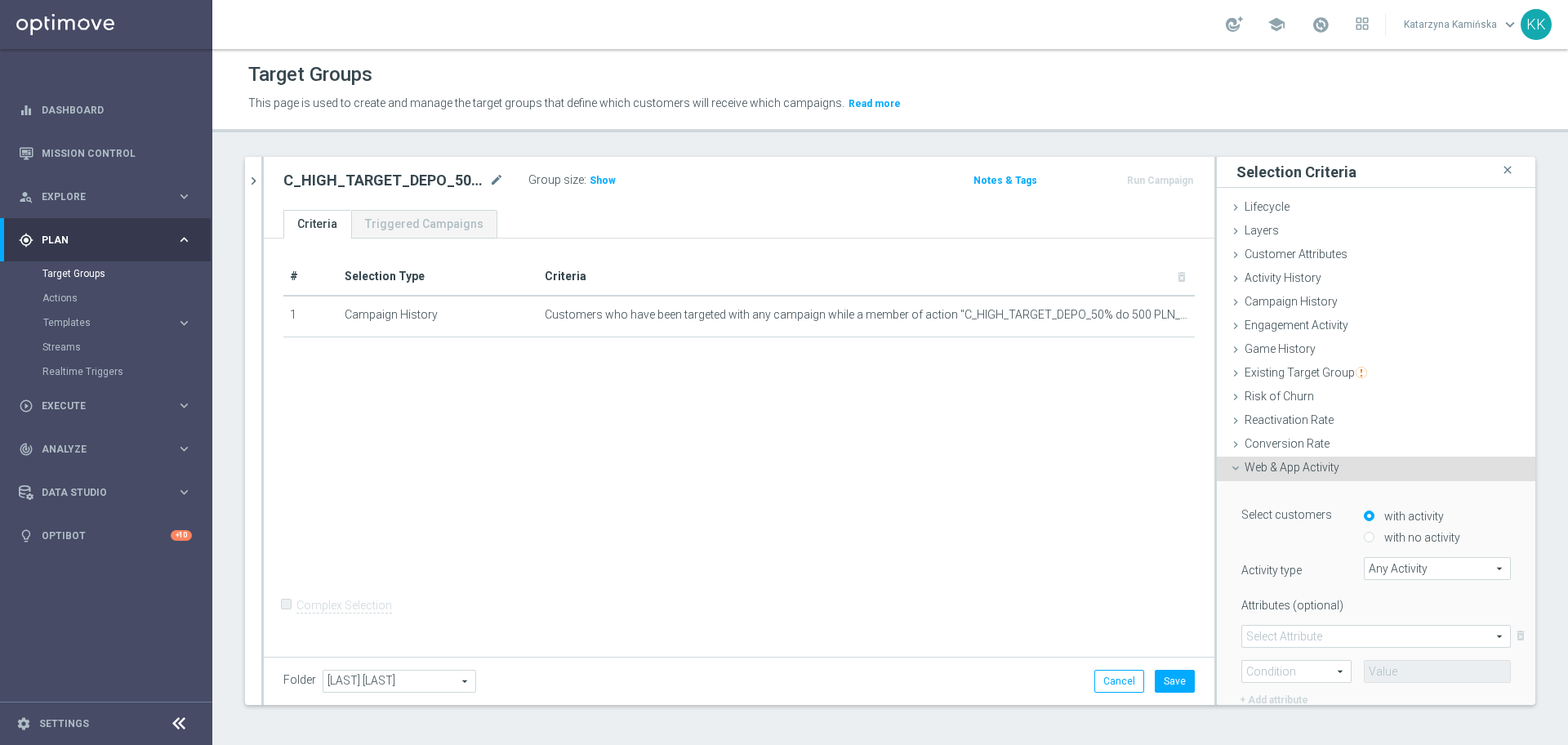 radio on "true" 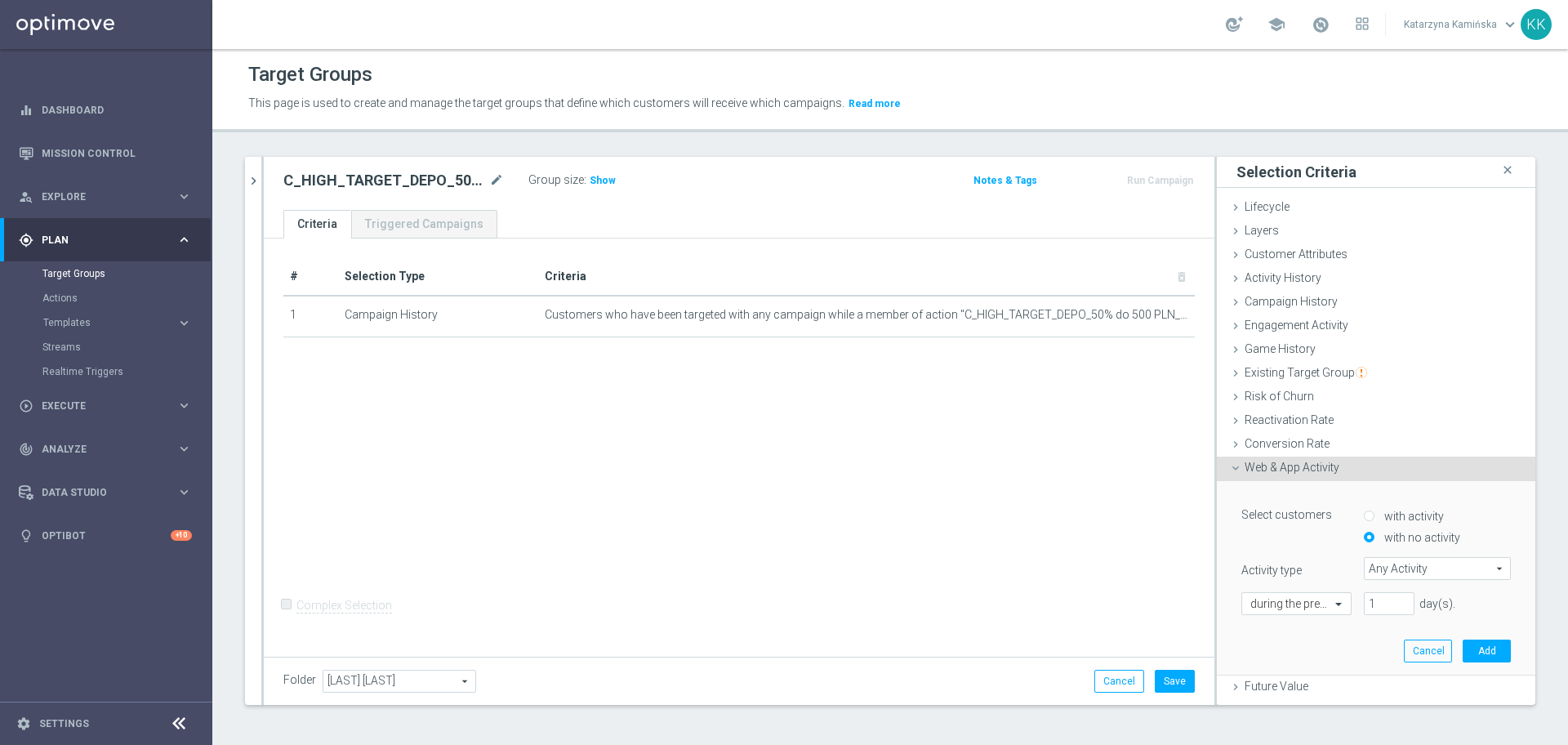 click on "Select customers
with activity
with no activity
Activity type
Any Activity
Any Activity
arrow_drop_down
search
during the previous
1
day(s).
Enter a number between 1 and 730" at bounding box center (1376, 558) 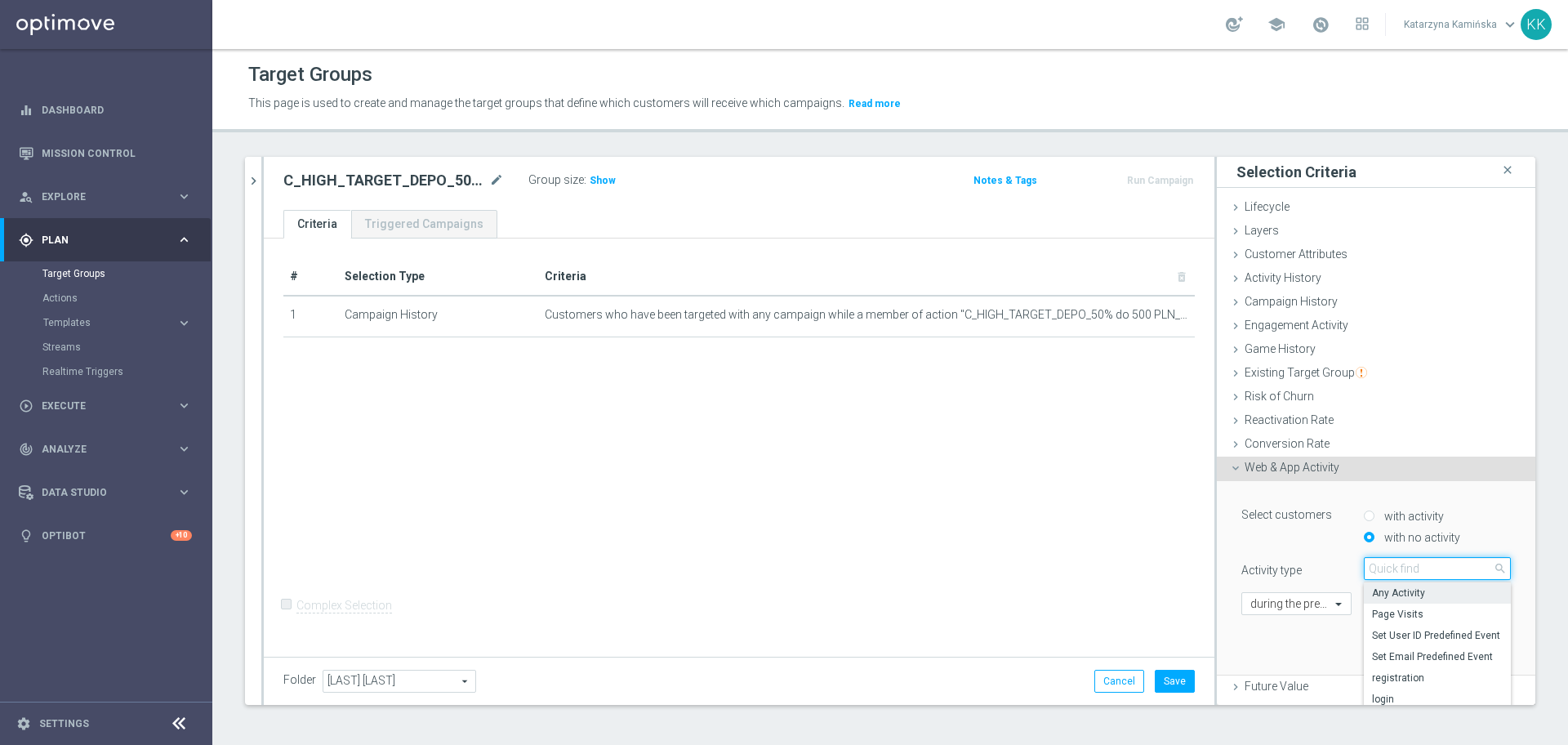 click at bounding box center [1437, 569] 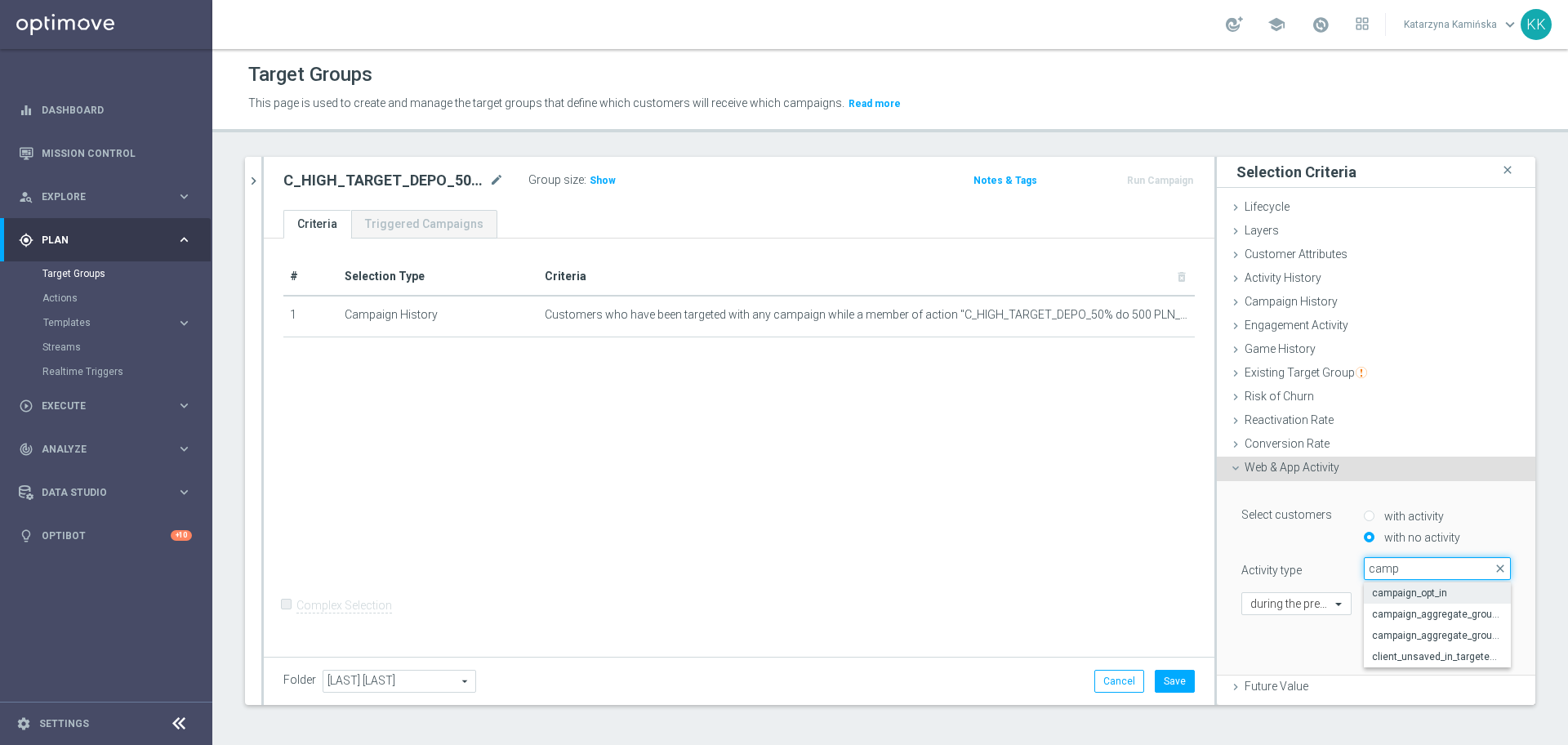 type on "camp" 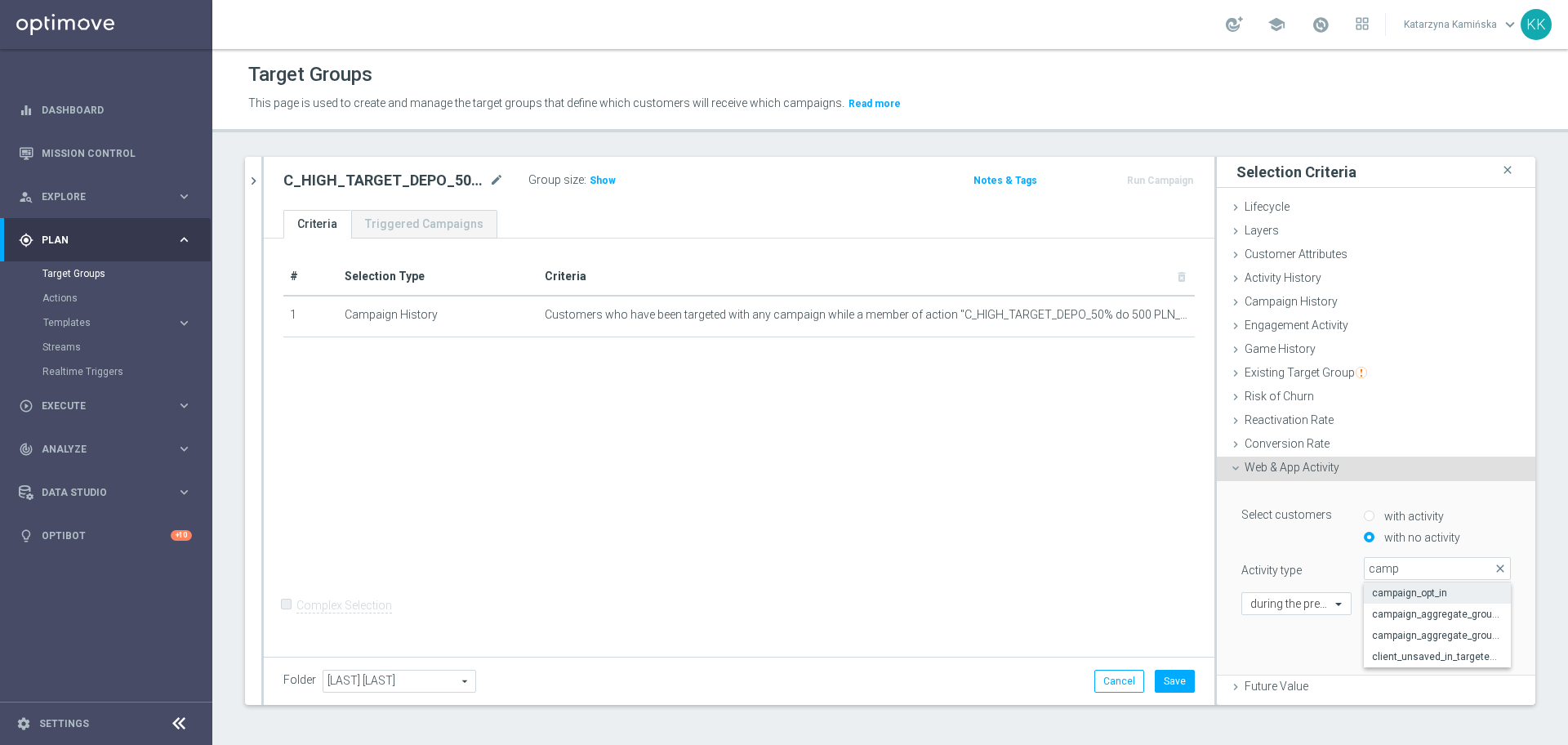 click on "campaign_opt_in" at bounding box center (1437, 593) 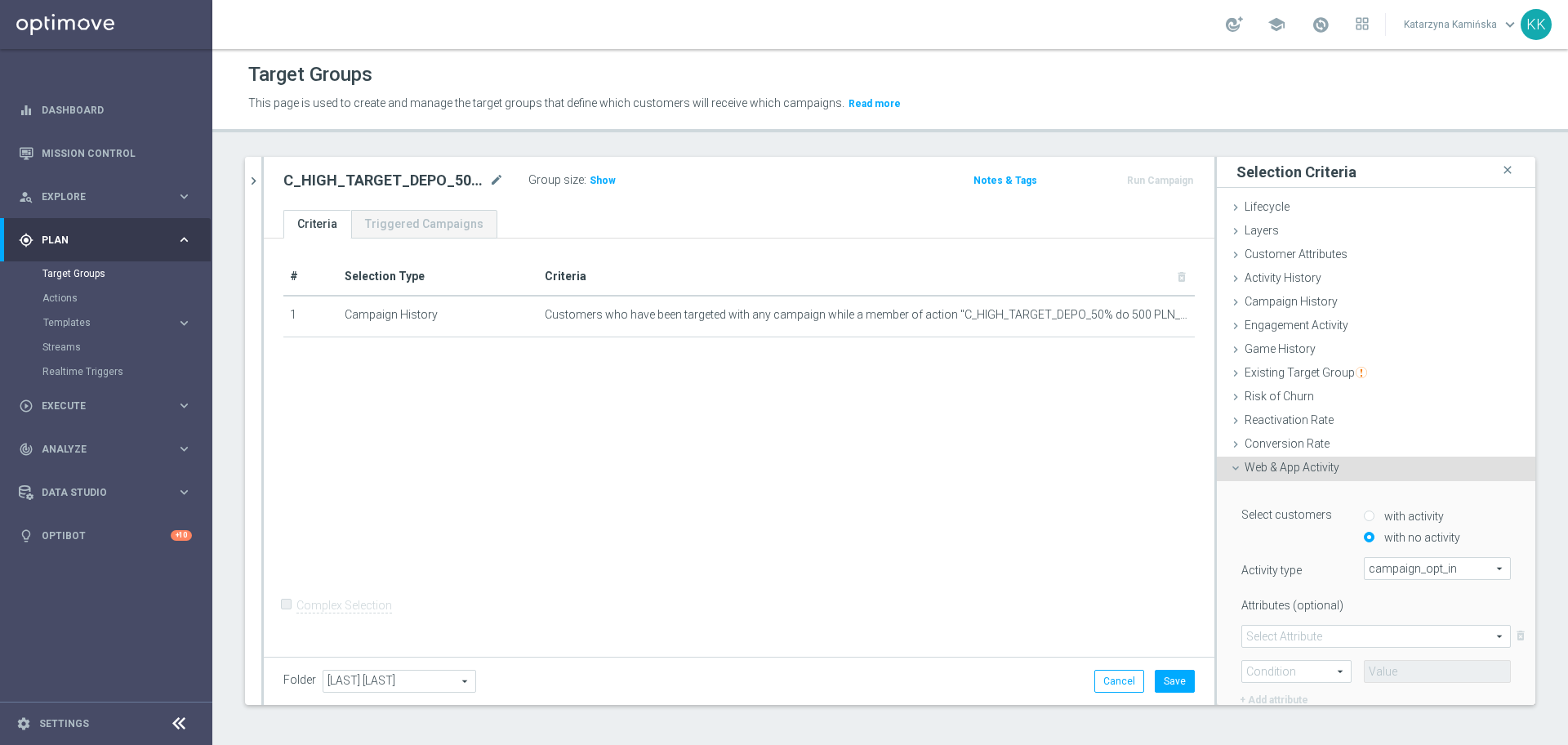 scroll, scrollTop: 204, scrollLeft: 0, axis: vertical 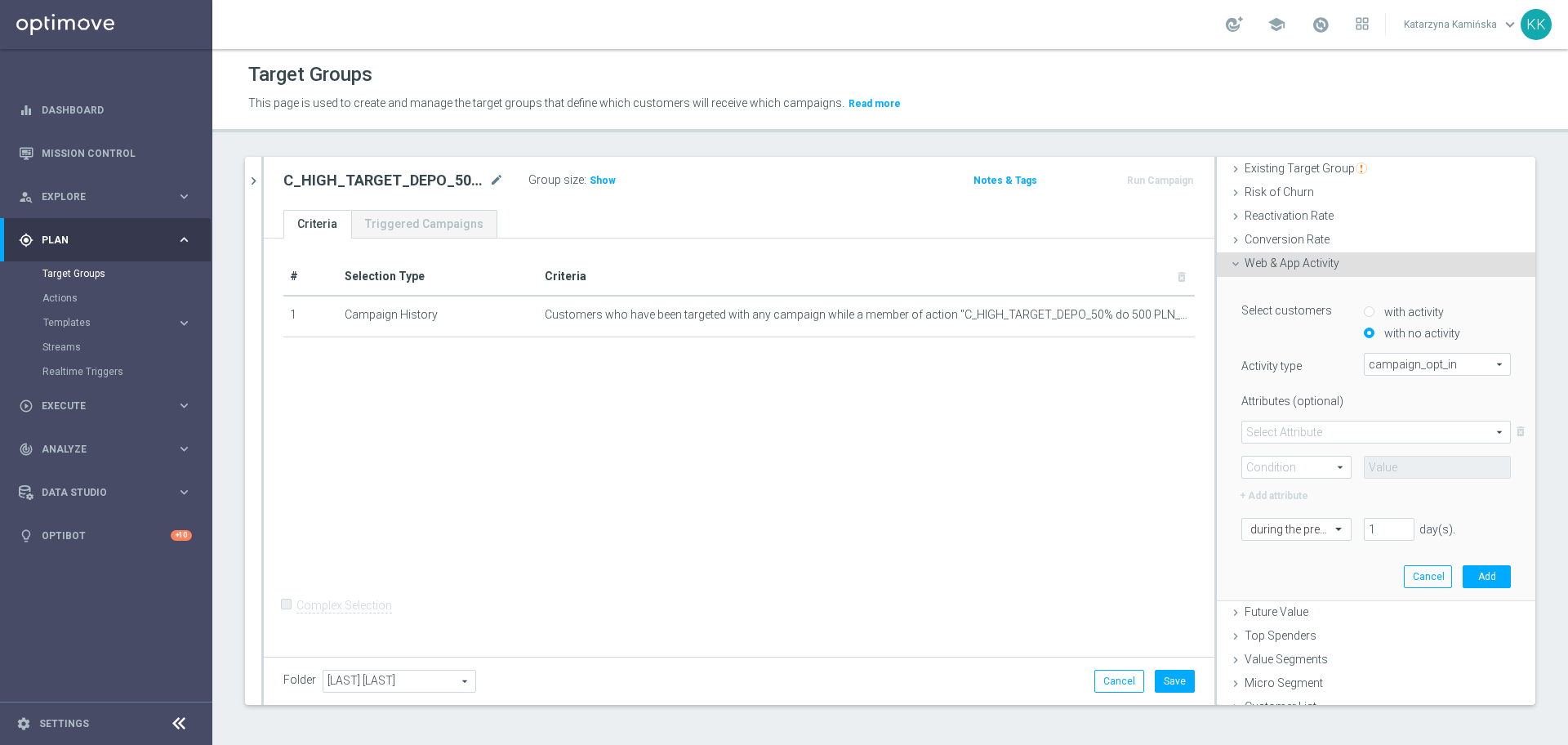 click at bounding box center (1376, 432) 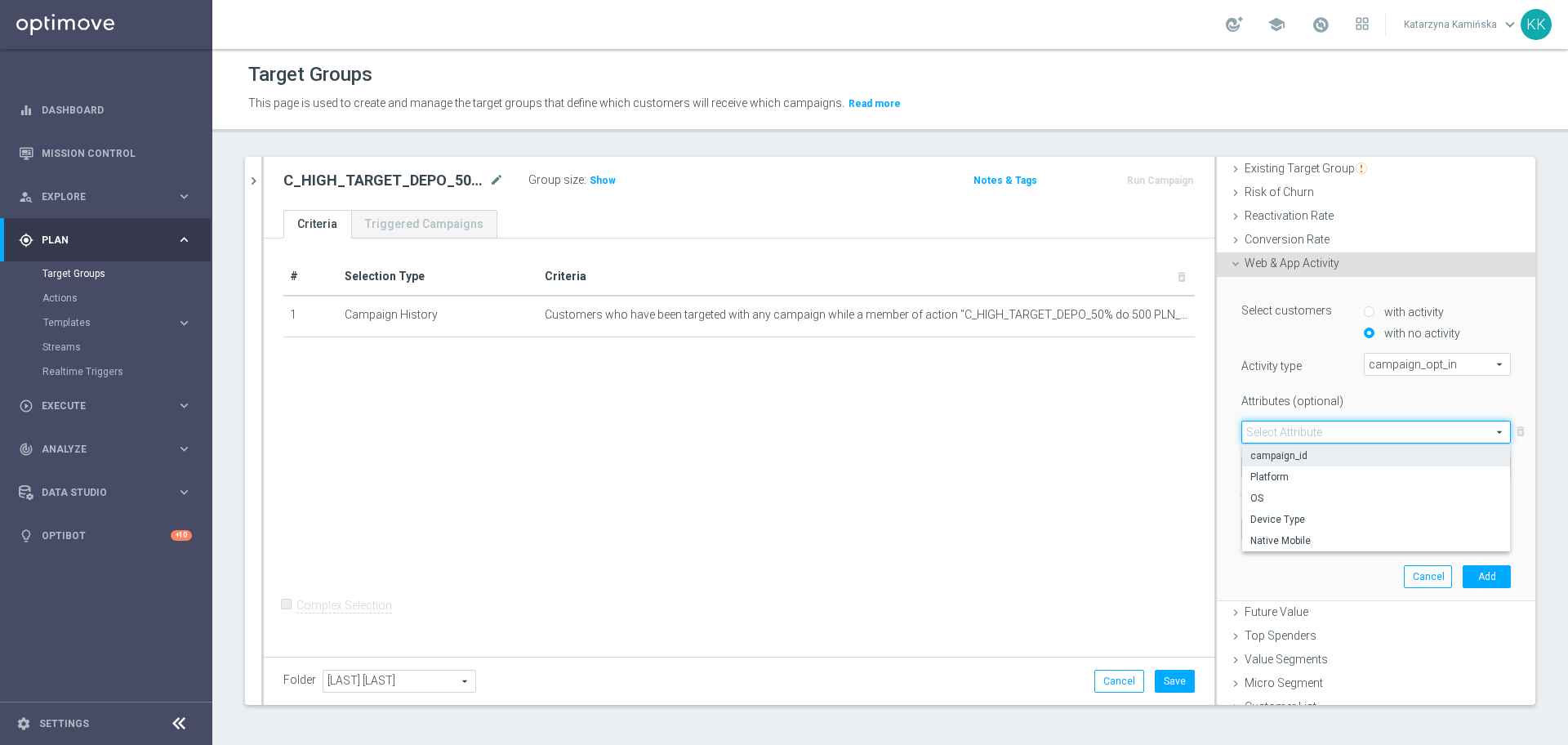 click on "campaign_id" at bounding box center (1376, 456) 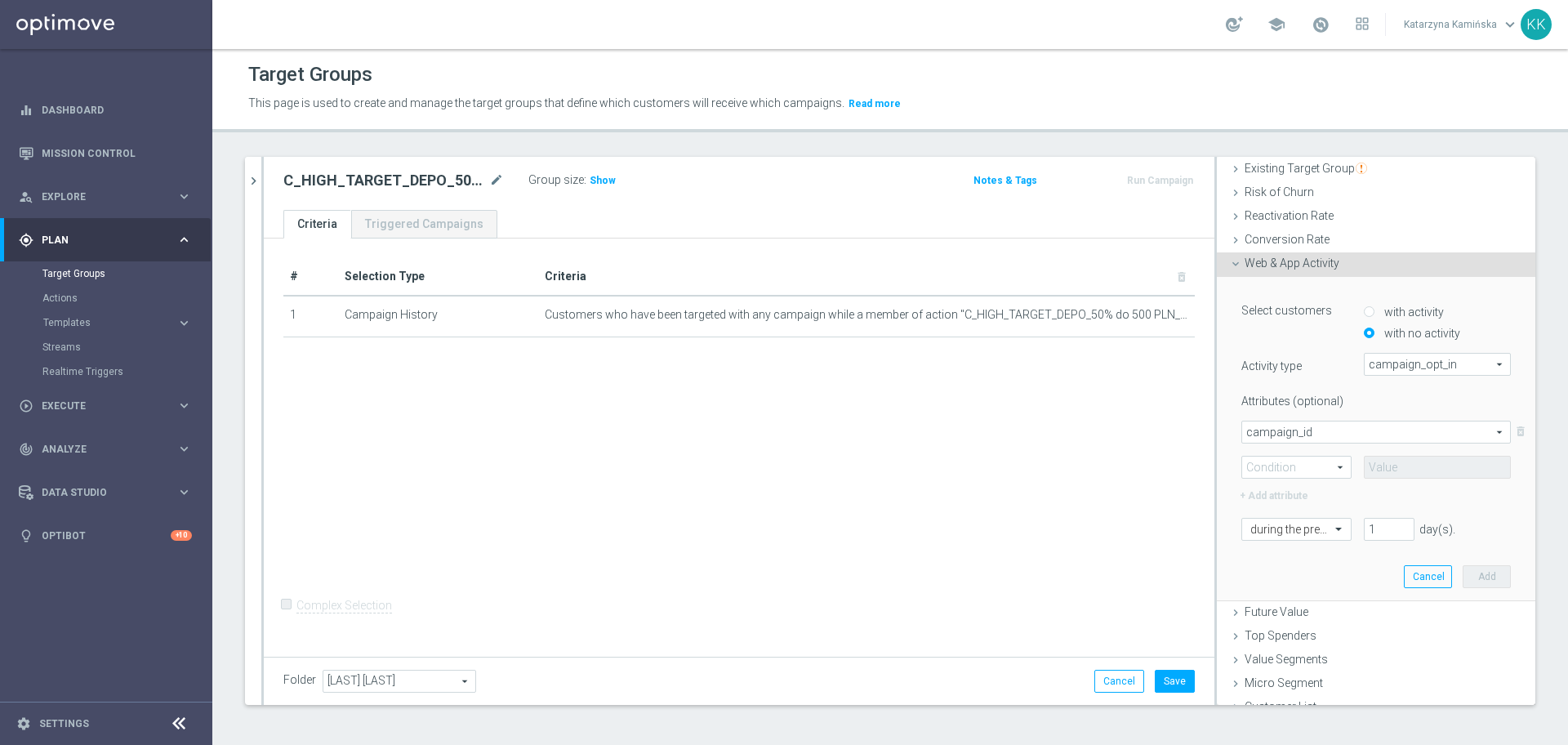 click at bounding box center (1296, 467) 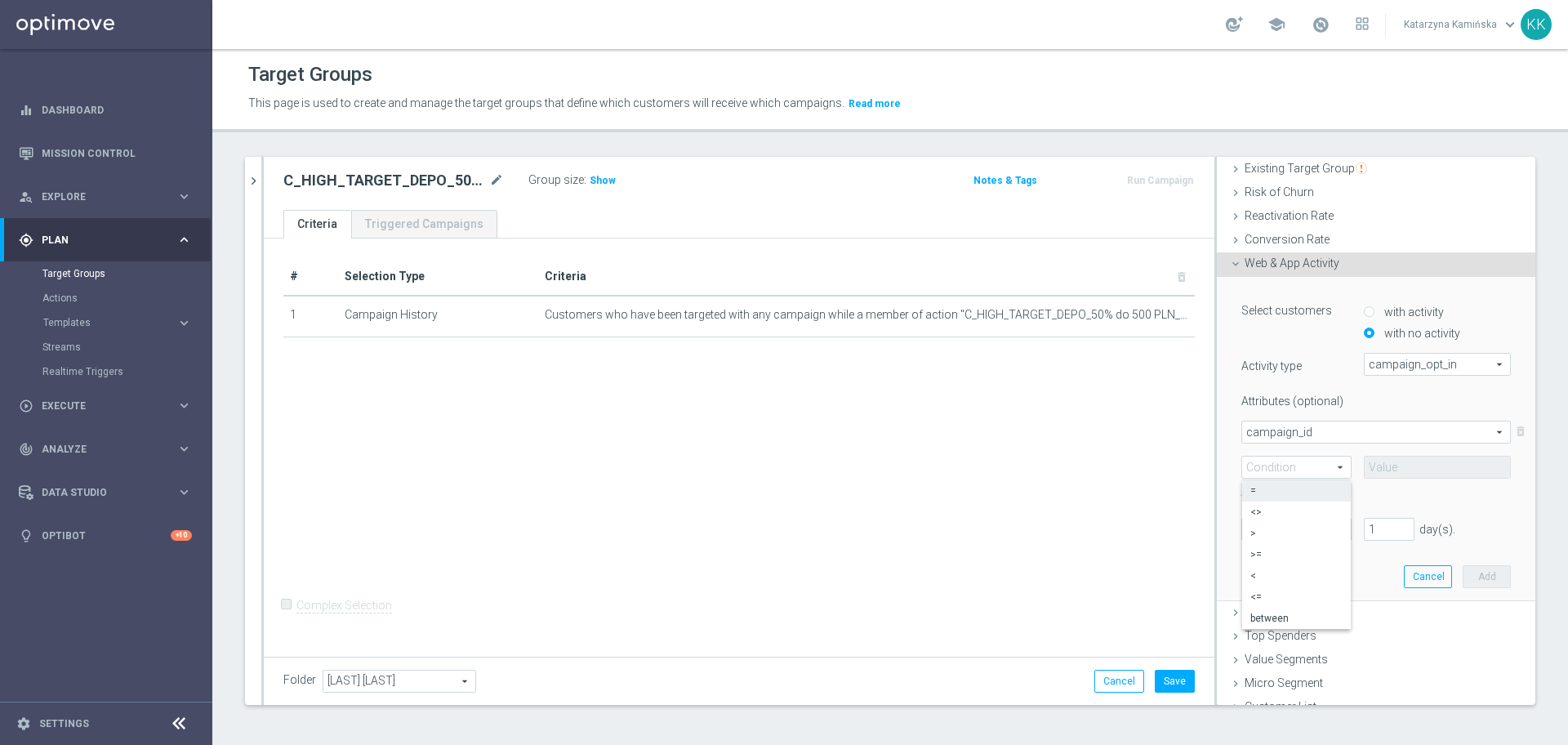 click on "=" at bounding box center [1296, 491] 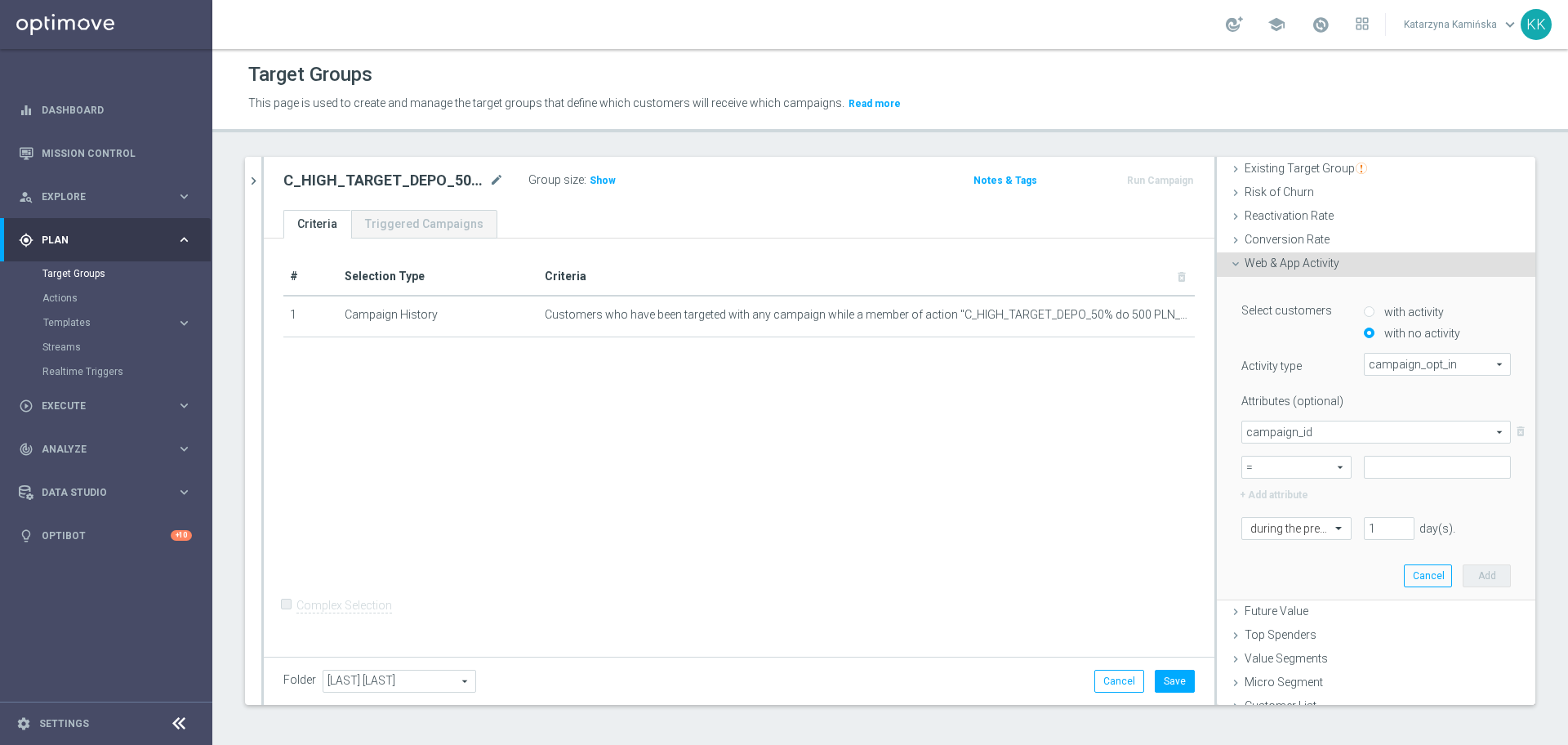click on "Attributes (optional)
campaign_id
campaign_id
arrow_drop_down
search
delete_forever
=
=
arrow_drop_down
search" at bounding box center [1376, 446] 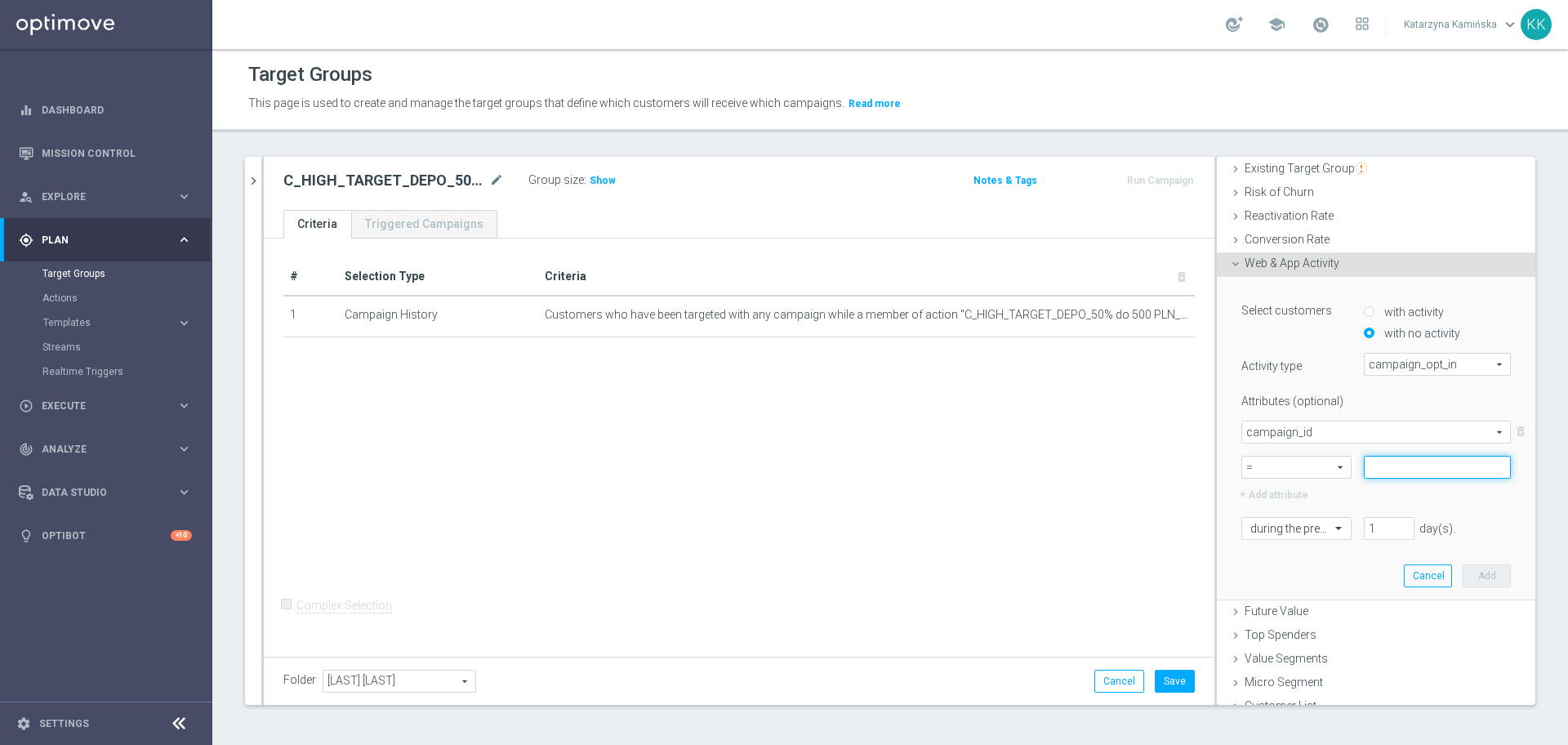 click at bounding box center (1437, 467) 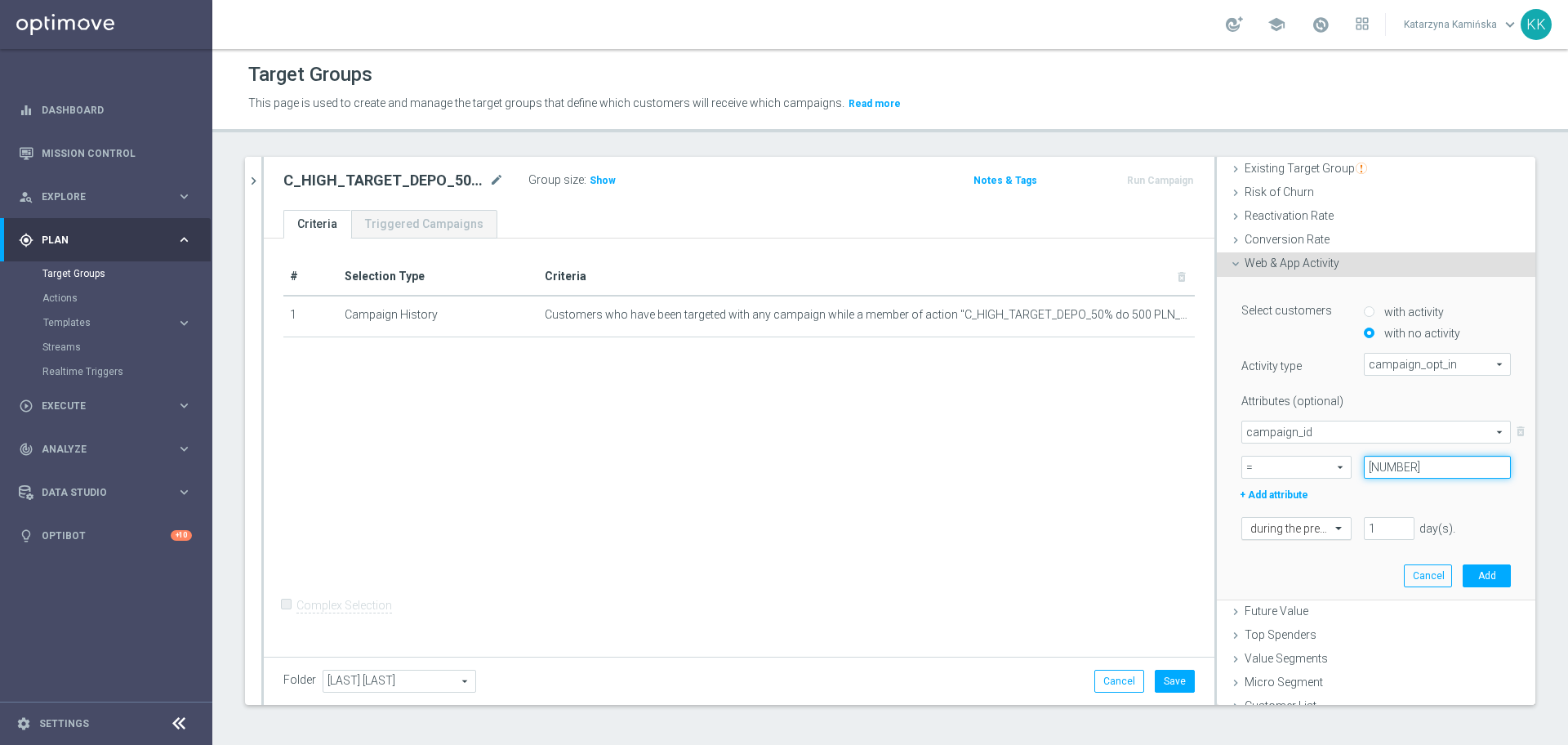 type on "[NUMBER]" 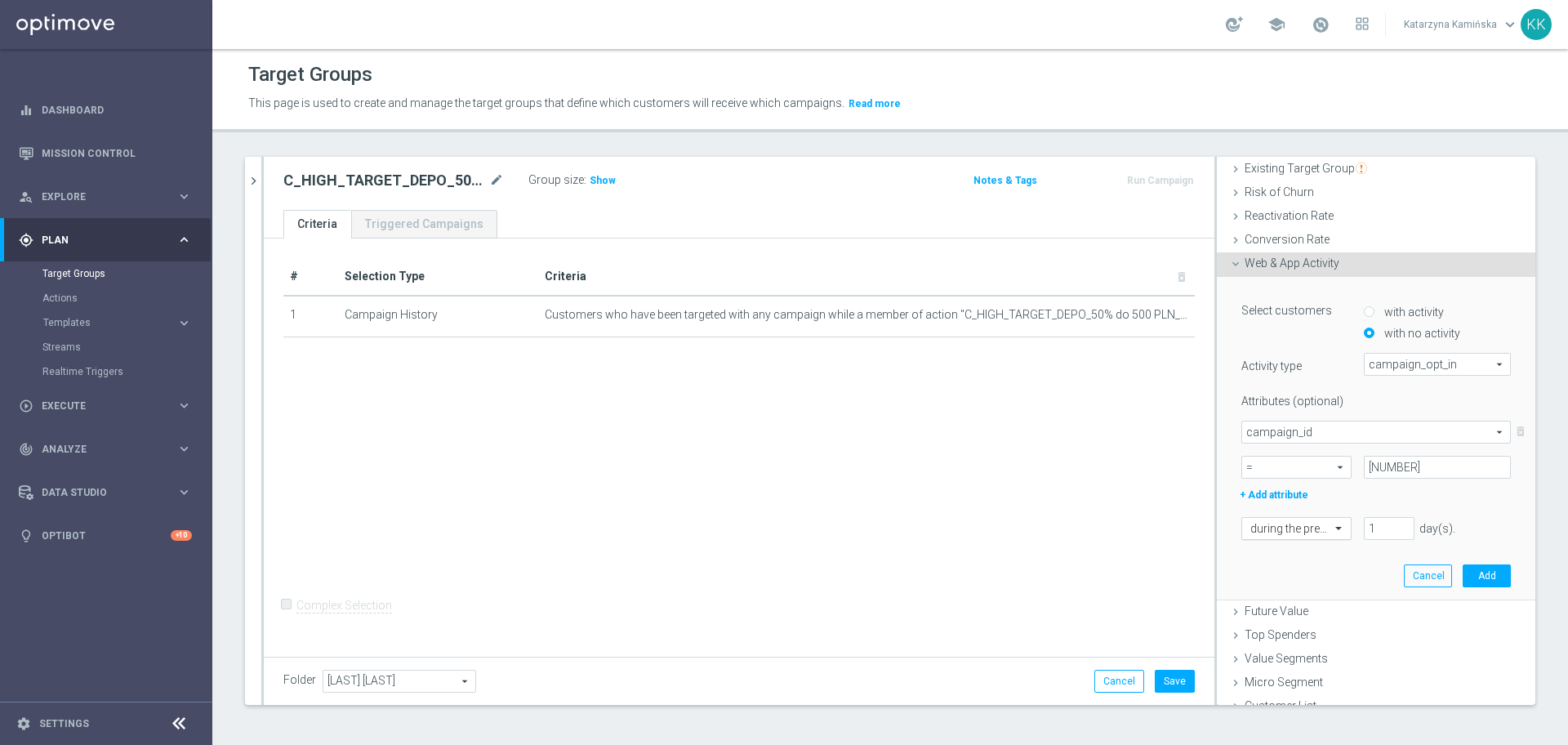 click at bounding box center (1280, 529) 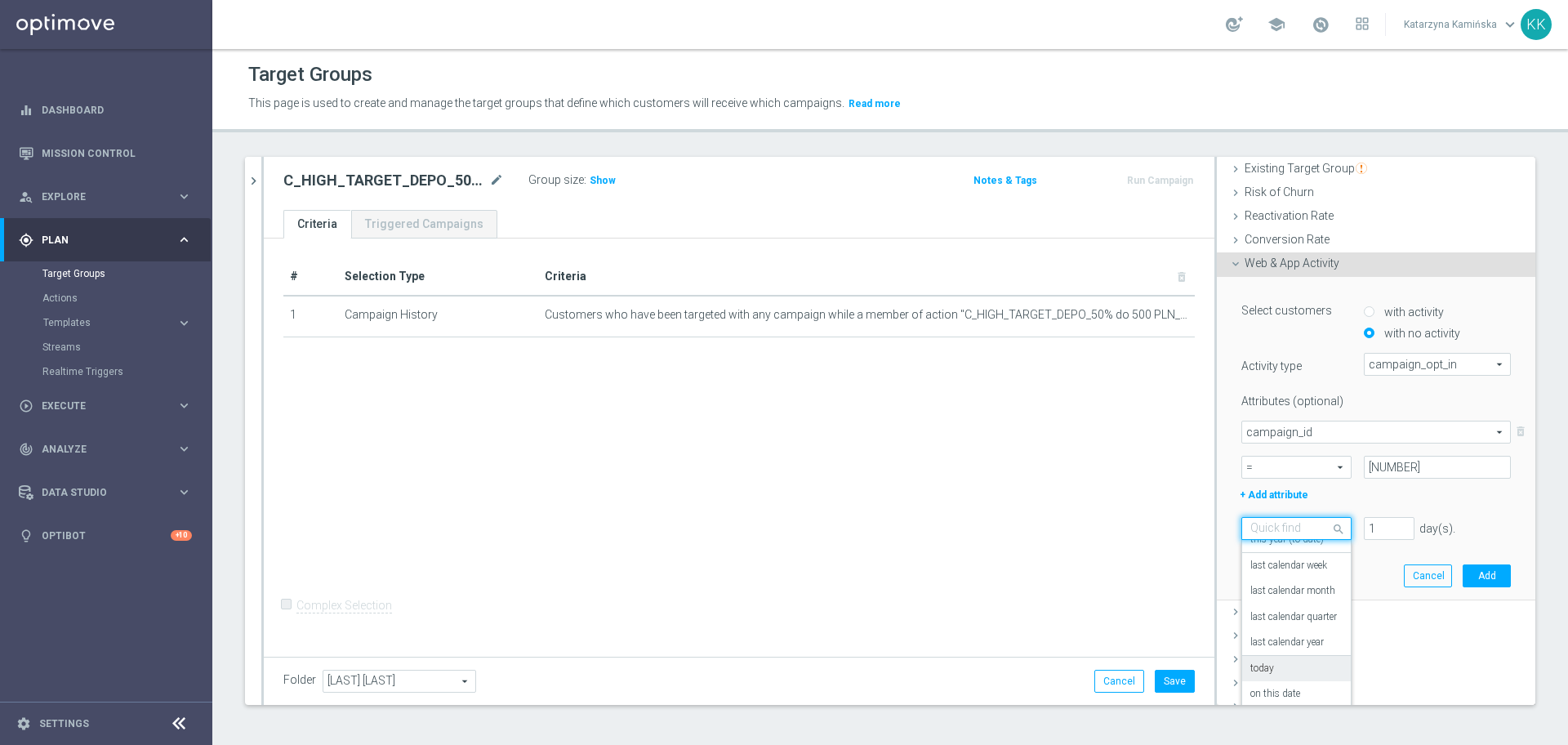 scroll, scrollTop: 144, scrollLeft: 0, axis: vertical 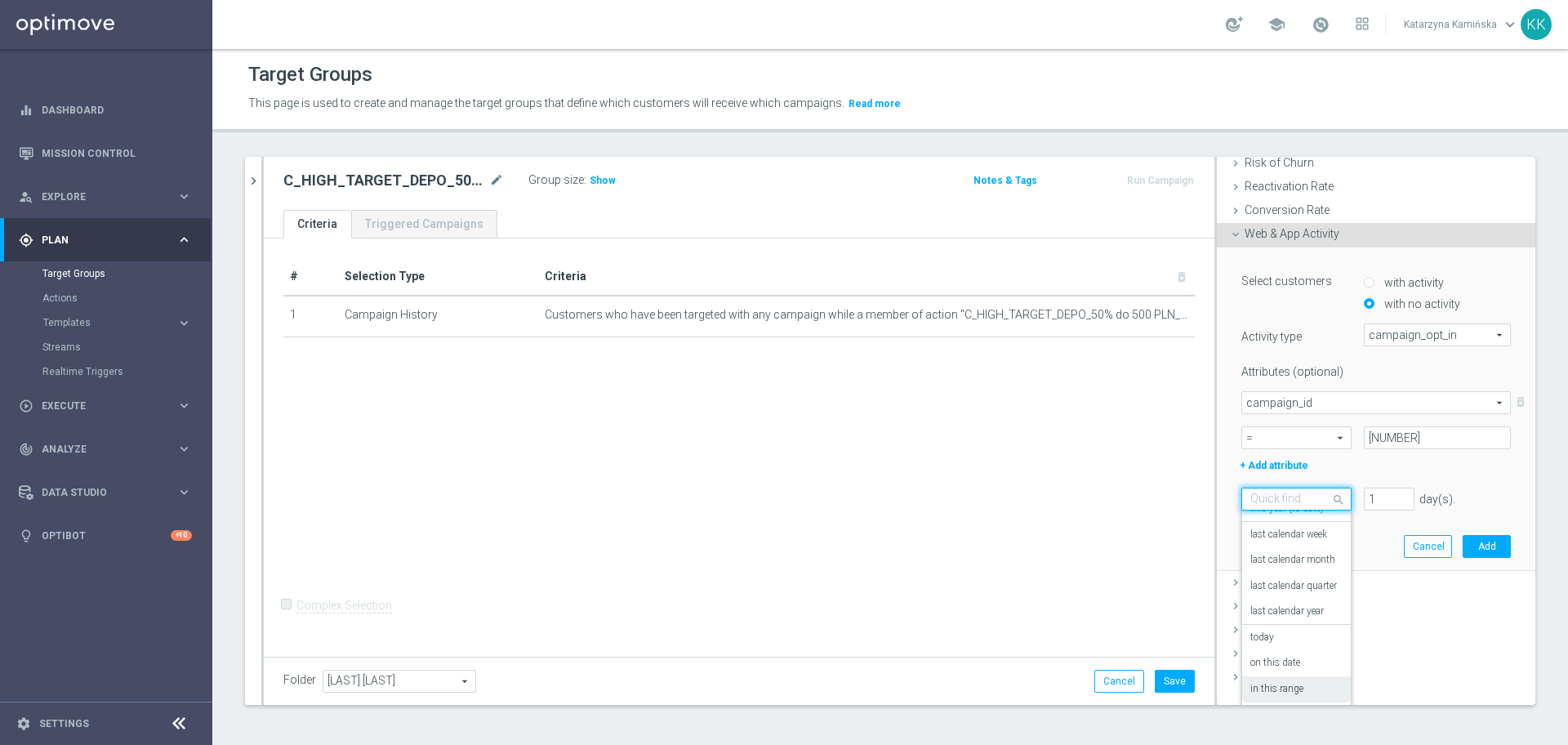 click on "in this range" at bounding box center (1276, 689) 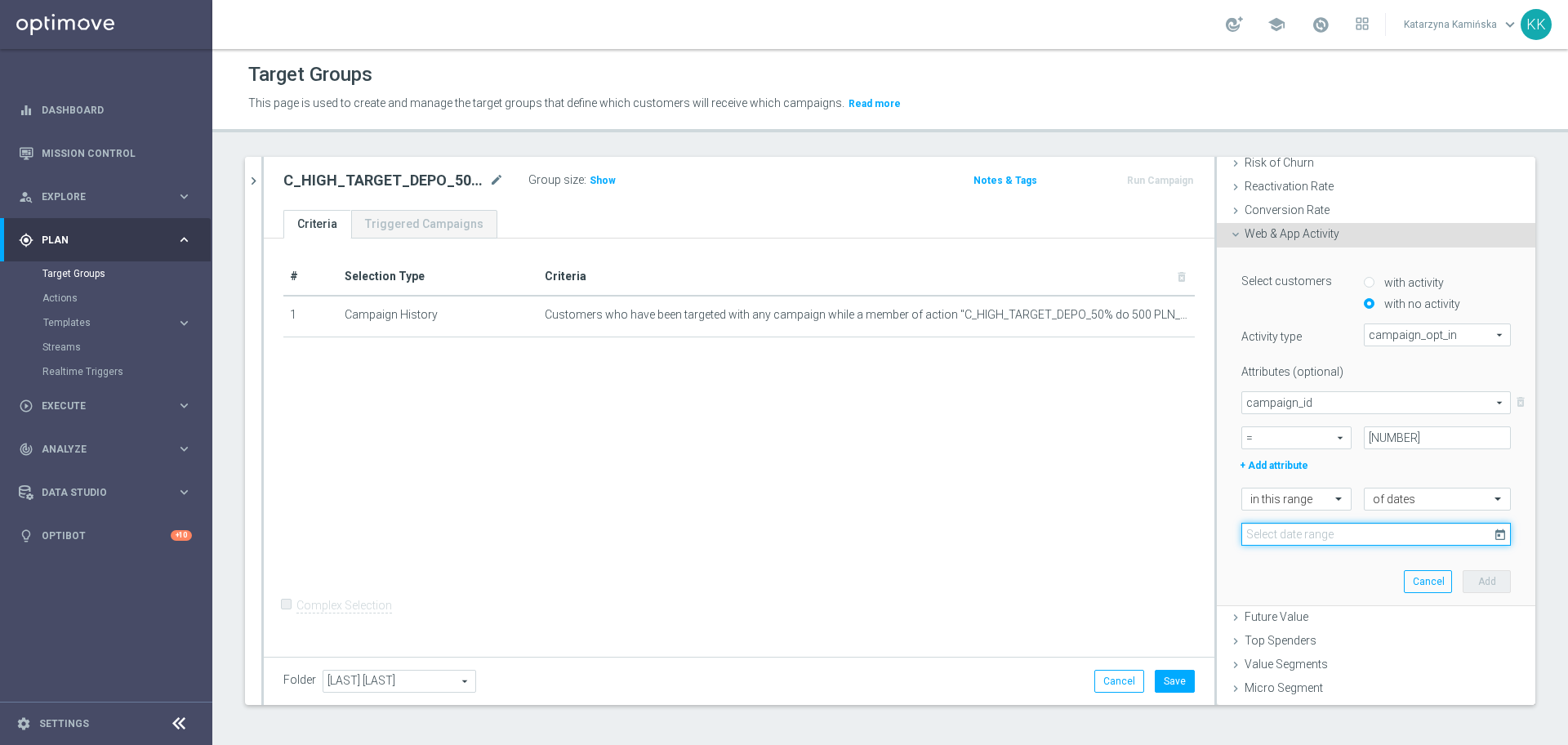 click at bounding box center [1376, 534] 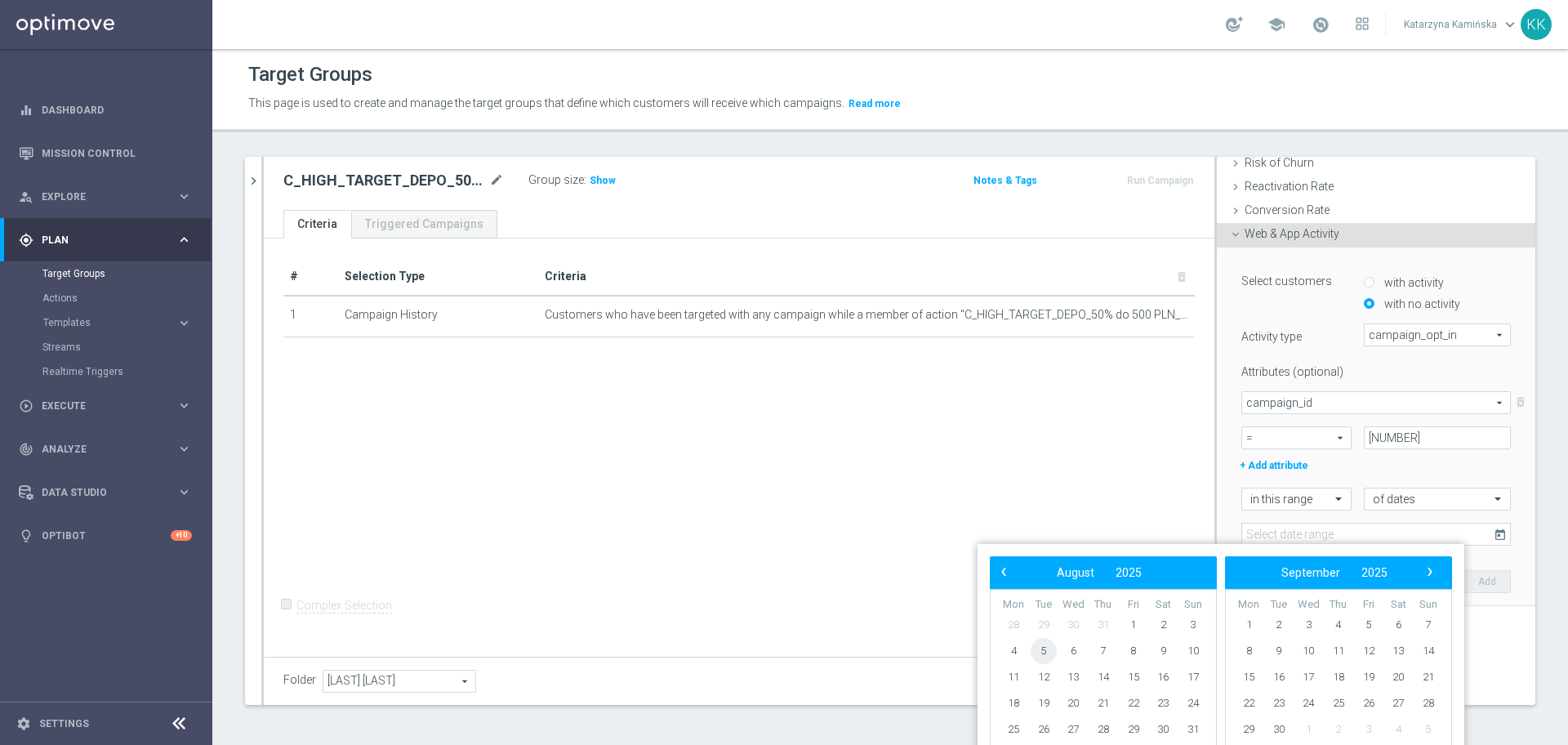 click on "5" 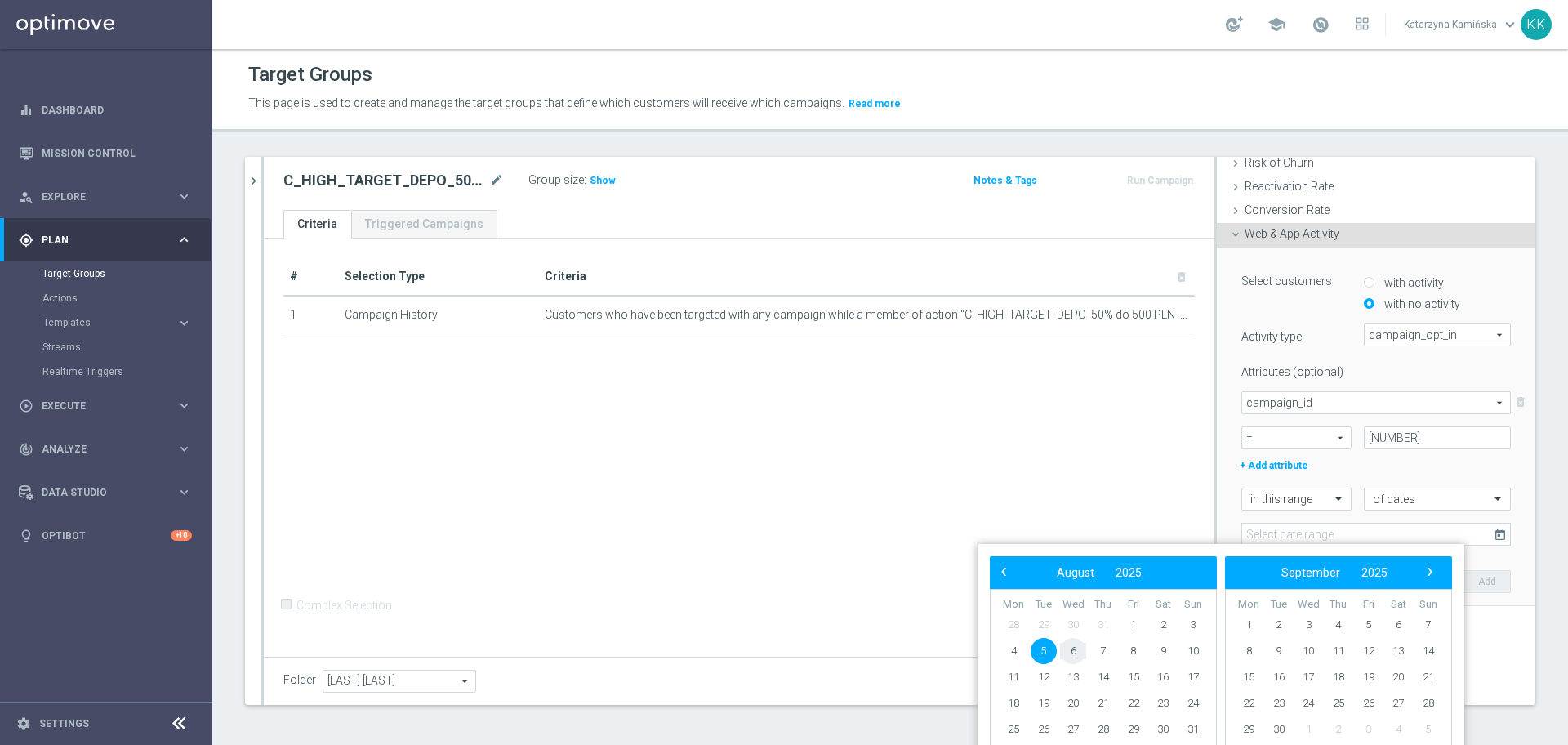click on "6" 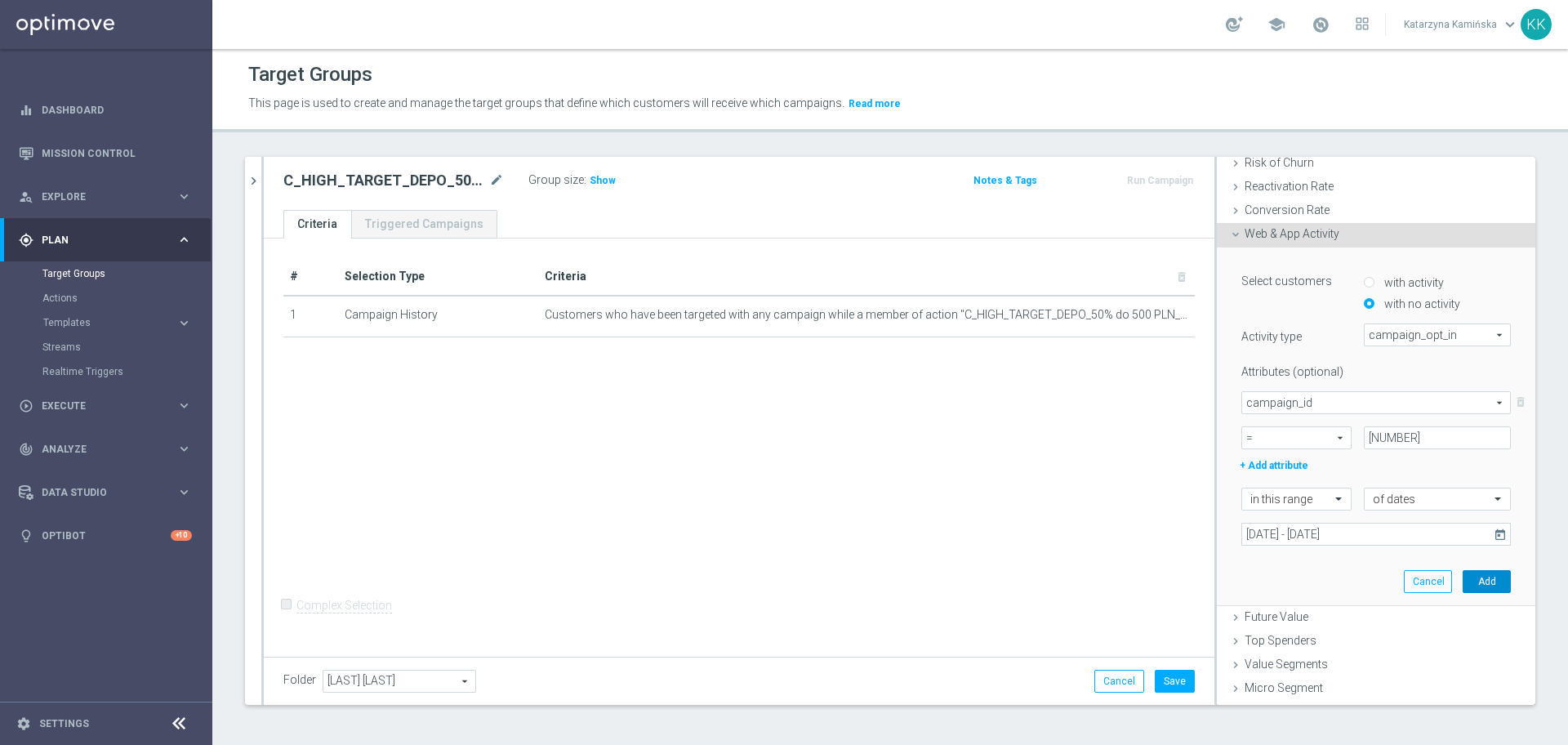 click on "Add" at bounding box center (1486, 582) 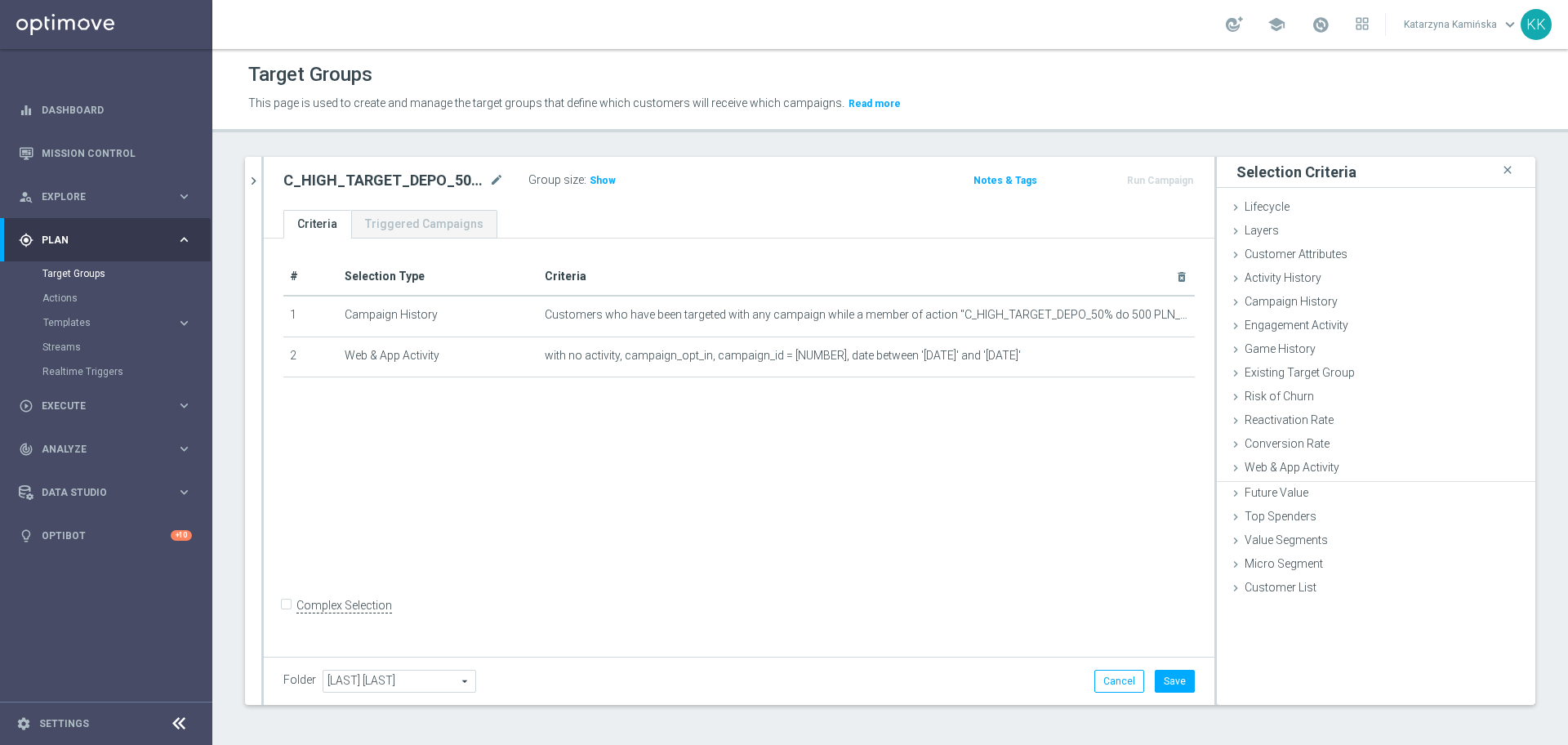 scroll, scrollTop: 0, scrollLeft: 0, axis: both 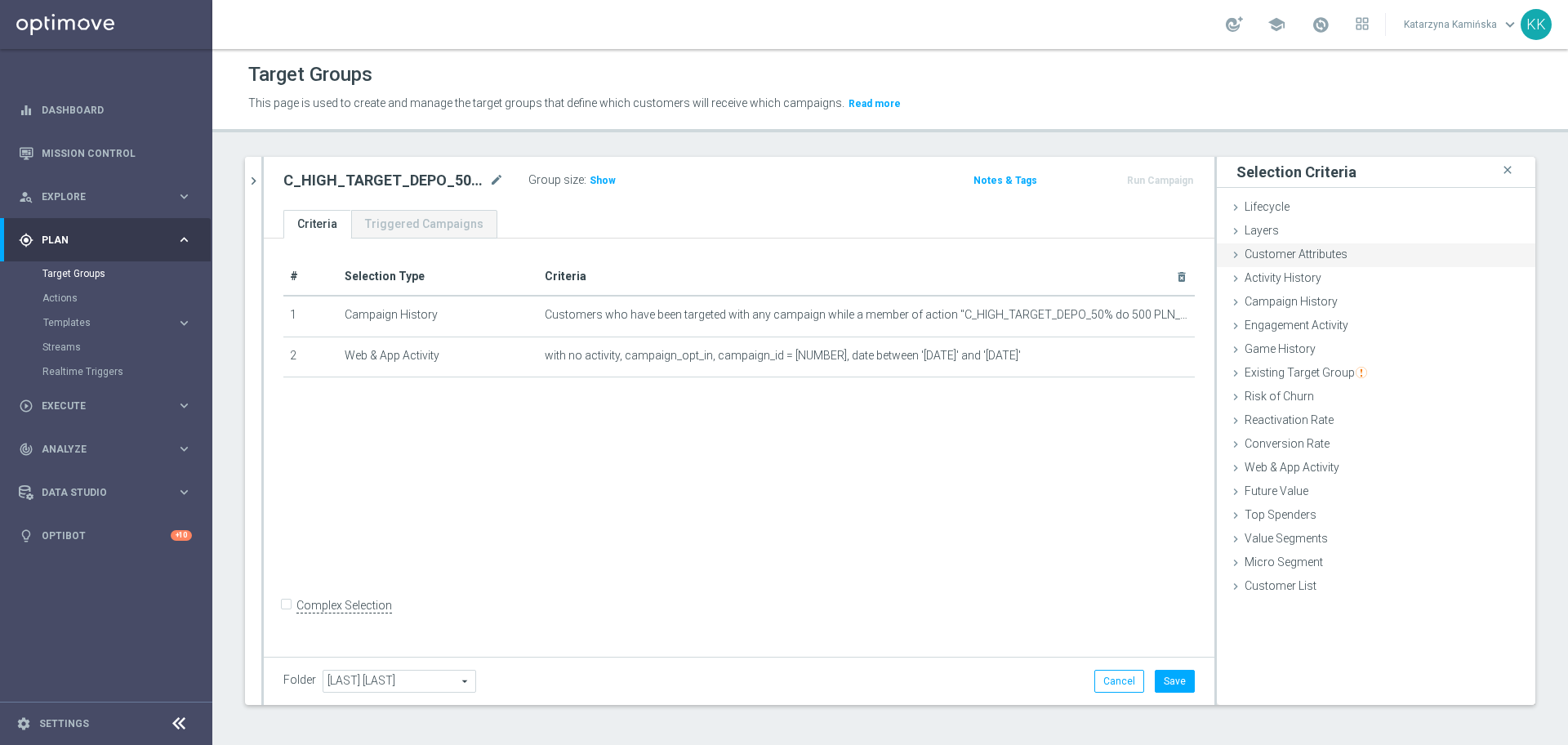 click on "Customer Attributes" at bounding box center [1296, 254] 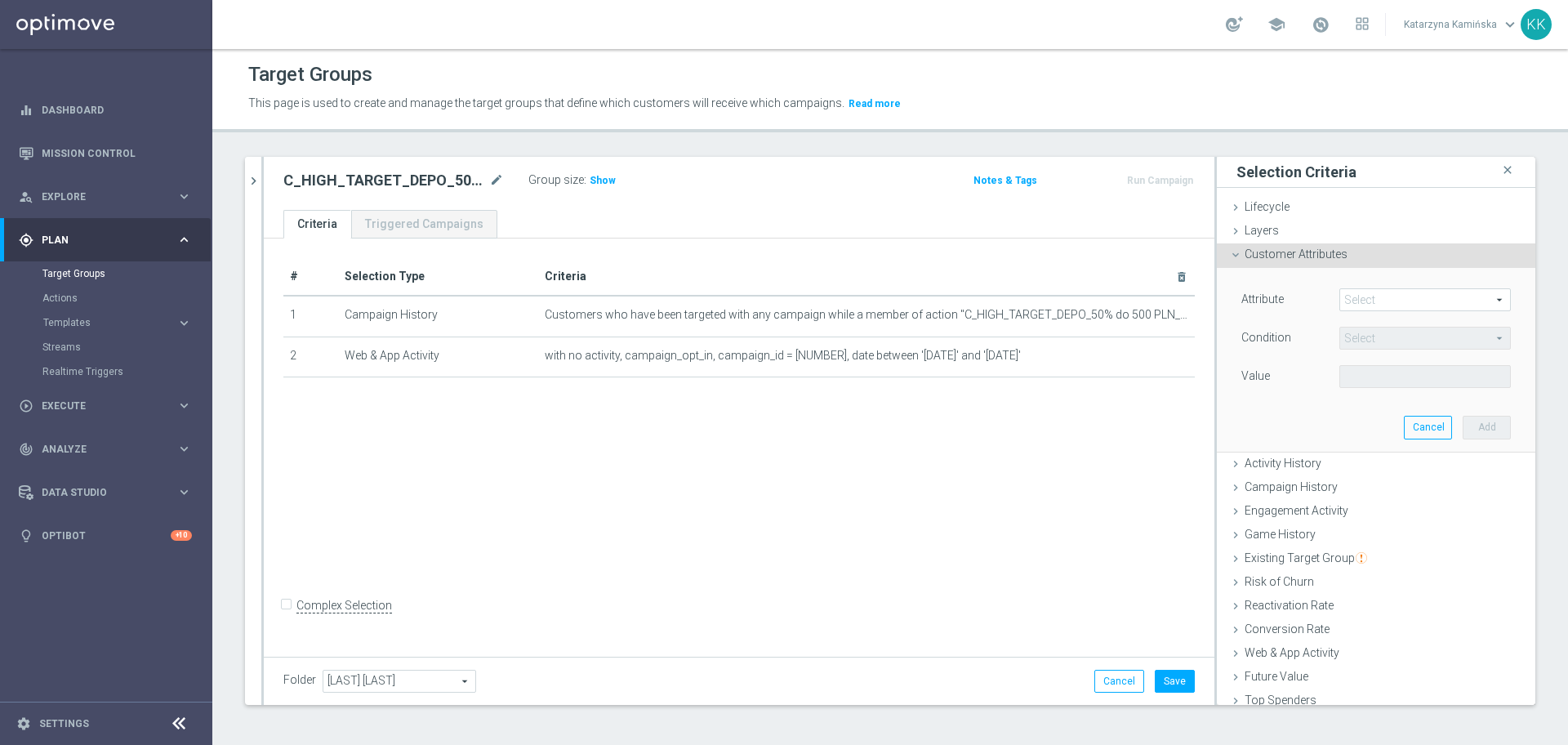 click at bounding box center [1425, 300] 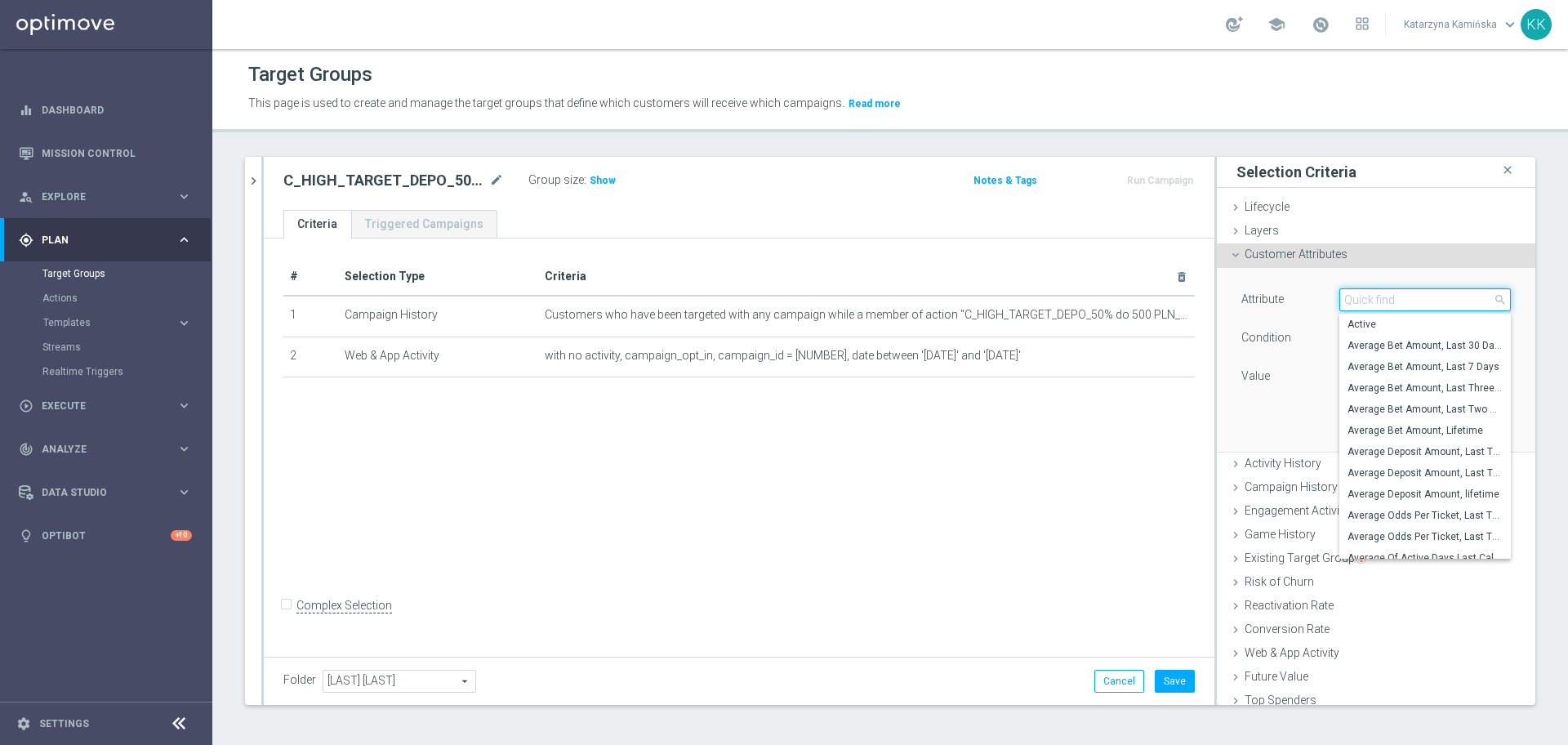 click at bounding box center (1425, 300) 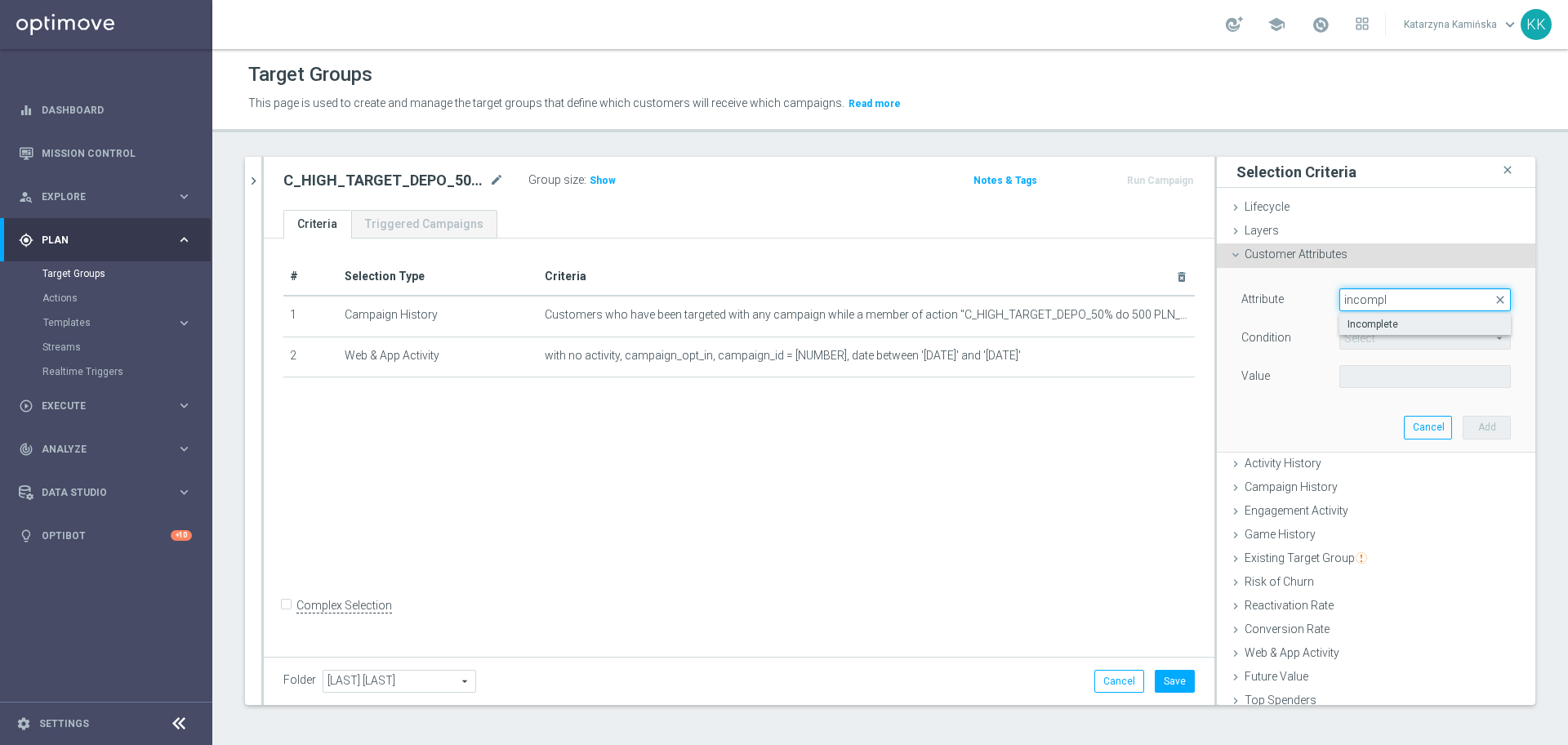 type on "incompl" 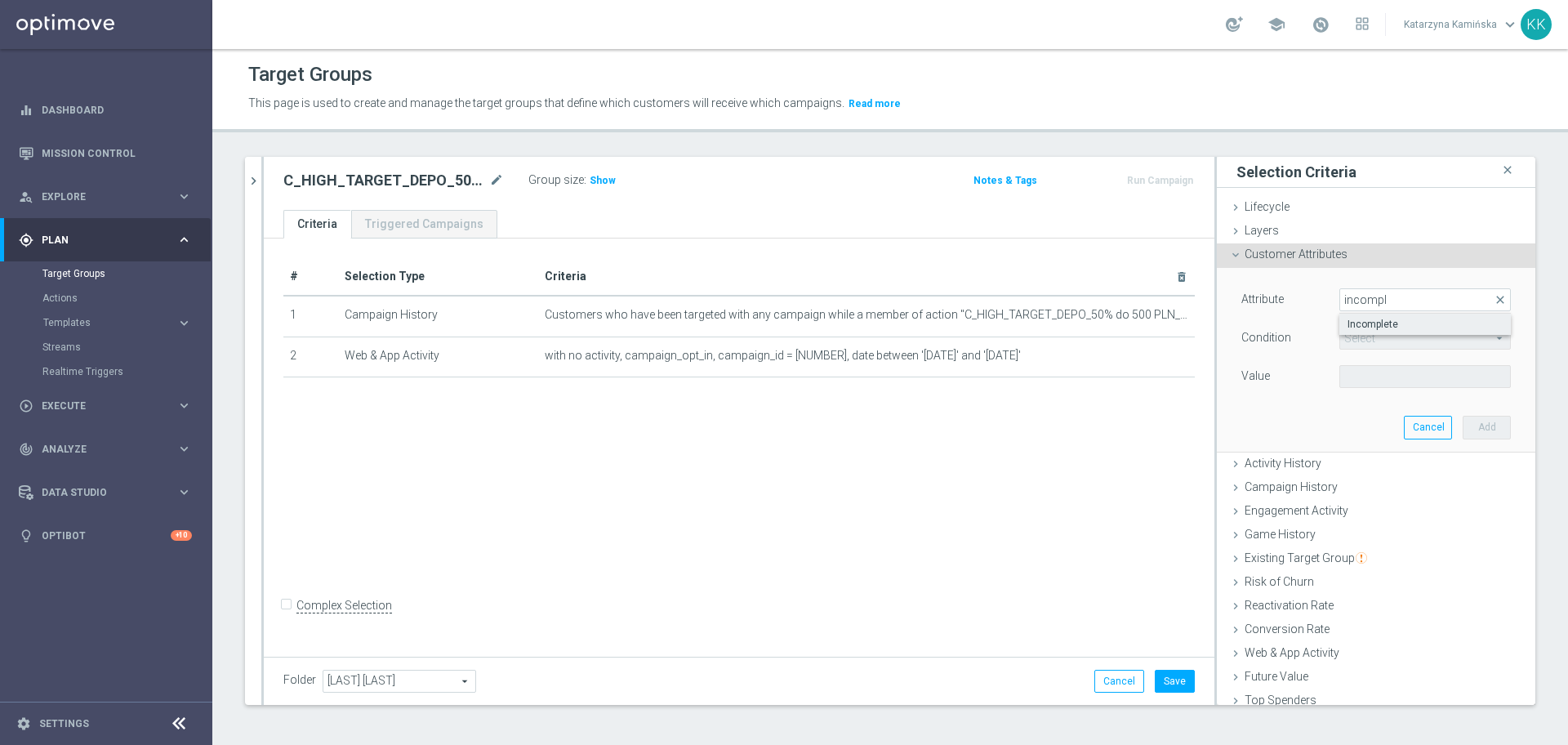 click on "Incomplete" at bounding box center (1425, 324) 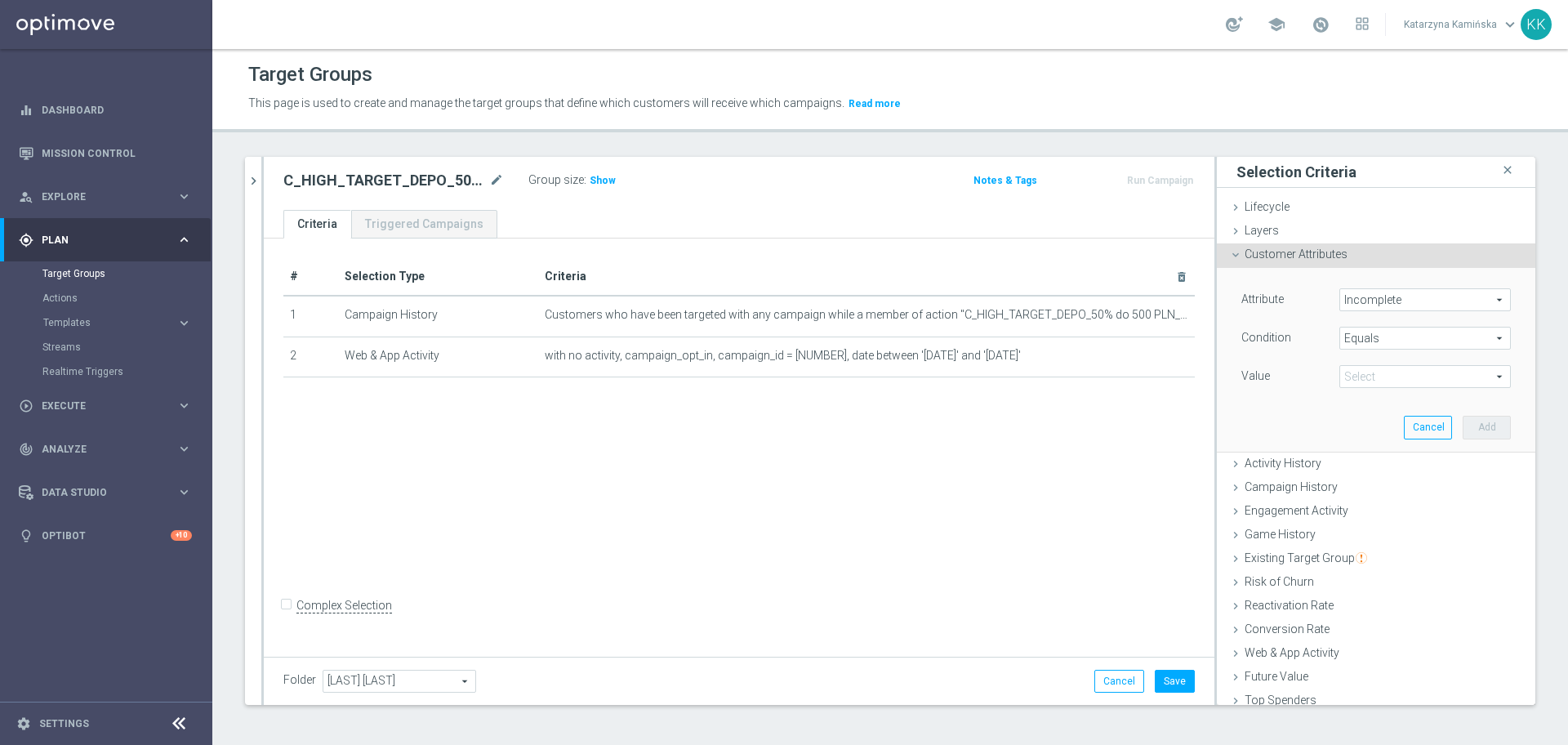 click at bounding box center (1425, 377) 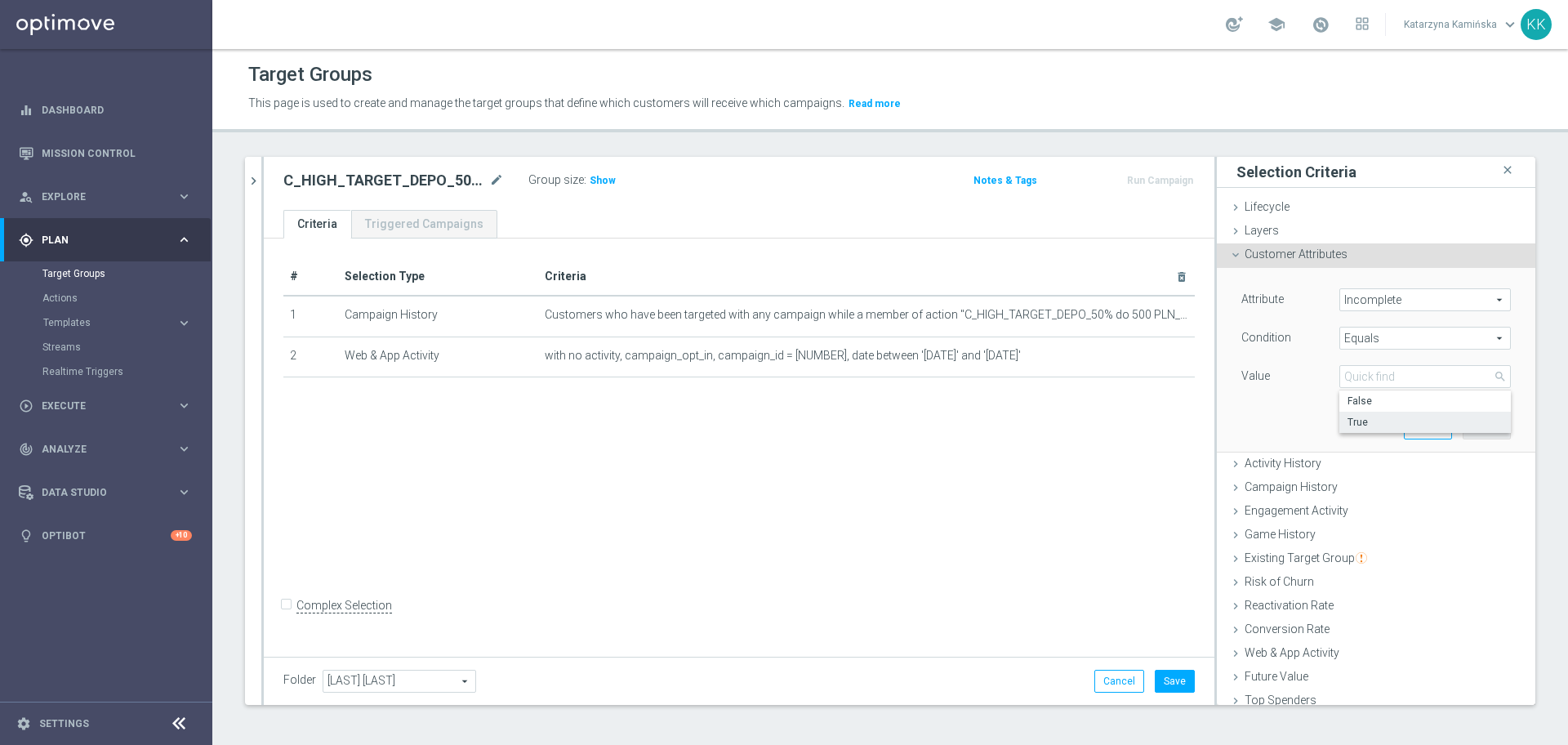 click on "True" at bounding box center [1425, 422] 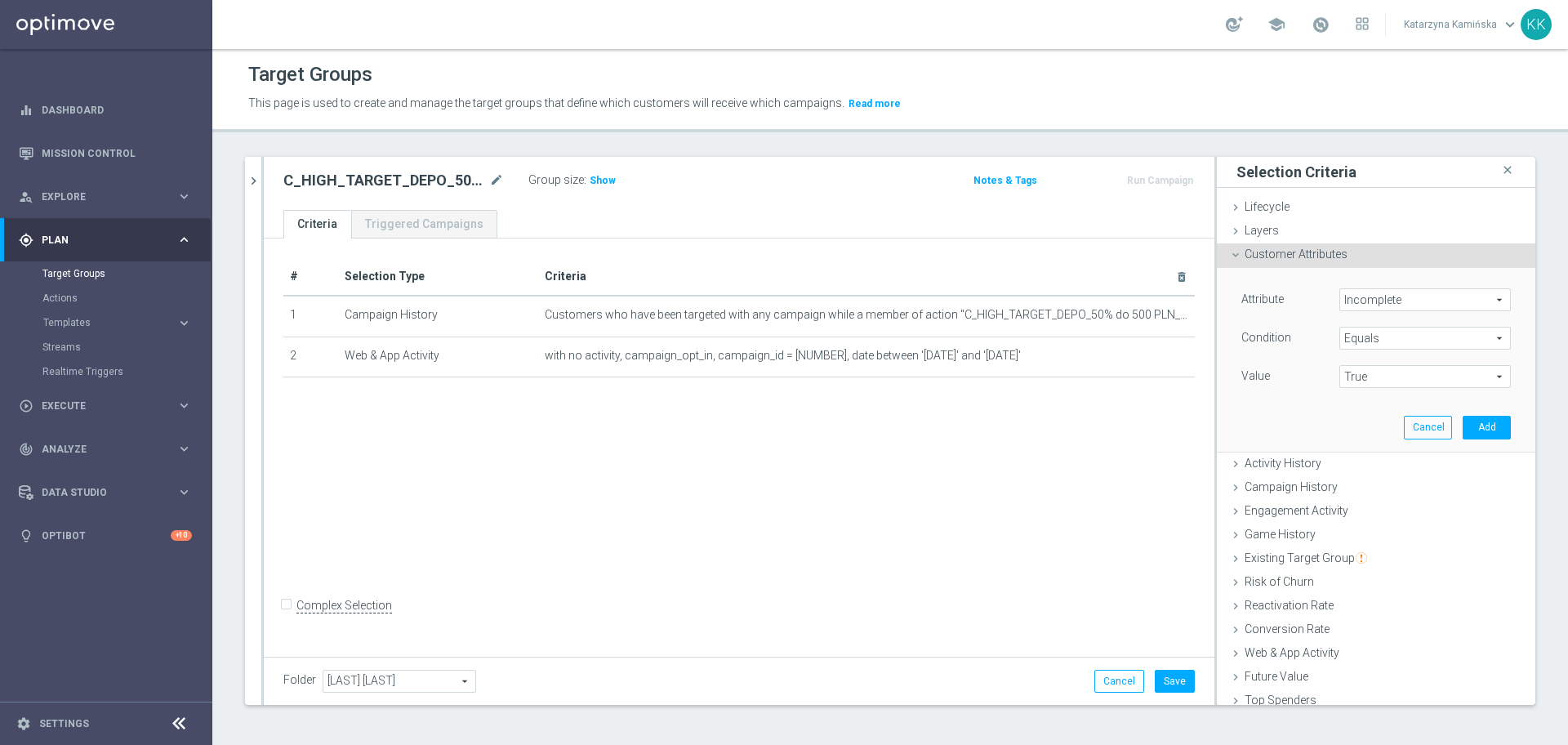 click on "True" at bounding box center [1425, 377] 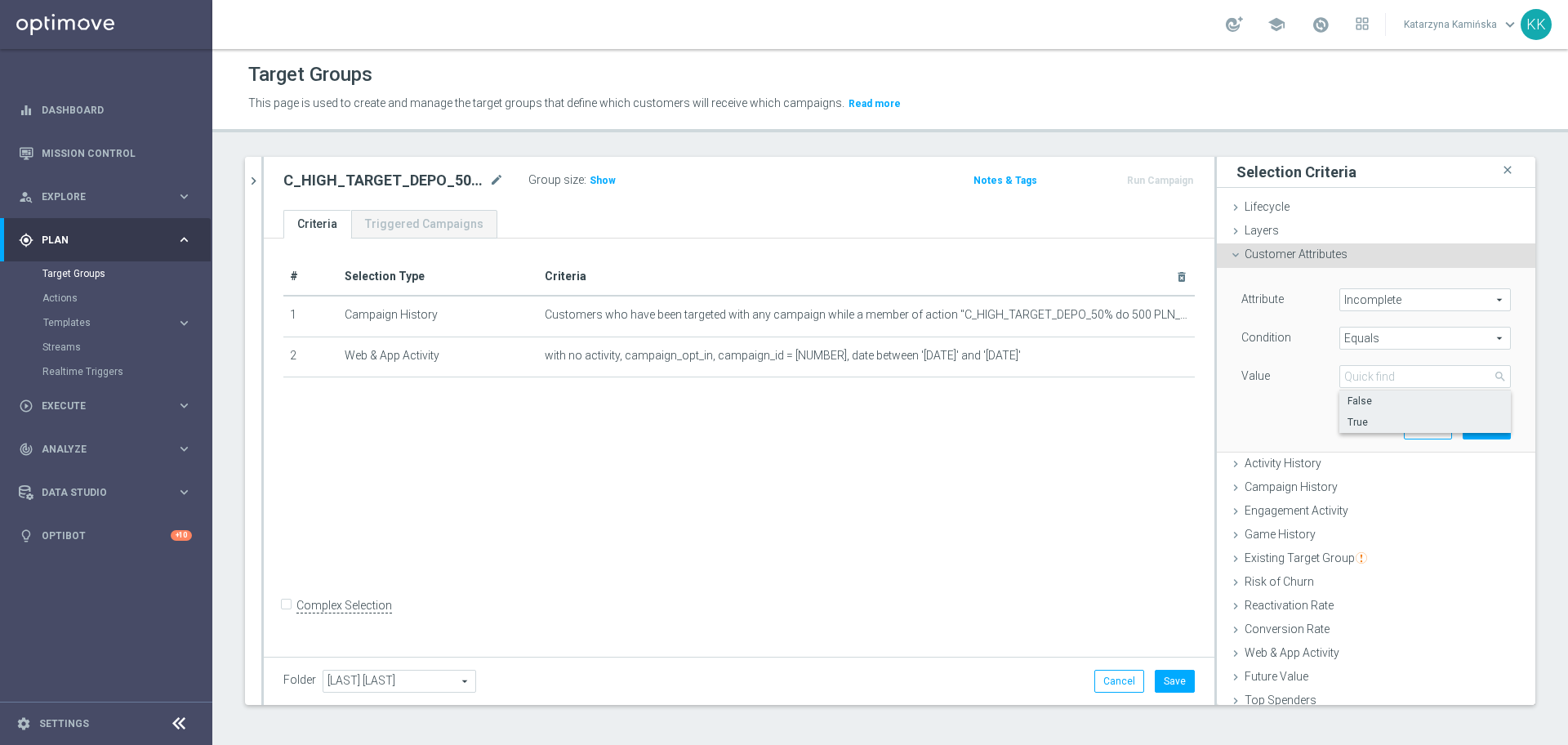 click on "False" at bounding box center (1425, 401) 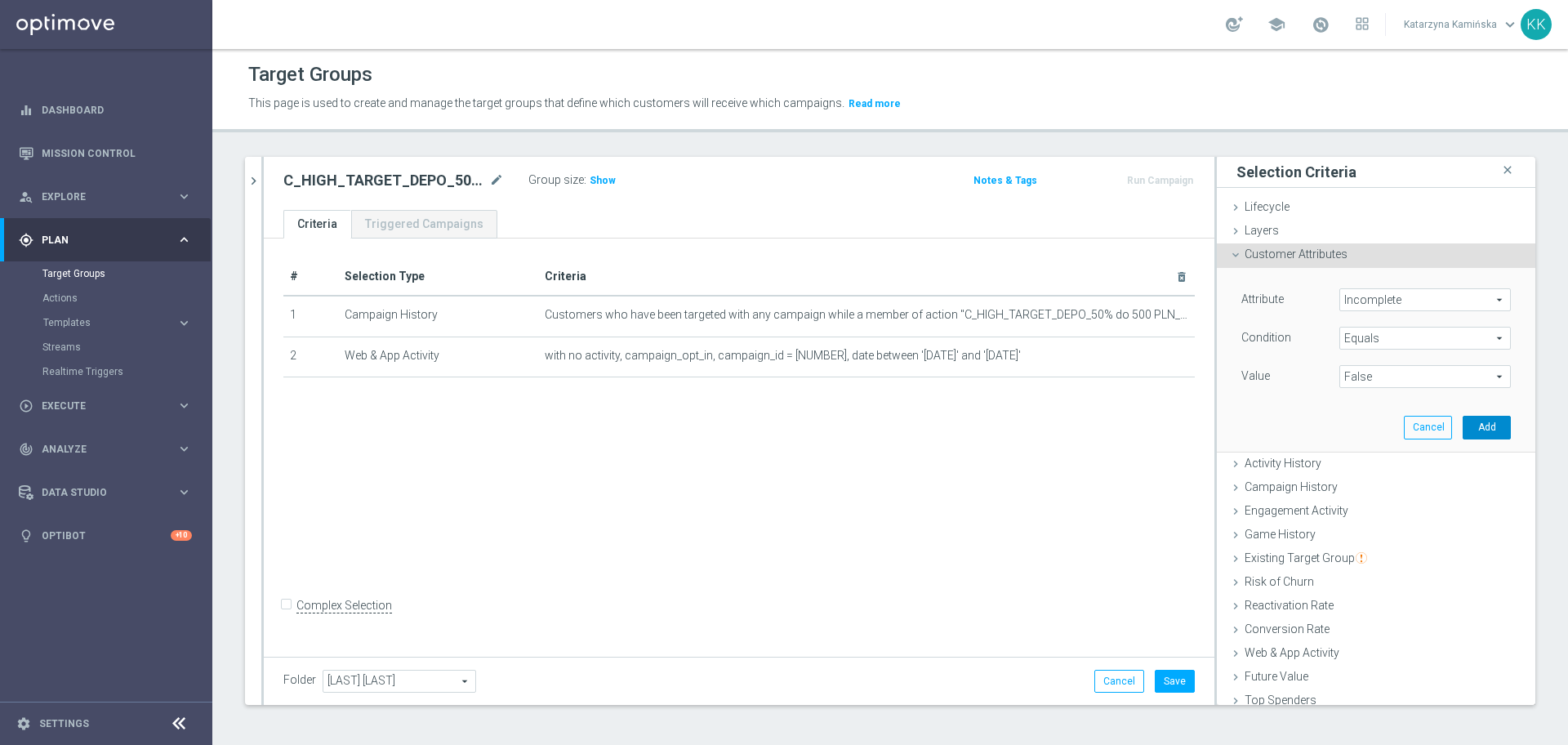 click on "Add" at bounding box center [1486, 427] 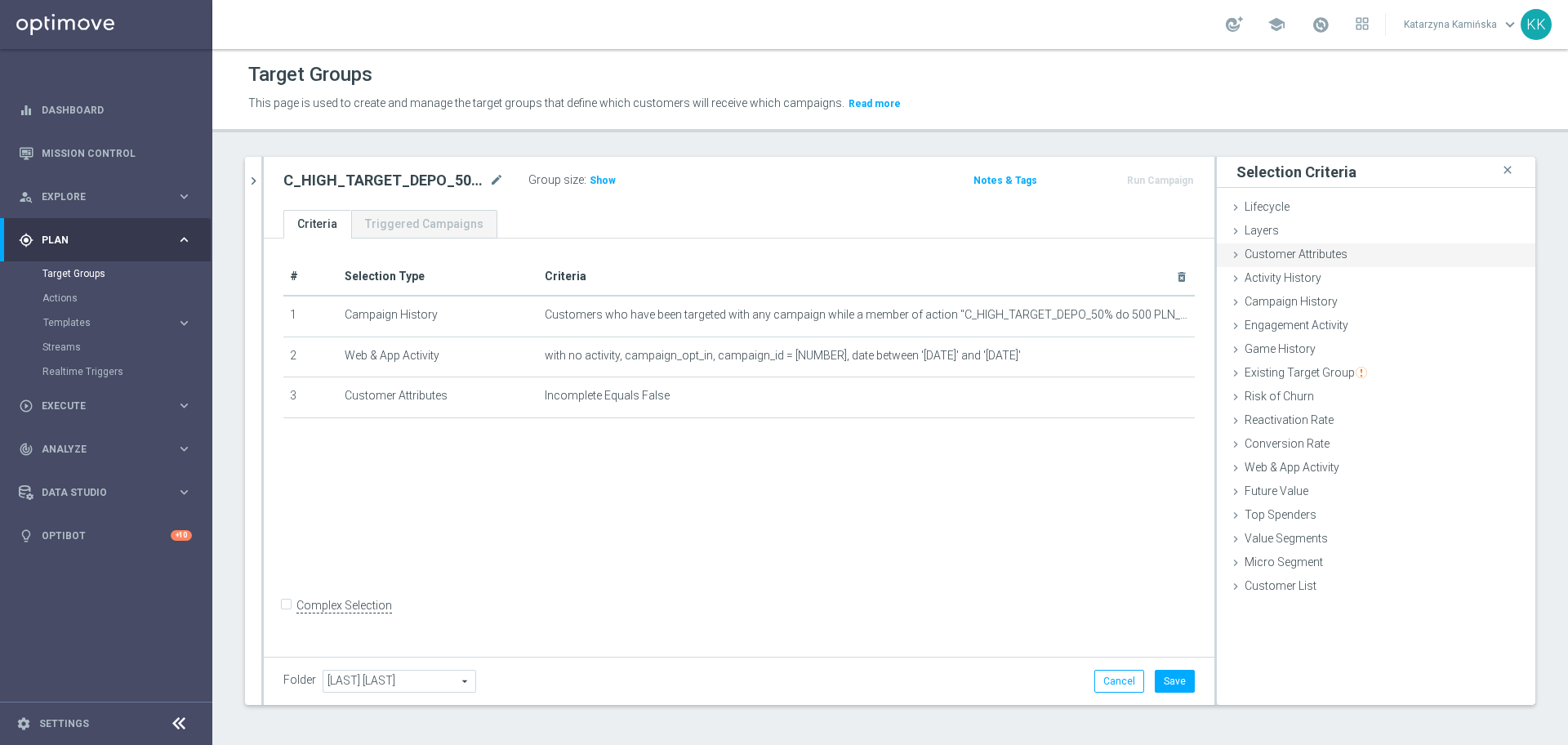 click on "Customer Attributes
done
selection saved" at bounding box center [1376, 256] 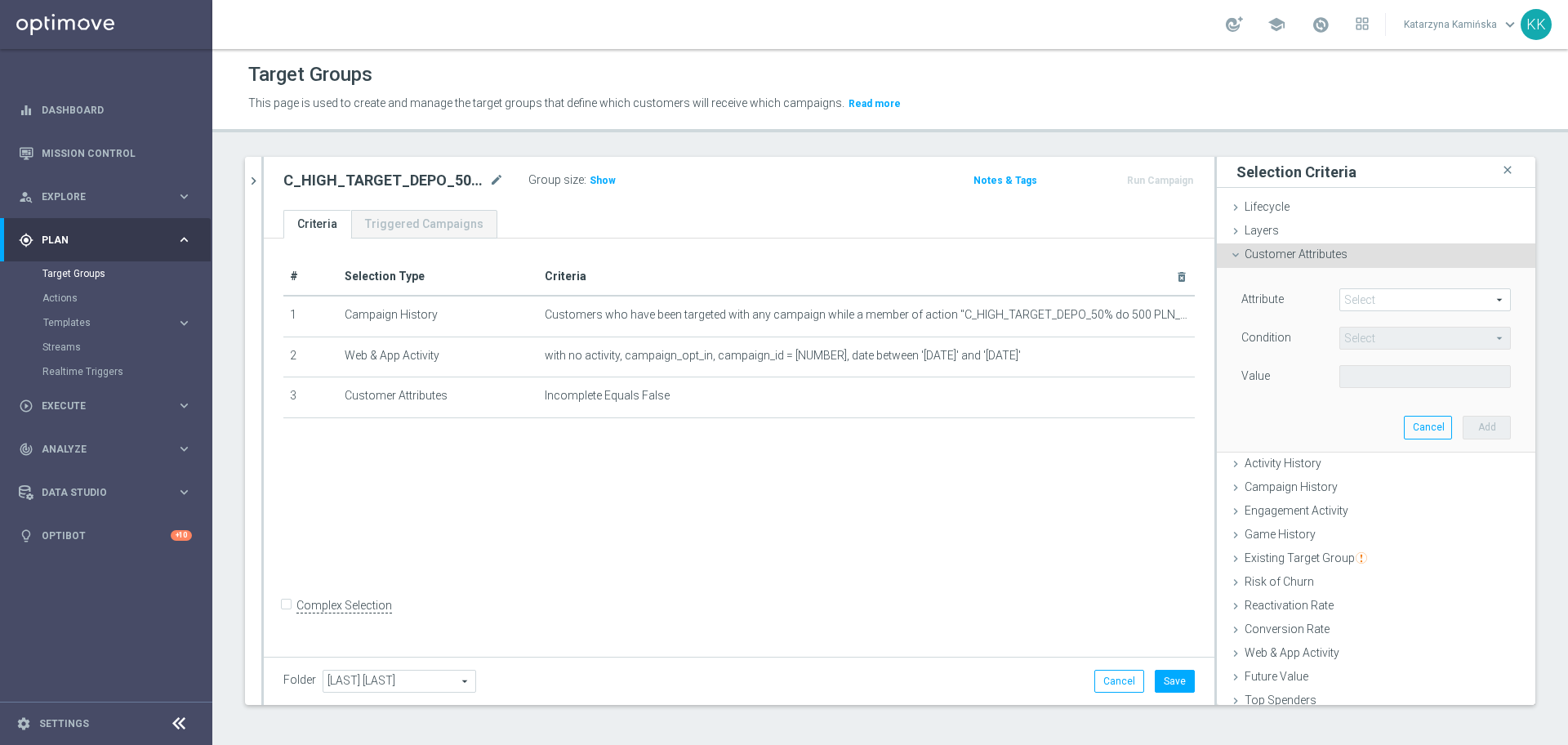click at bounding box center [1425, 300] 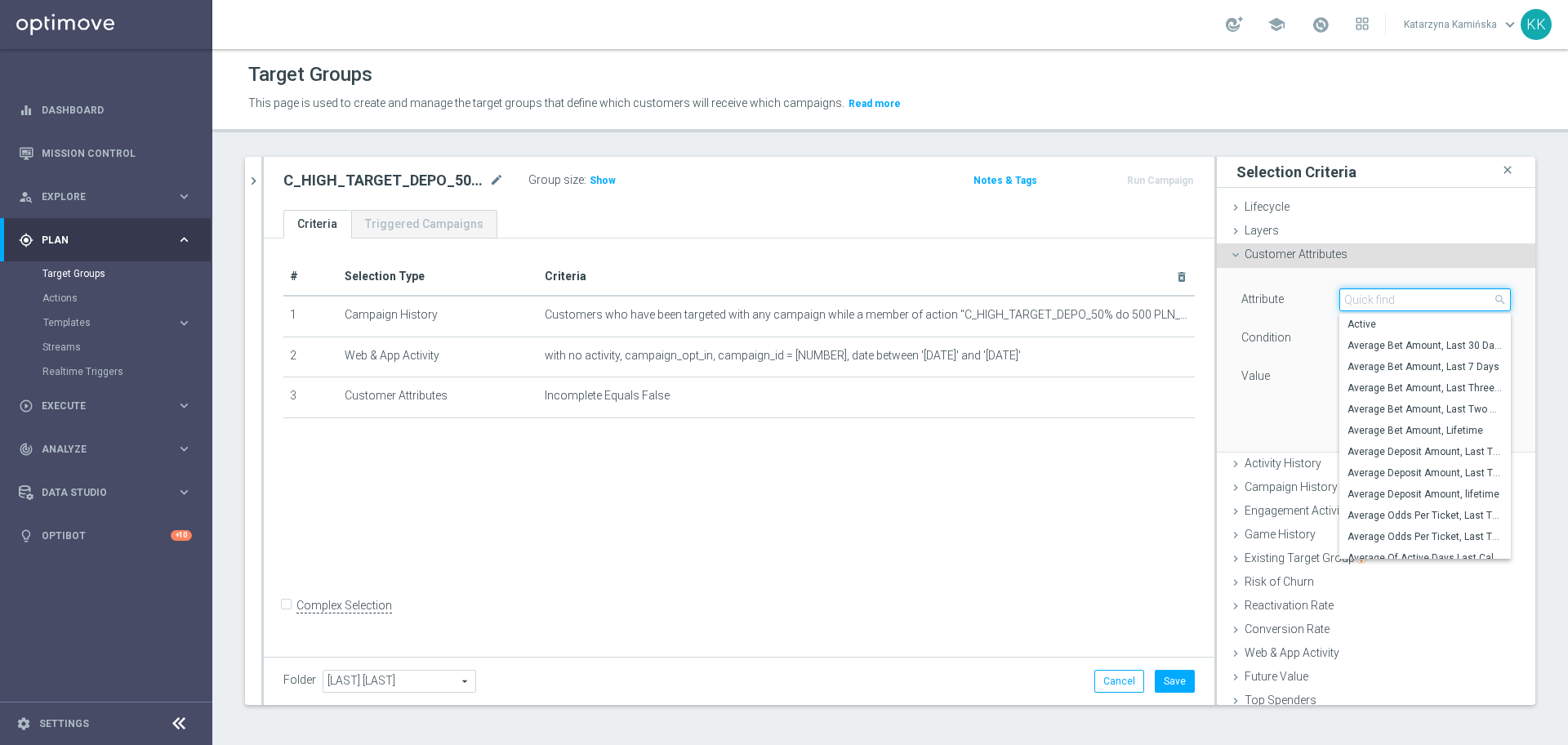 click at bounding box center (1425, 300) 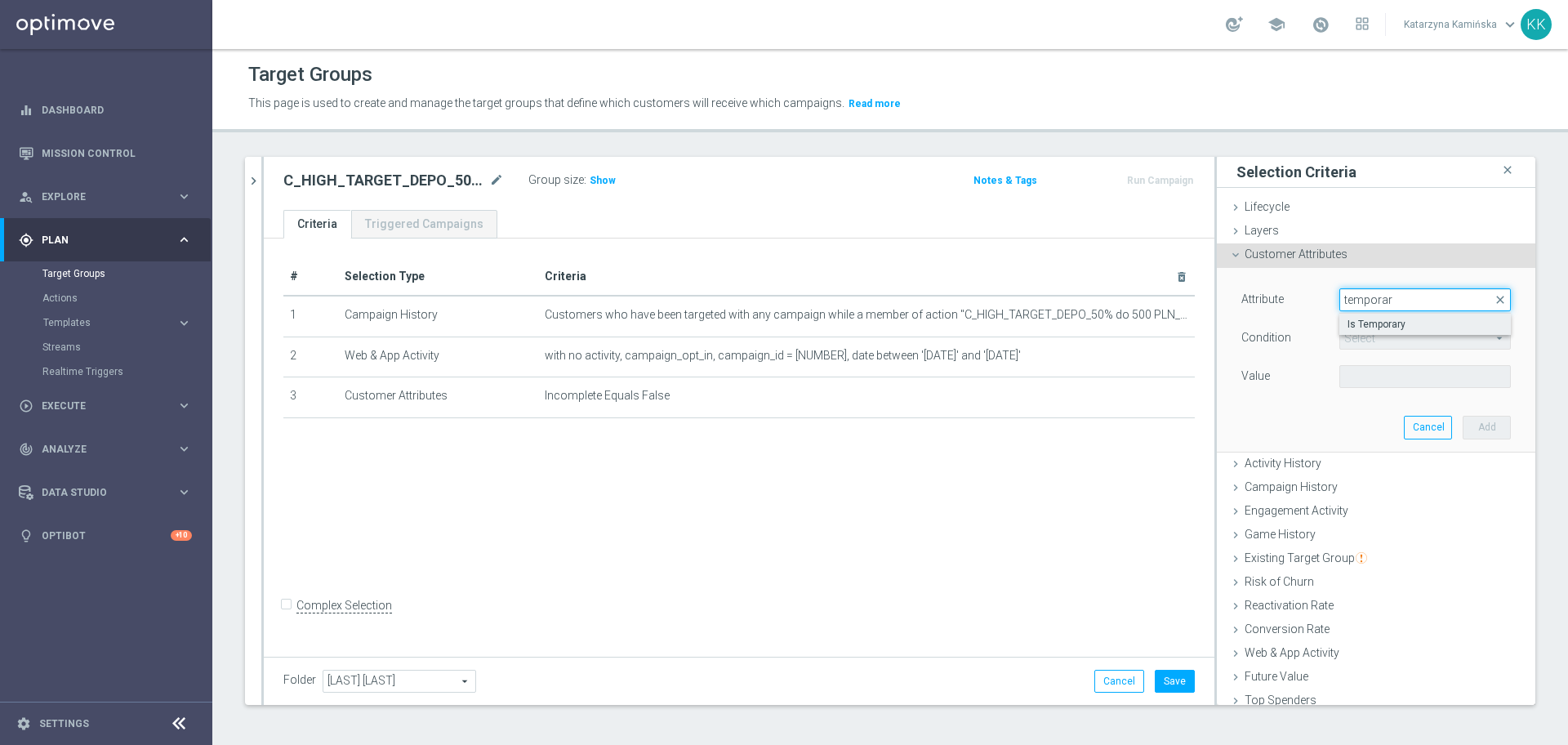 type on "temporar" 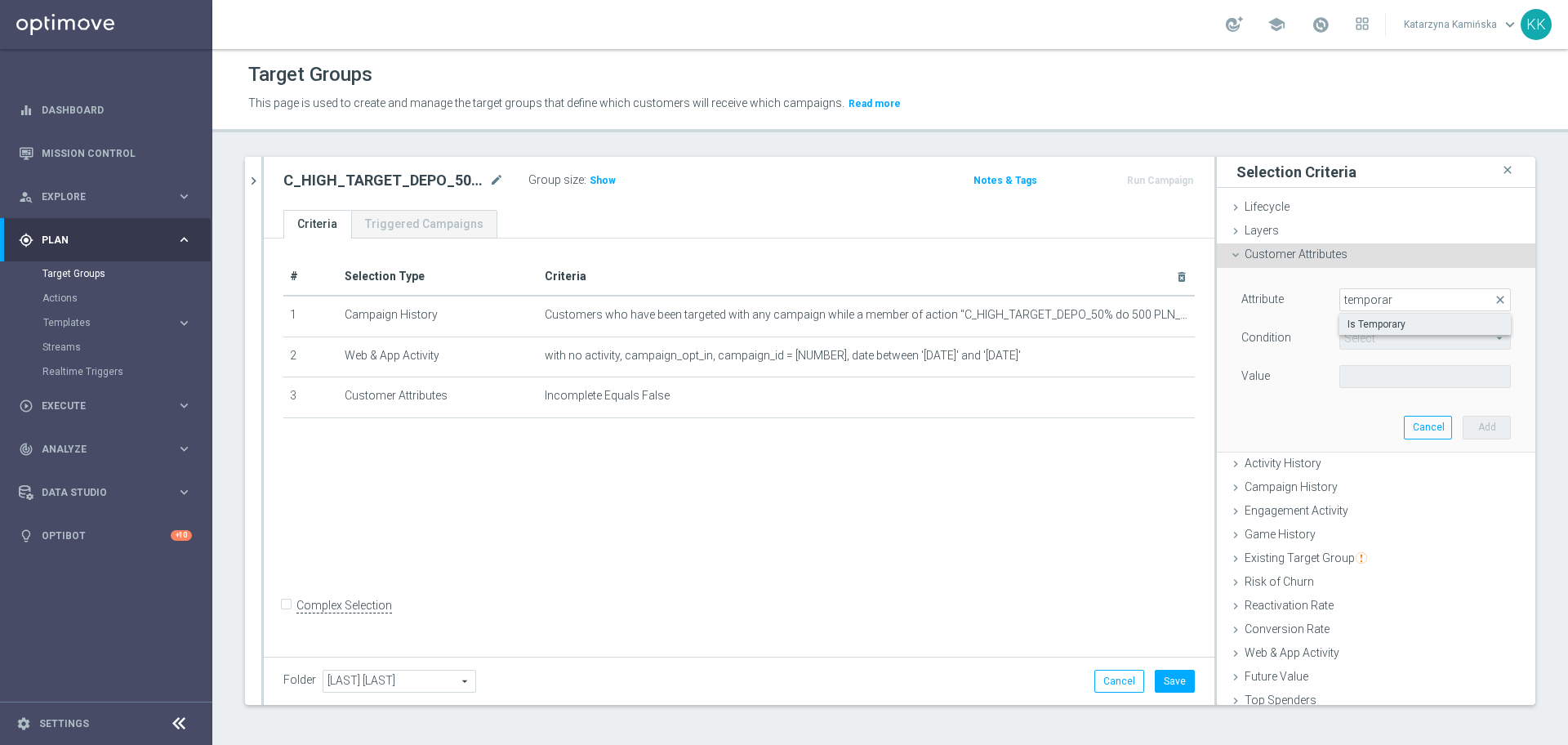 click on "Is Temporary" at bounding box center (1425, 324) 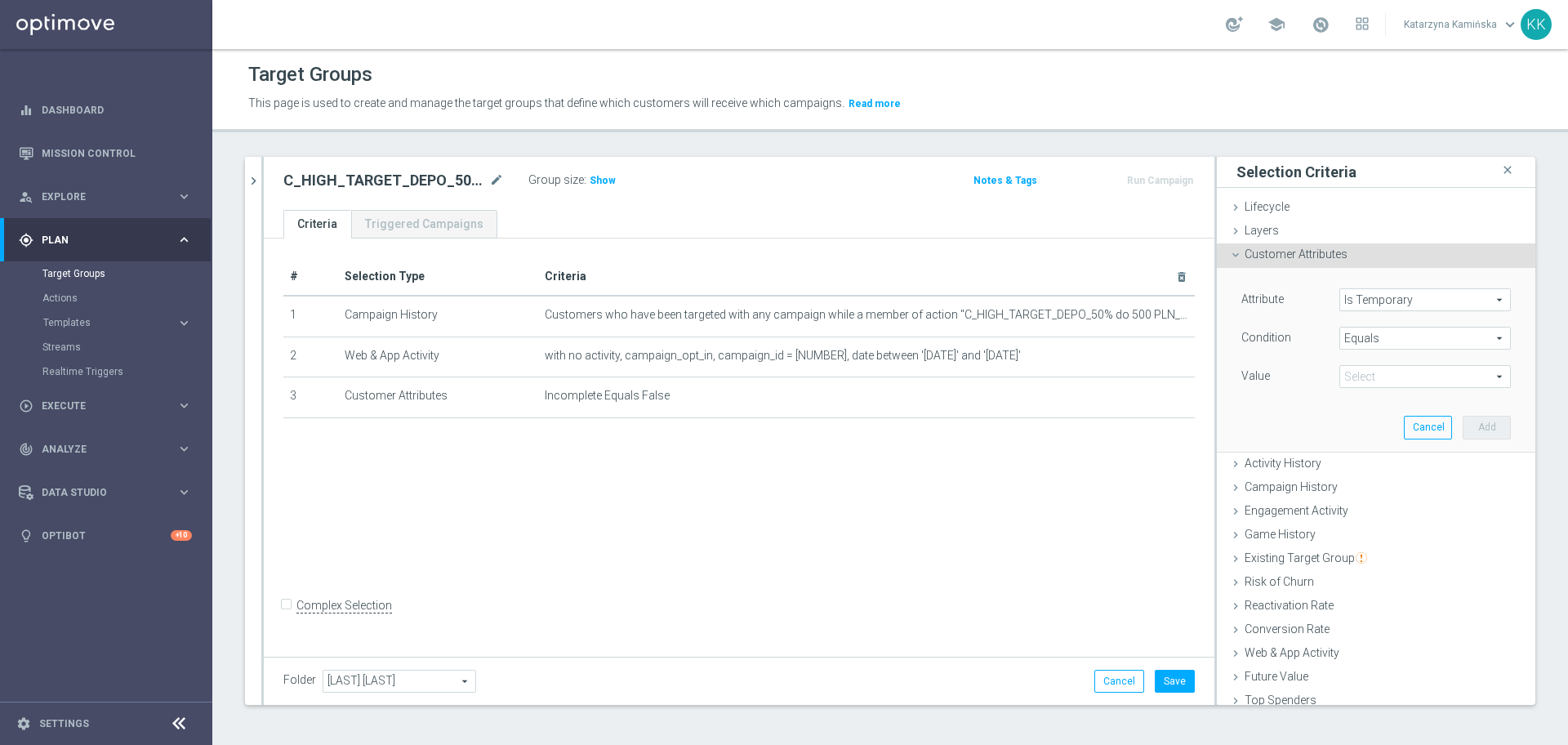 click at bounding box center [1425, 377] 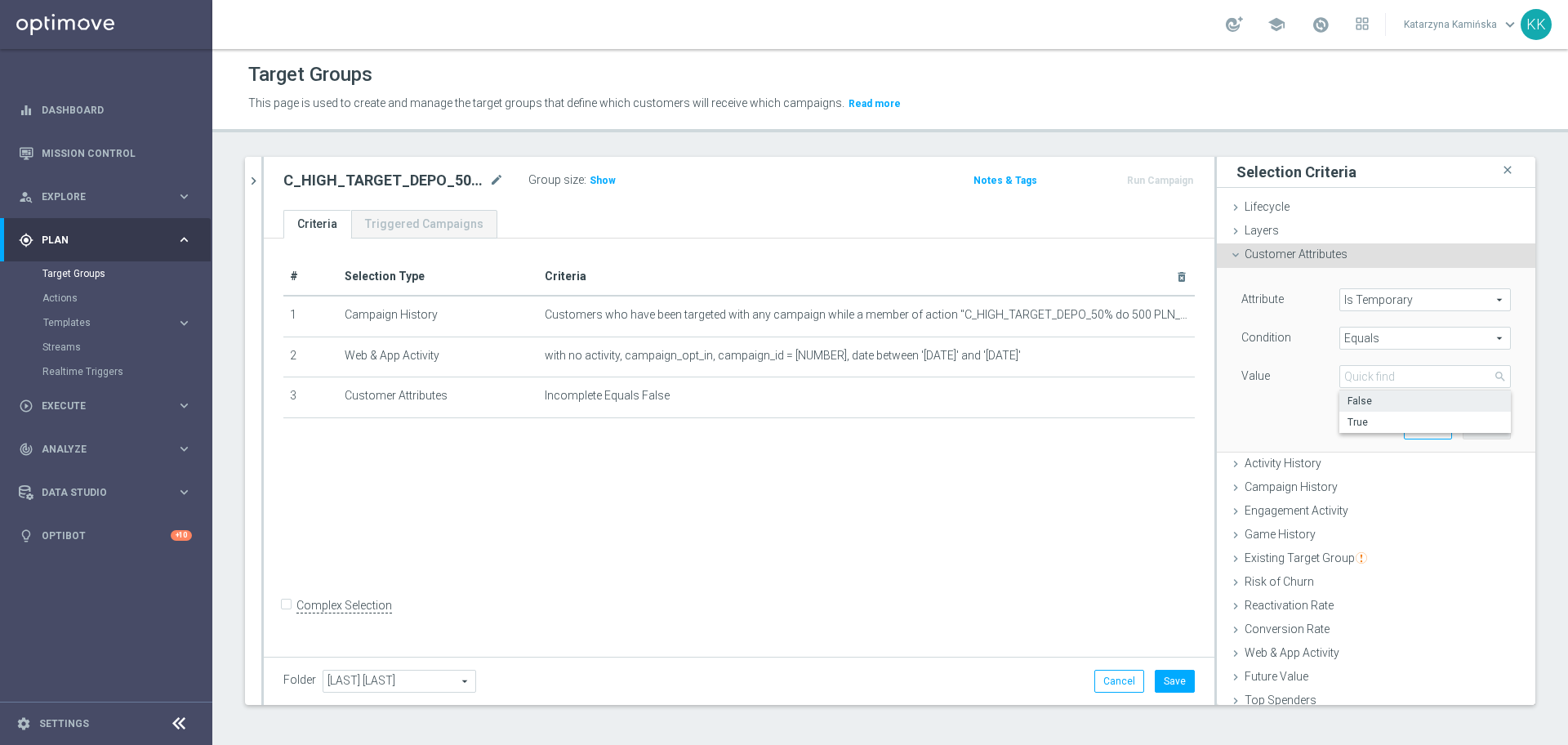 click on "False" at bounding box center [1425, 401] 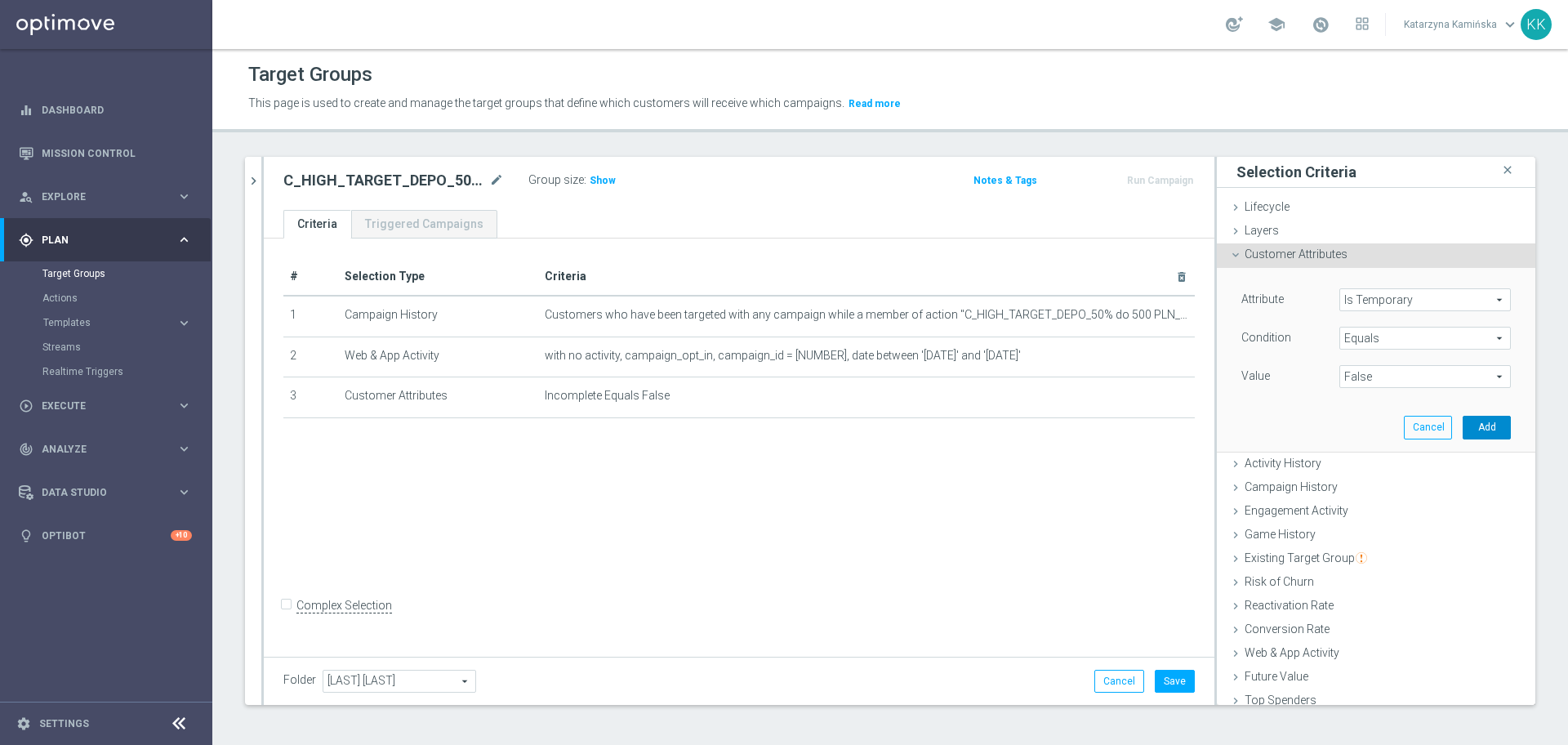 click on "Add" at bounding box center [1486, 427] 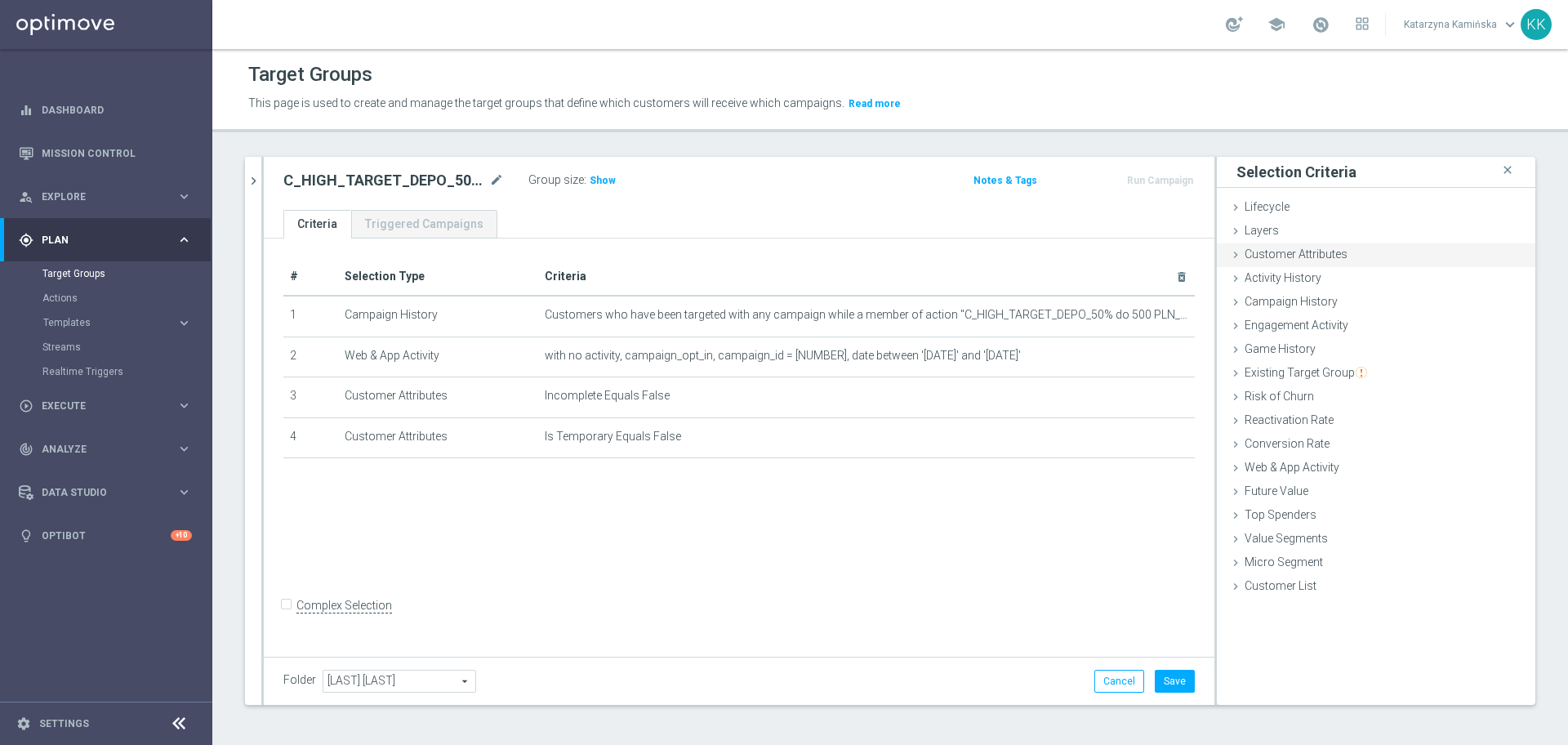 click on "Customer Attributes" at bounding box center [1296, 254] 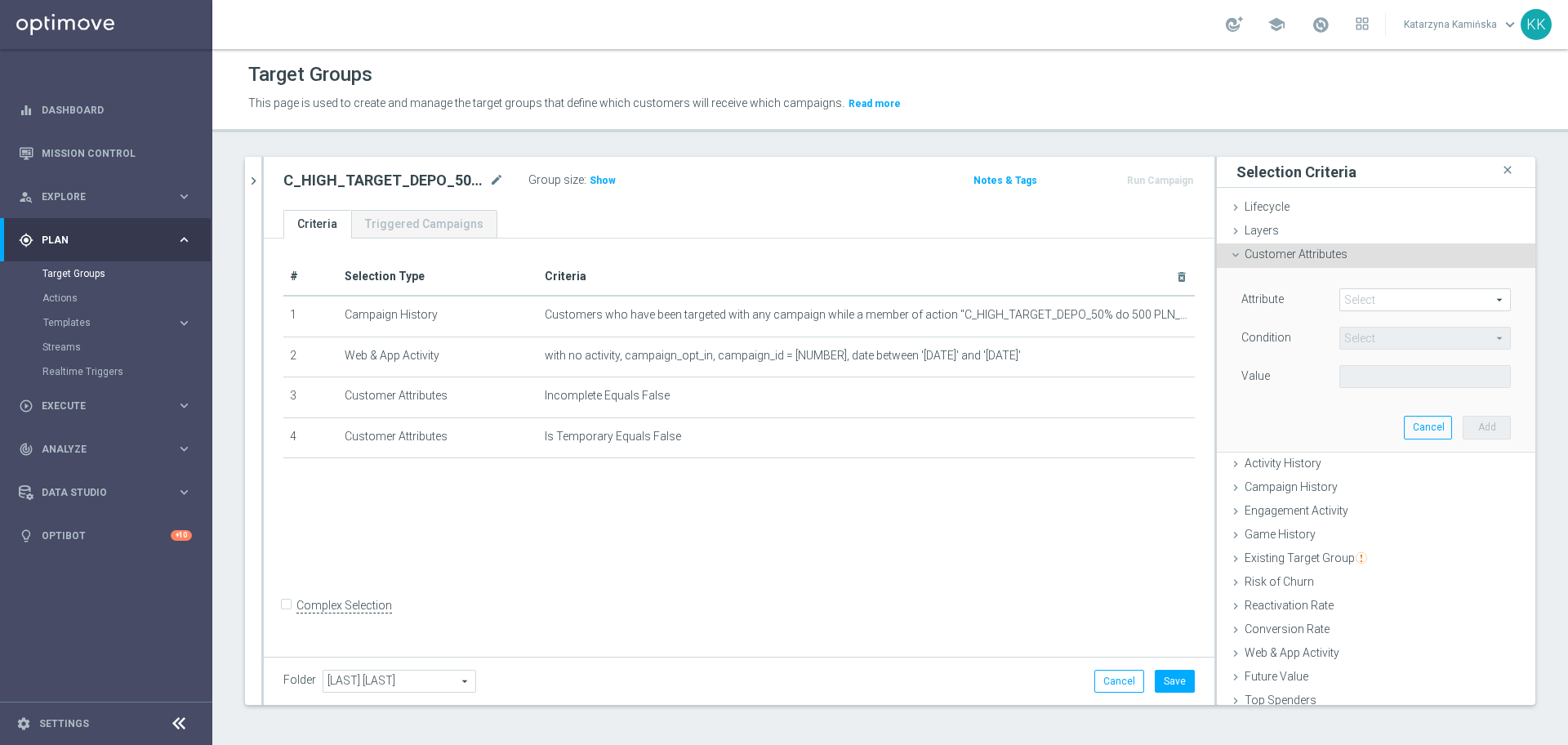 click on "Attribute
Select
arrow_drop_down
search
Condition
Select
arrow_drop_down
search
Value" at bounding box center (1376, 359) 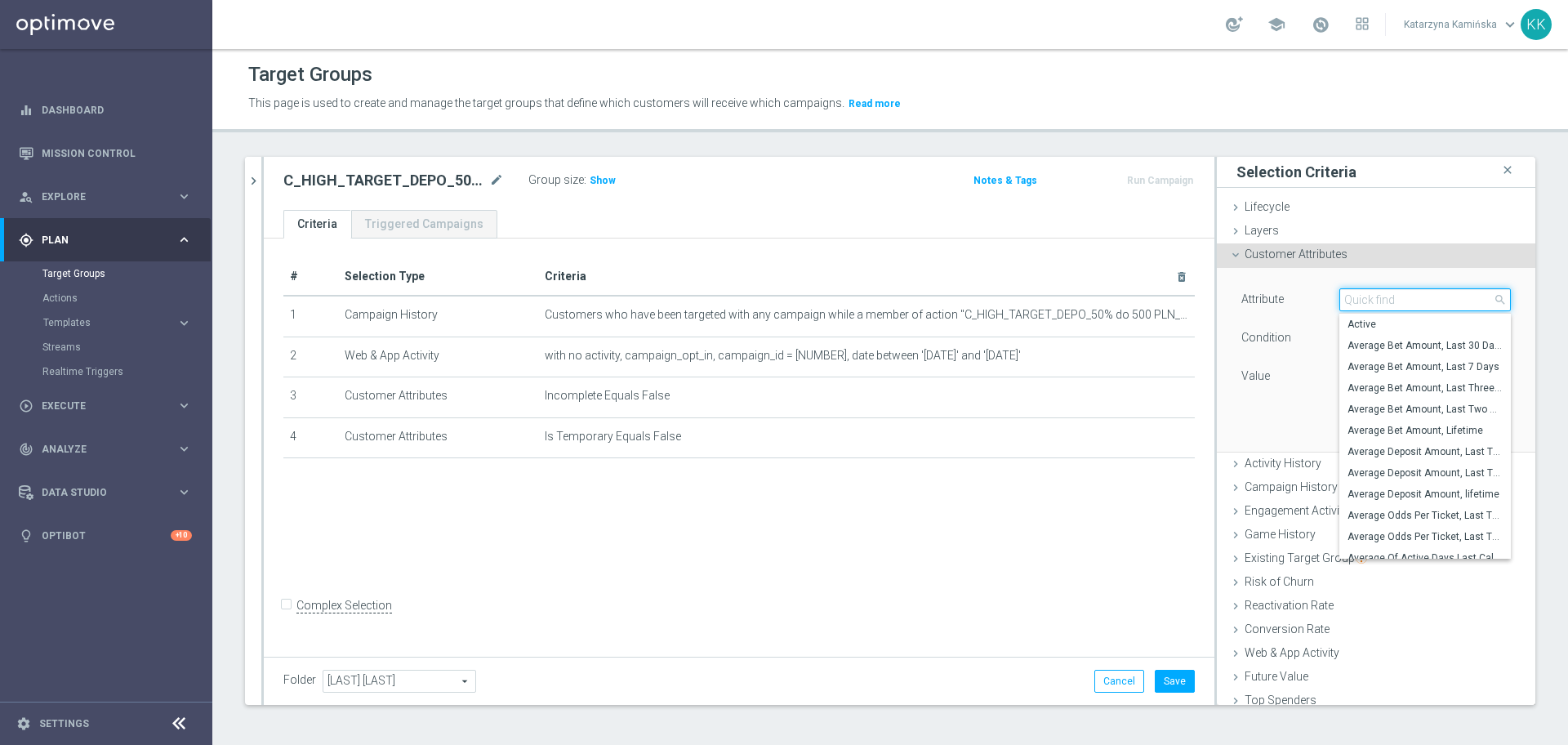 click at bounding box center (1425, 300) 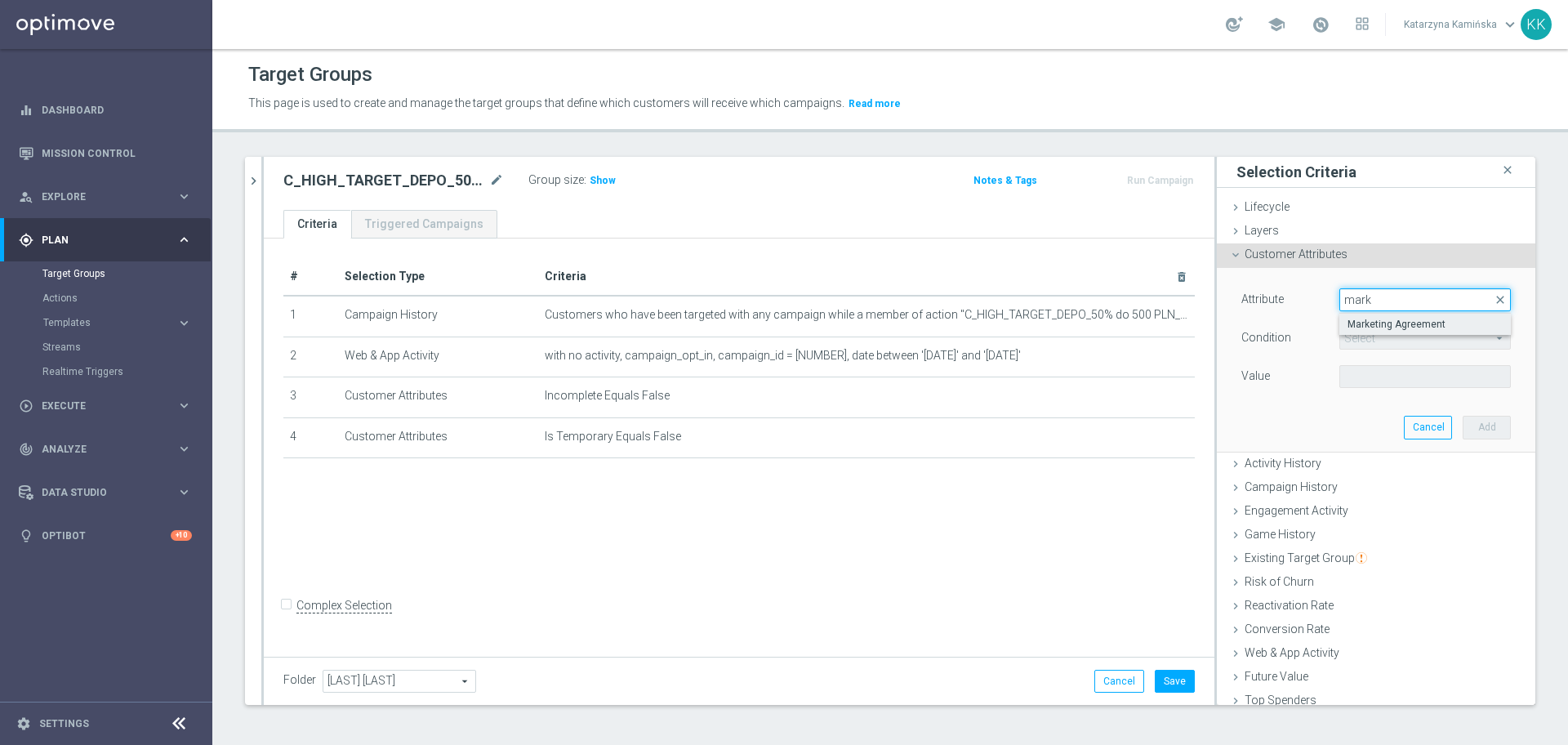 type on "mark" 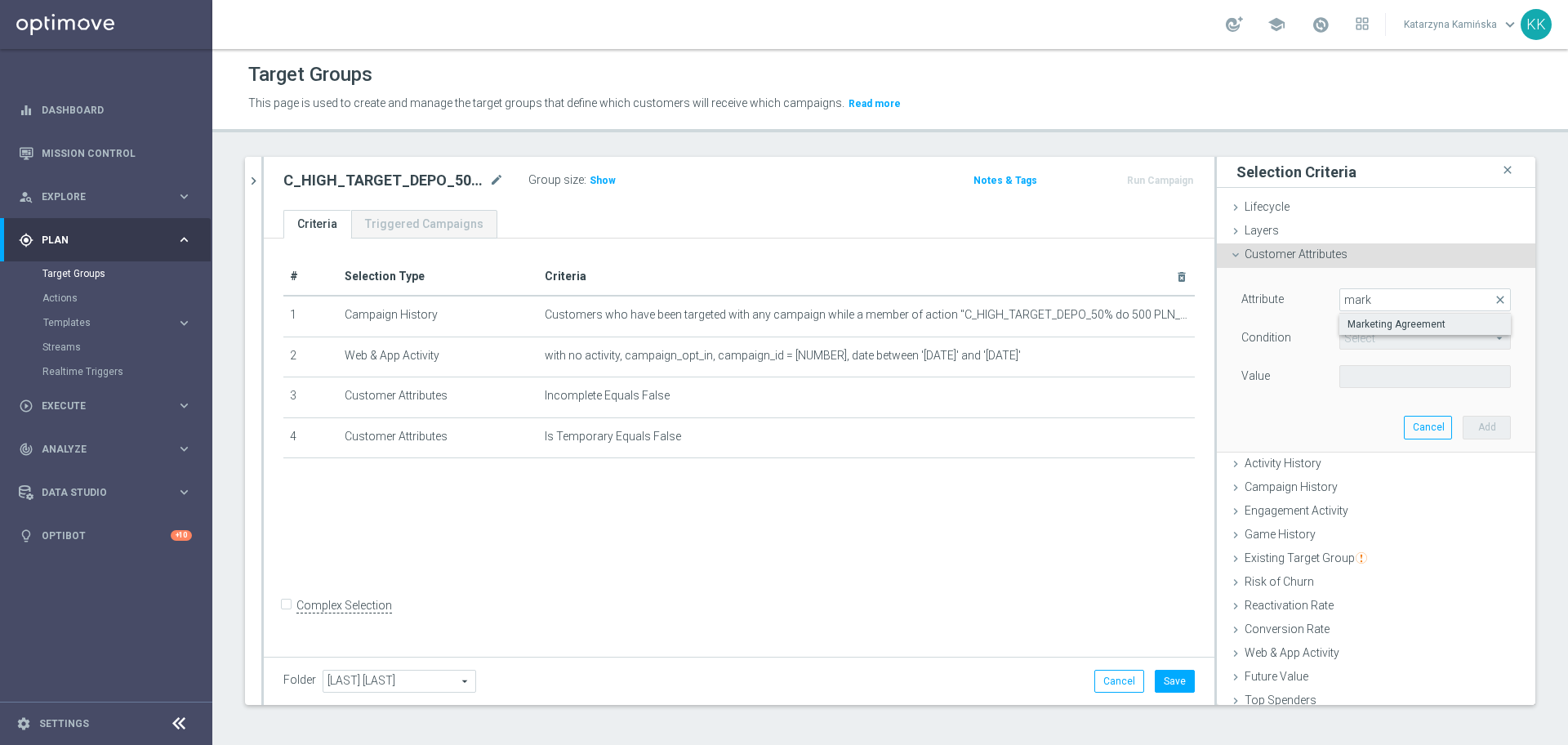 click on "Marketing Agreement" at bounding box center (1425, 324) 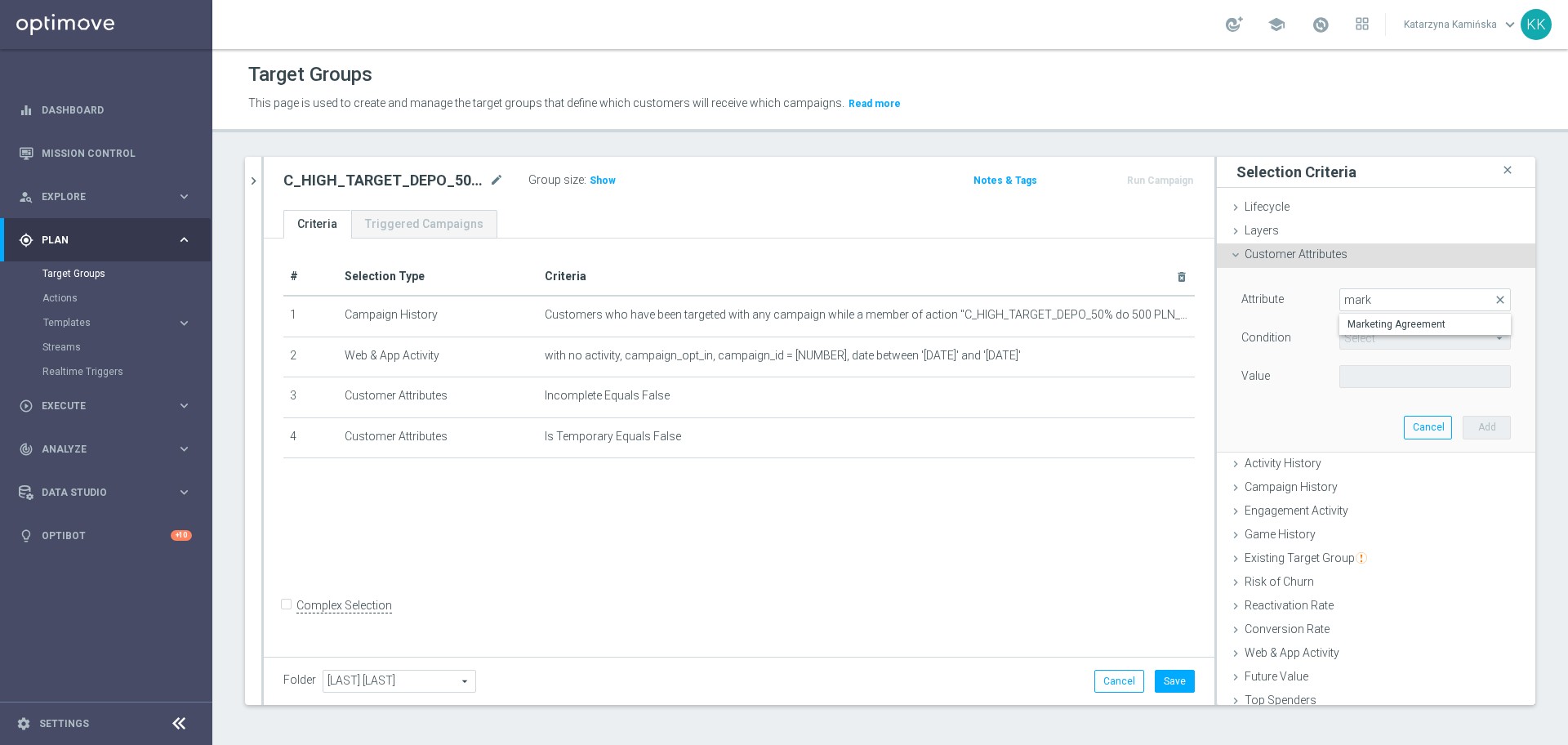 type on "Marketing Agreement" 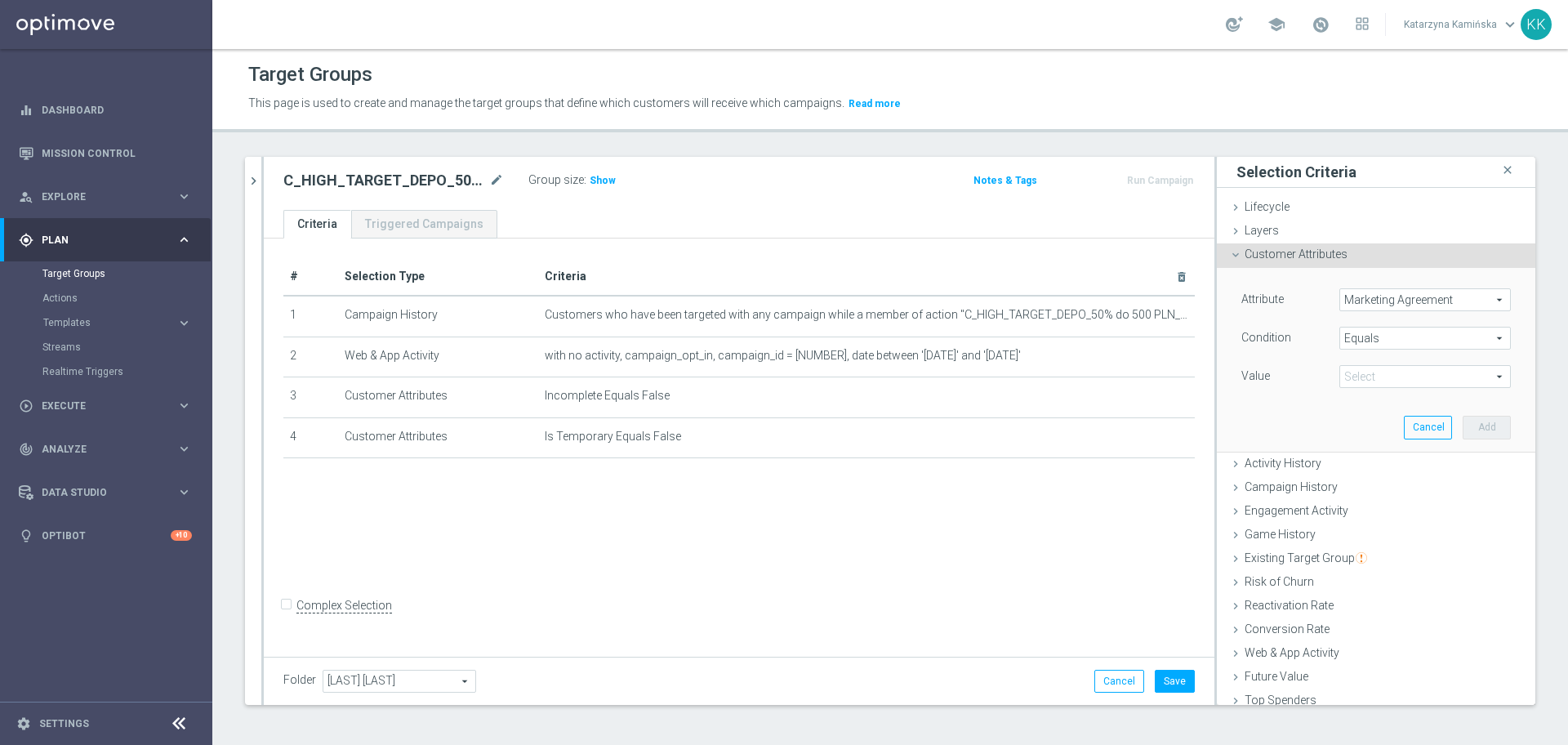 click at bounding box center [1425, 377] 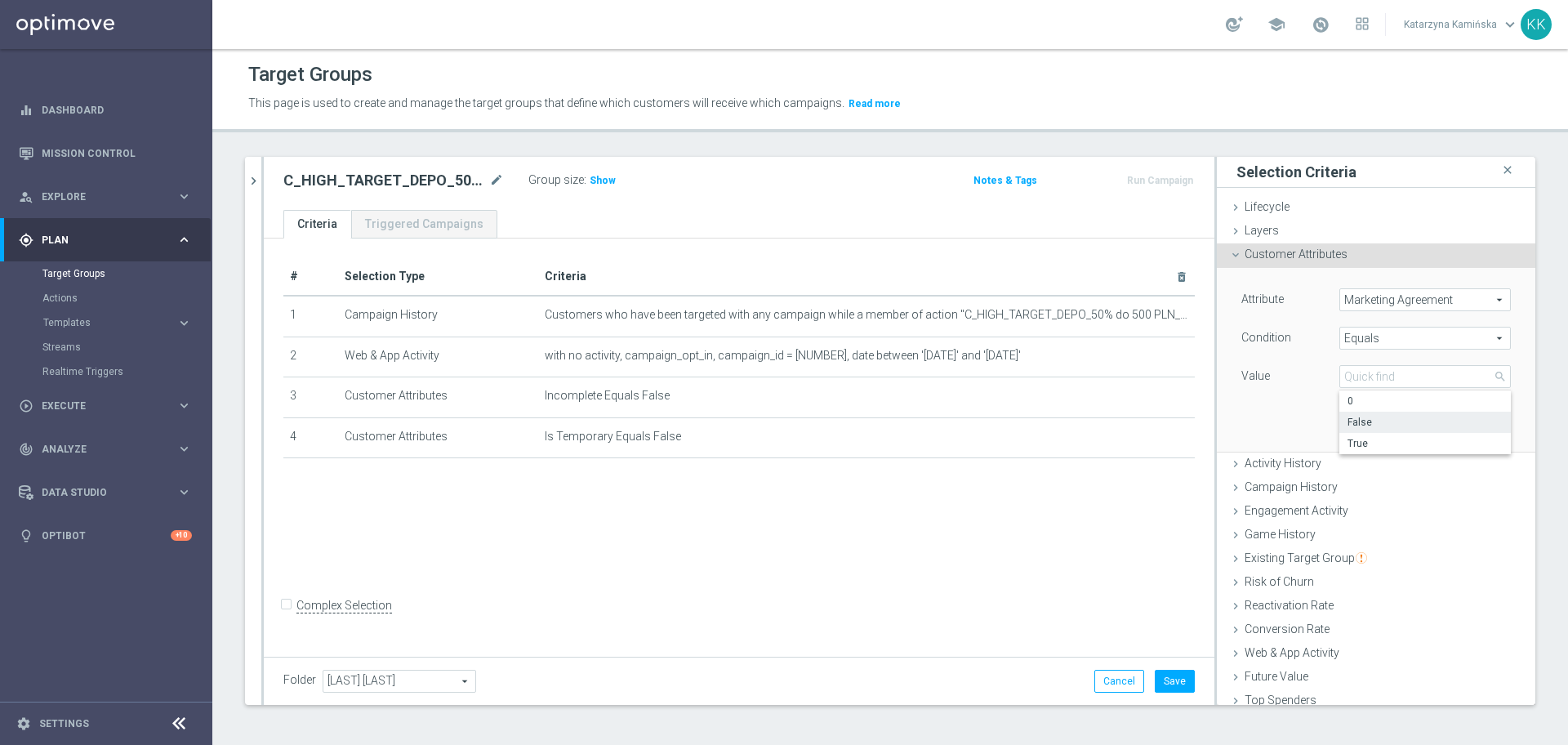 click on "False" at bounding box center [1425, 422] 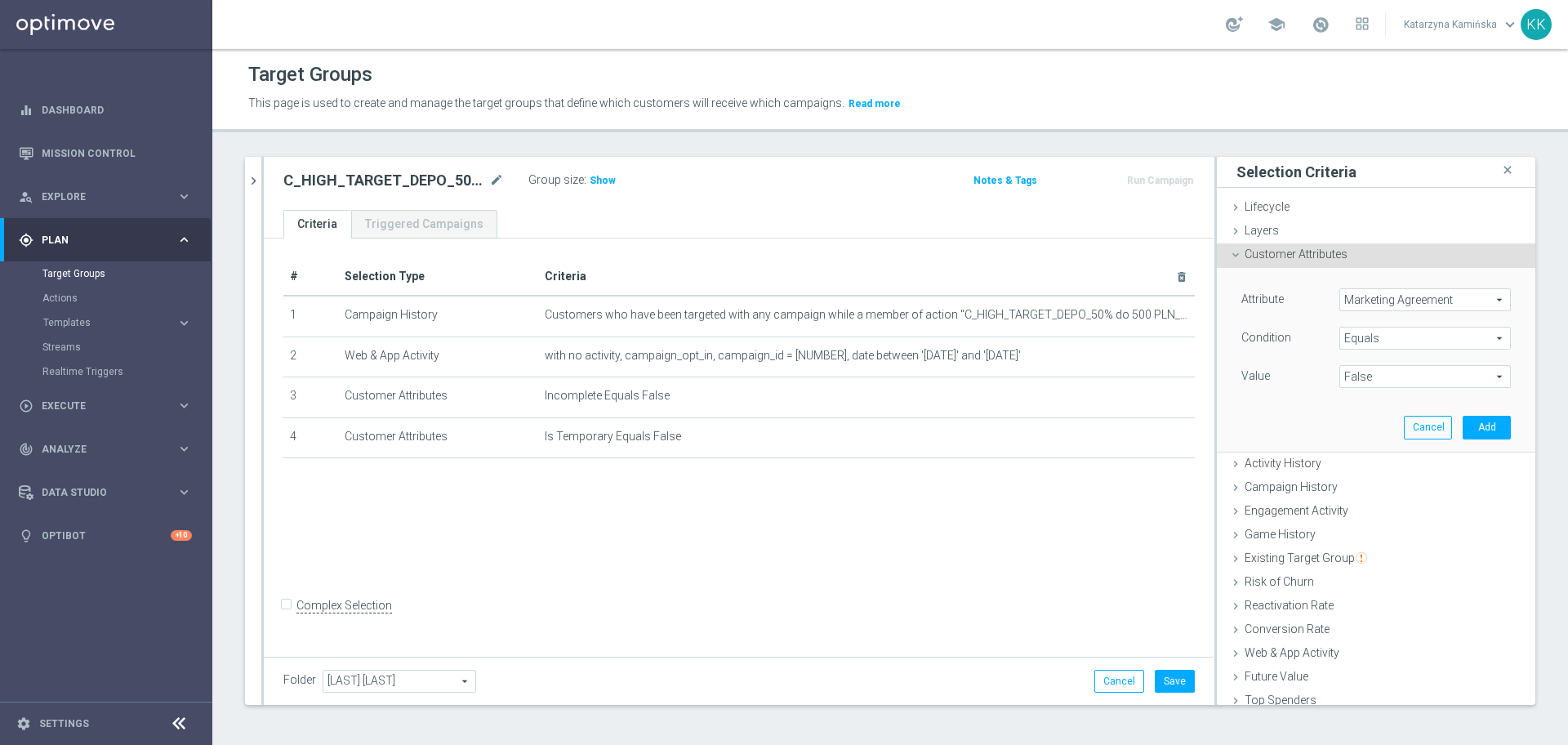 click on "False" at bounding box center (1425, 377) 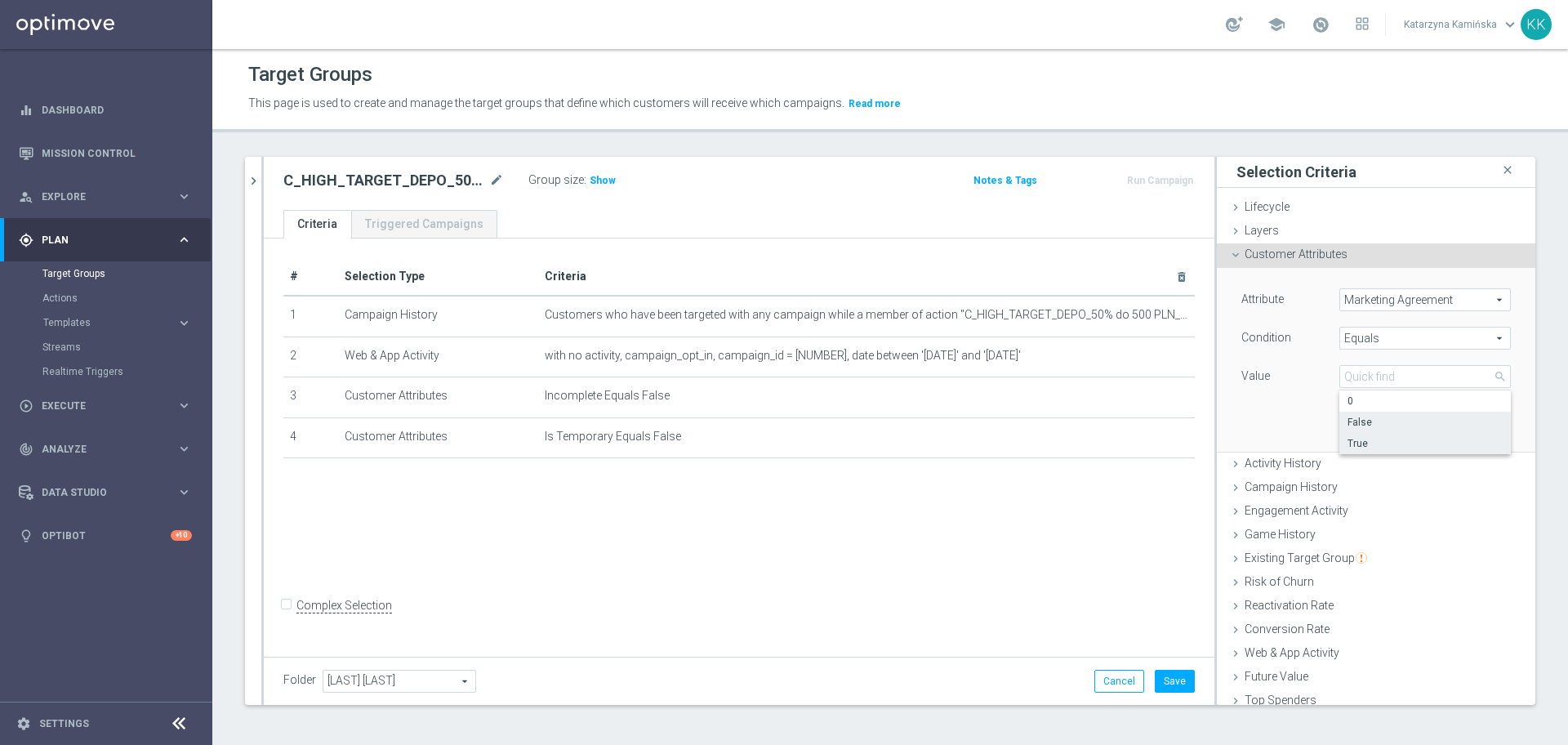 click on "True" at bounding box center (1425, 444) 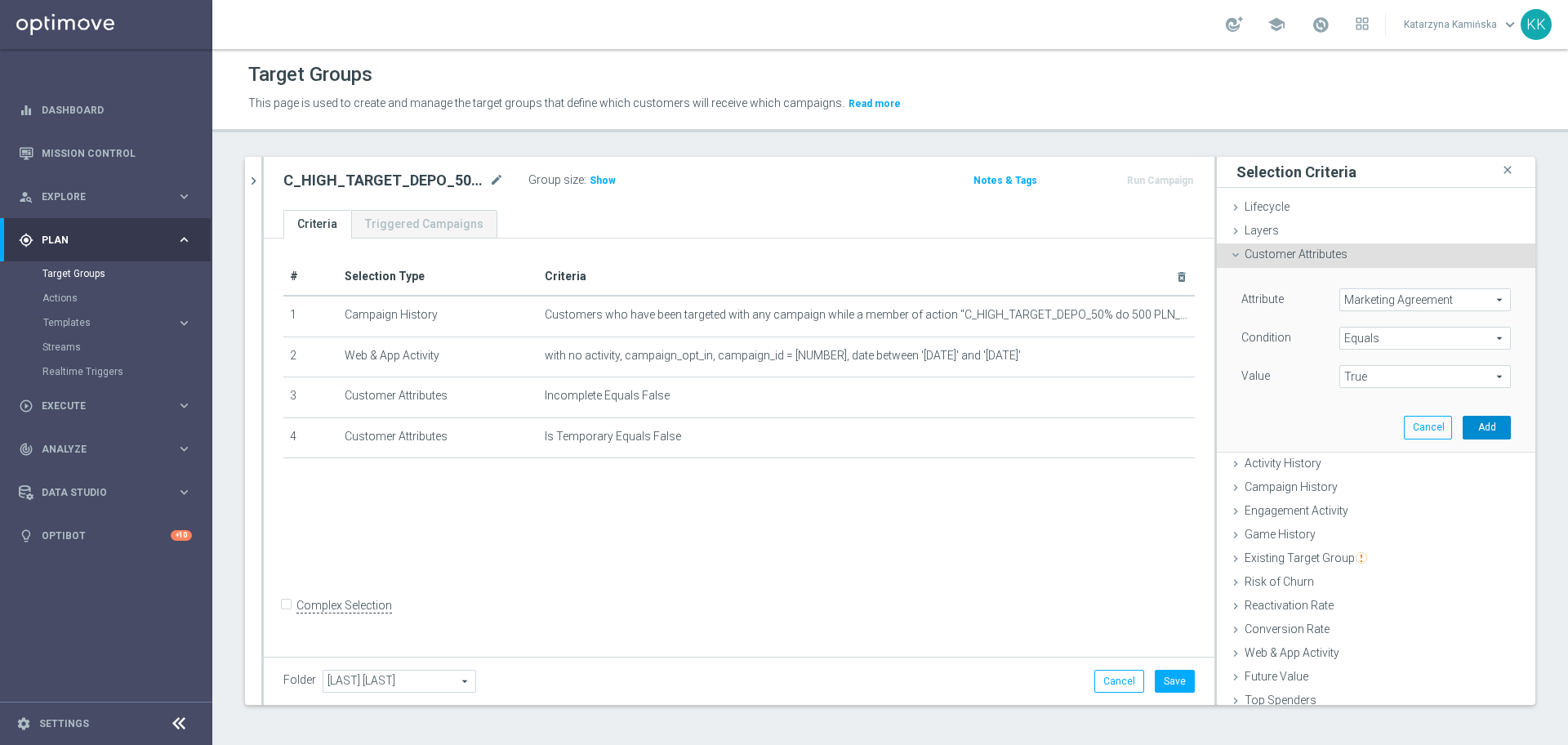 click on "Add" at bounding box center [1486, 427] 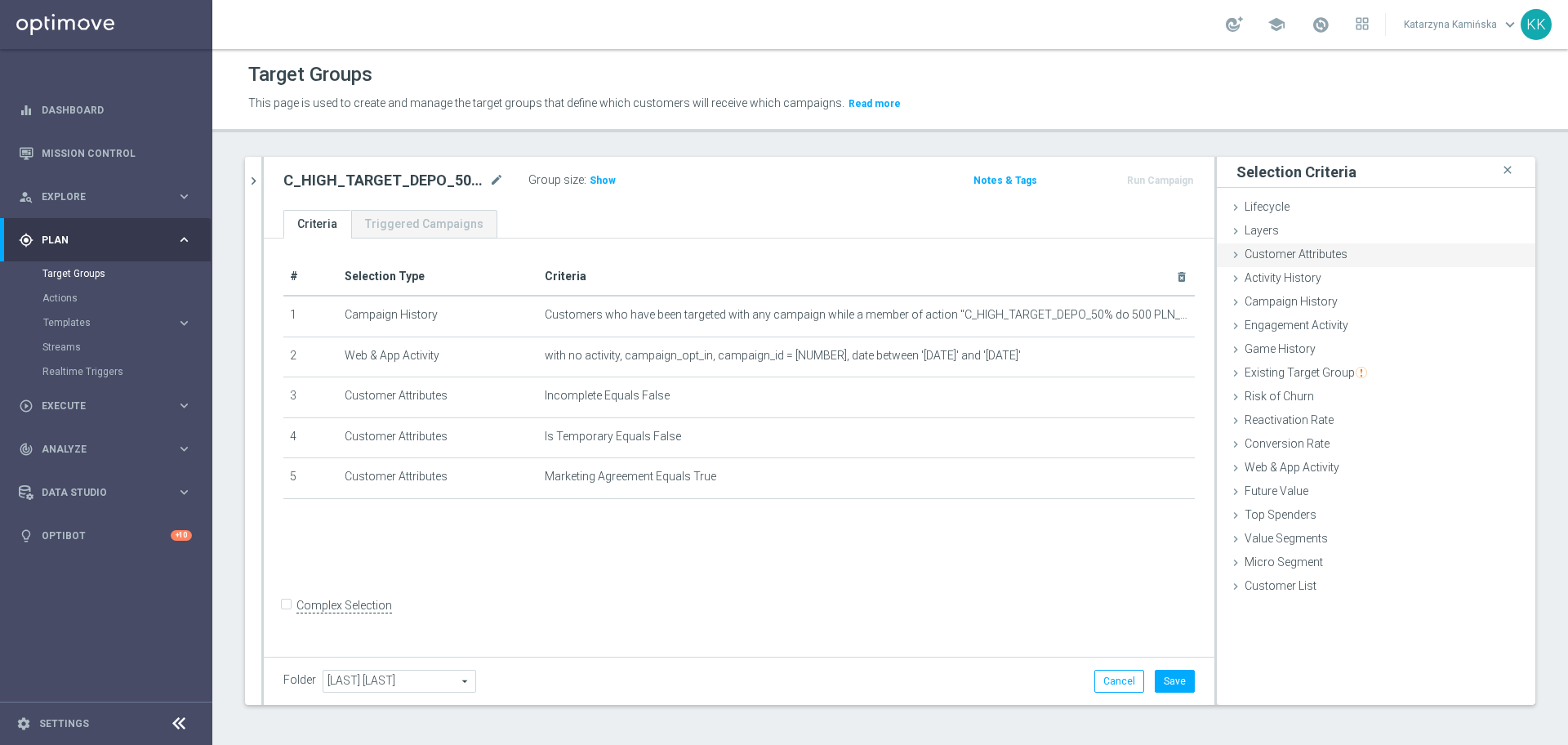 click on "Customer Attributes
done
selection saved" at bounding box center [1376, 256] 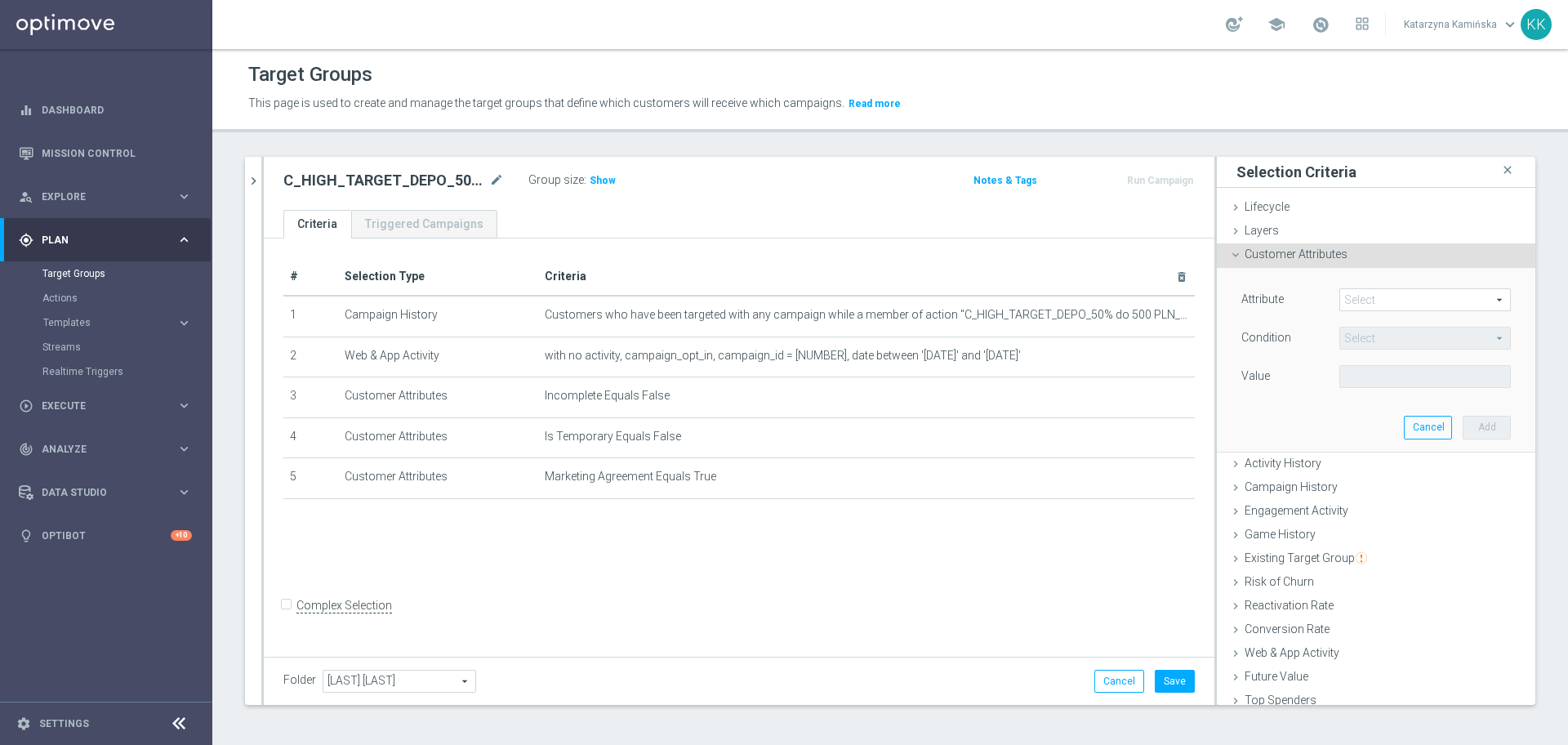 click at bounding box center (1425, 300) 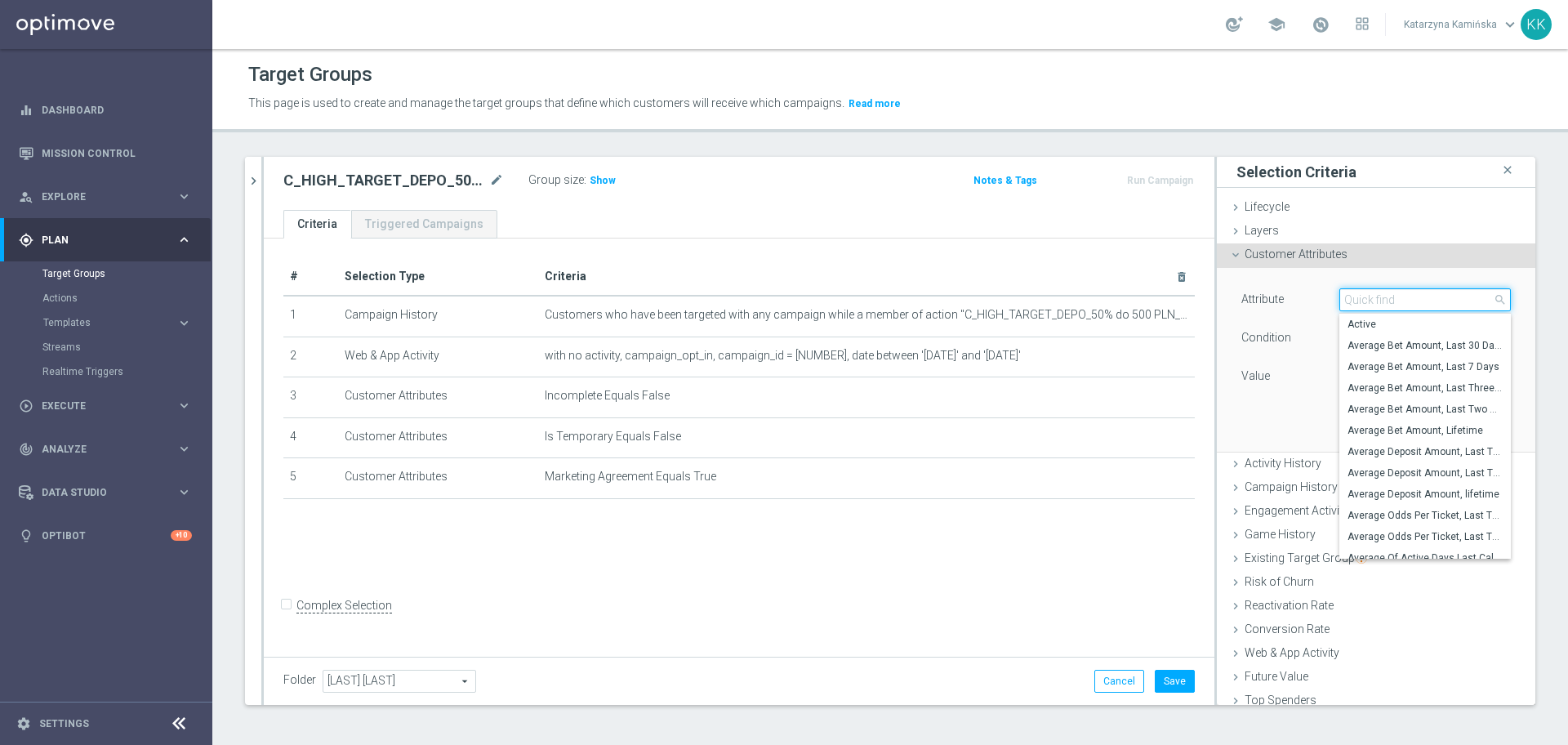 click at bounding box center [1425, 300] 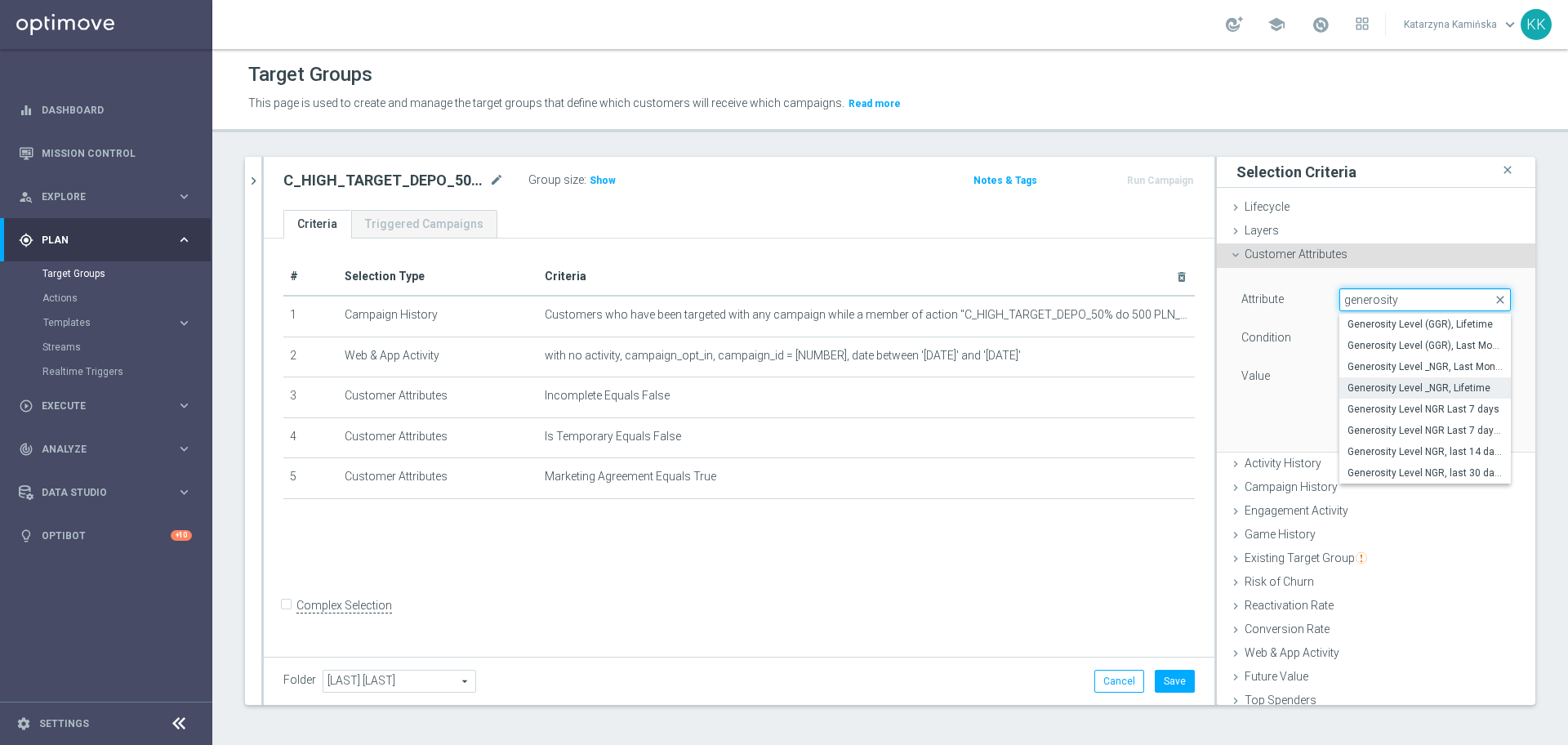 type on "generosity" 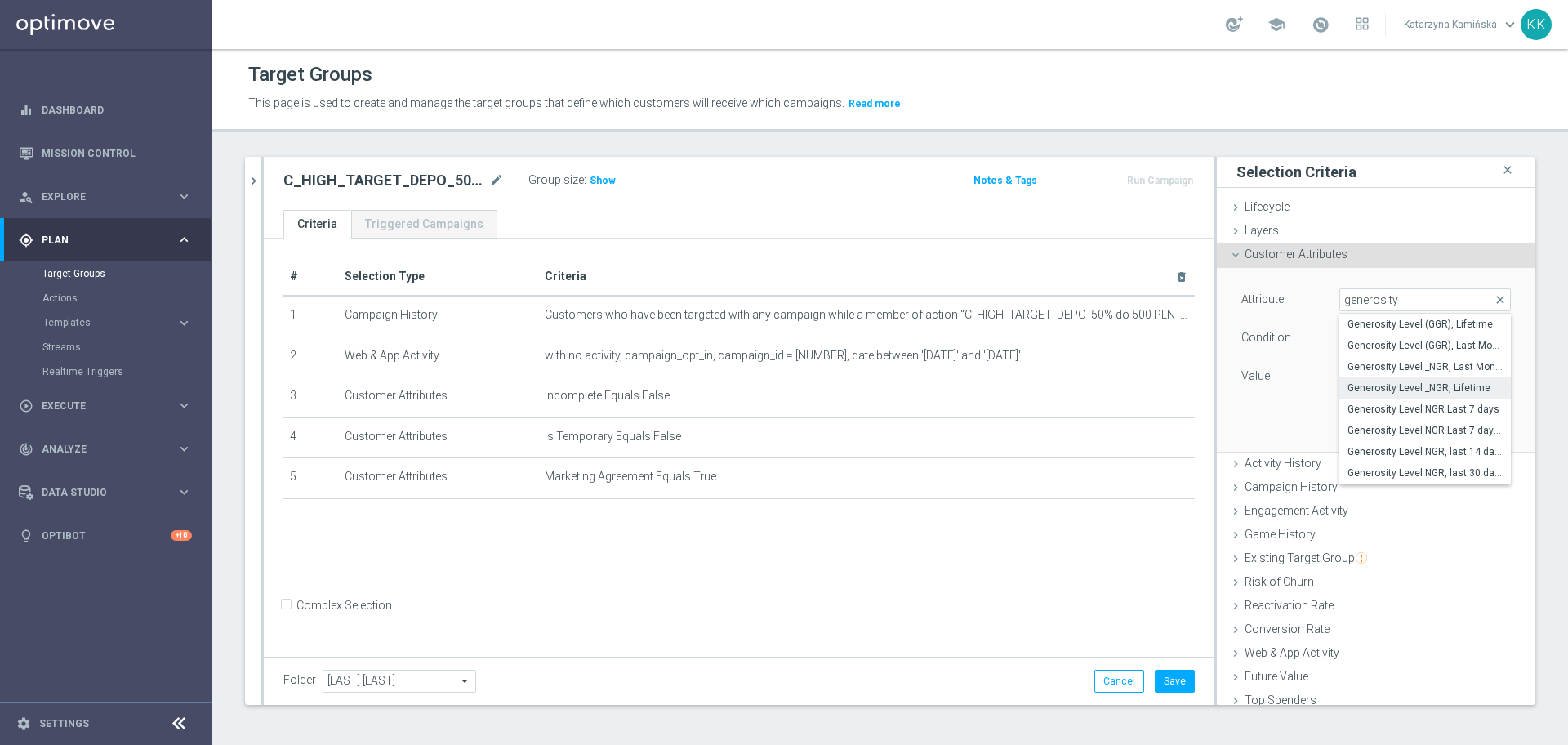 click on "Generosity Level _NGR, Lifetime" at bounding box center (1425, 388) 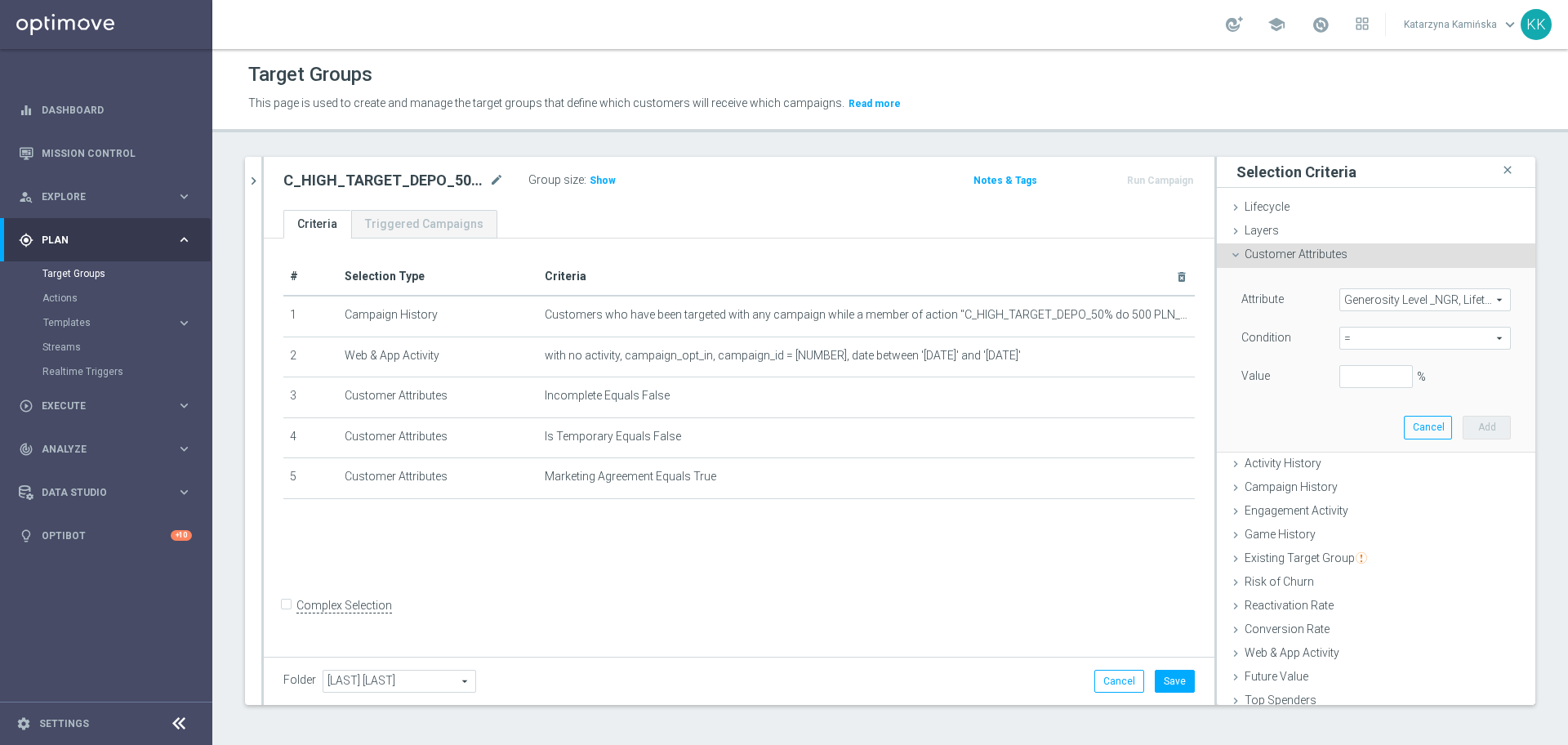 click on "=" at bounding box center (1425, 338) 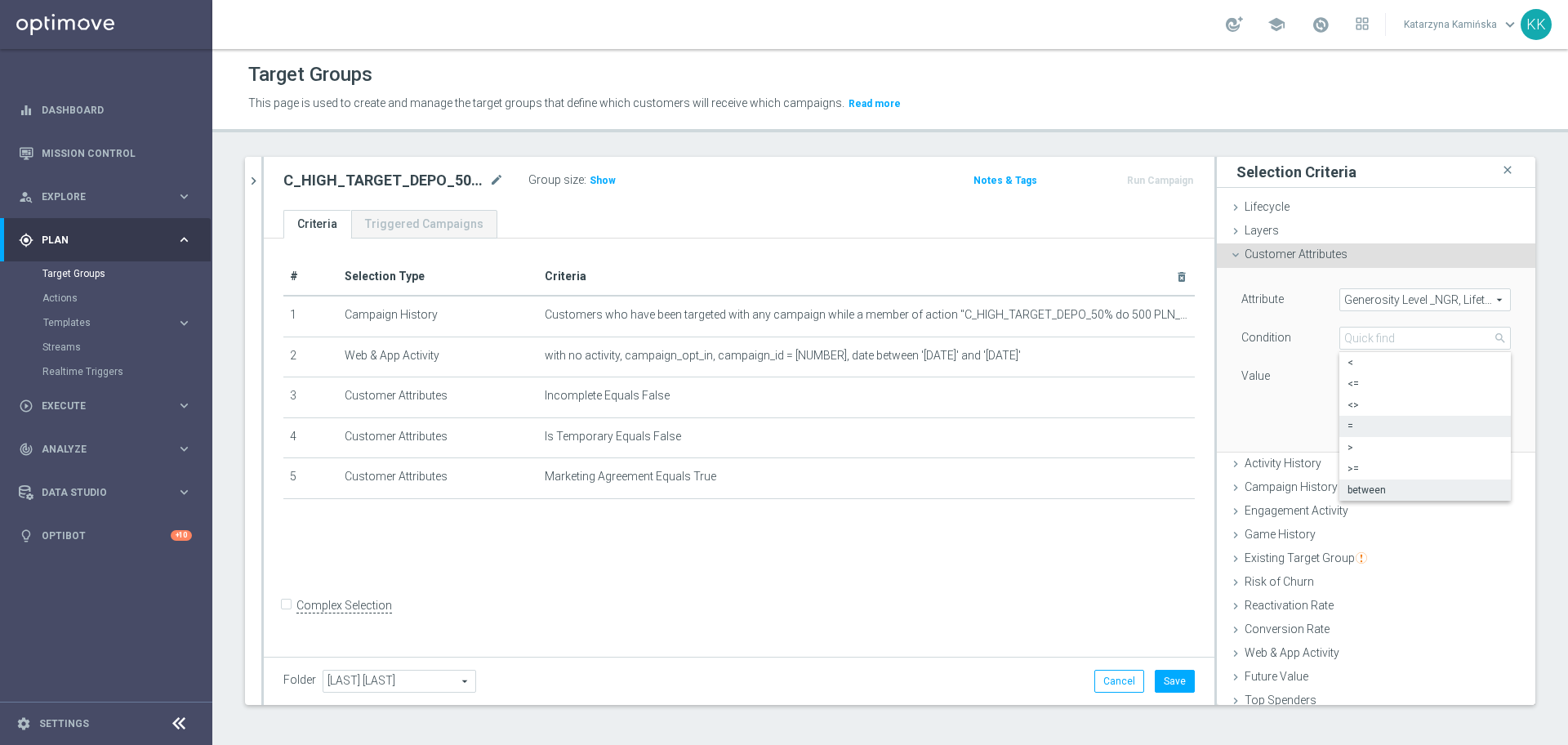 click on "between" at bounding box center [1425, 490] 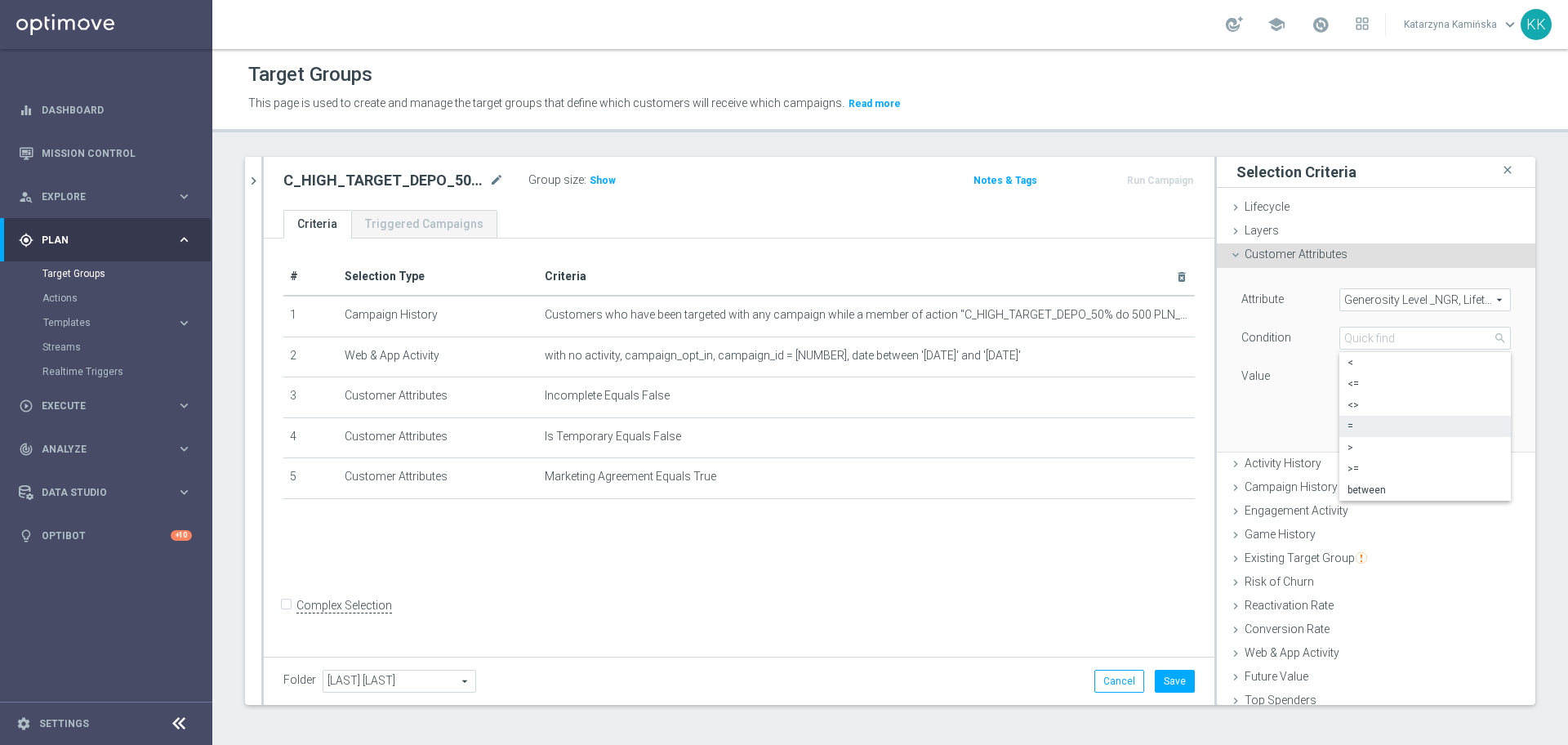 type on "between" 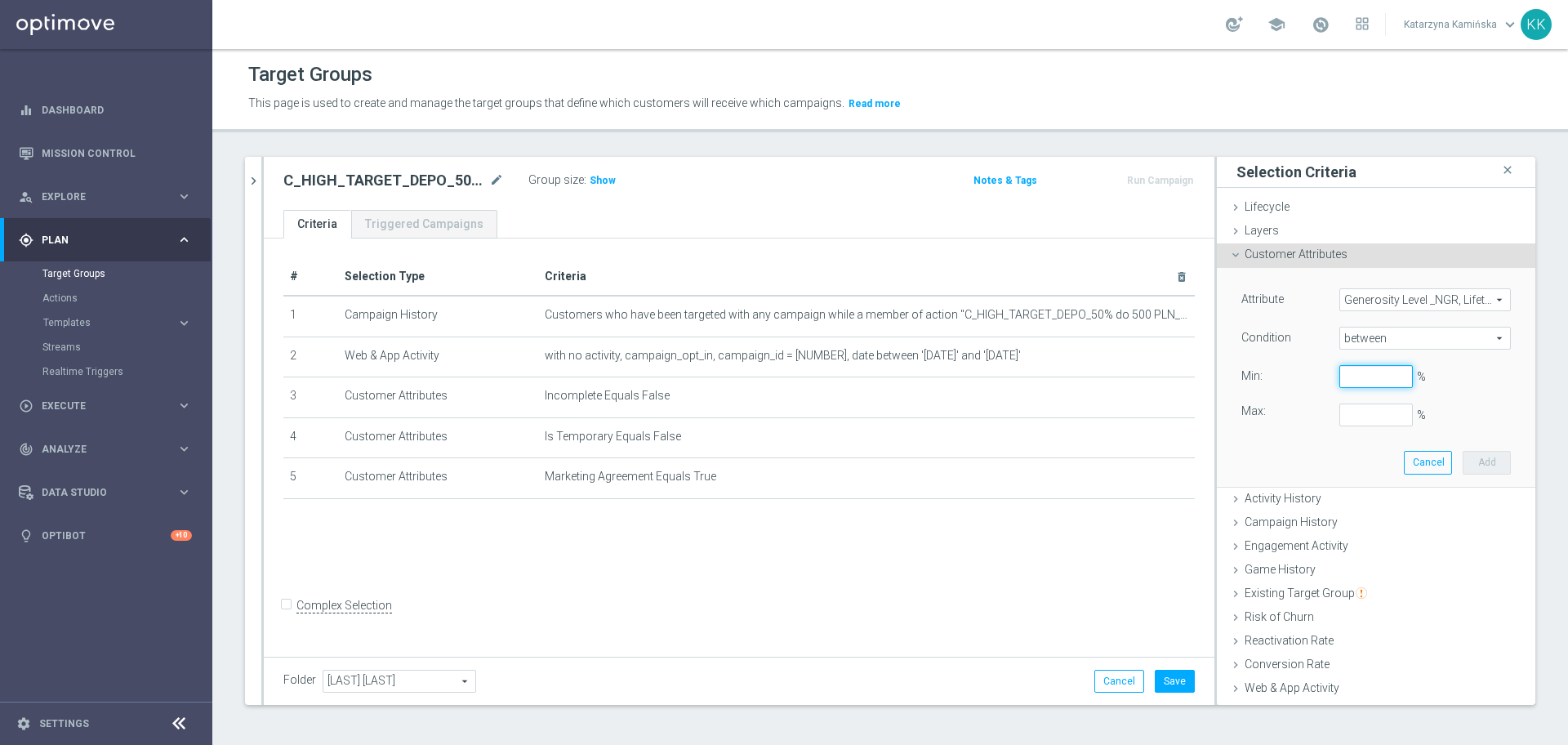 click on "%" at bounding box center [1376, 377] 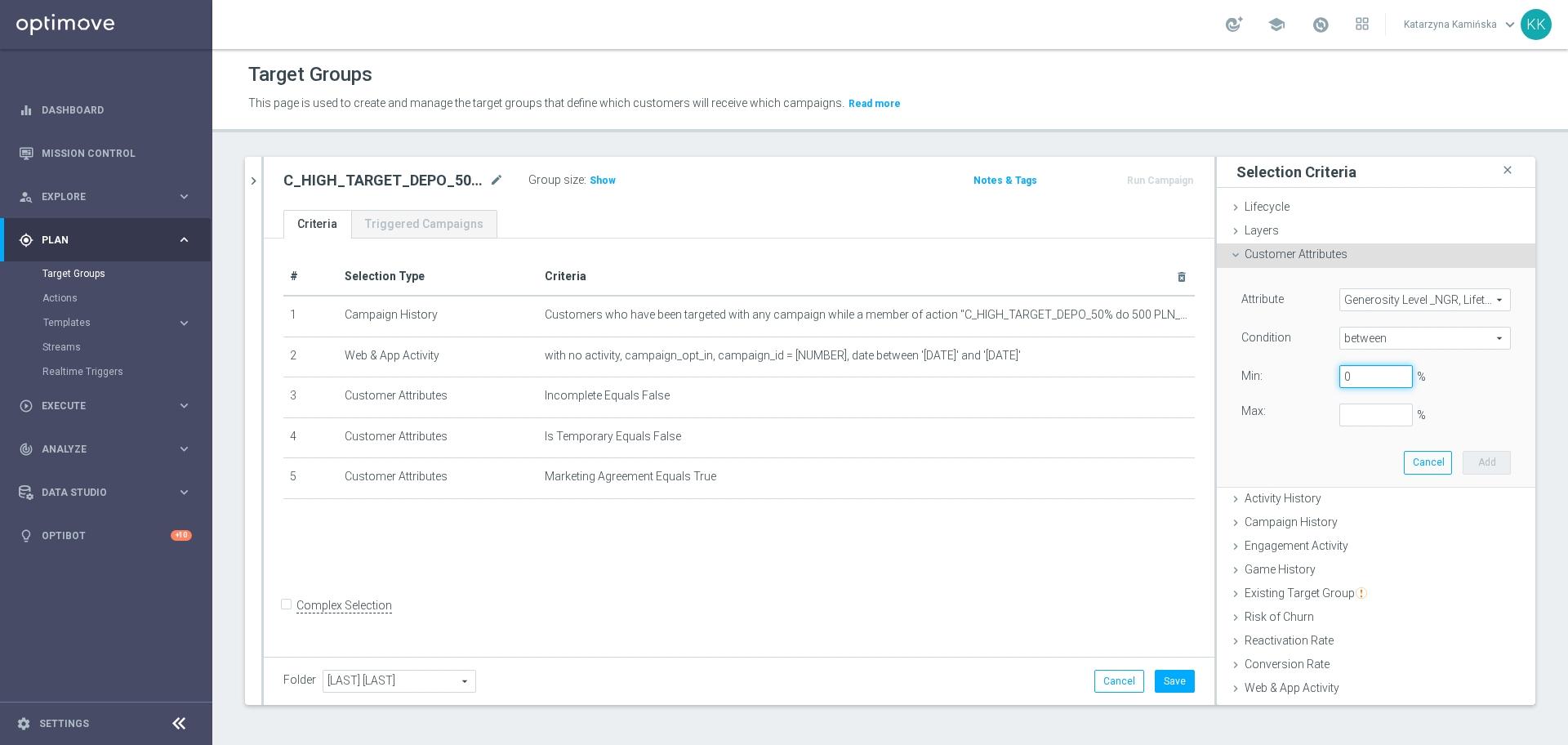 type on "0" 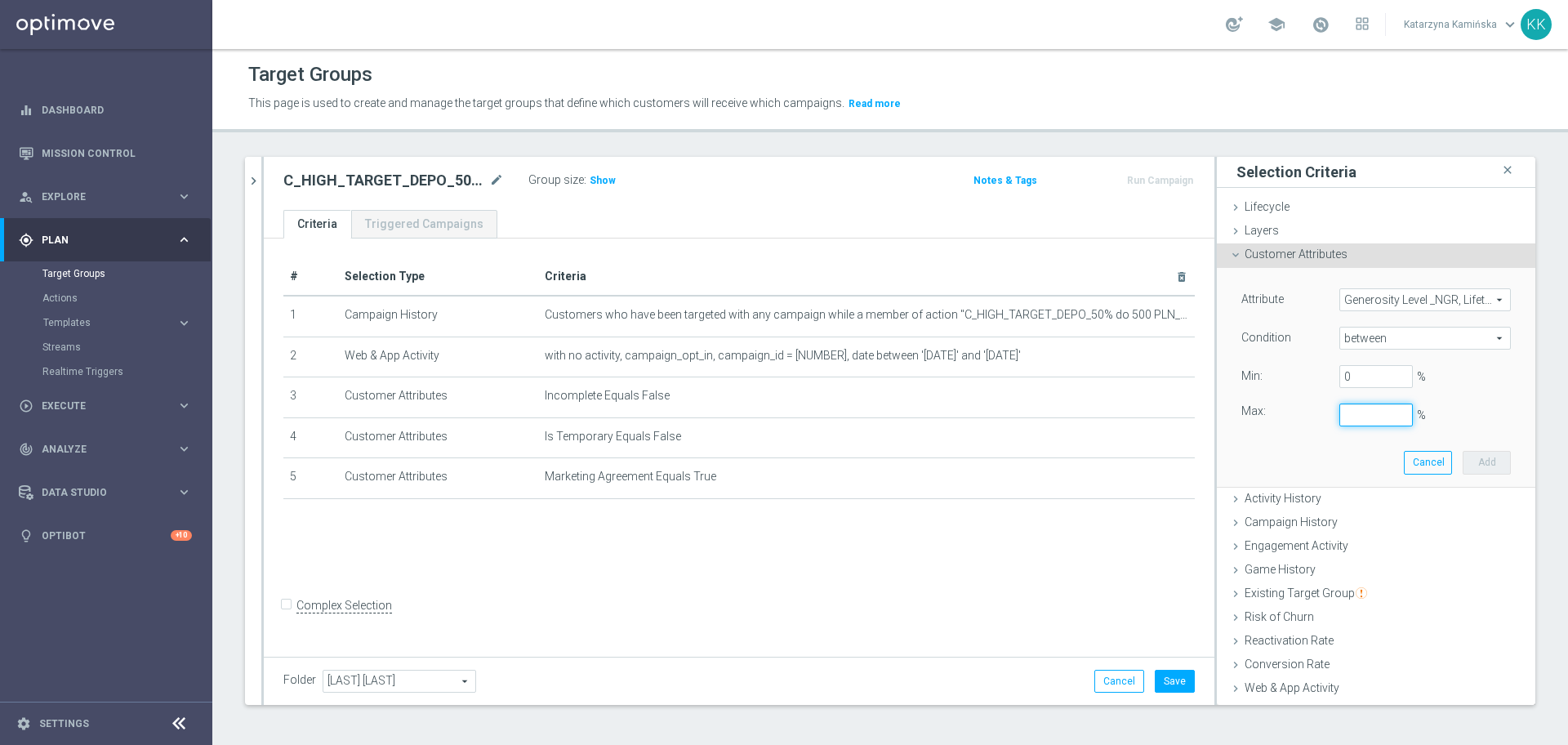 click on "%" at bounding box center (1376, 415) 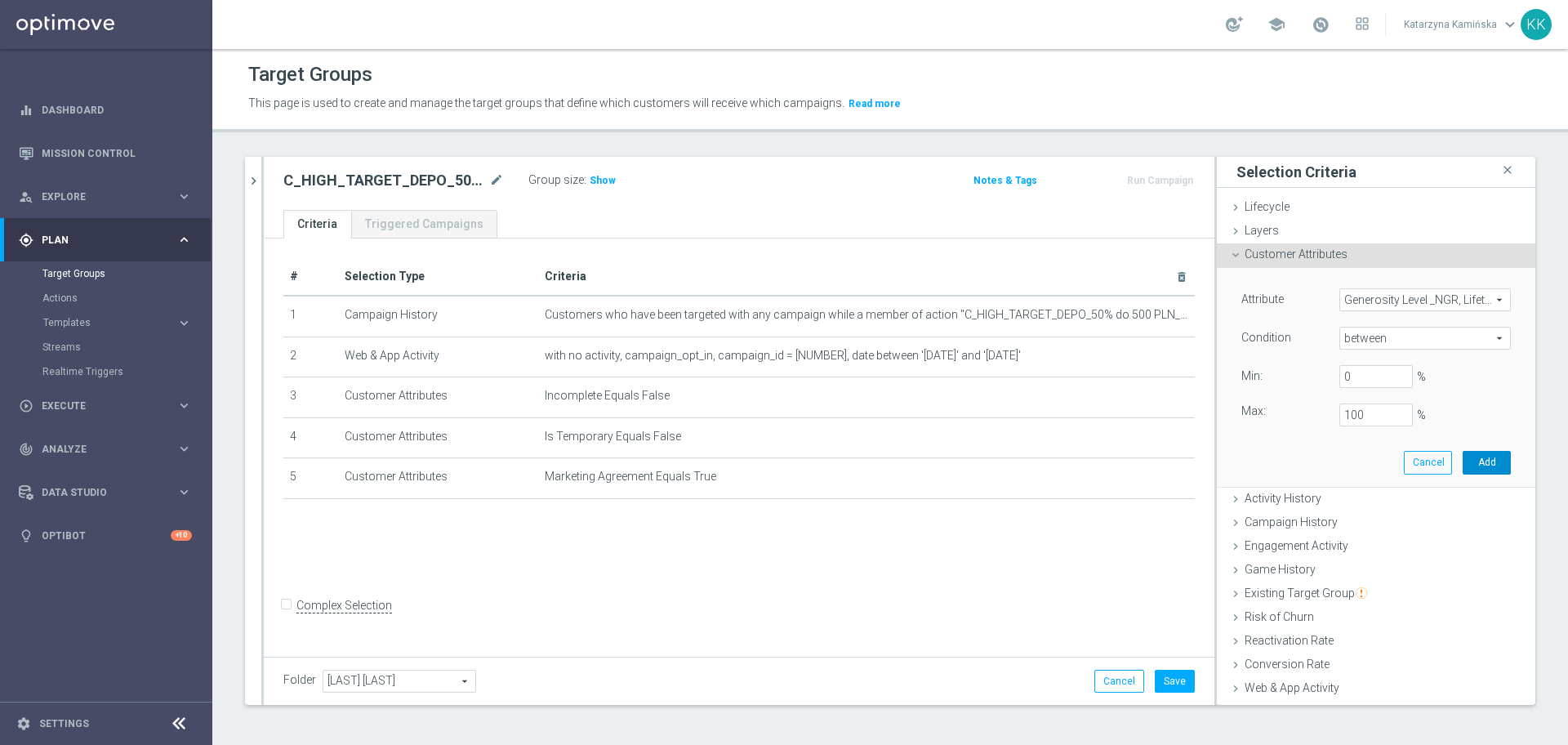 click on "Add" at bounding box center (1486, 462) 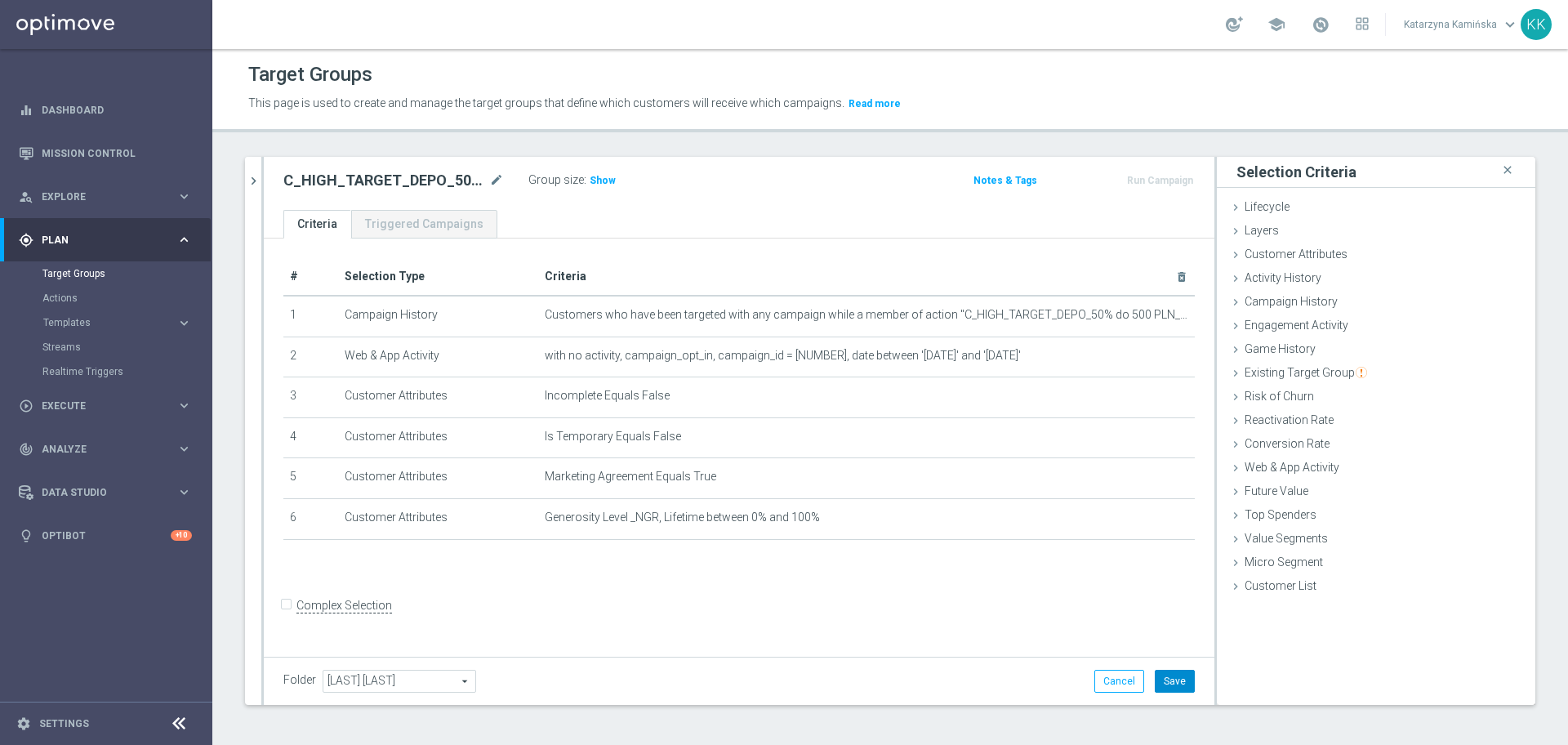 click on "Save" 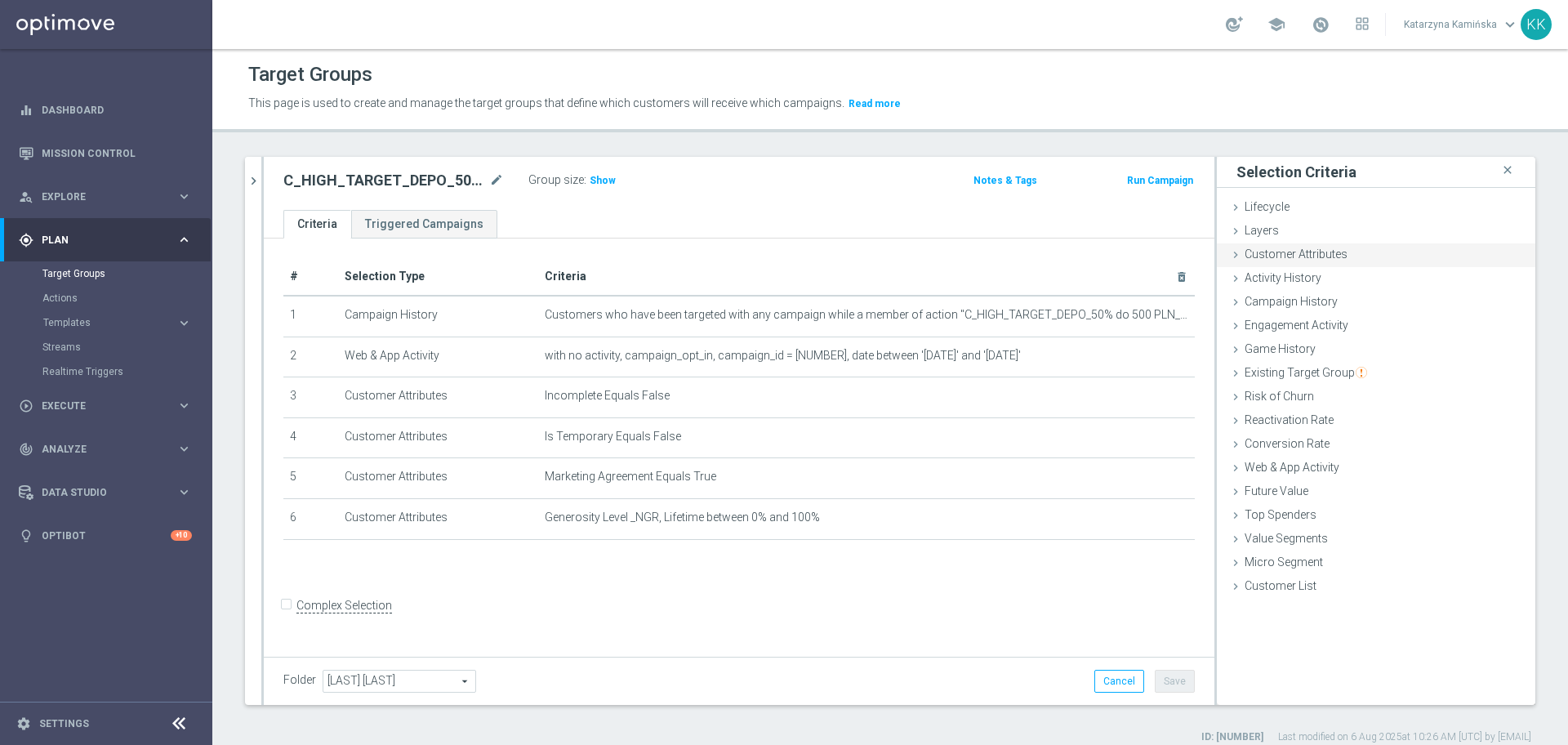 click on "Customer Attributes
done
selection saved" at bounding box center [1376, 256] 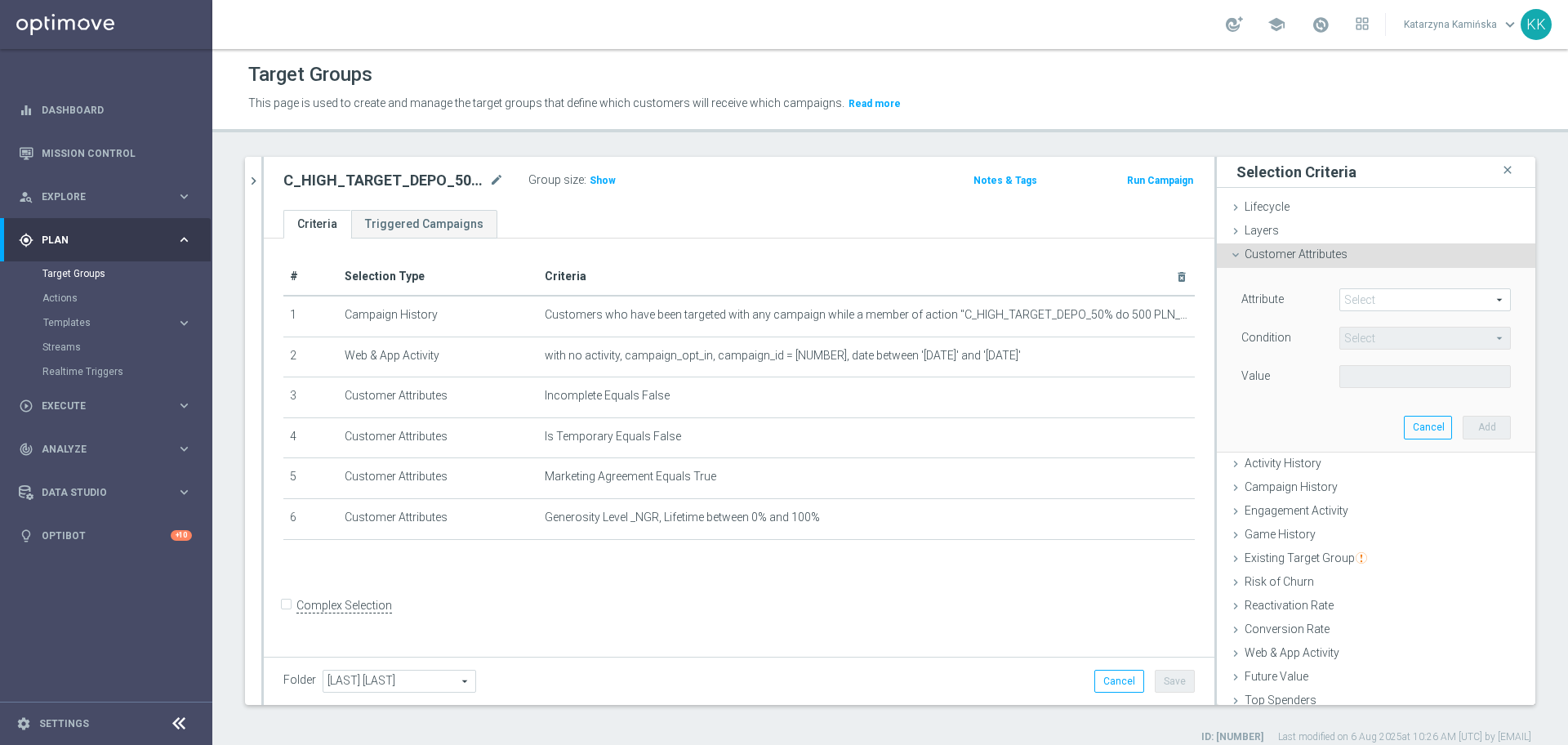 click at bounding box center (1425, 300) 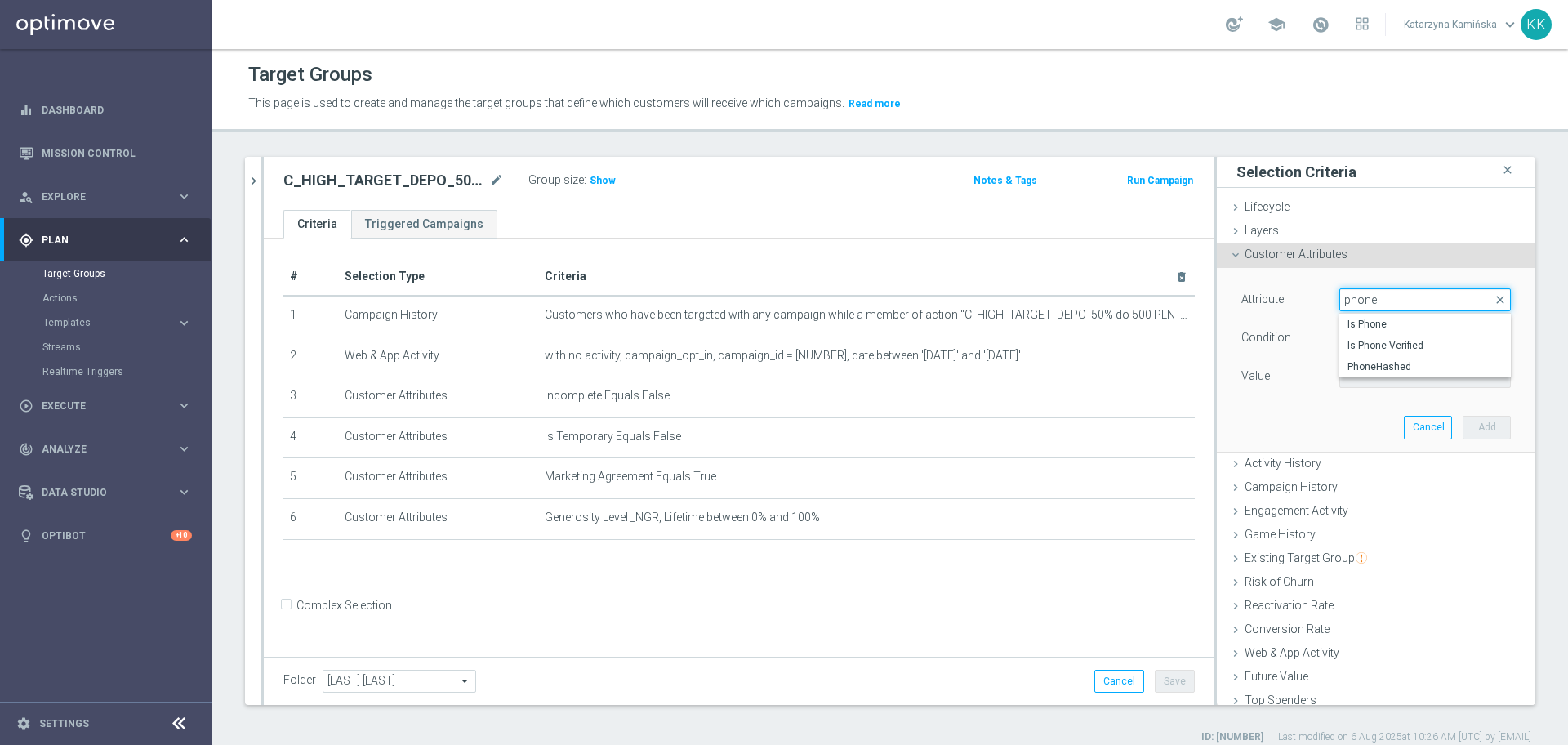 type on "phone" 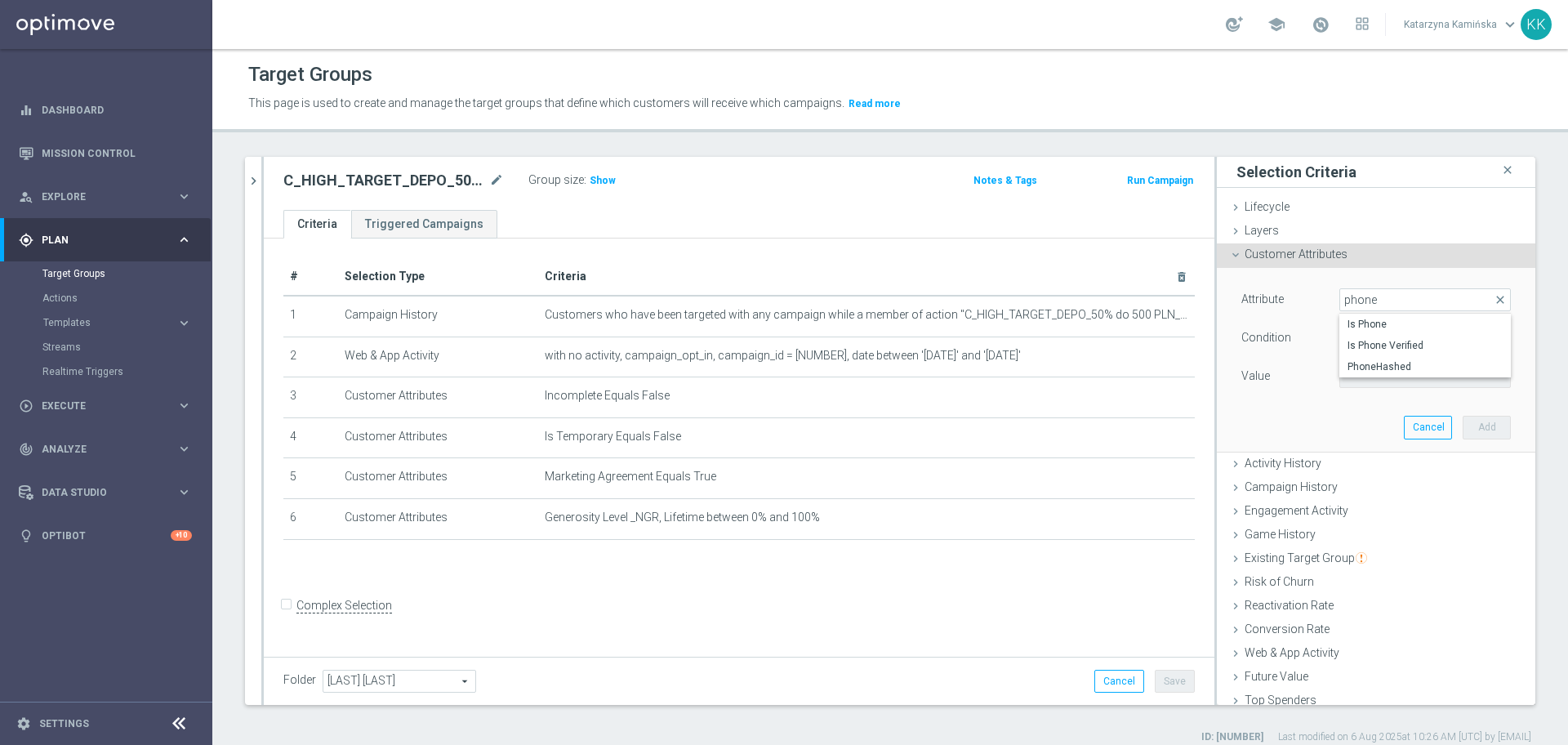 click on "Is Phone" at bounding box center [1425, 324] 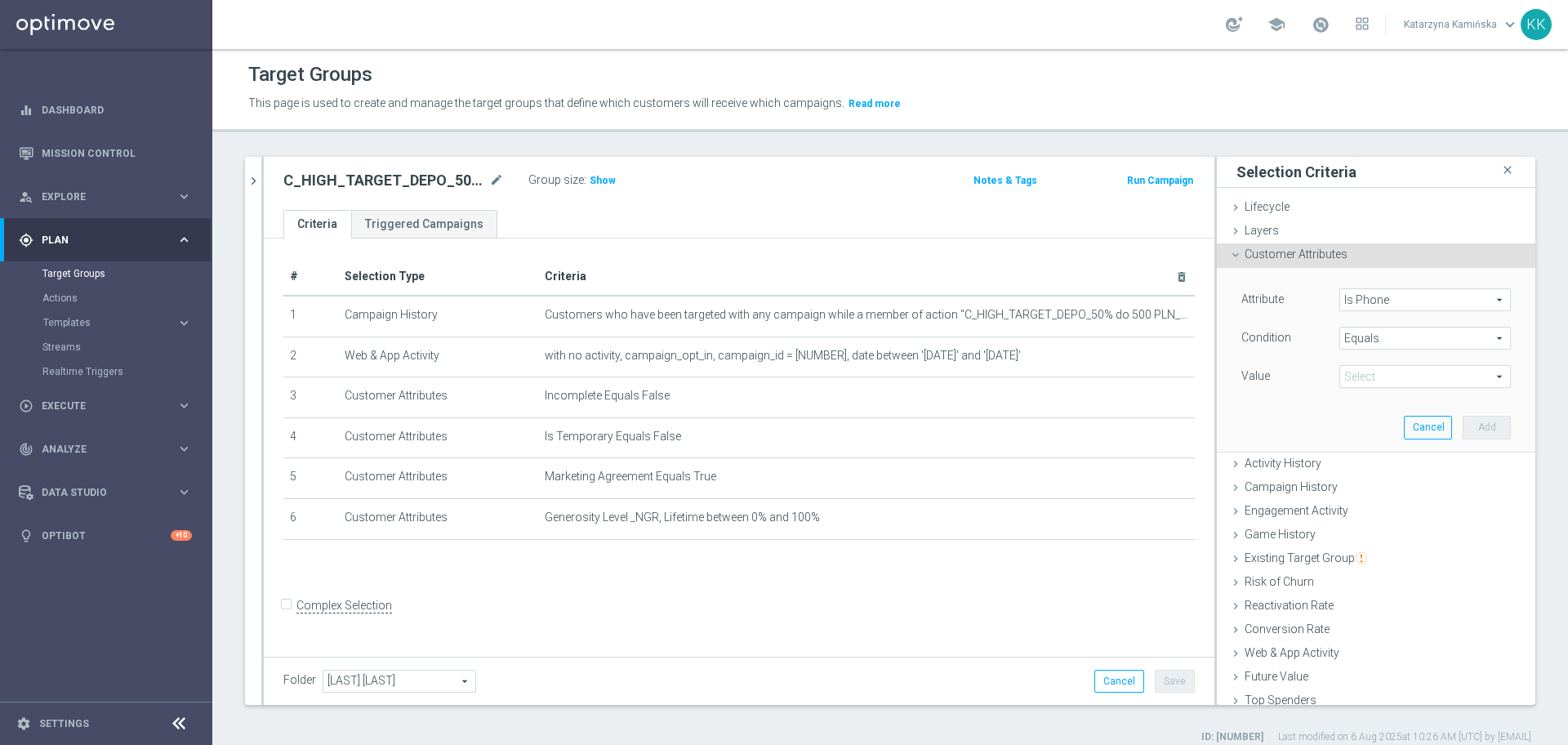 click on "Value
Select
arrow_drop_down
search" at bounding box center (1376, 378) 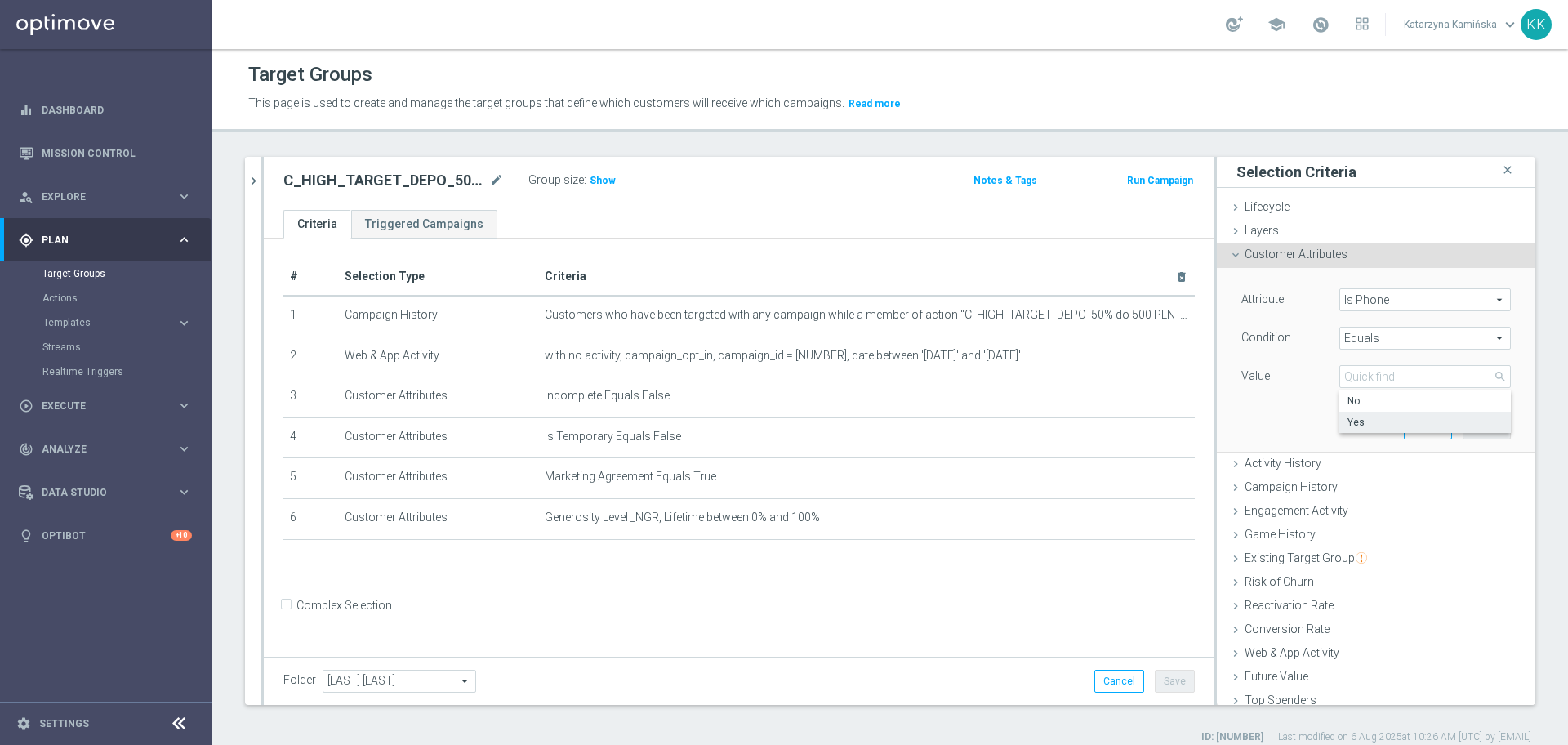 click on "Yes" at bounding box center [1425, 422] 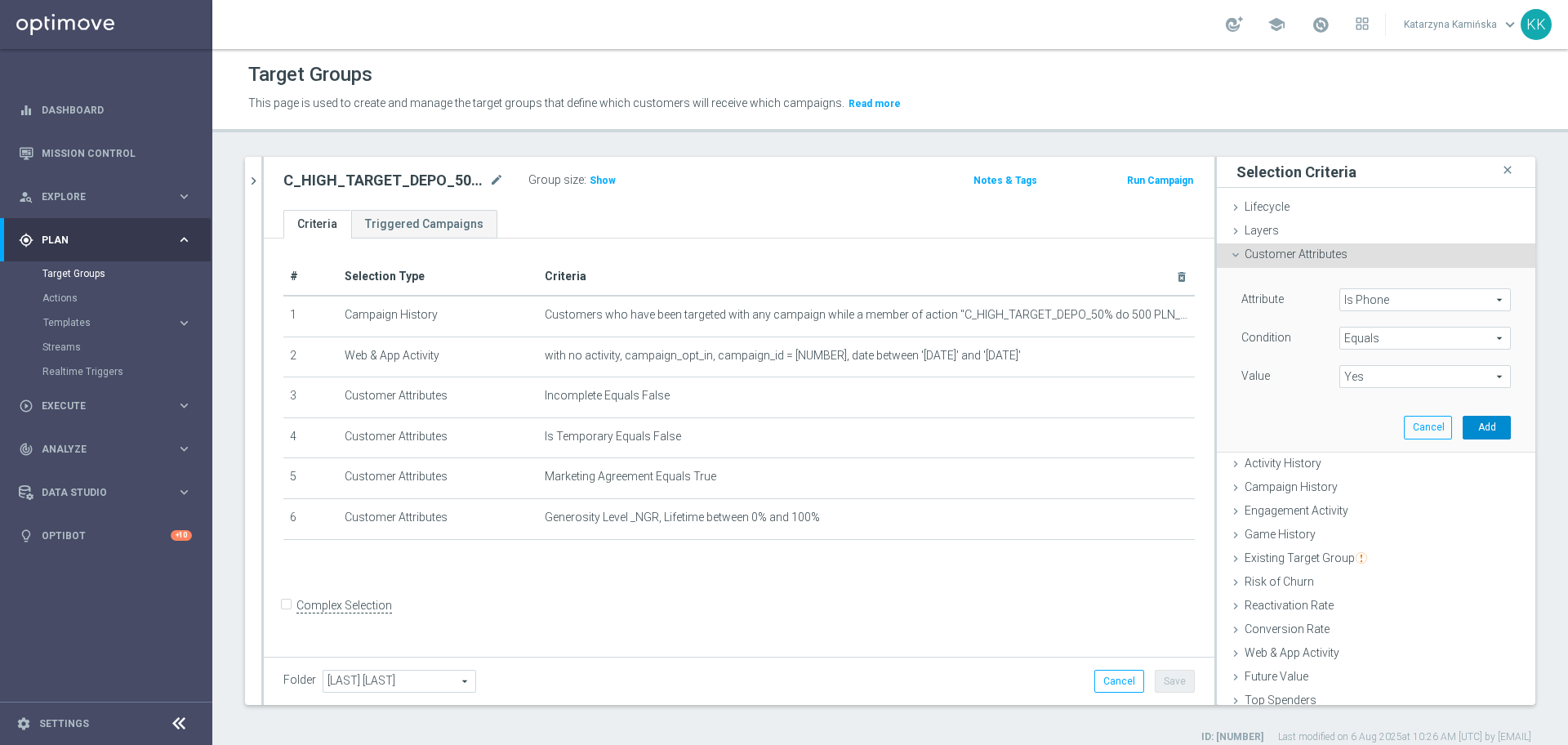 click on "Add" at bounding box center [1486, 427] 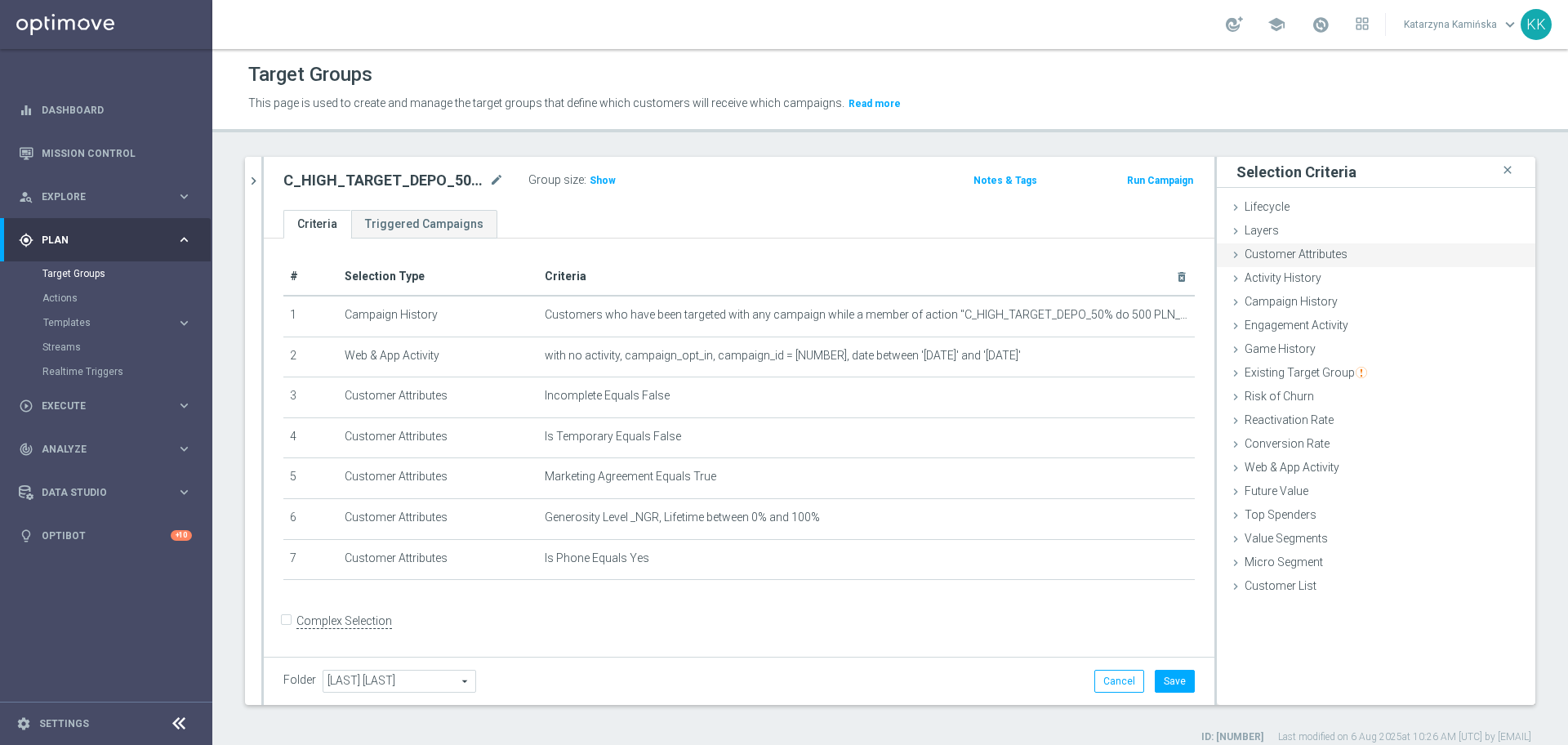 click on "Customer Attributes
done
selection saved" at bounding box center (1376, 256) 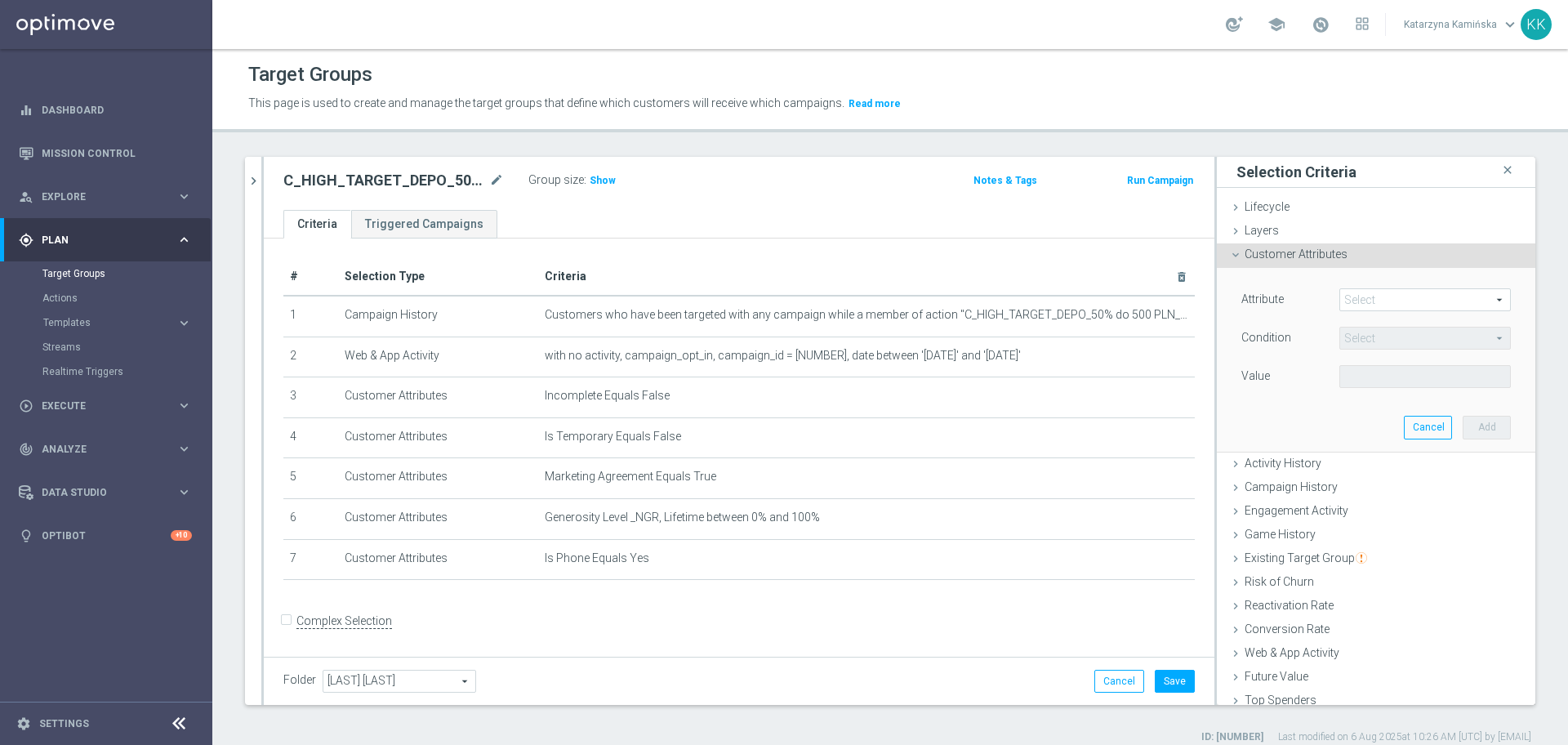 click at bounding box center [1425, 300] 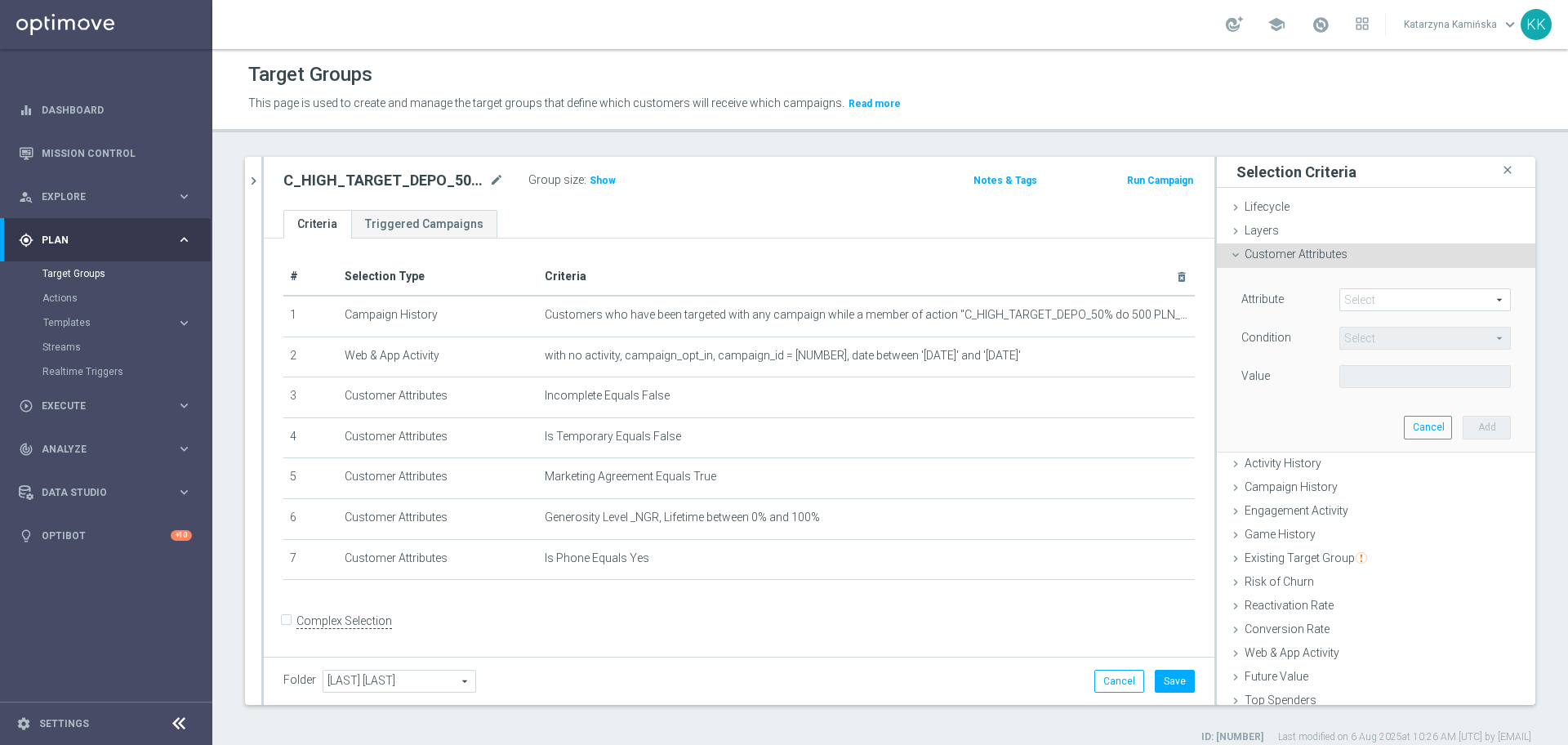 click at bounding box center [1425, 300] 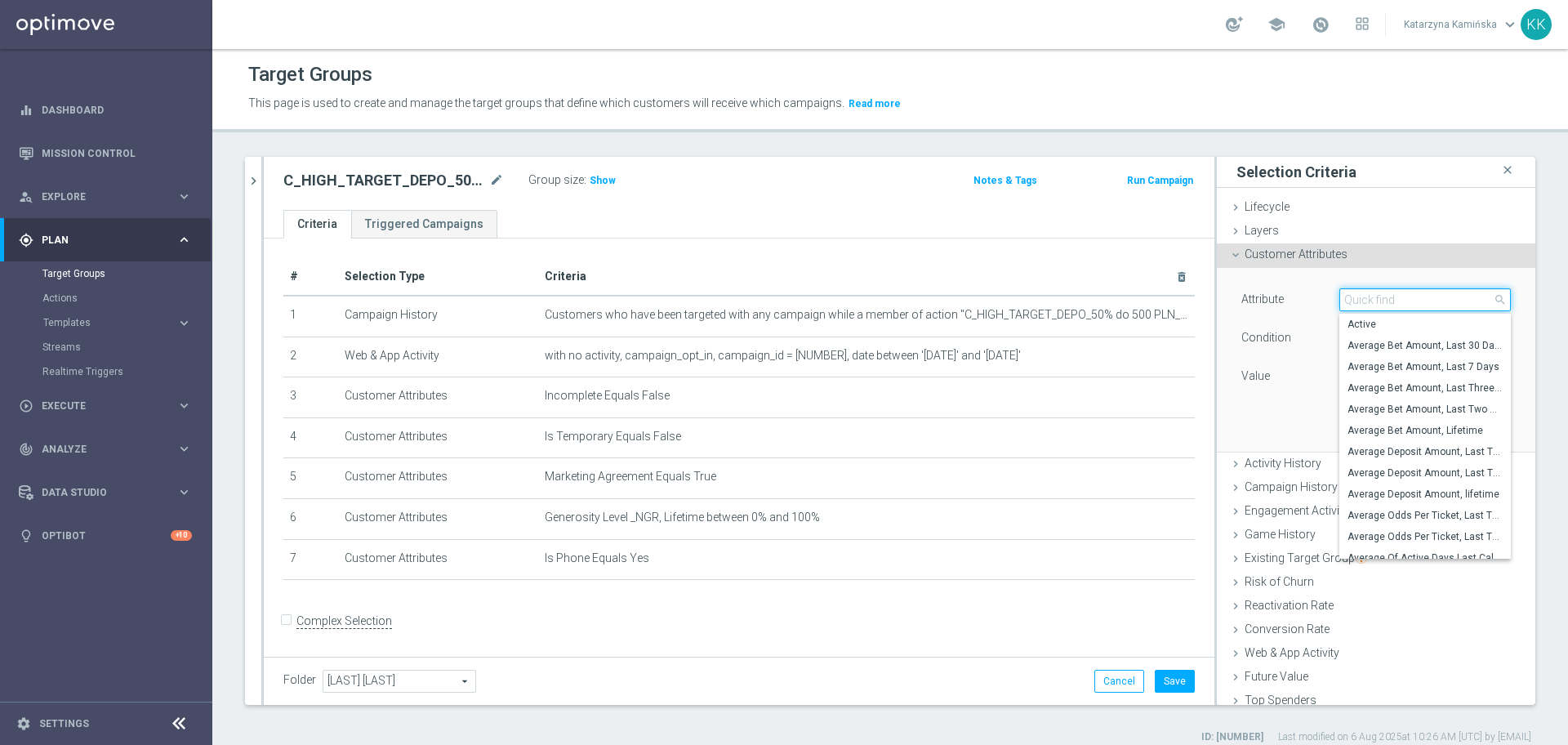 click at bounding box center (1425, 300) 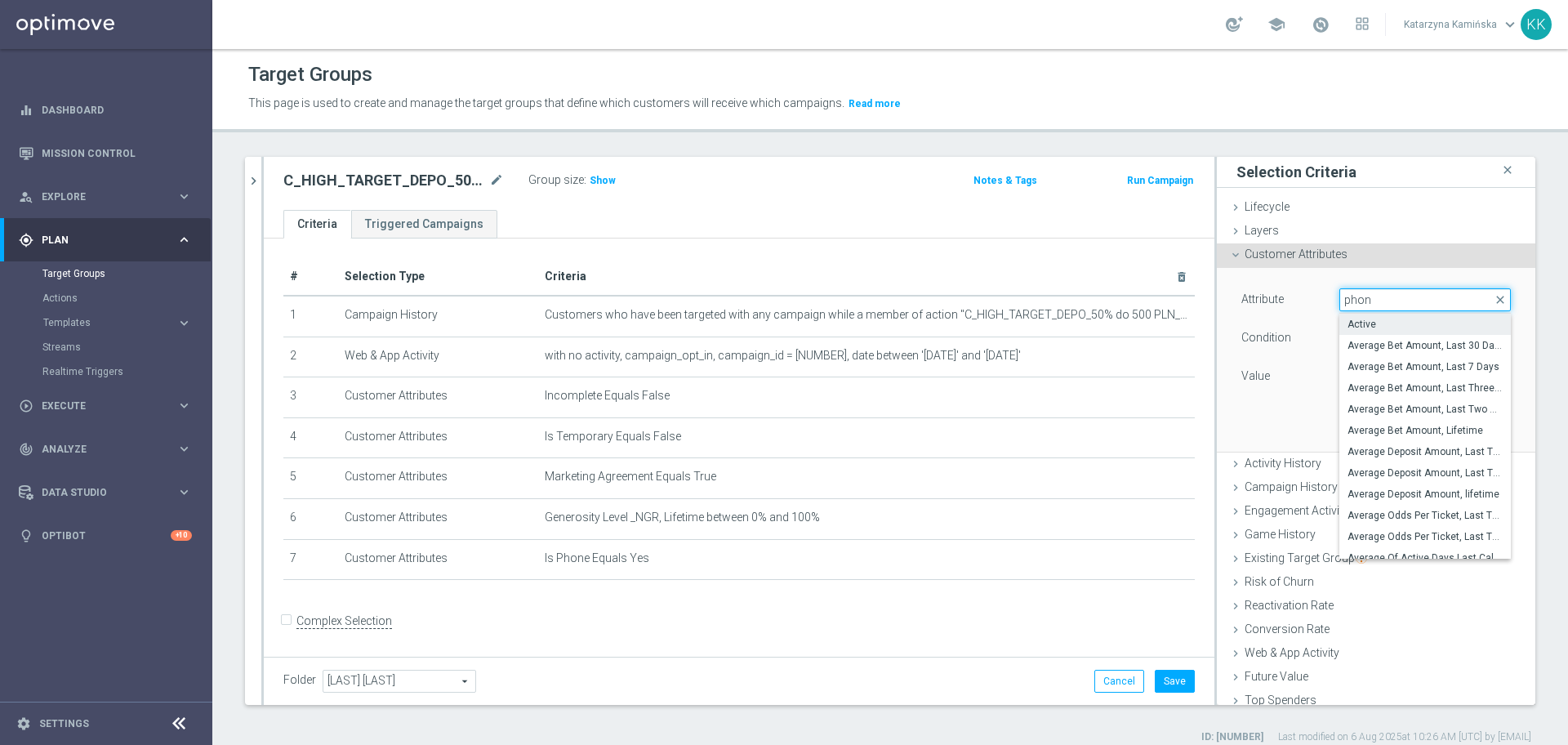 type on "phone" 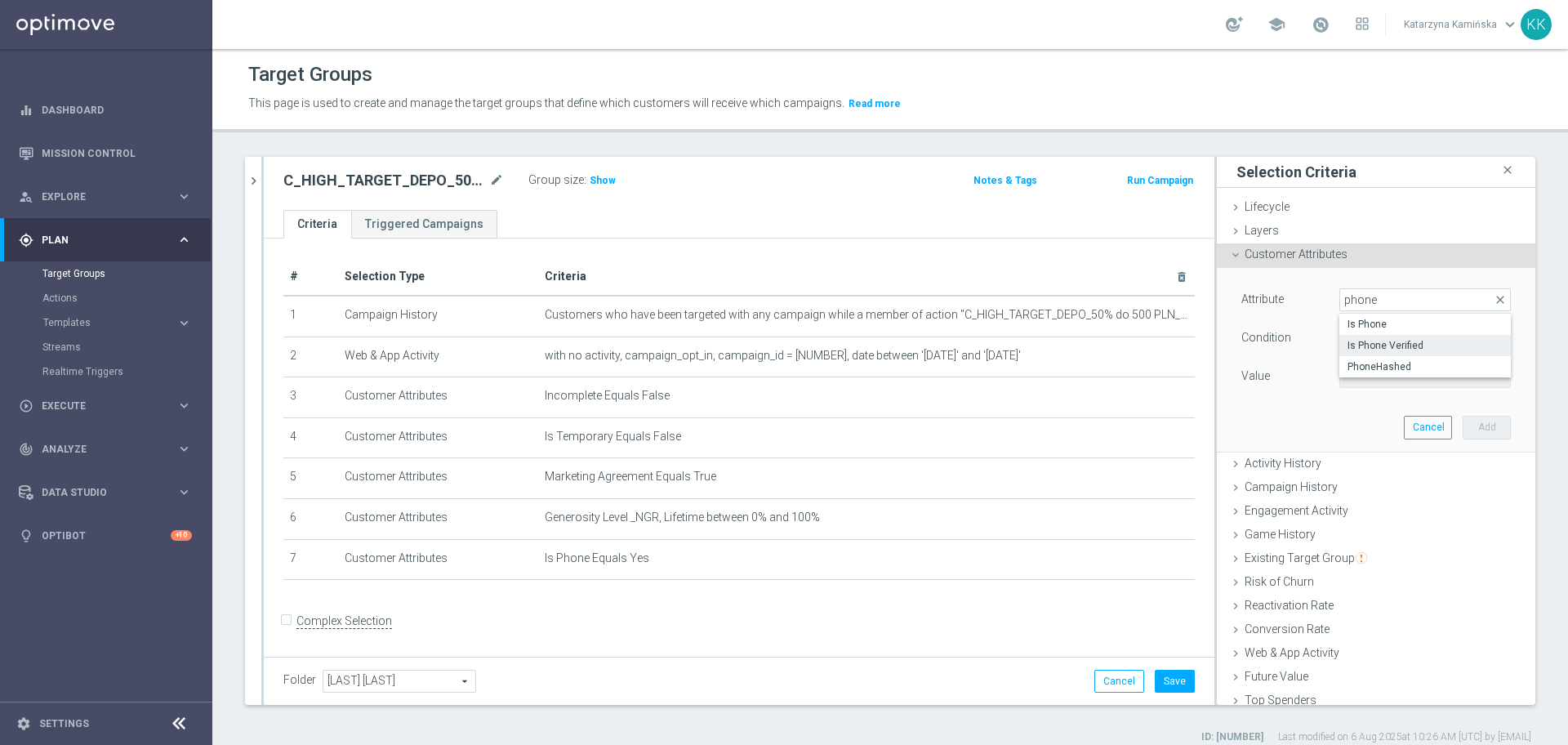 click on "Is Phone Verified" at bounding box center (1425, 346) 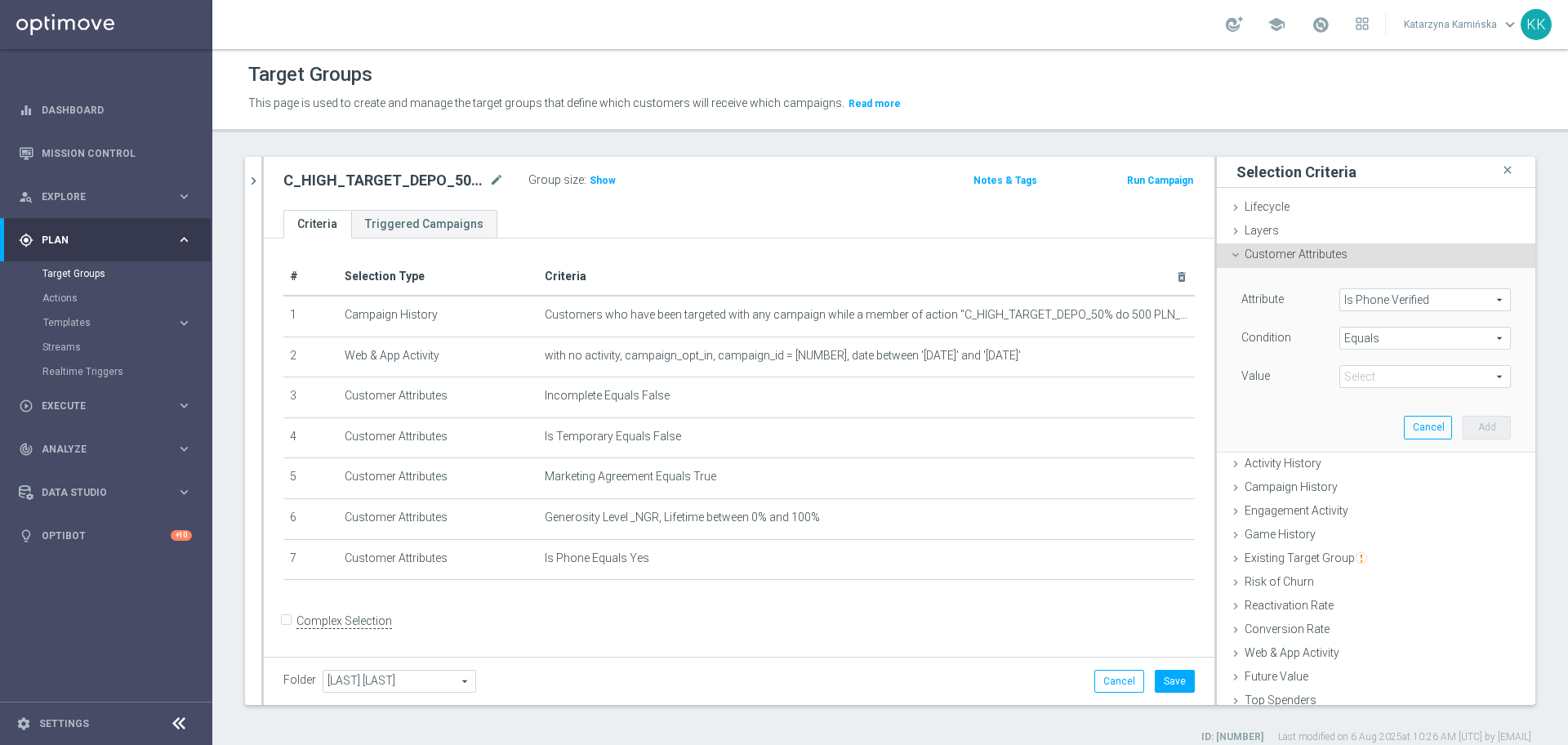 click at bounding box center (1425, 377) 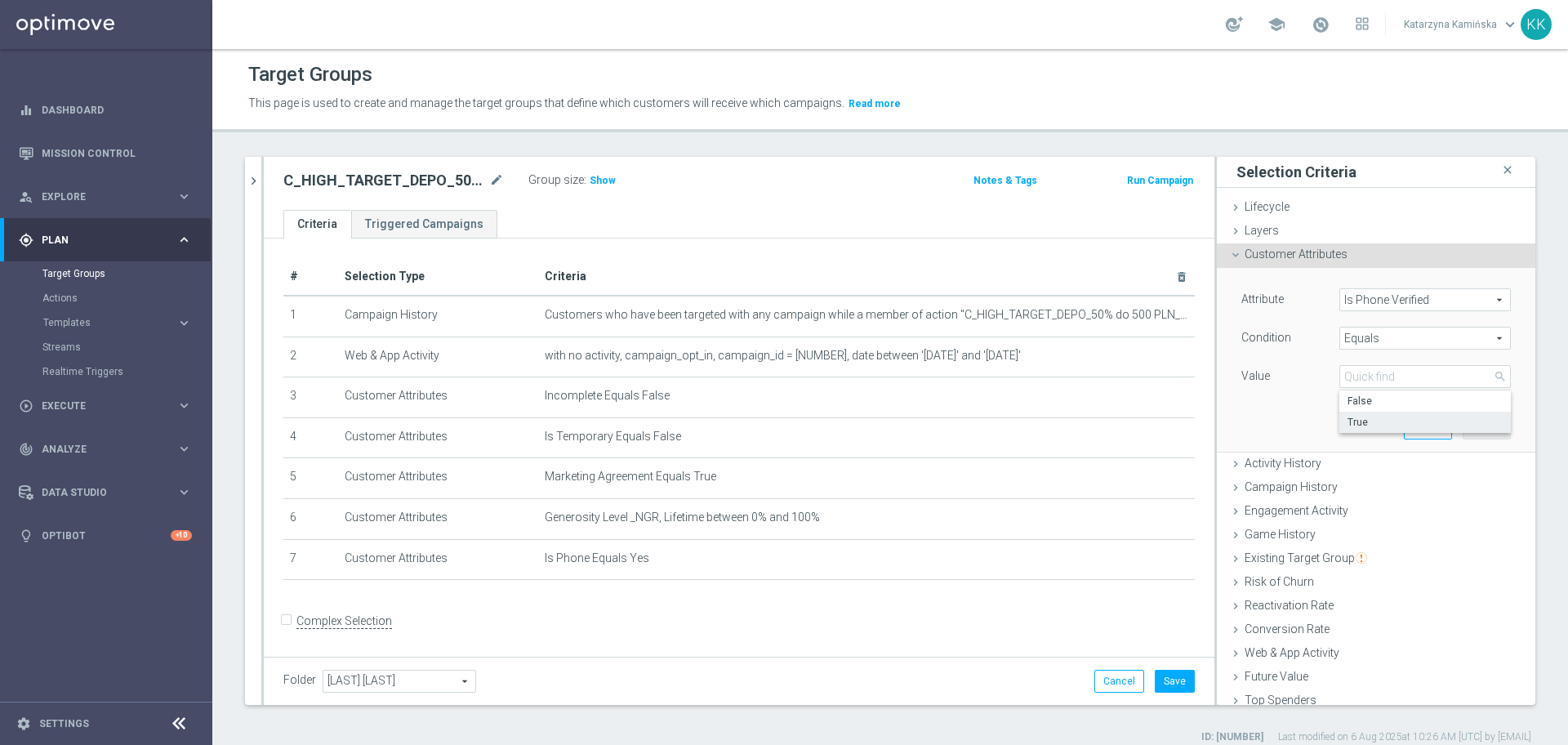 click on "True" at bounding box center (1425, 422) 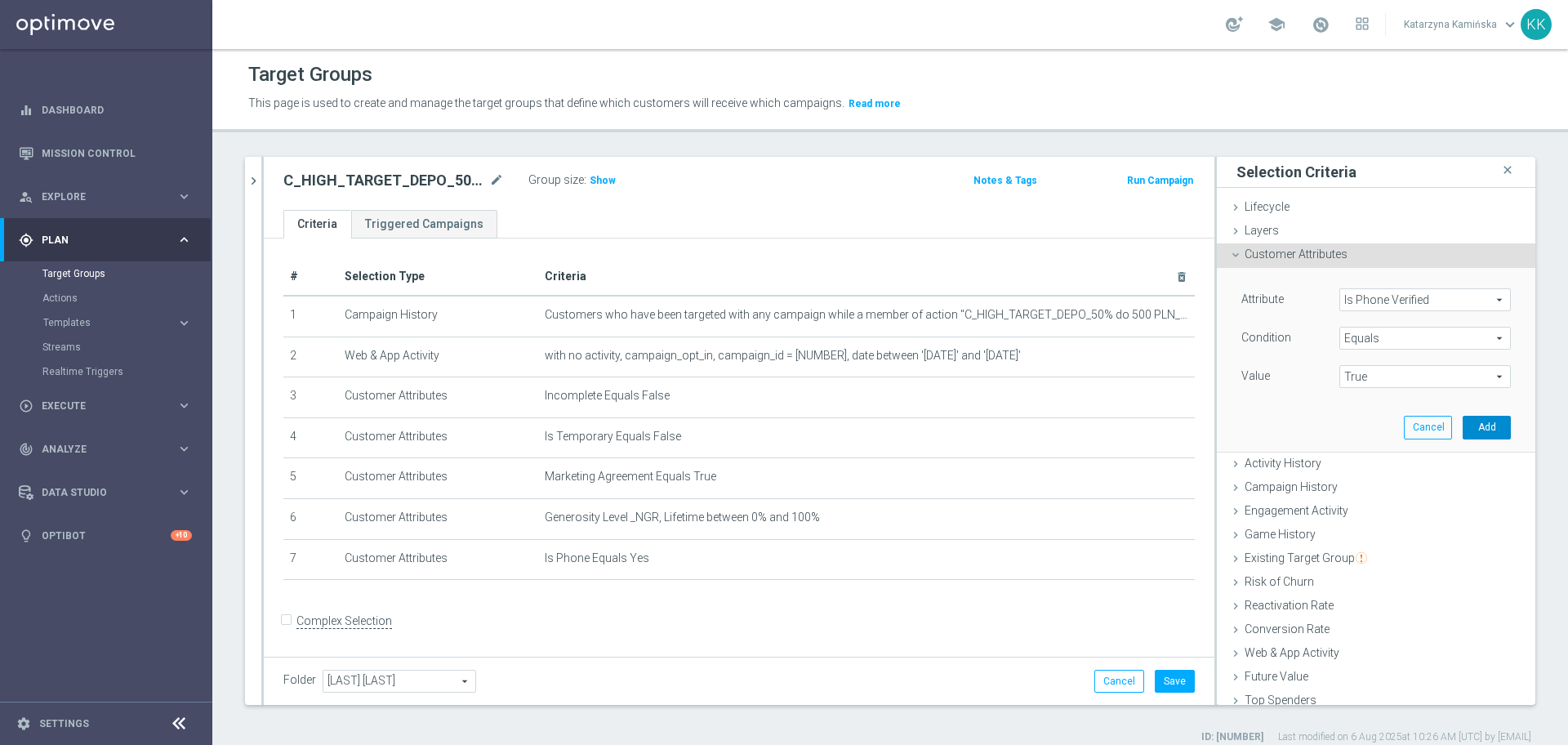 click on "Add" at bounding box center (1486, 427) 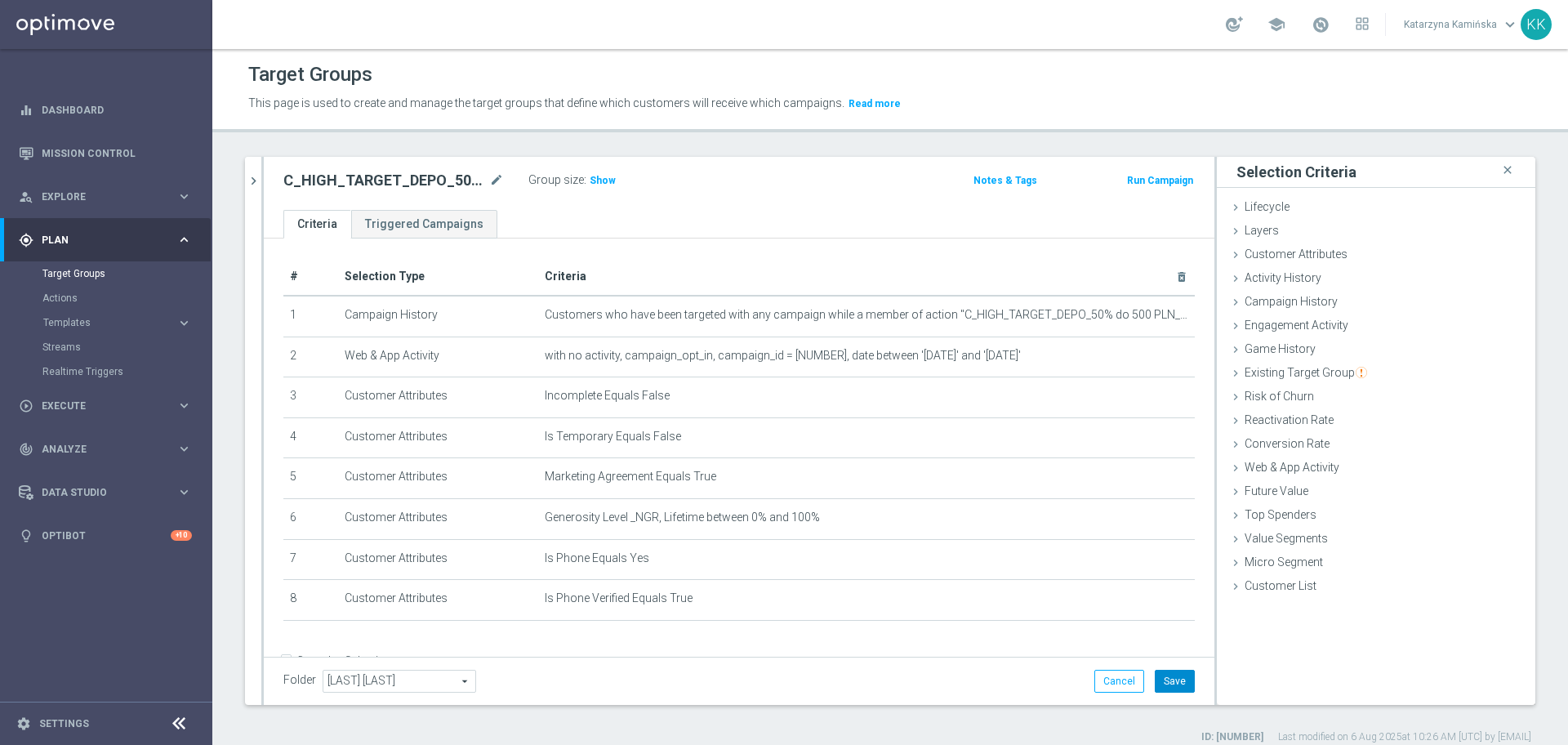 click on "Save" 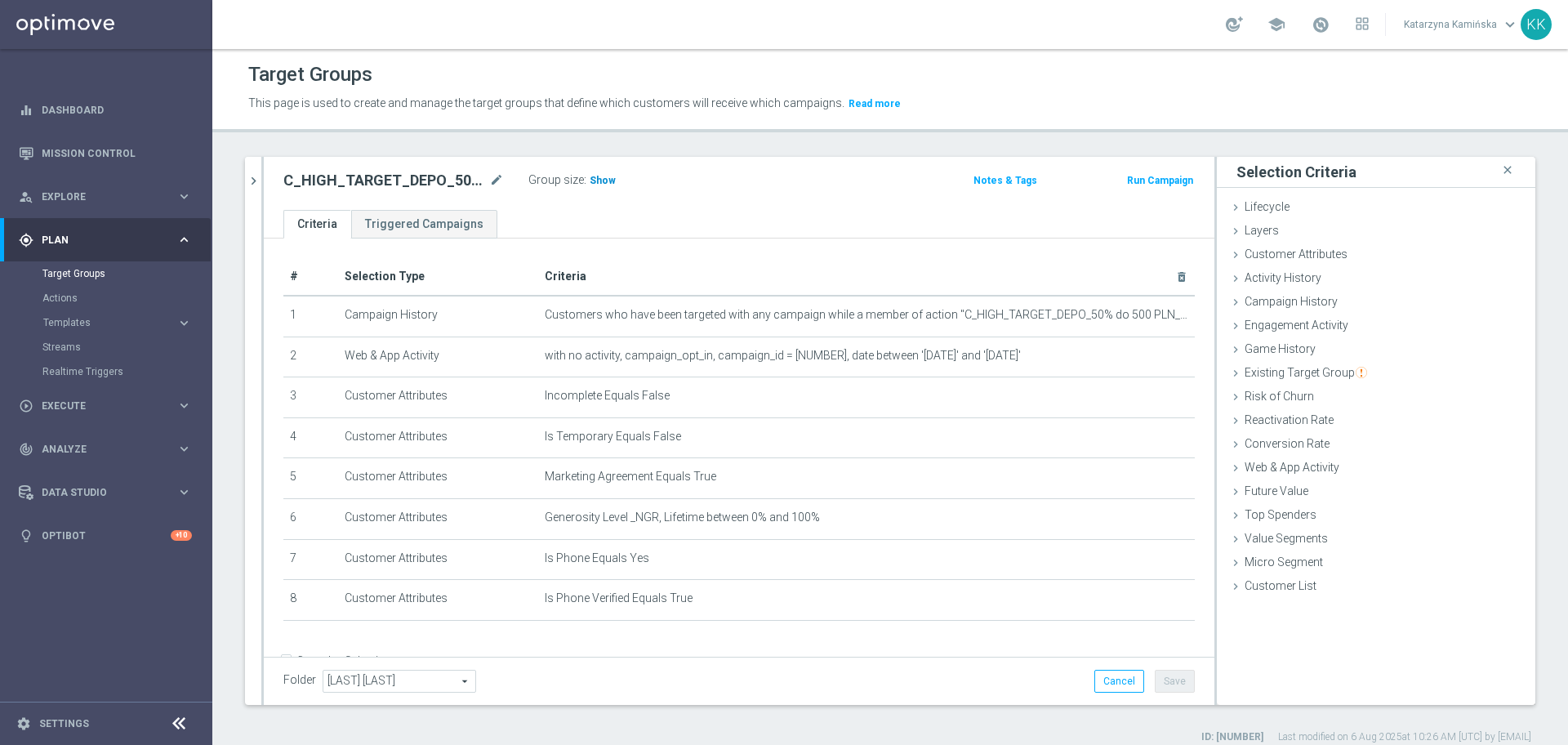 click on "Show" 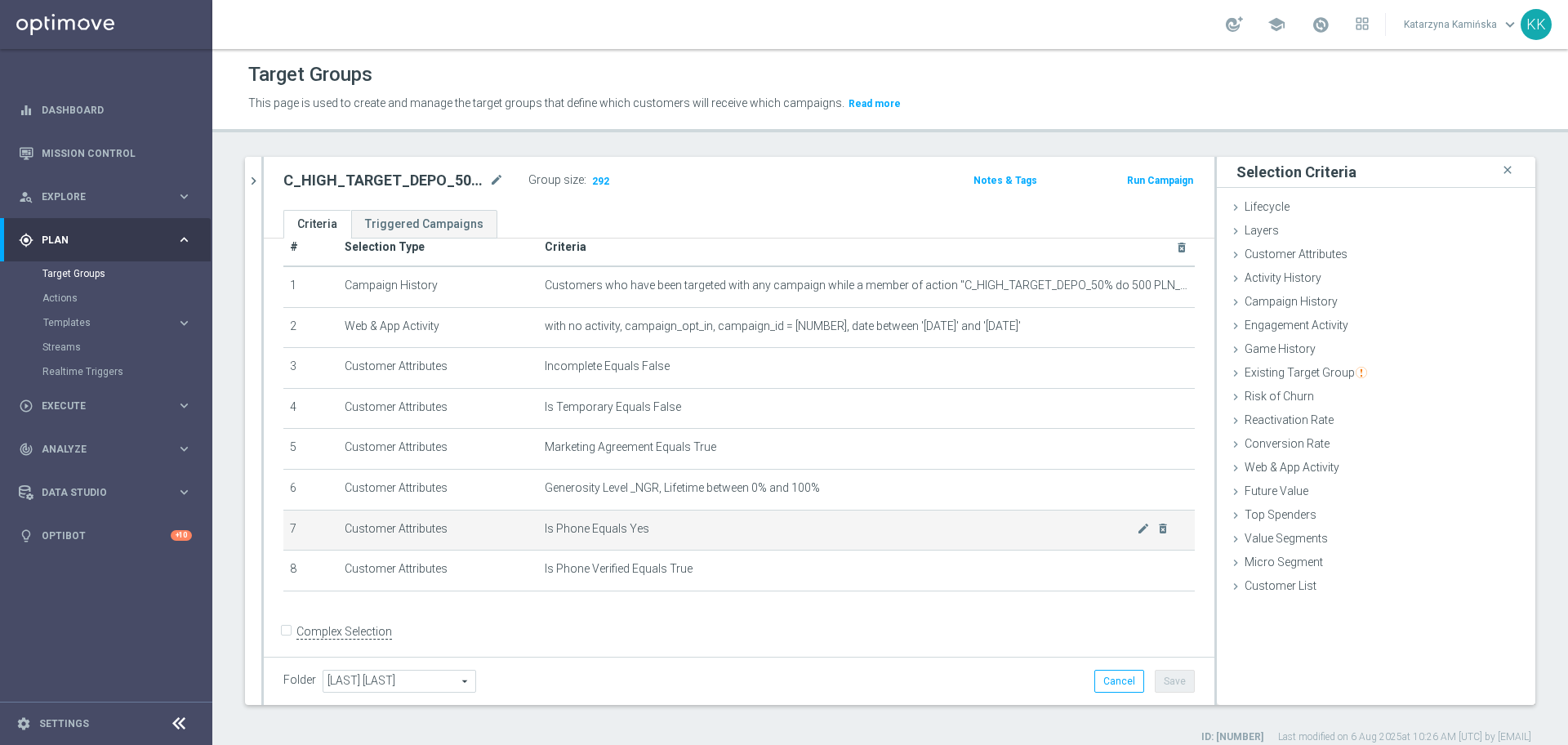scroll, scrollTop: 44, scrollLeft: 0, axis: vertical 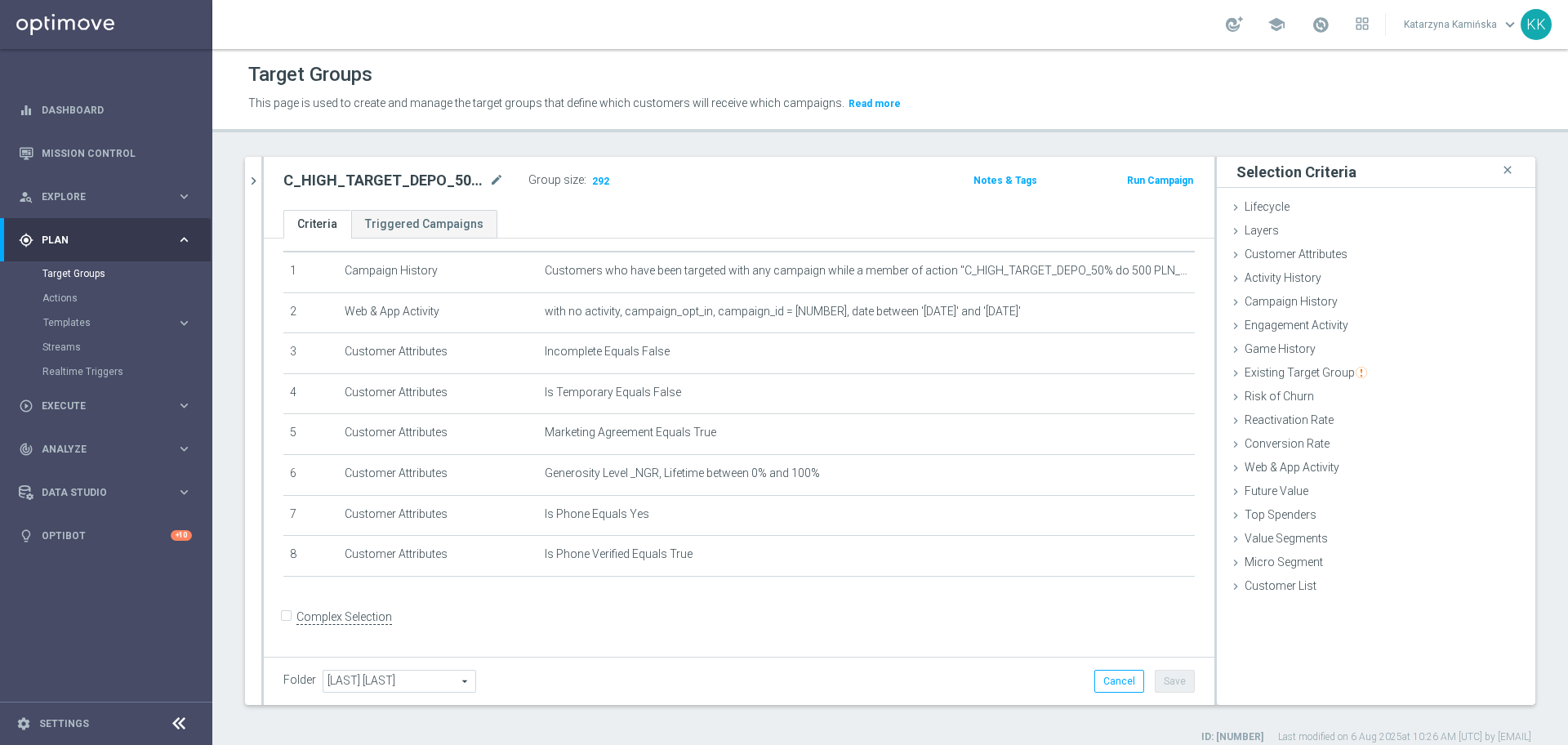 click on "C_HIGH_TARGET_DEPO_50% do 500 PLN_ELEPESA_050825_SMS
mode_edit
Group size :
[NUMBER]
Notes & Tags
Run Campaign" 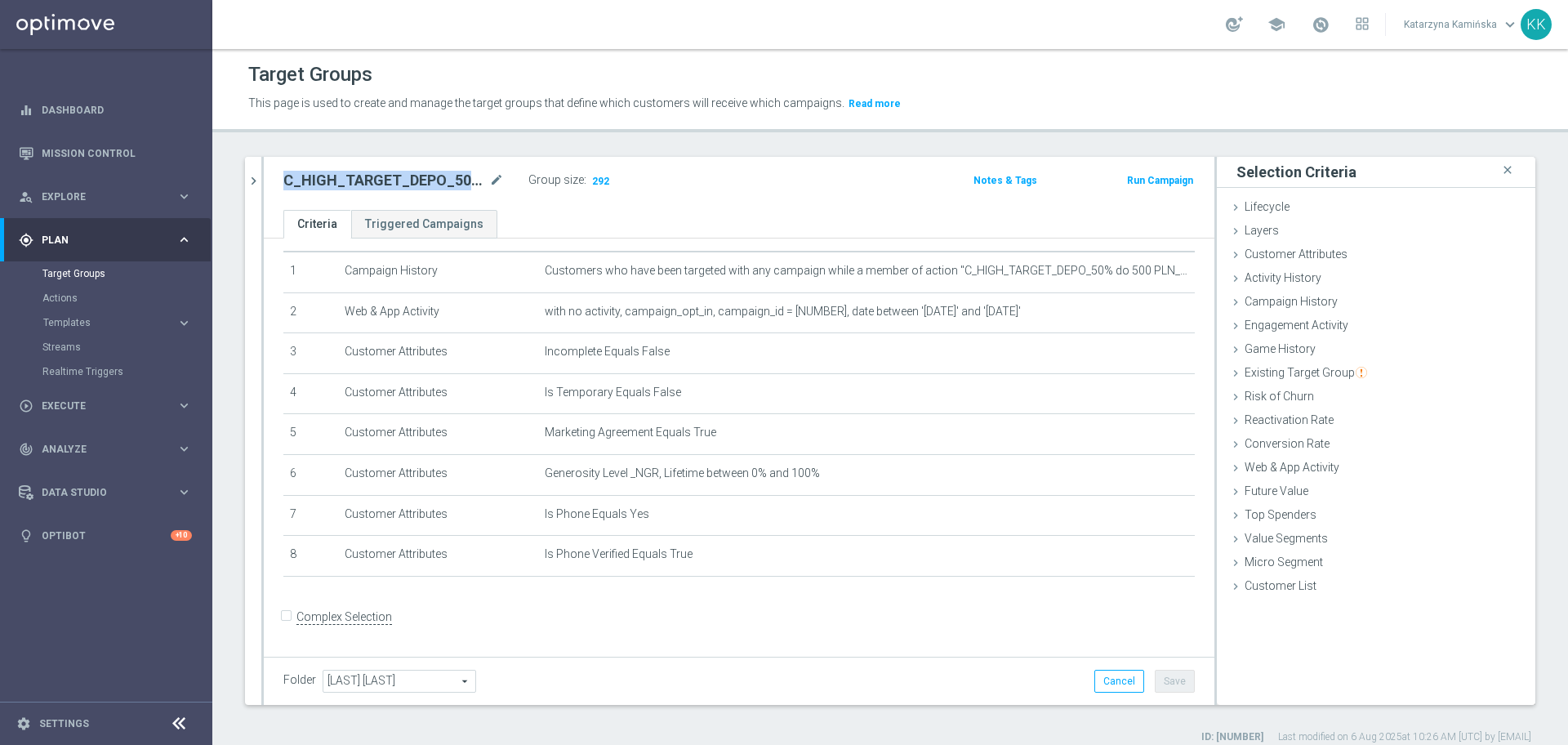 click on "C_HIGH_TARGET_DEPO_50% do 500 PLN_ELEPESA_050825_SMS
mode_edit
Group size :
[NUMBER]
Notes & Tags
Run Campaign" 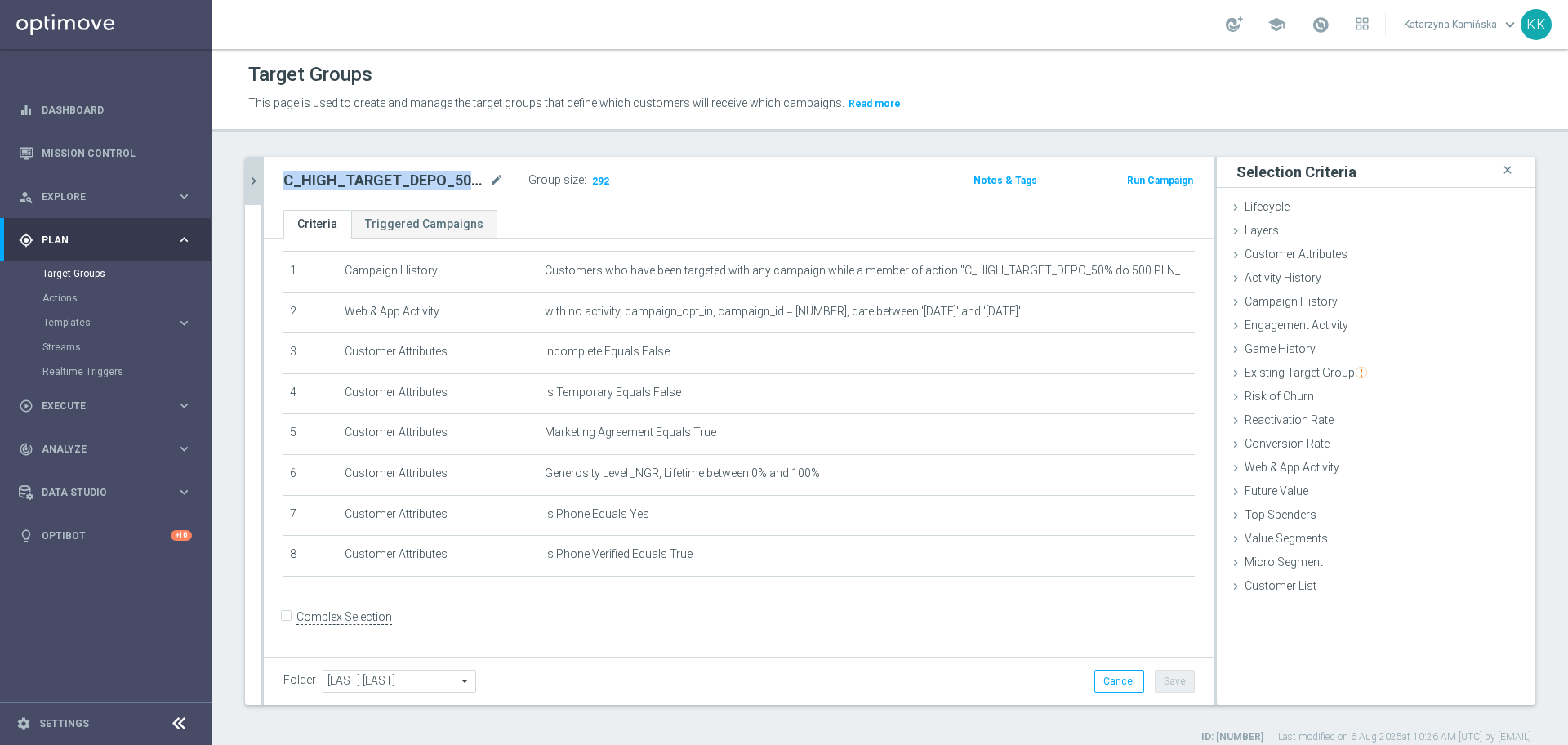 click on "chevron_right" 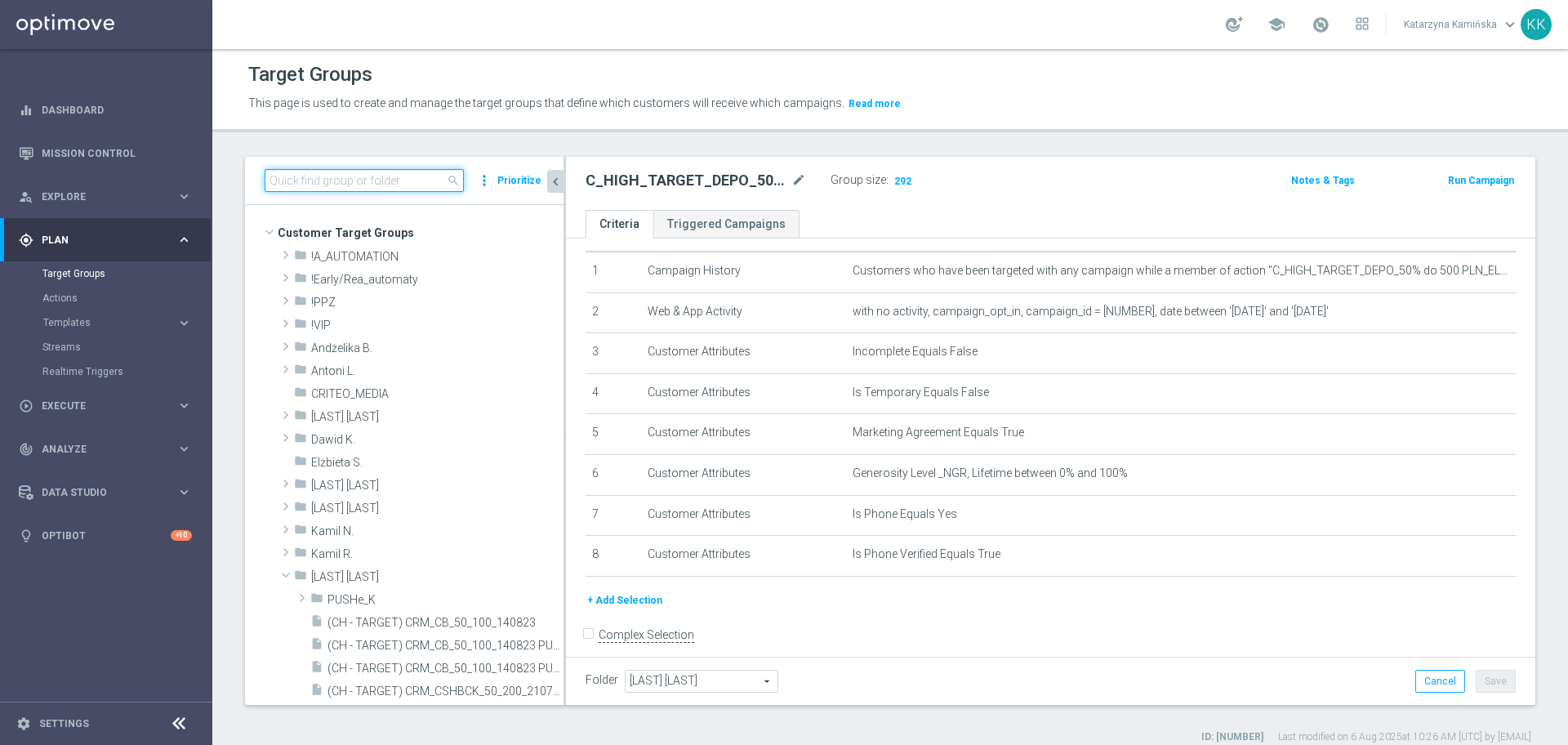 click at bounding box center (364, 181) 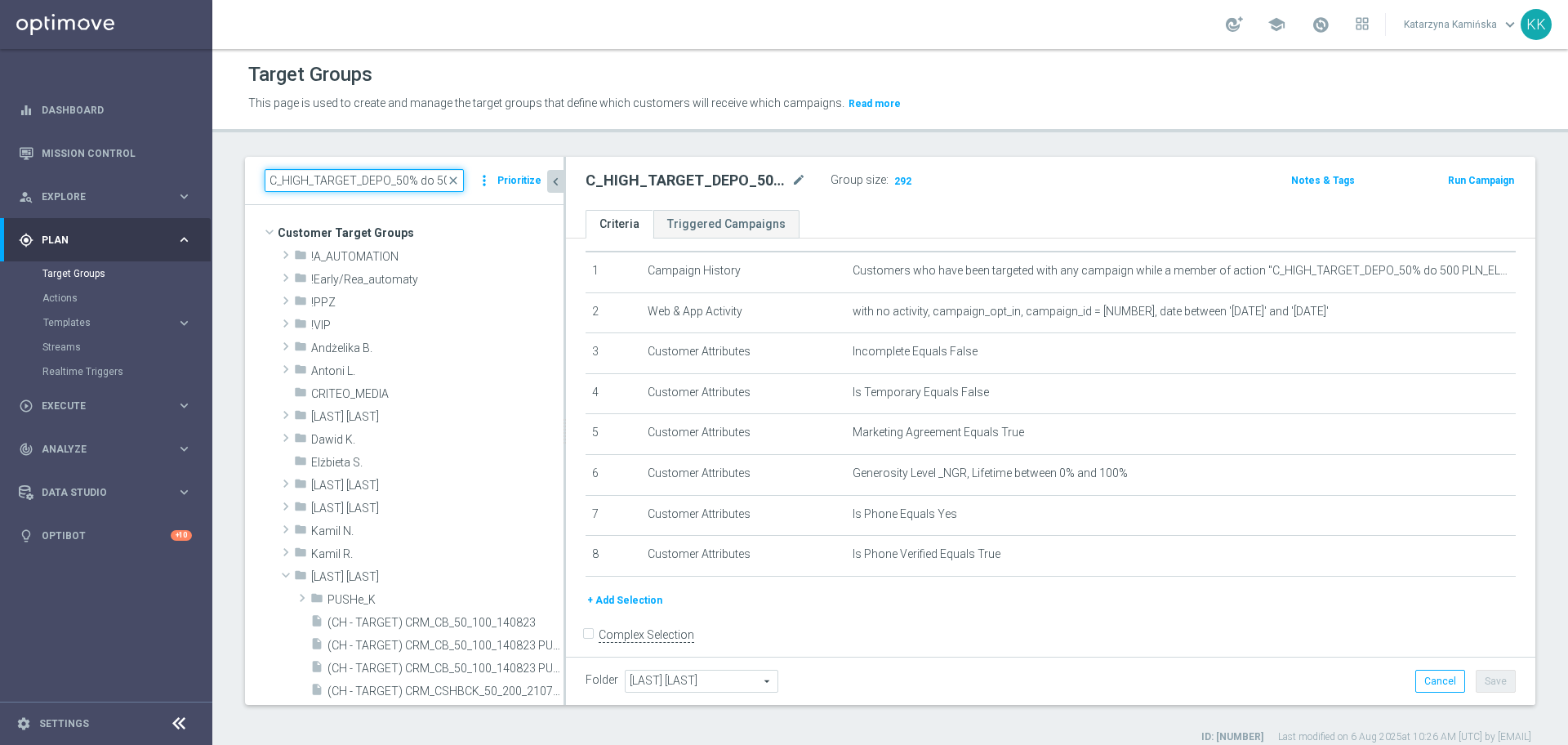scroll, scrollTop: 0, scrollLeft: 149, axis: horizontal 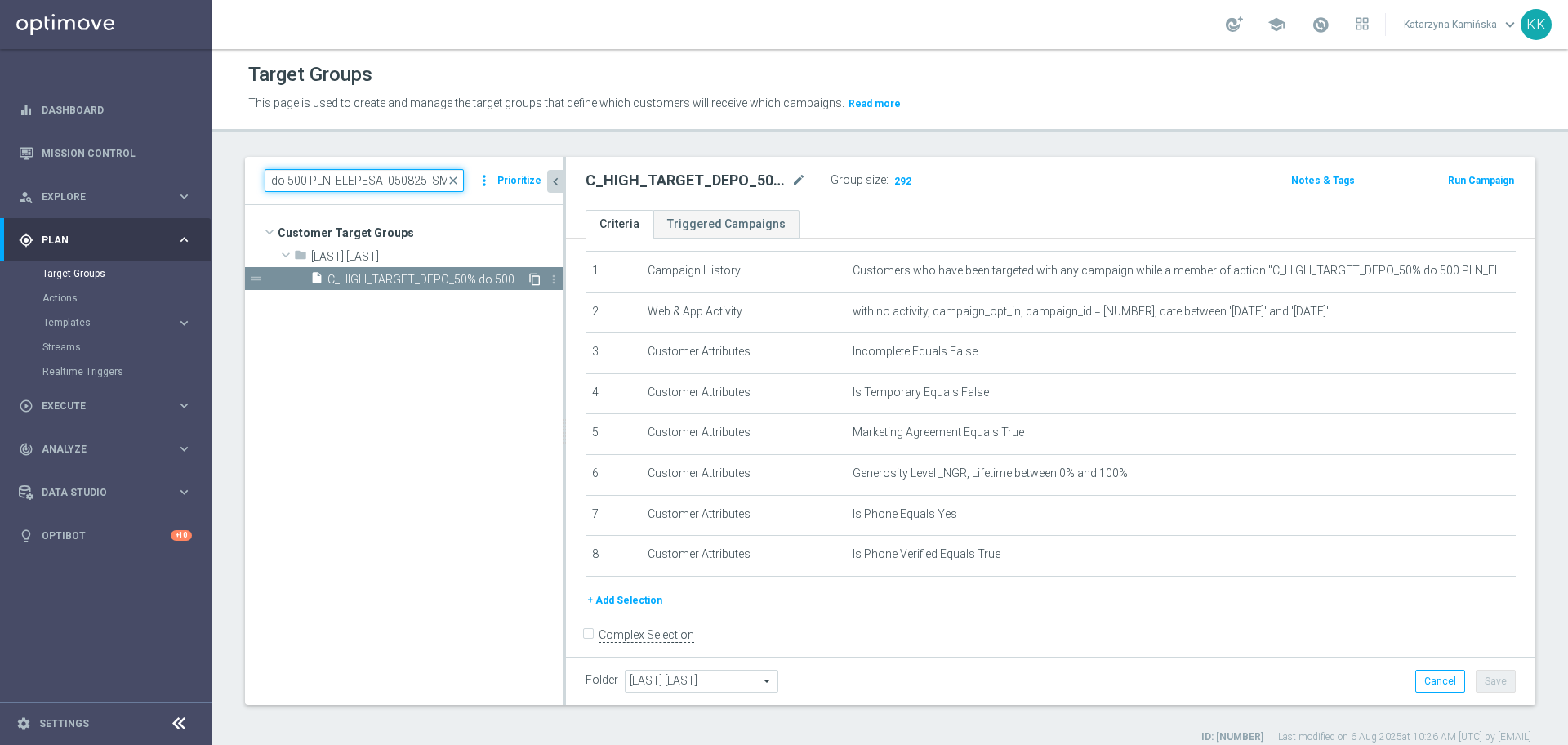 type on "C_HIGH_TARGET_DEPO_50% do 500 PLN_ELEPESA_050825_SMS" 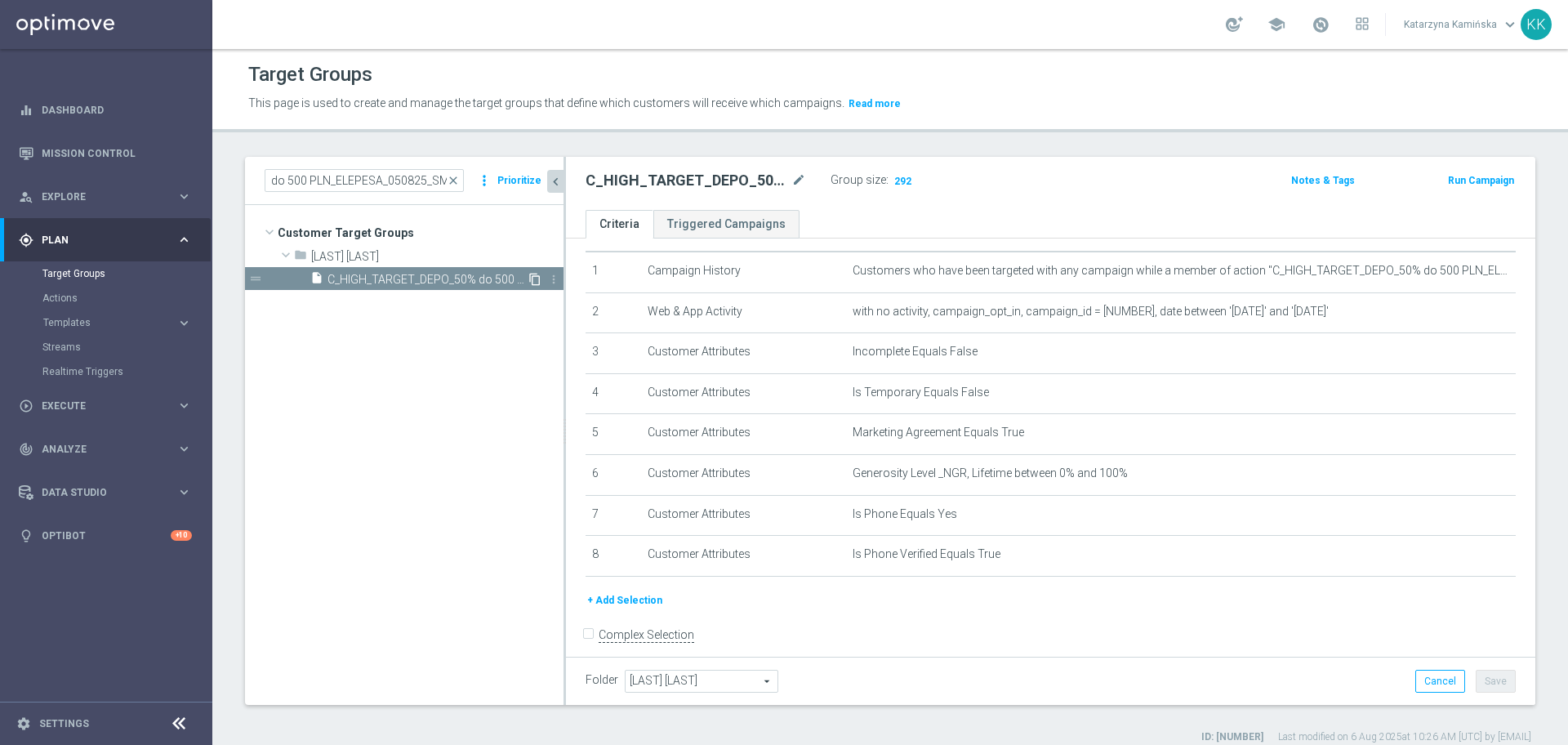 click on "content_copy" 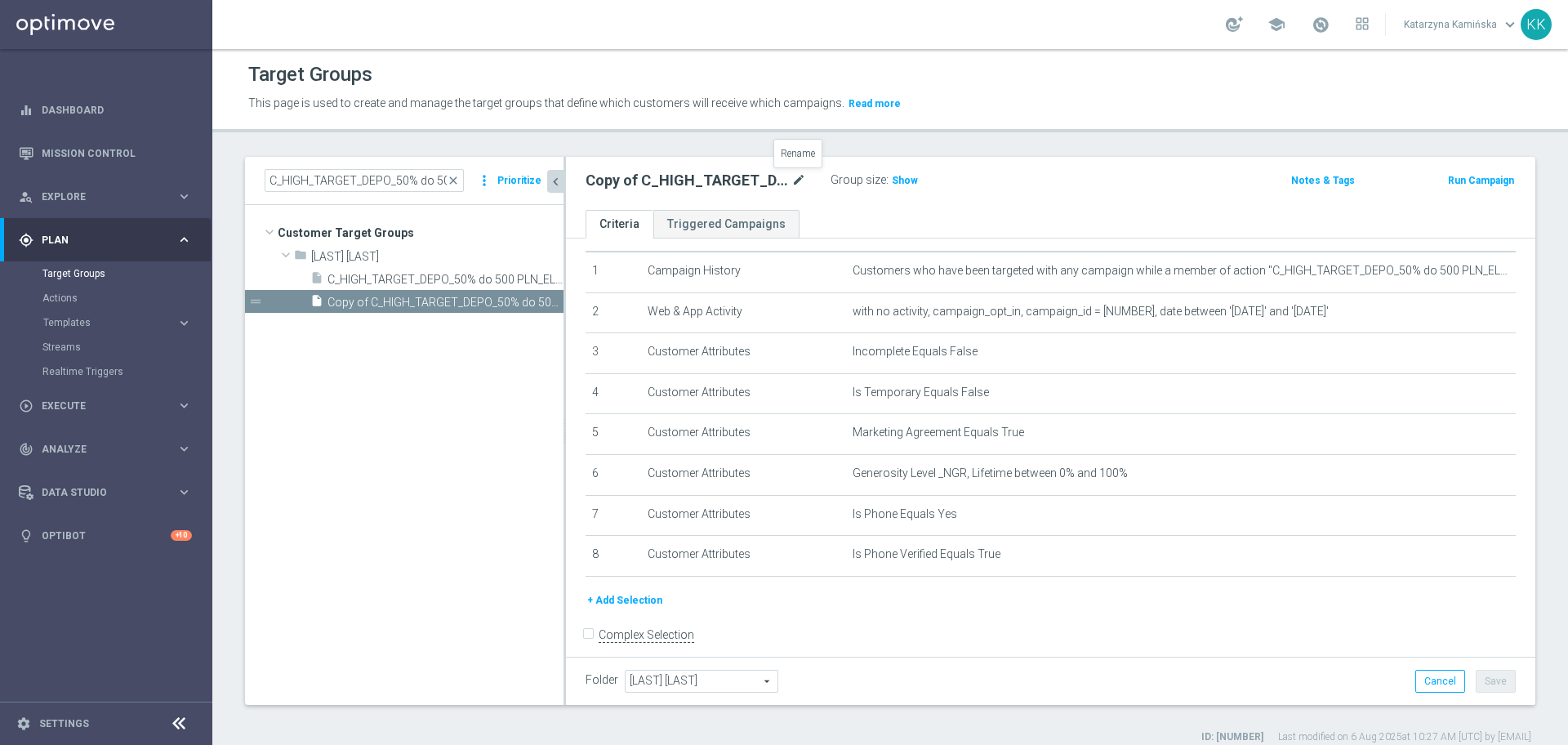 click on "mode_edit" 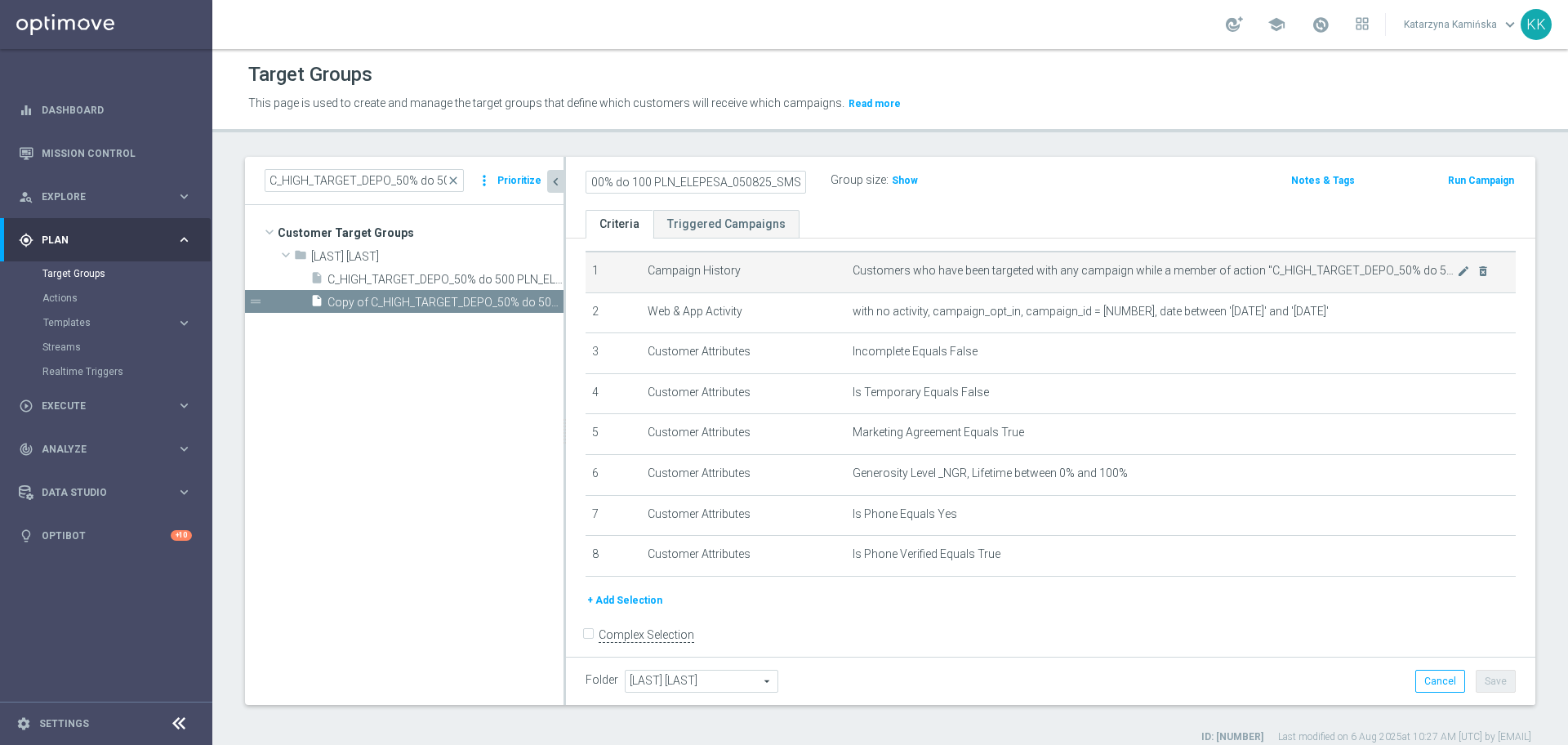 scroll, scrollTop: 0, scrollLeft: 147, axis: horizontal 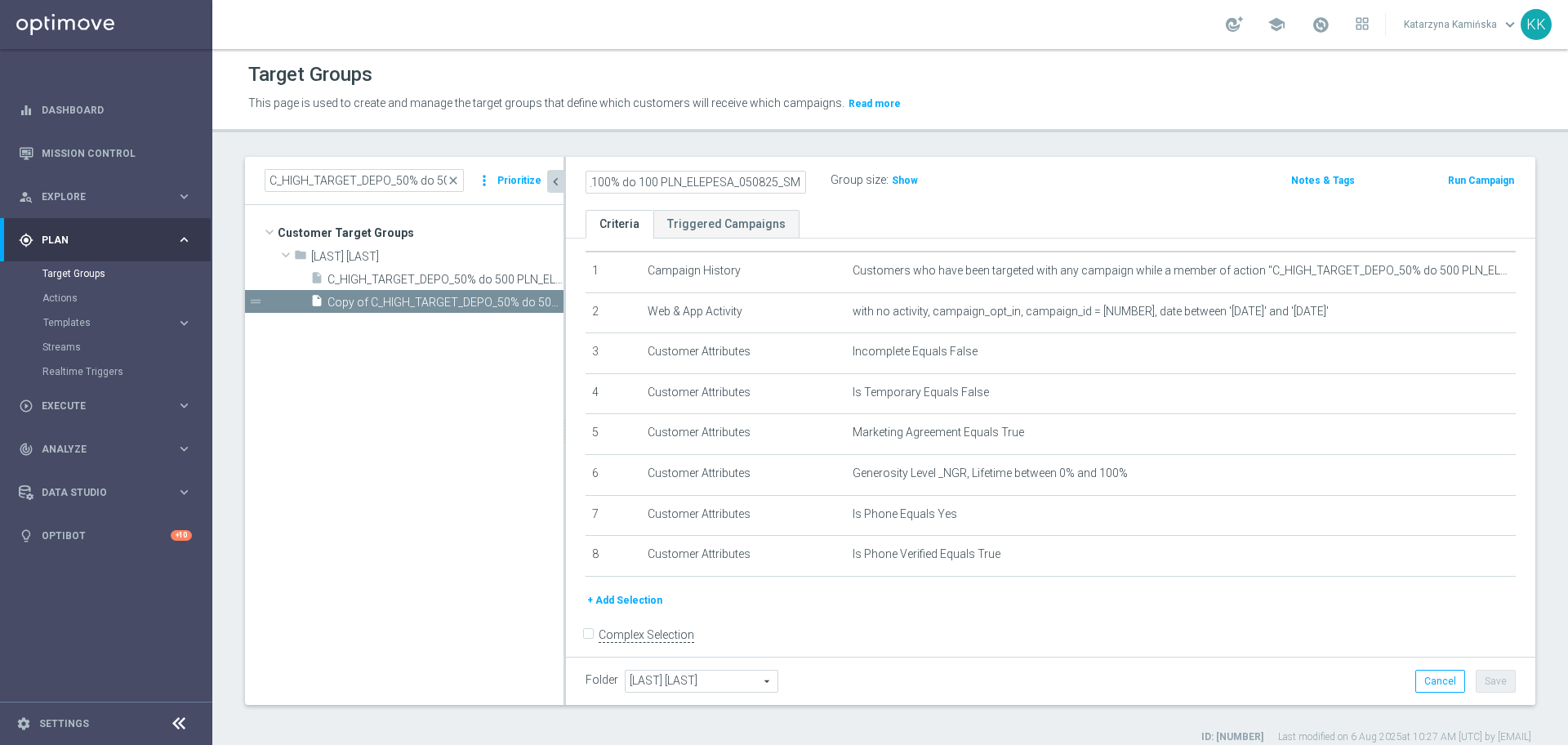 type on "D_MIN-LOW_TARGET_DEPO_100% do 100 PLN_ELEPESA_050825_SMS" 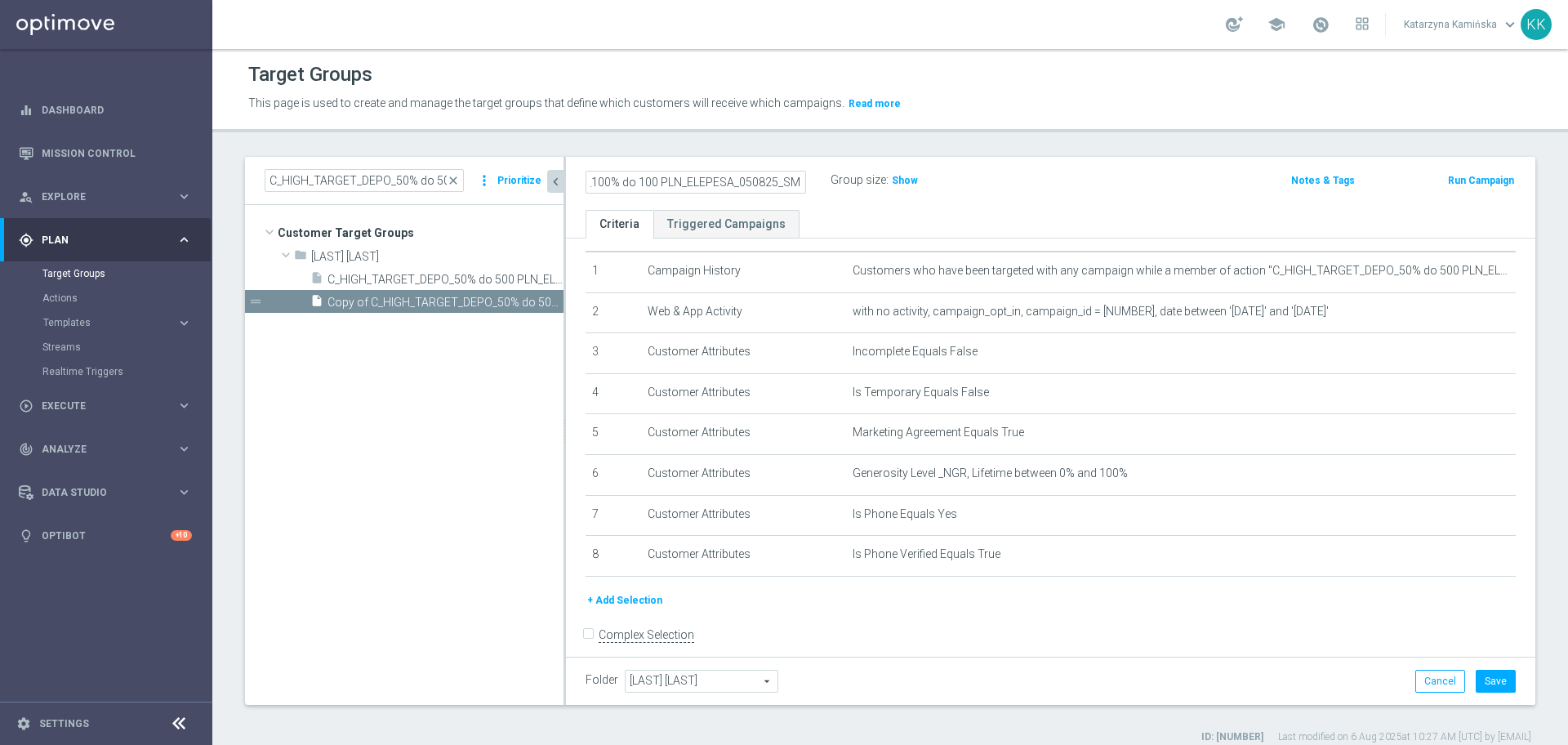 click on "Target Groups
This page is used to create and manage the target groups that define which customers will receive which campaigns.
Read more
C_HIGH_TARGET_DEPO_50% do 500 PLN_ELEPESA_050825_SMS
close
more_vert
Prioritize" 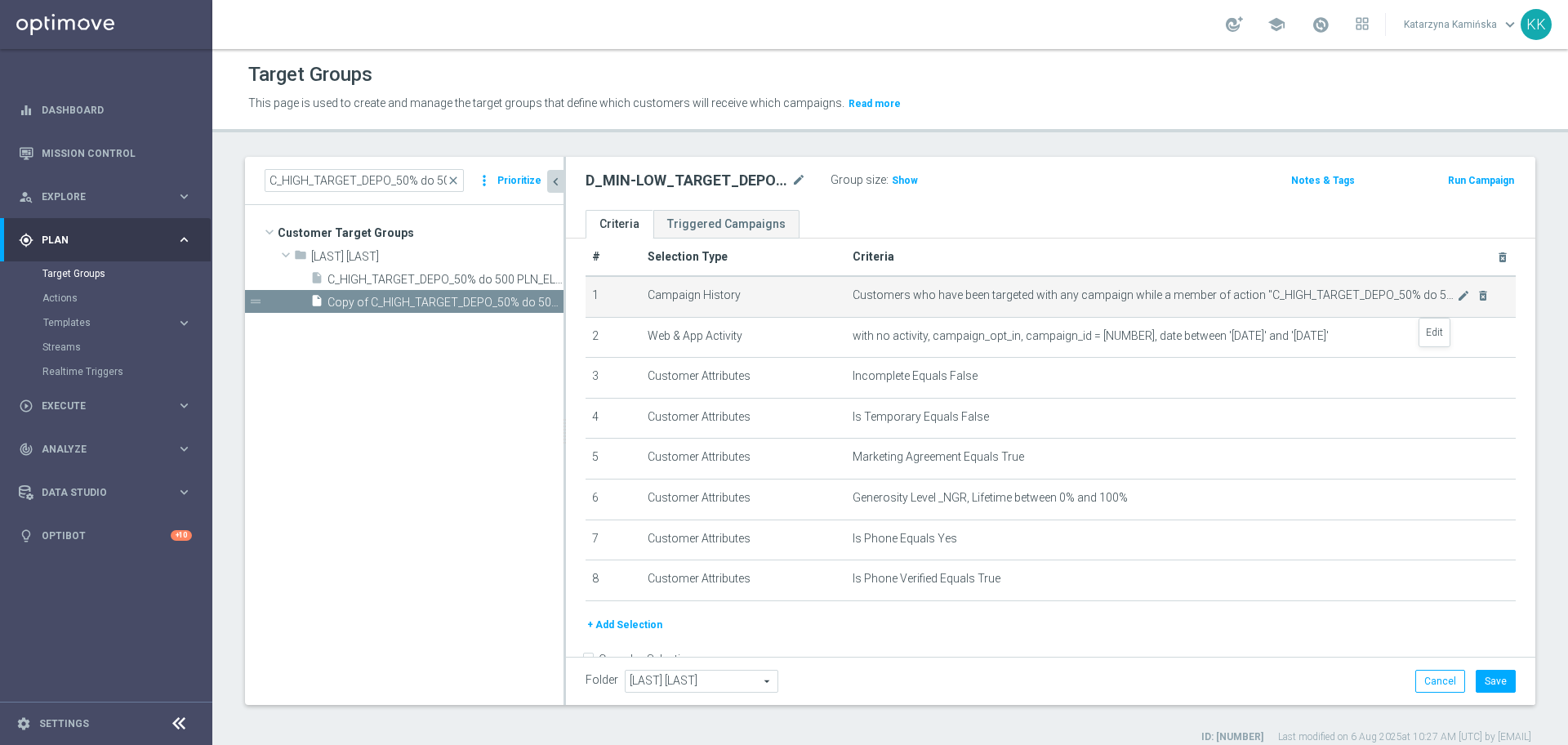 scroll, scrollTop: 0, scrollLeft: 0, axis: both 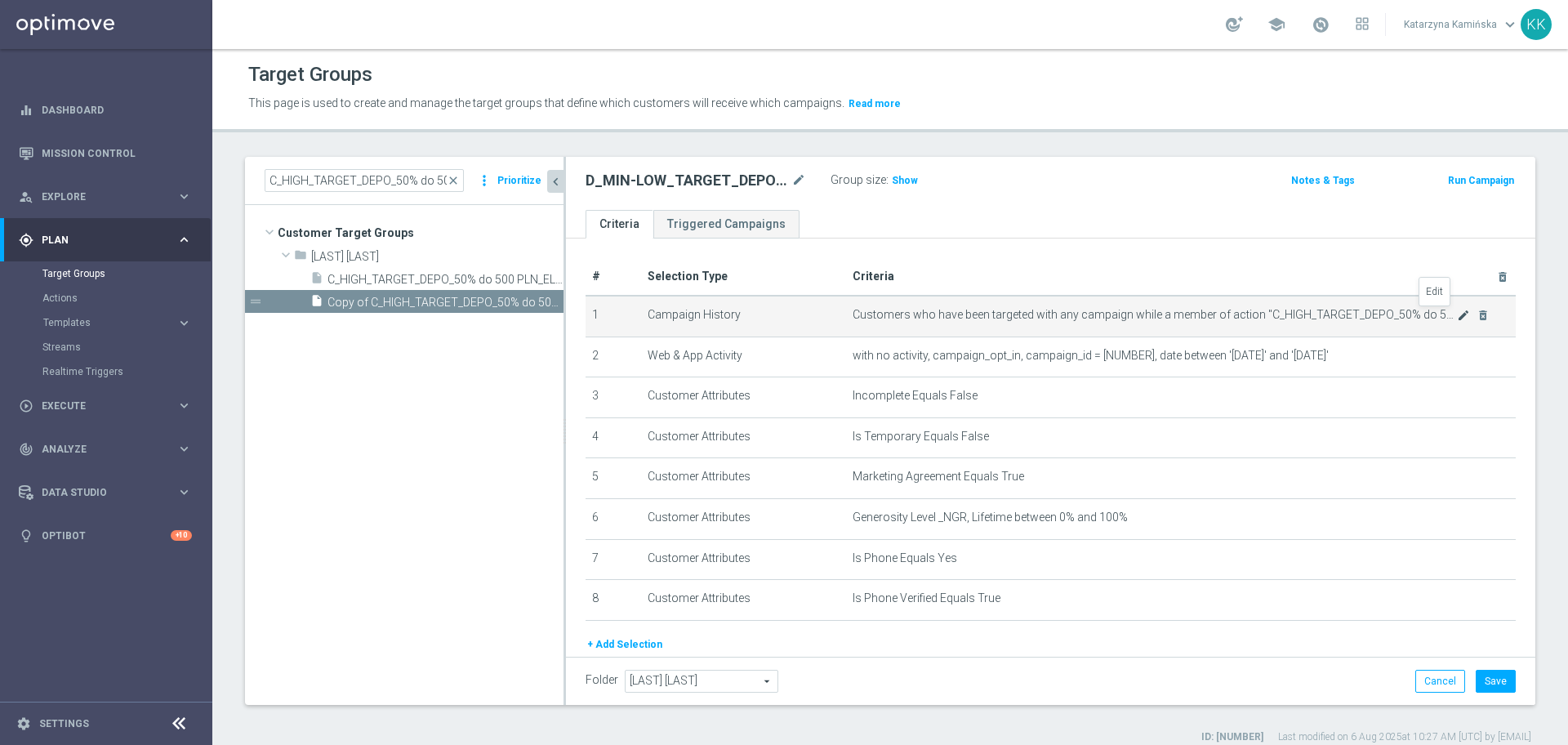 click on "mode_edit" 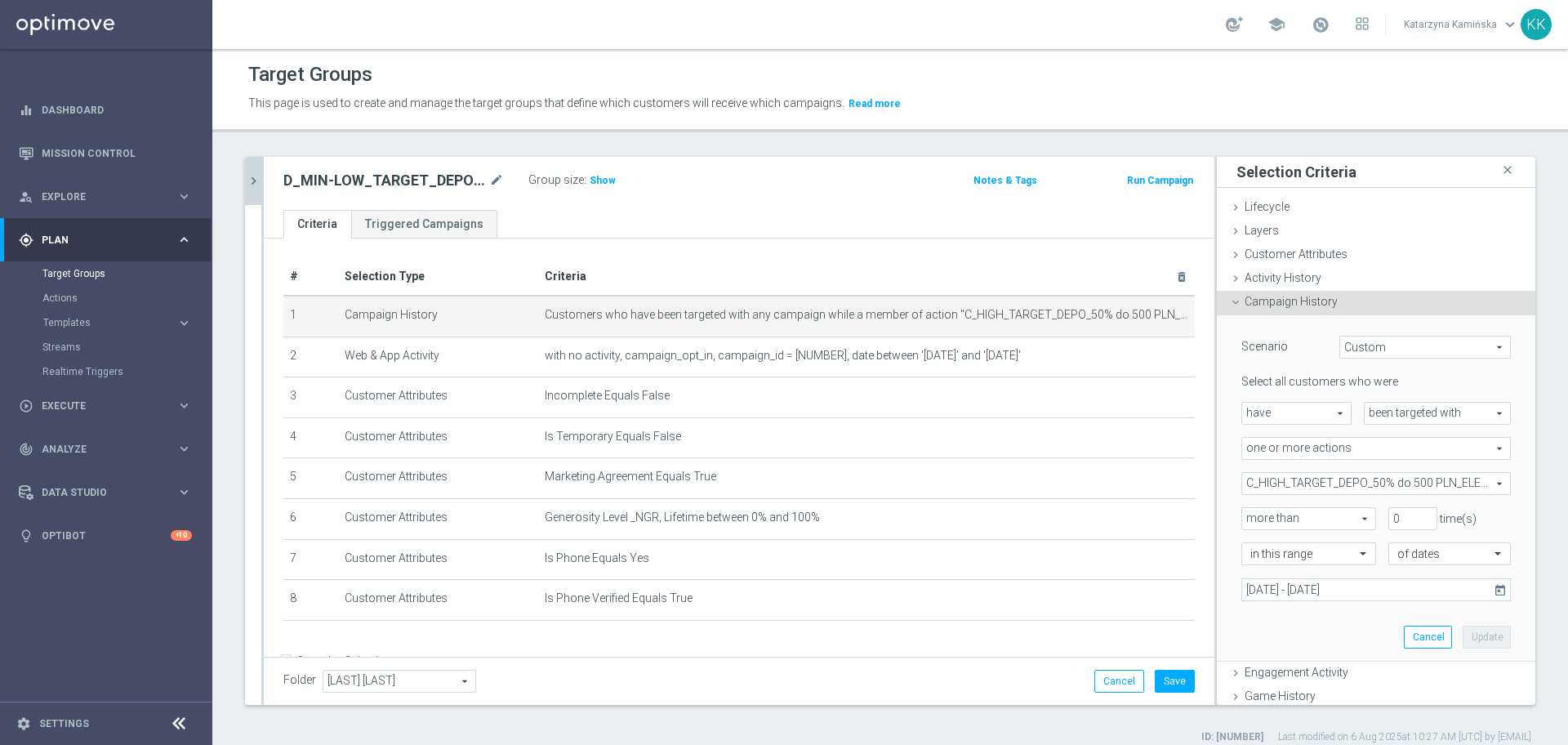 click on "C_HIGH_TARGET_DEPO_50% do 500 PLN_ELEPESA_050825" at bounding box center (1376, 484) 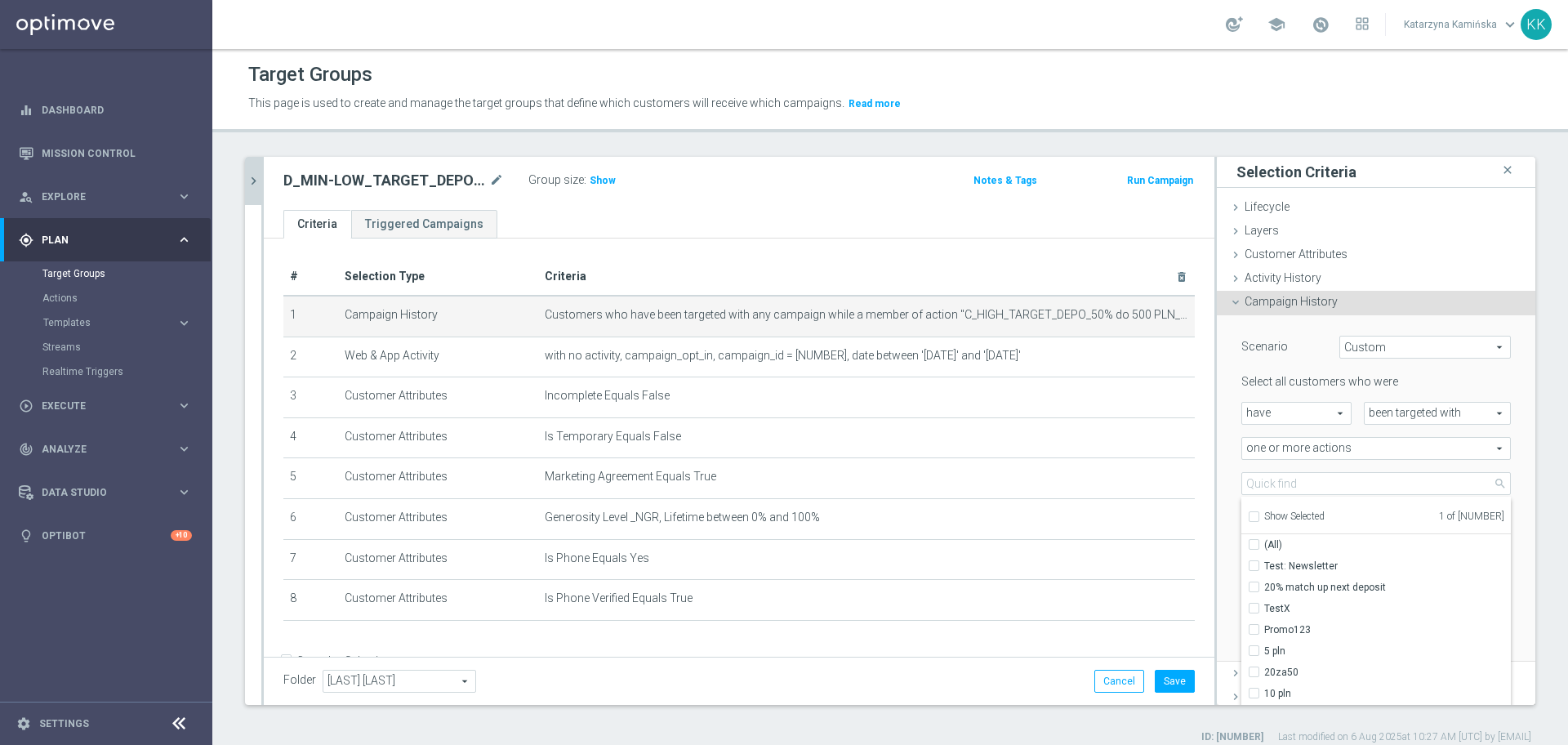 click on "Show Selected" at bounding box center (1253, 519) 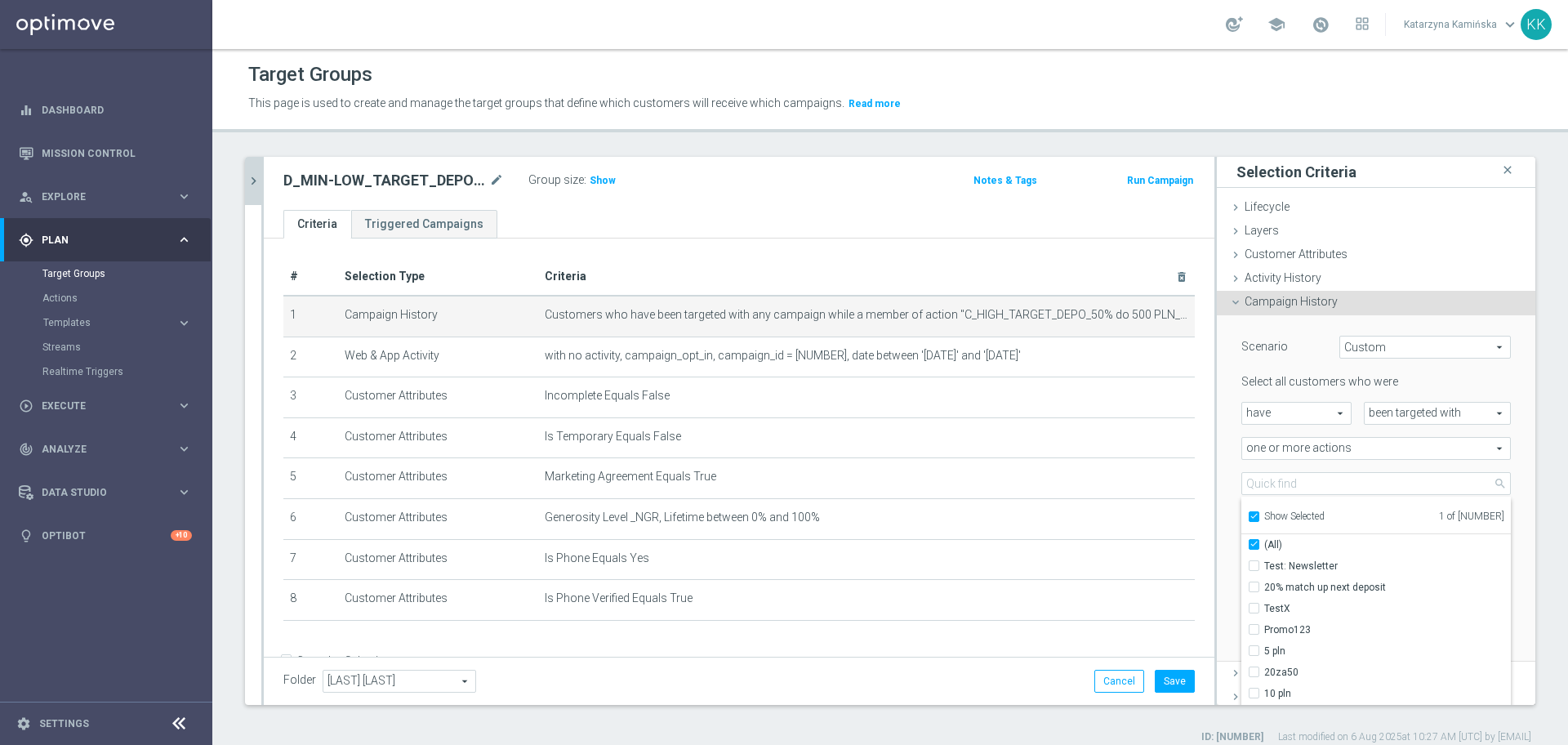 checkbox on "true" 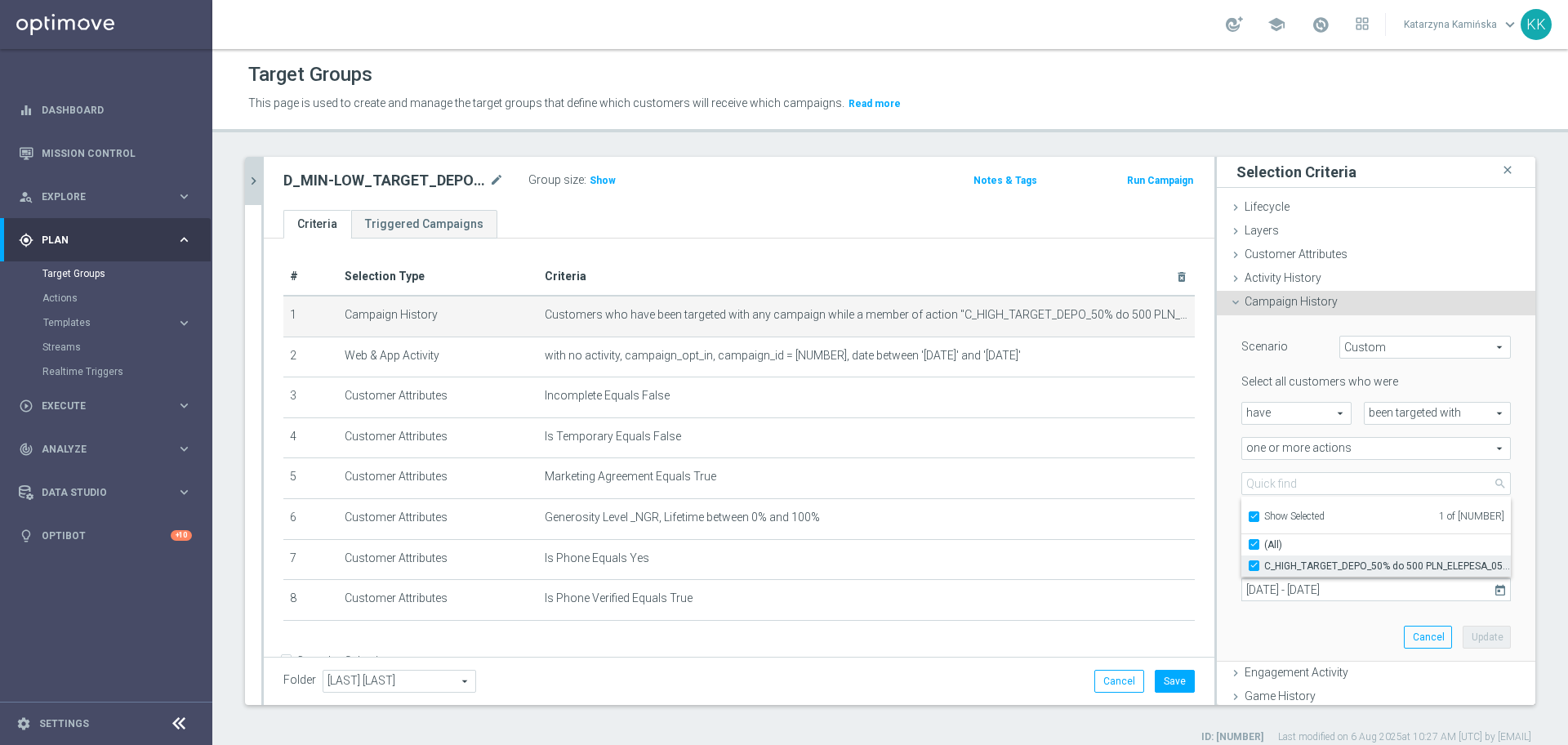 click on "C_HIGH_TARGET_DEPO_50% do 500 PLN_ELEPESA_050825" at bounding box center (1388, 566) 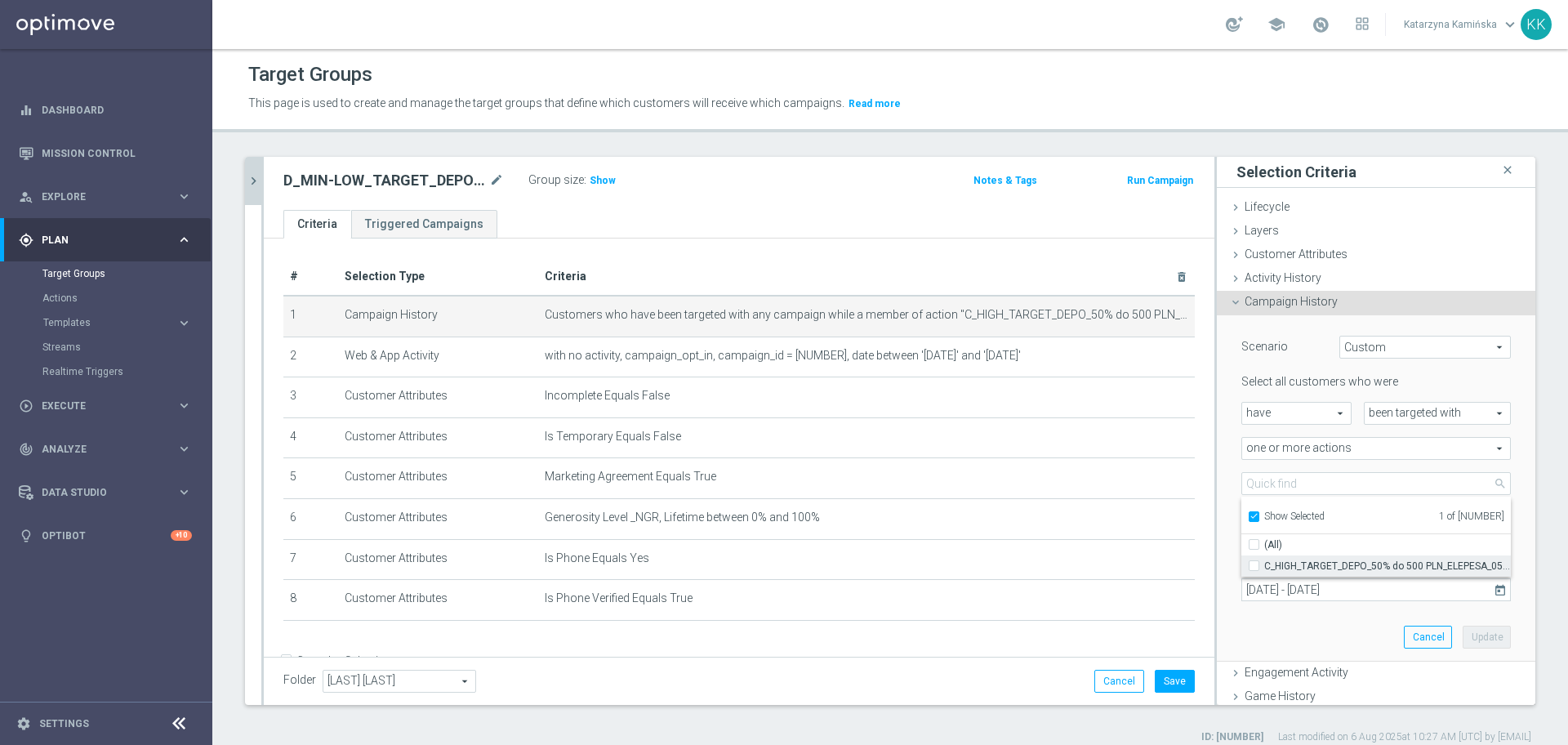 checkbox on "false" 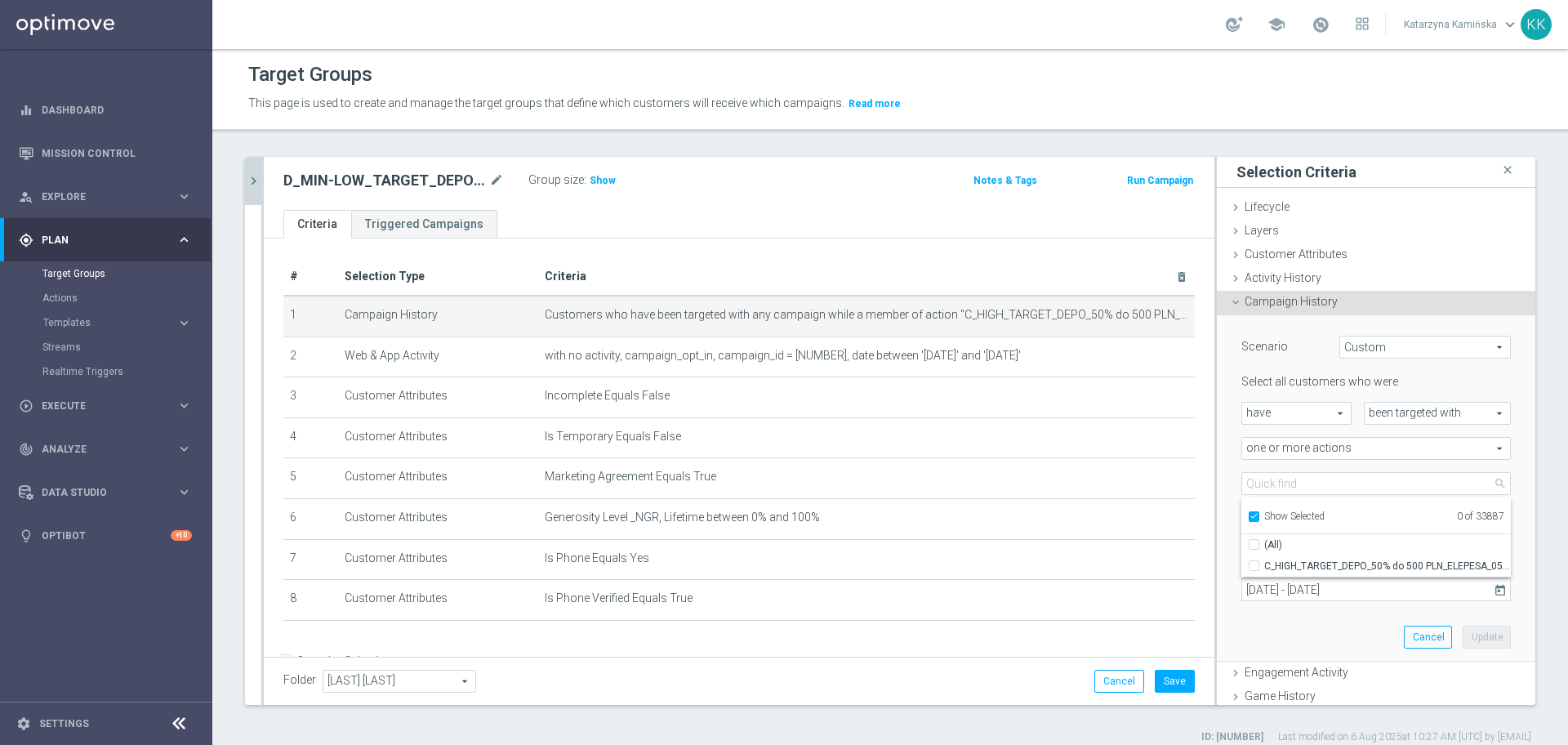 click on "Show Selected" at bounding box center (1253, 519) 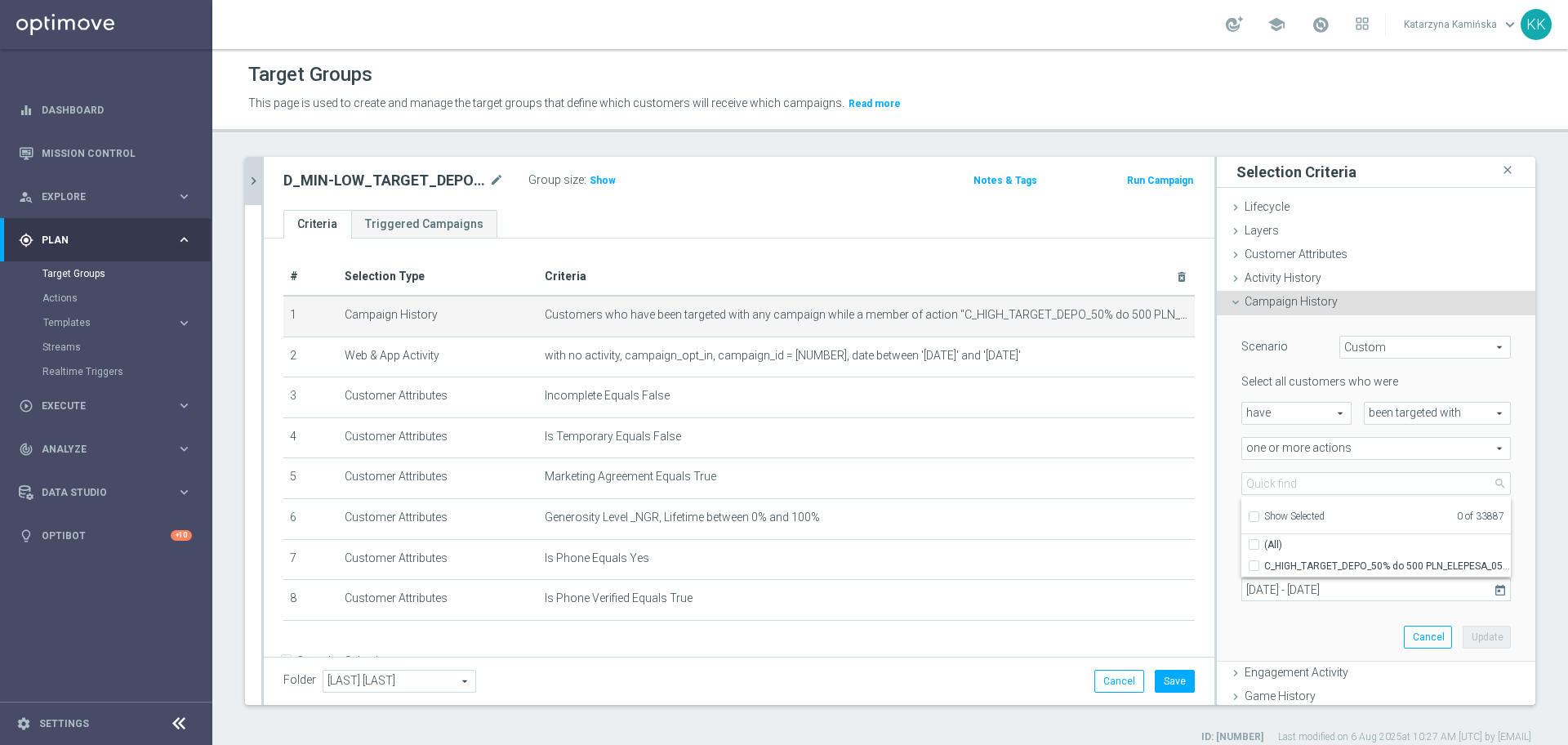 checkbox on "false" 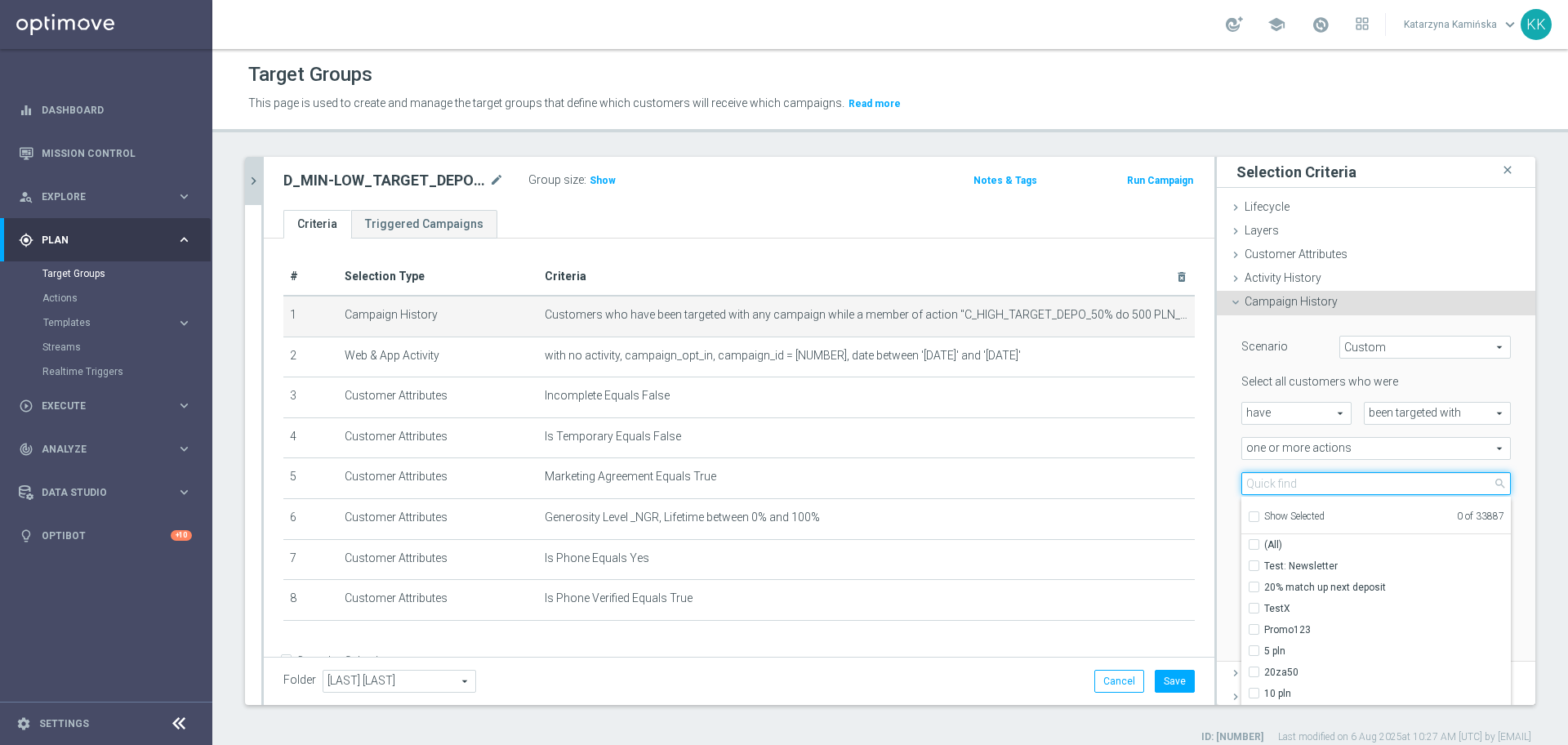 click at bounding box center [1376, 484] 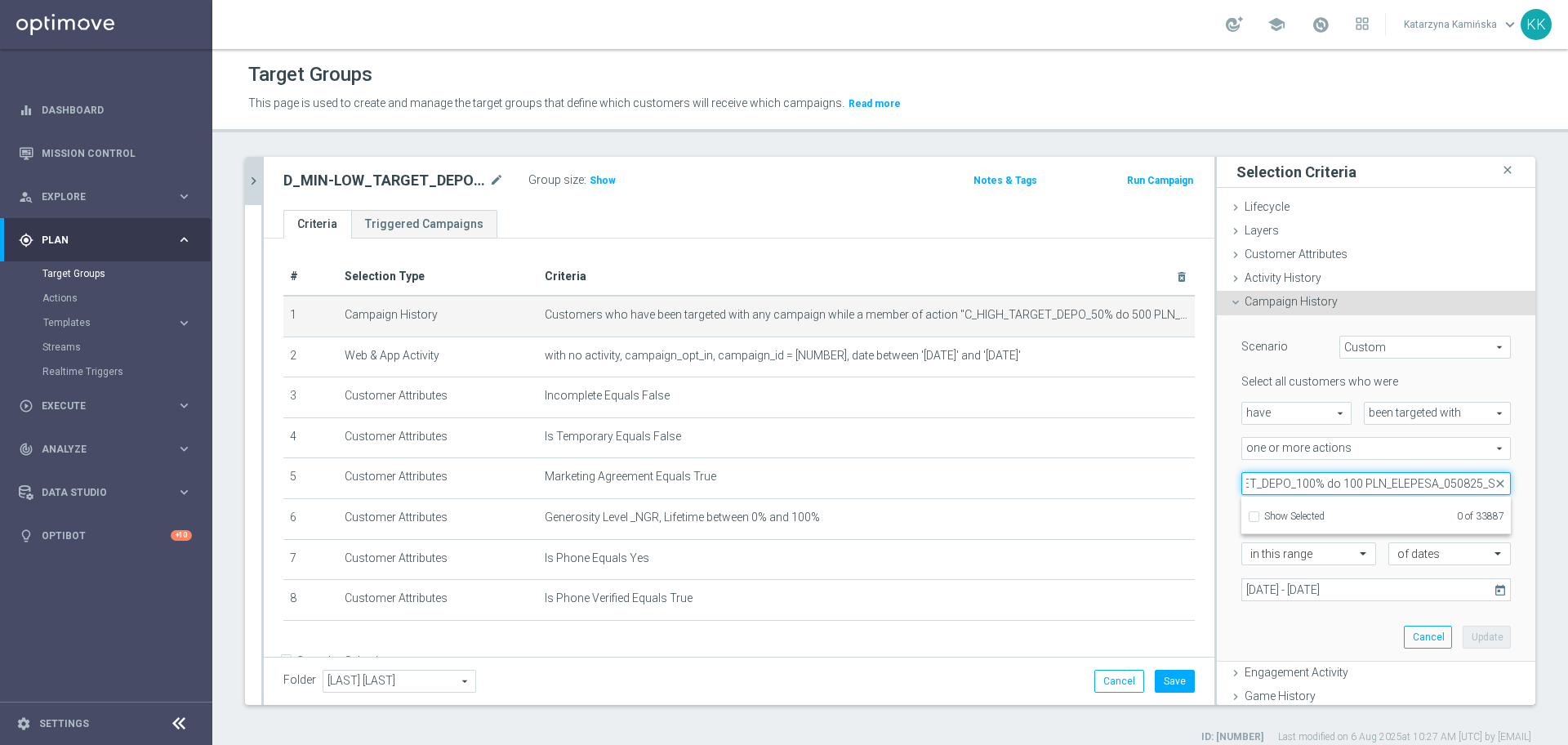 scroll, scrollTop: 0, scrollLeft: 96, axis: horizontal 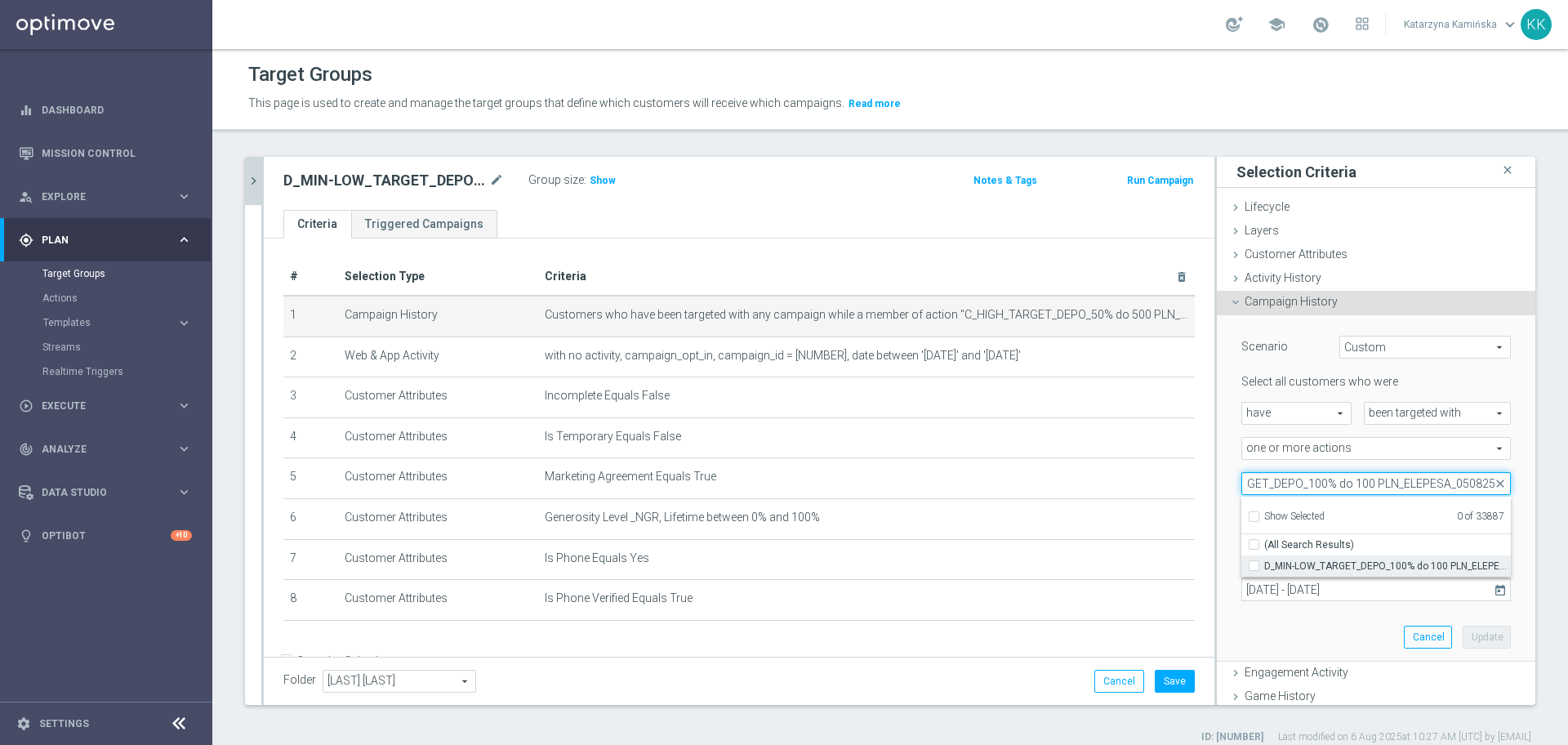 type on "D_MIN-LOW_TARGET_DEPO_100% do 100 PLN_ELEPESA_050825" 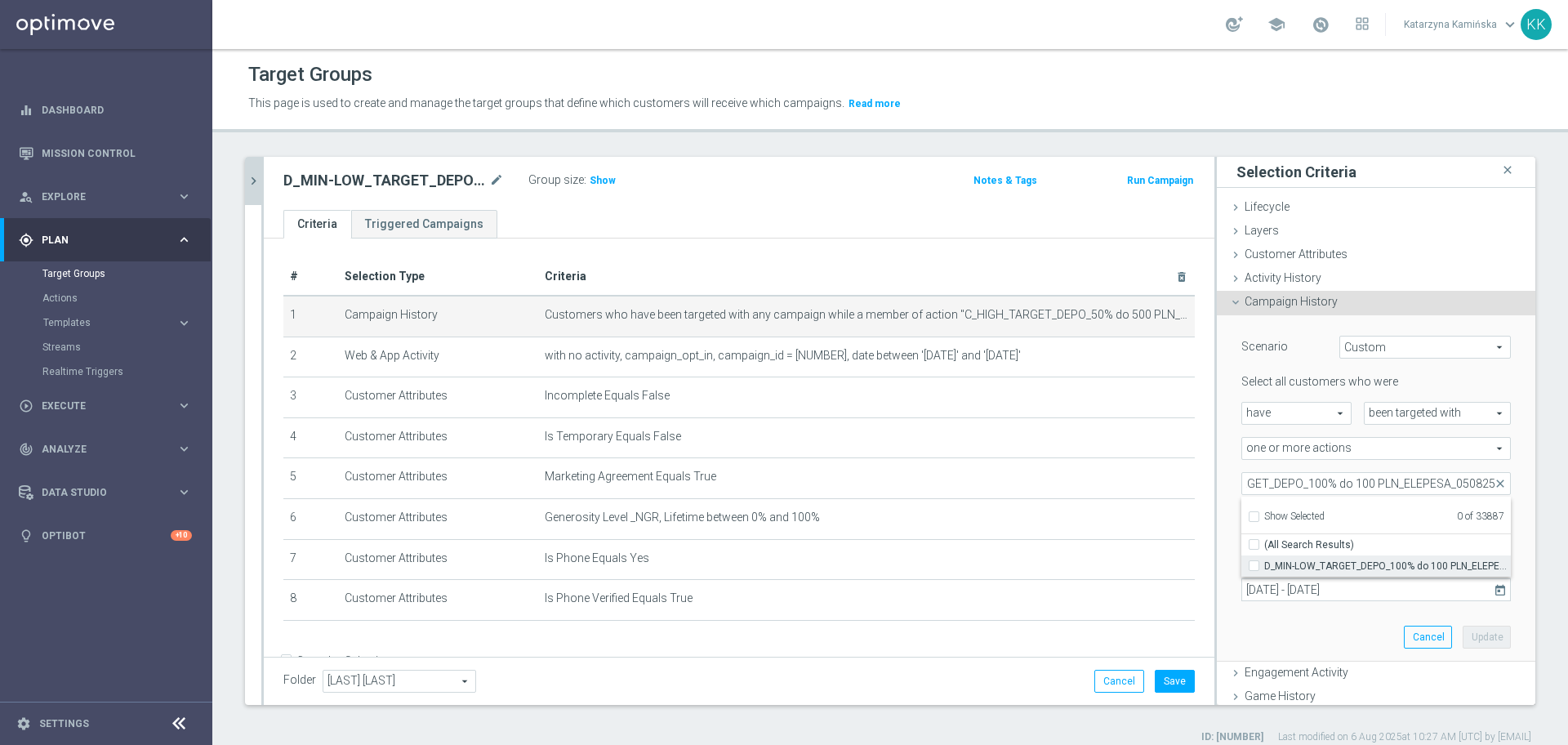 click on "D_MIN-LOW_TARGET_DEPO_100% do 100 PLN_ELEPESA_050825" at bounding box center [1388, 566] 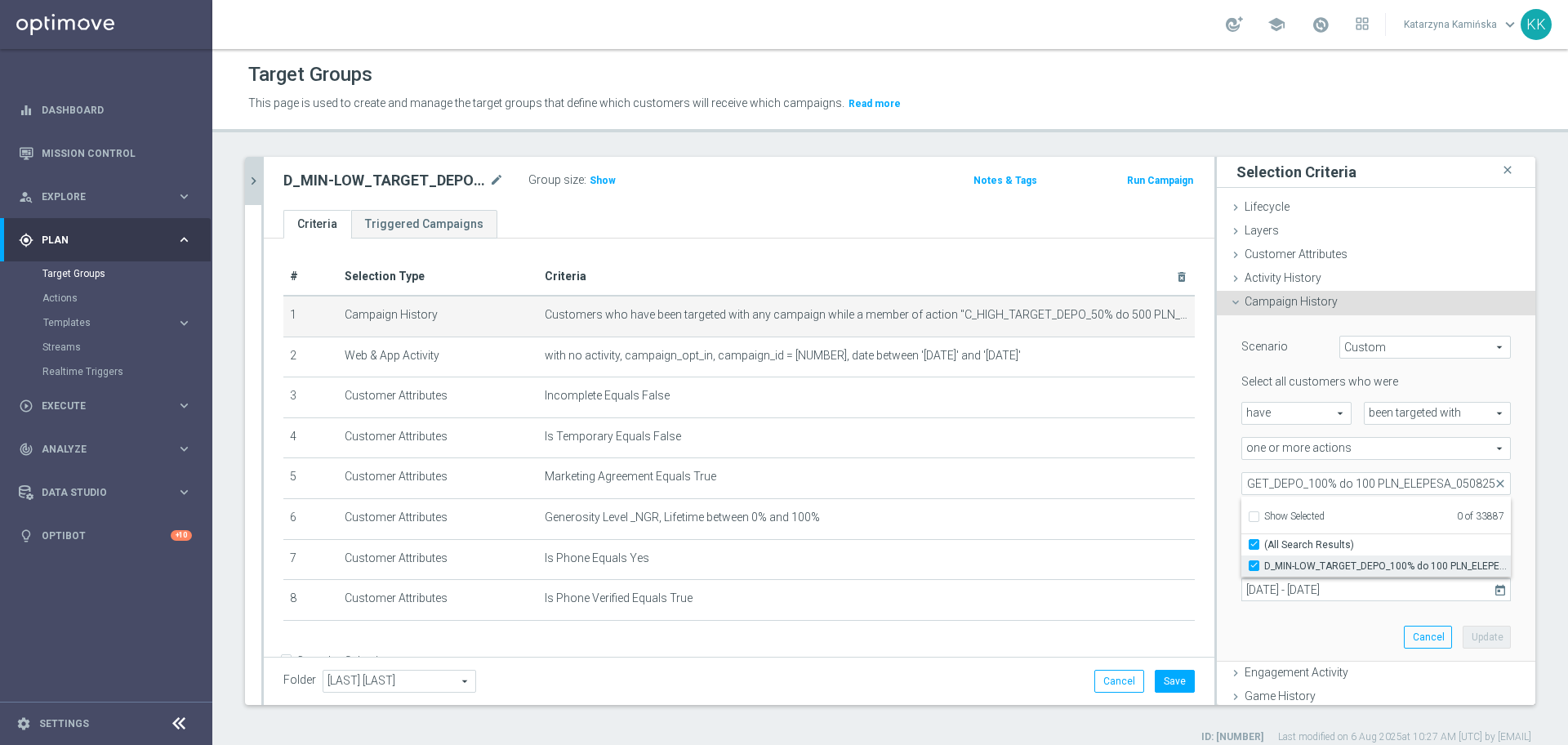 checkbox on "true" 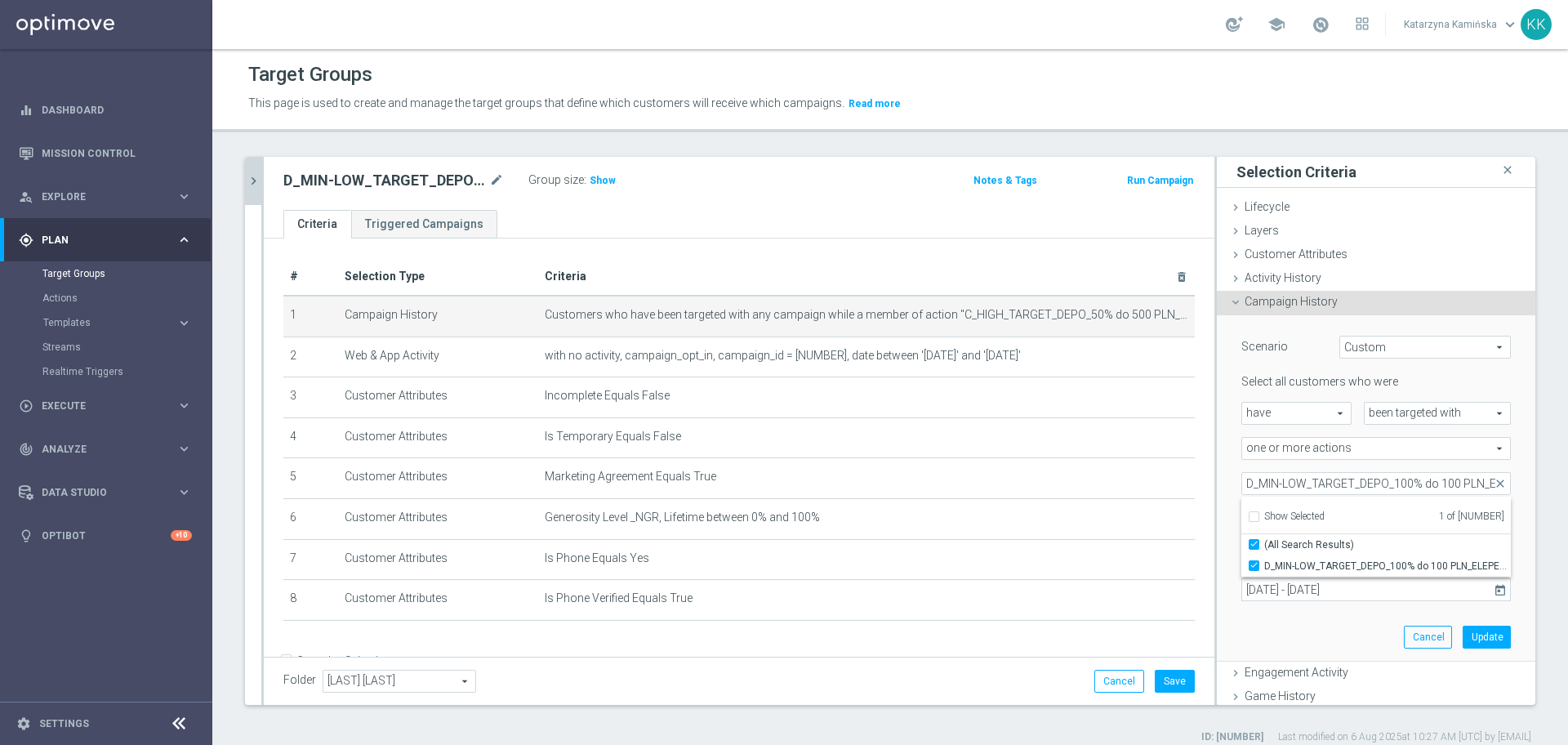 click on "Scenario
Custom
Custom
arrow_drop_down
search
Select all customers who were
have
have
arrow_drop_down
search" at bounding box center (1376, 488) 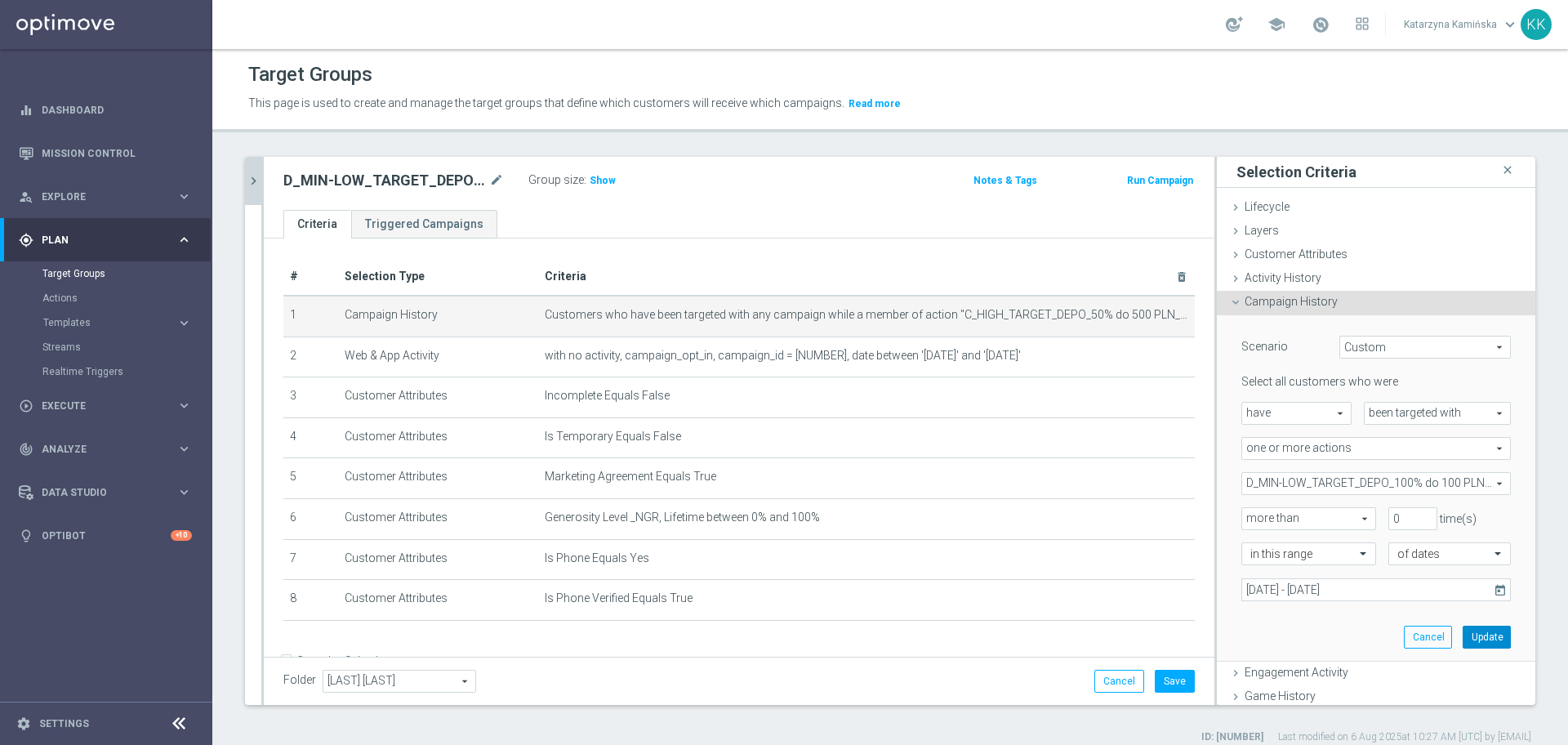 click on "Update" at bounding box center (1486, 637) 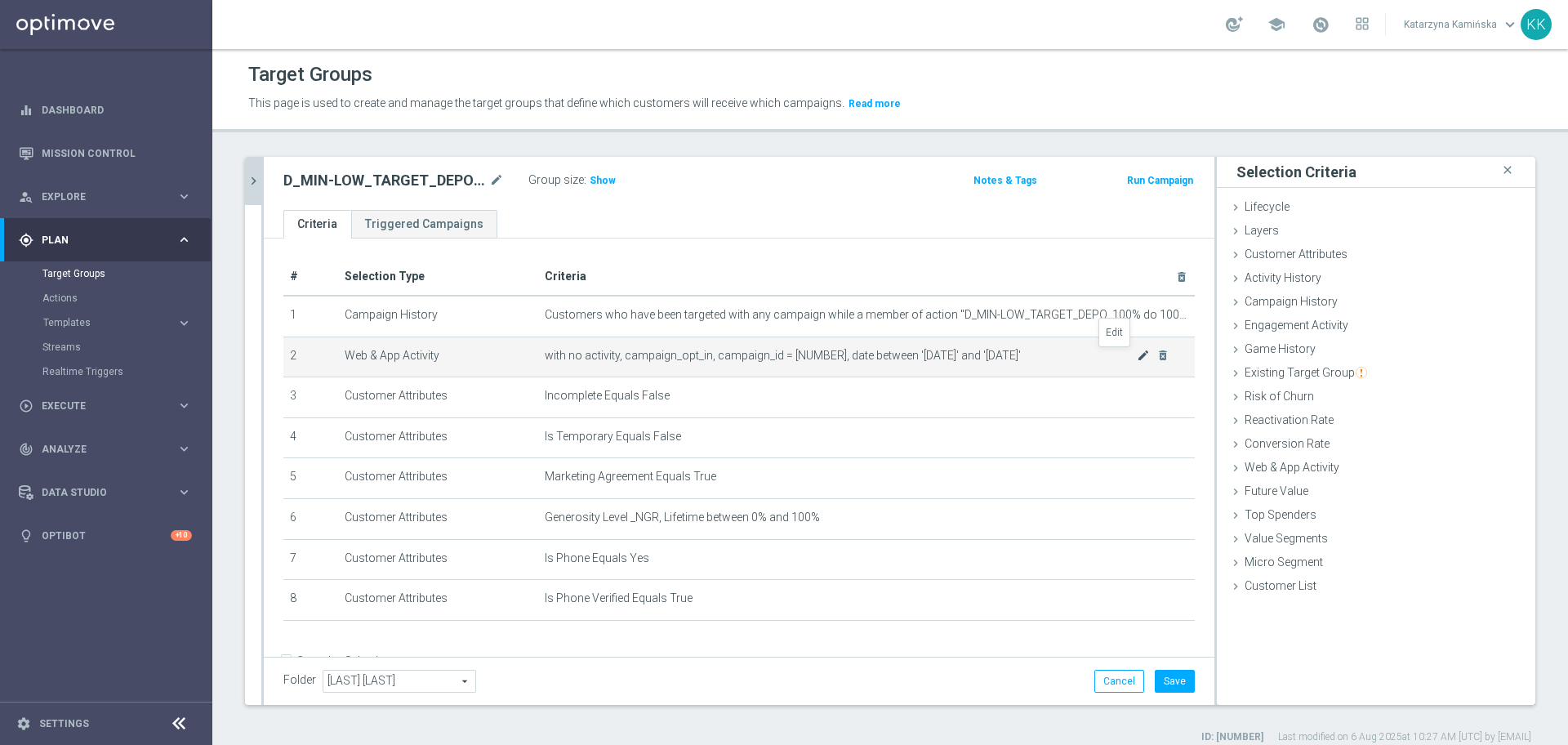 click on "mode_edit" 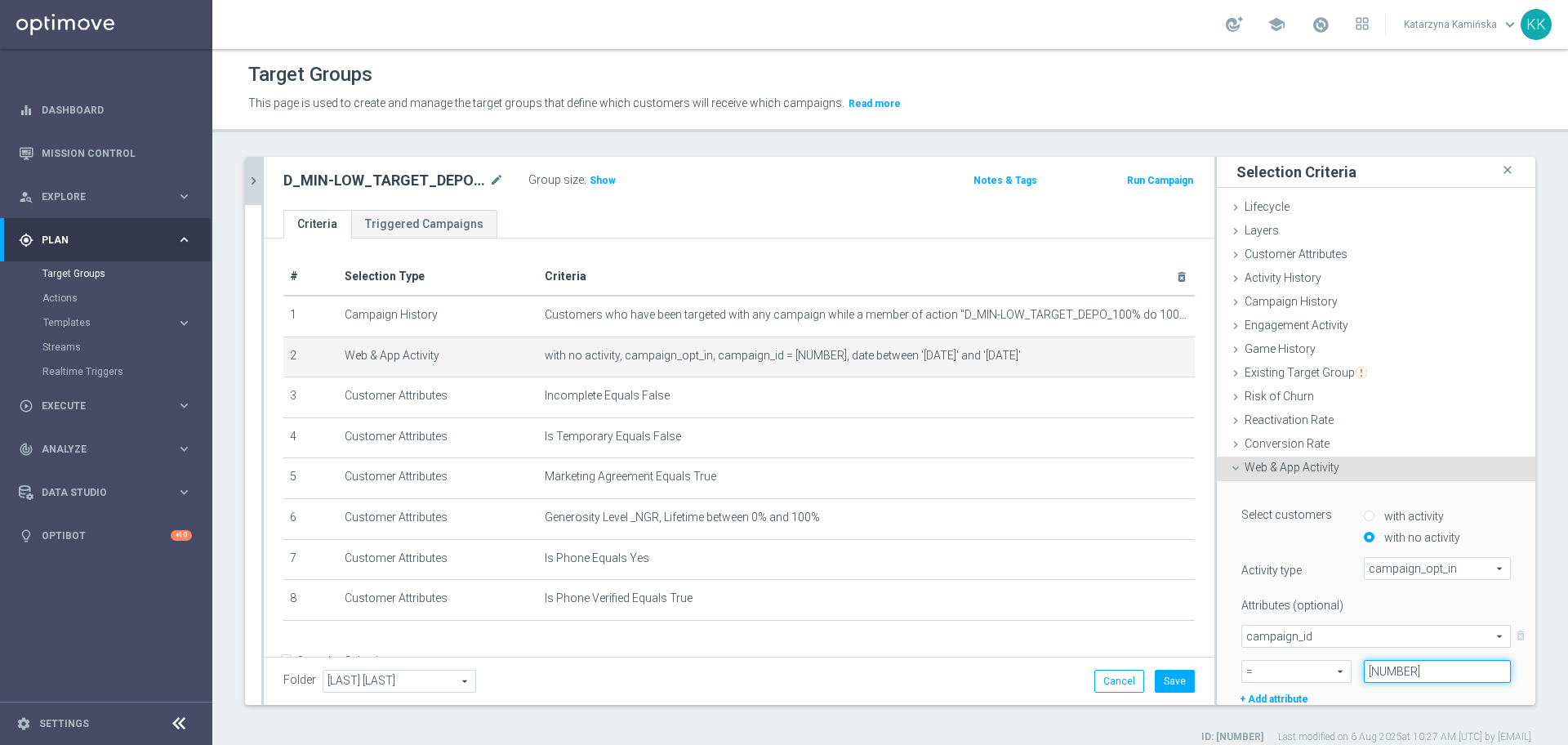 drag, startPoint x: 1393, startPoint y: 665, endPoint x: 1318, endPoint y: 662, distance: 75.06 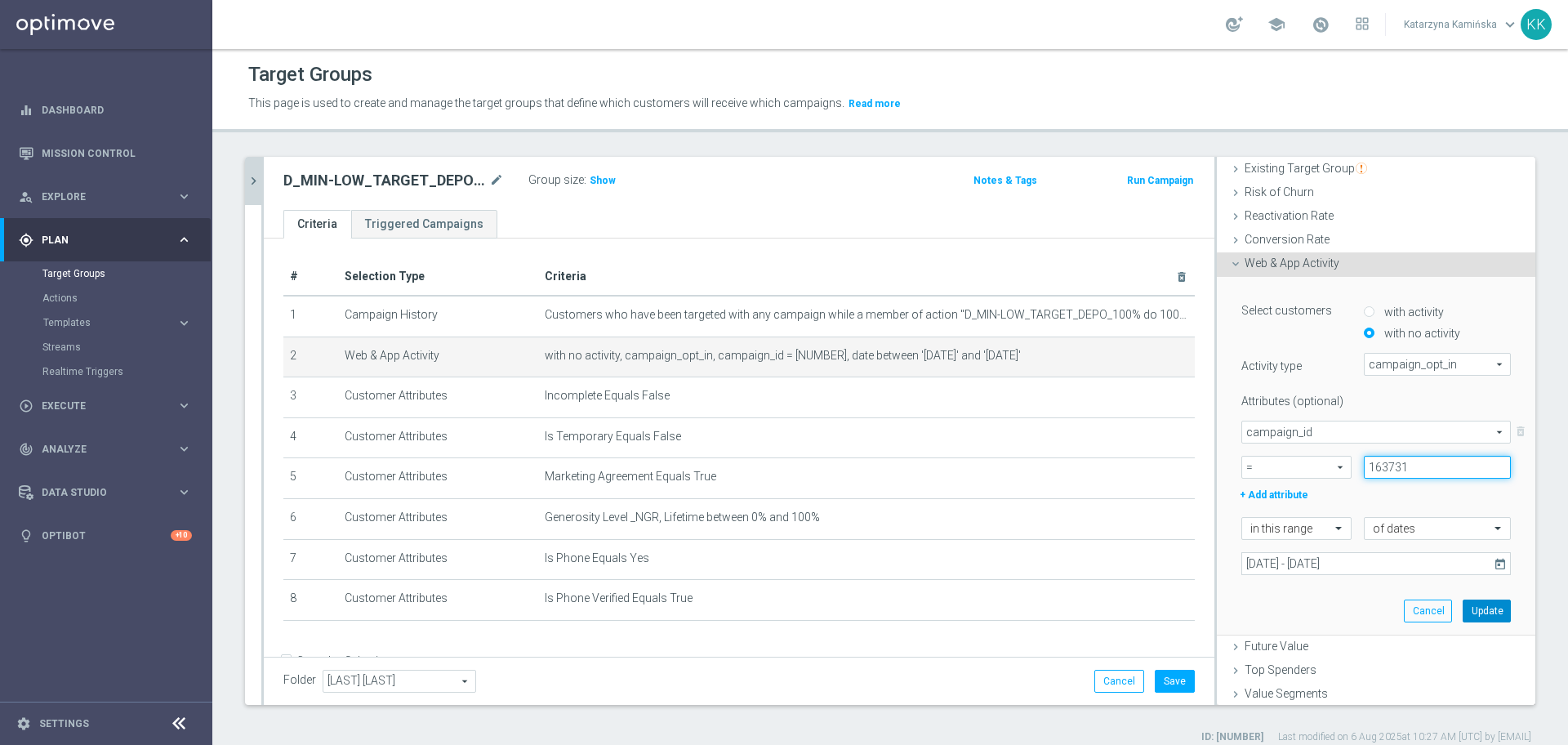 type on "163731" 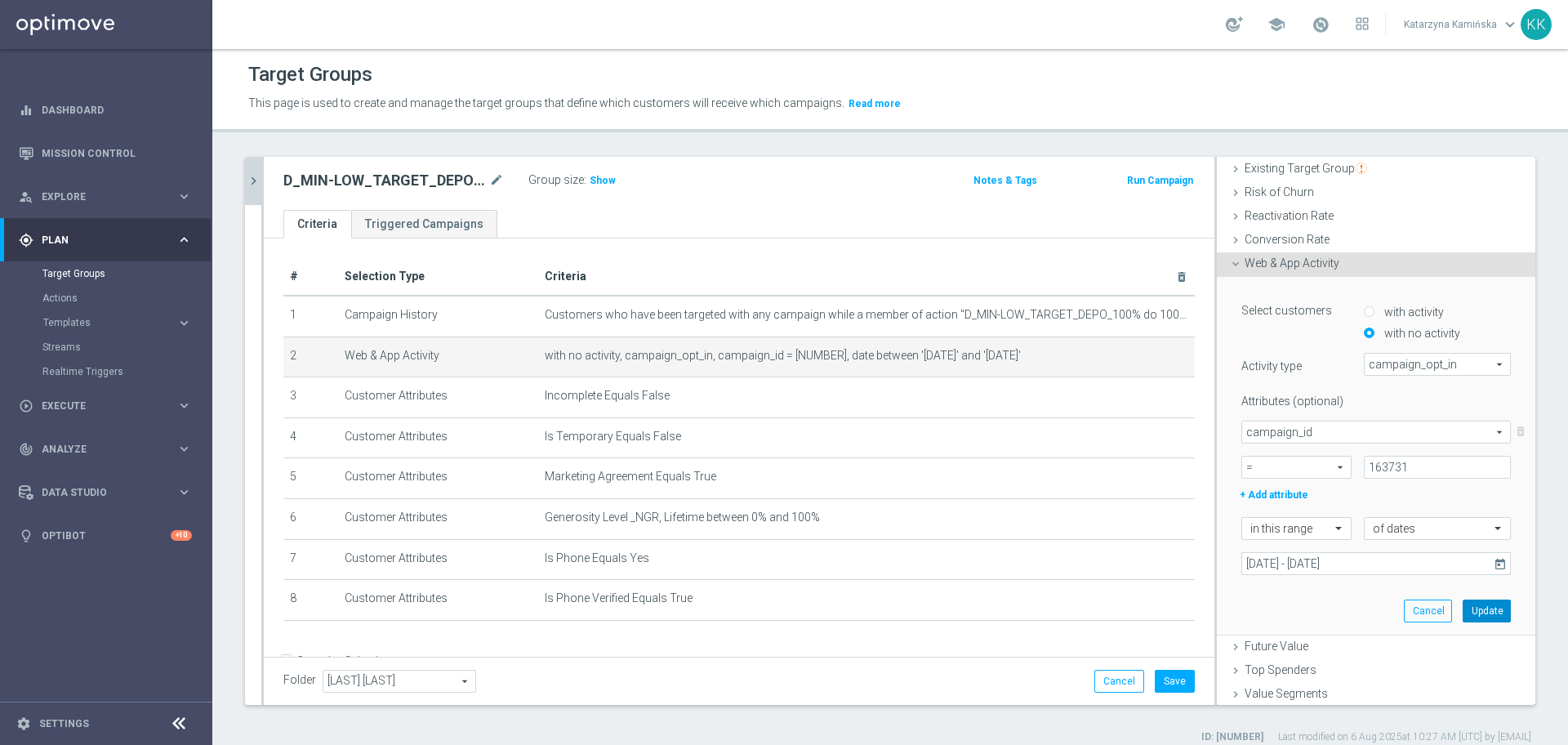 click on "Update" at bounding box center [1486, 611] 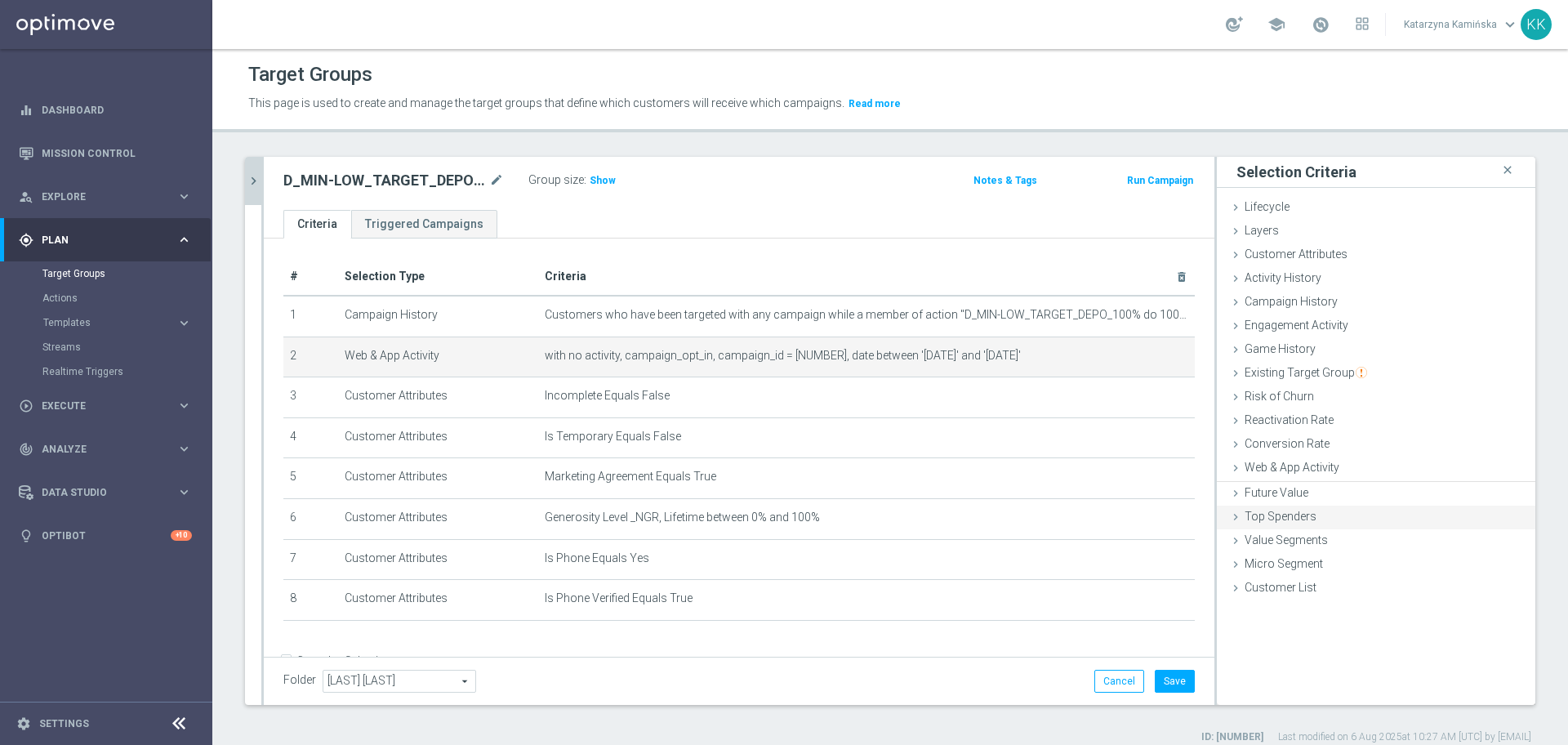 scroll, scrollTop: 0, scrollLeft: 0, axis: both 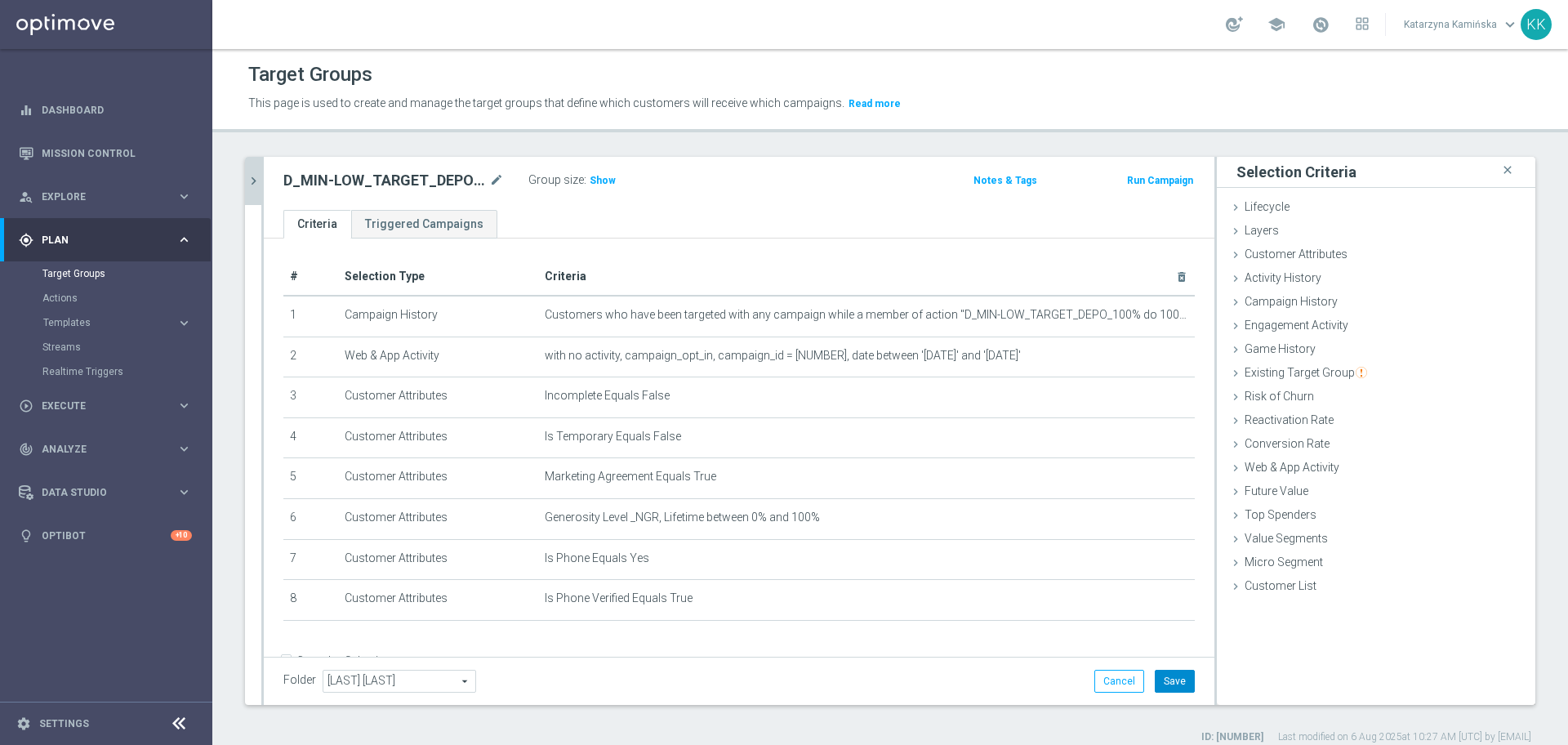 click on "Save" 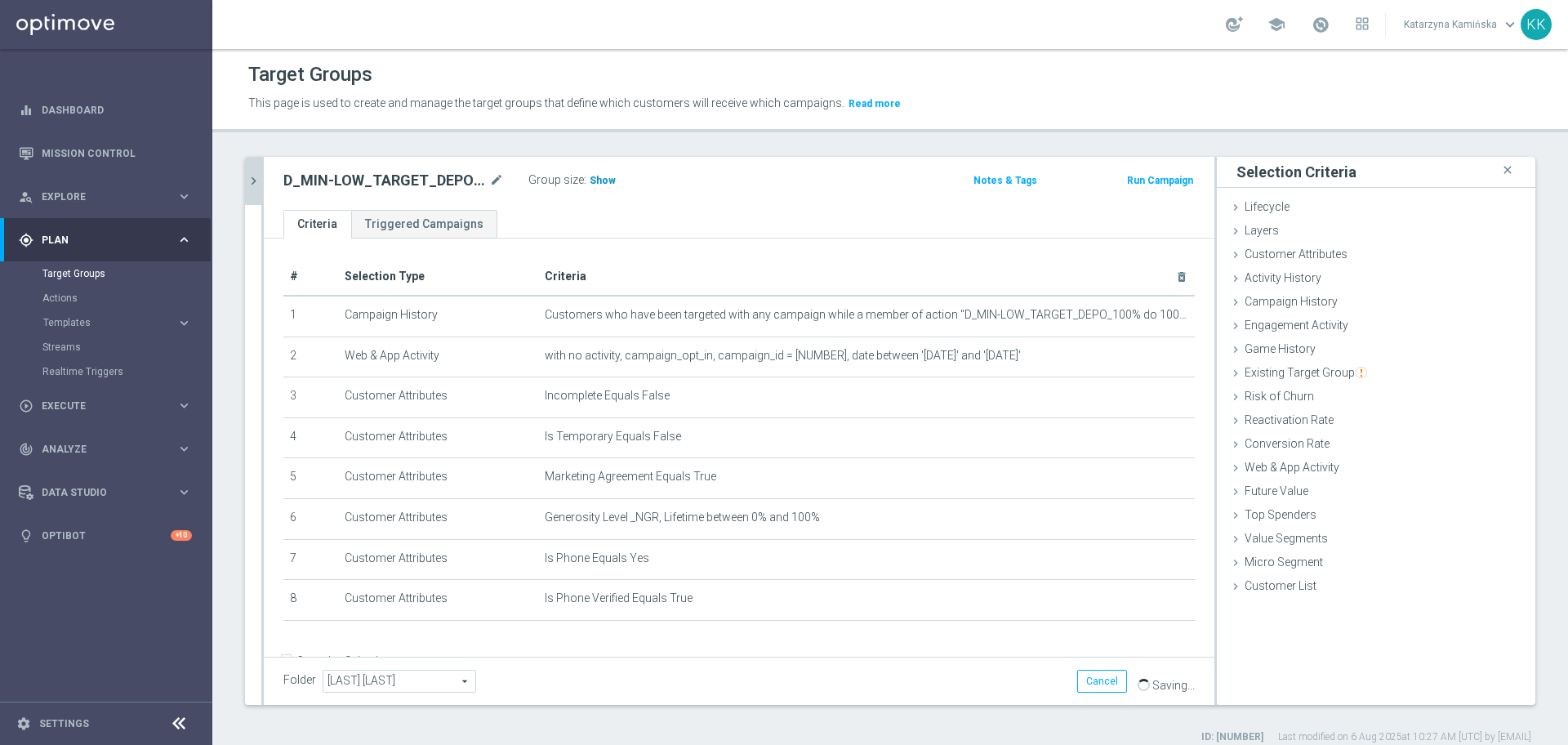 click on "Show" 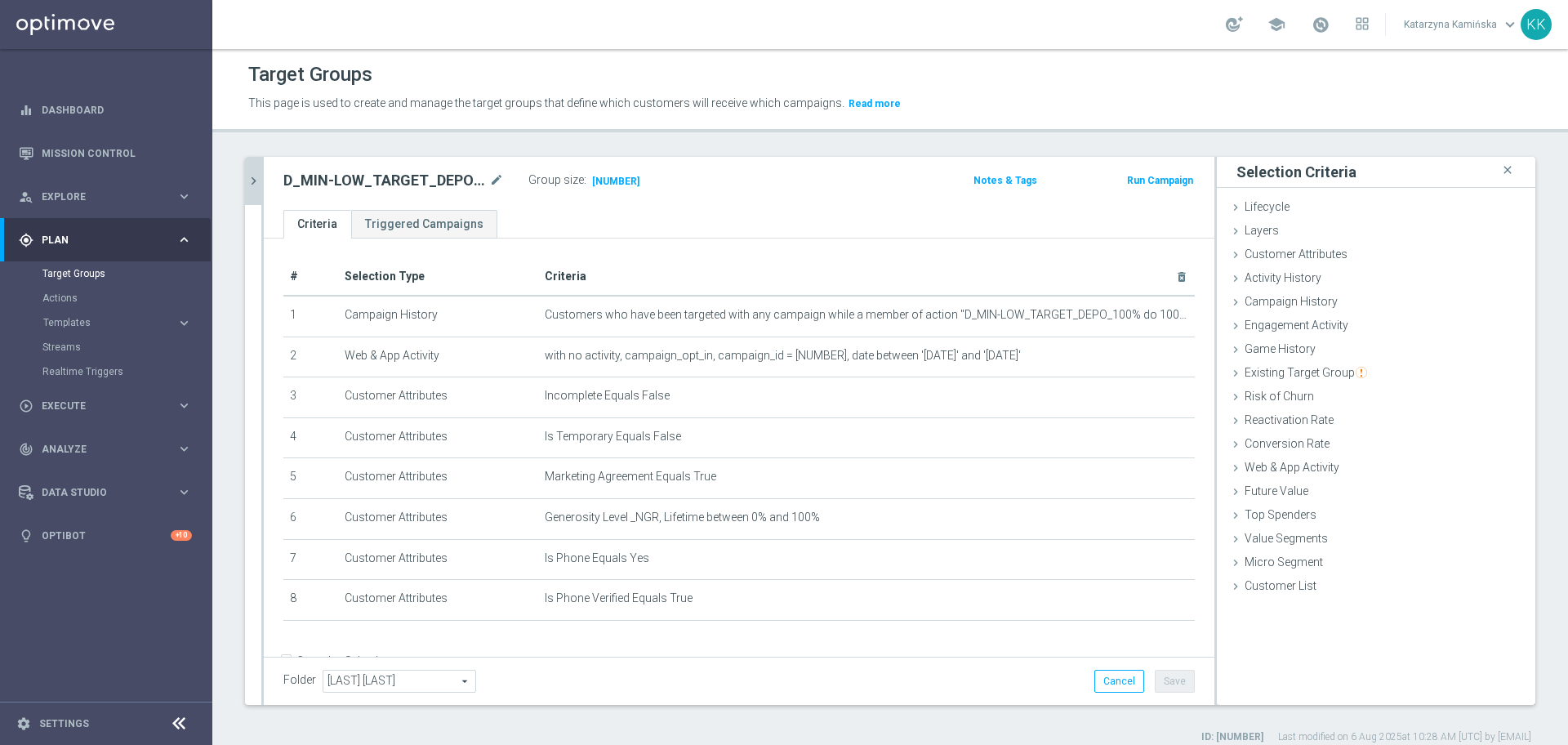 click on "chevron_right" 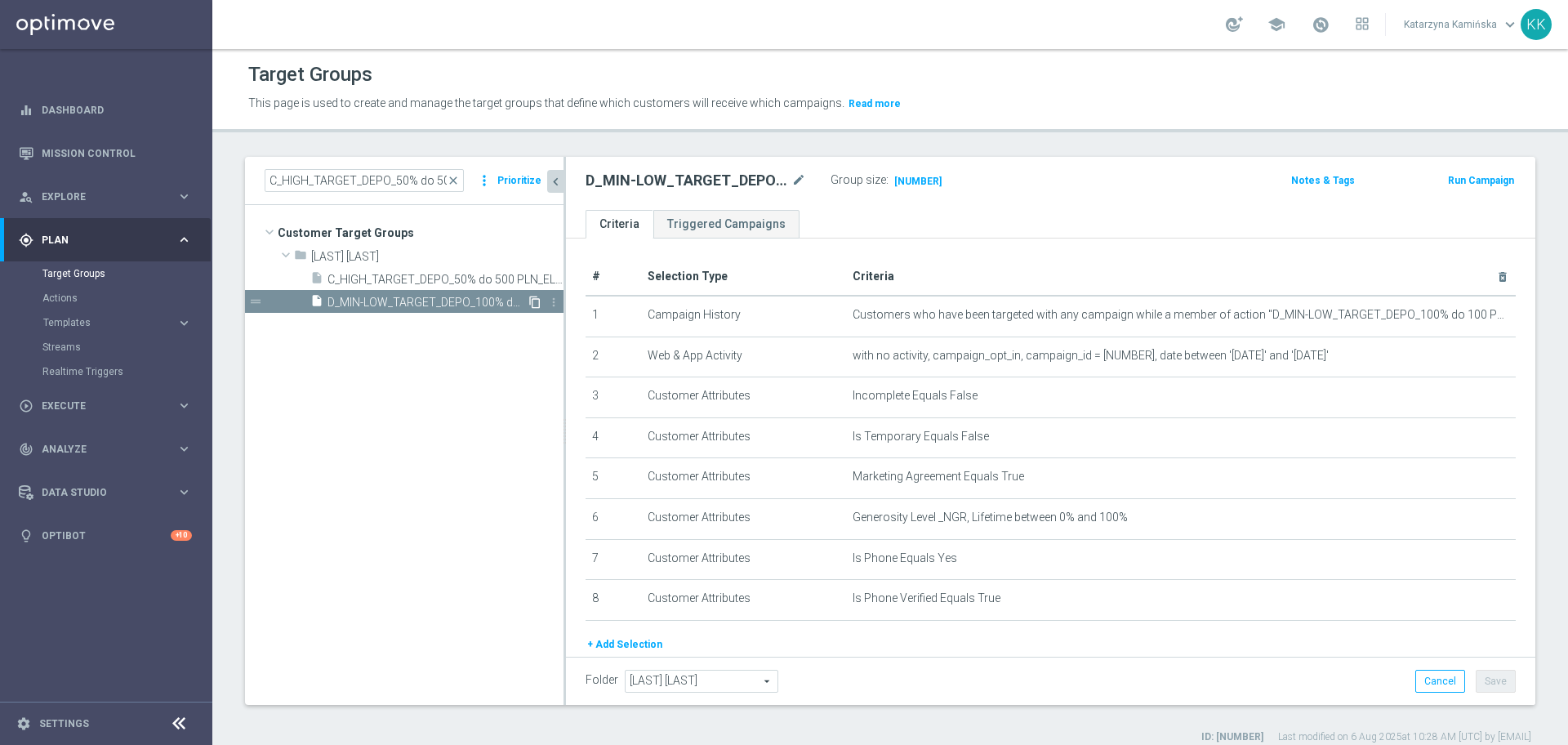 click on "content_copy" 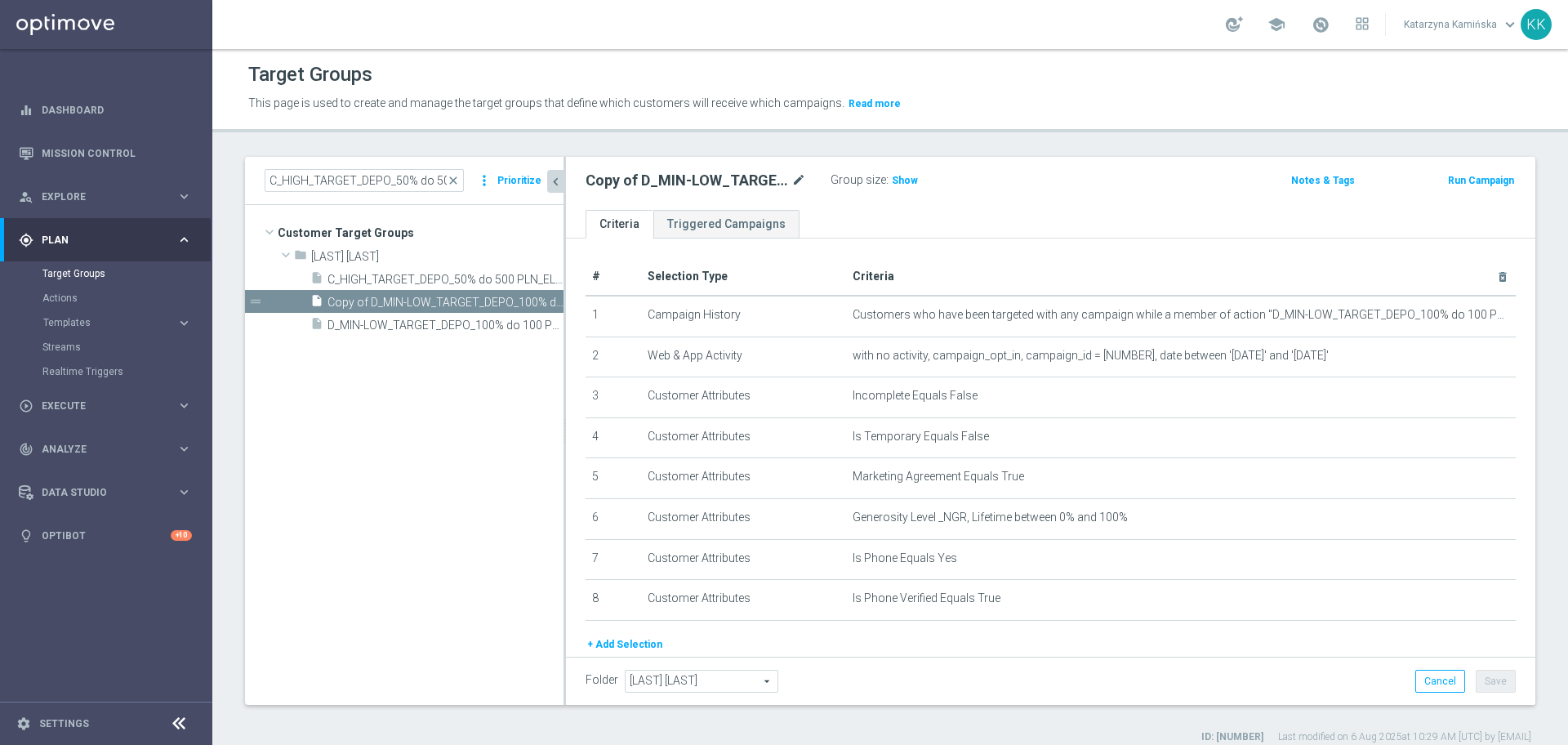 click on "mode_edit" 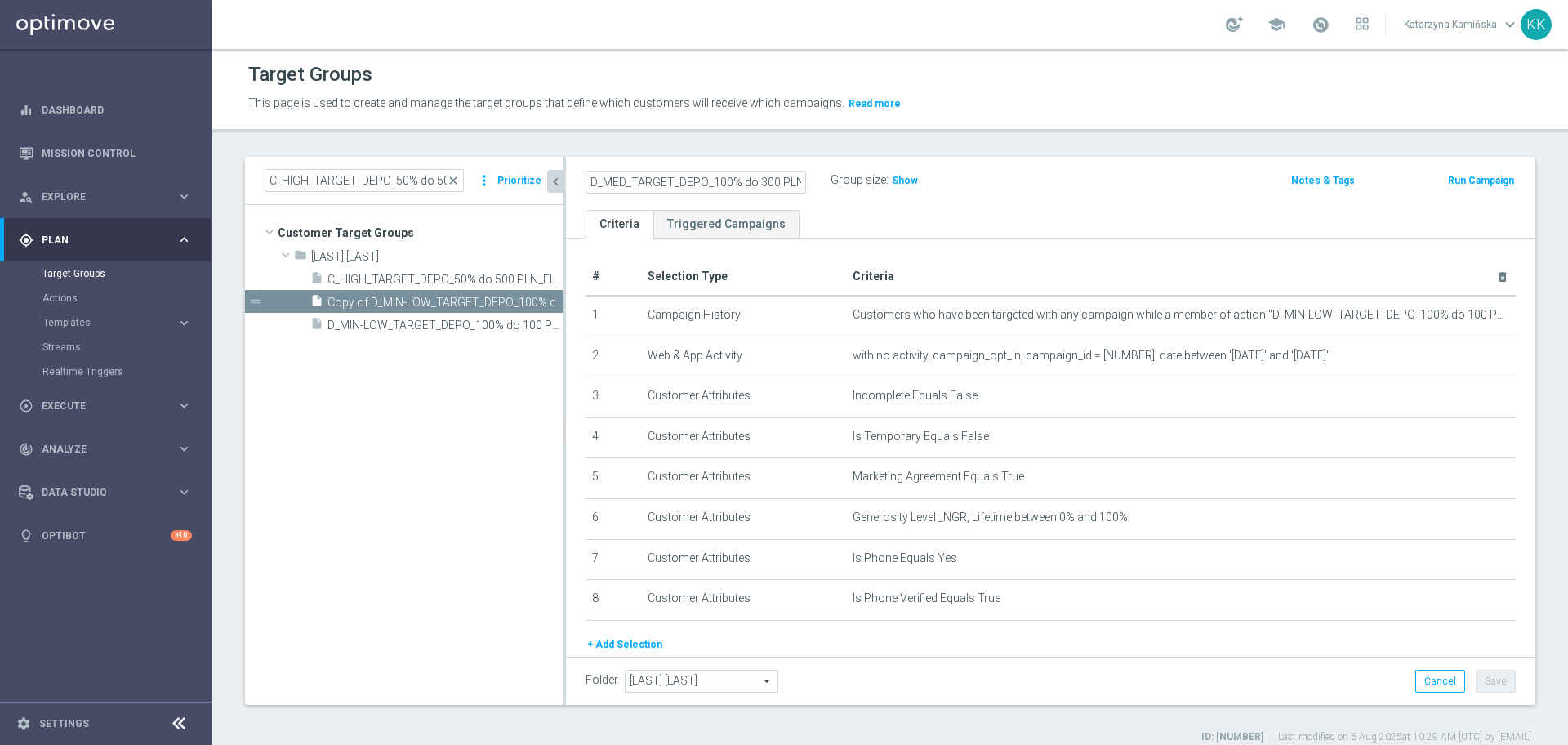scroll, scrollTop: 0, scrollLeft: 122, axis: horizontal 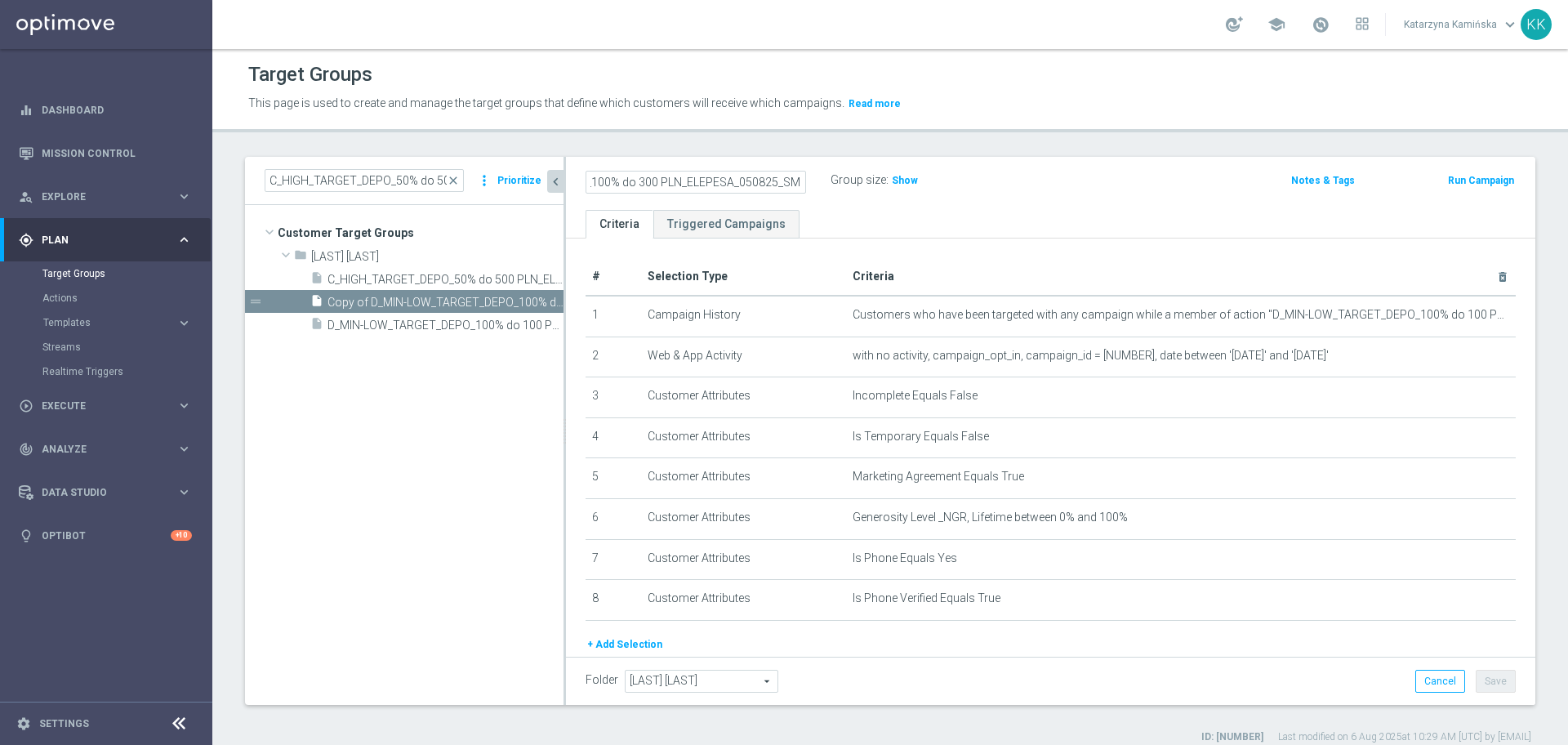 type on "D_MED_TARGET_DEPO_100% do 300 PLN_ELEPESA_050825_SMS" 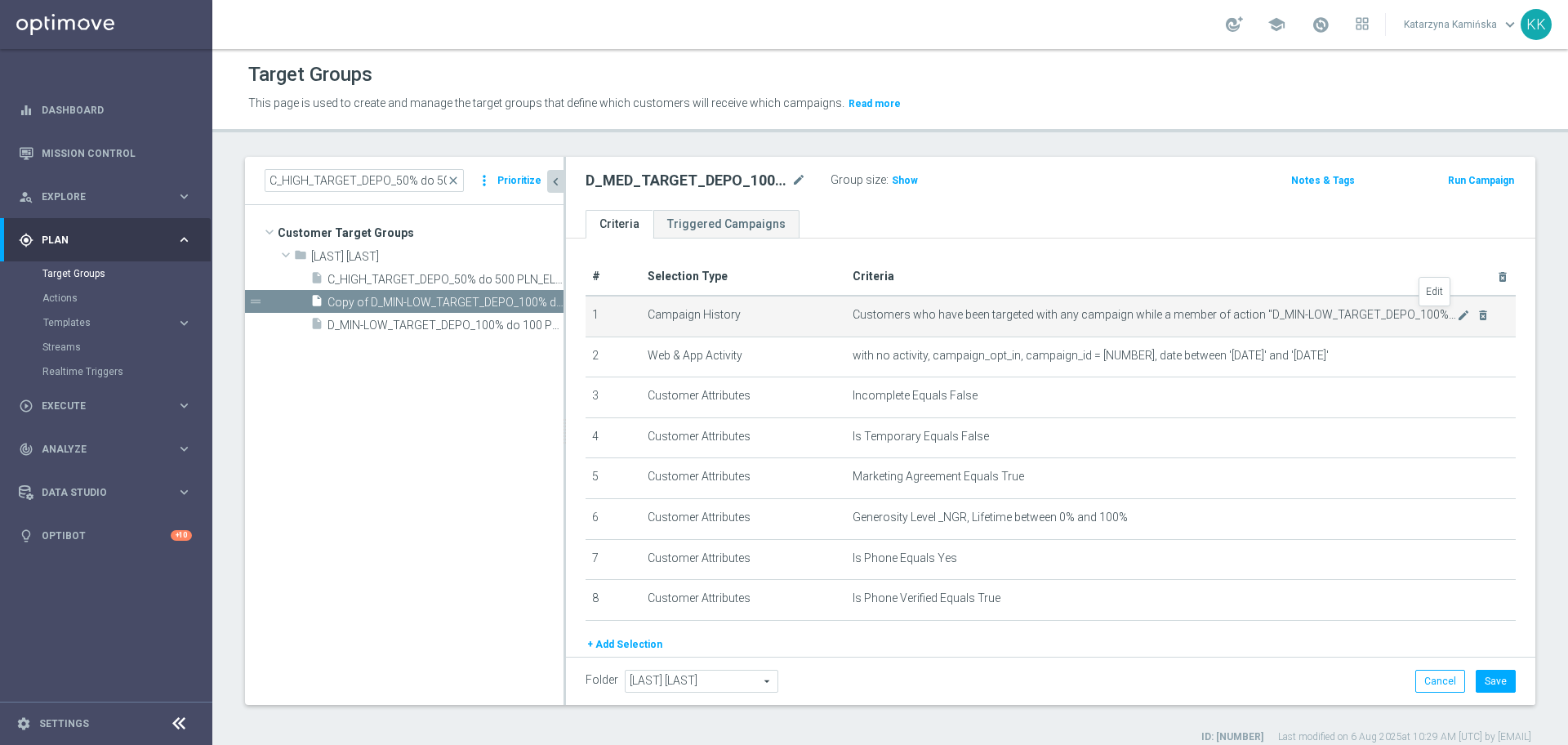 click on "mode_edit" 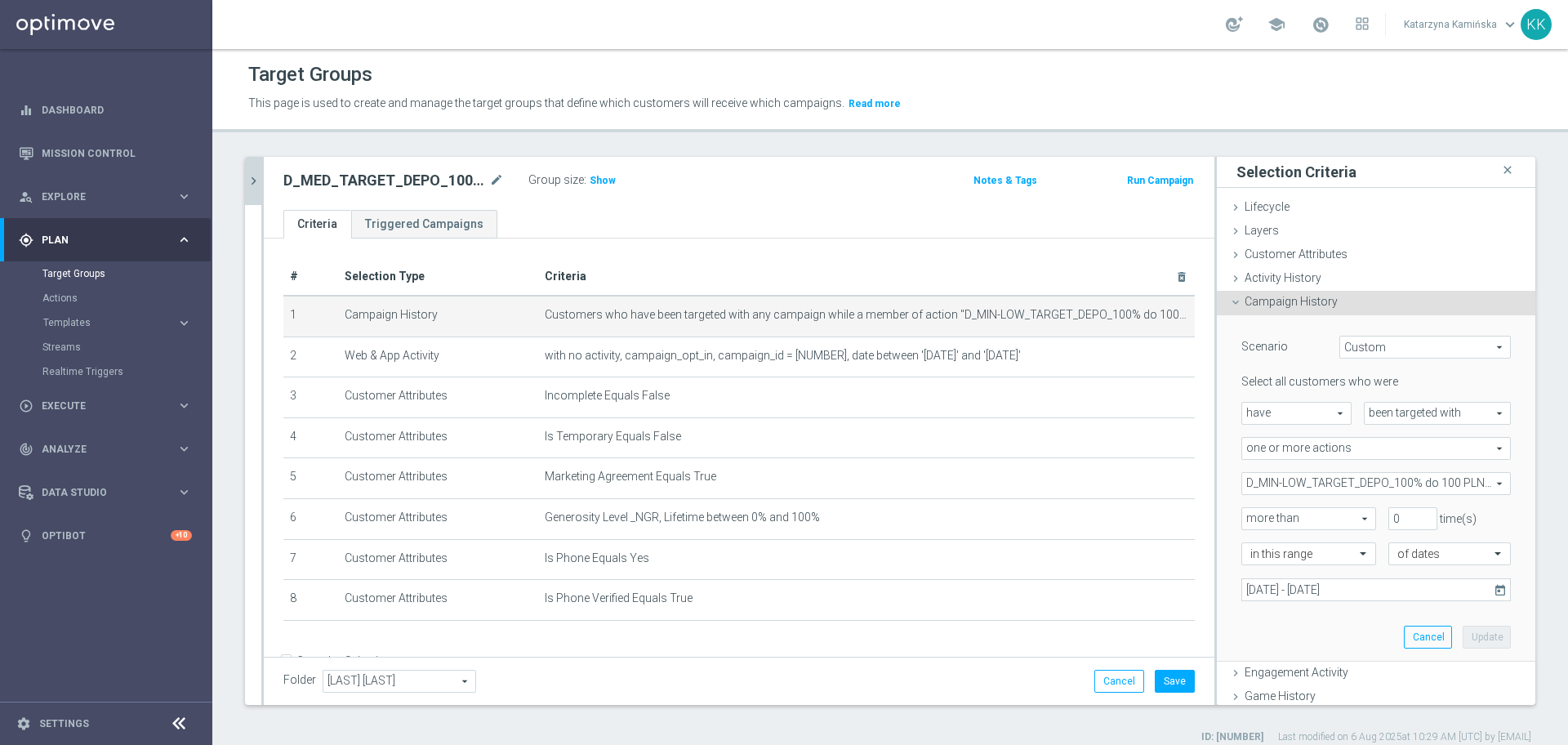 click on "D_MIN-LOW_TARGET_DEPO_100% do 100 PLN_ELEPESA_050825" at bounding box center (1376, 484) 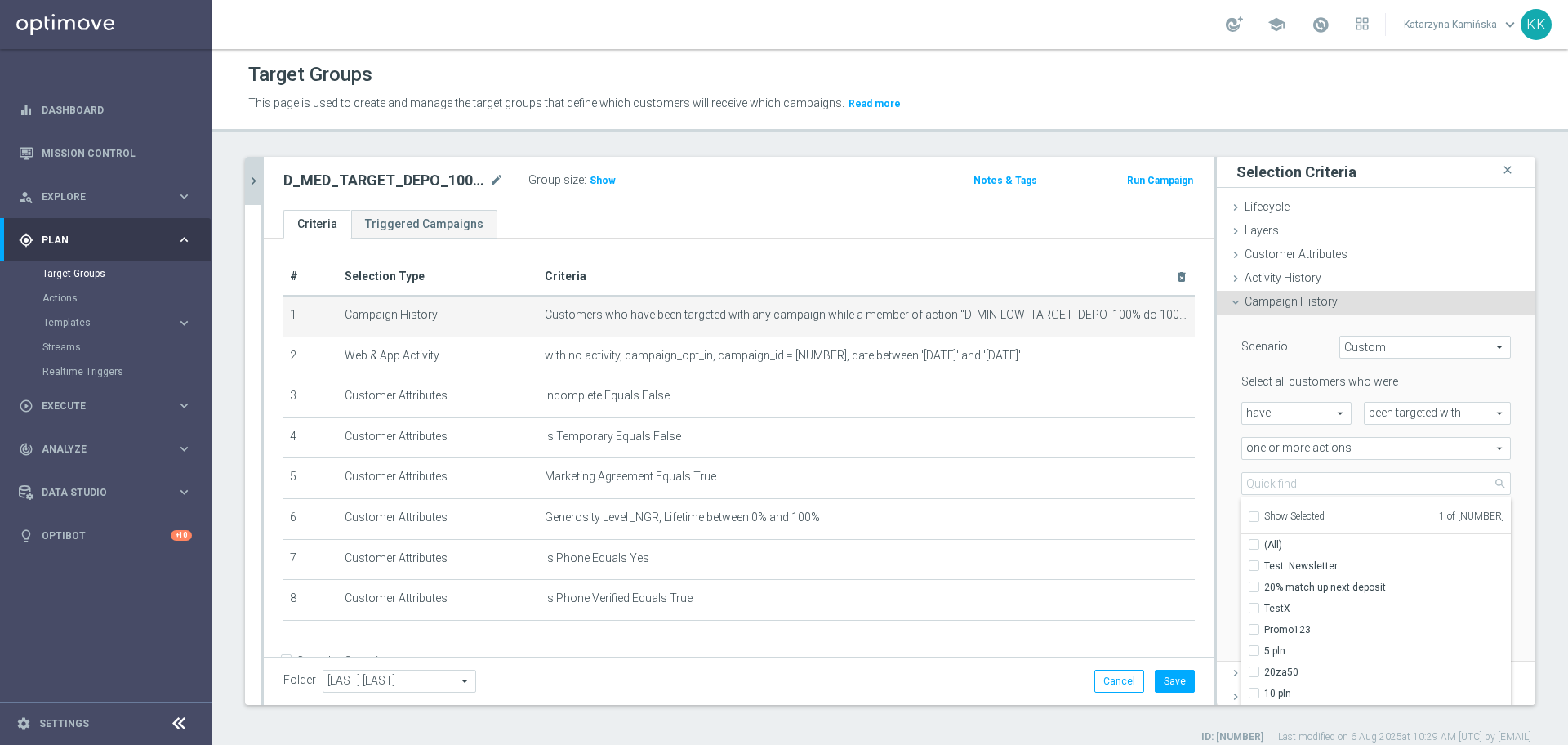 click on "Show Selected" at bounding box center (1253, 519) 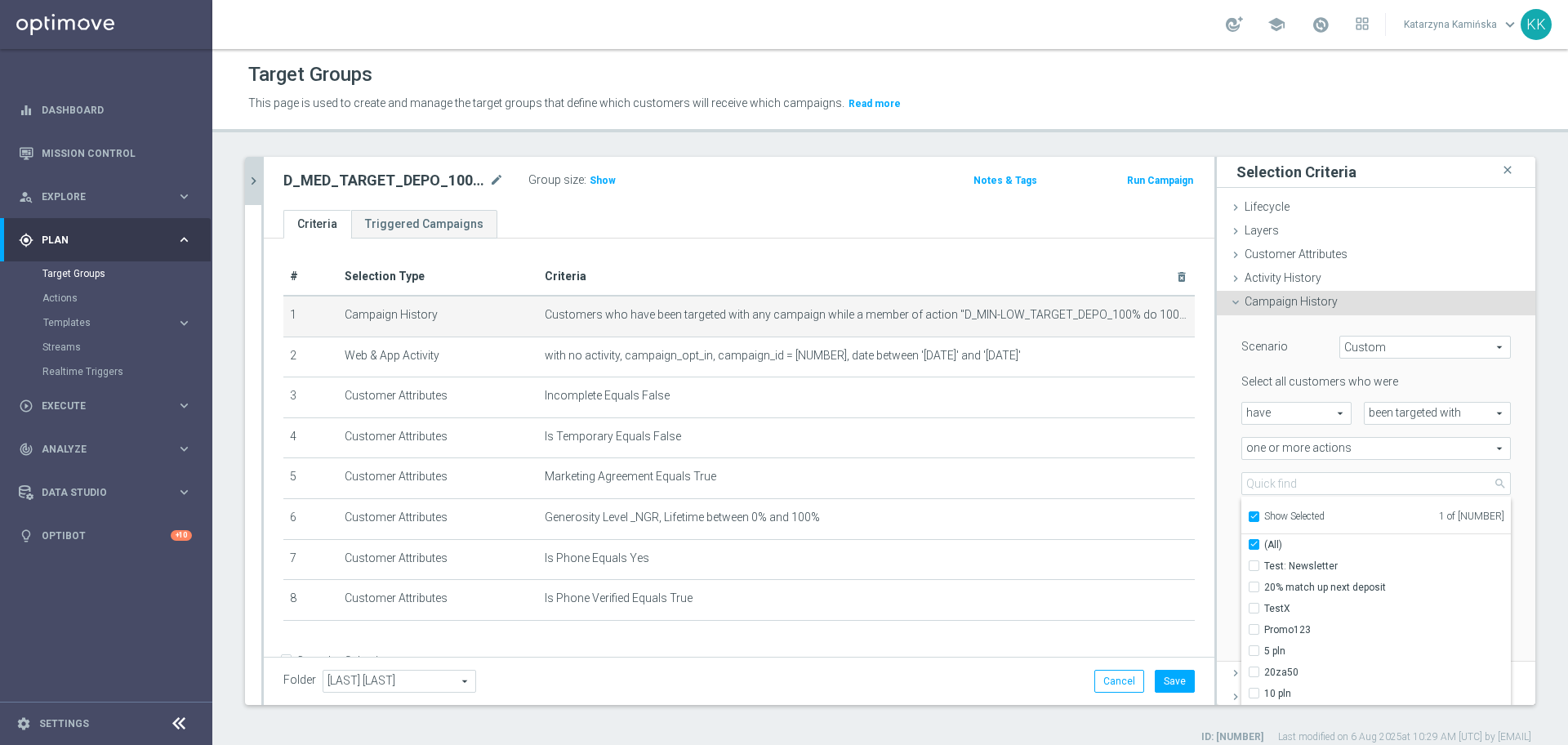 checkbox on "true" 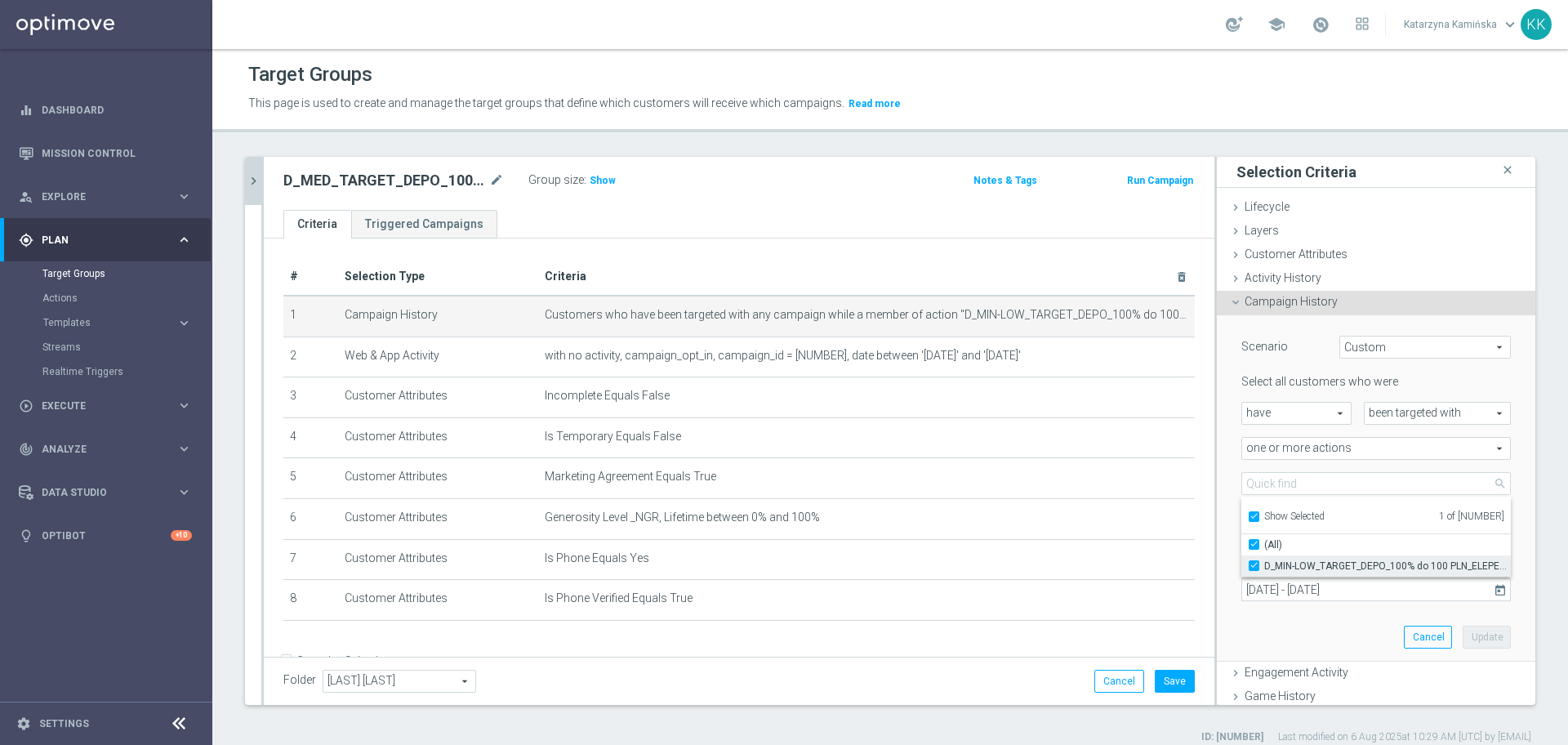 click on "D_MIN-LOW_TARGET_DEPO_100% do 100 PLN_ELEPESA_050825" at bounding box center [1258, 565] 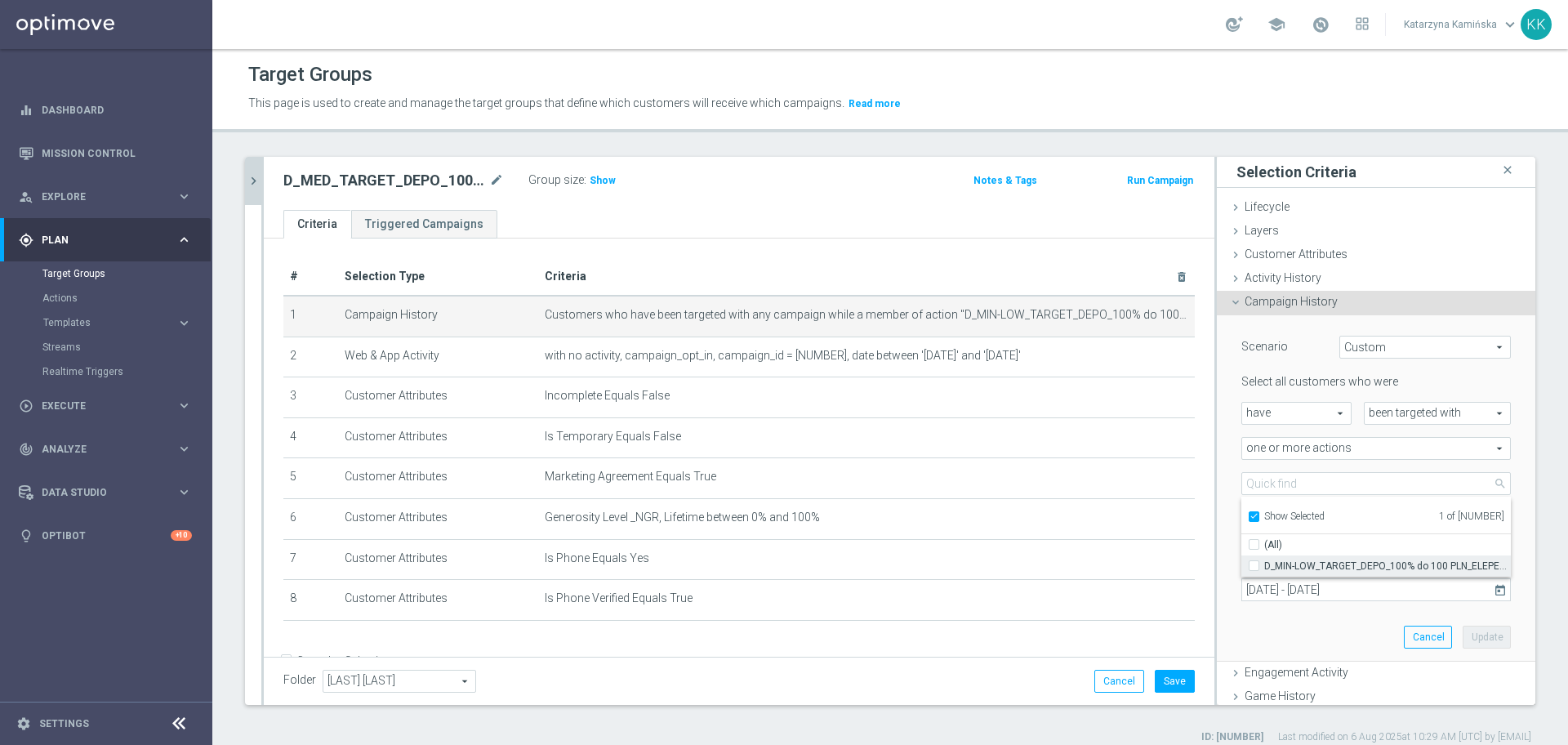 checkbox on "false" 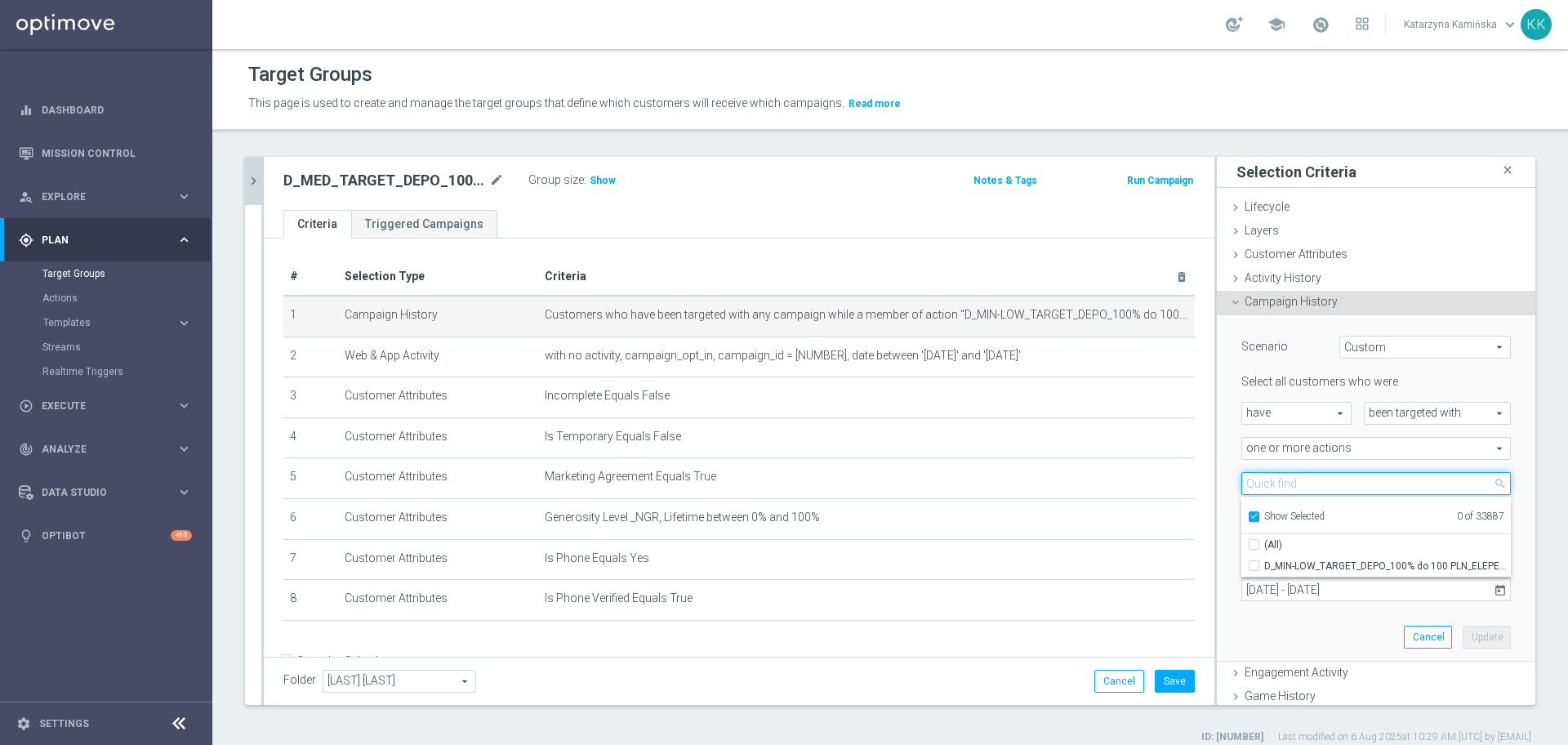 click at bounding box center (1376, 484) 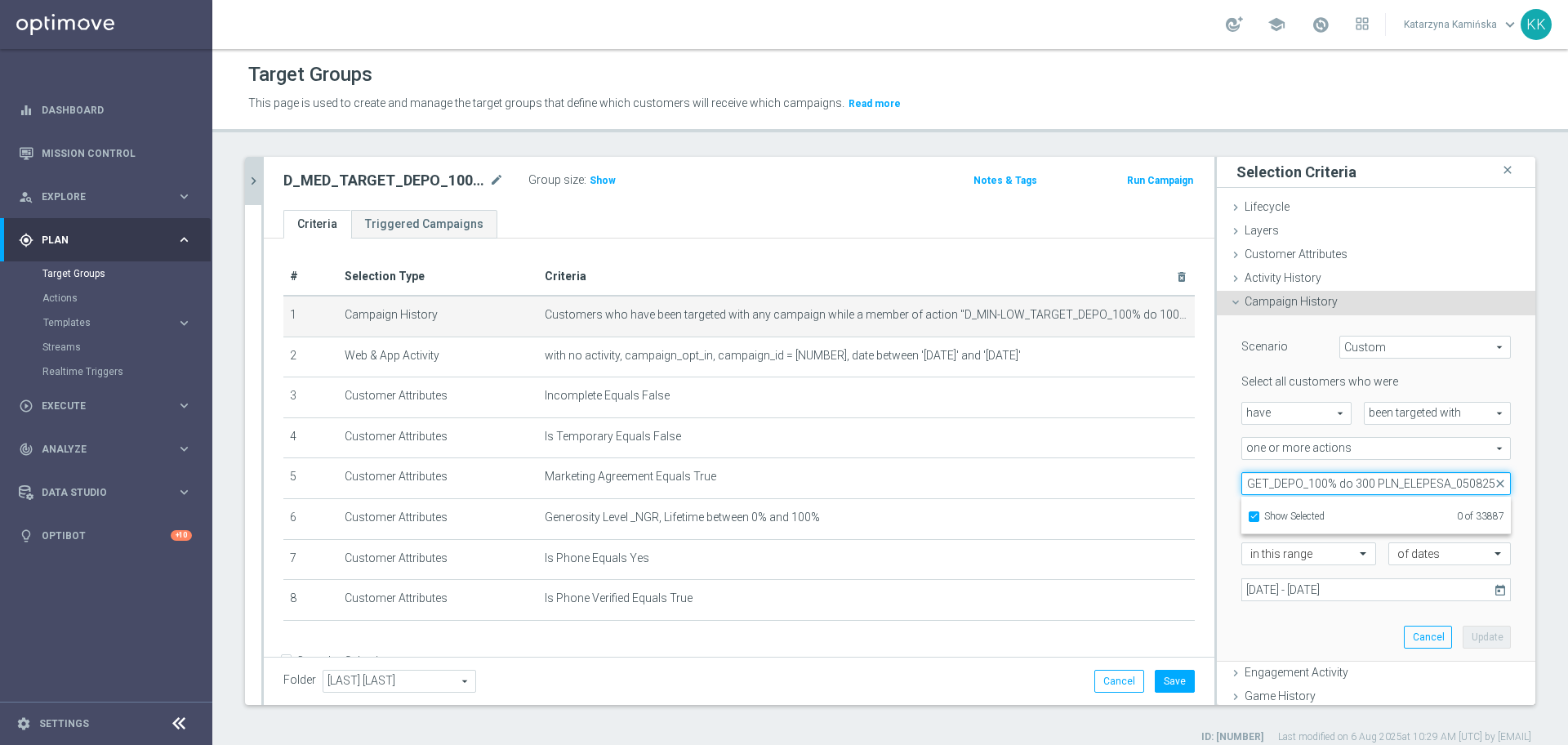scroll, scrollTop: 0, scrollLeft: 72, axis: horizontal 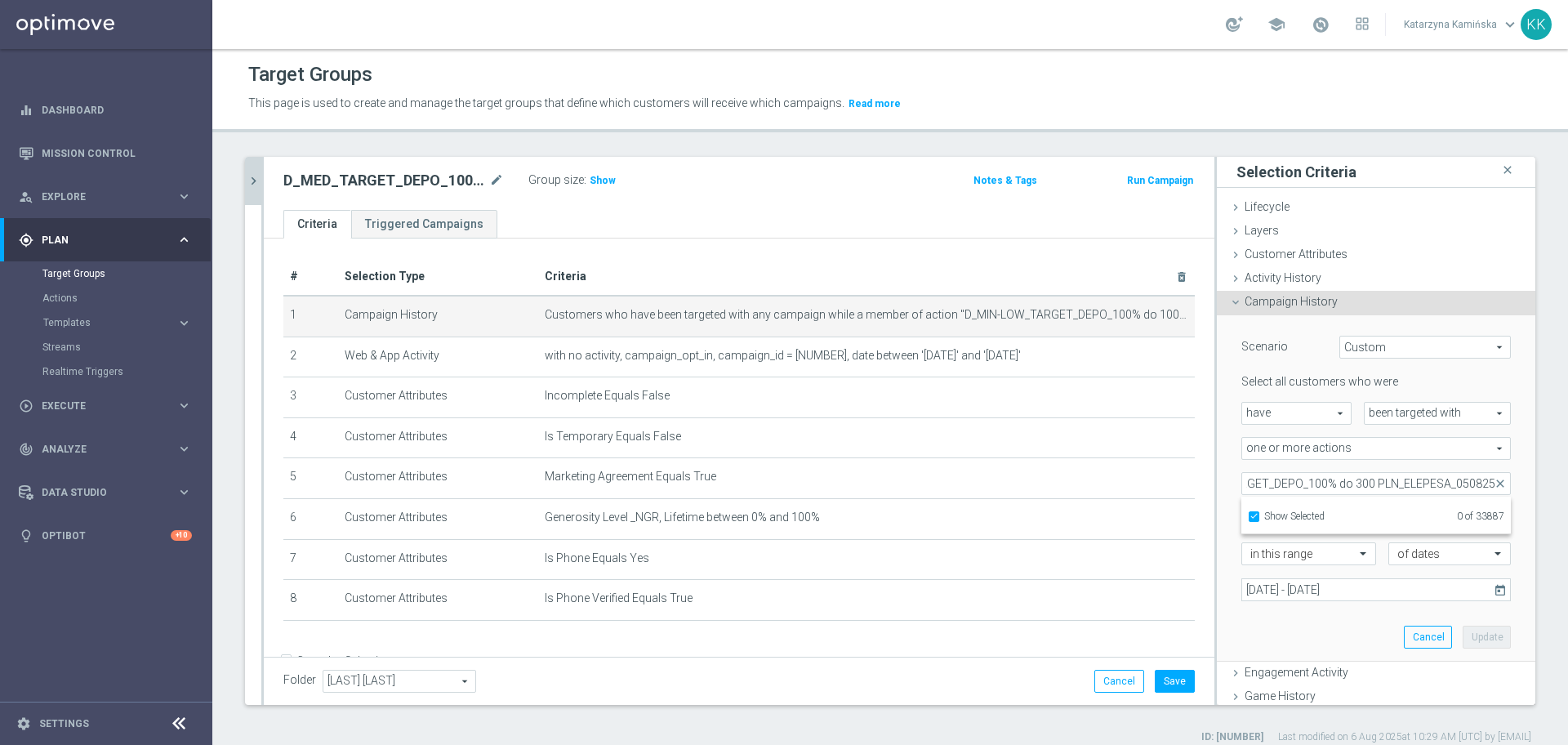 click on "Show Selected" at bounding box center [1294, 518] 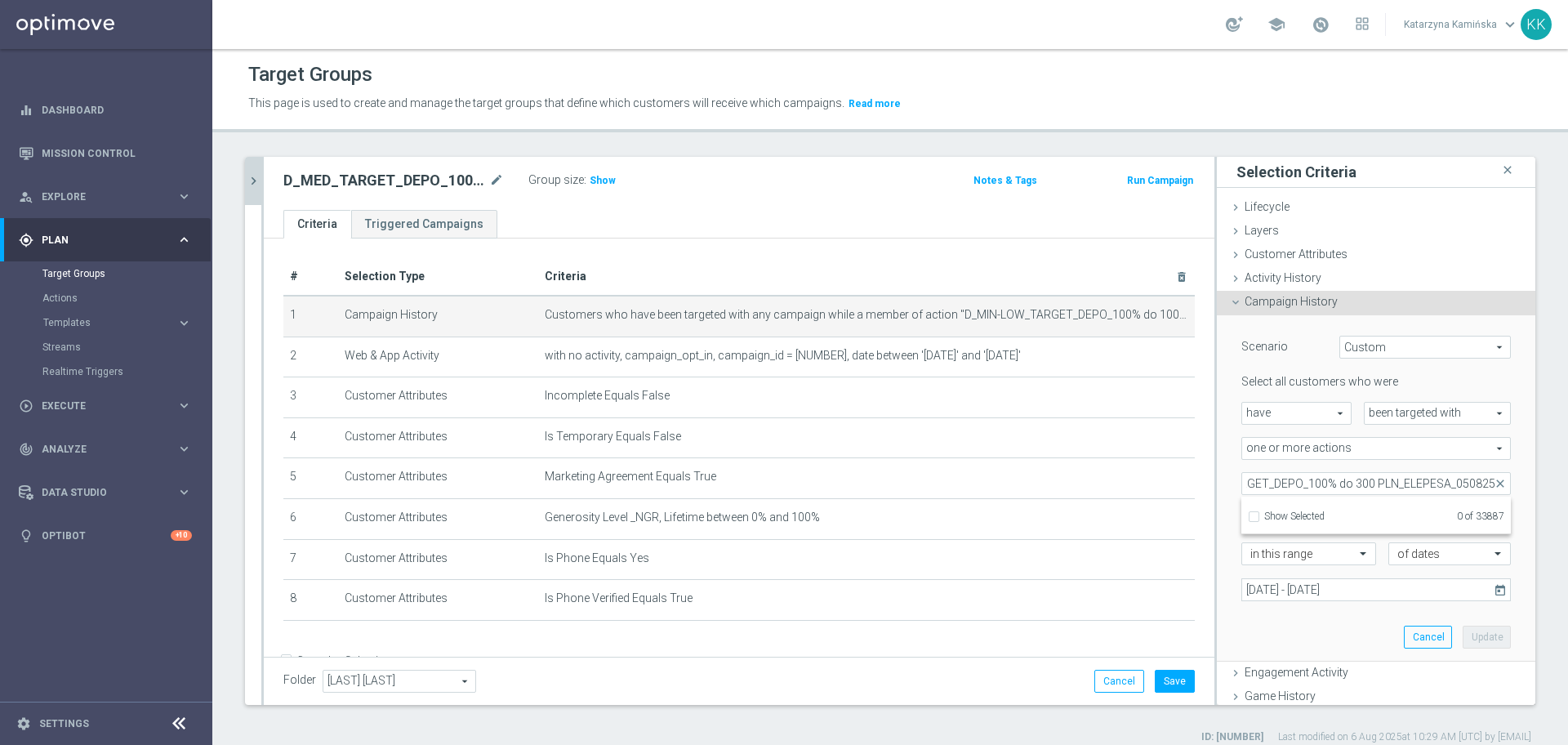checkbox on "false" 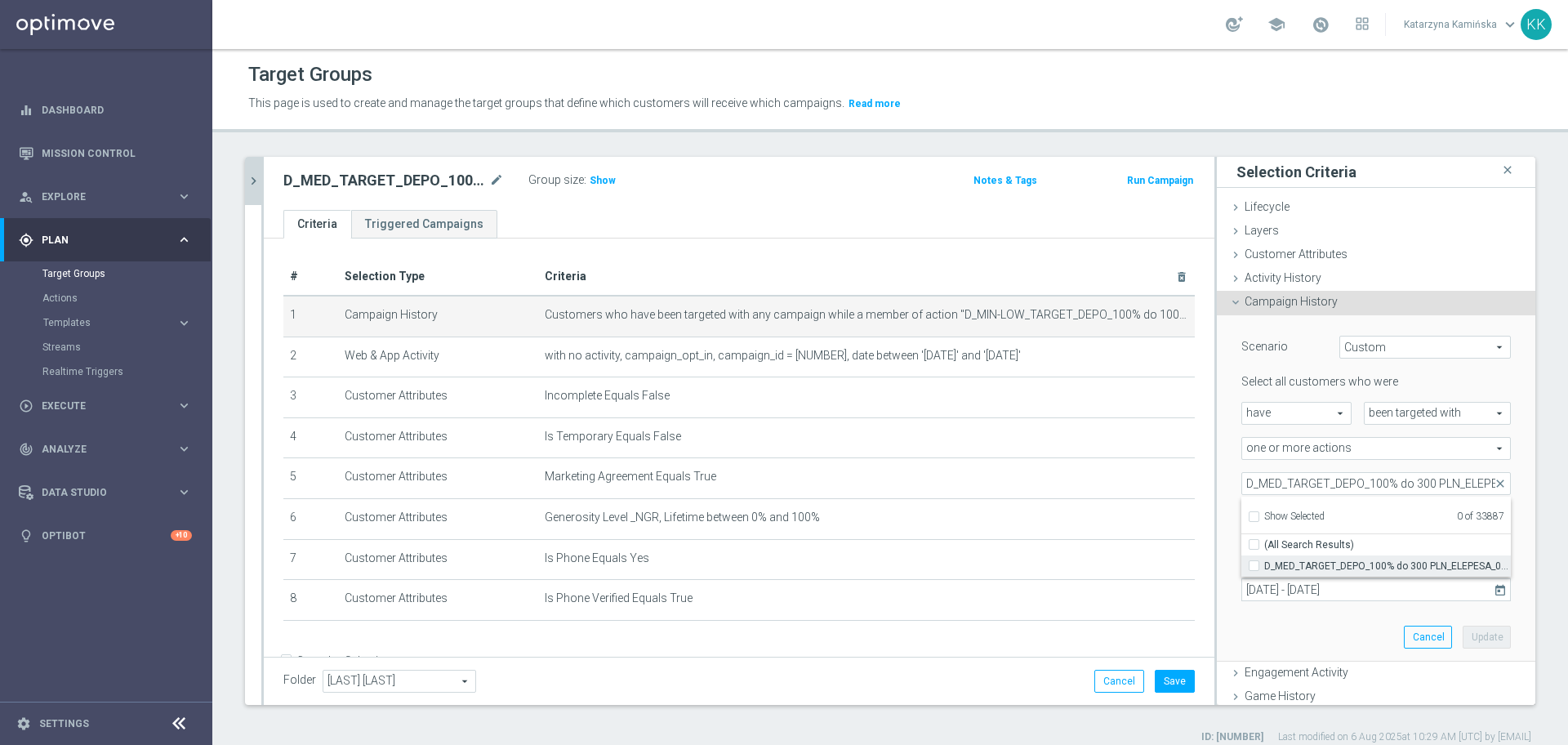 click on "D_MED_TARGET_DEPO_100% do 300 PLN_ELEPESA_050825" at bounding box center [1258, 565] 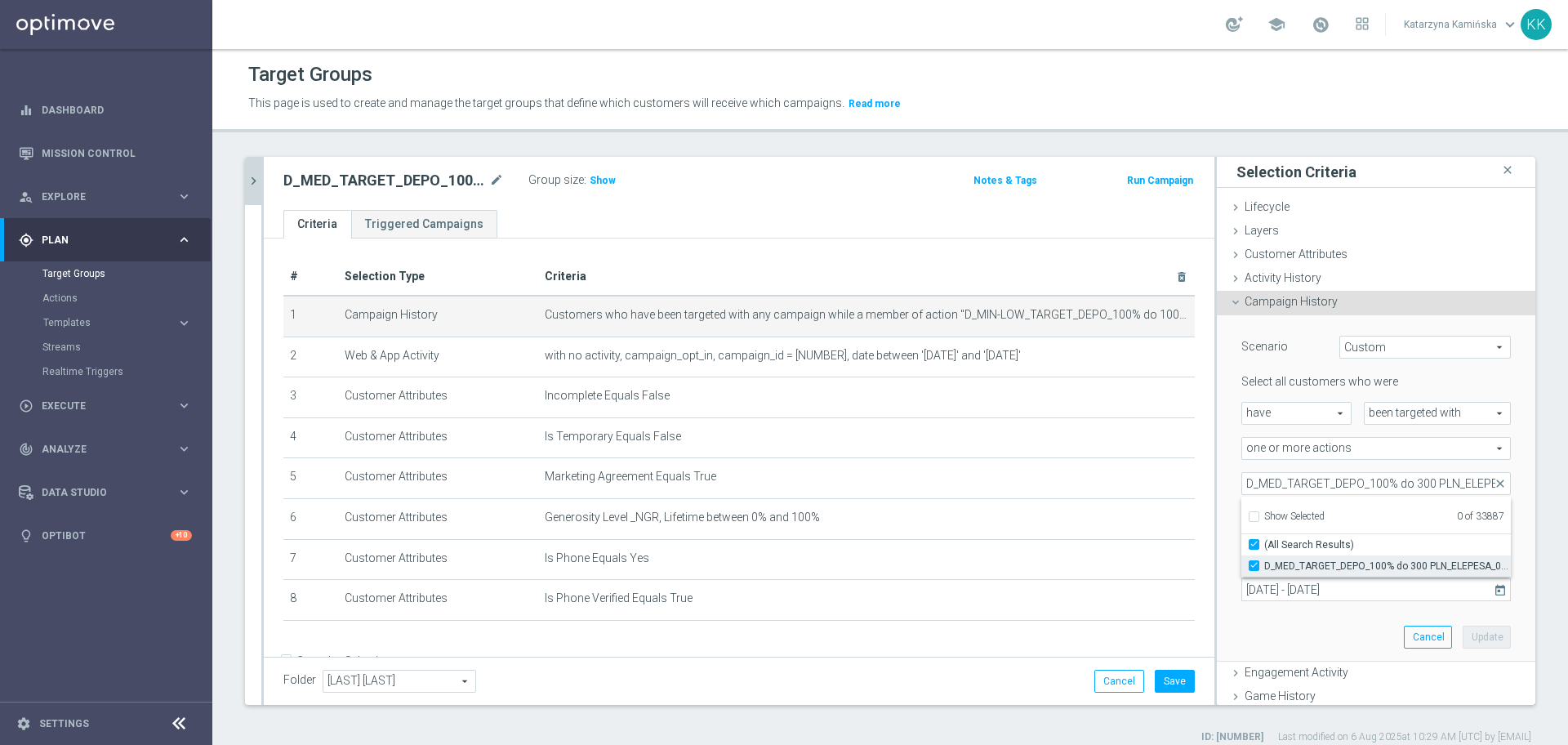 checkbox on "true" 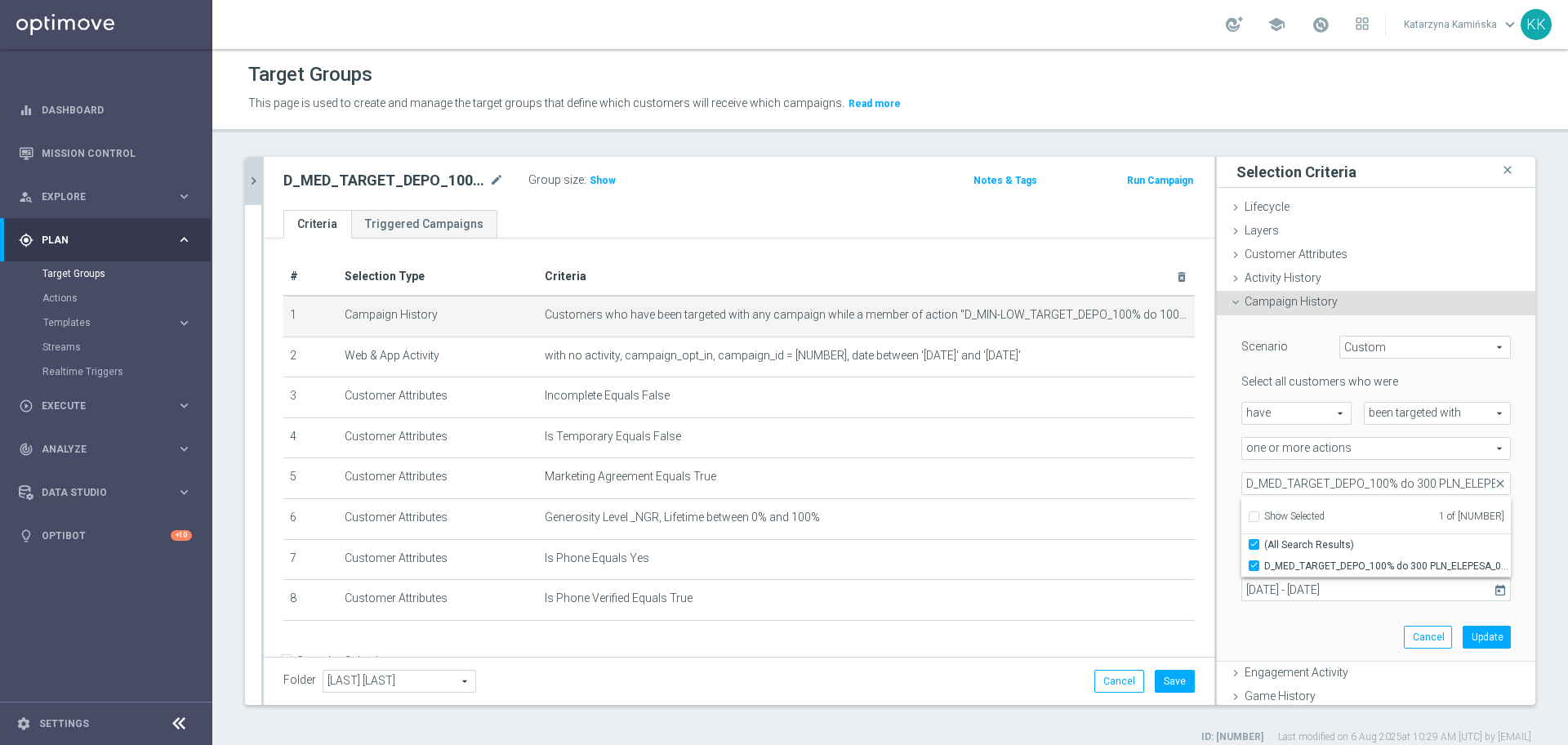 click on "Scenario
Custom
Custom
arrow_drop_down
search
Select all customers who were
have
have
arrow_drop_down
search" at bounding box center [1376, 488] 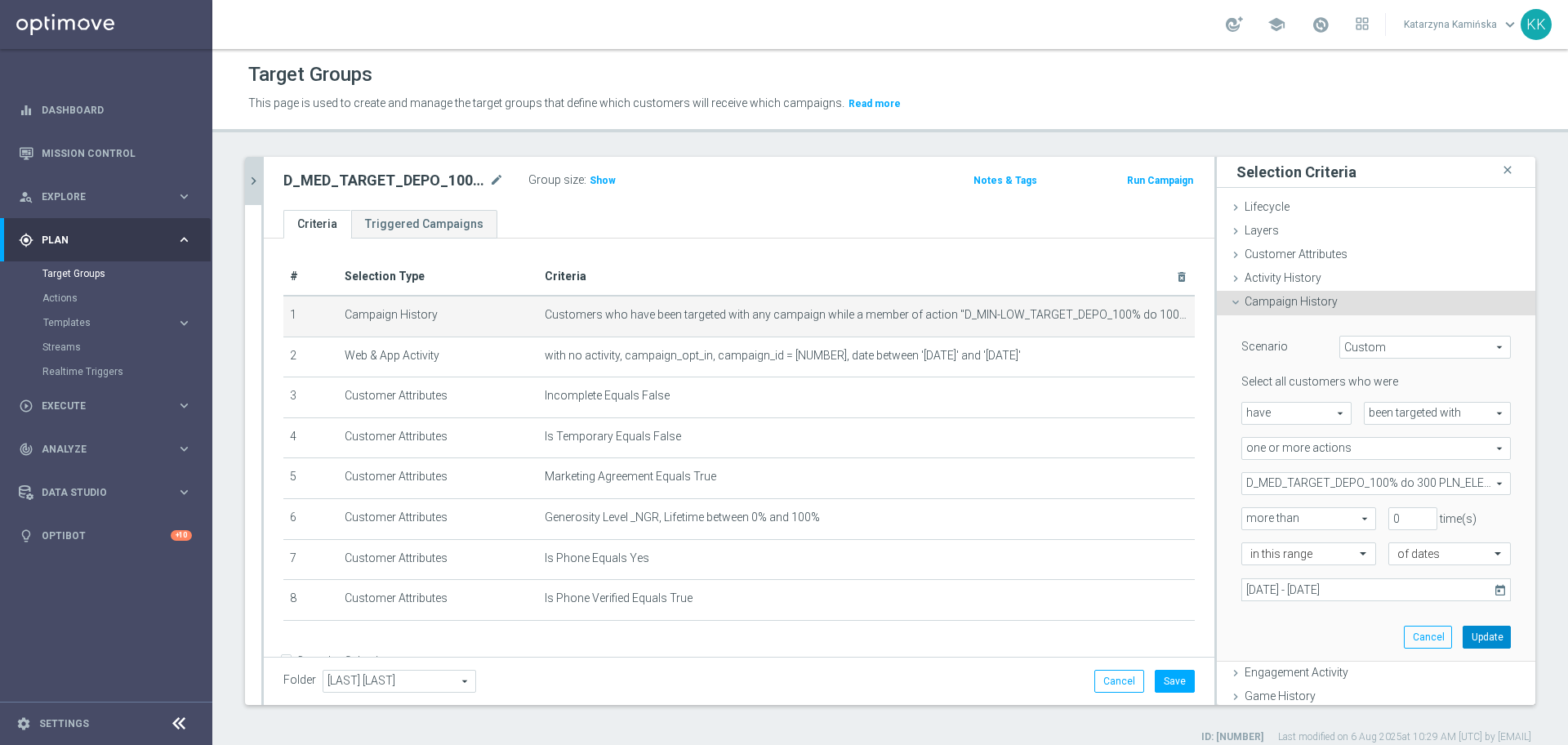 click on "Update" at bounding box center [1486, 637] 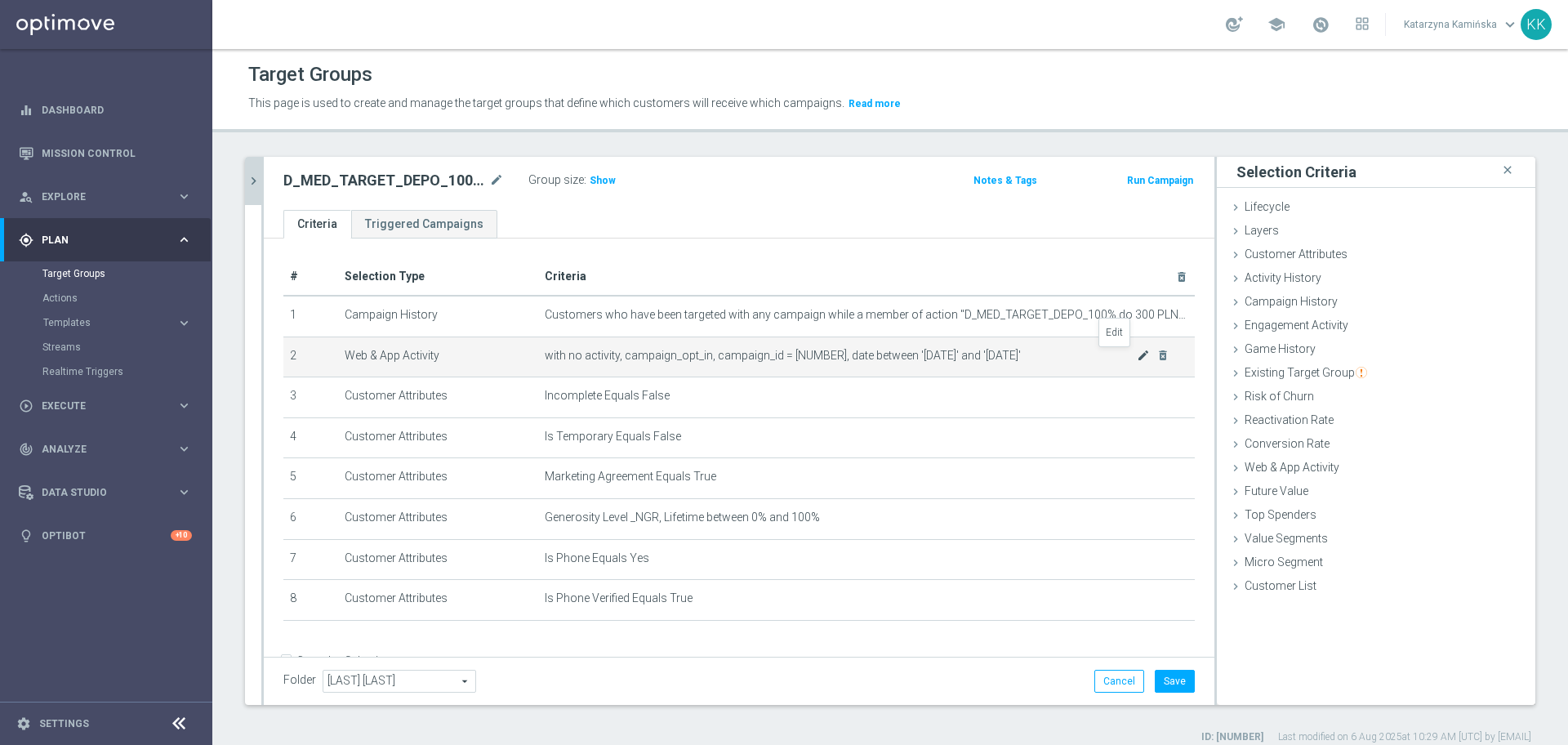 click on "mode_edit" 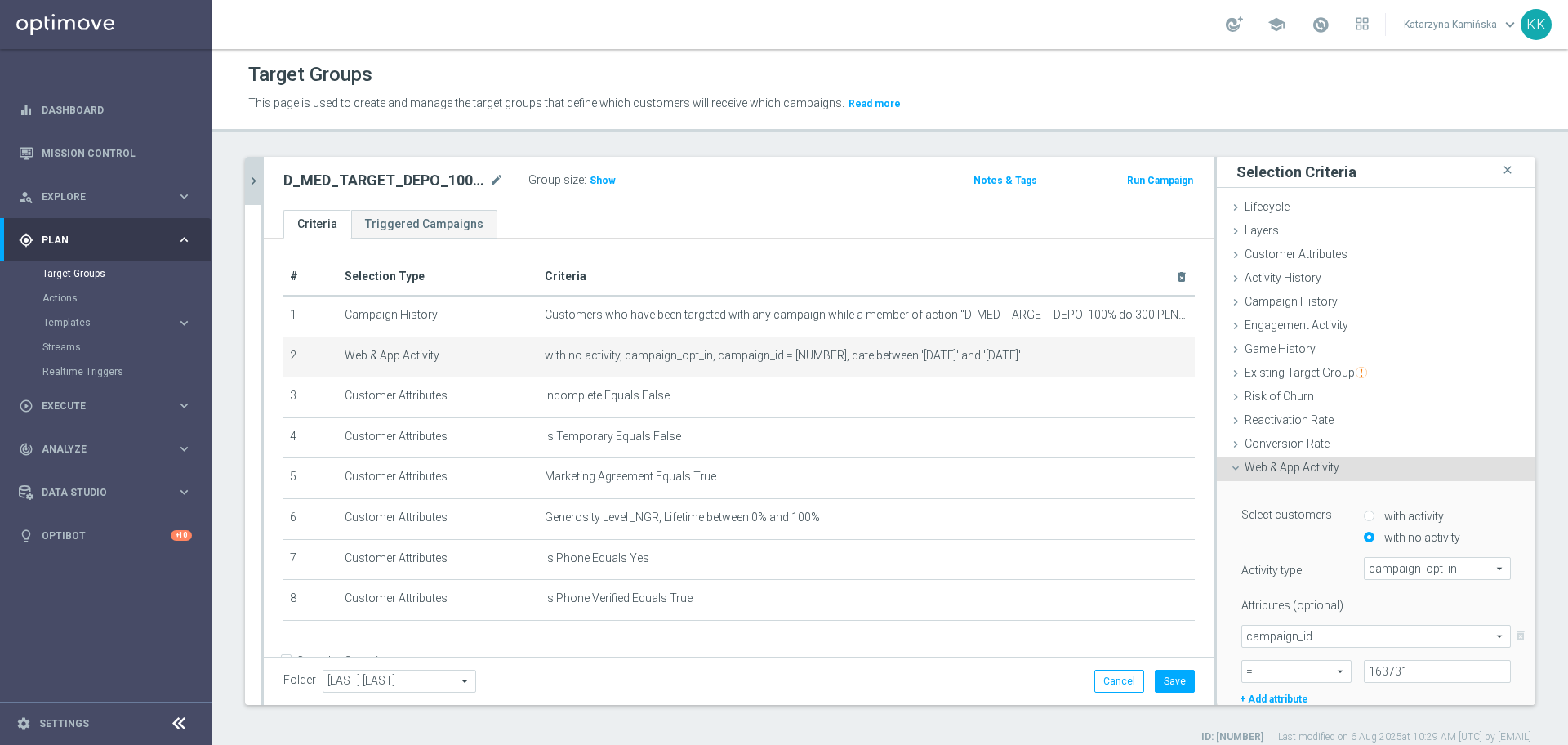 scroll, scrollTop: 102, scrollLeft: 0, axis: vertical 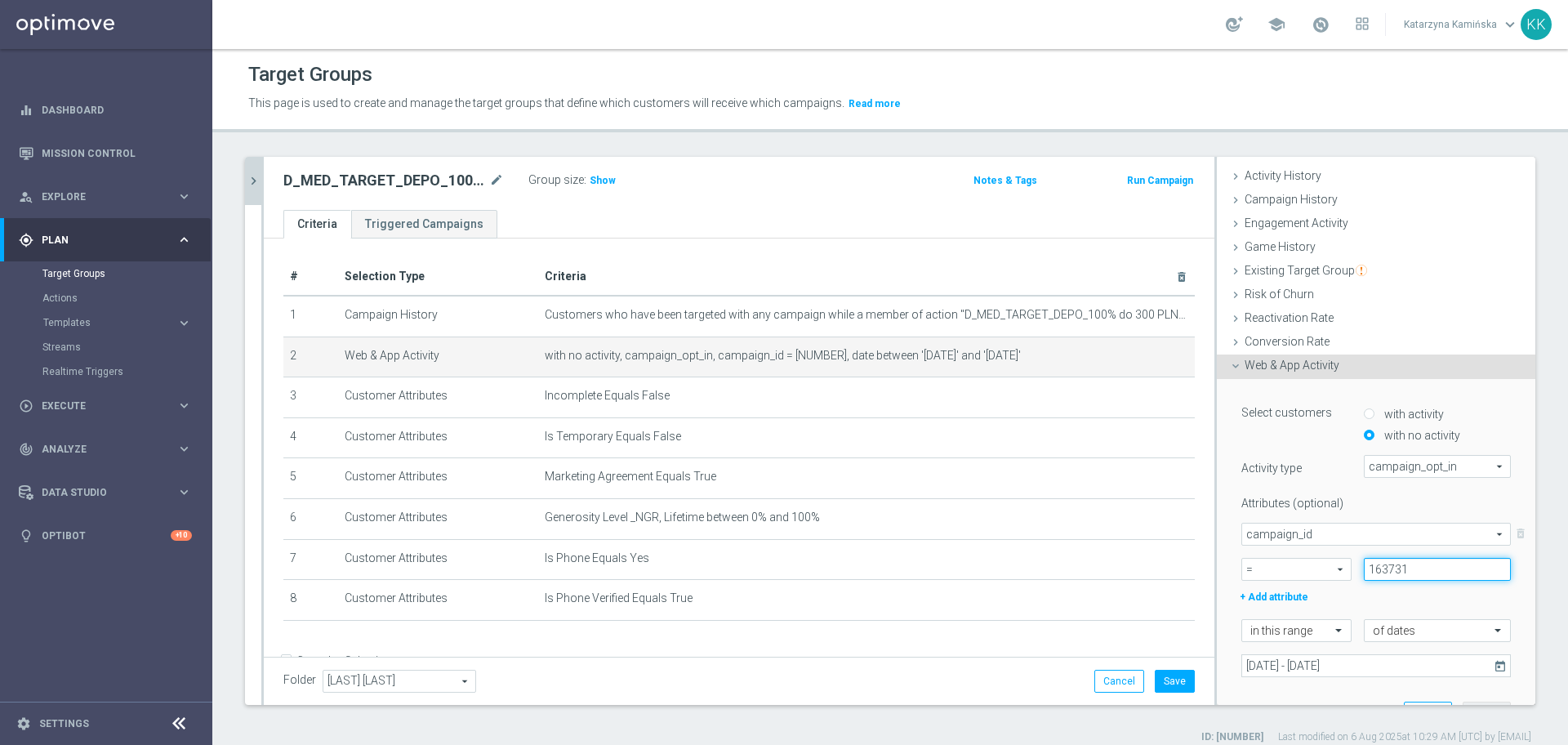 drag, startPoint x: 1404, startPoint y: 557, endPoint x: 1251, endPoint y: 578, distance: 154.43445 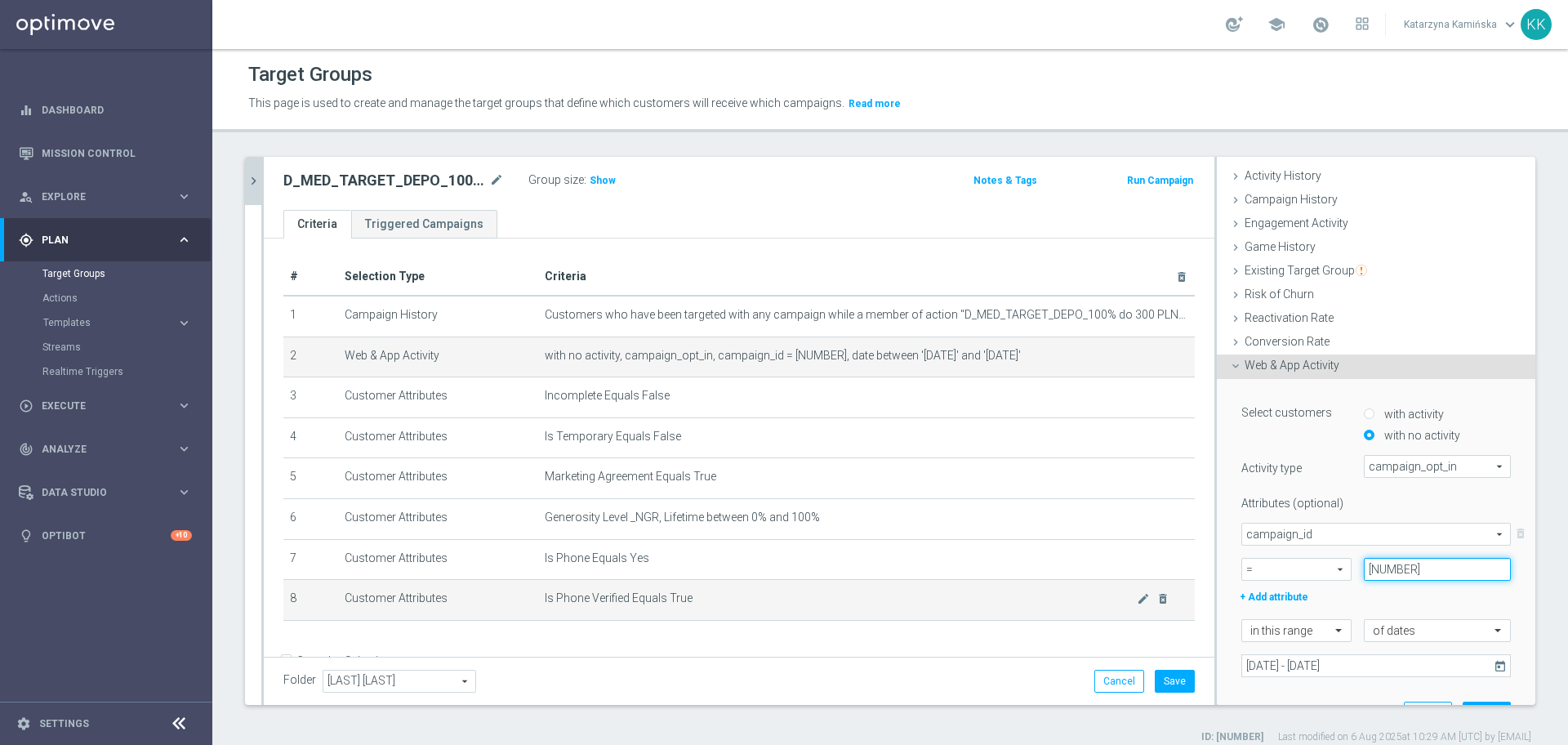 scroll, scrollTop: 44, scrollLeft: 0, axis: vertical 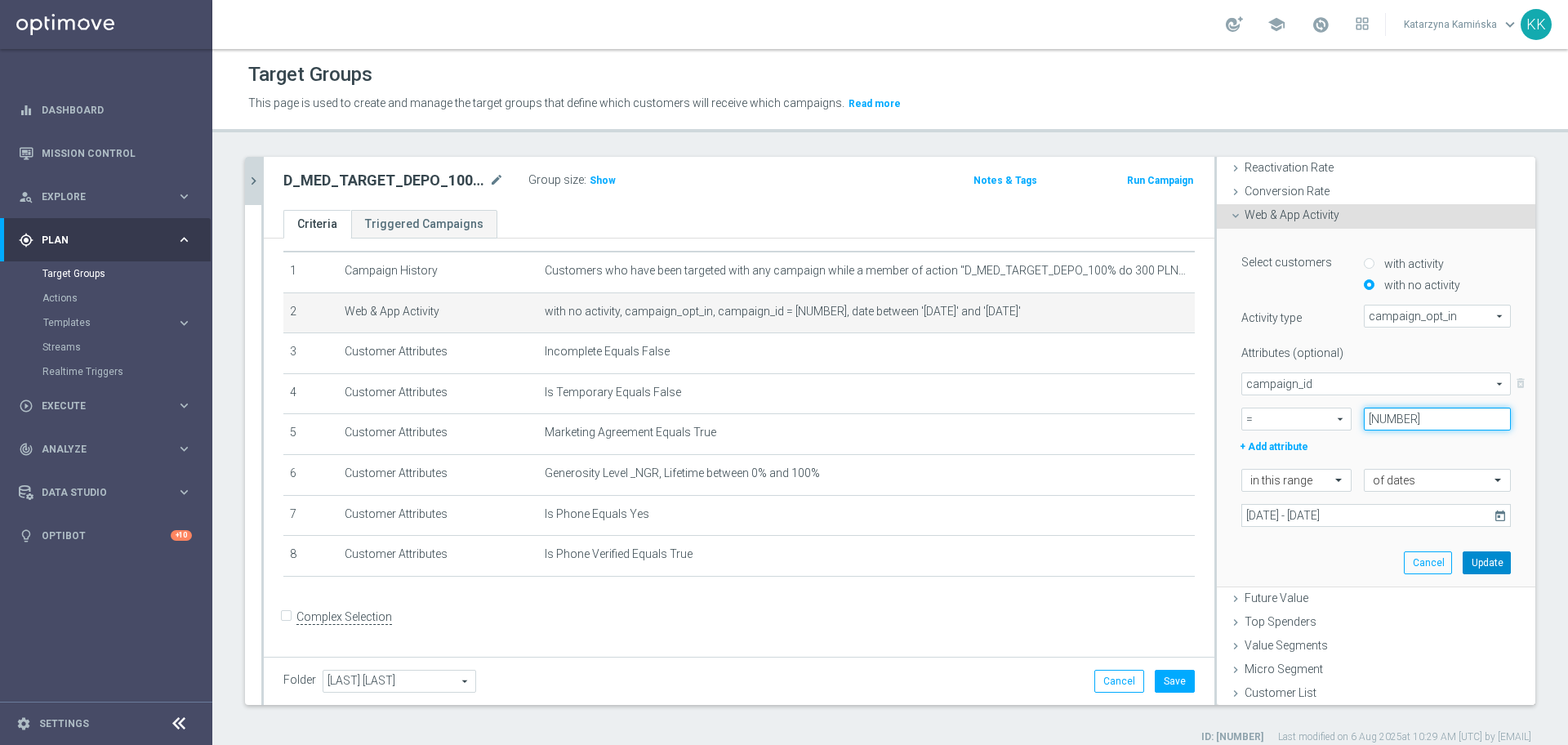 type on "[NUMBER]" 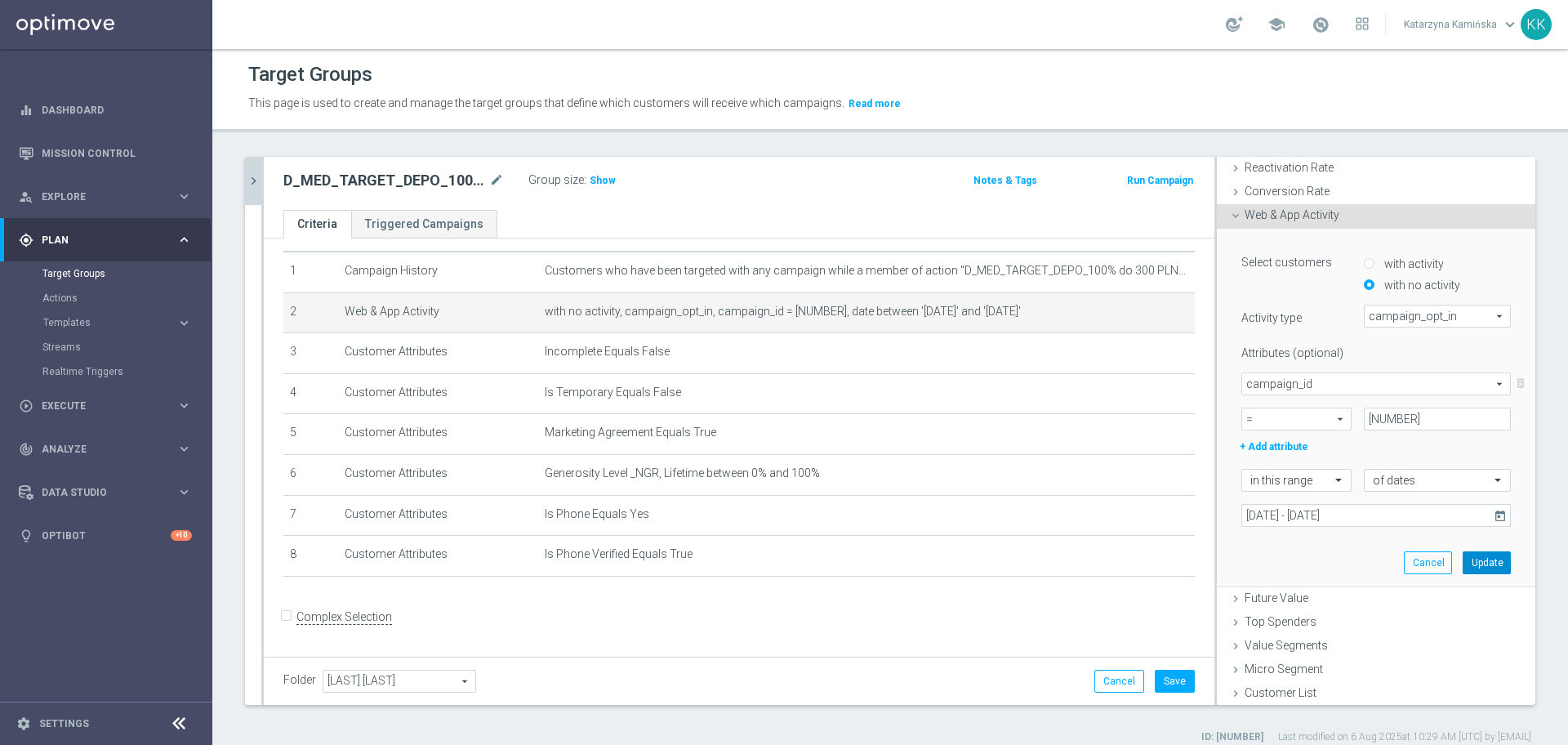 click on "Update" at bounding box center (1486, 563) 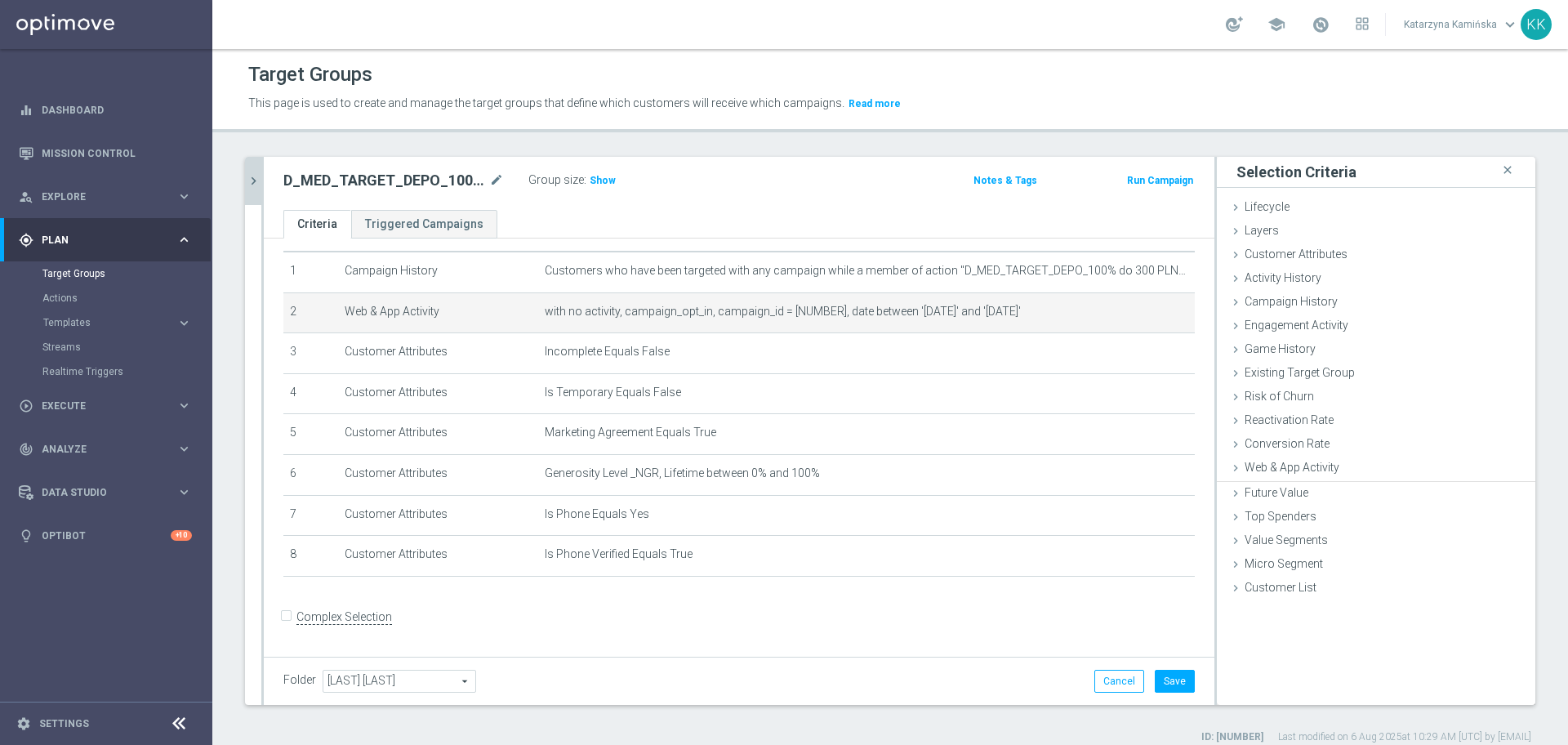scroll, scrollTop: 0, scrollLeft: 0, axis: both 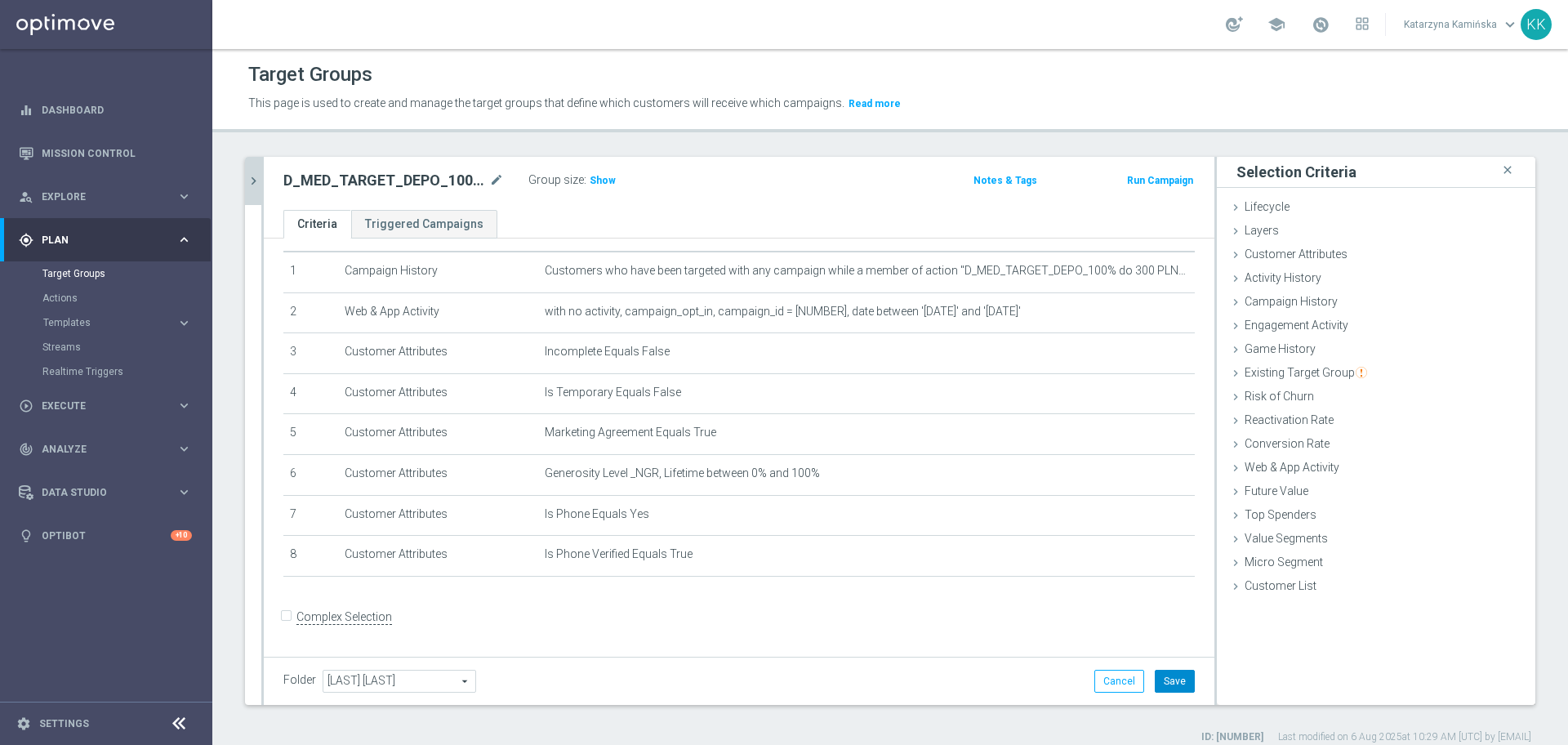 click on "Save" 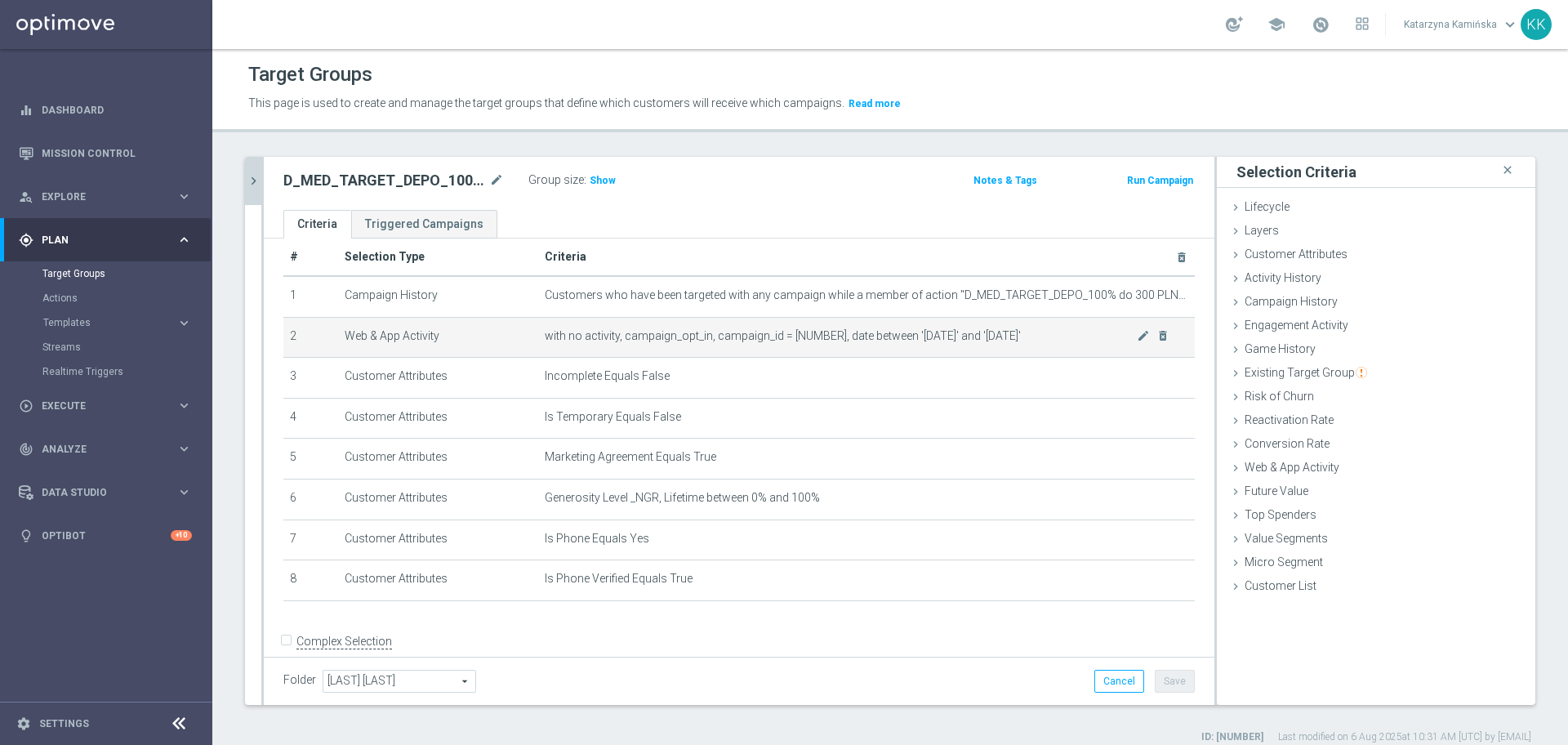 scroll, scrollTop: 0, scrollLeft: 0, axis: both 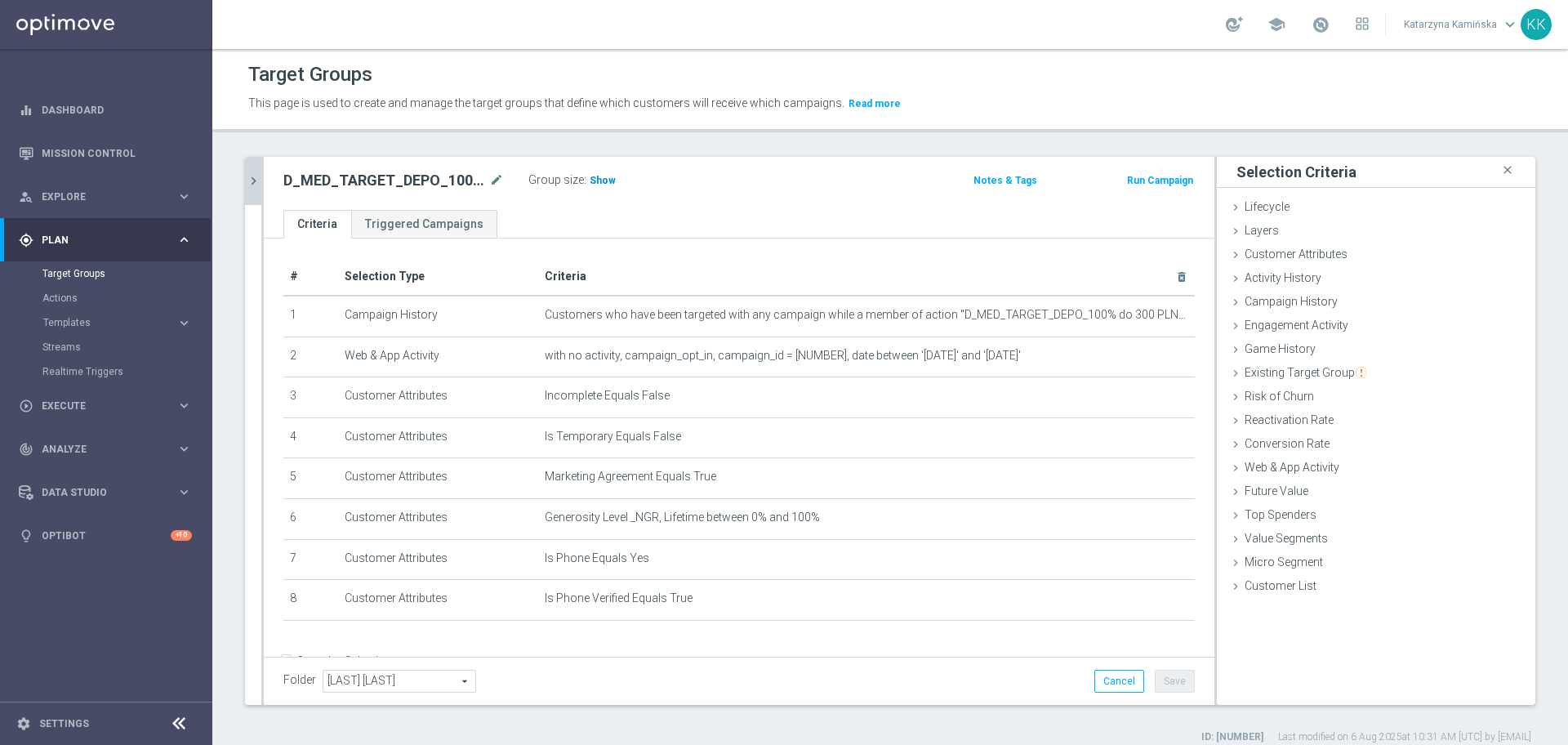click on "Show" 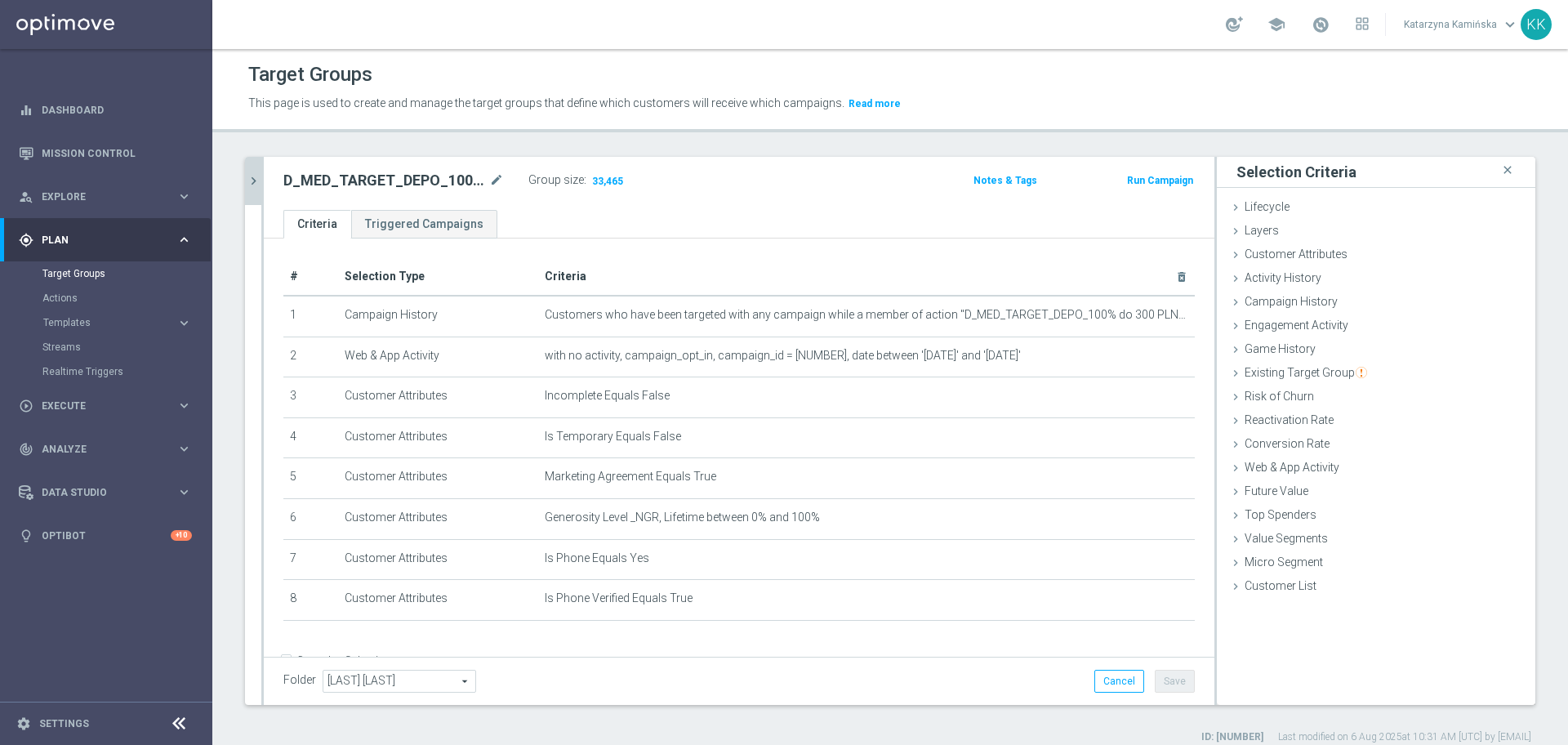 click on "chevron_right" 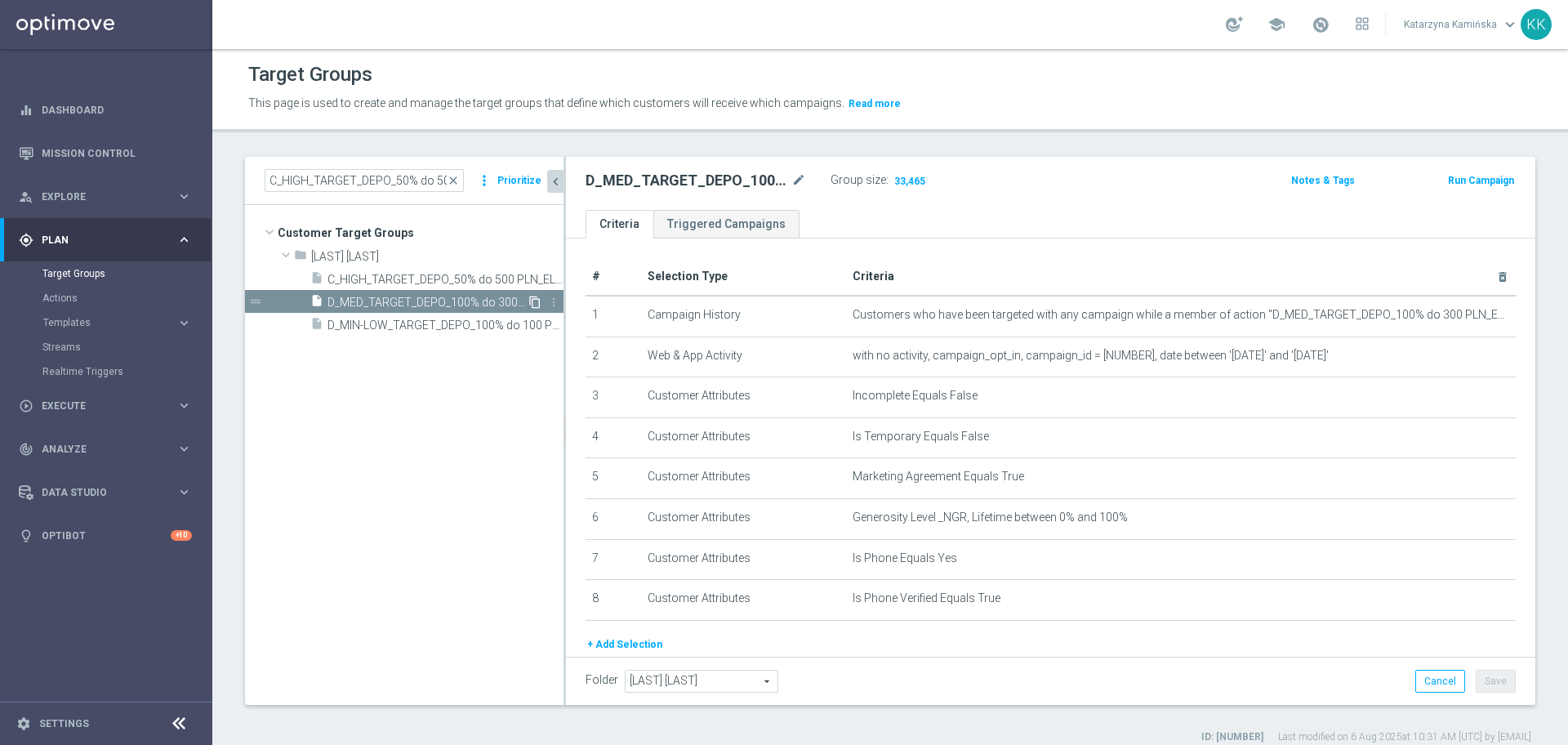 click on "content_copy" 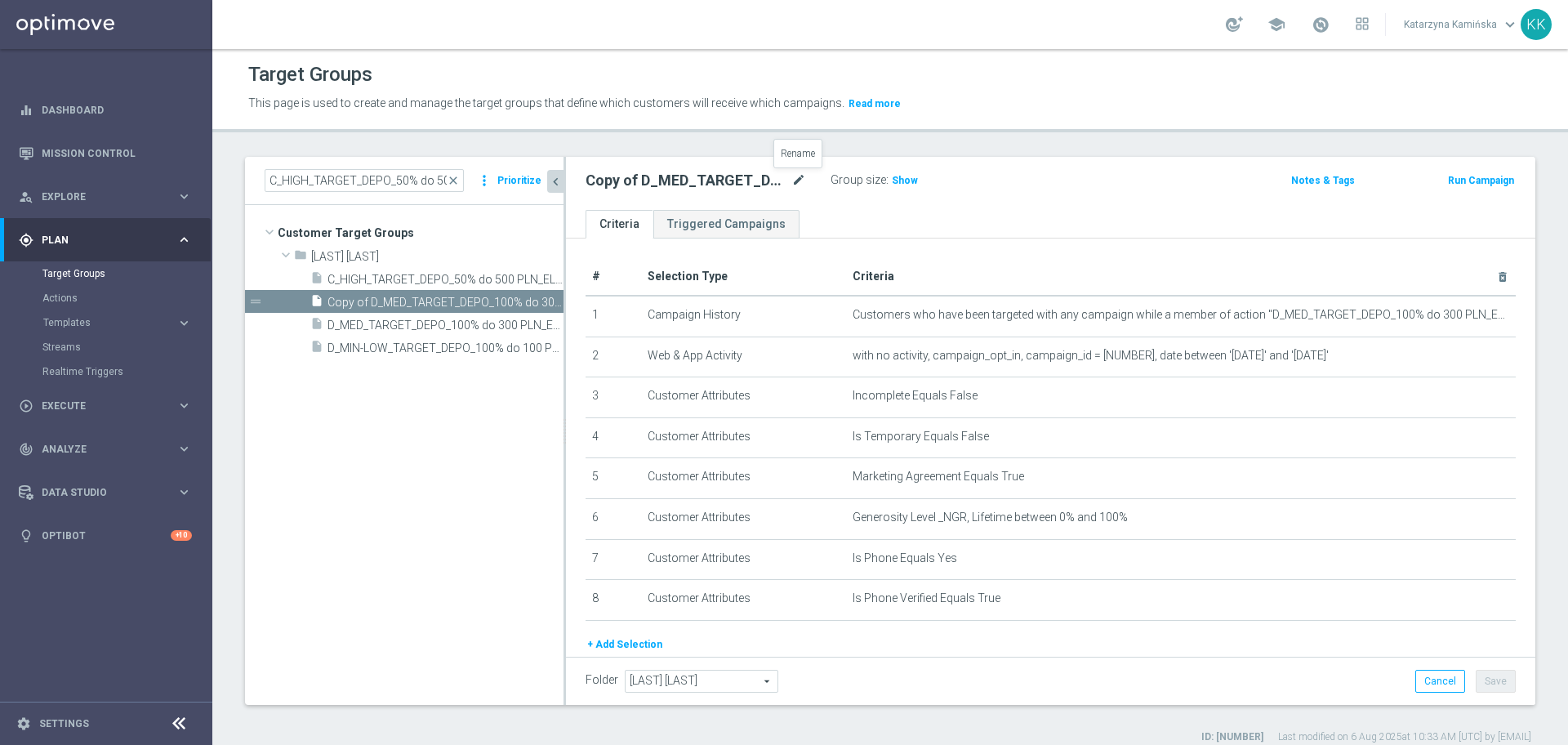 click on "mode_edit" 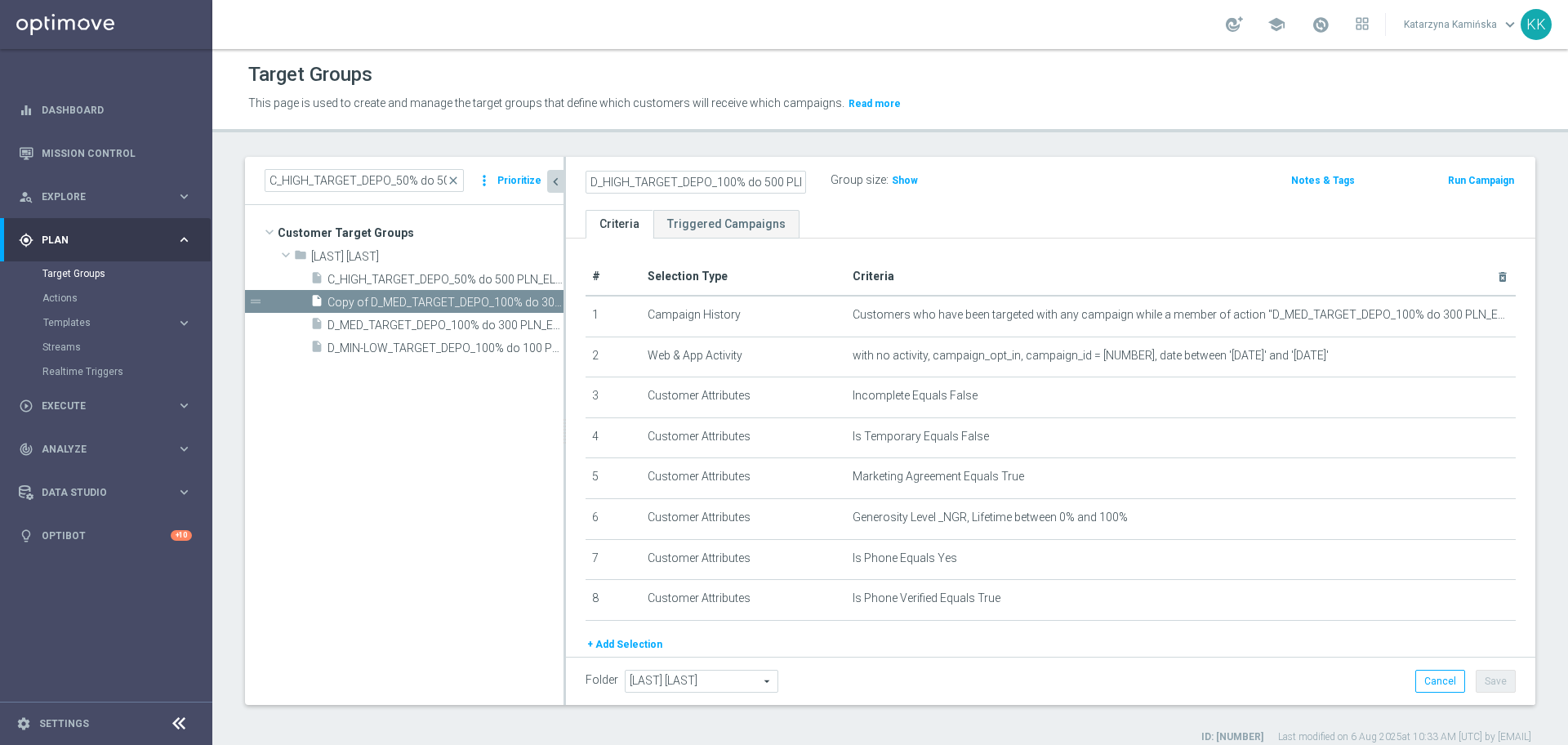 scroll, scrollTop: 0, scrollLeft: 126, axis: horizontal 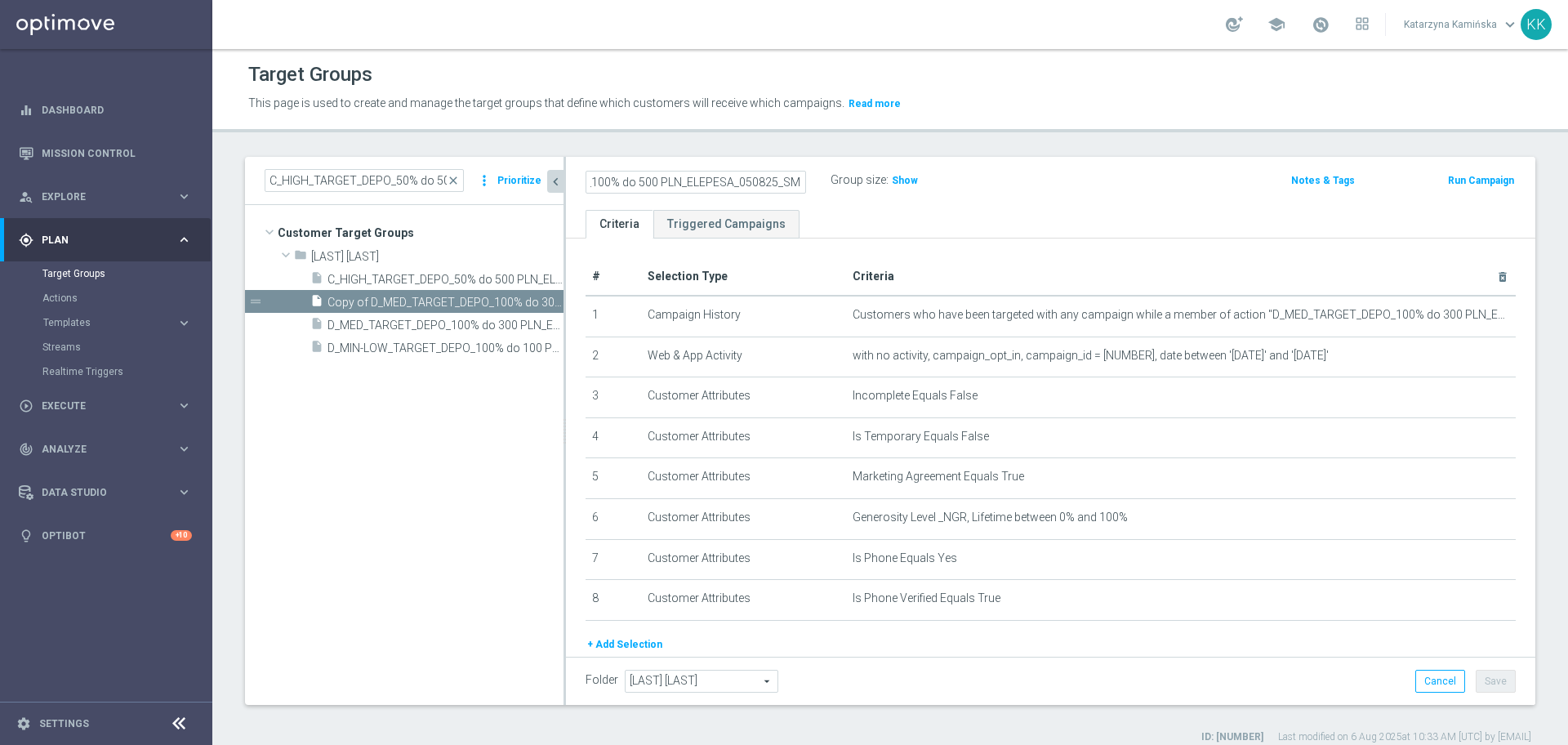 type on "D_HIGH_TARGET_DEPO_100% do 500 PLN_ELEPESA_050825_SMS" 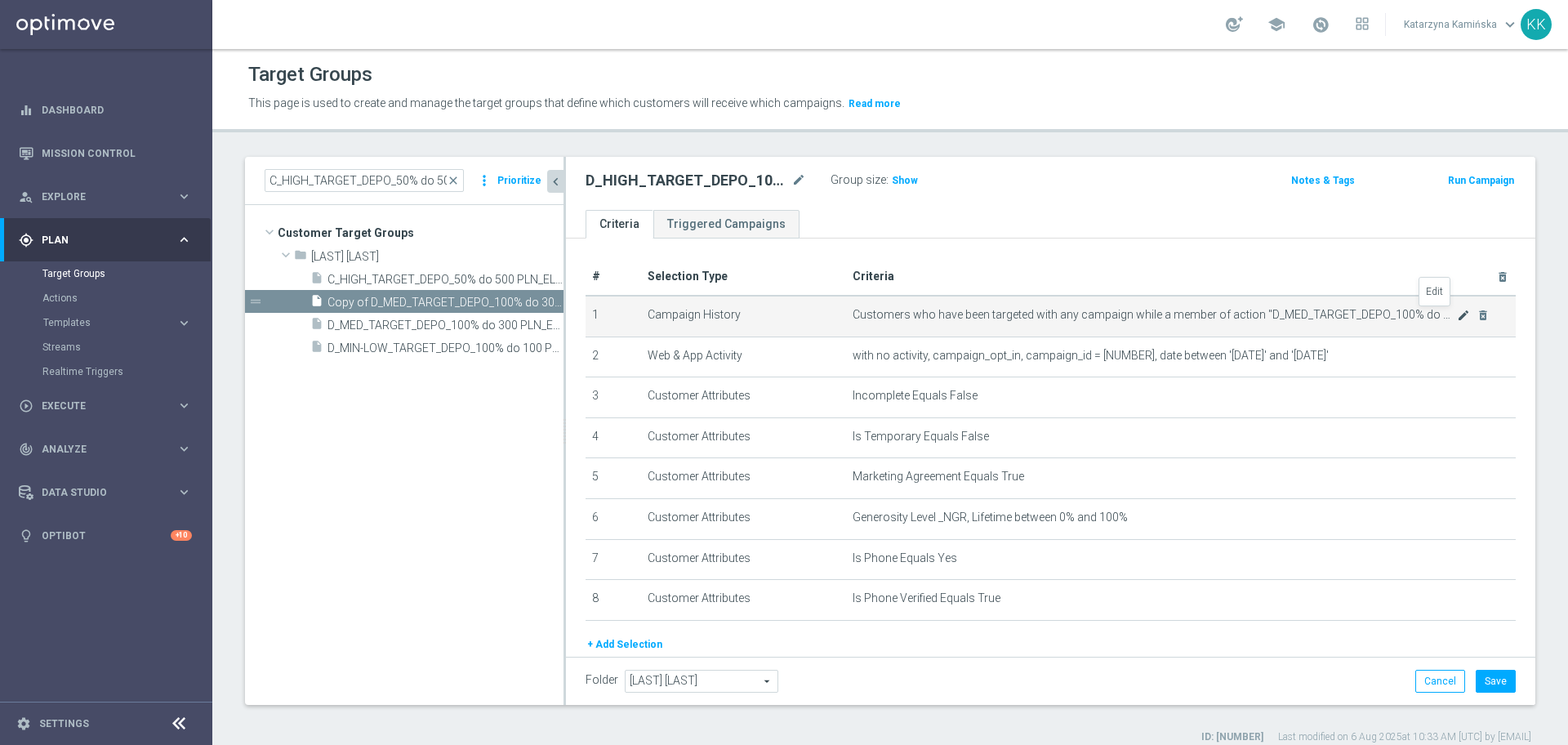 click on "mode_edit" 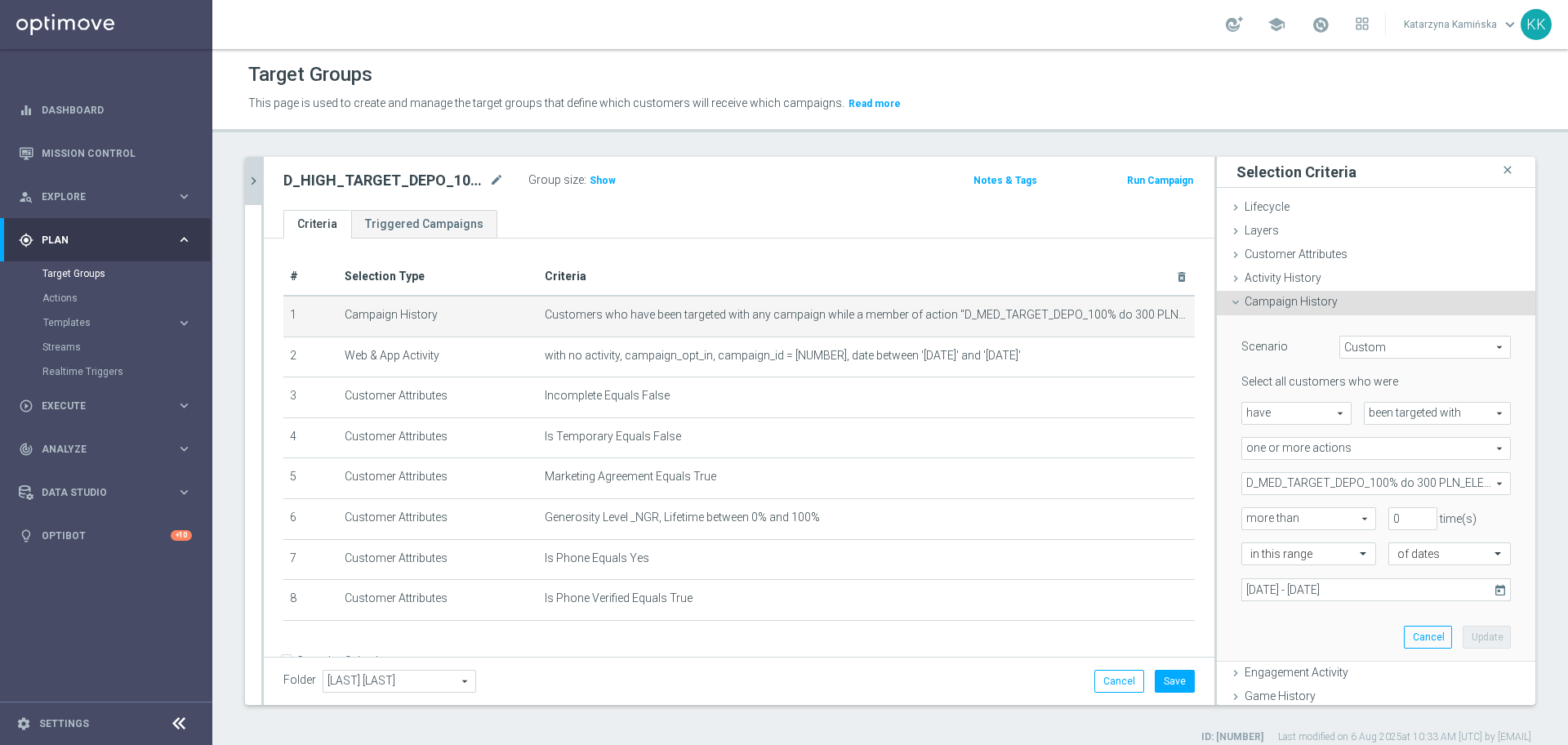 click on "D_MED_TARGET_DEPO_100% do 300 PLN_ELEPESA_050825" at bounding box center (1376, 484) 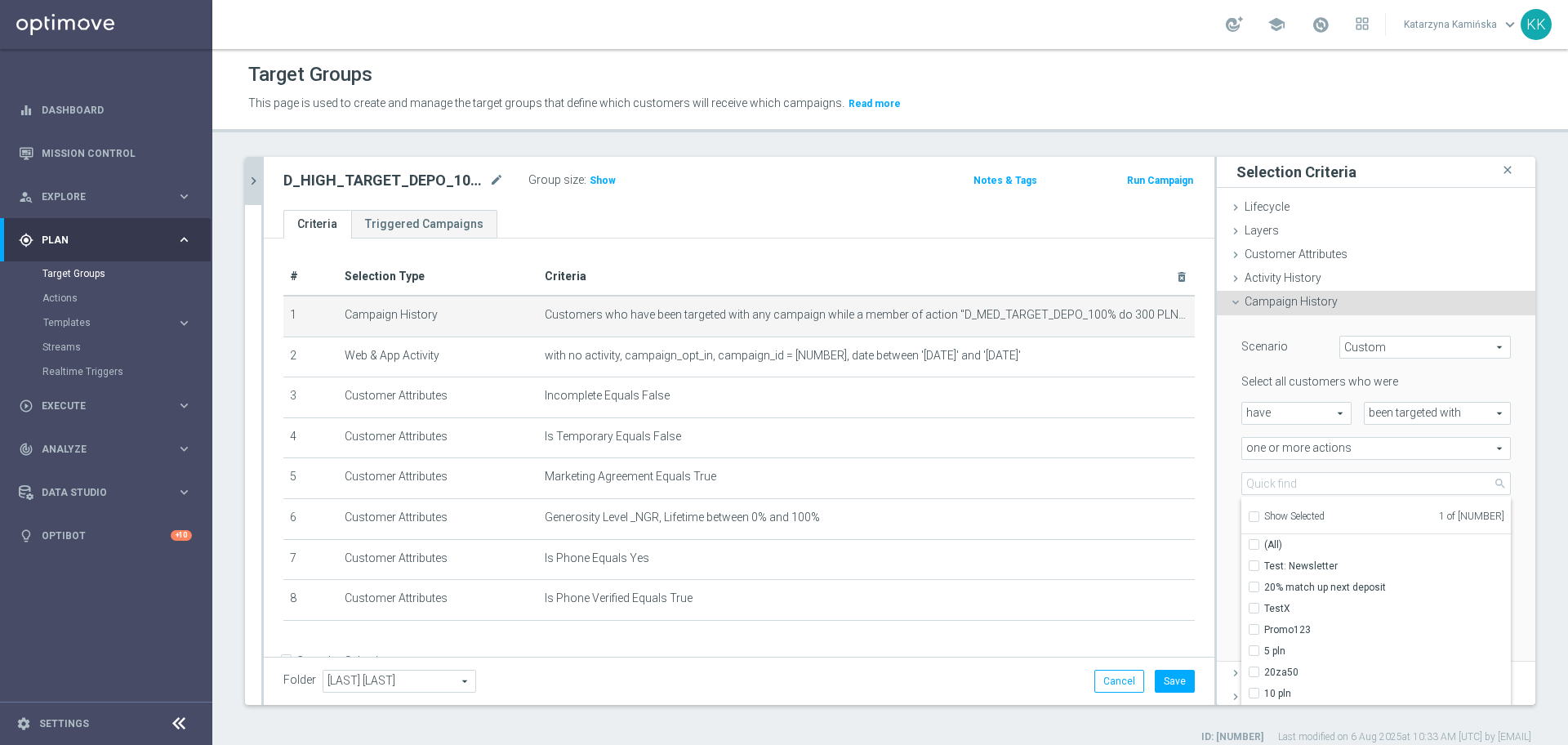click on "Show Selected" at bounding box center (1294, 518) 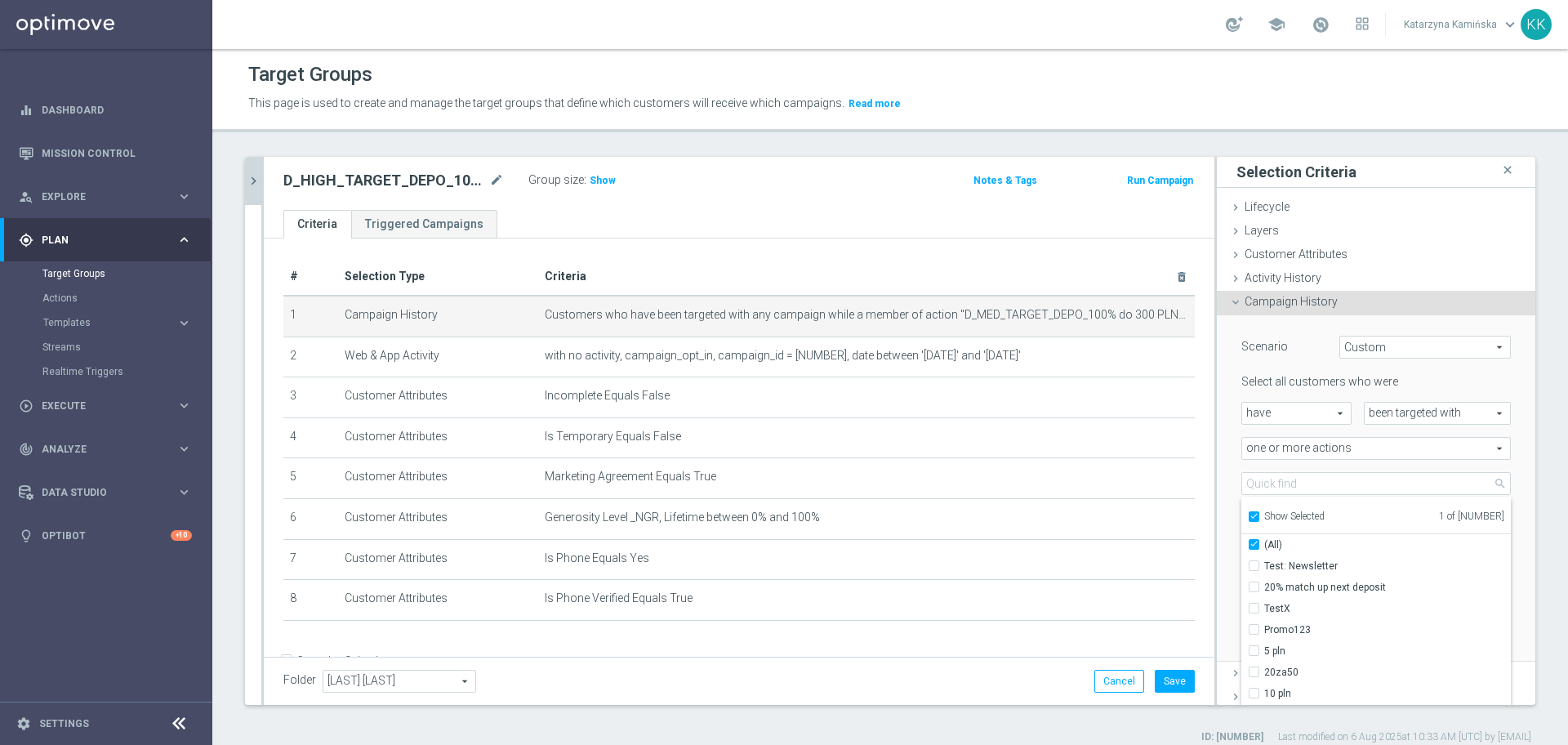 checkbox on "true" 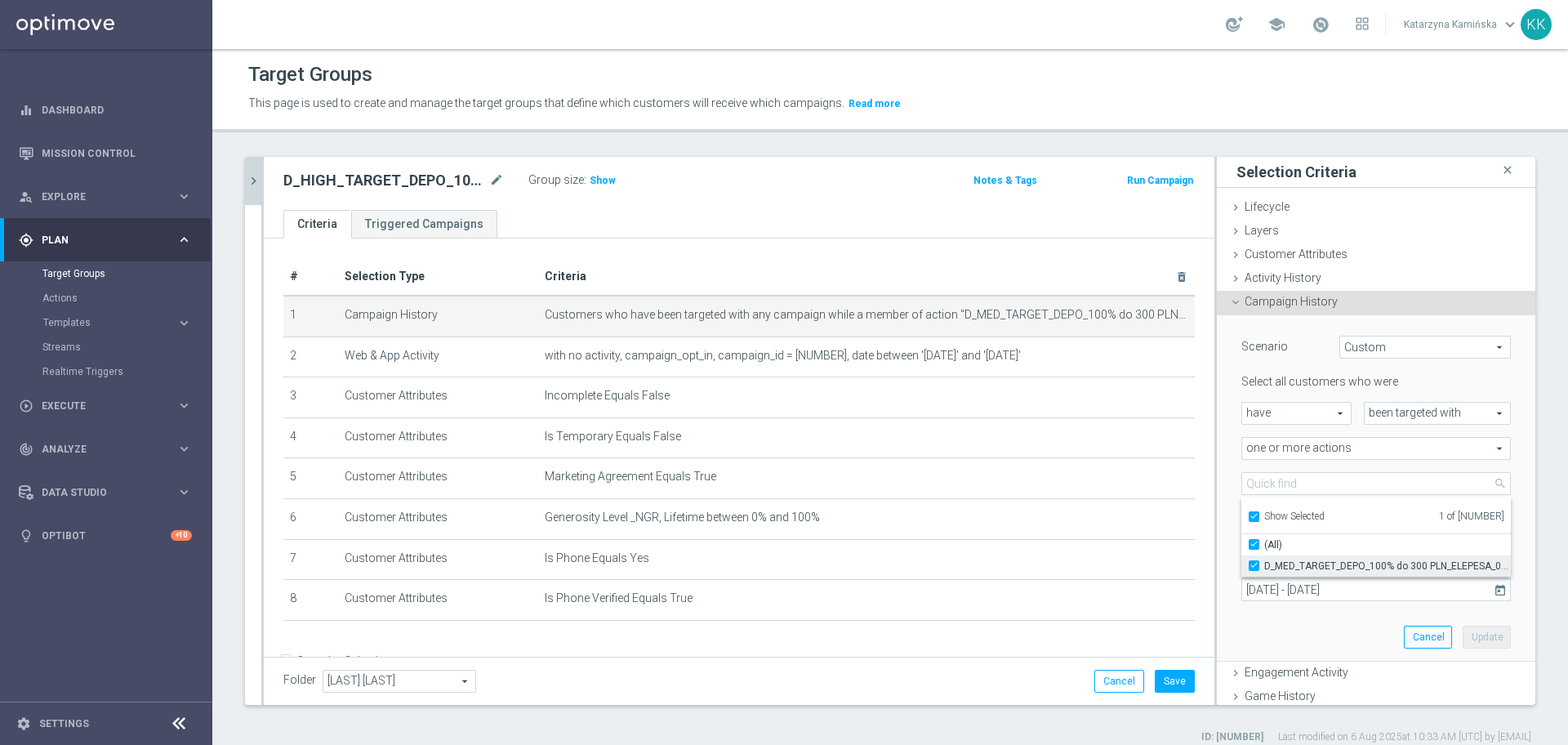 click on "D_MED_TARGET_DEPO_100% do 300 PLN_ELEPESA_050825" at bounding box center (1388, 566) 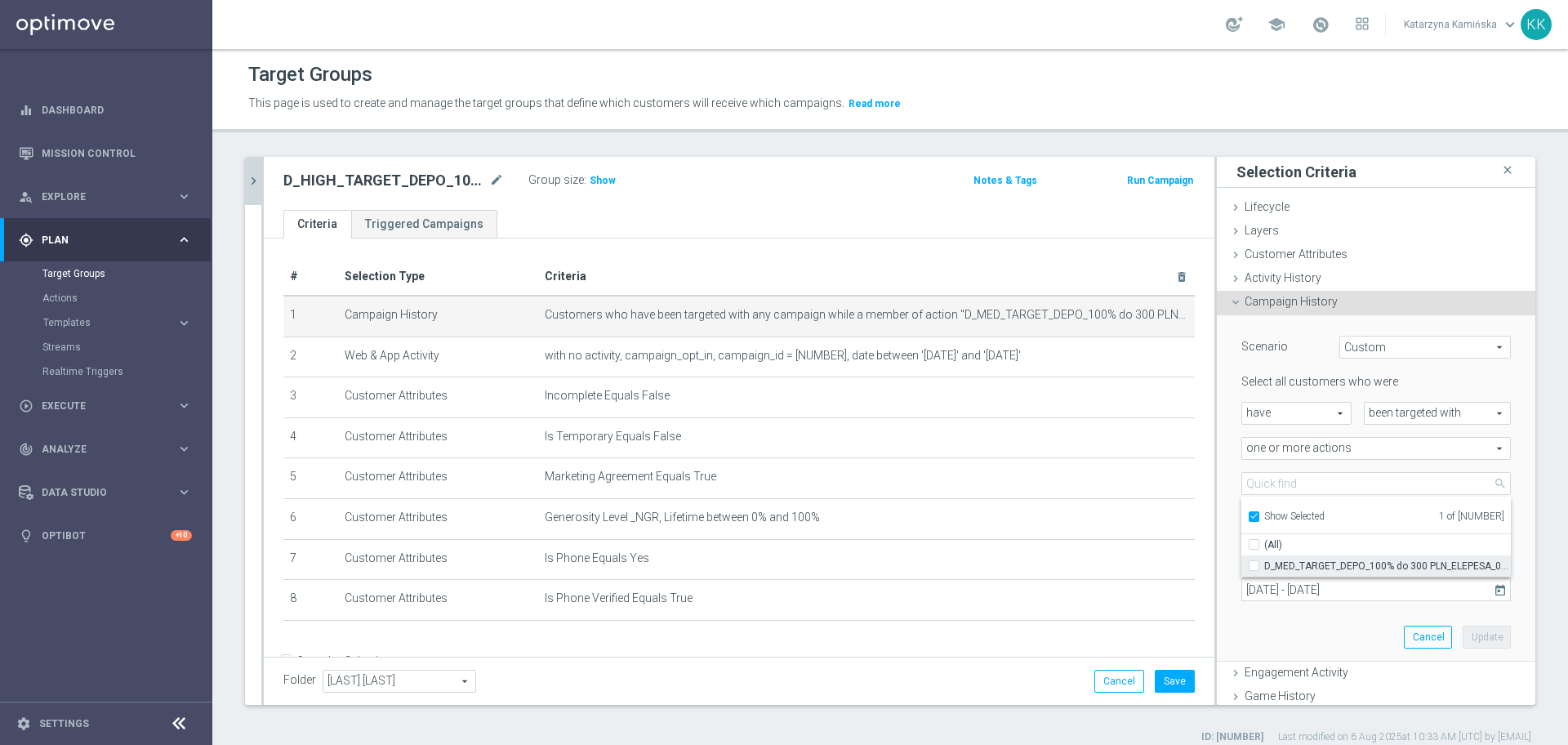 checkbox on "false" 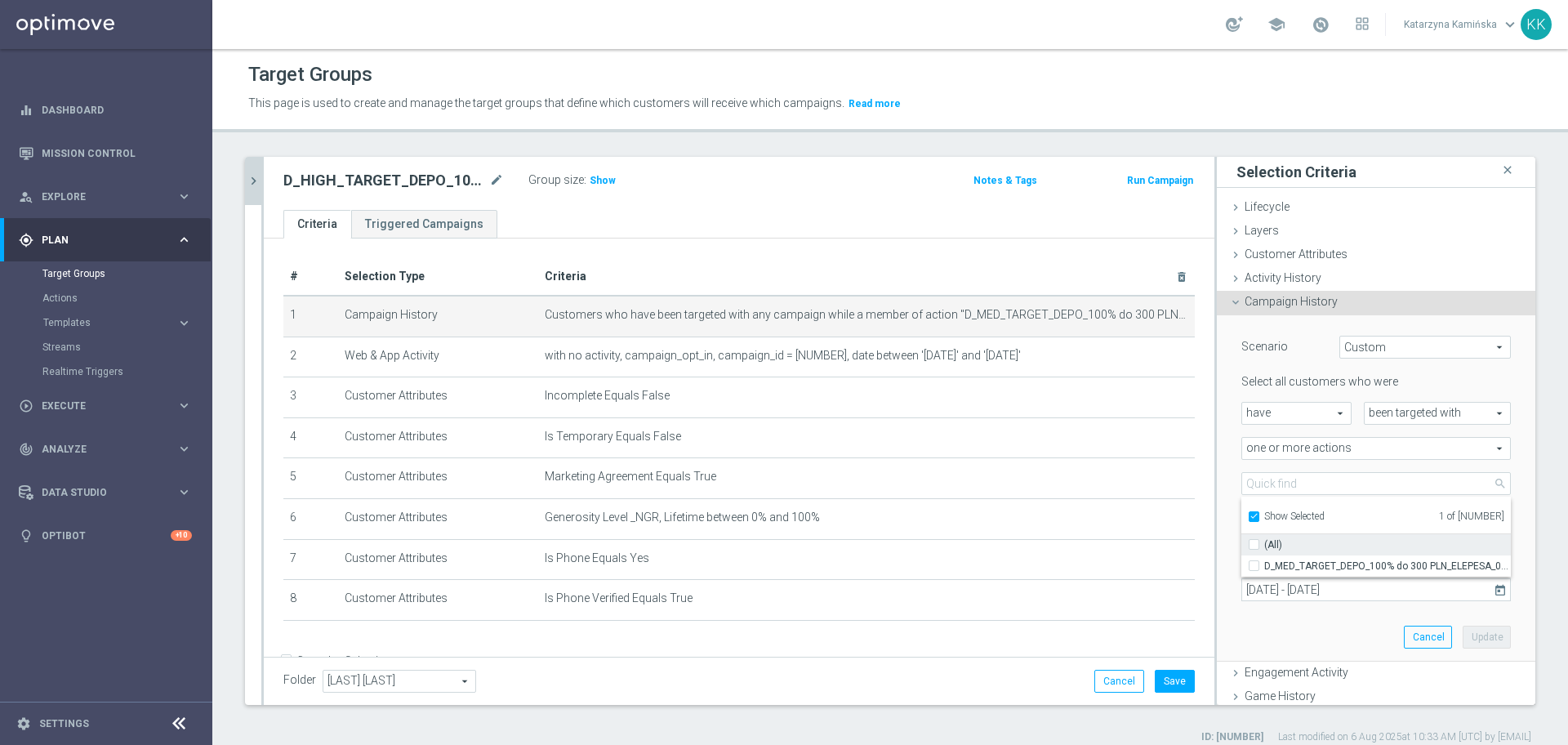 type on "Select Action" 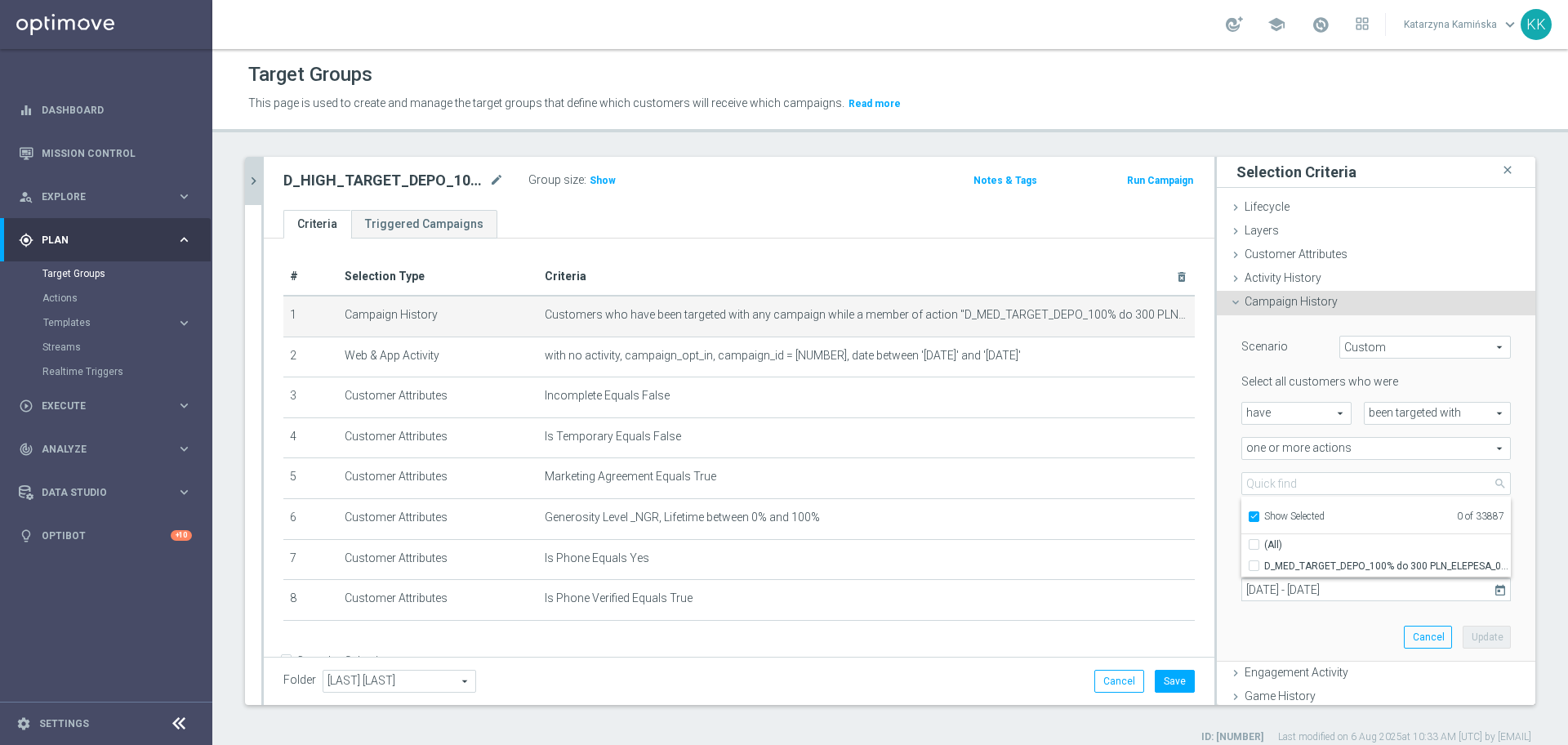 click on "Show Selected" at bounding box center (1294, 518) 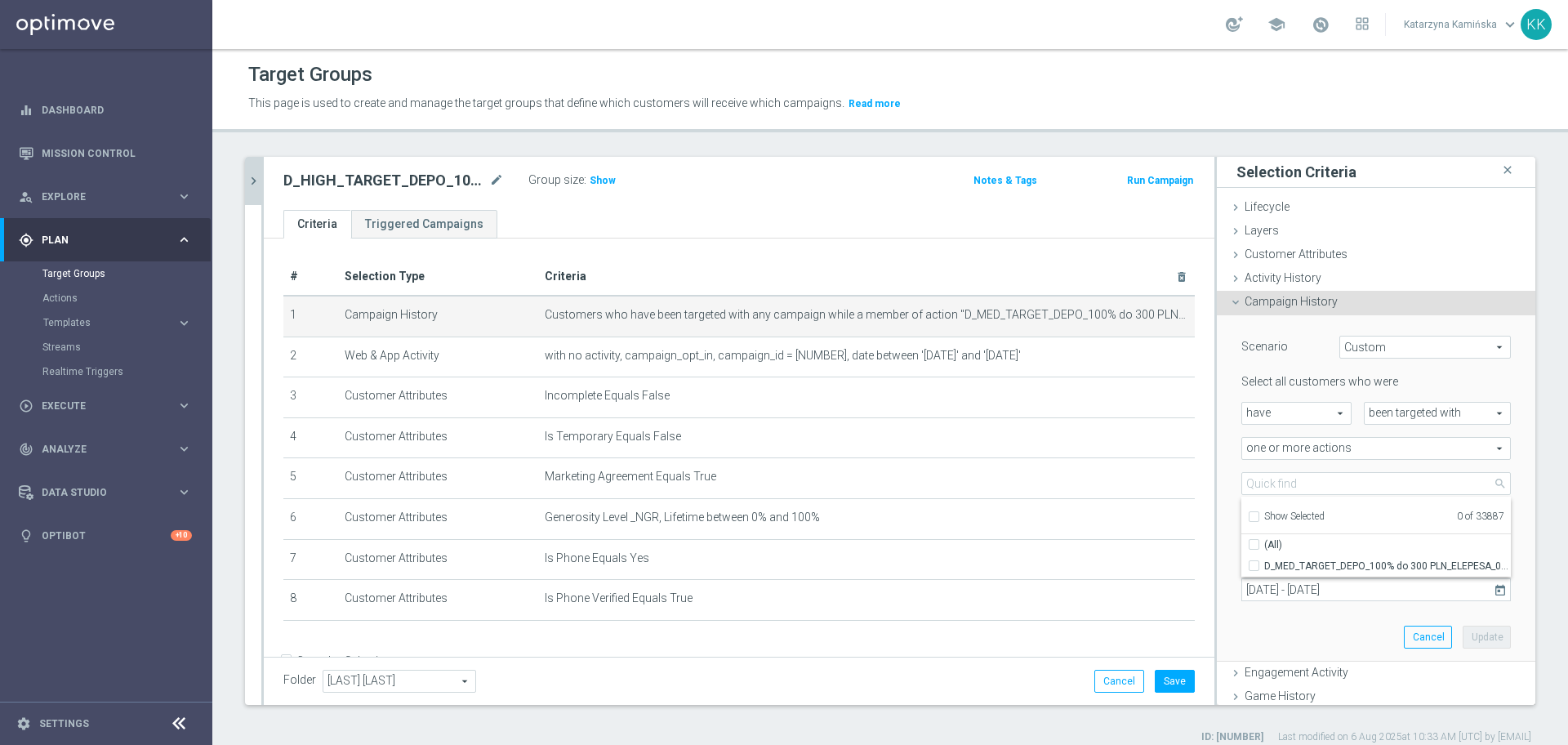 checkbox on "false" 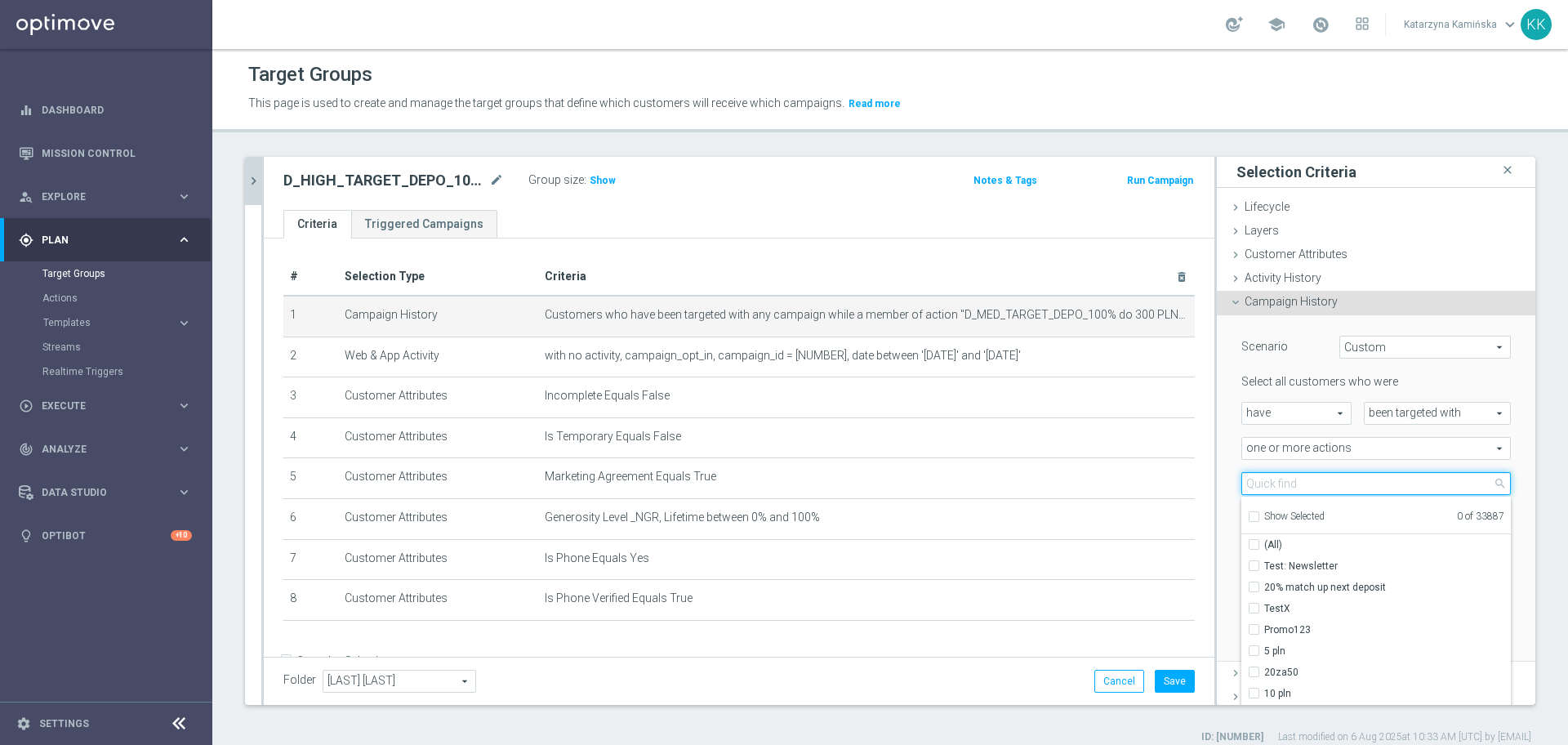 click at bounding box center [1376, 484] 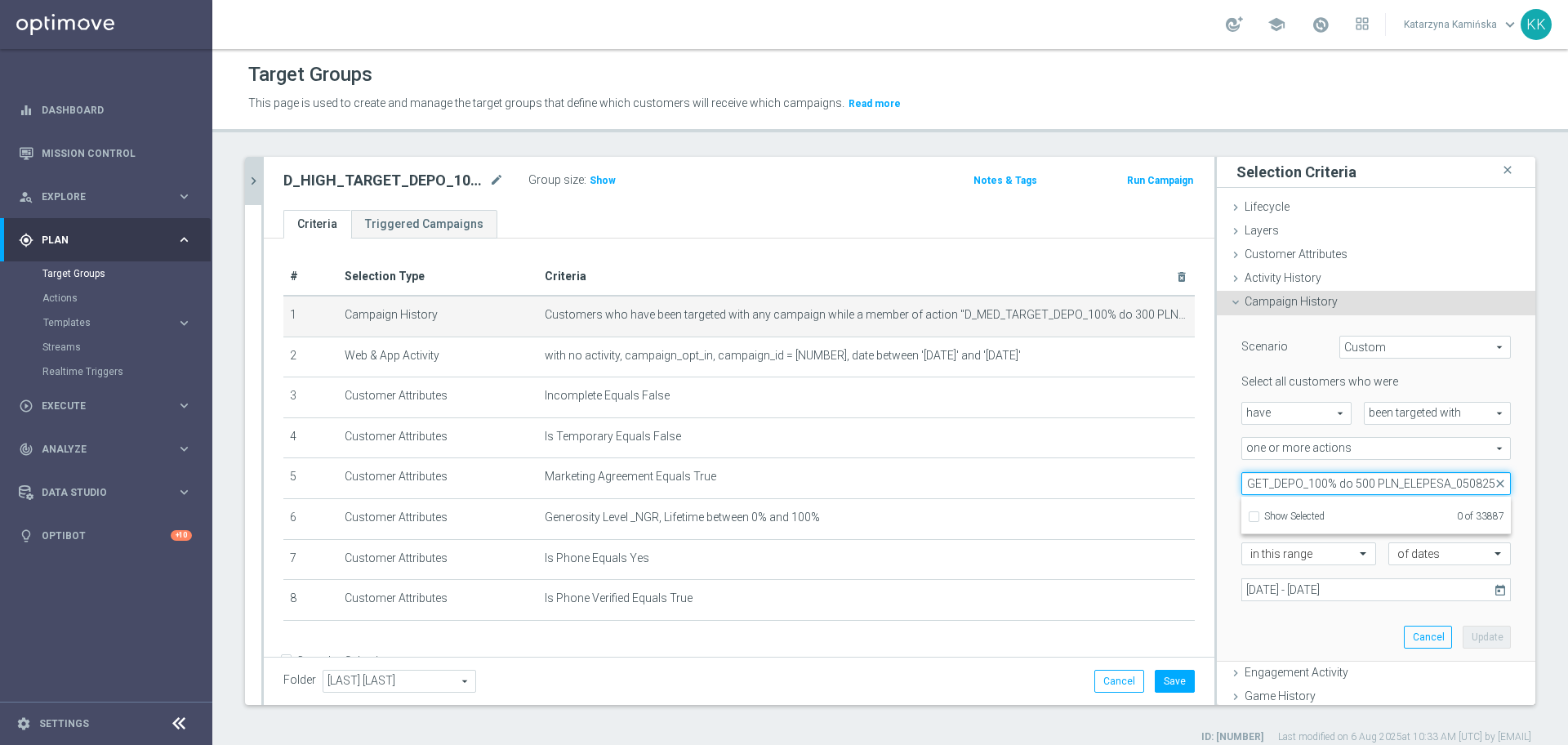 scroll, scrollTop: 0, scrollLeft: 75, axis: horizontal 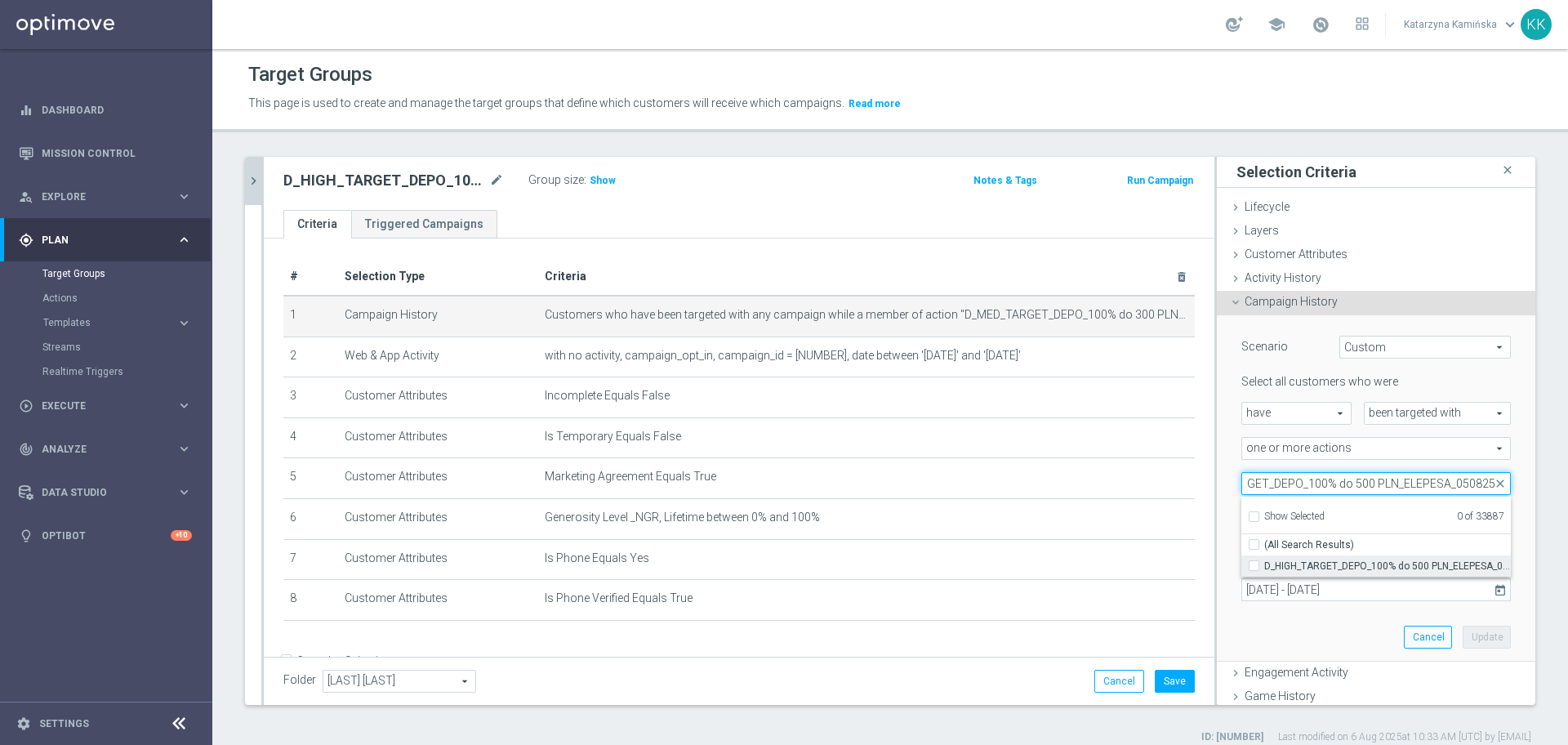 type on "D_HIGH_TARGET_DEPO_100% do 500 PLN_ELEPESA_050825" 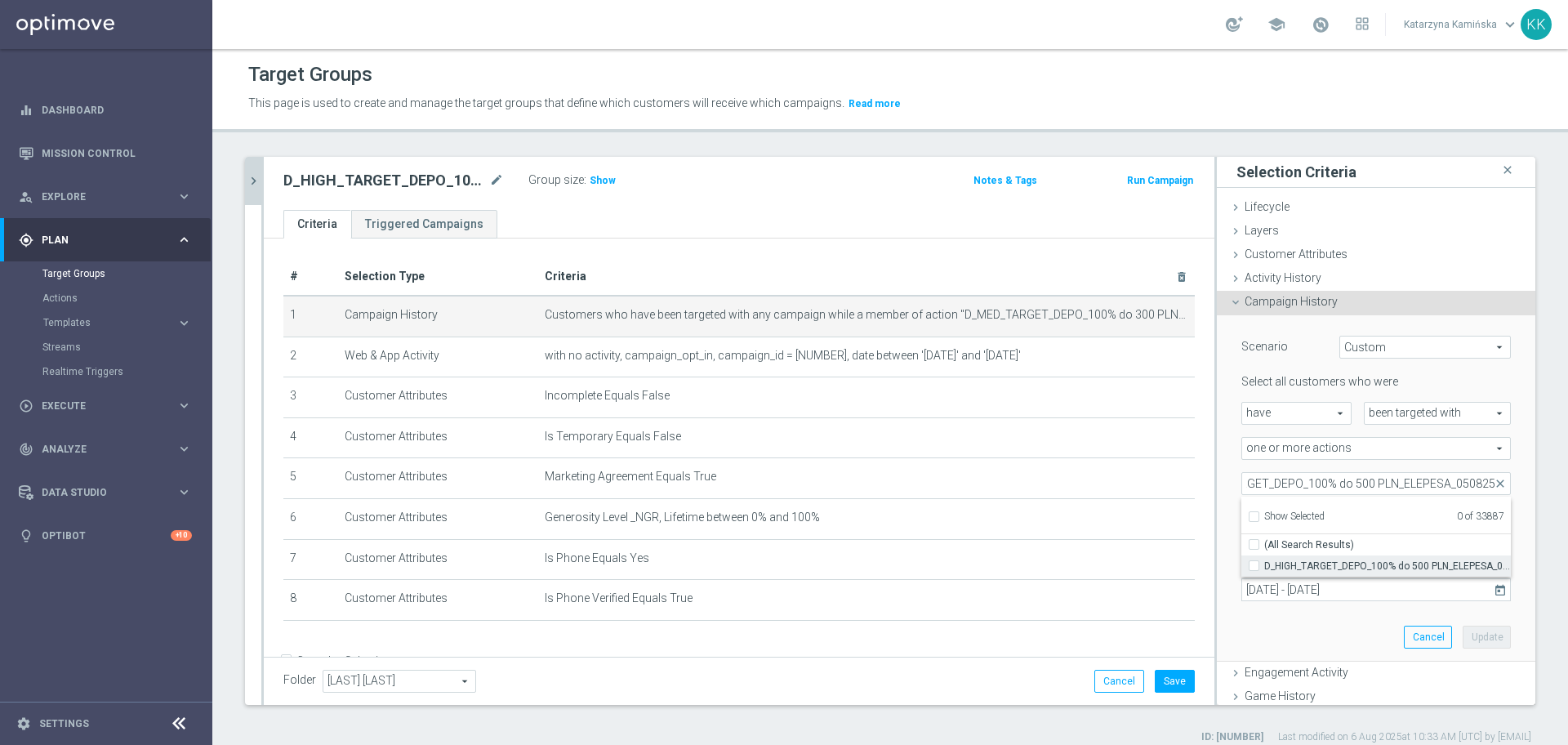click on "D_HIGH_TARGET_DEPO_100% do 500 PLN_ELEPESA_050825" at bounding box center [1388, 566] 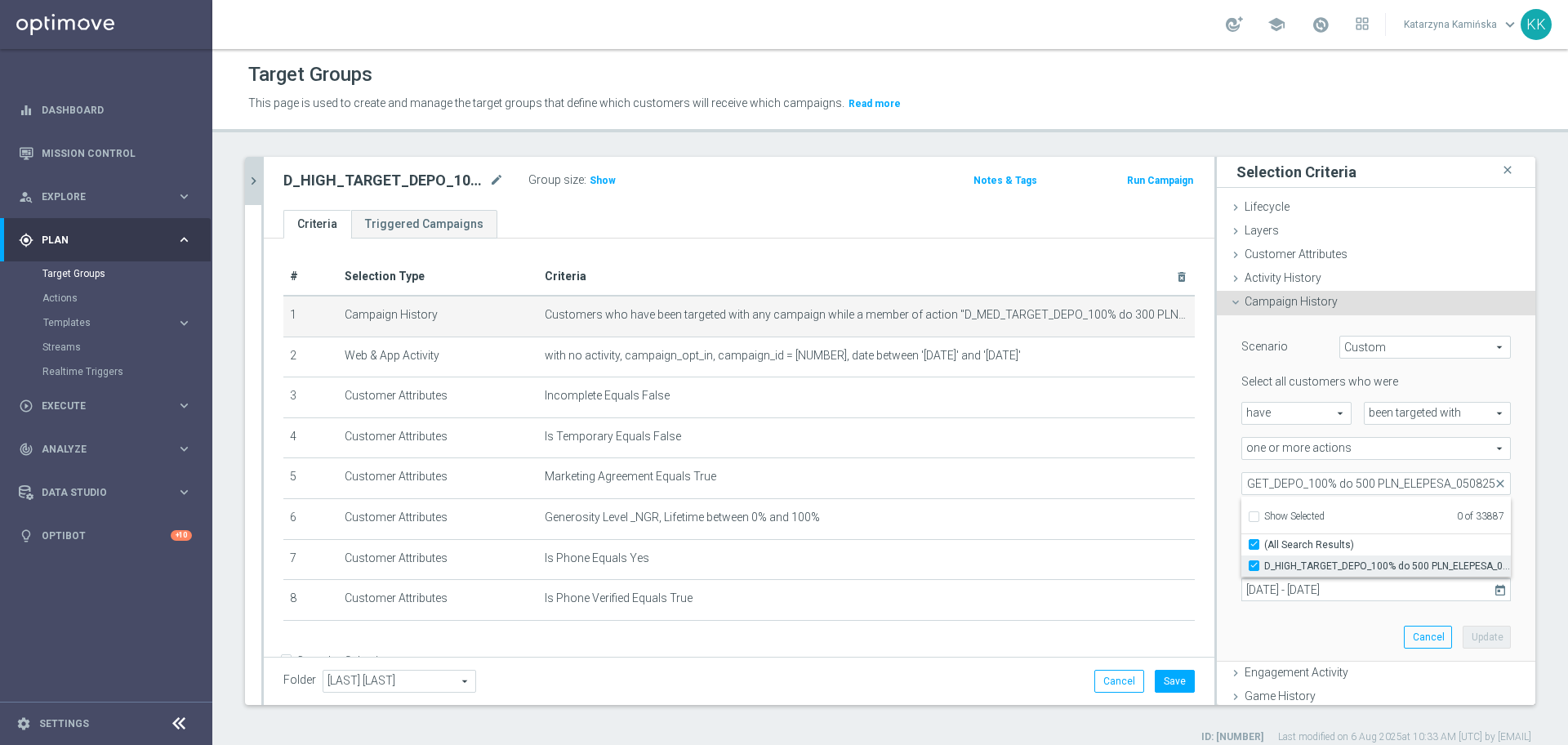 checkbox on "true" 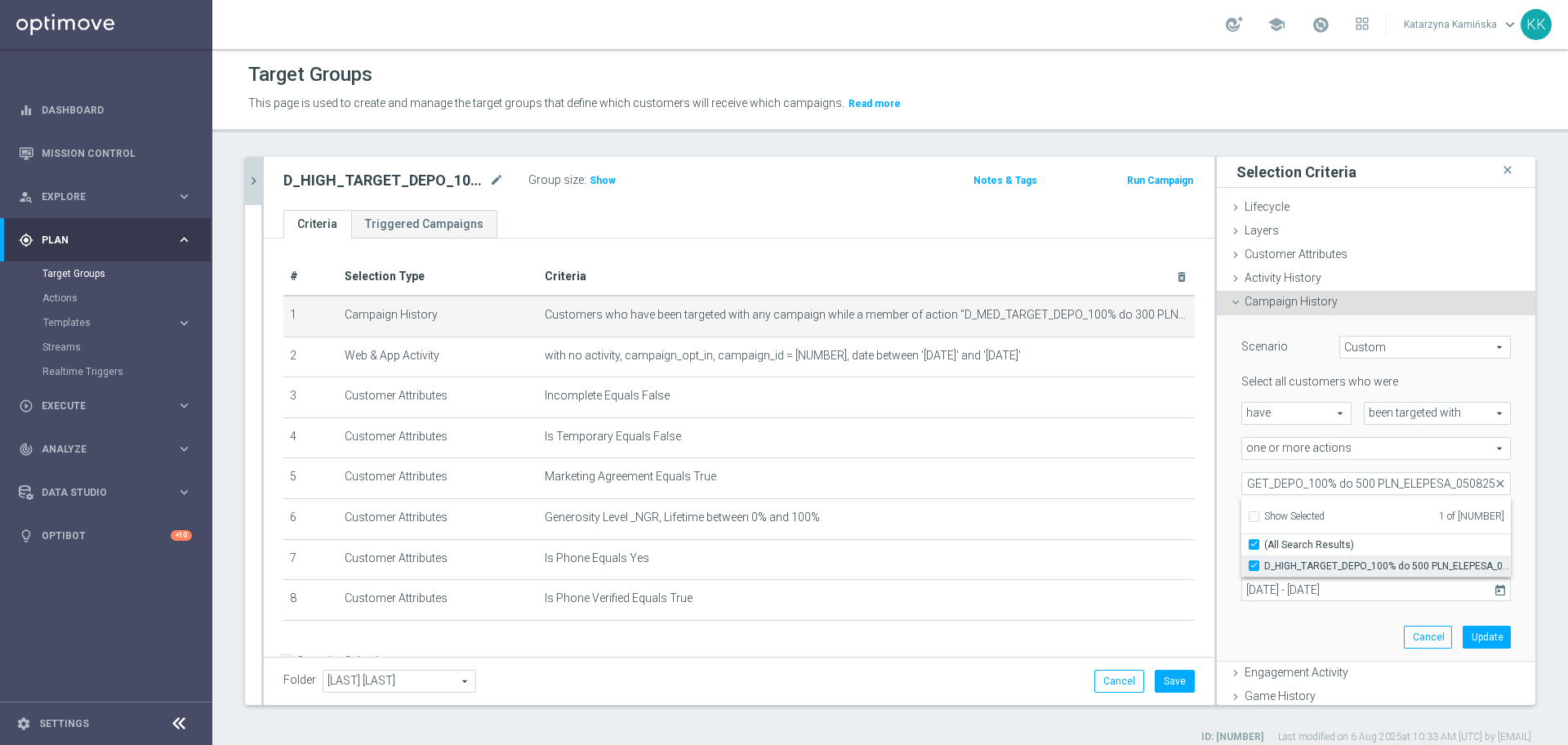 scroll, scrollTop: 0, scrollLeft: 0, axis: both 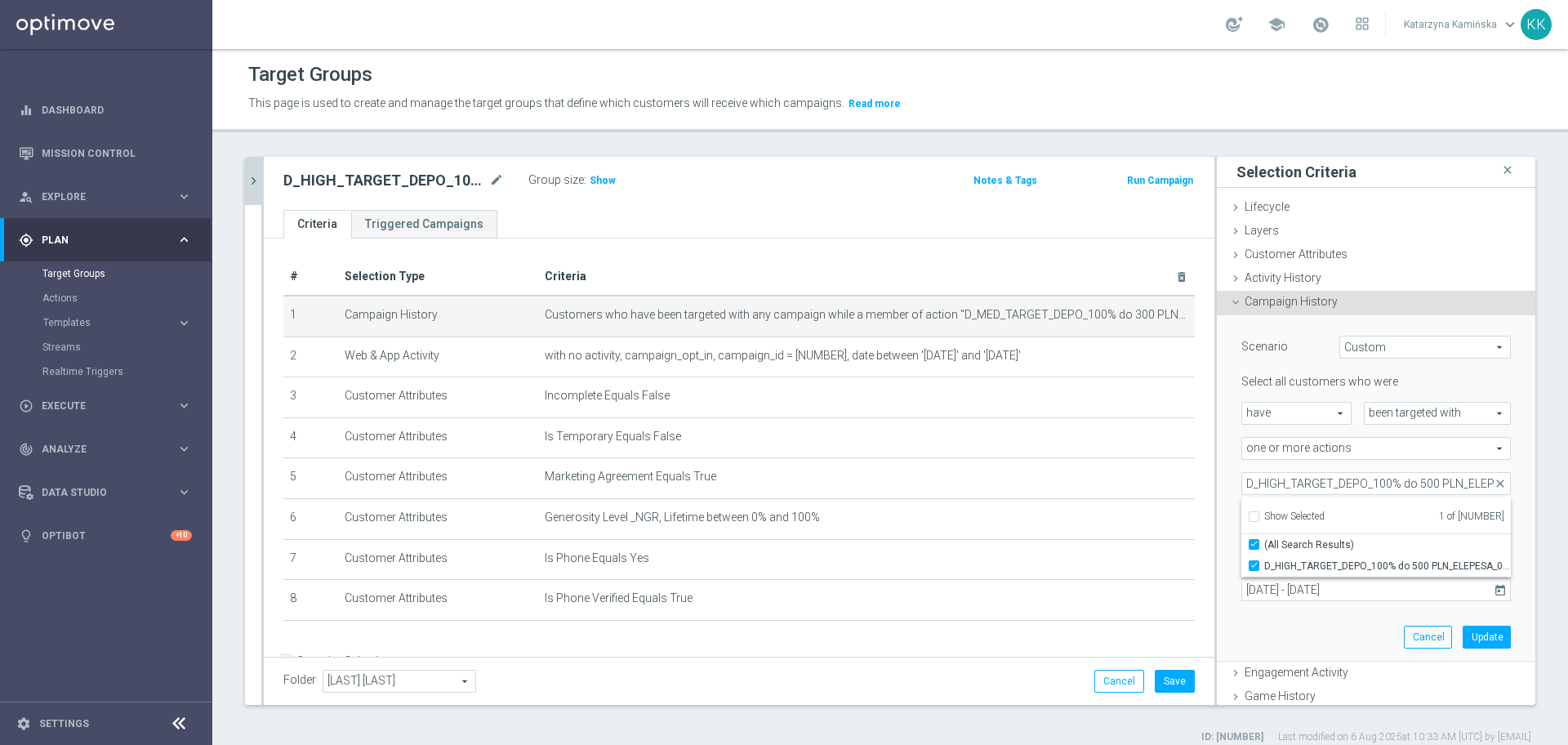 click on "Scenario
Custom
Custom
arrow_drop_down
search
Select all customers who were
have
have
arrow_drop_down
search" at bounding box center [1376, 488] 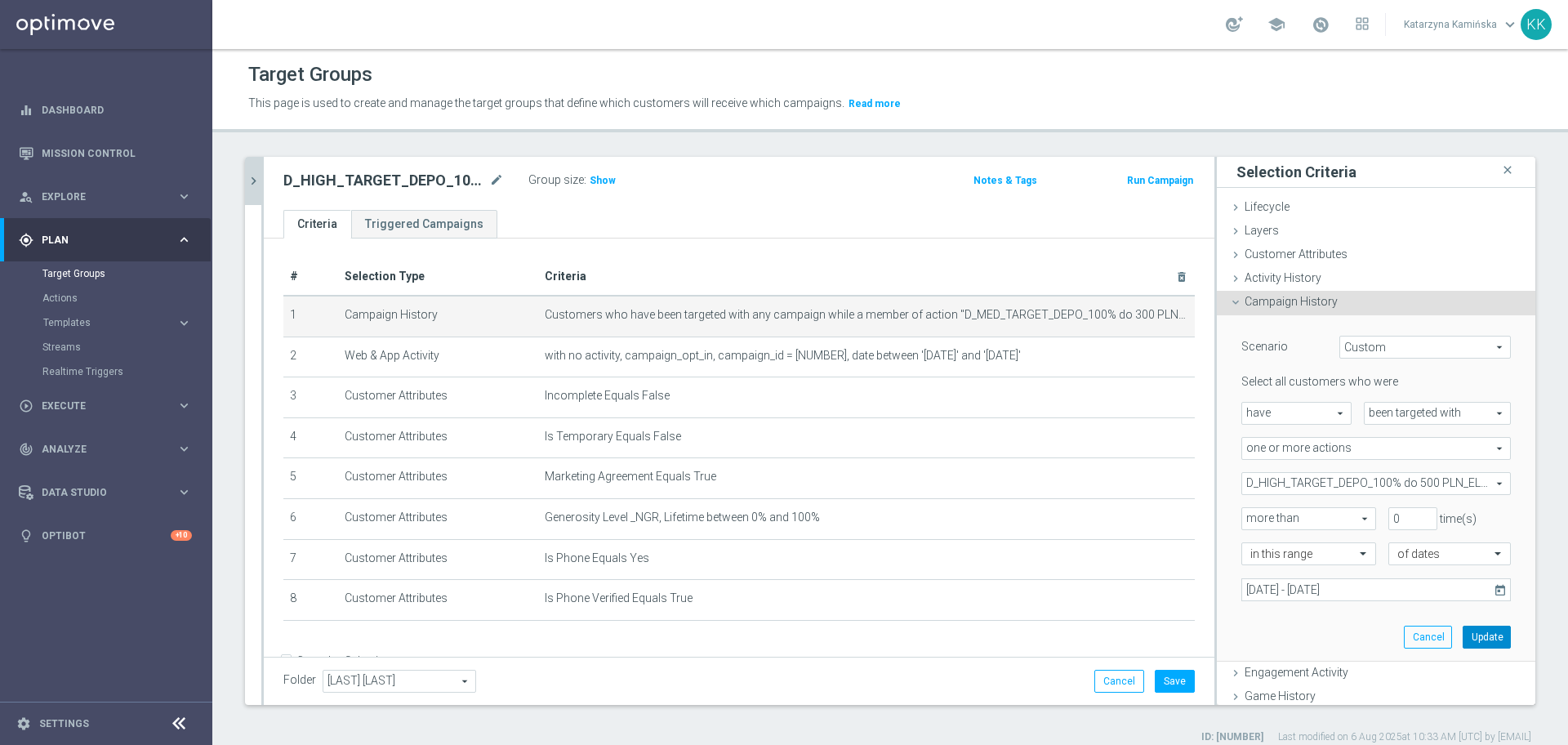 click on "Update" at bounding box center [1486, 637] 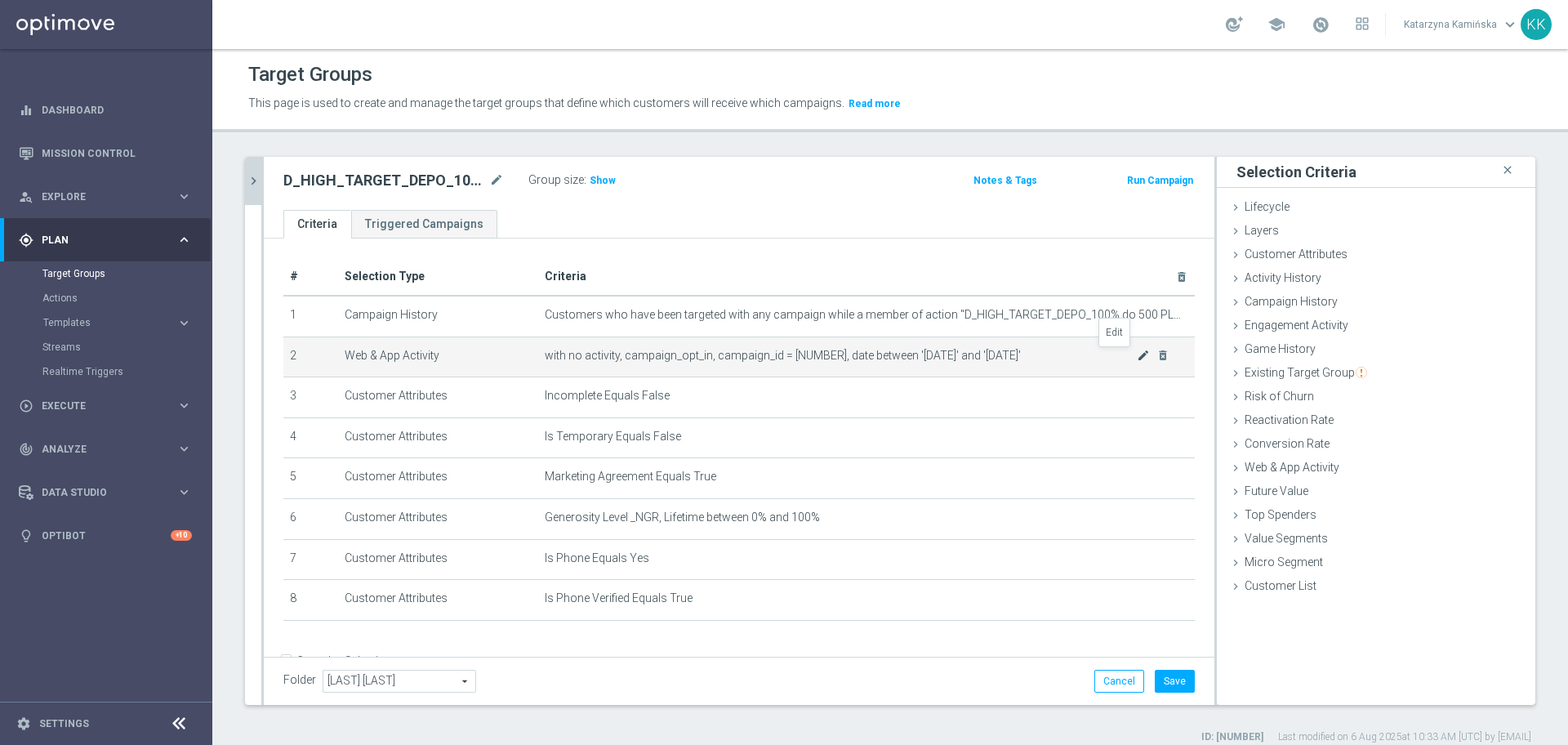 click on "mode_edit" 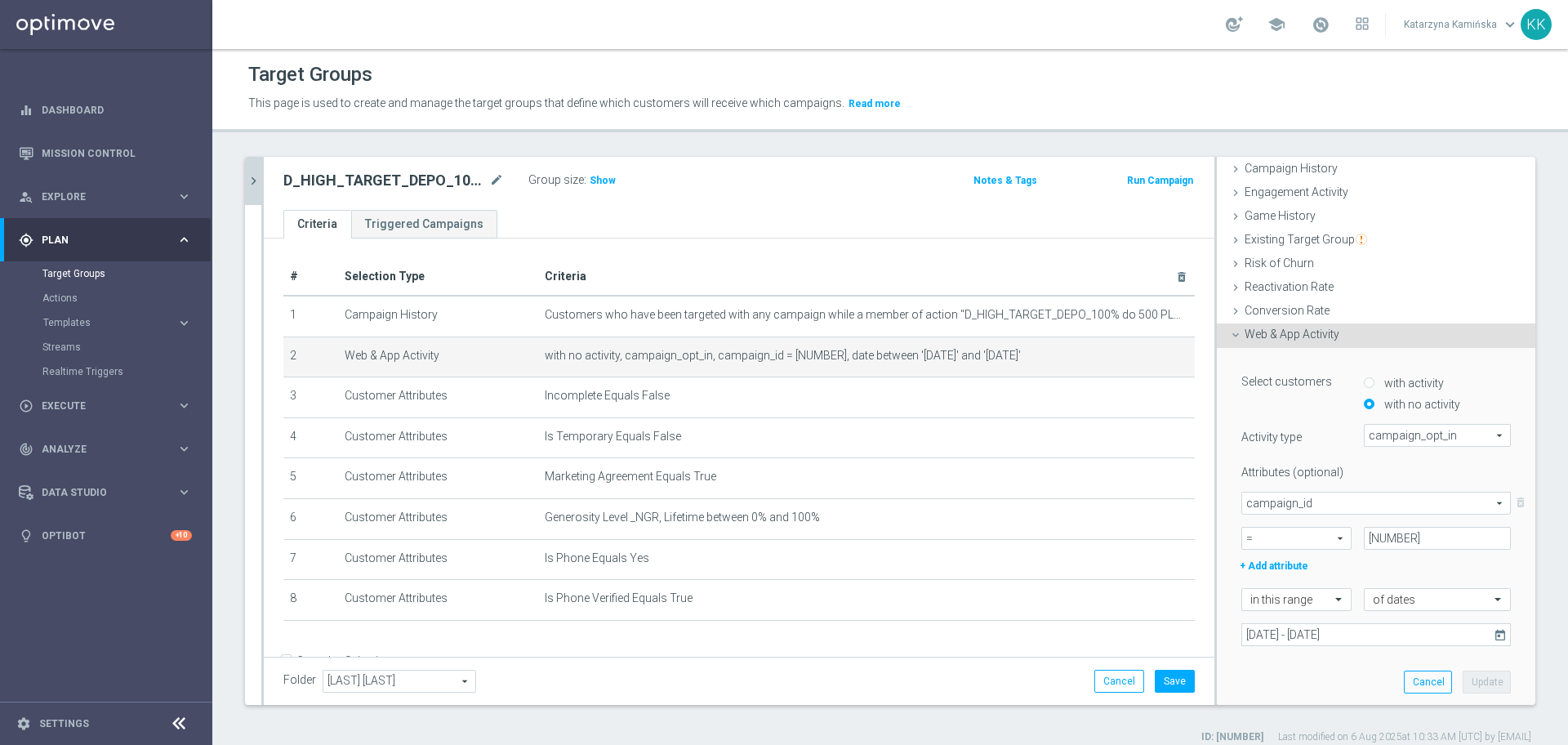 scroll, scrollTop: 204, scrollLeft: 0, axis: vertical 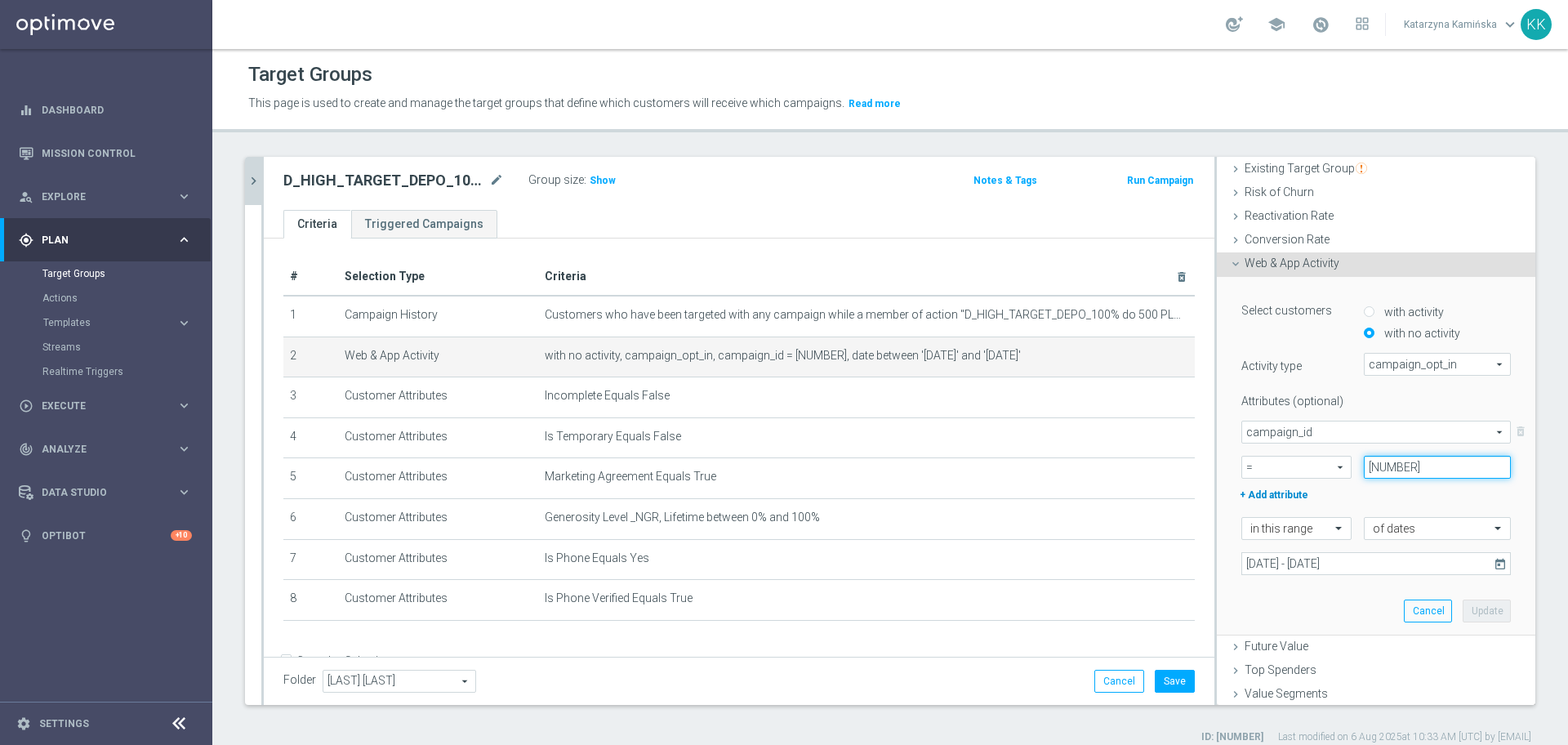drag, startPoint x: 1397, startPoint y: 464, endPoint x: 1245, endPoint y: 481, distance: 152.9477 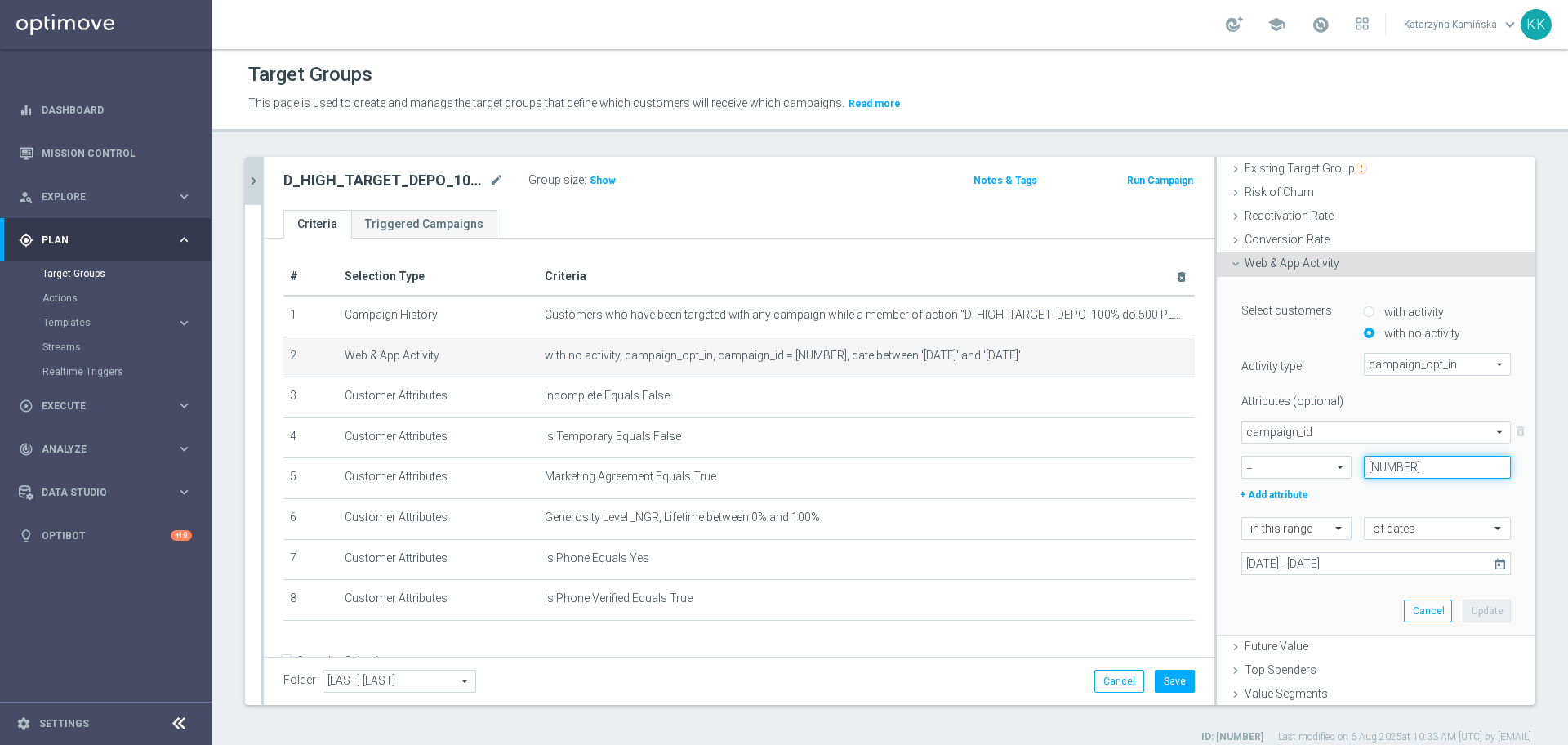 paste on "5" 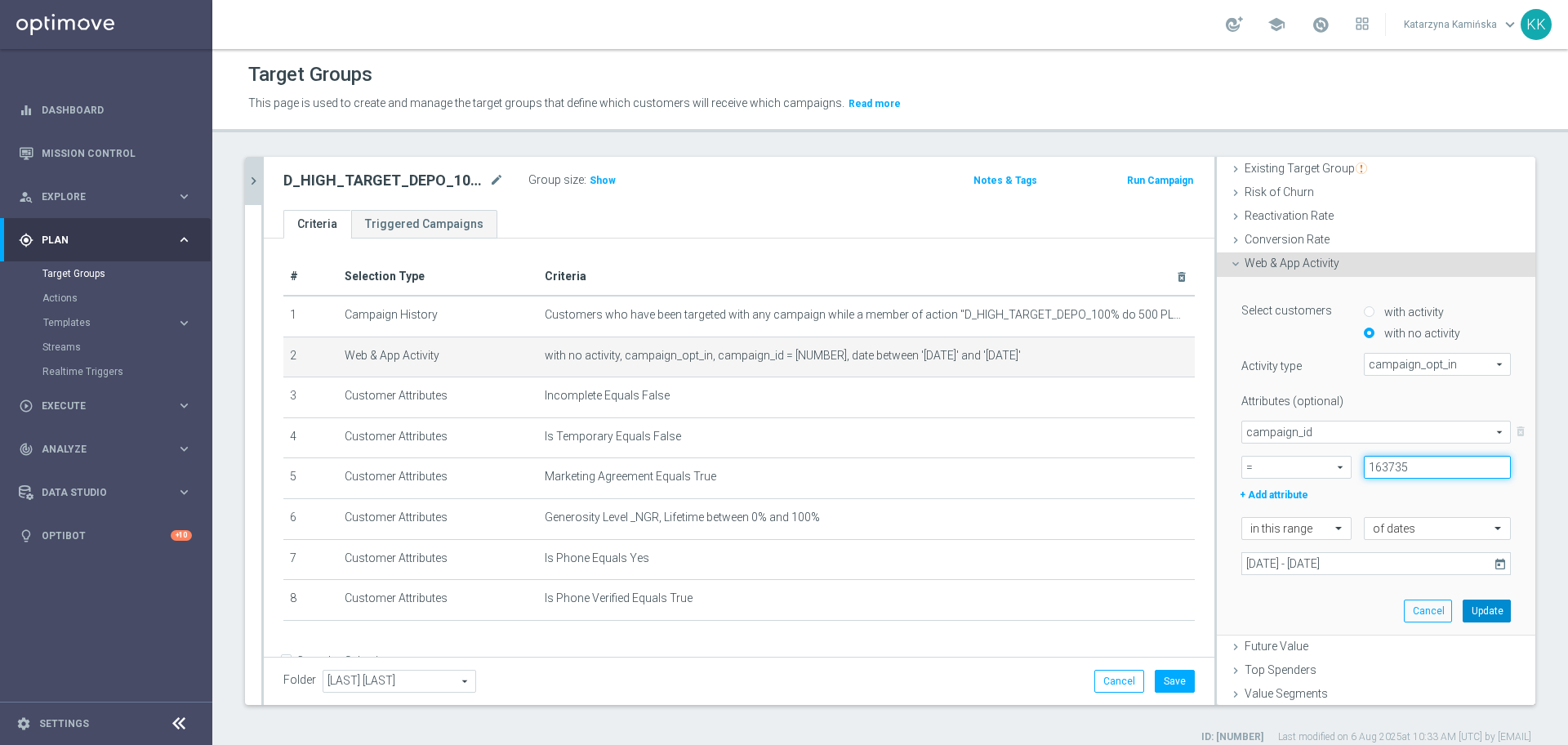 type on "163735" 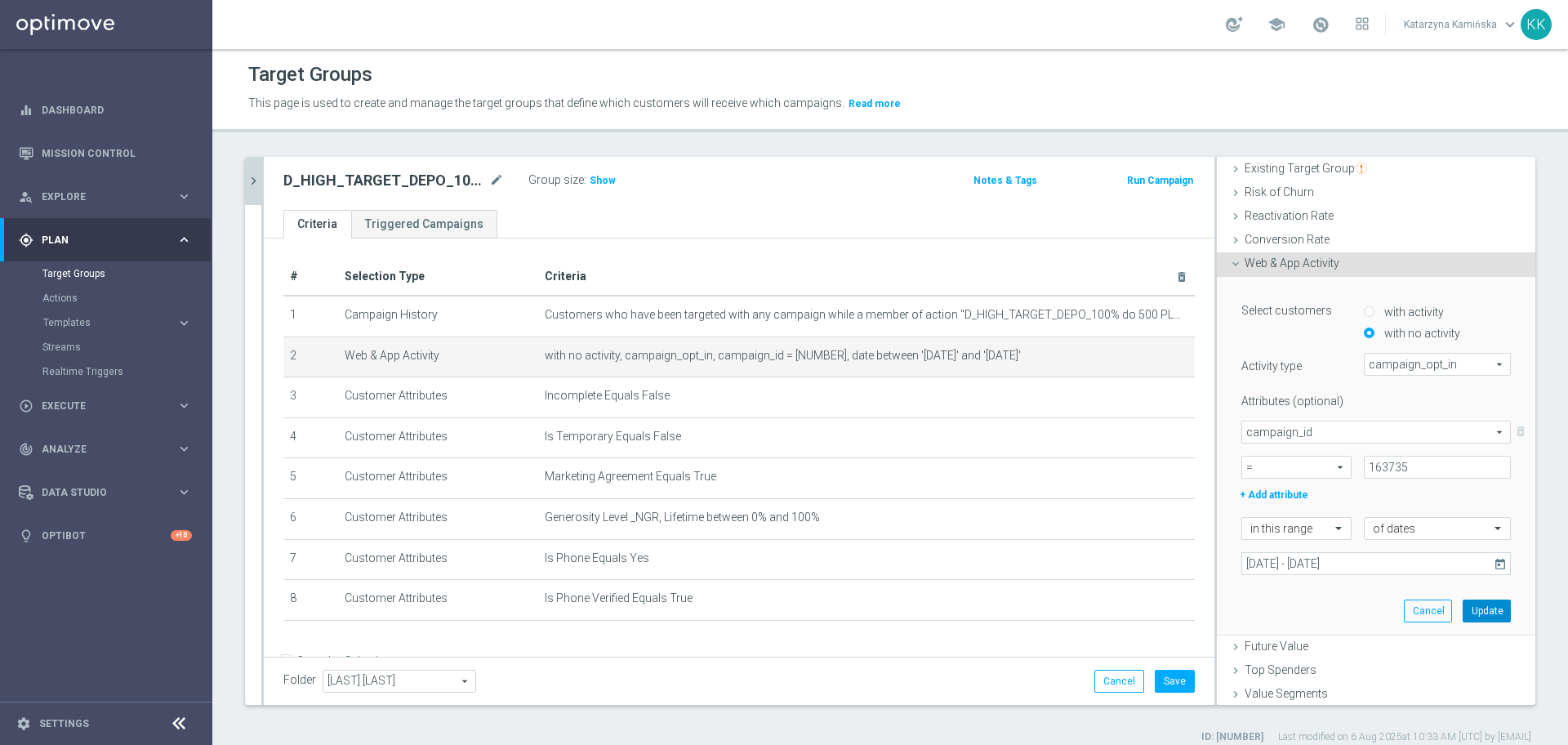click on "Update" at bounding box center [1486, 611] 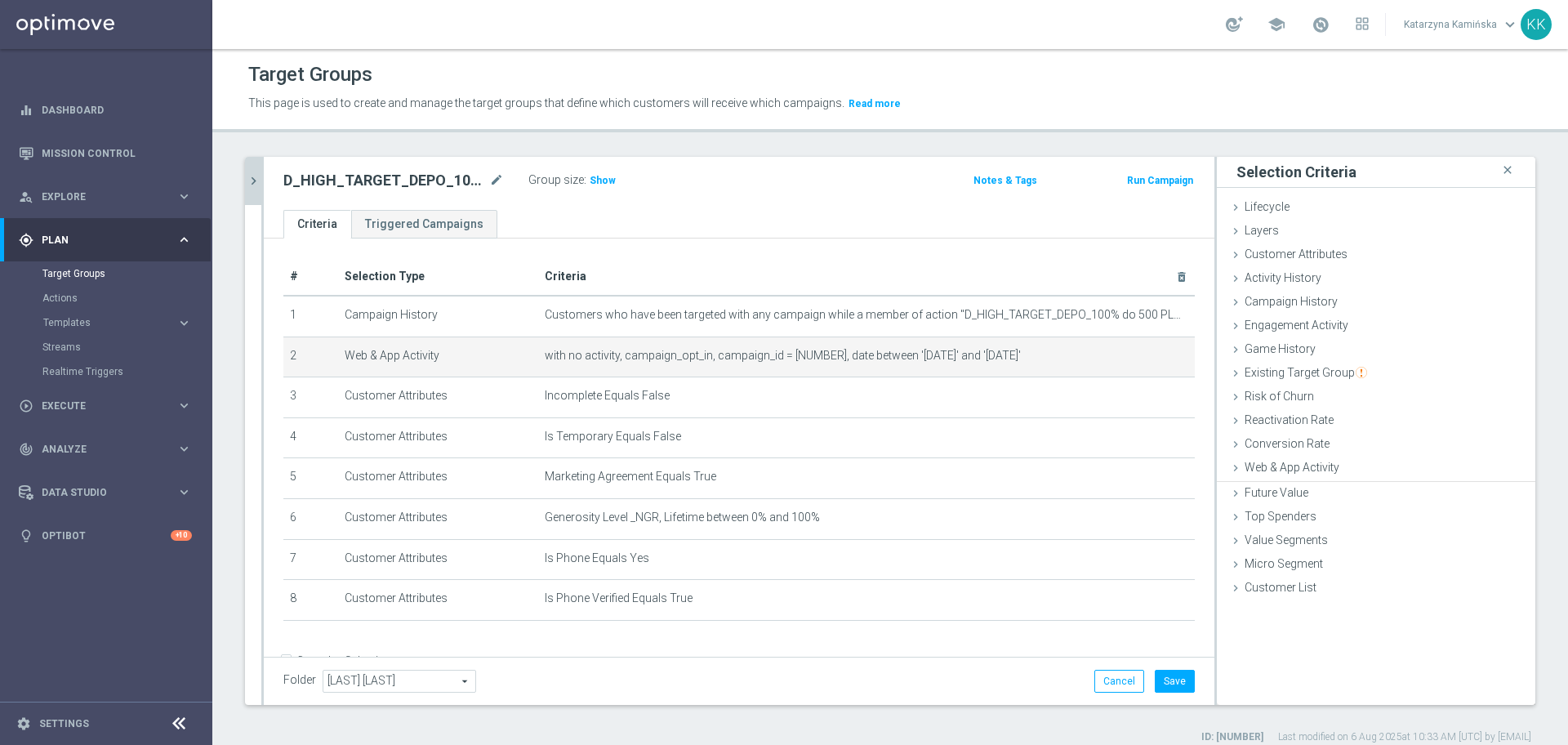 scroll, scrollTop: 0, scrollLeft: 0, axis: both 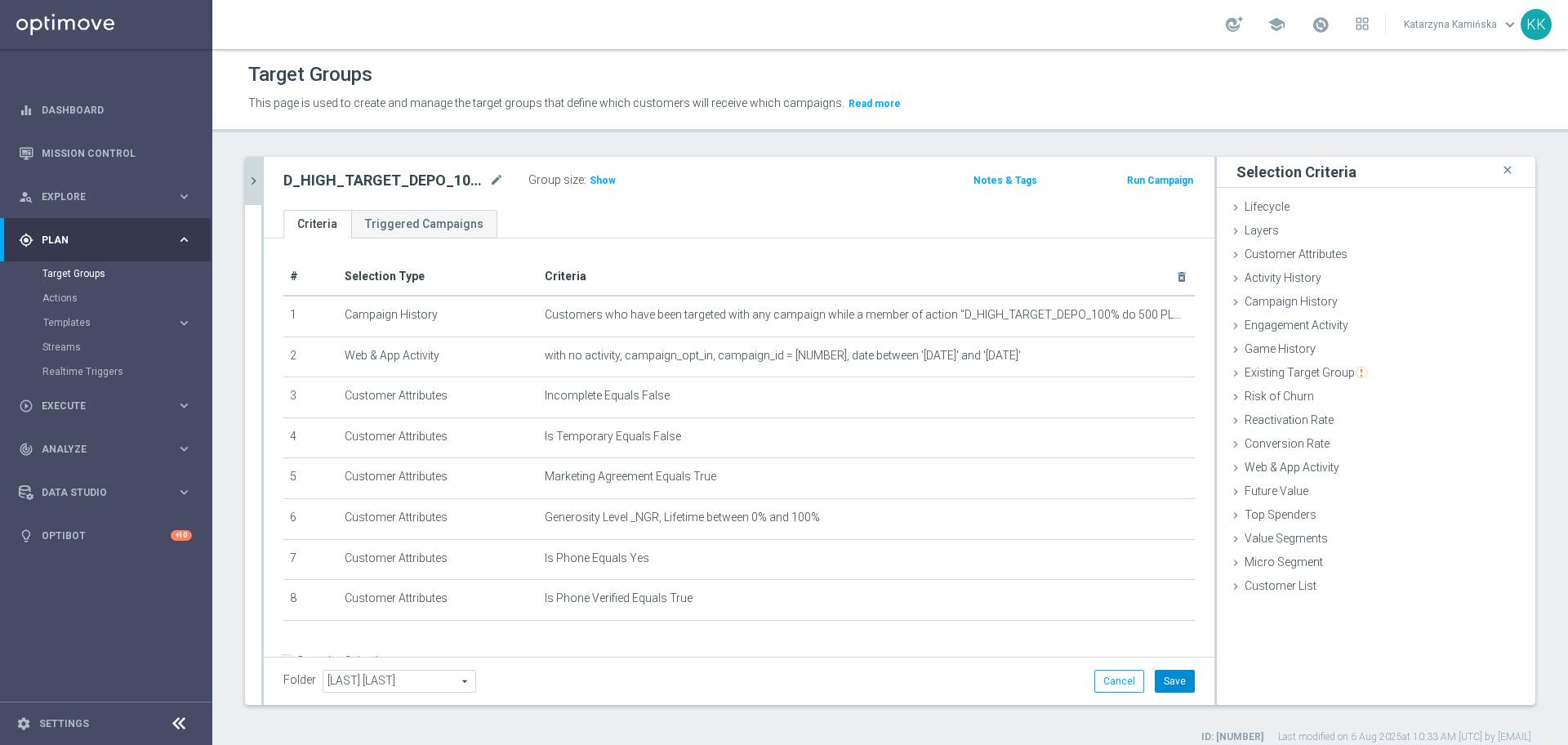 click on "Save" 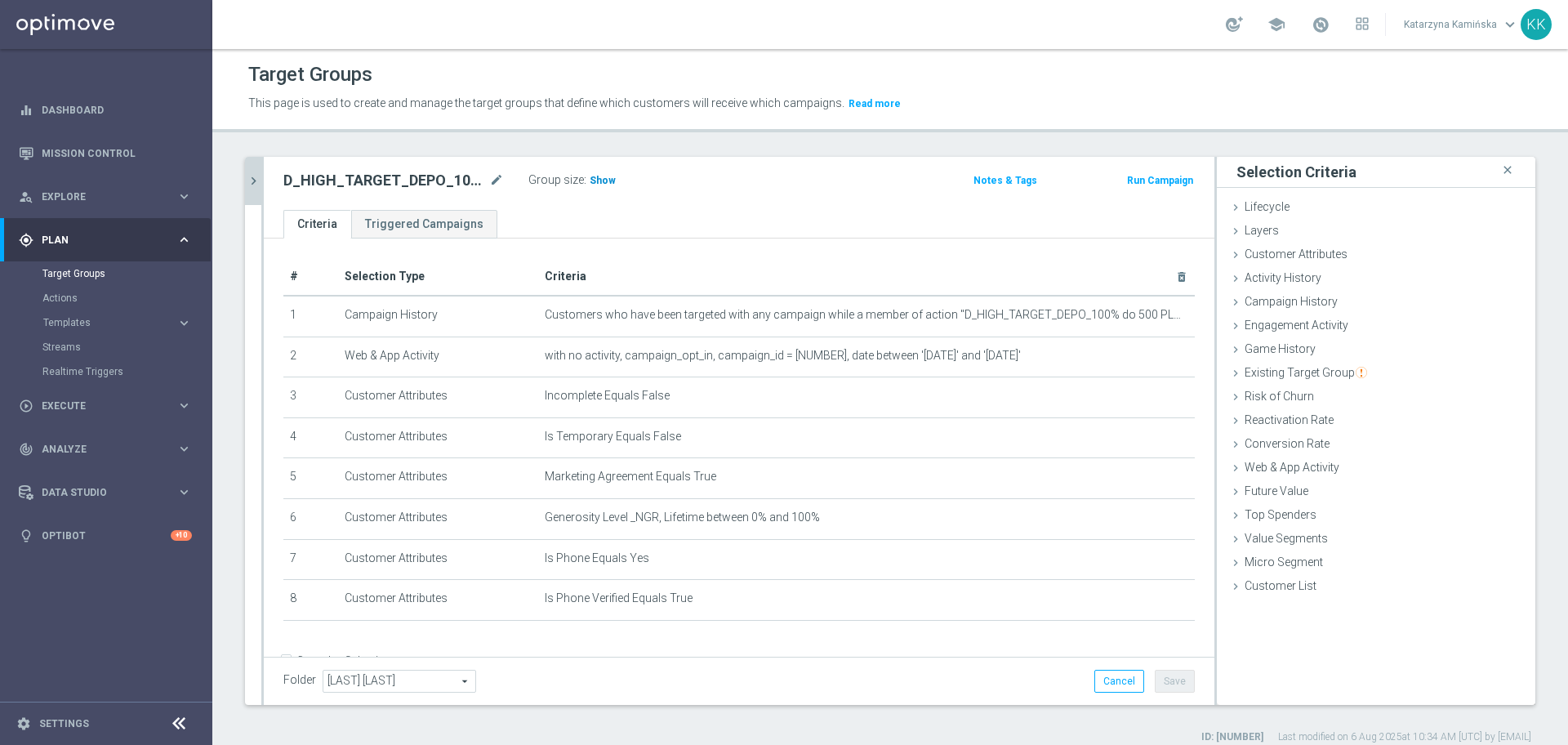 click on "Show" 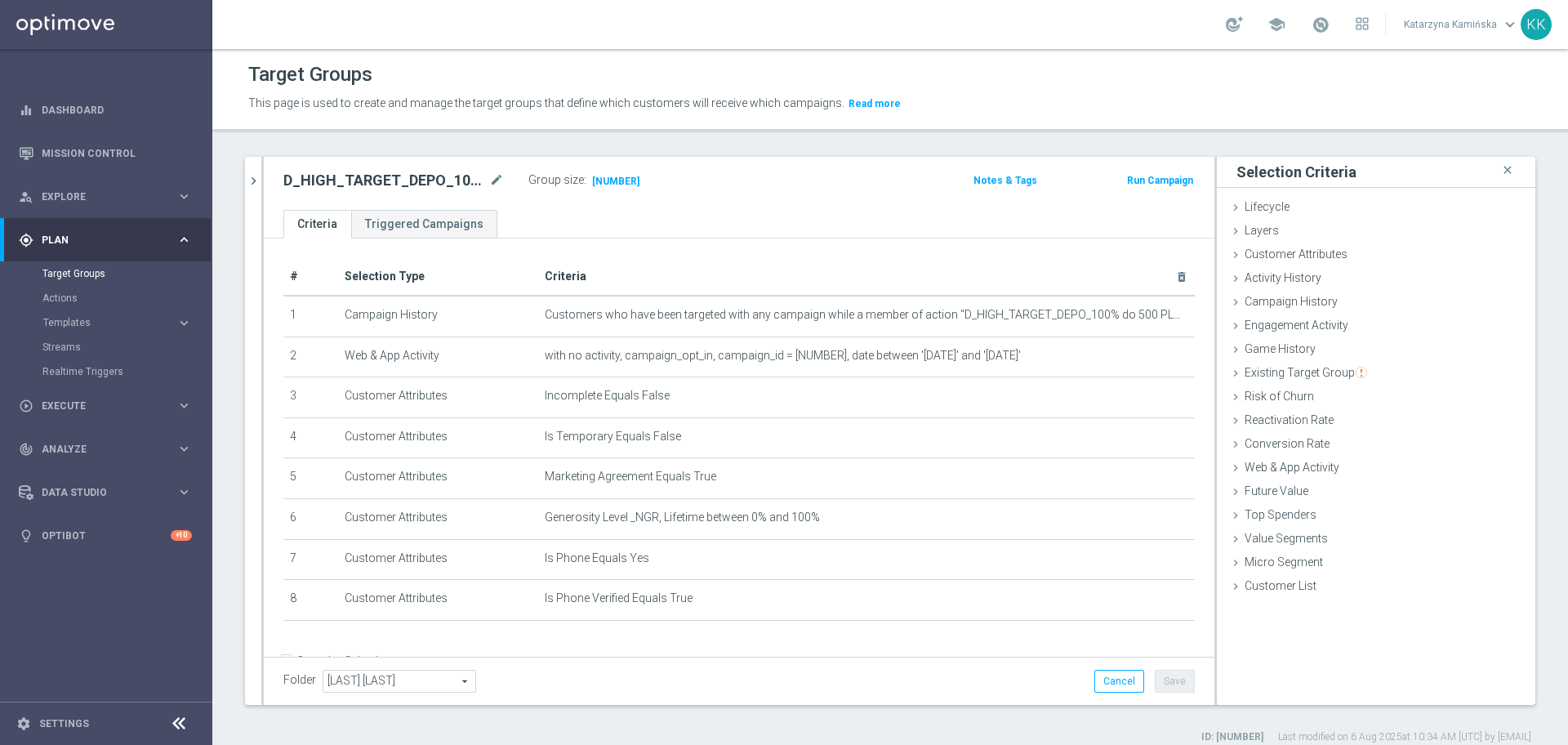 drag, startPoint x: 257, startPoint y: 167, endPoint x: 280, endPoint y: 180, distance: 26.41969 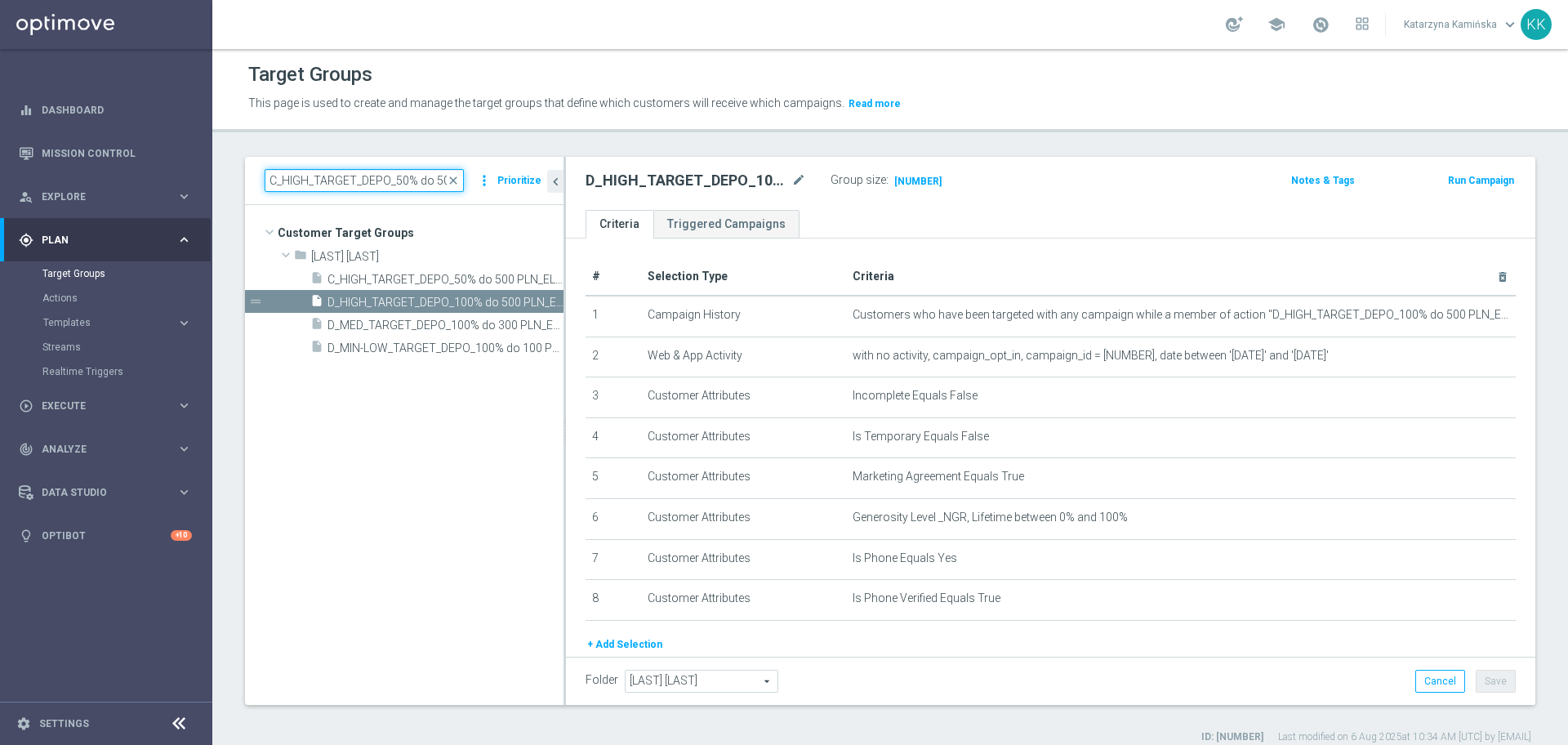 click on "C_HIGH_TARGET_DEPO_50% do 500 PLN_ELEPESA_050825_SMS" at bounding box center (364, 181) 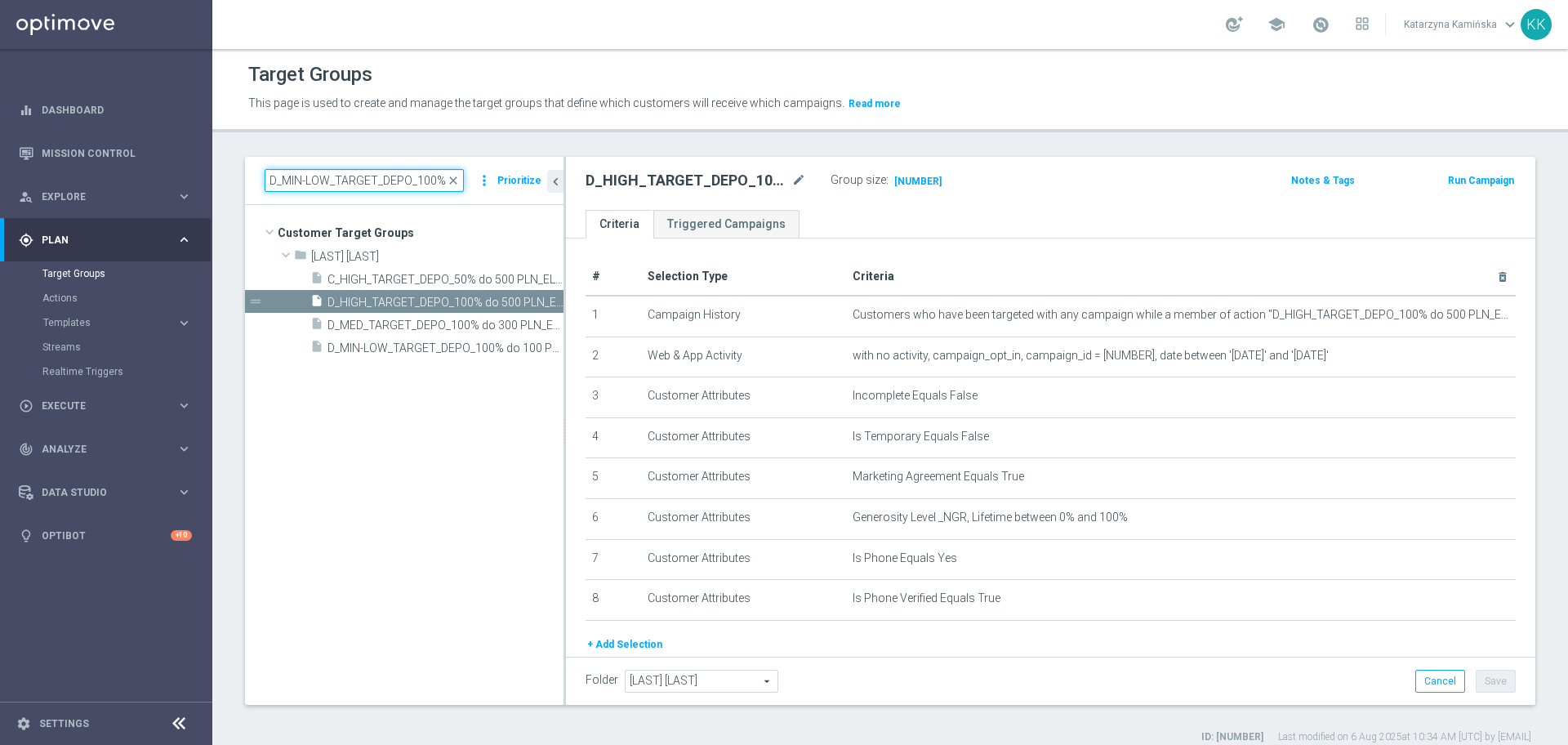 scroll, scrollTop: 0, scrollLeft: 177, axis: horizontal 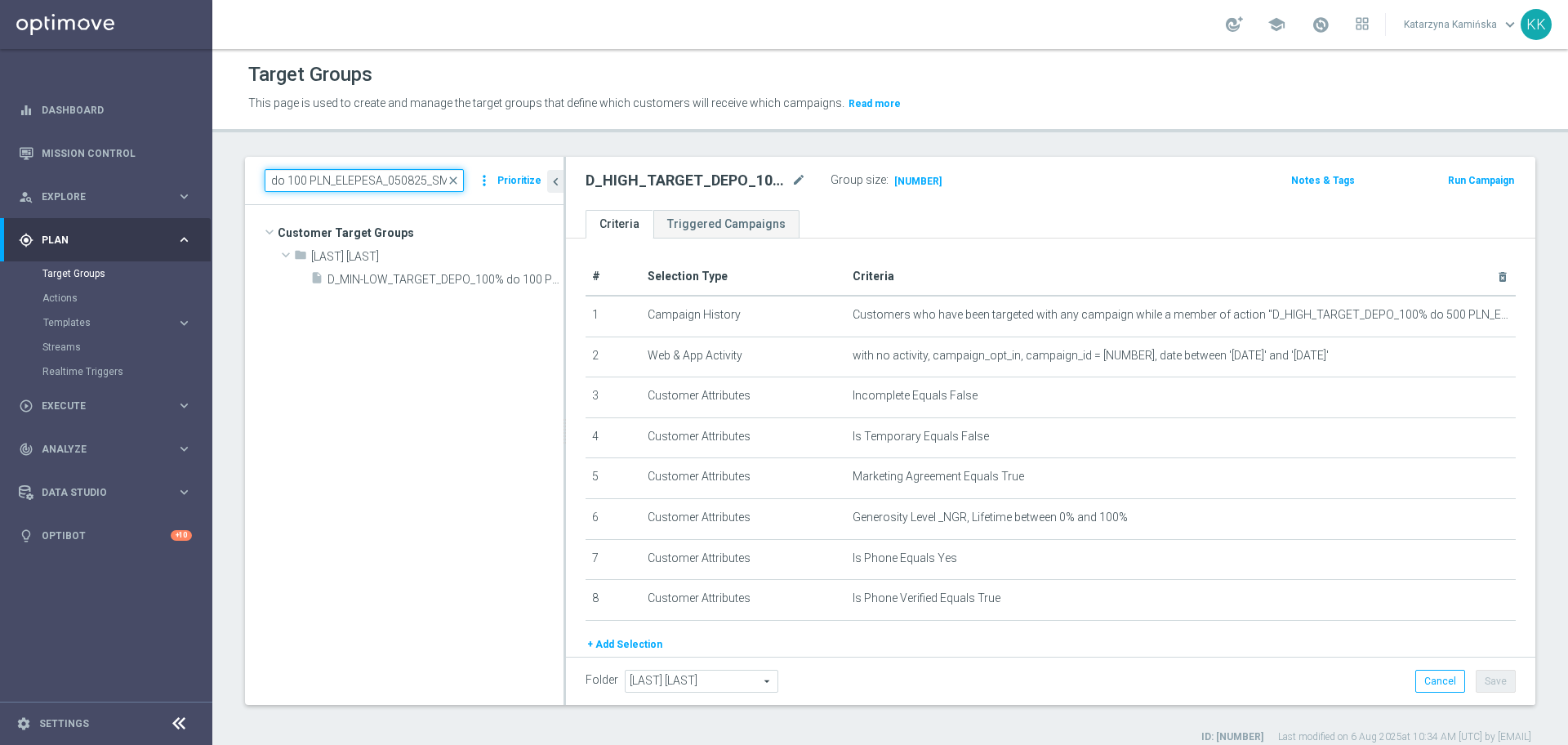 type on "D_MIN-LOW_TARGET_DEPO_100% do 100 PLN_ELEPESA_050825_SMS" 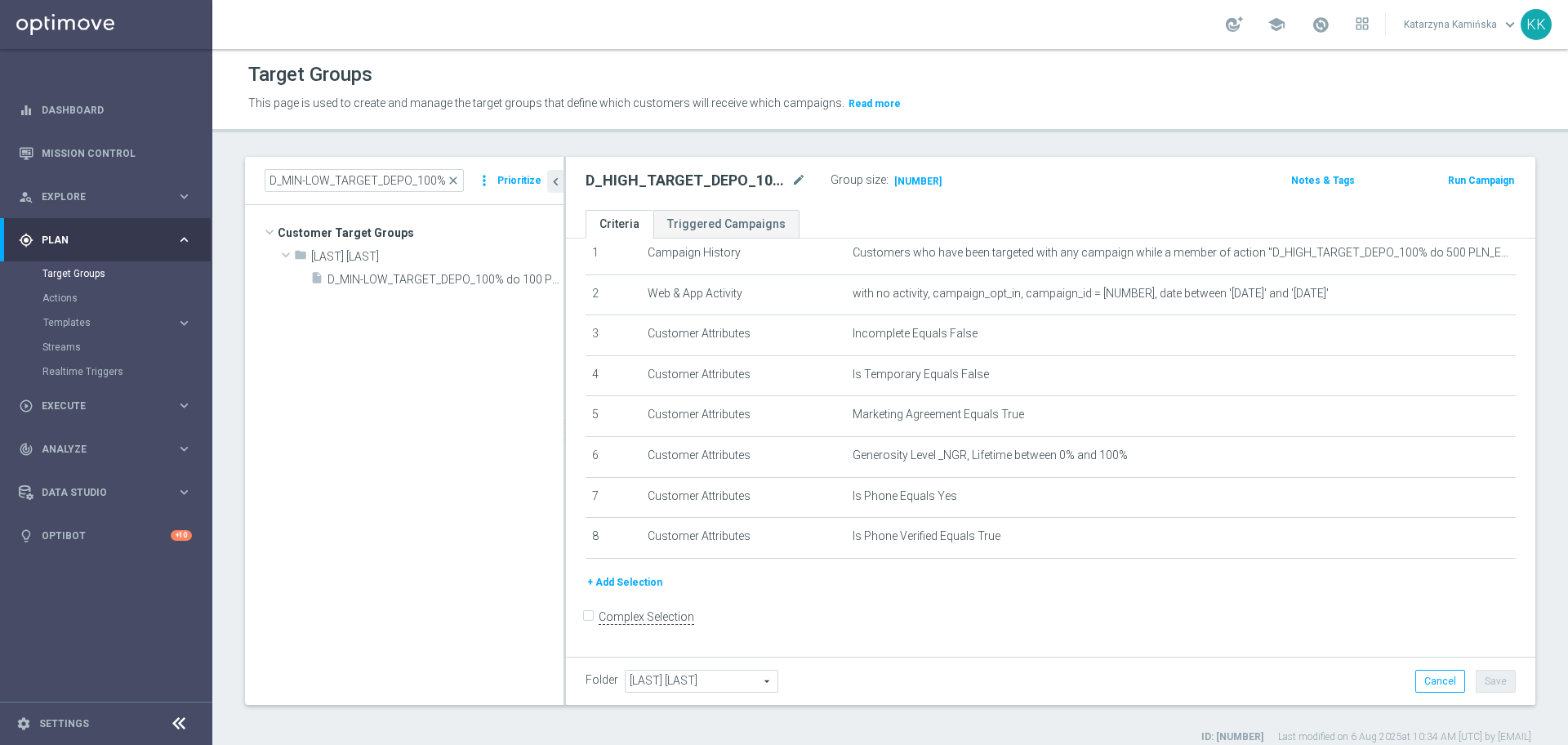 click on "+ Add Selection" 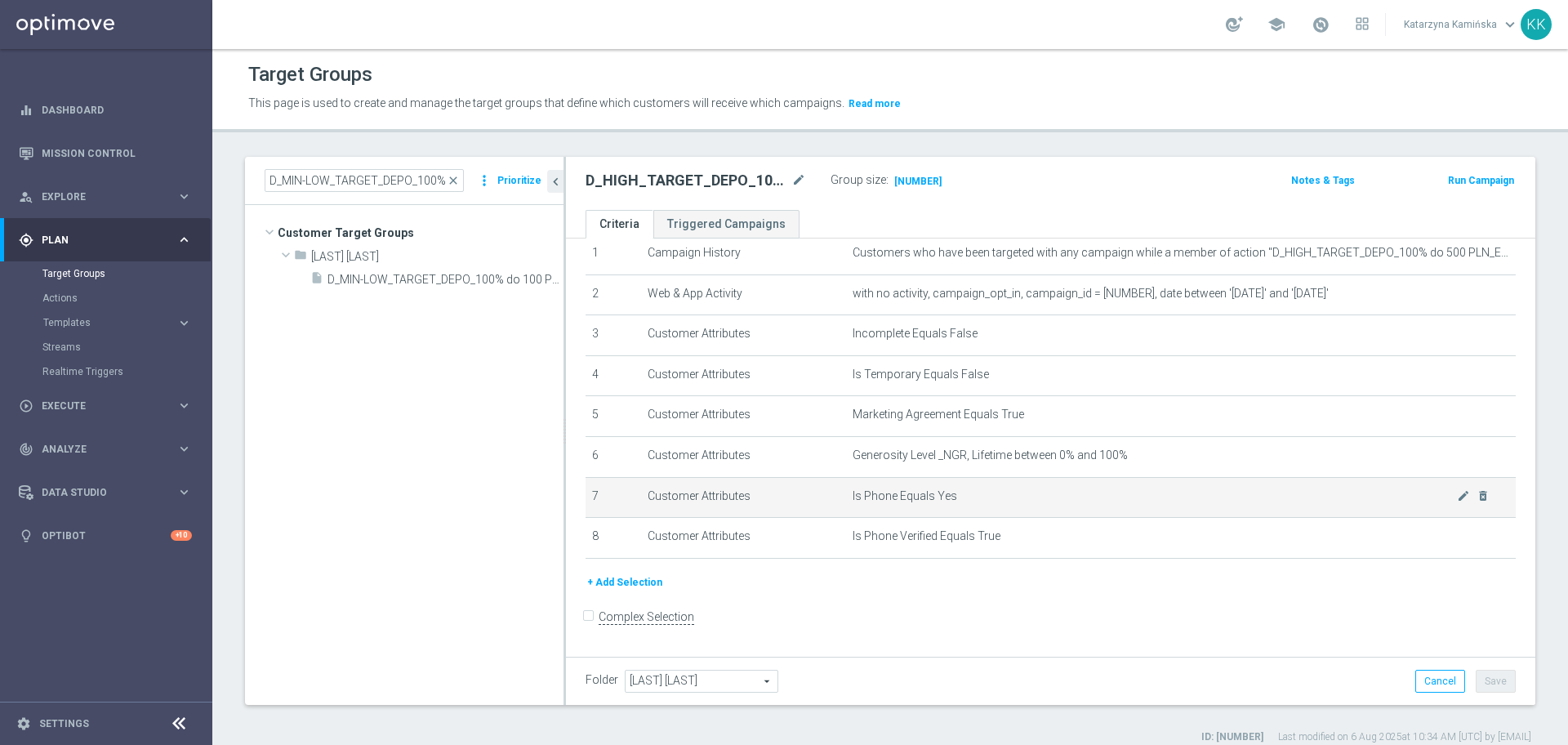 scroll, scrollTop: 44, scrollLeft: 0, axis: vertical 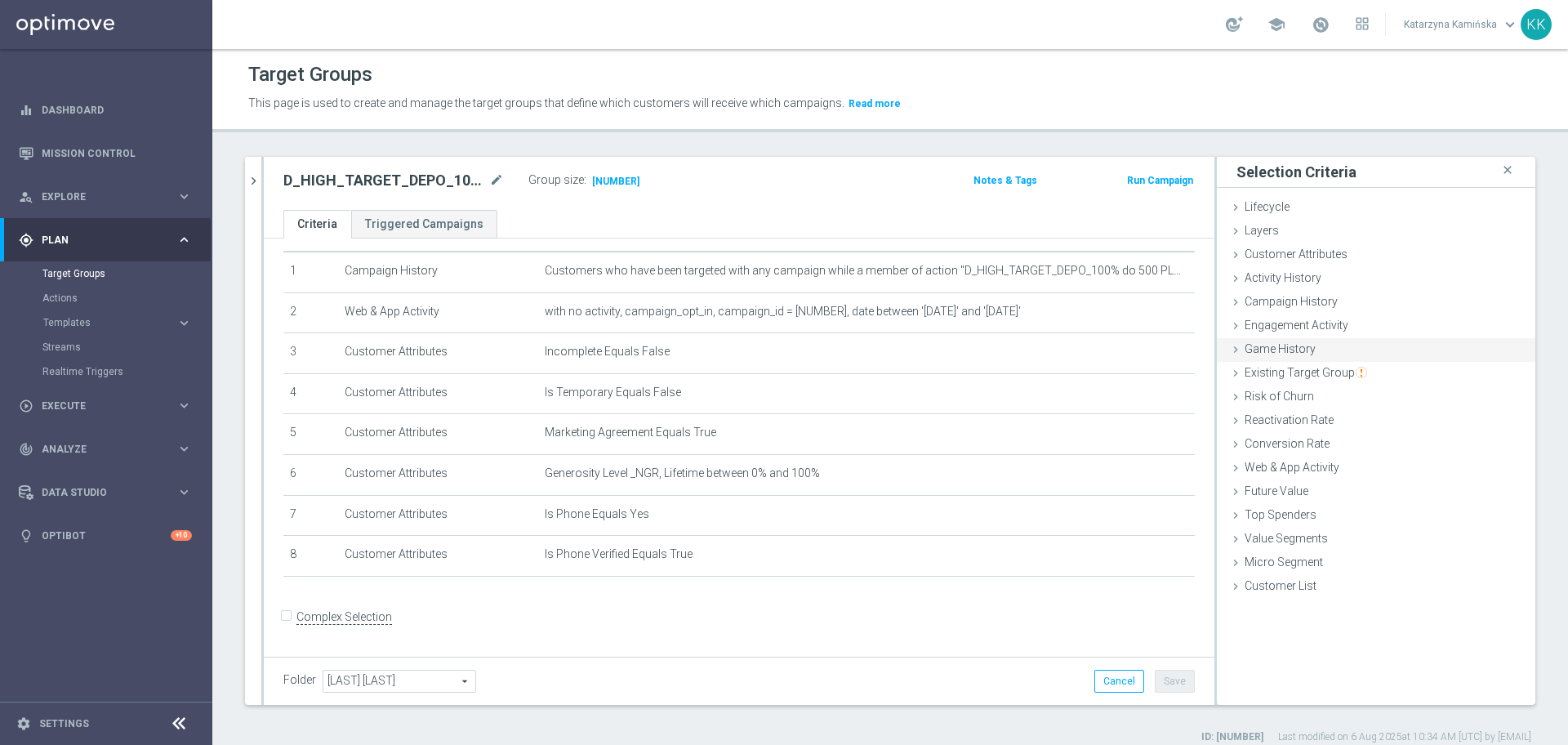 click on "Game History
done" at bounding box center [1376, 350] 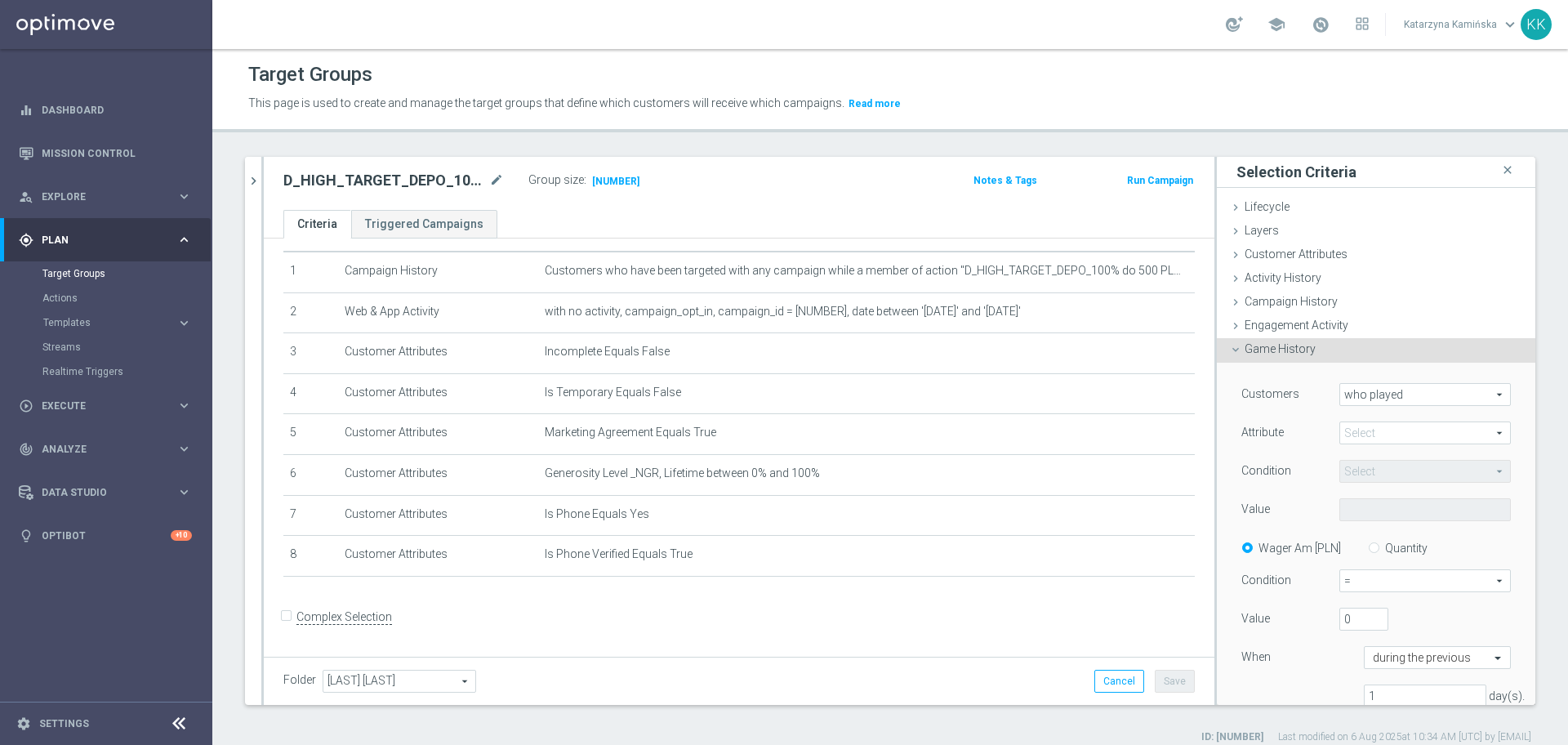 click at bounding box center (1425, 433) 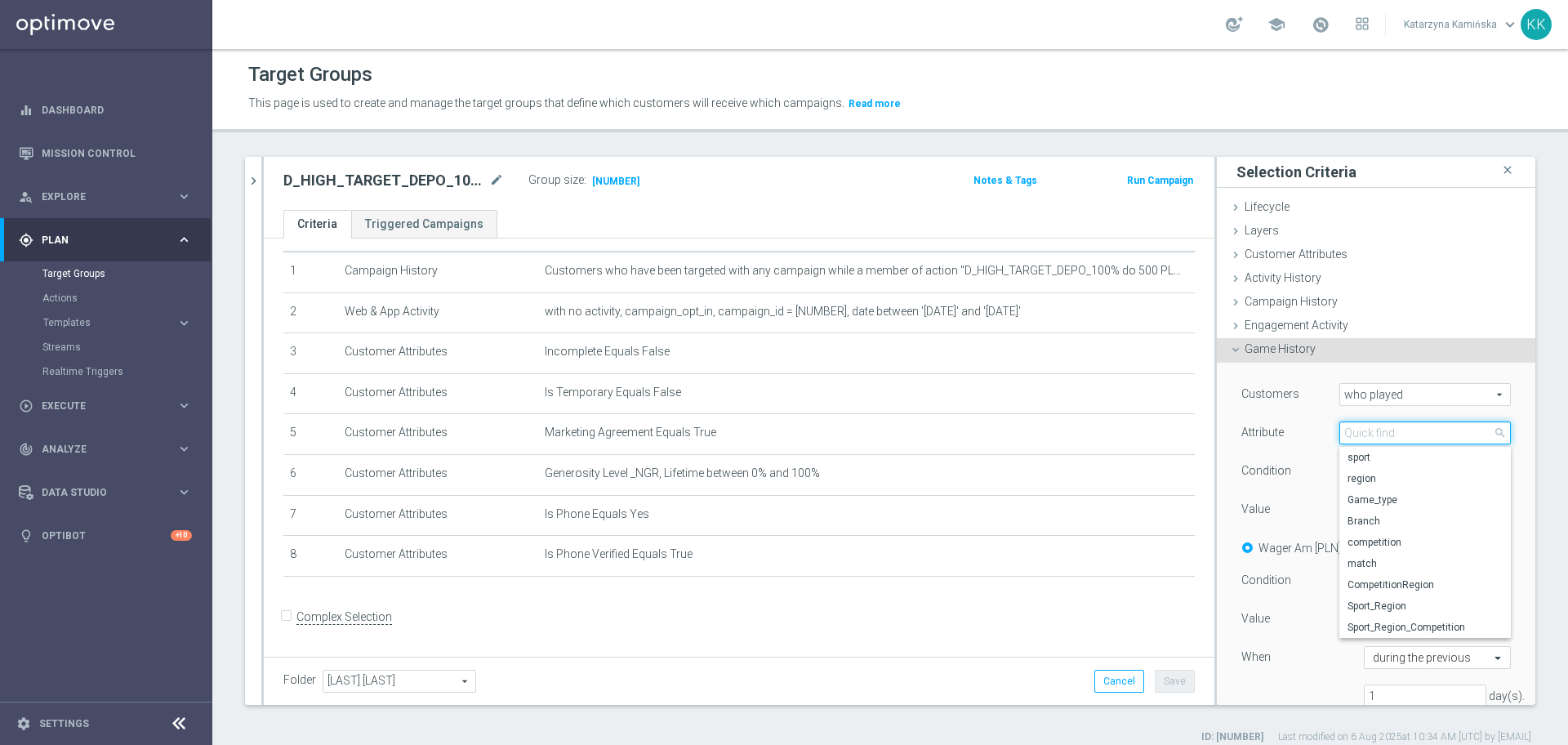 click at bounding box center [1425, 433] 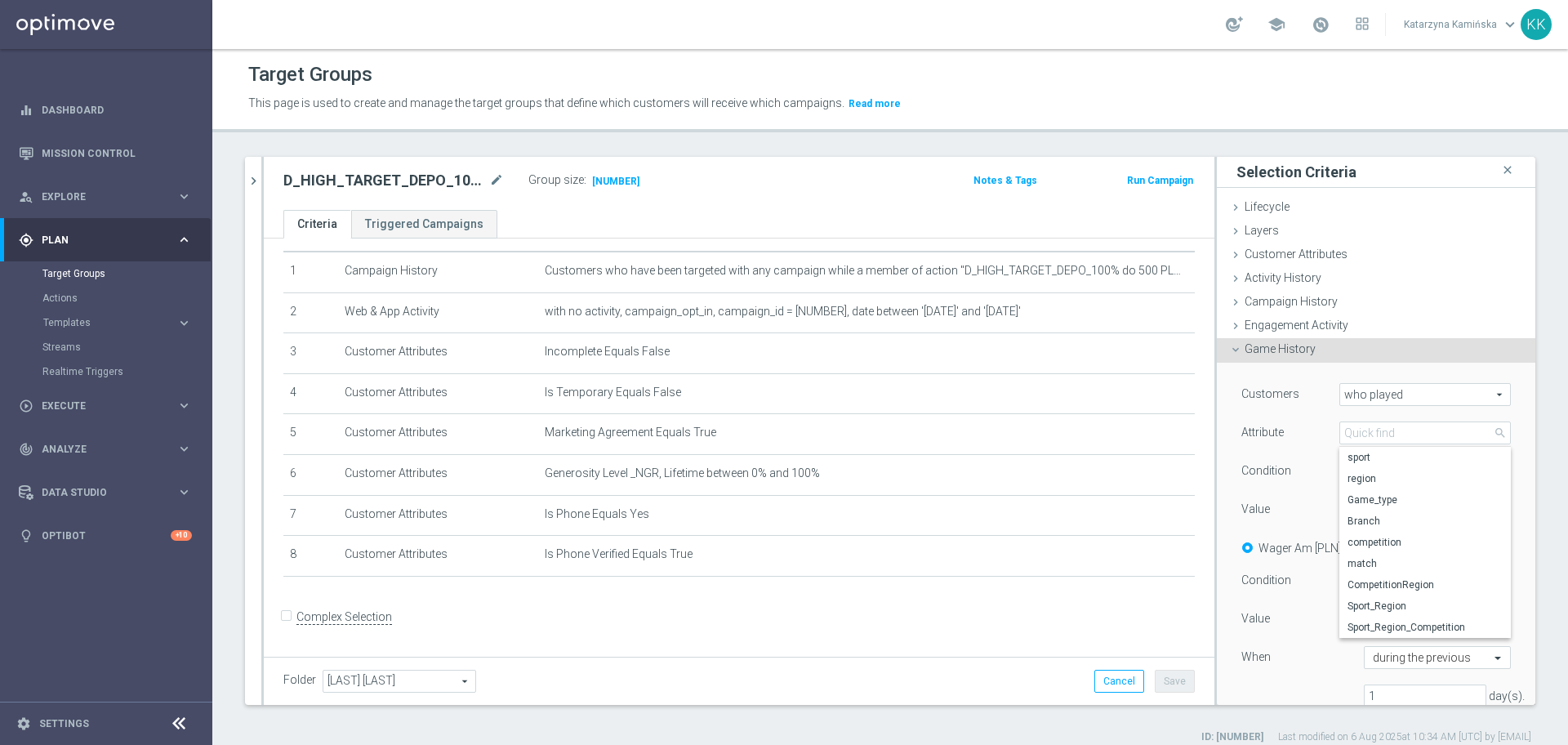 click on "Attribute
Select
arrow_drop_down
search
sport
region
Game_type
Branch
competition
match
CompetitionRegion
Sport_Region" at bounding box center [1376, 435] 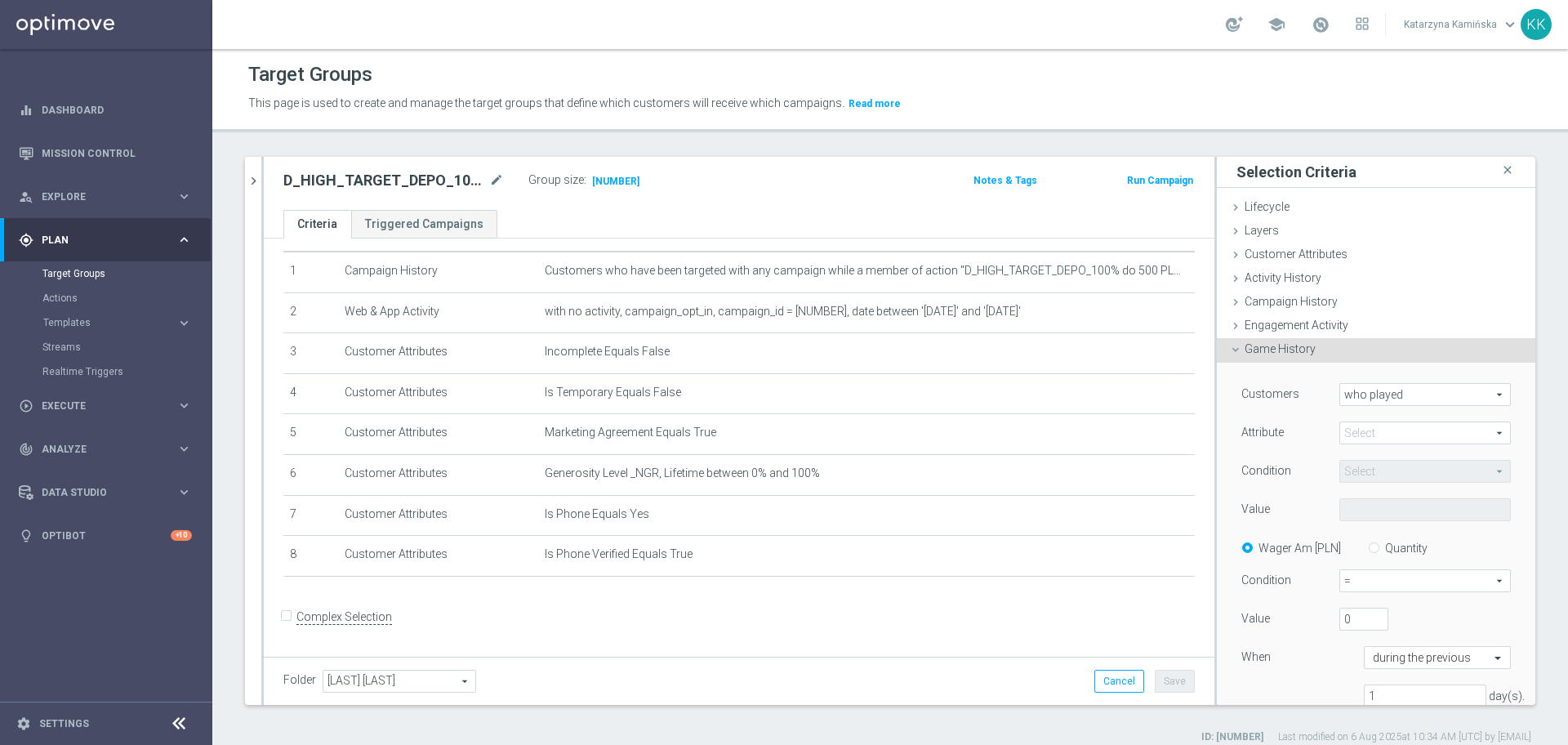 click on "Customers
who played
who played
arrow_drop_down
search
Attribute
Select
arrow_drop_down
search
Condition" at bounding box center [1376, 551] 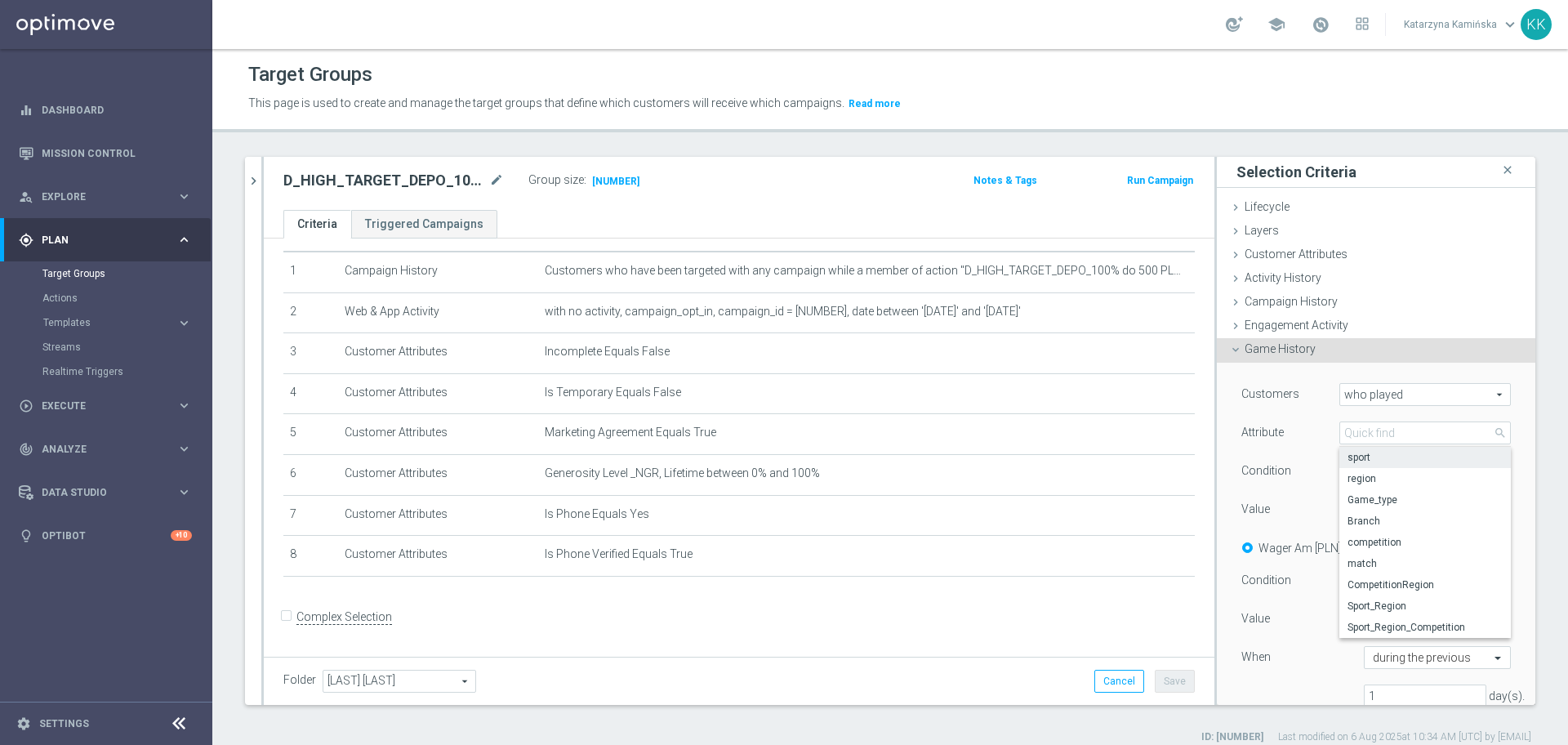 click on "sport" at bounding box center (1425, 457) 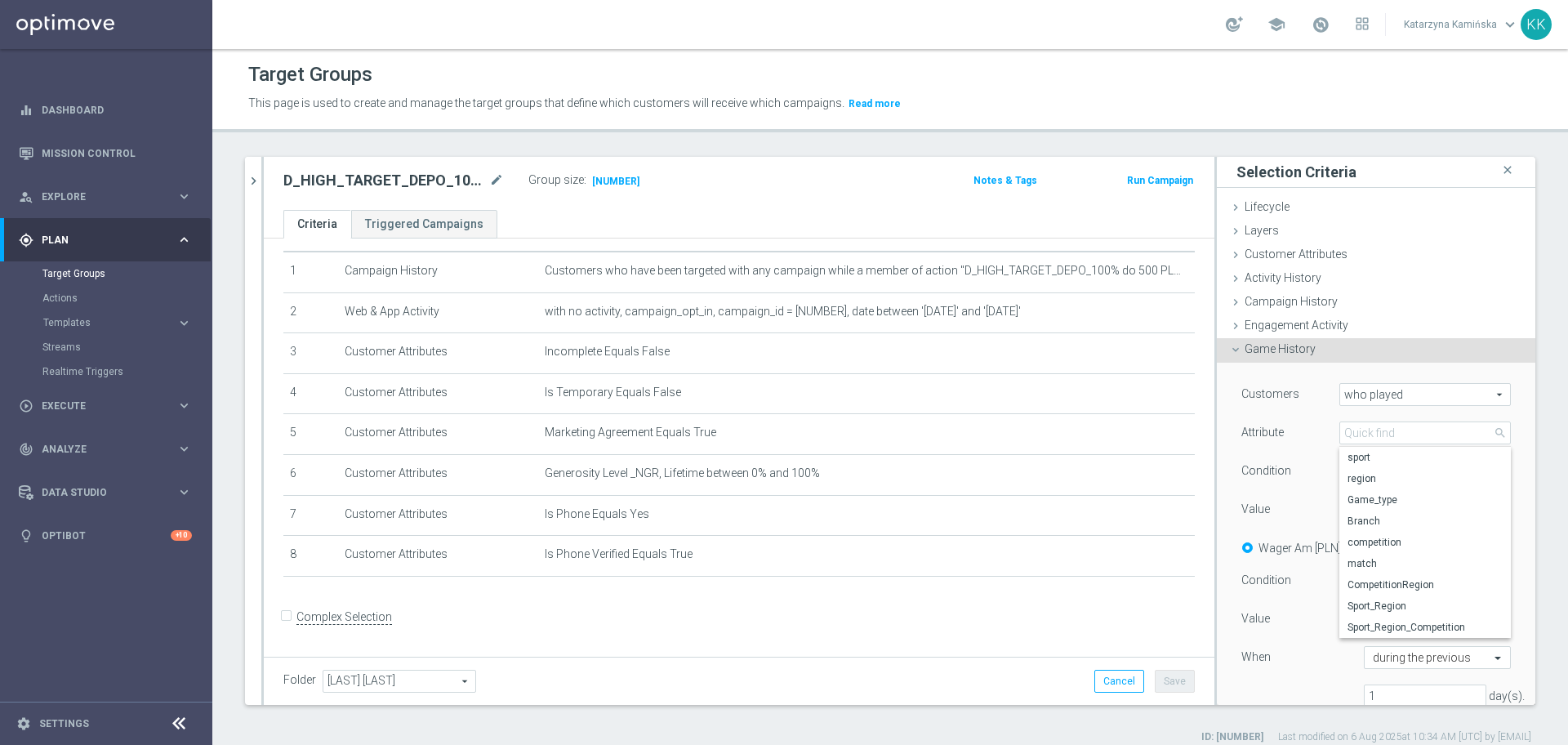 type on "sport" 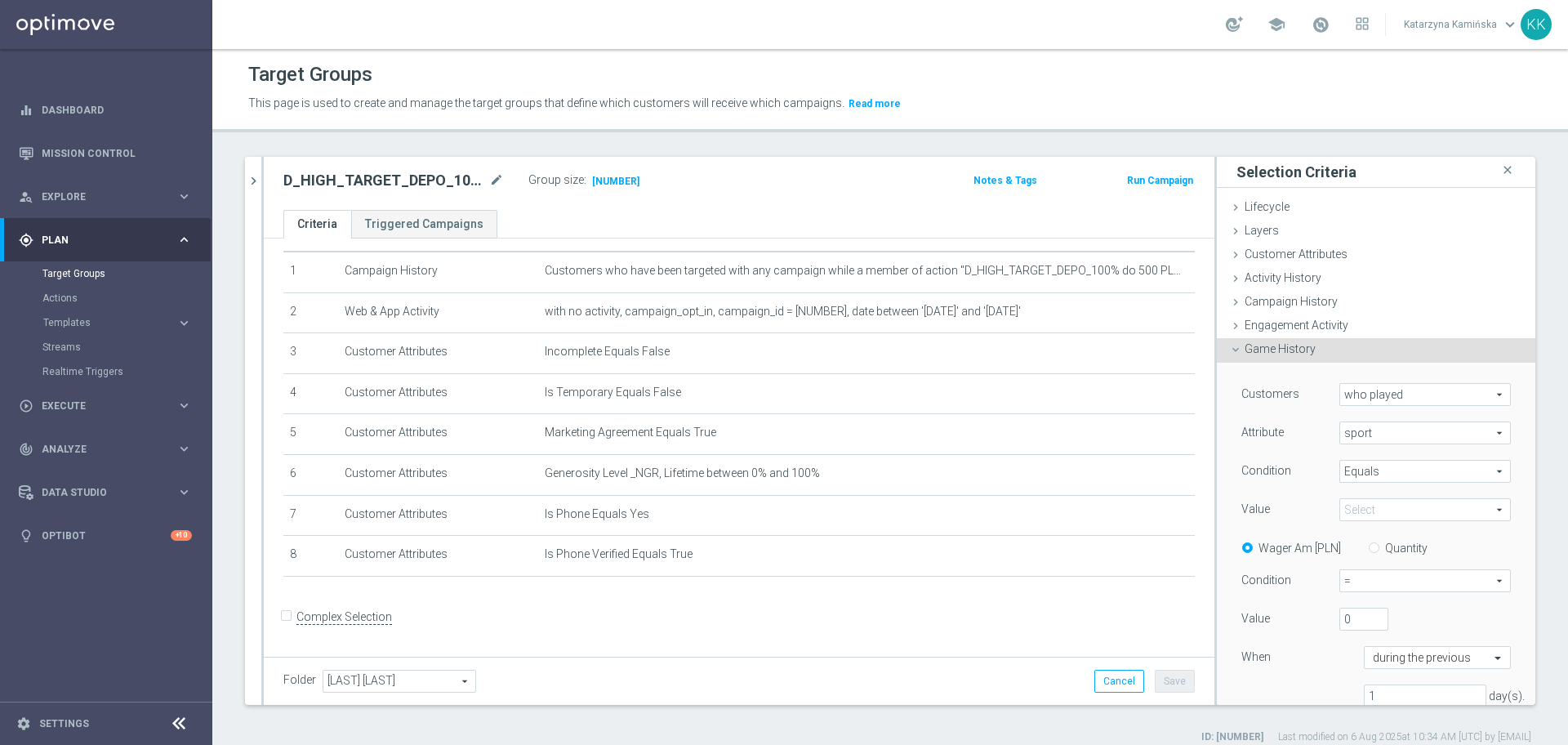click on "Equals" at bounding box center (1425, 471) 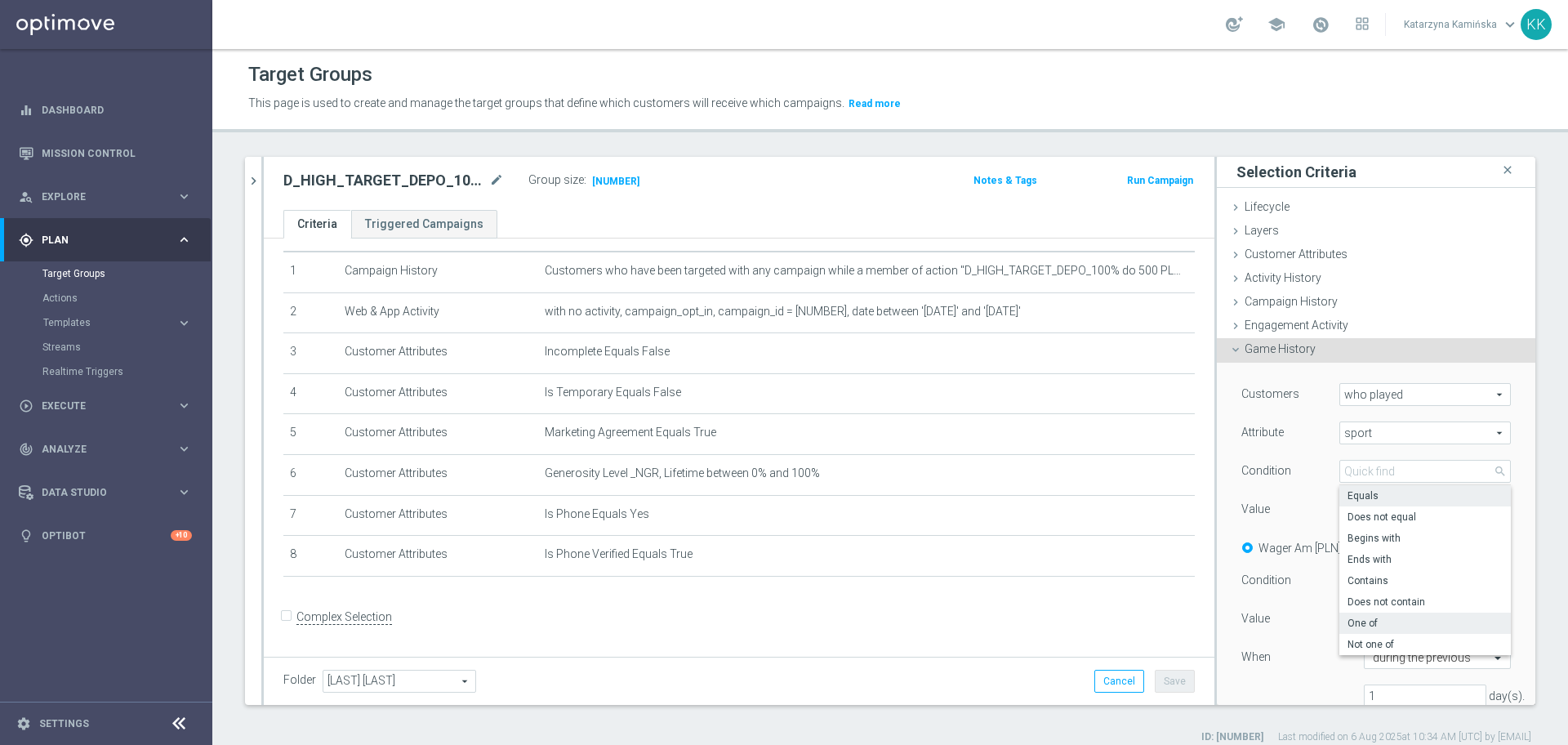 click on "One of" at bounding box center [1425, 623] 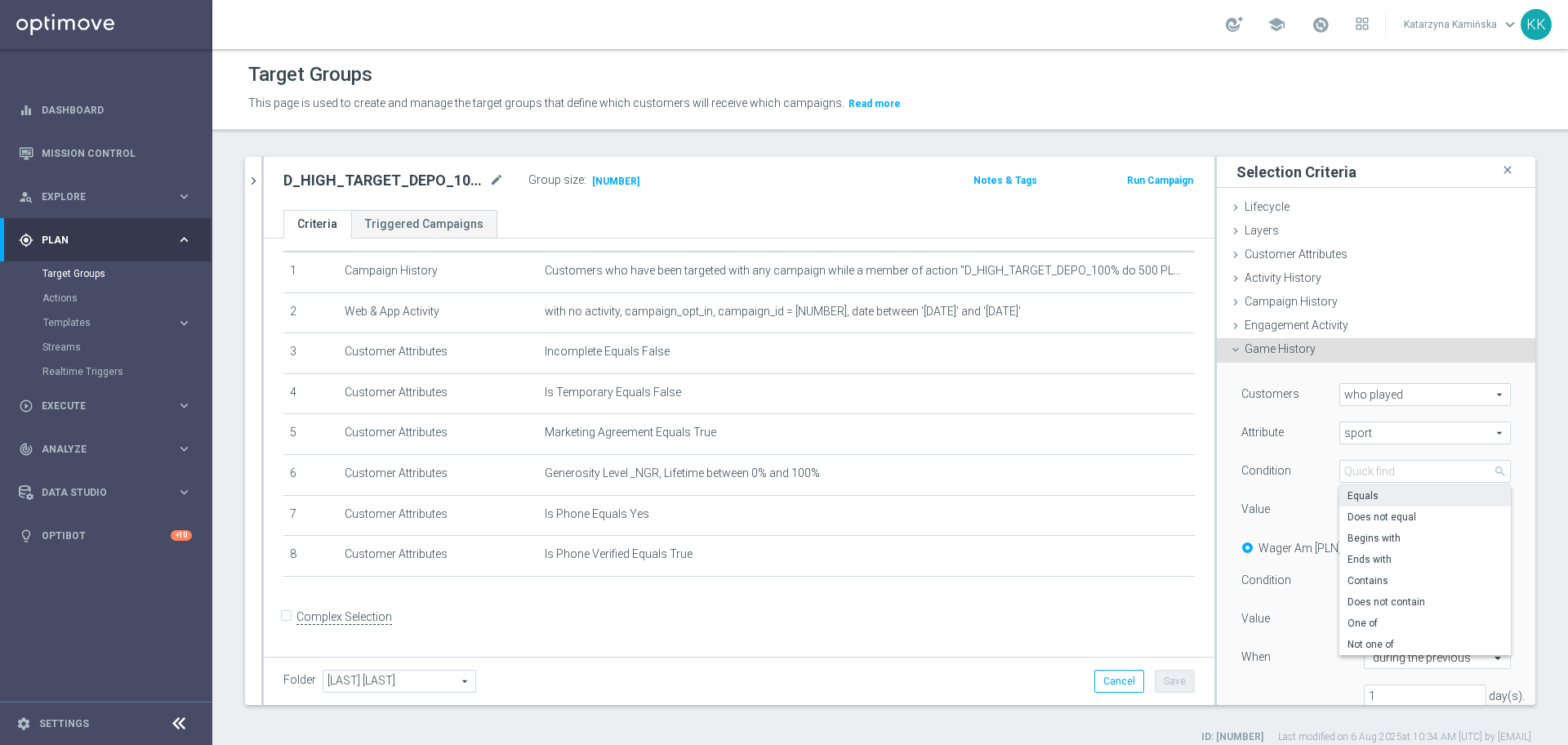 type on "One of" 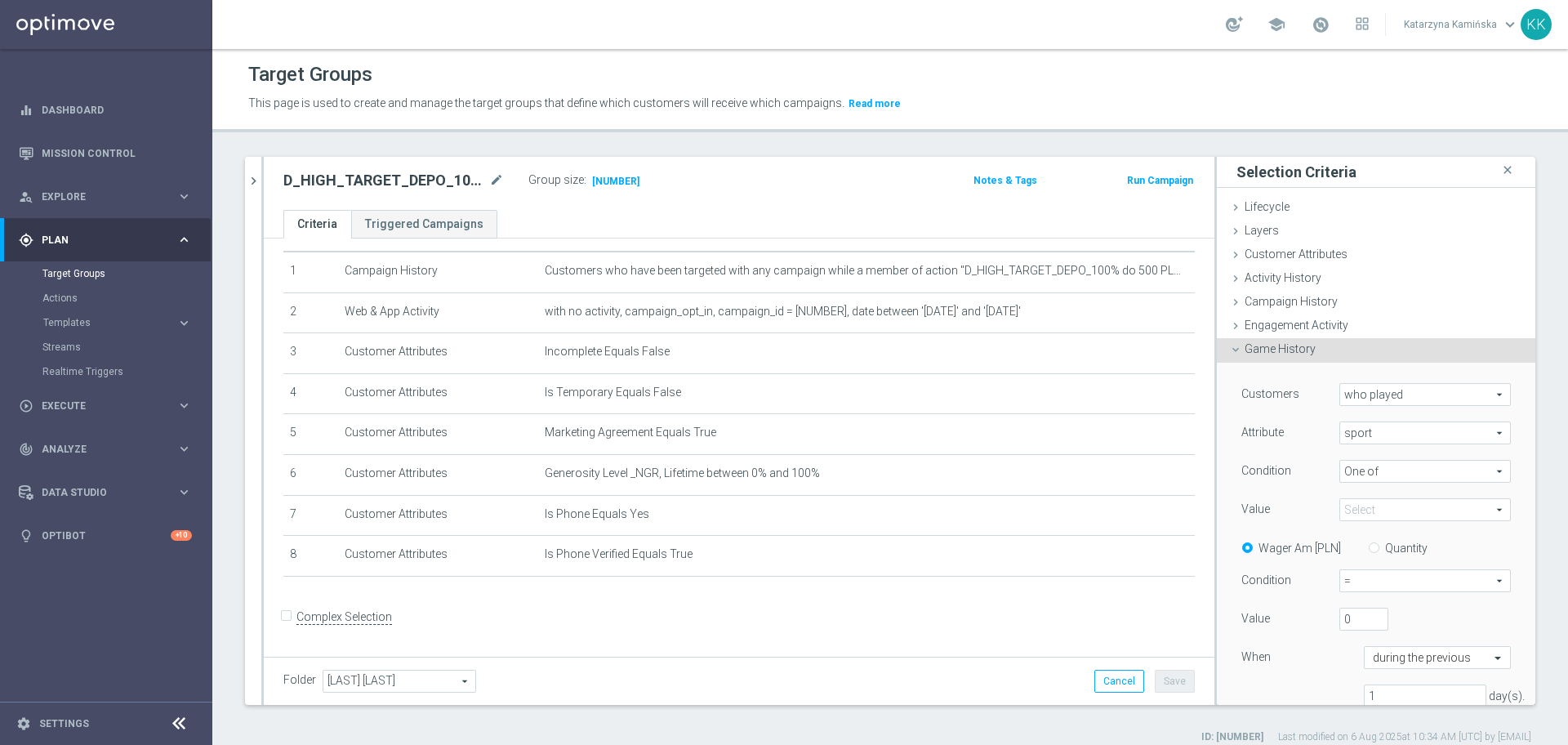 click at bounding box center (1425, 510) 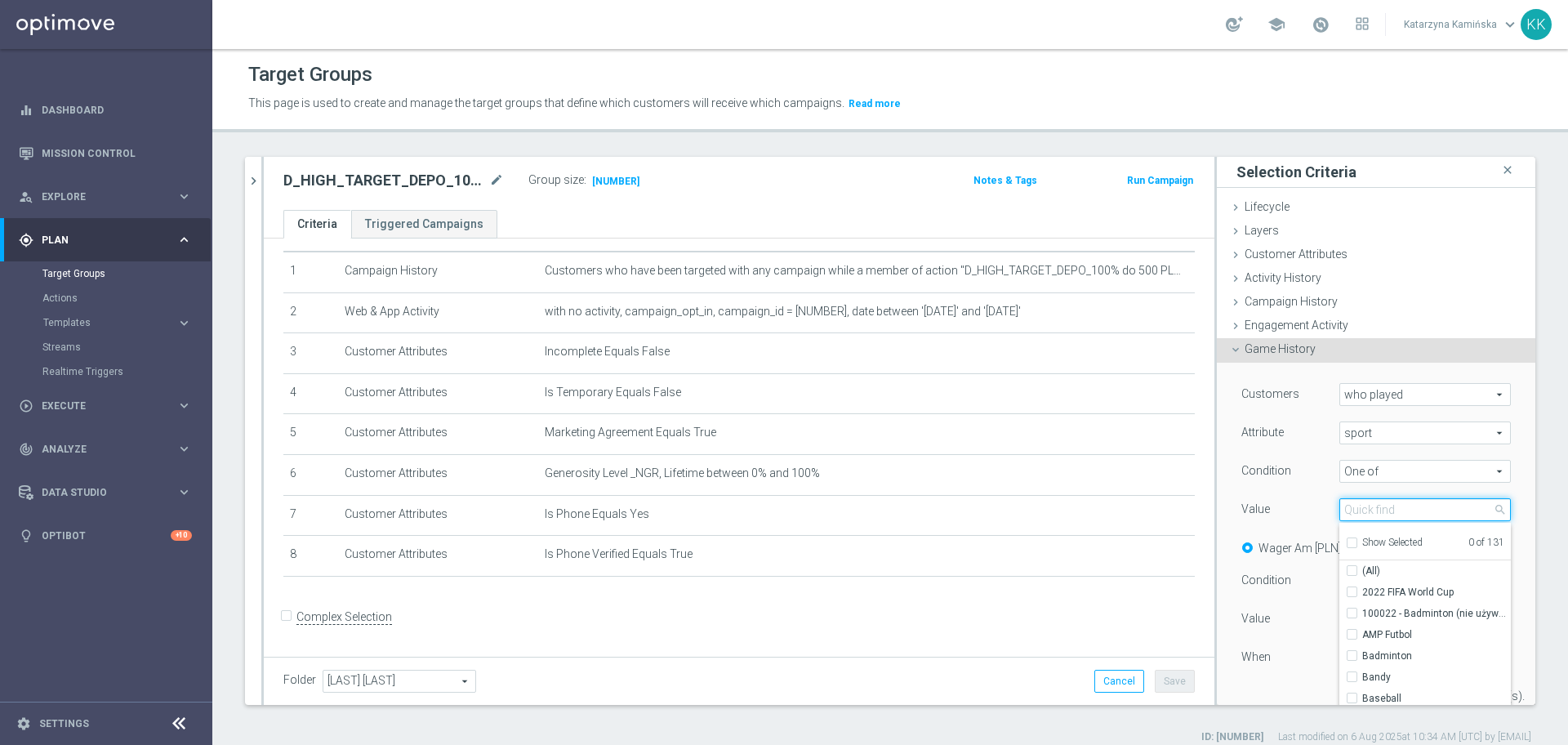 click at bounding box center [1425, 510] 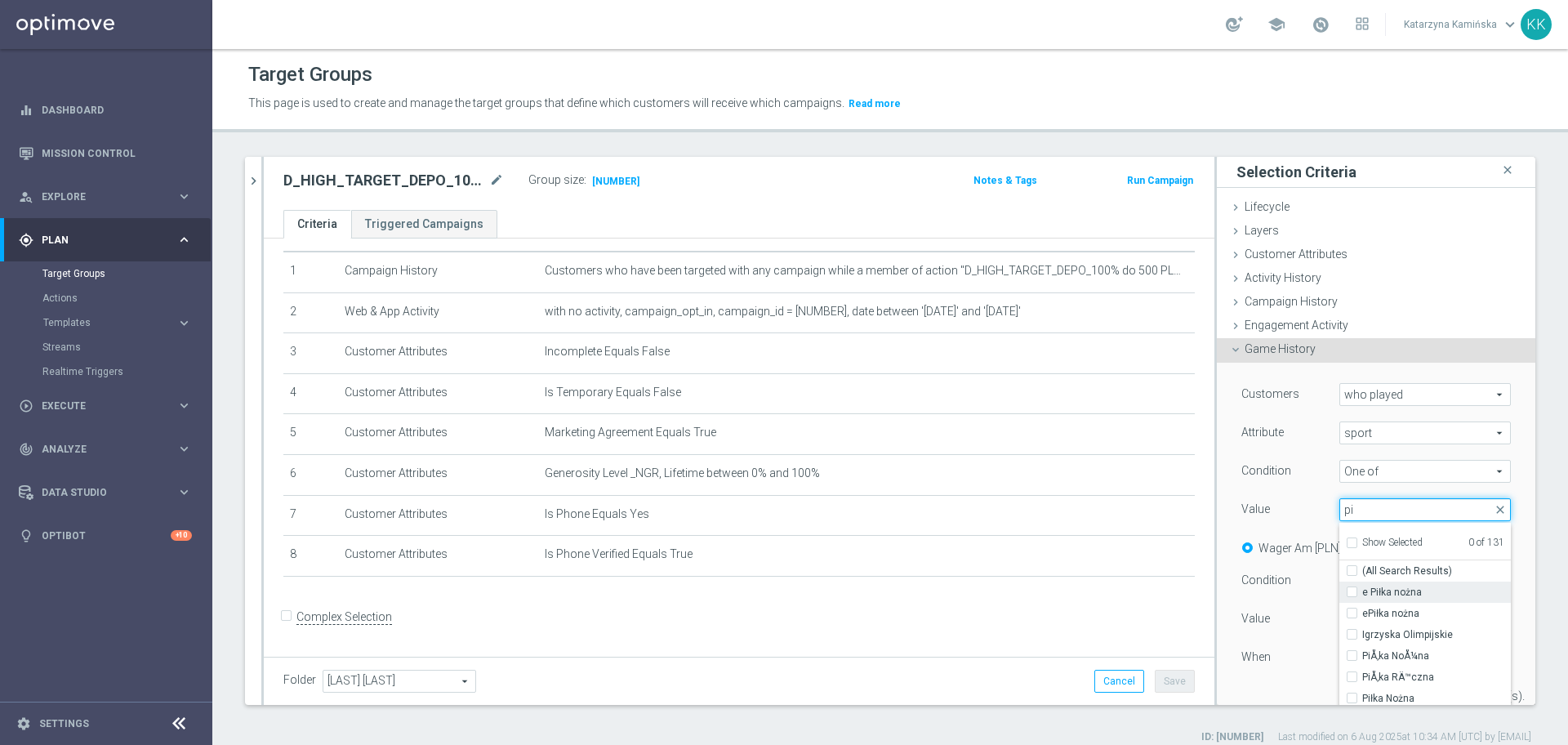 scroll, scrollTop: 204, scrollLeft: 0, axis: vertical 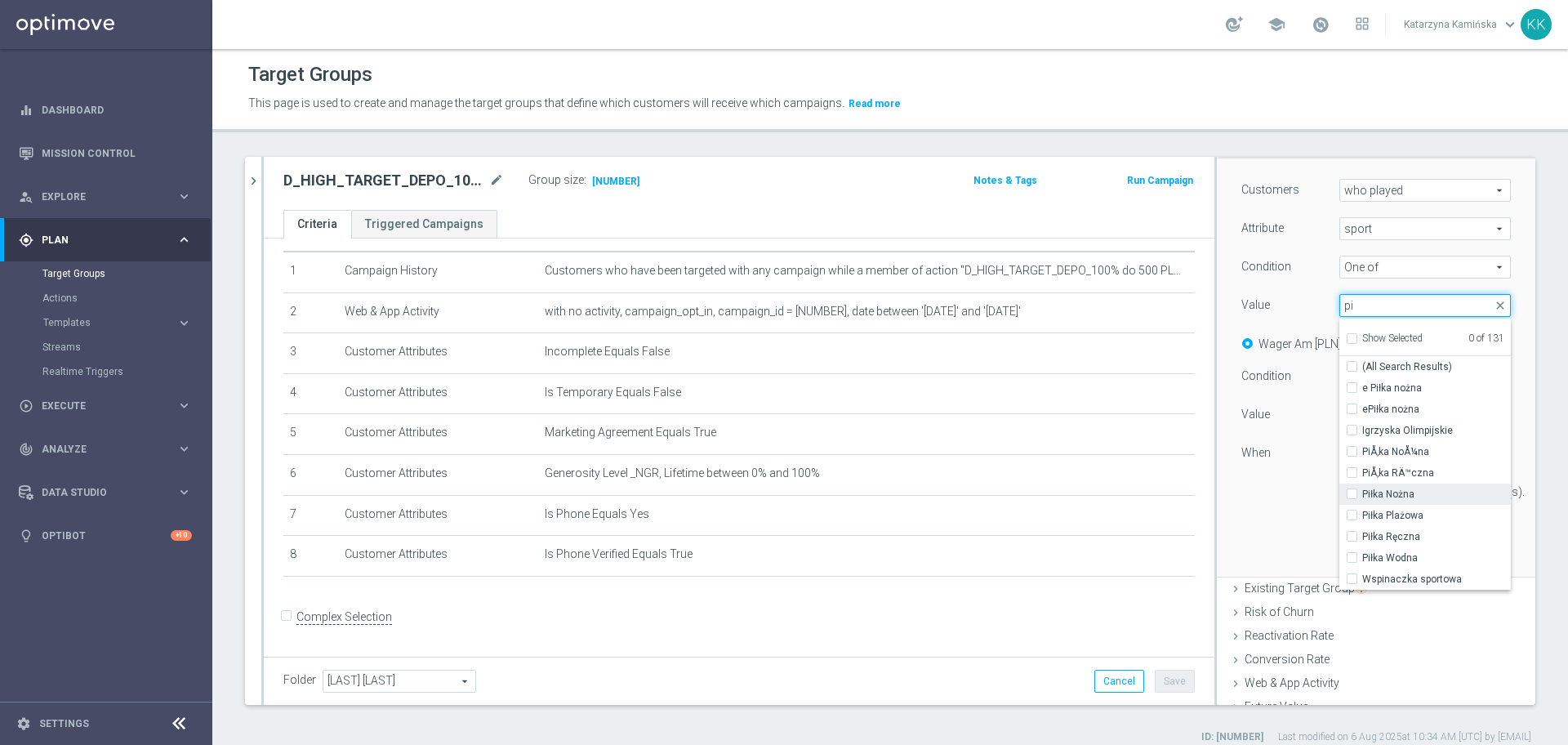 type on "pi" 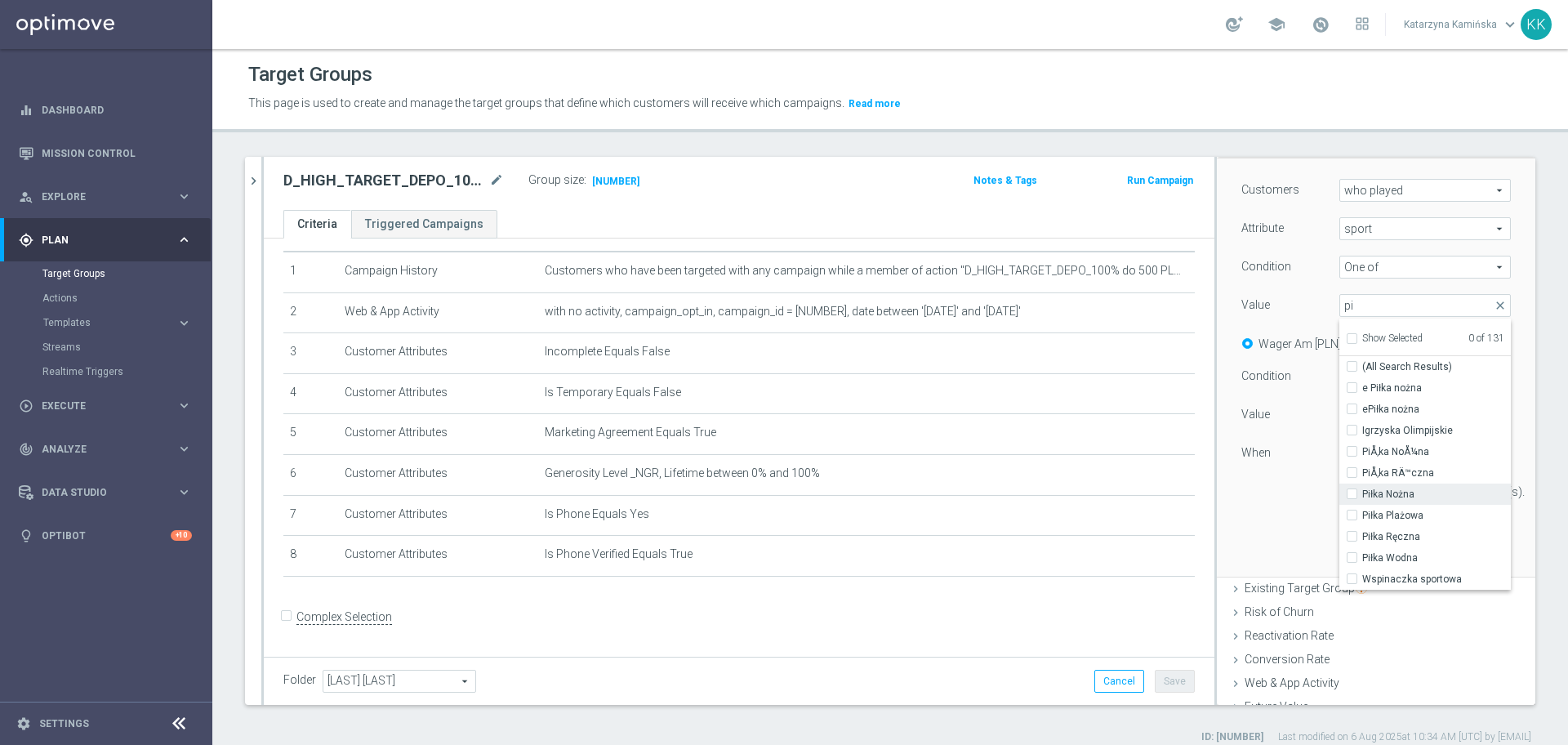 click on "Piłka Nożna" at bounding box center (1356, 494) 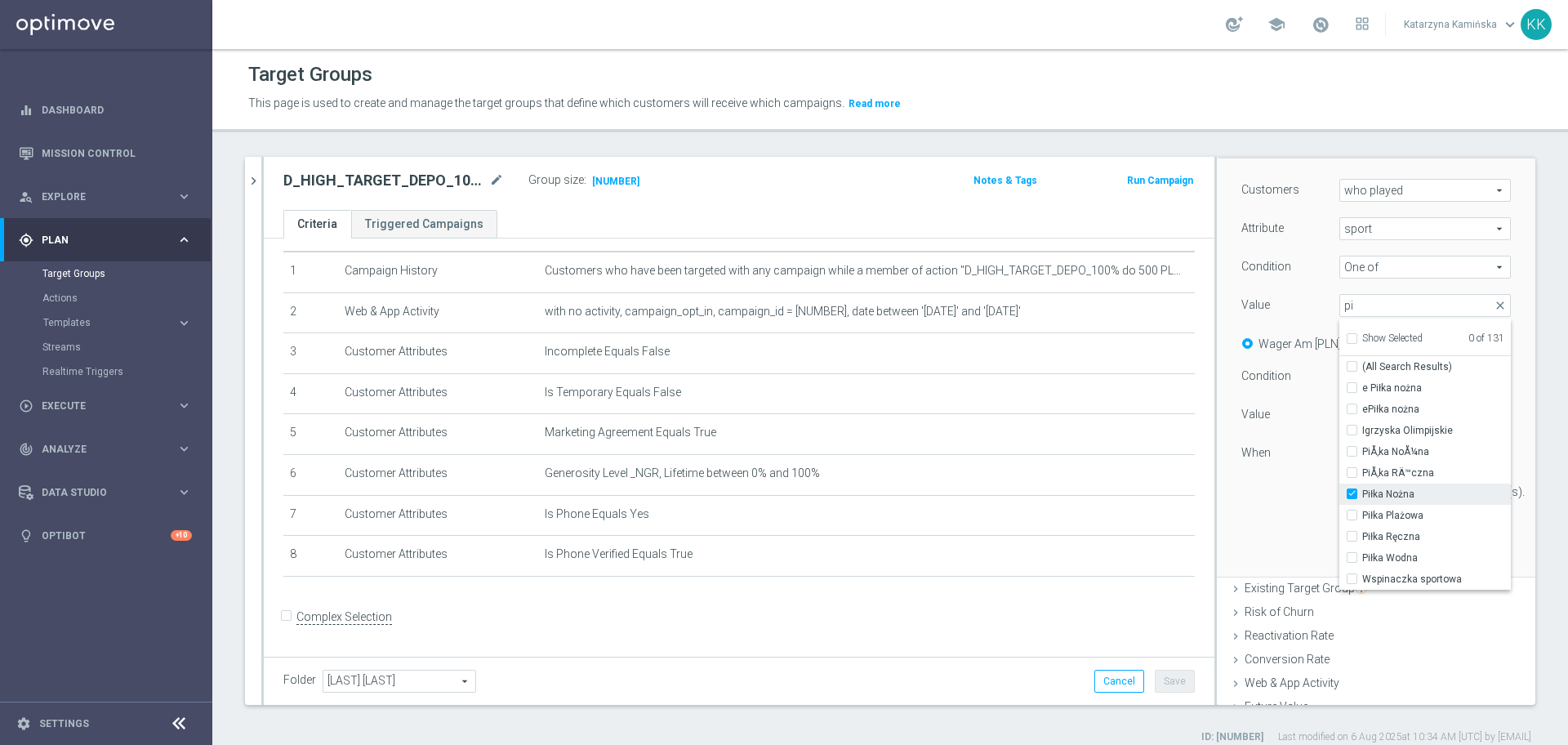 checkbox on "true" 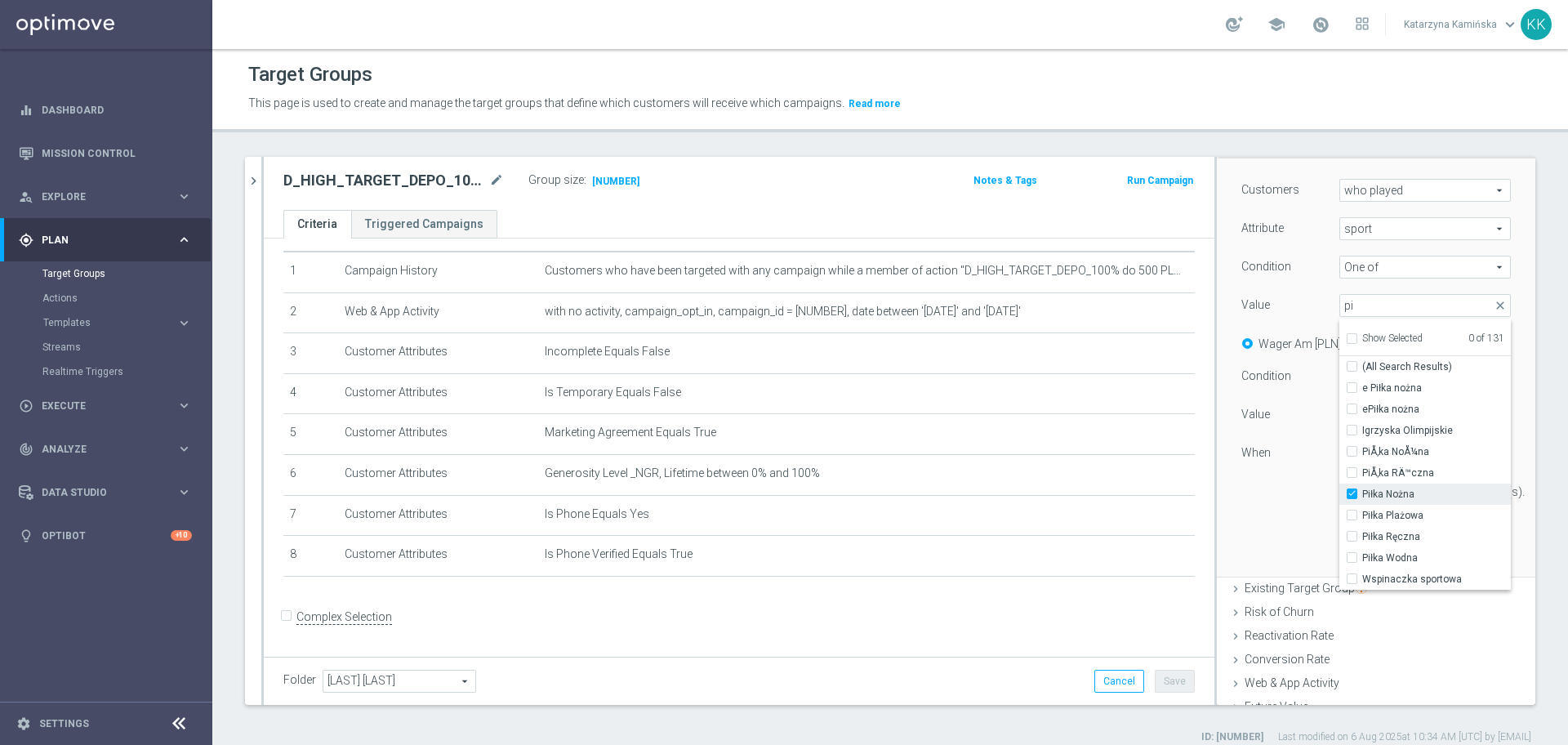 type on "Piłka Nożna" 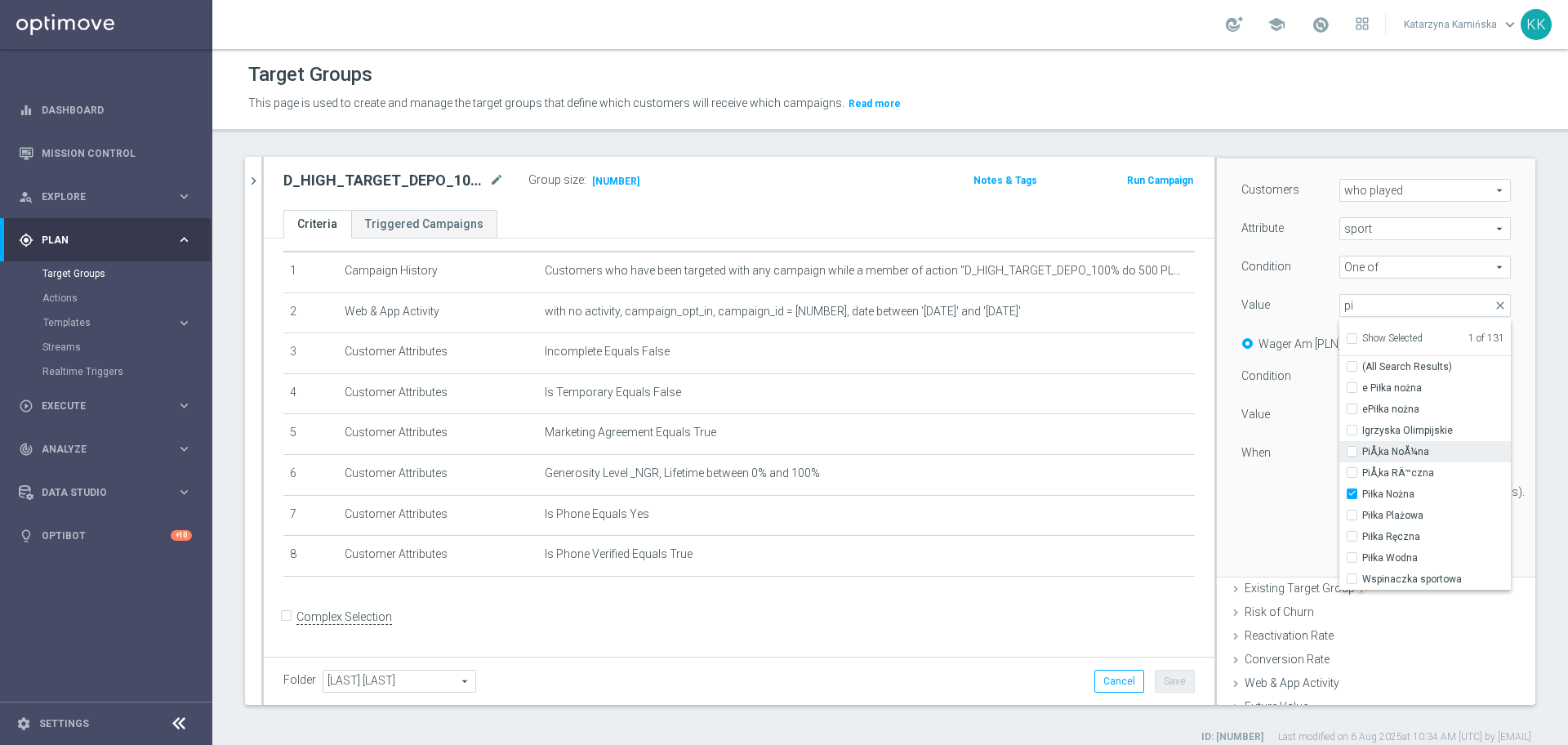 click on "PiÅ‚ka NoÅ¼na" at bounding box center [1437, 452] 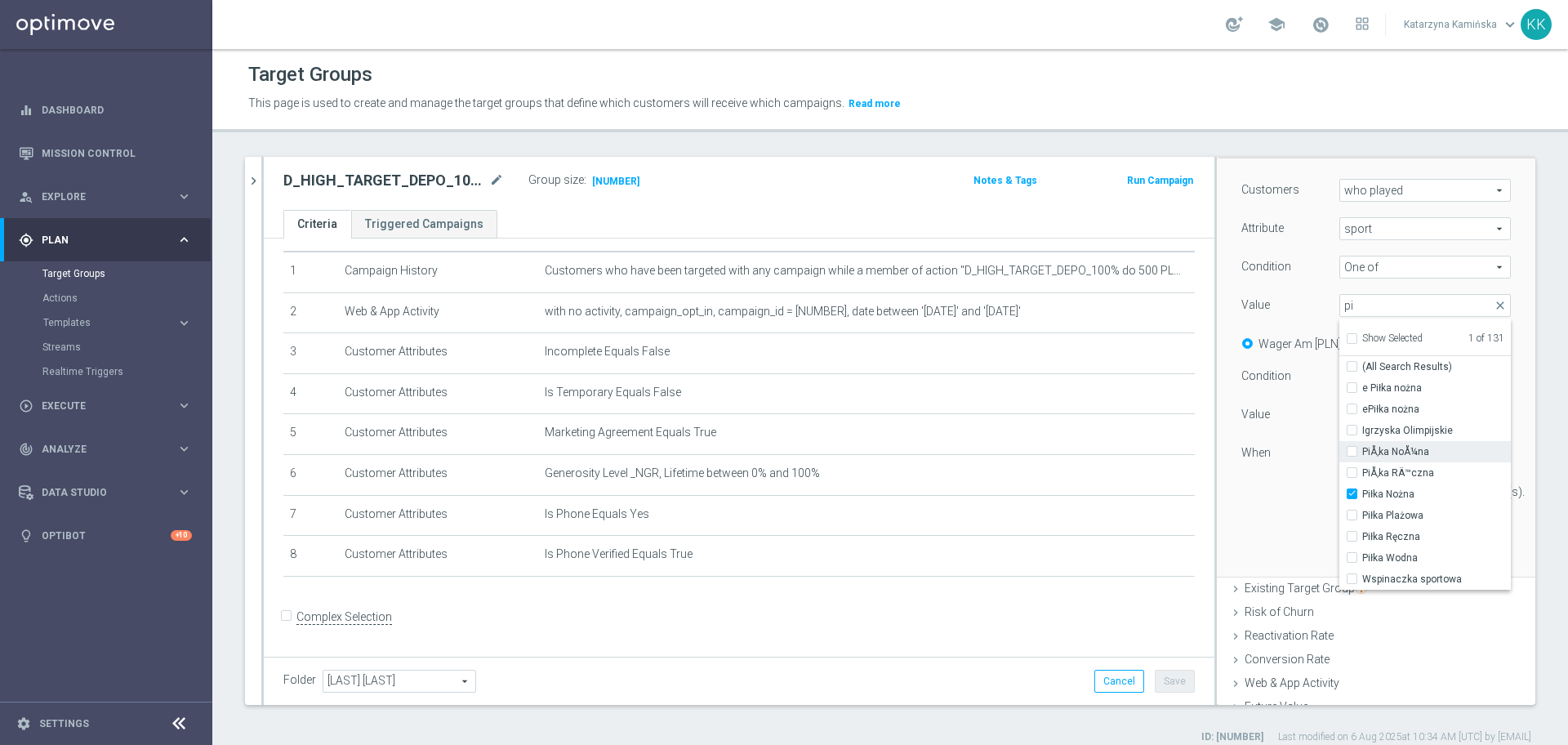 click on "PiÅ‚ka NoÅ¼na" at bounding box center (1356, 452) 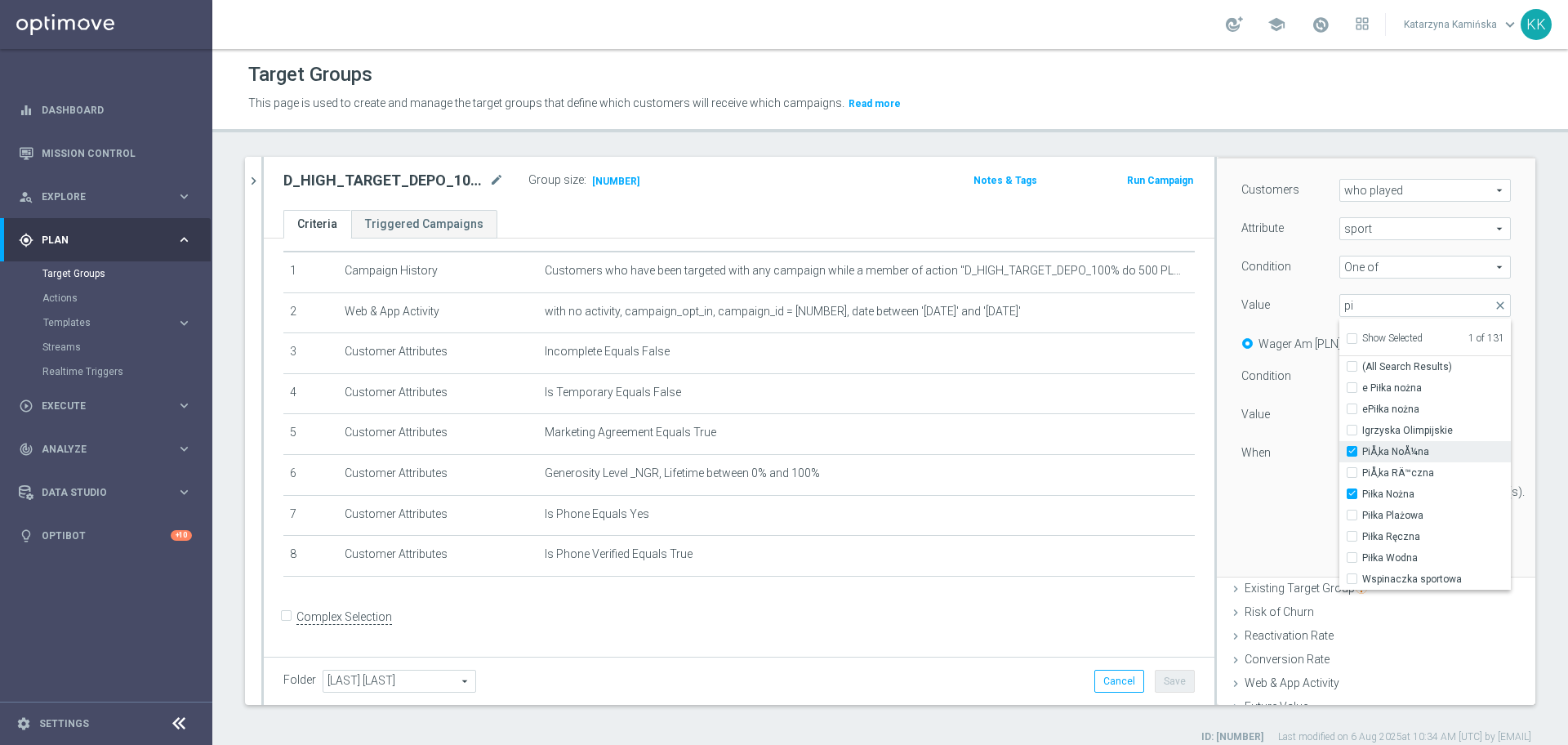checkbox on "true" 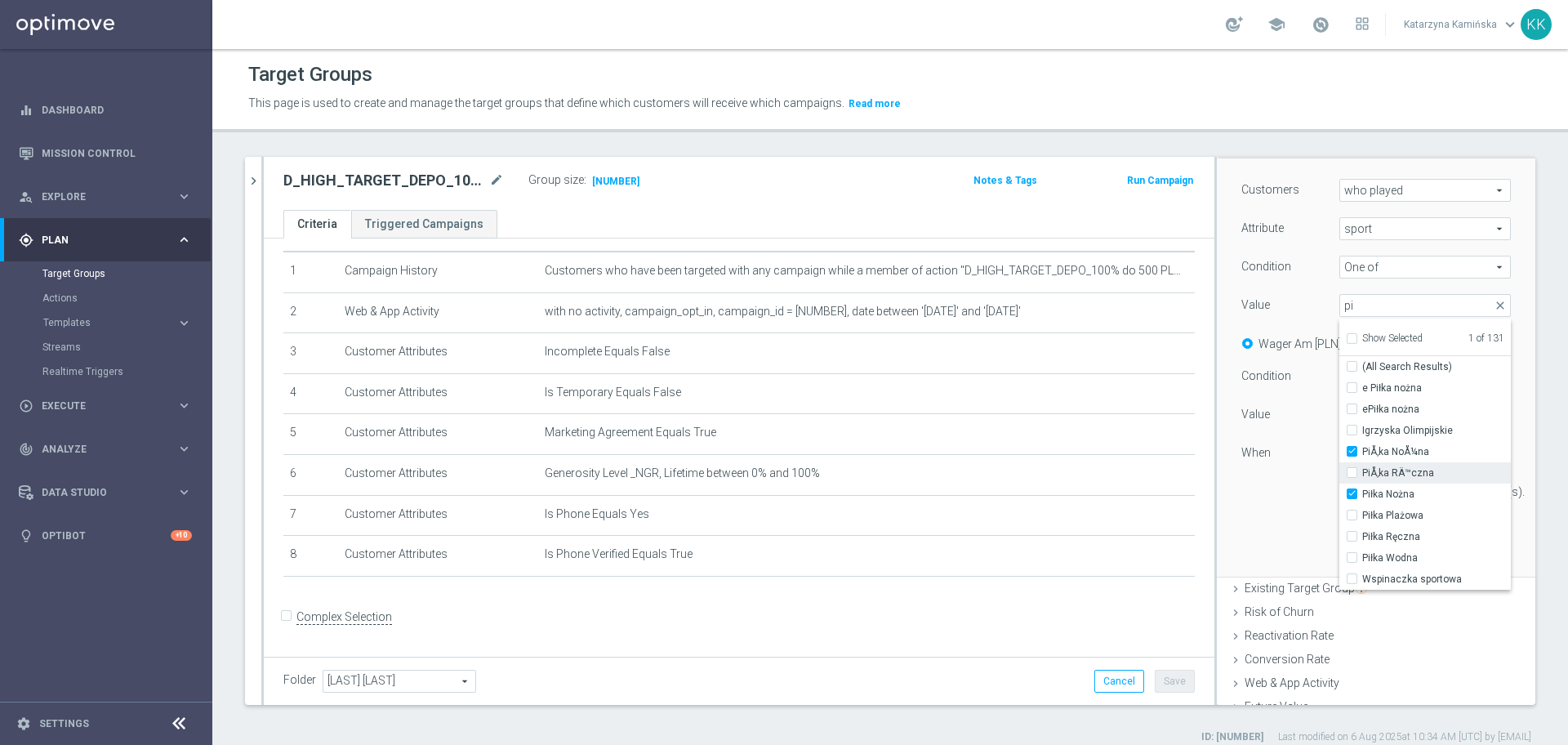 type on "Selected 2 of 131" 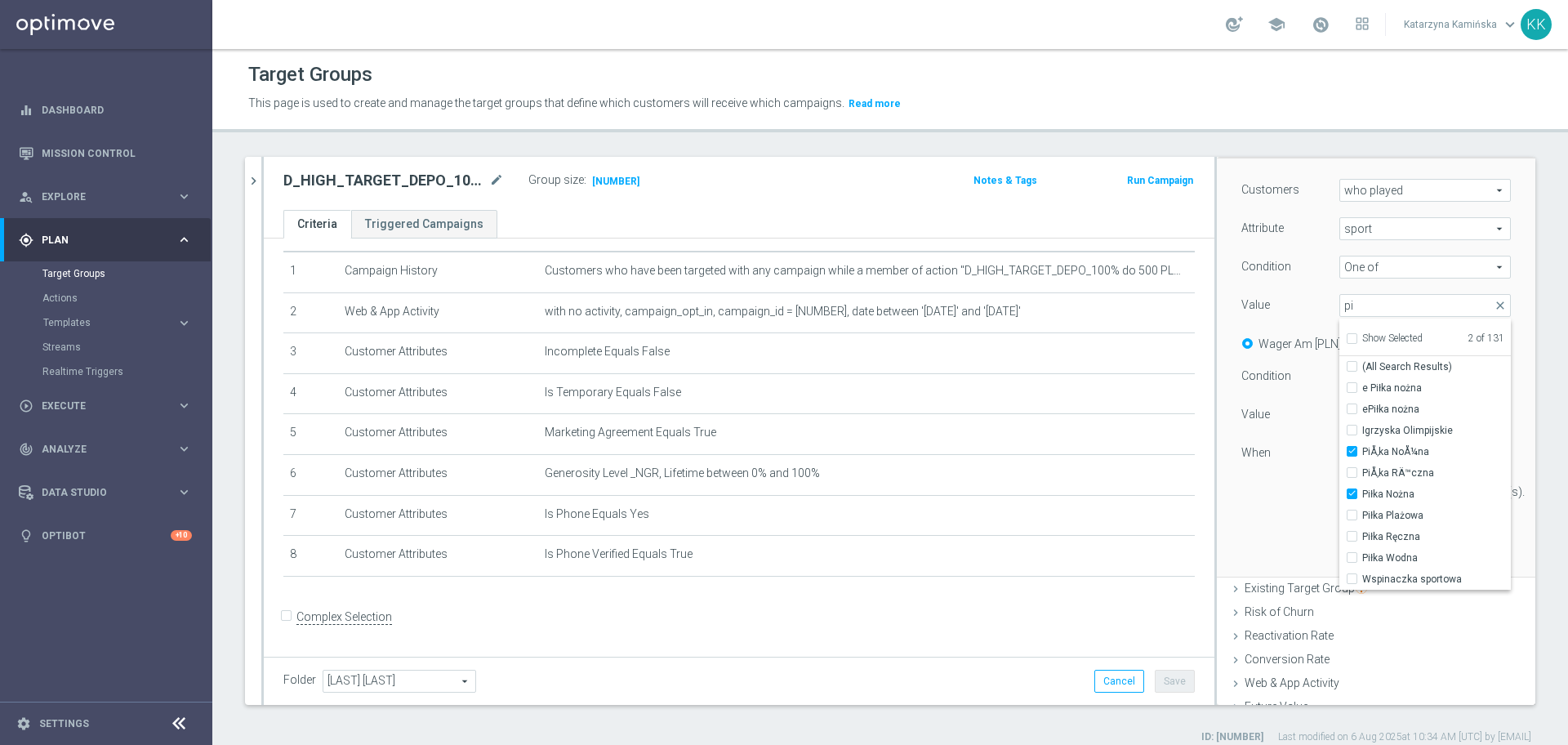 click on "Customers
who played
who played
arrow_drop_down
search
Attribute
sport
sport
arrow_drop_down
search
Condition
One of" at bounding box center [1376, 367] 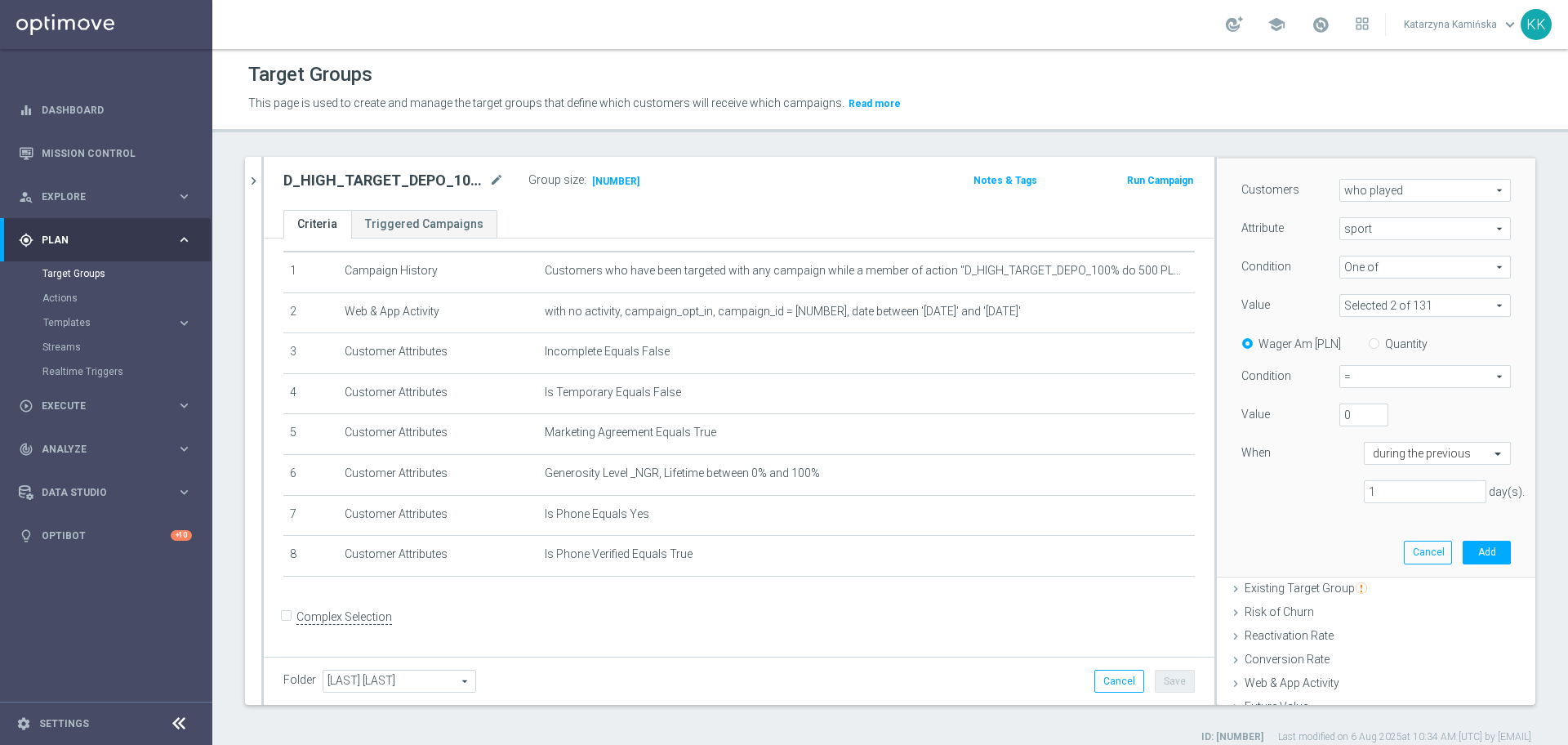 click on "Quantity" at bounding box center [1377, 341] 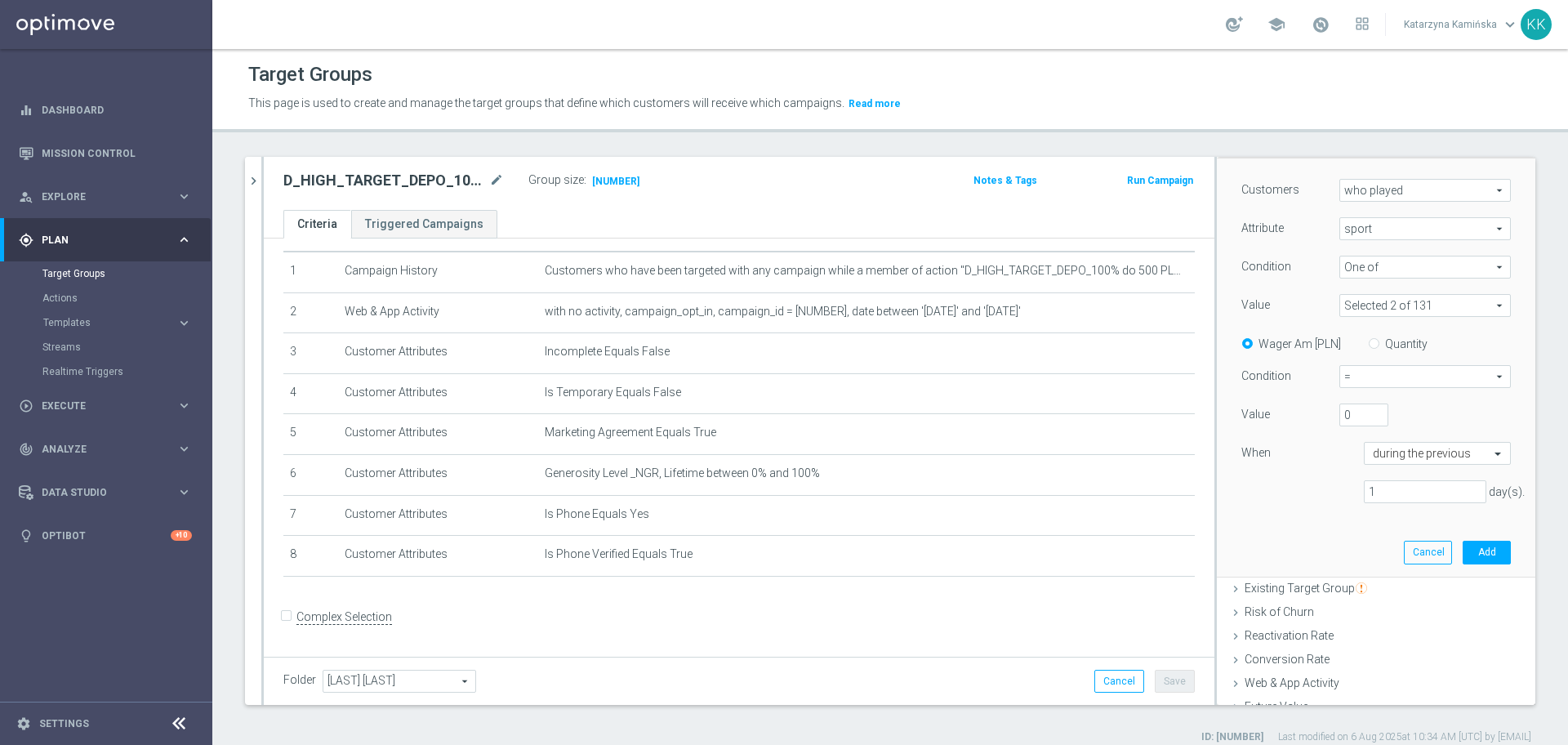 radio on "true" 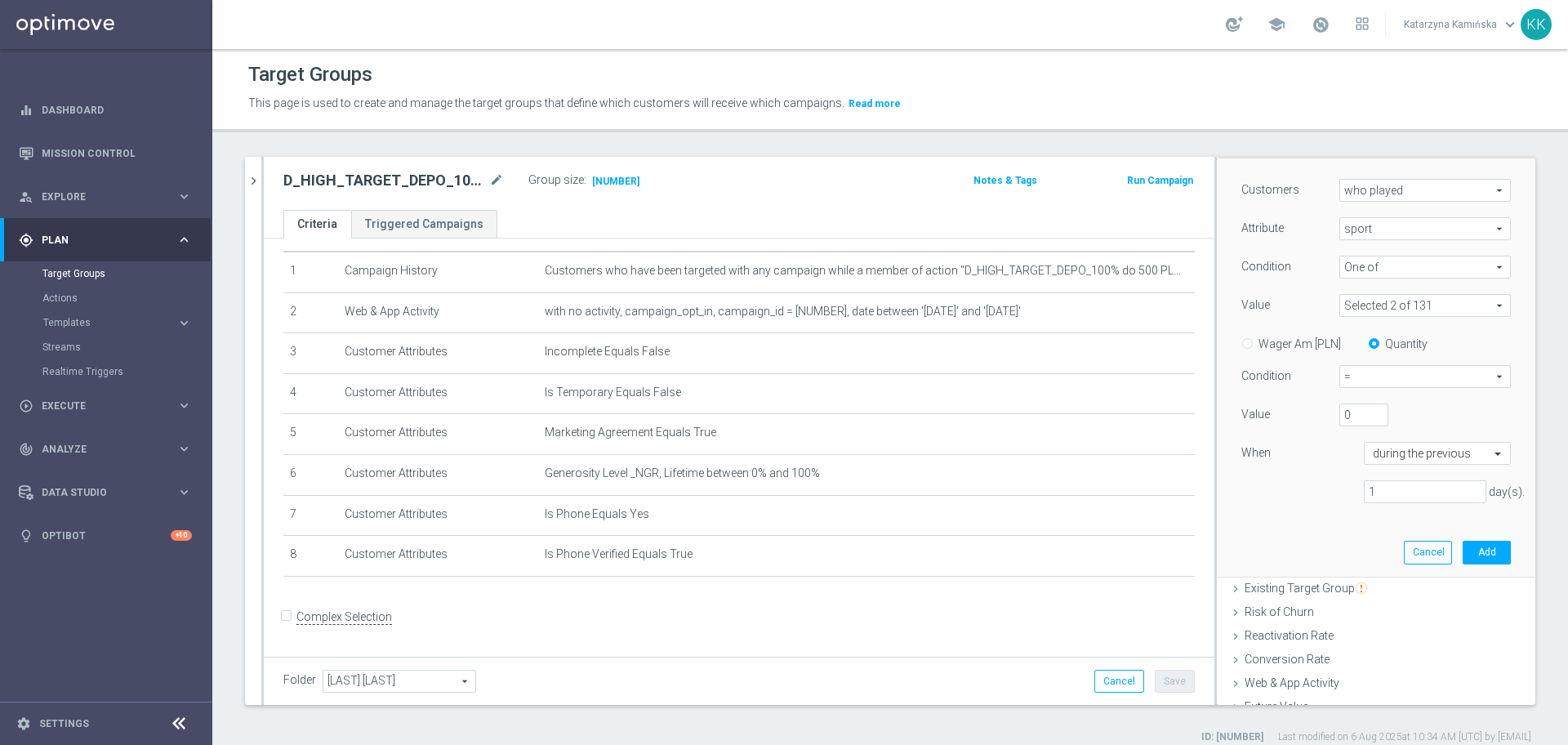 click on "=" at bounding box center (1425, 377) 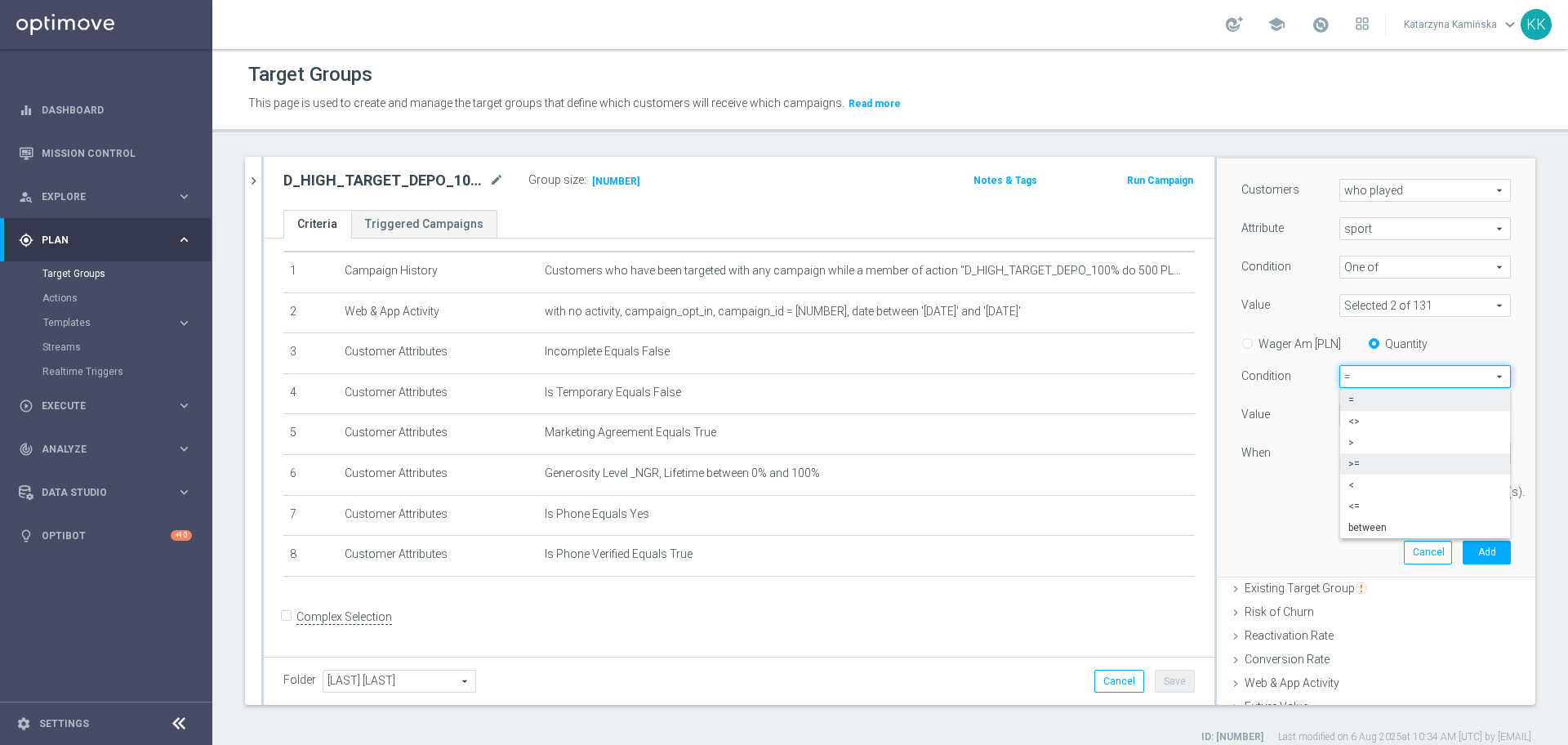 click on ">=" at bounding box center (1425, 464) 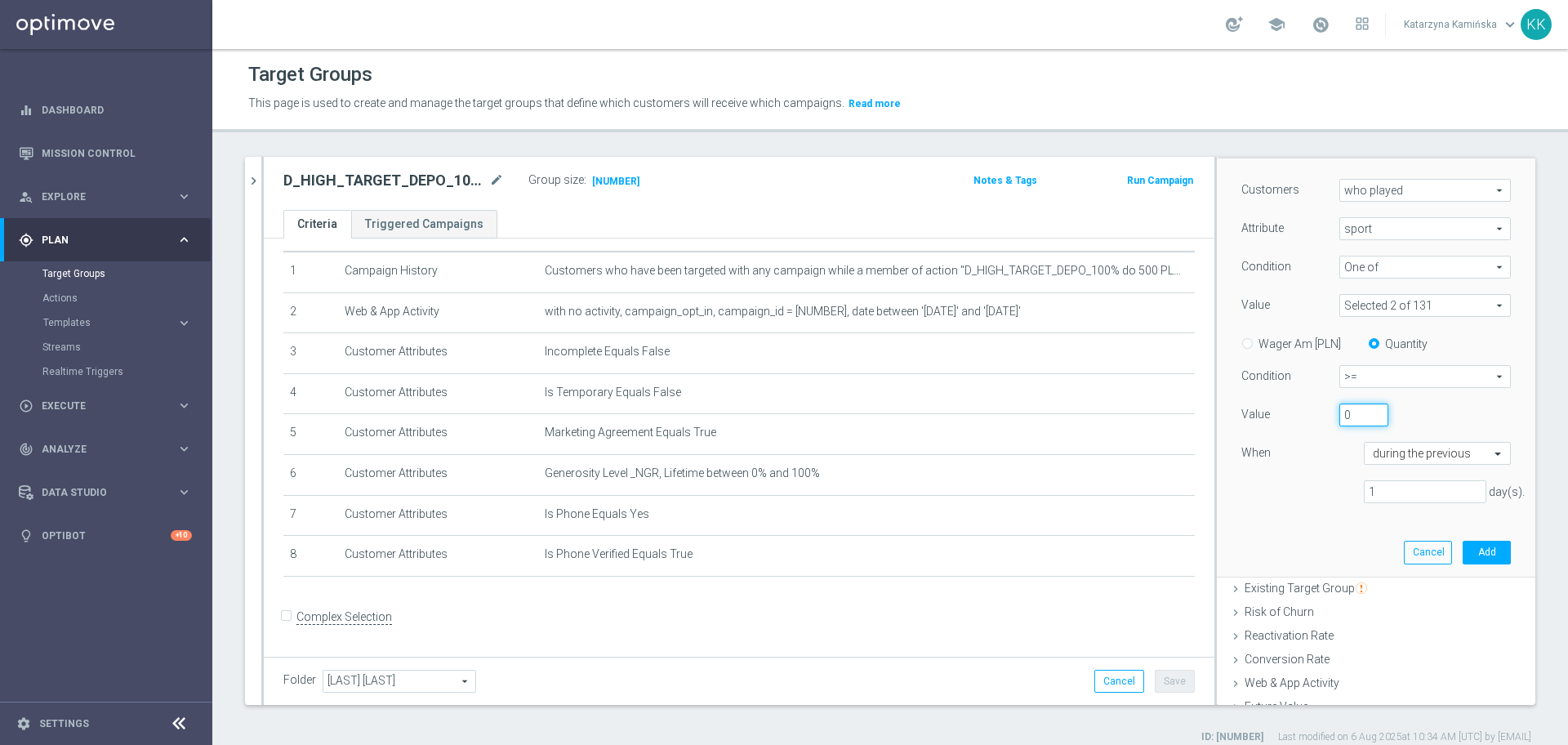 click on "0" at bounding box center (1364, 415) 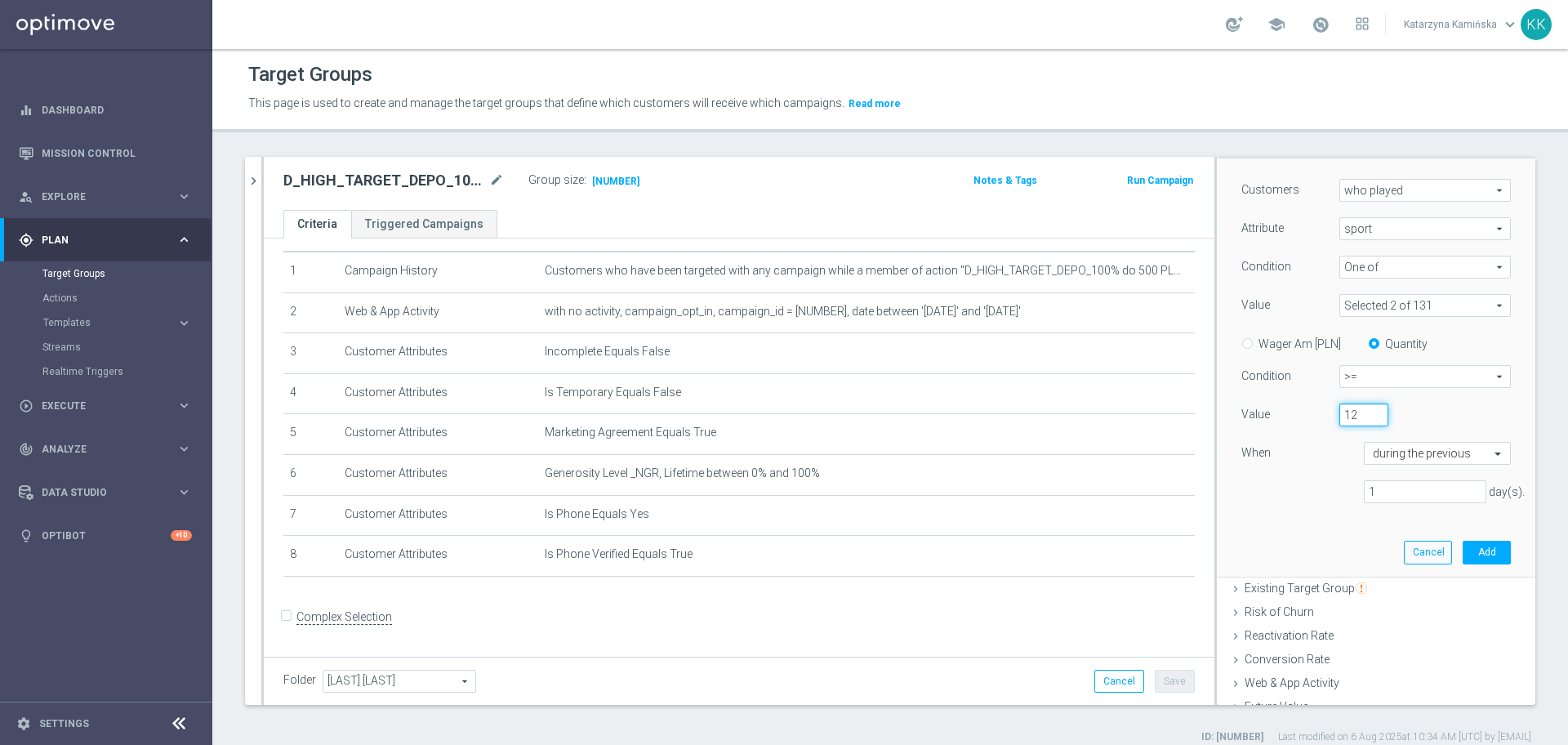 type on "12" 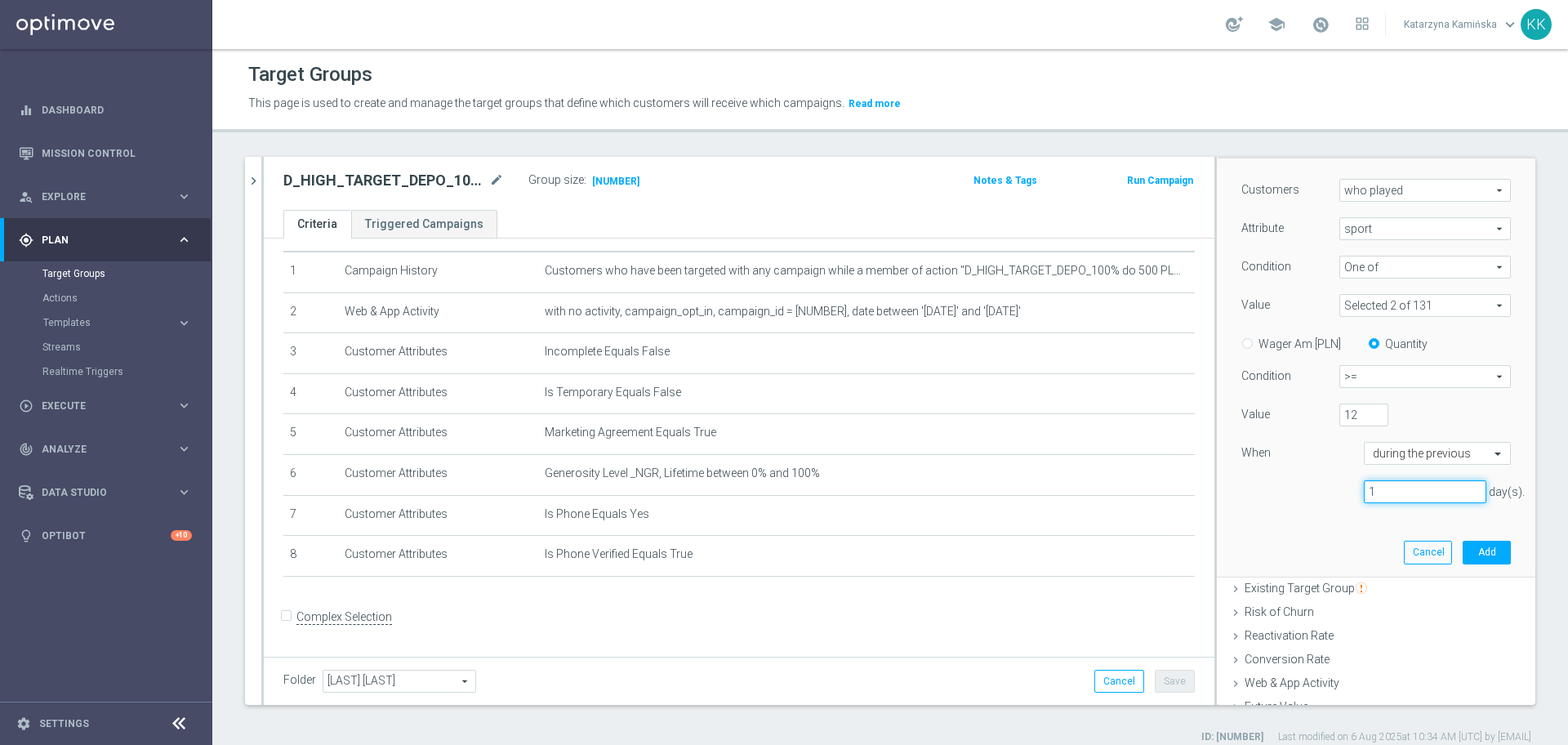 click on "1" at bounding box center (1425, 492) 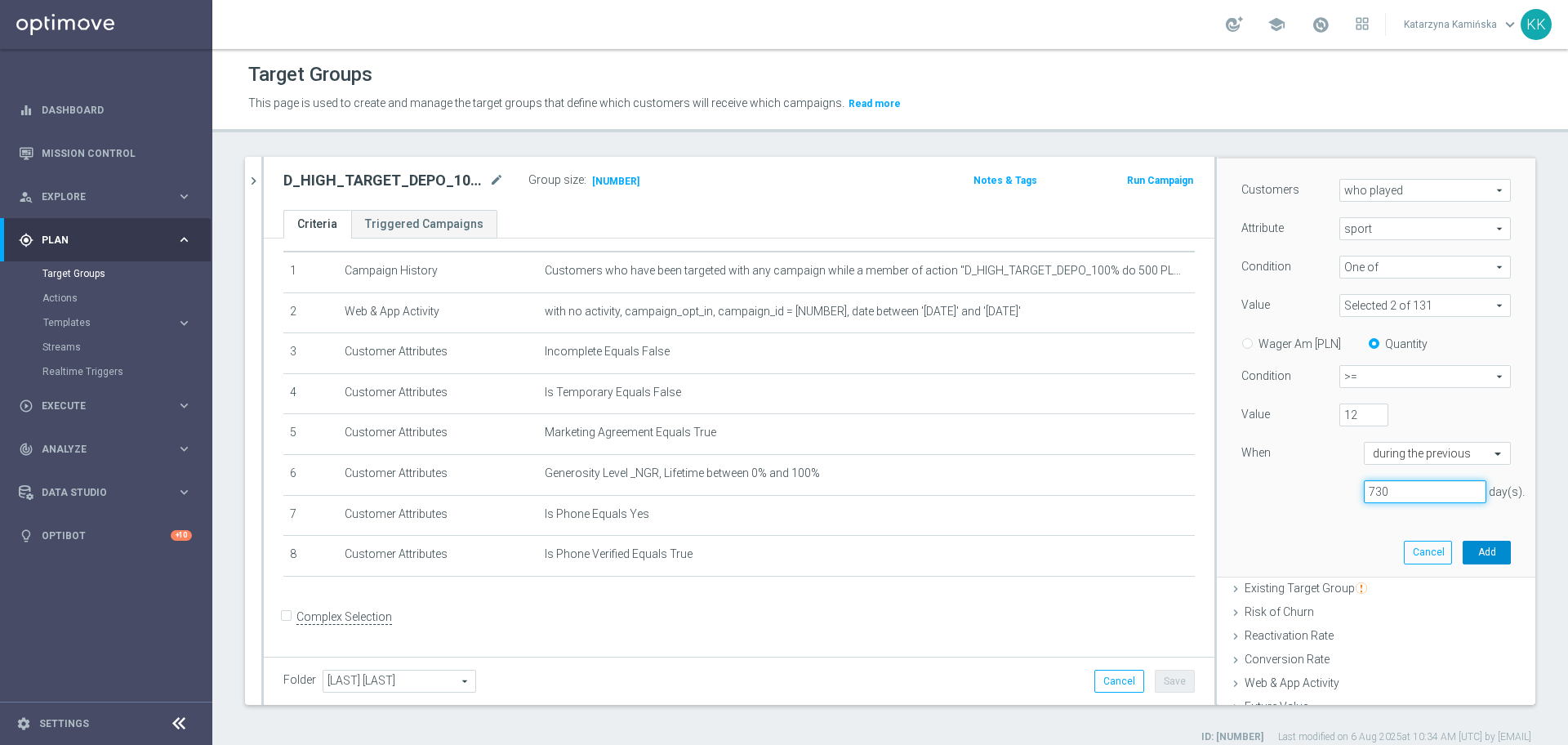 type on "730" 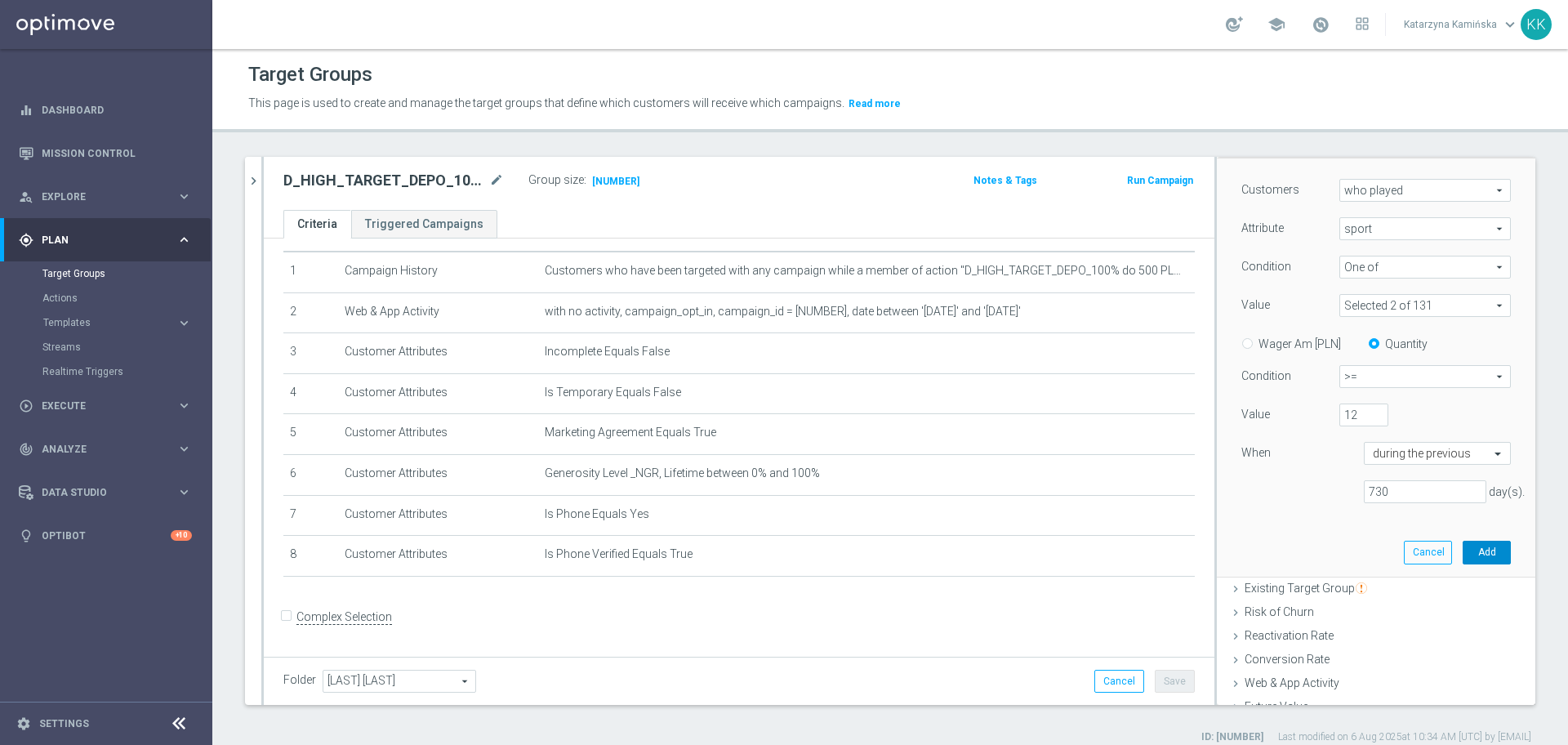 click on "Add" at bounding box center [1486, 552] 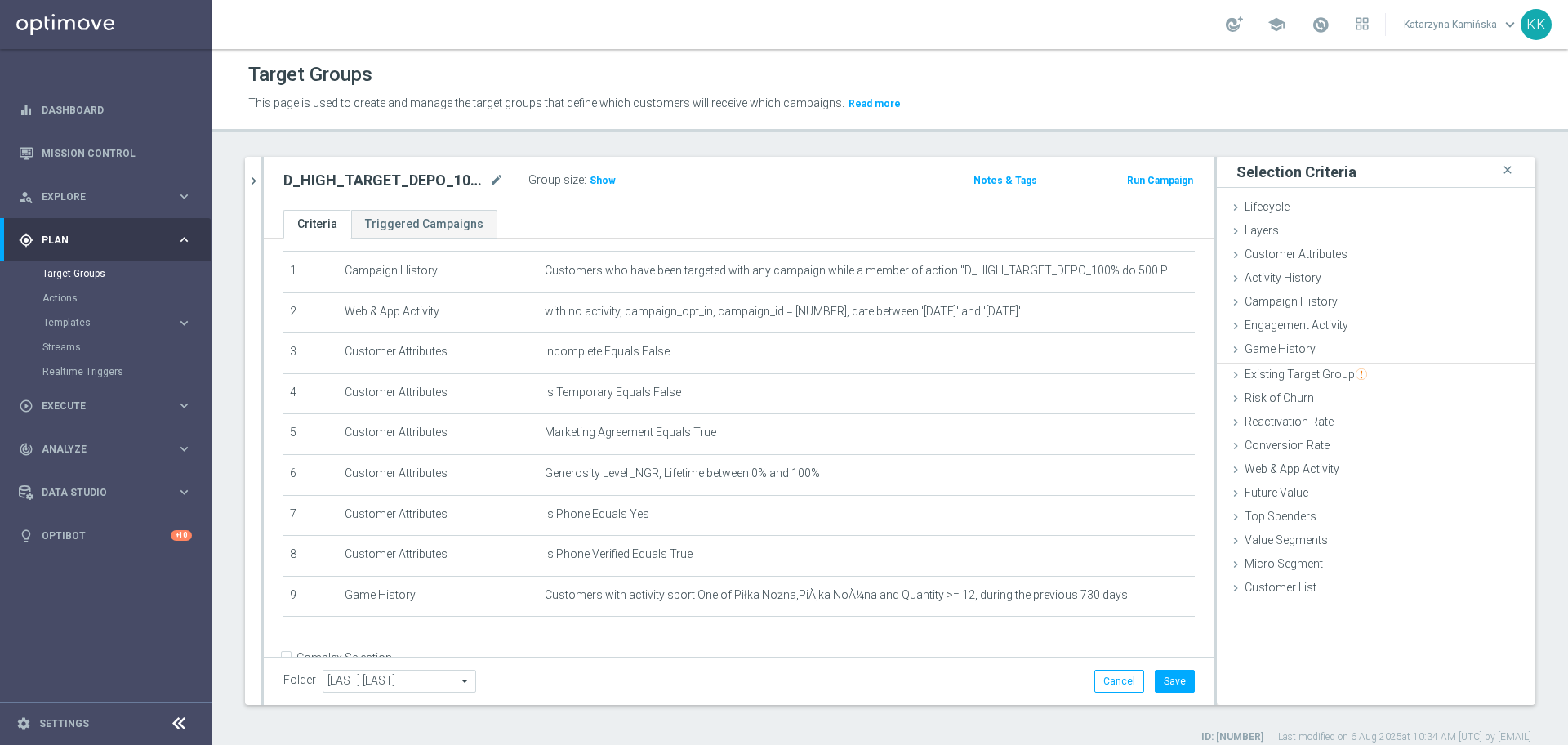 scroll, scrollTop: 0, scrollLeft: 0, axis: both 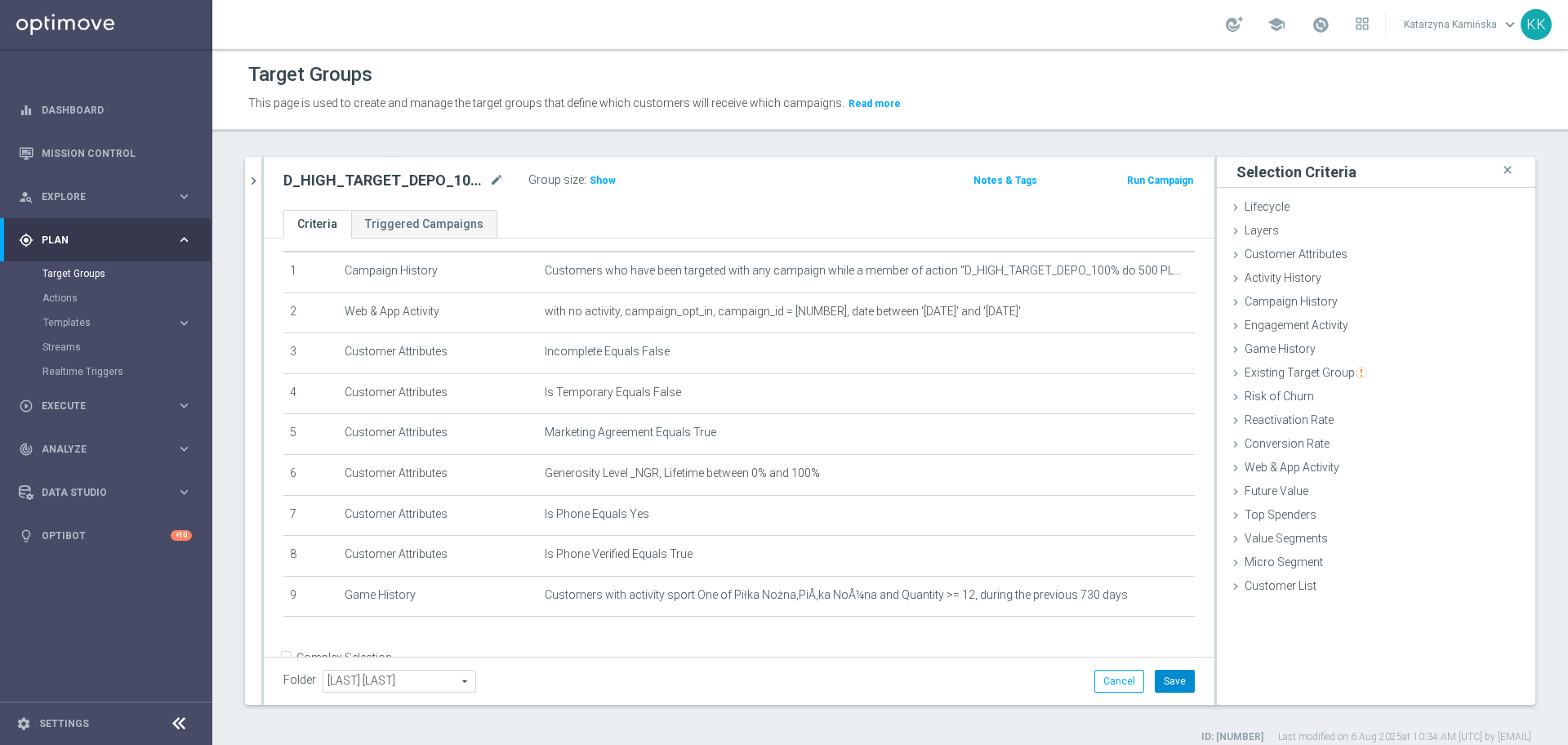 click on "Save" 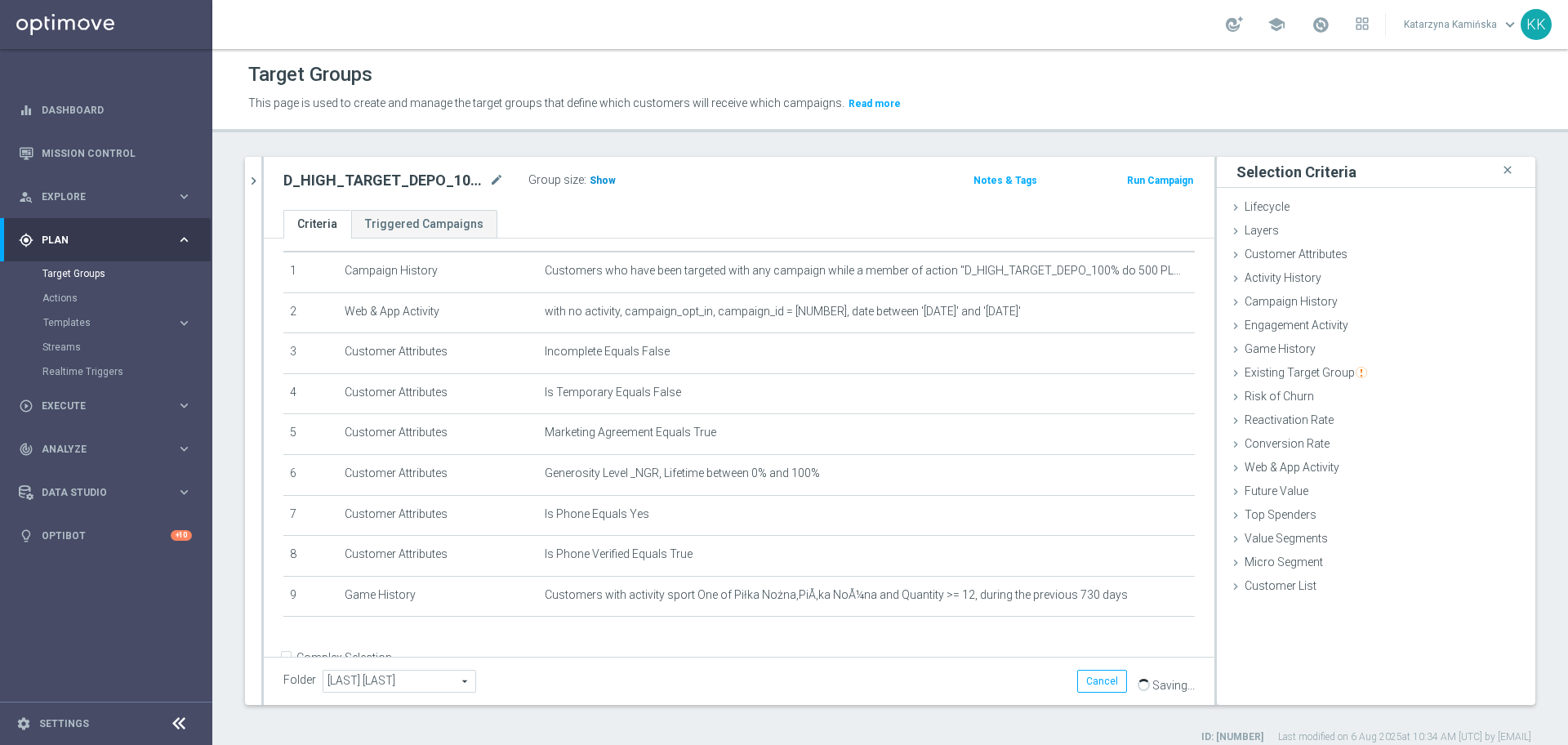 click on "Show" 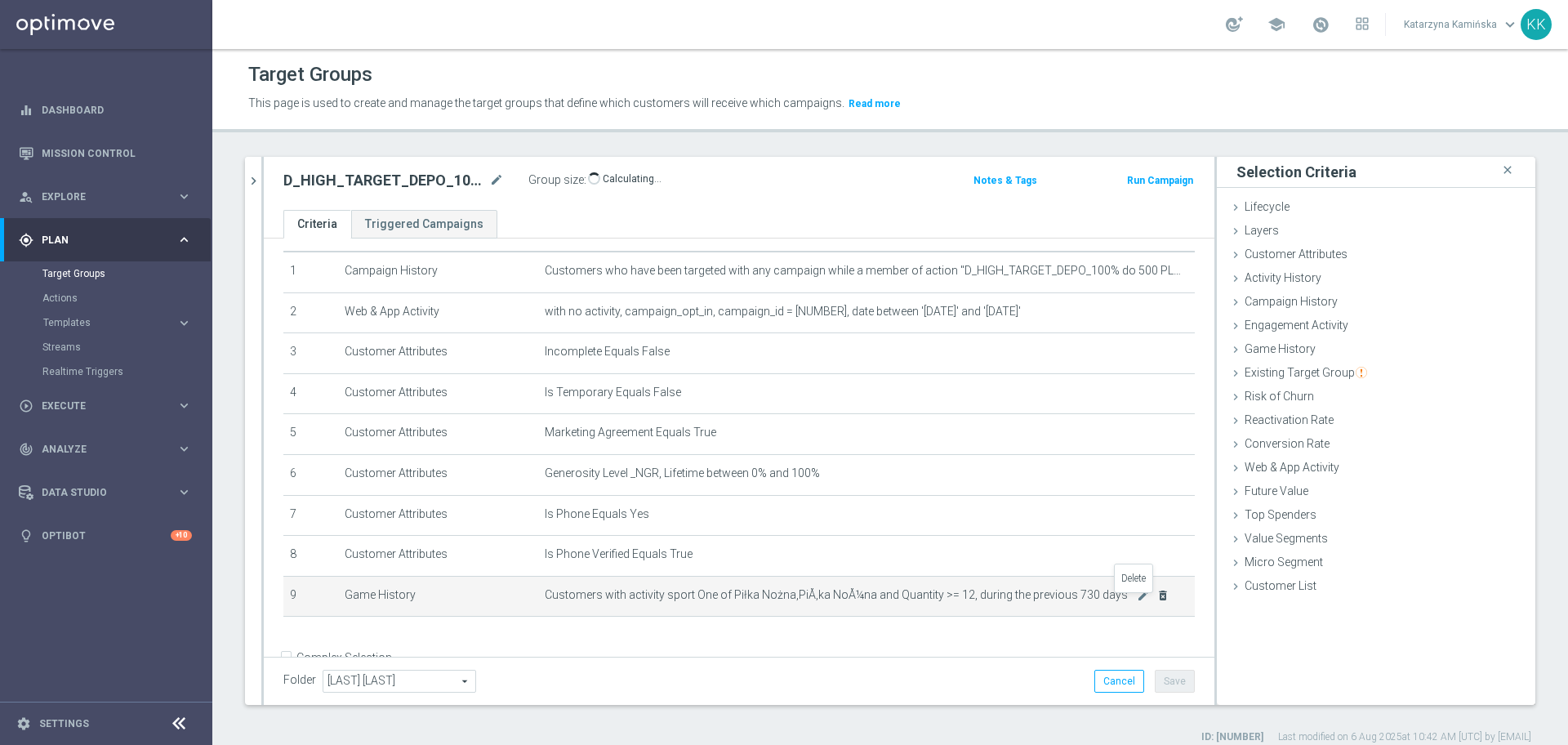 click on "delete_forever" 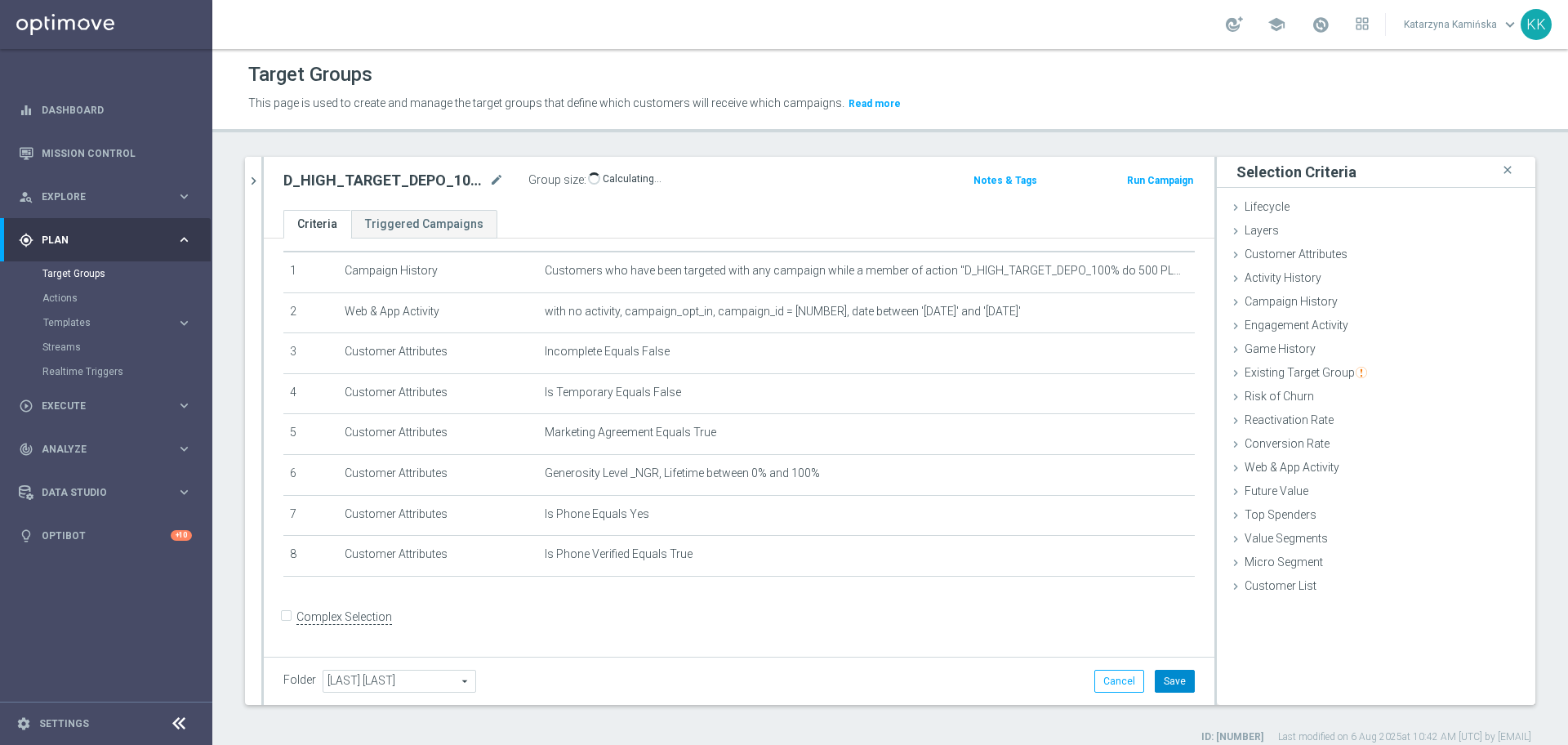 click on "Save" 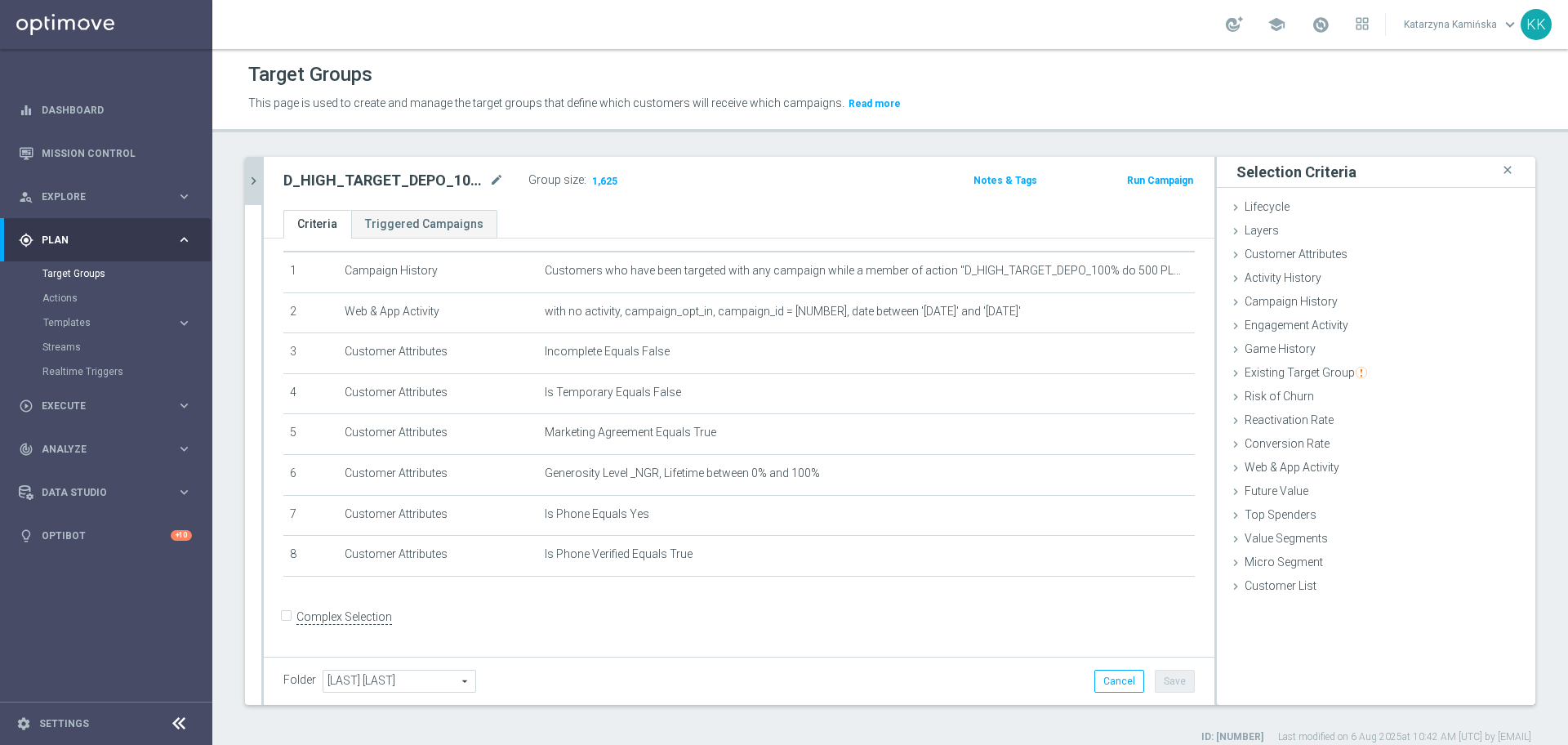 click on "chevron_right" 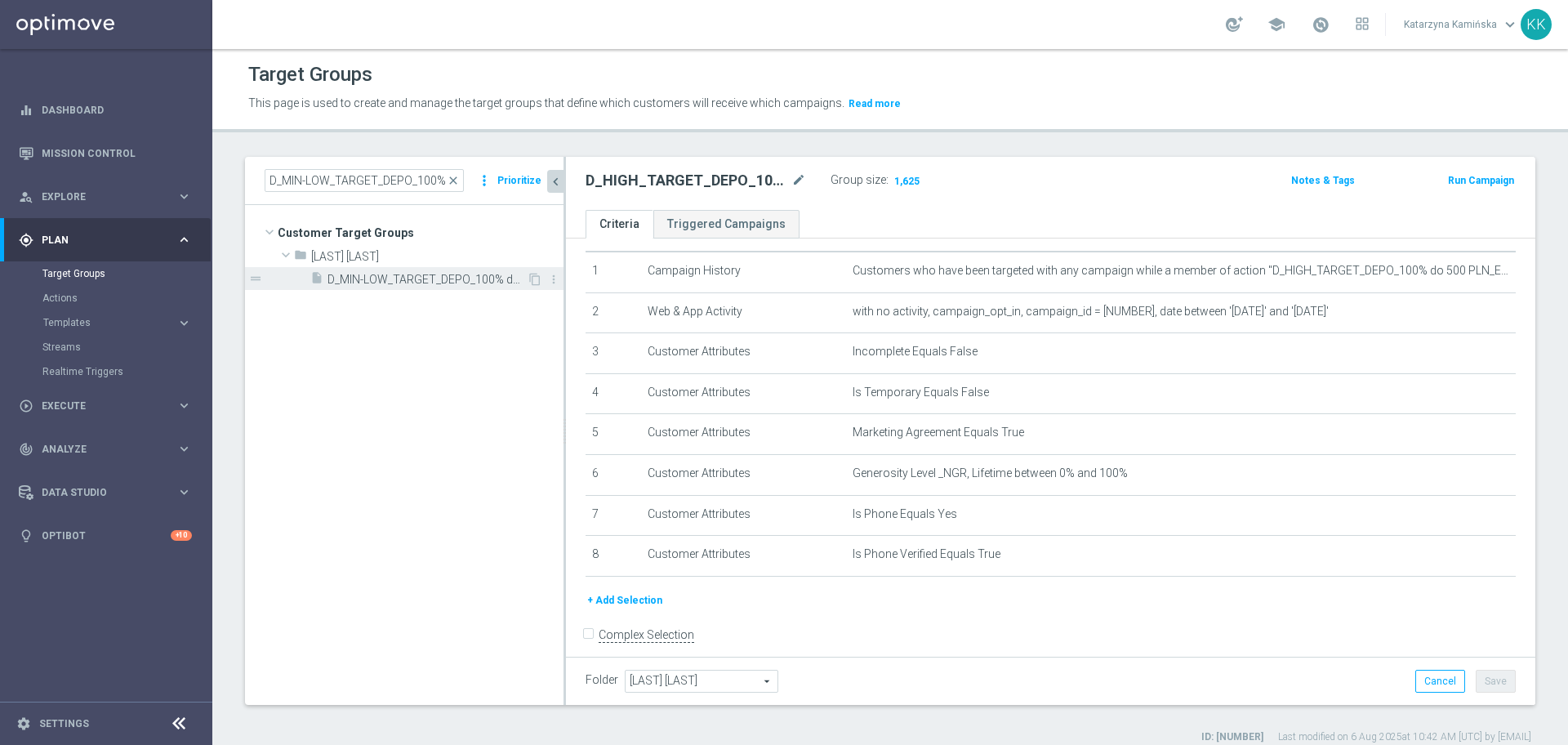 click on "D_MIN-LOW_TARGET_DEPO_100% do 100 PLN_ELEPESA_050825_SMS" at bounding box center (427, 279) 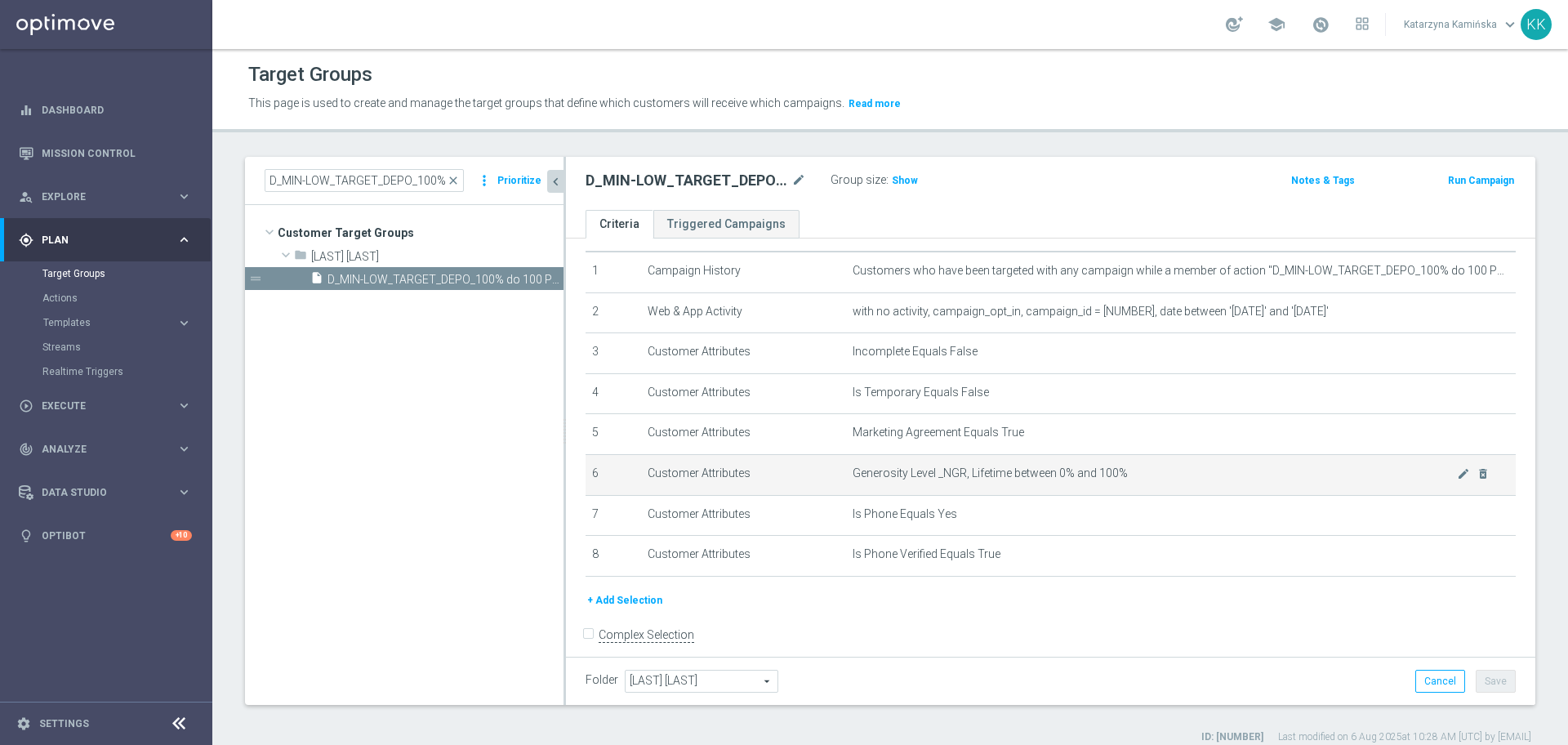 scroll, scrollTop: 0, scrollLeft: 0, axis: both 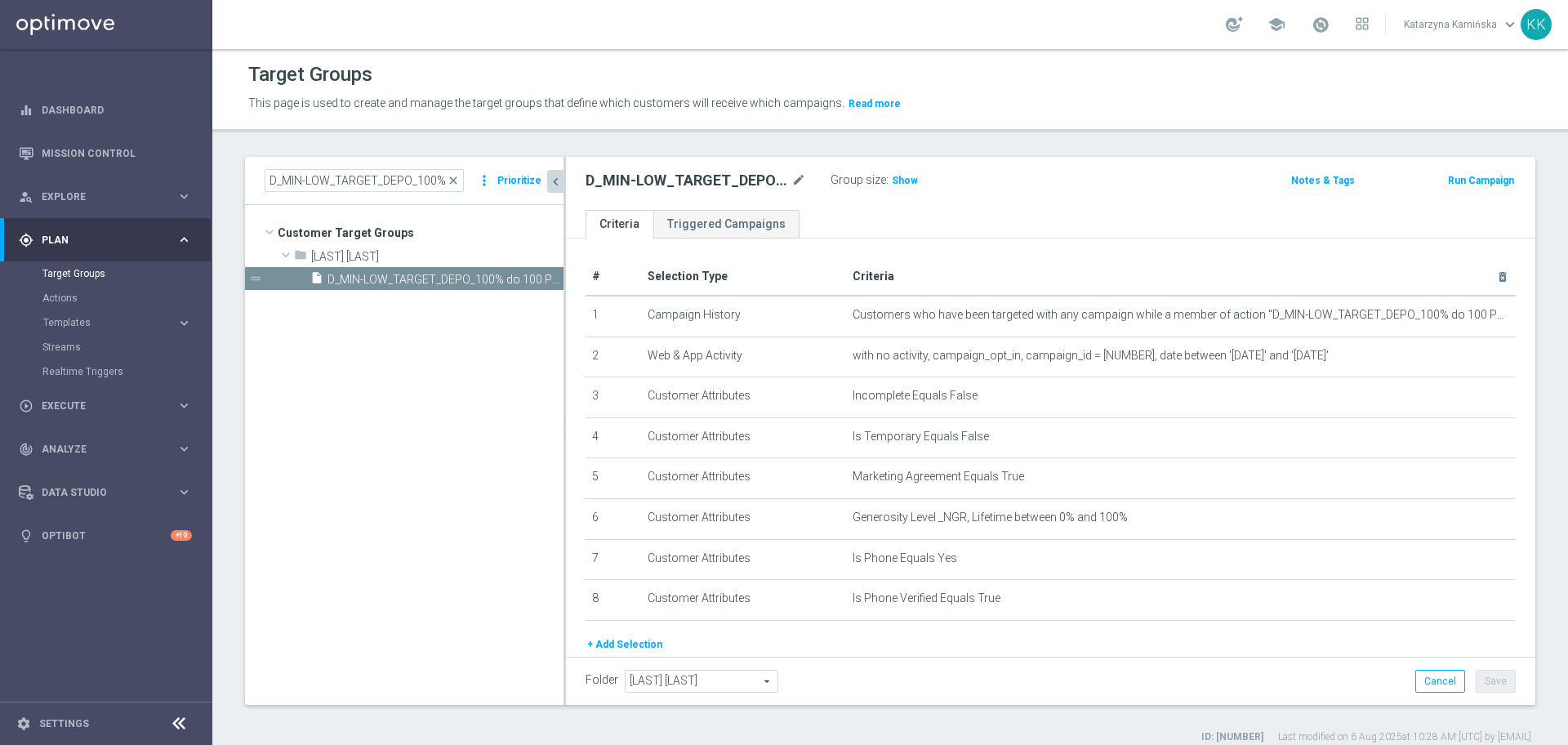 click on "+ Add Selection" 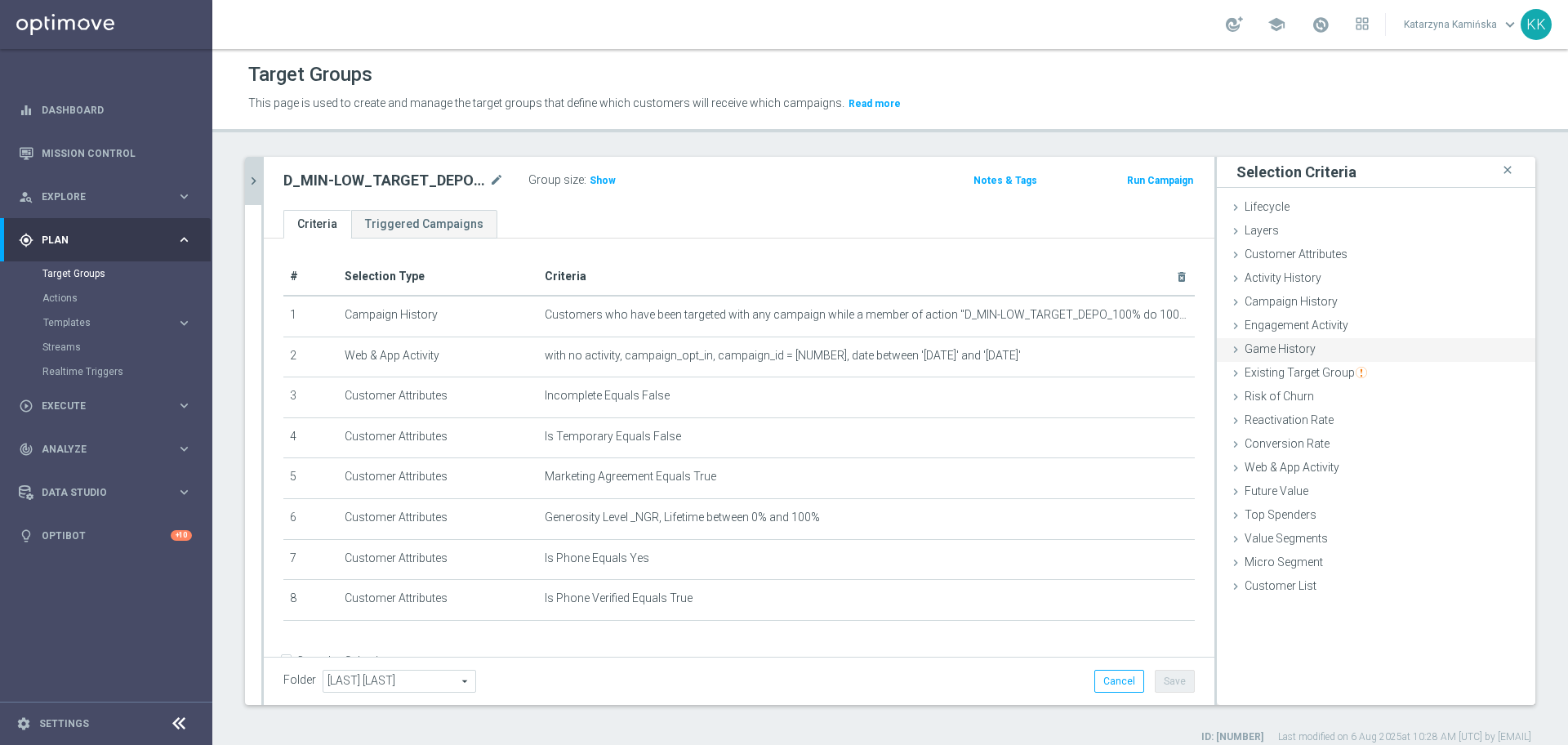 click on "Game History
done
selection saved" at bounding box center [1376, 350] 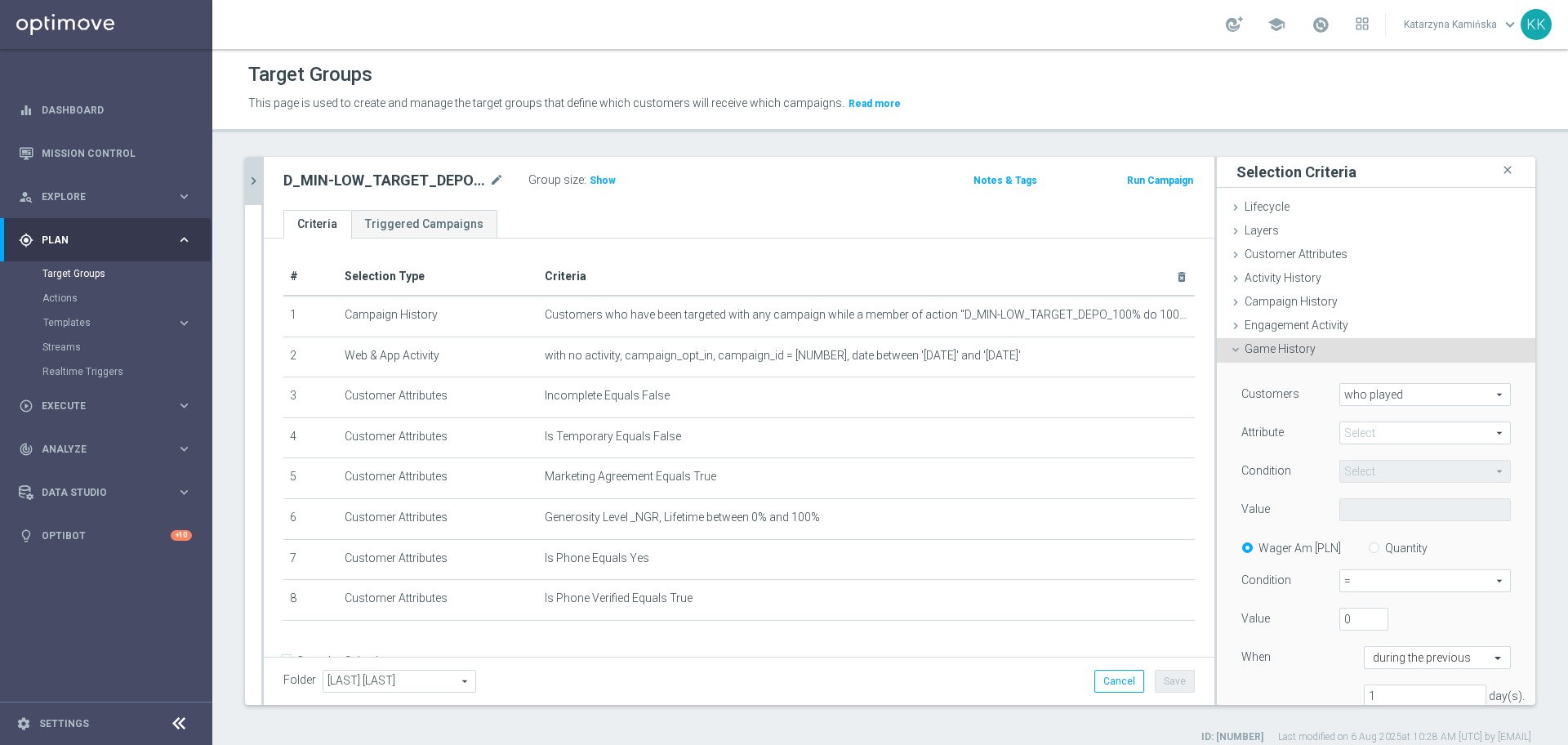 click on "Customers
who played
who played
arrow_drop_down
search
Attribute
Select
arrow_drop_down
search
Condition" at bounding box center [1376, 551] 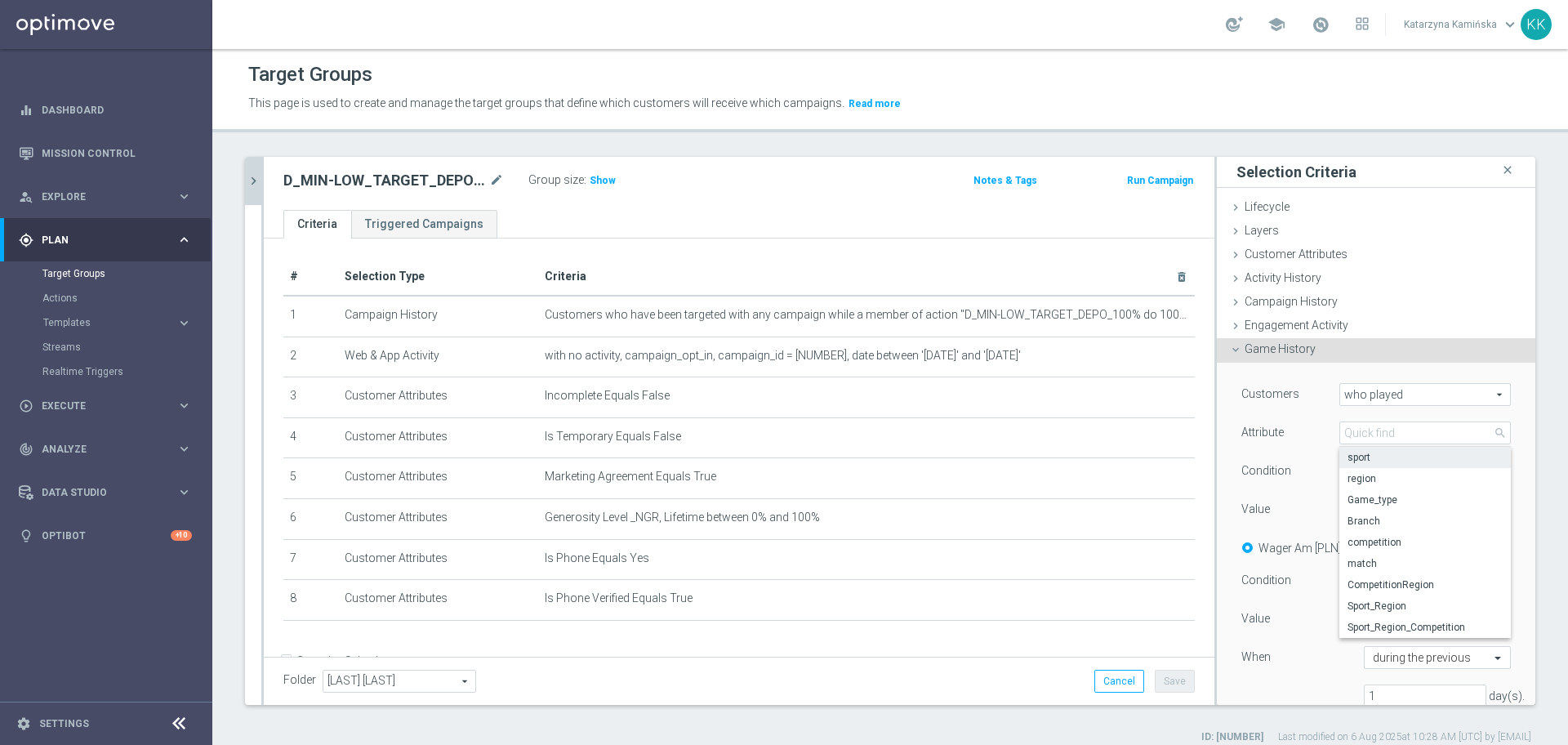 click on "sport" at bounding box center [1425, 457] 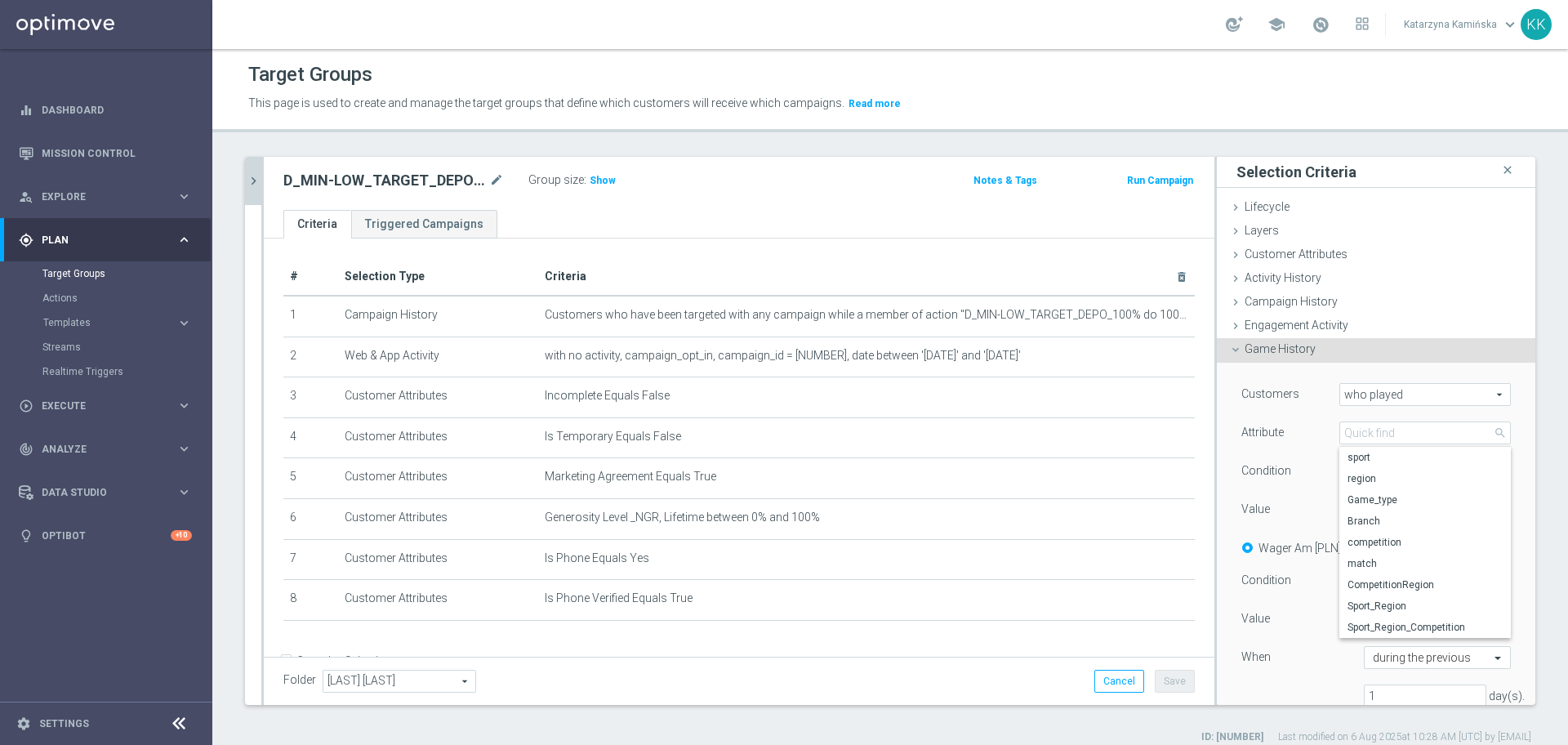 type on "sport" 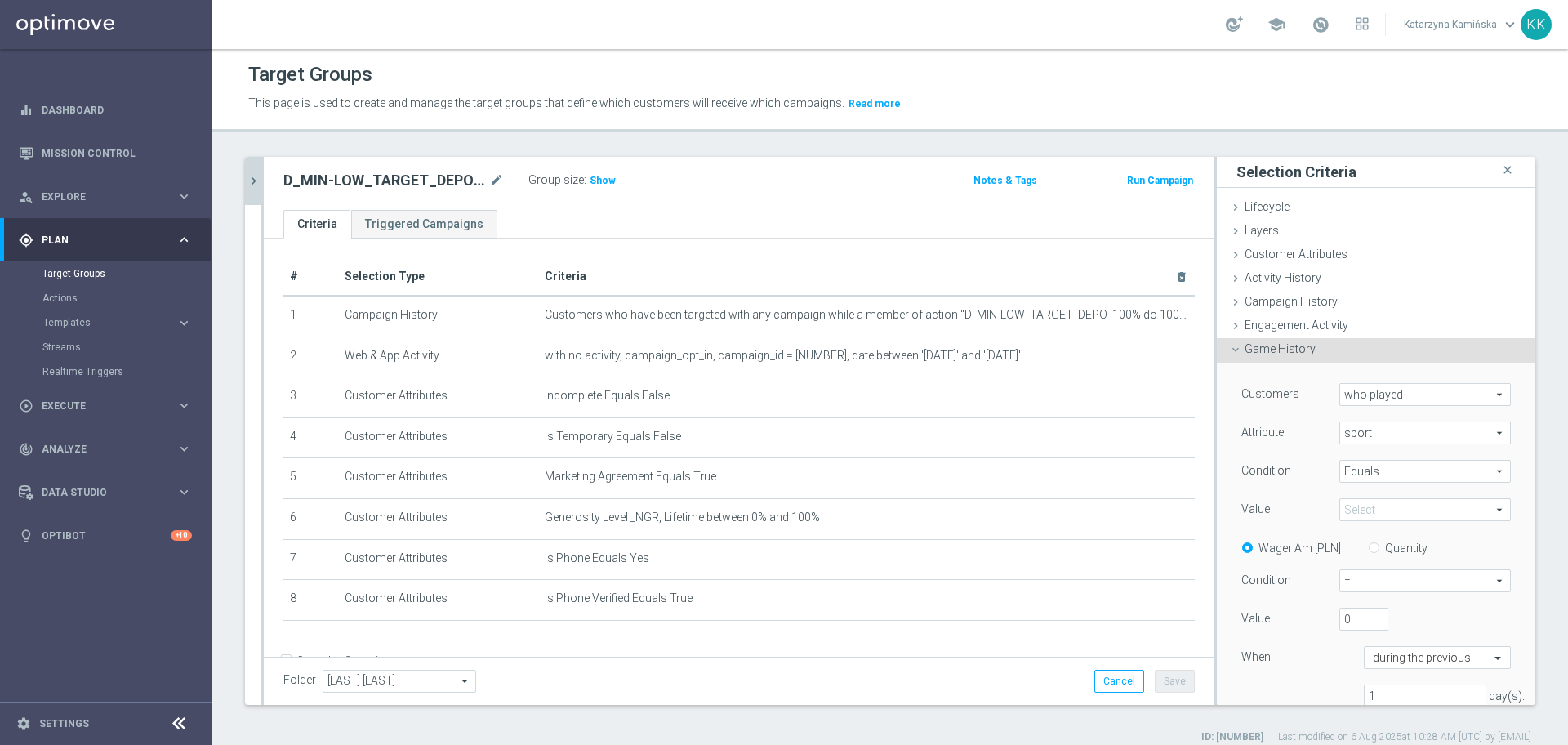 click on "Equals" at bounding box center [1425, 471] 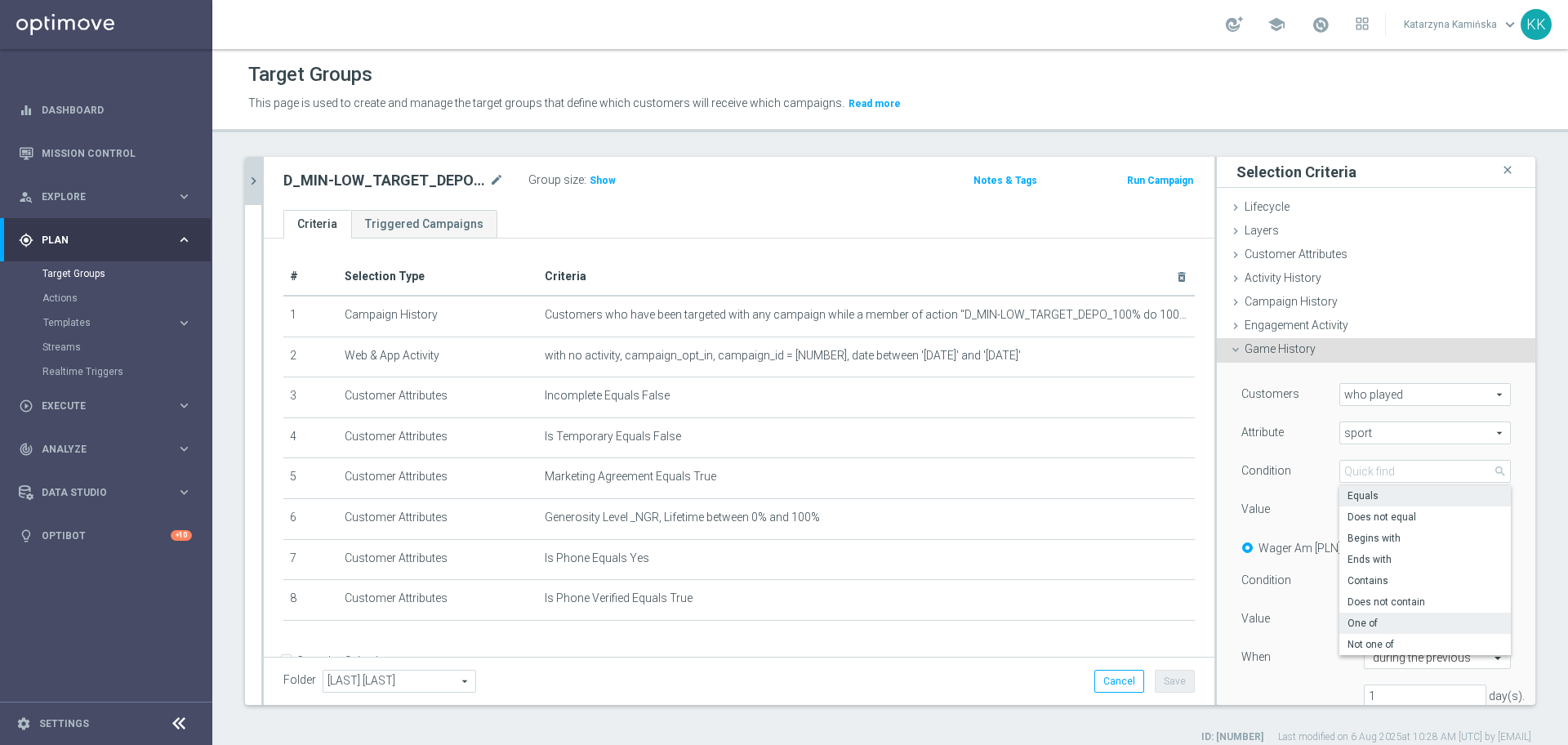 click on "One of" at bounding box center [1425, 623] 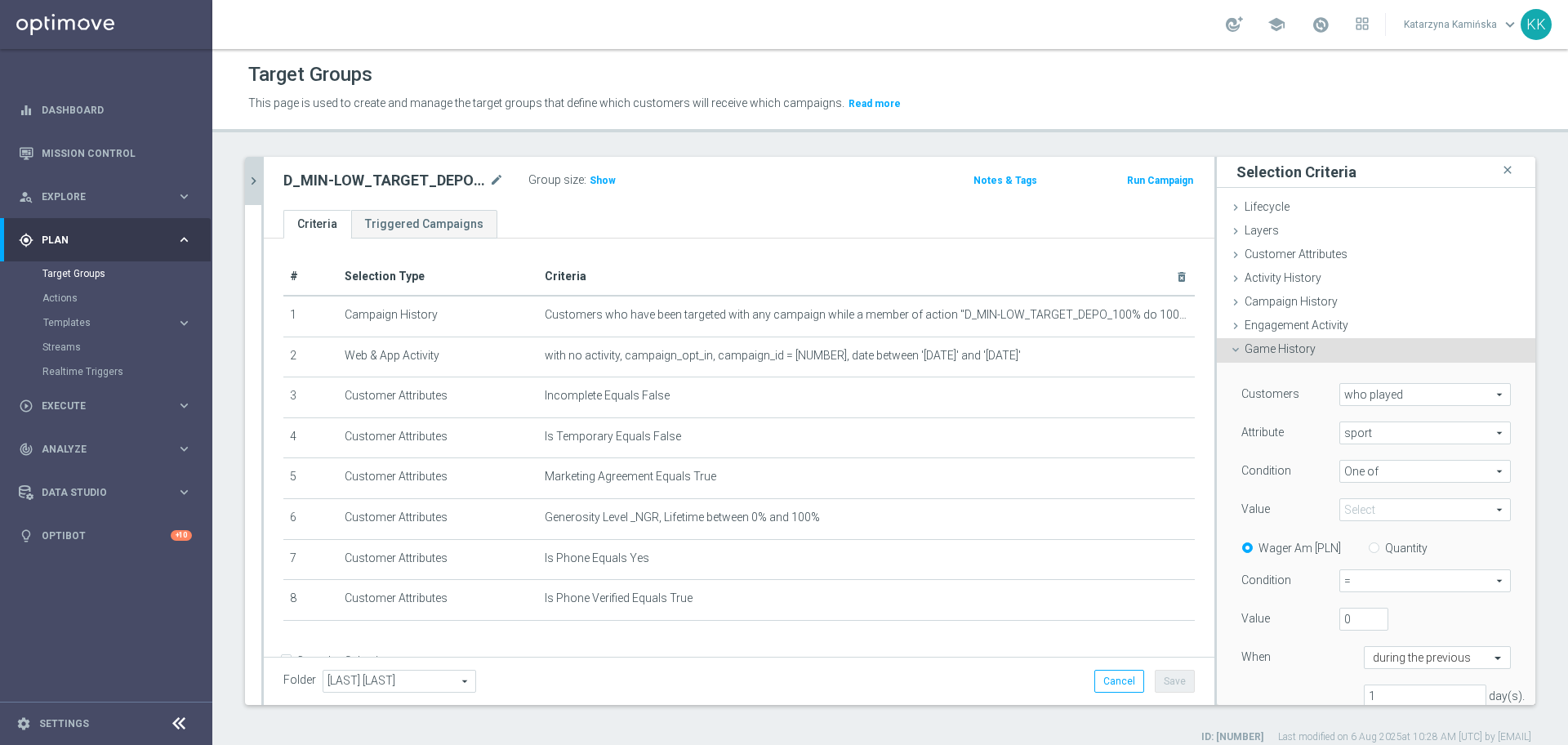 click at bounding box center (1425, 510) 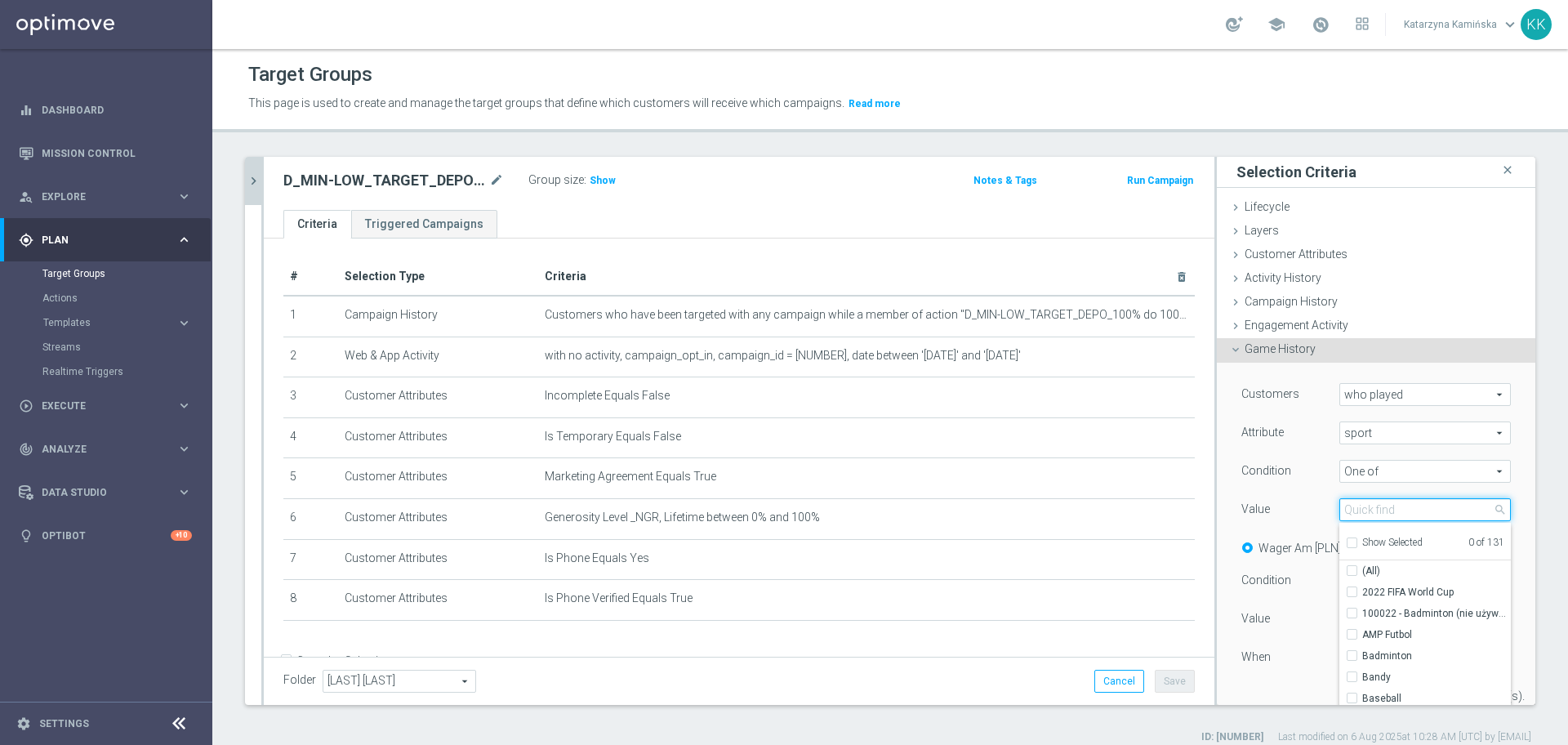 click at bounding box center (1425, 510) 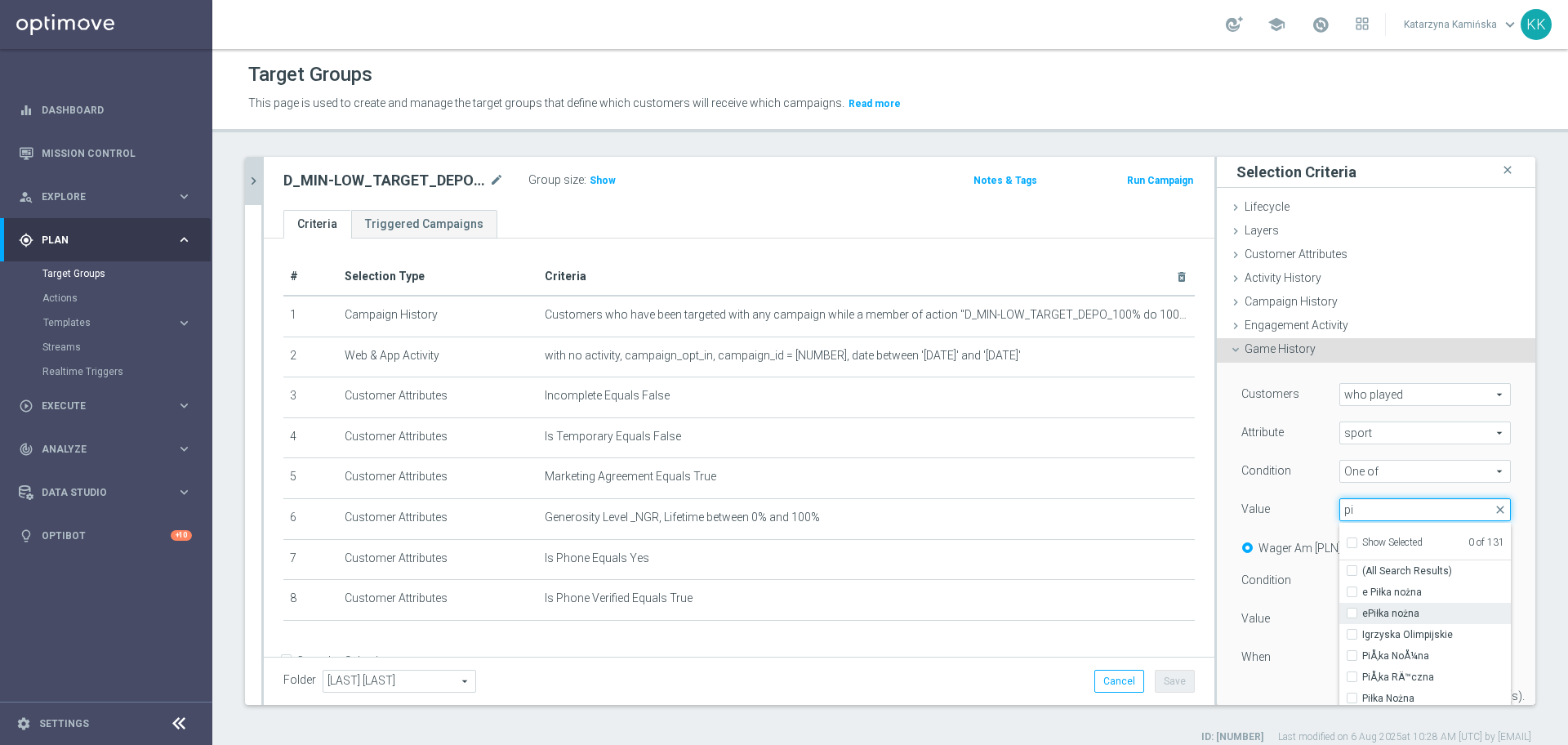 scroll, scrollTop: 204, scrollLeft: 0, axis: vertical 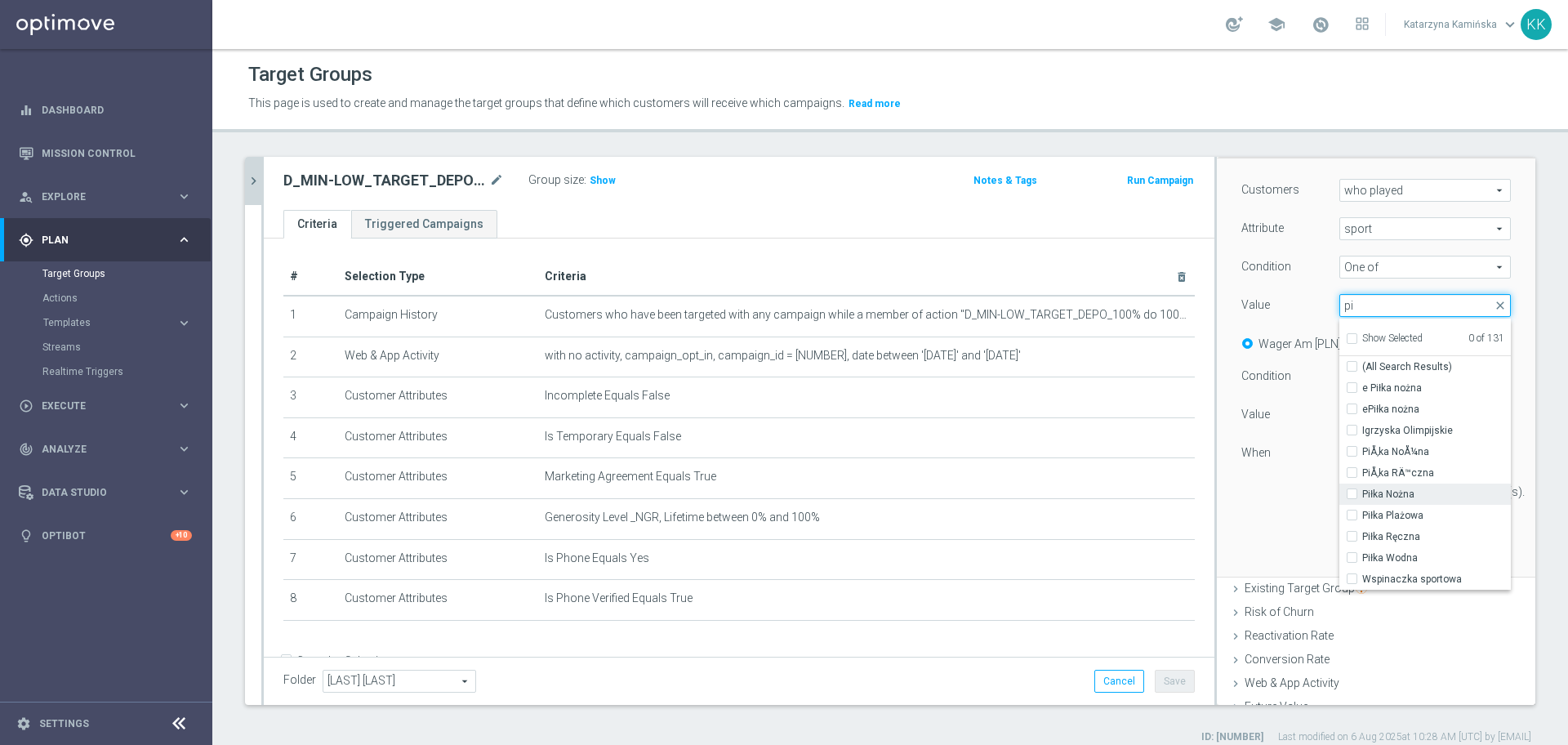type on "pi" 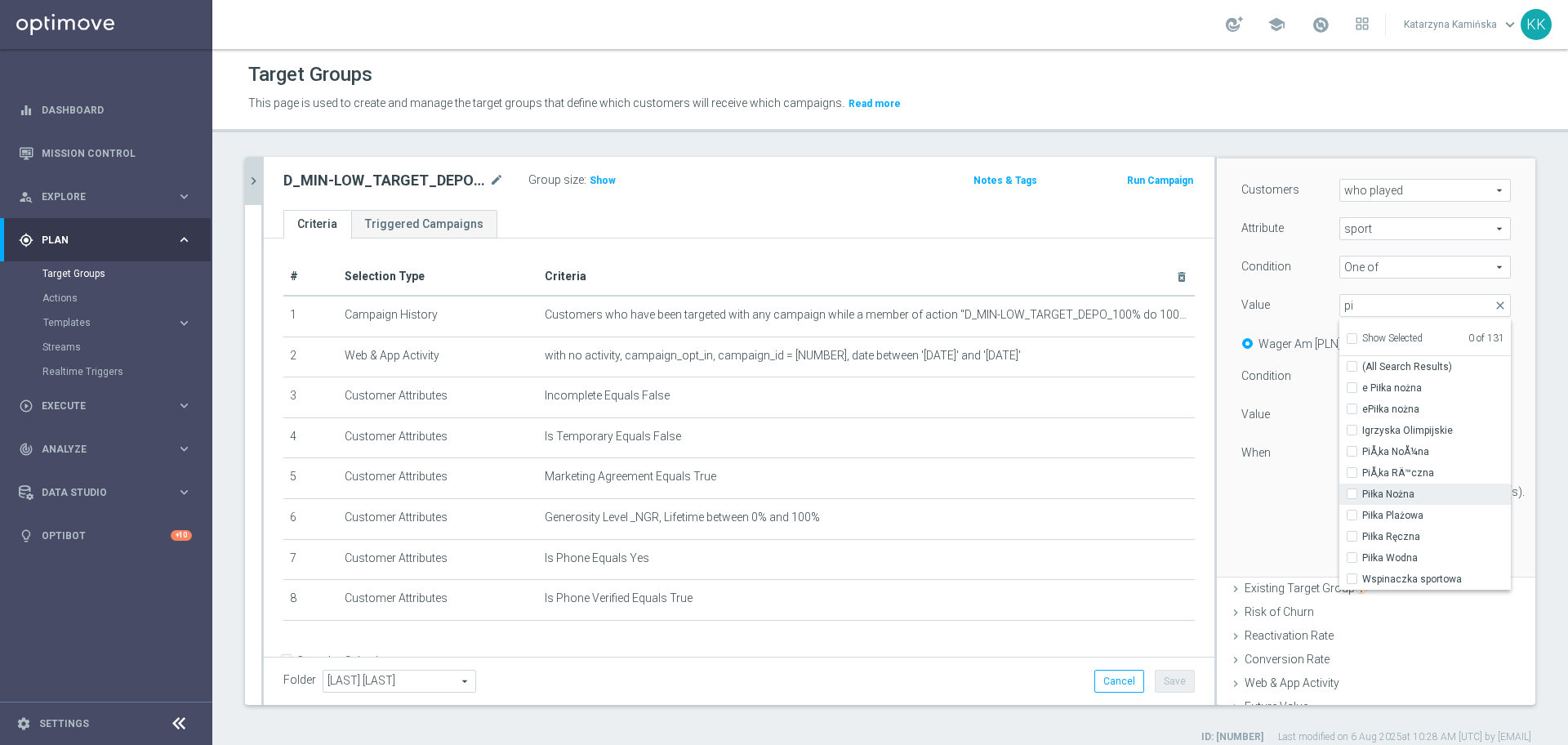 click on "Piłka Nożna" at bounding box center [1356, 494] 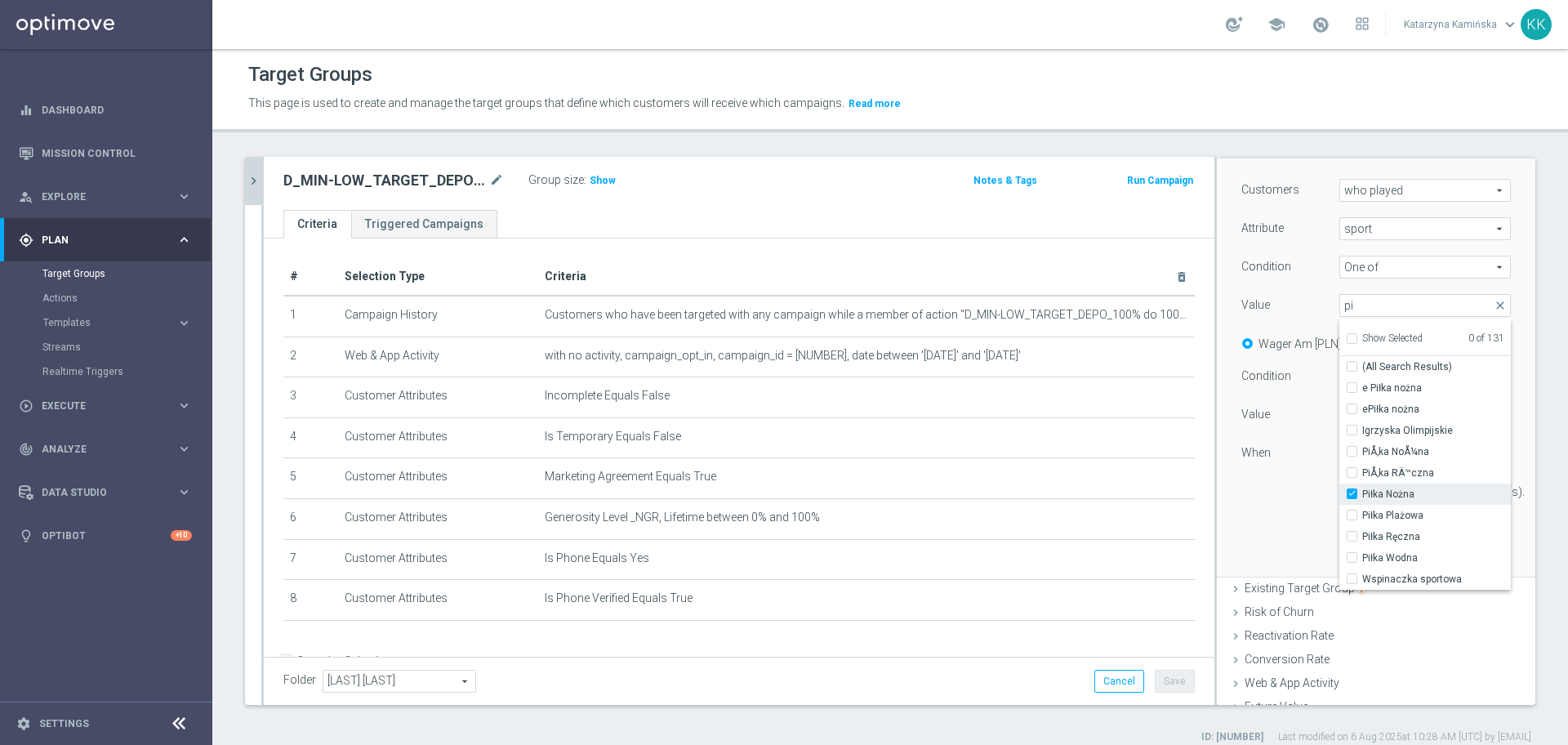 checkbox on "true" 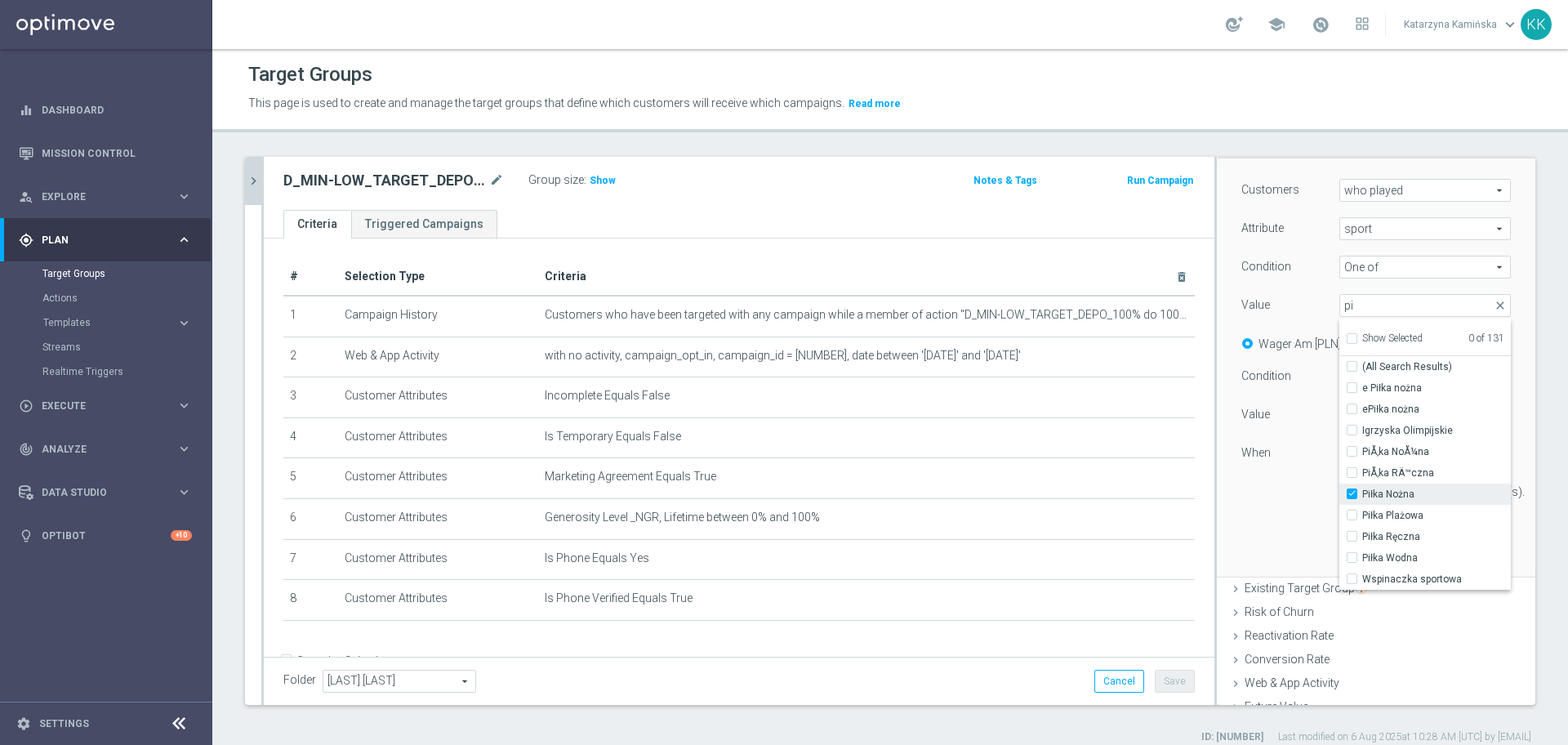 type on "Piłka Nożna" 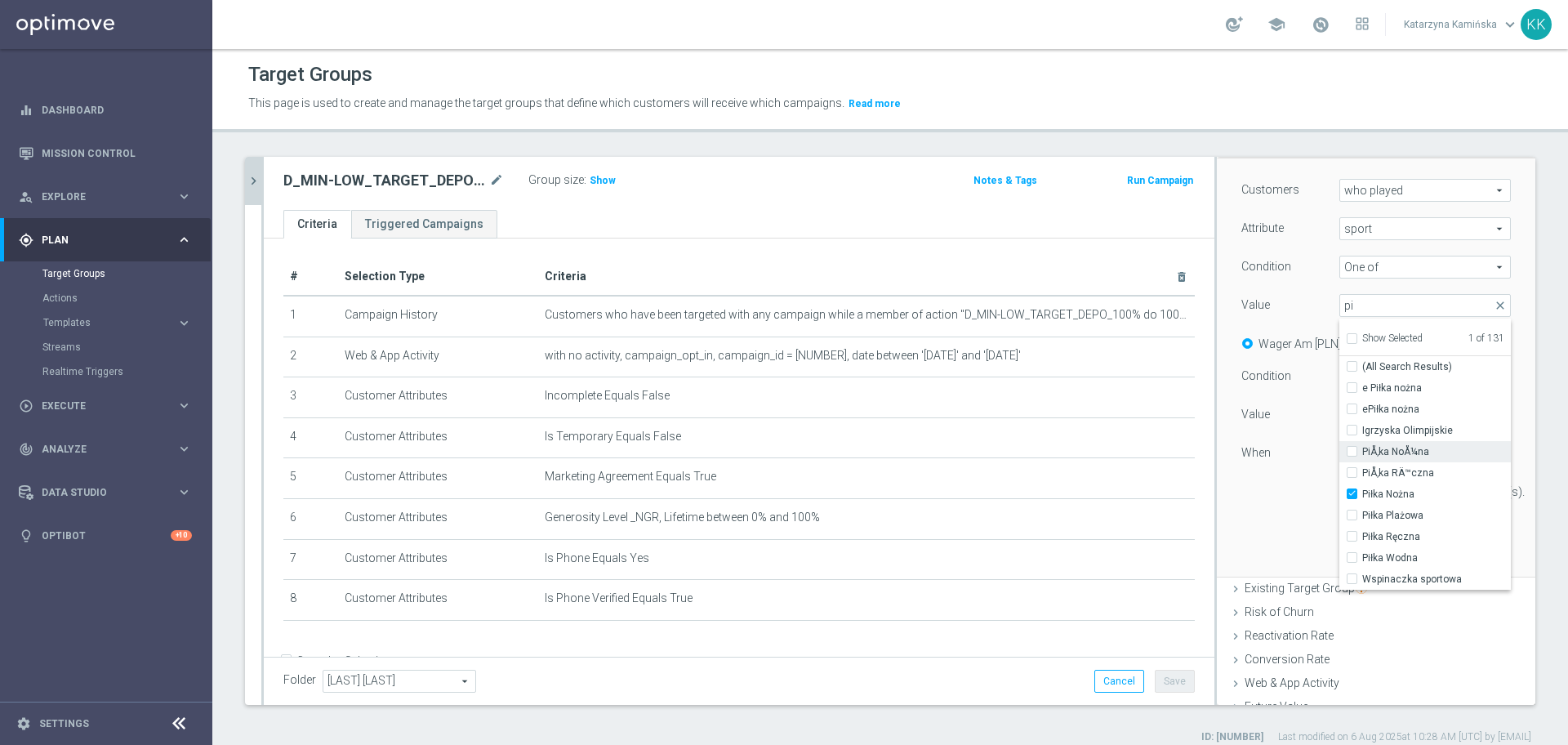 click on "PiÅ‚ka NoÅ¼na" at bounding box center [1356, 452] 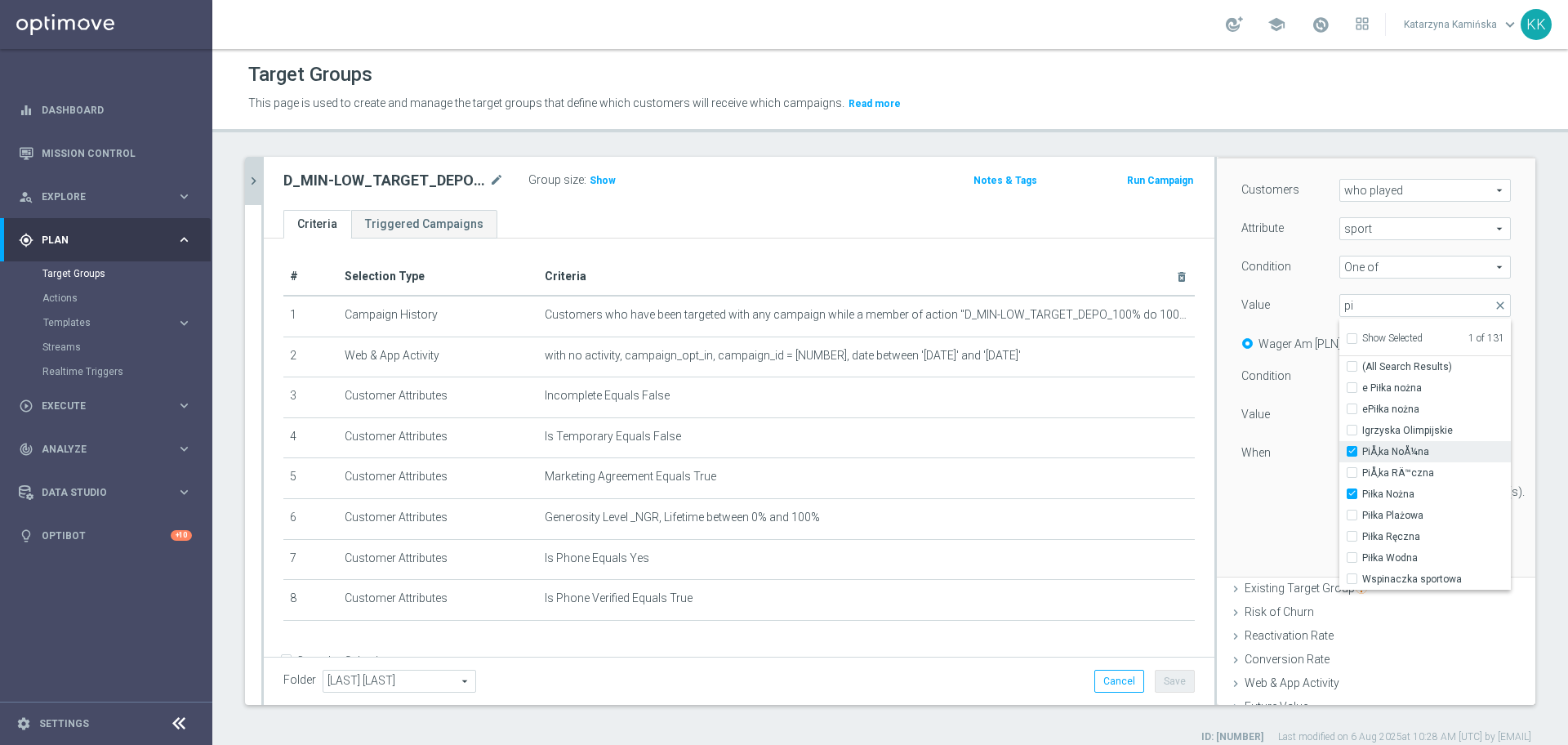 checkbox on "true" 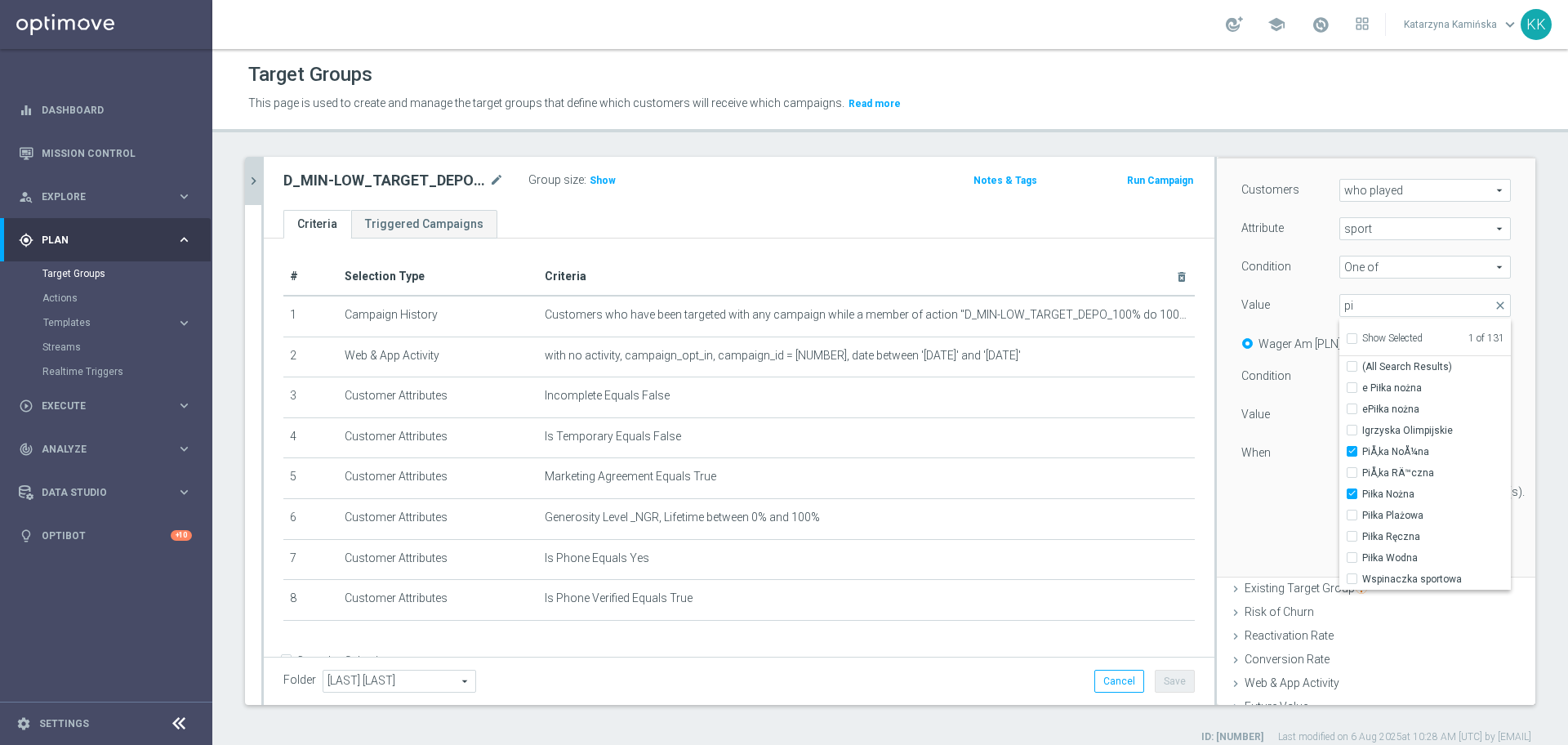 type on "Selected 2 of 131" 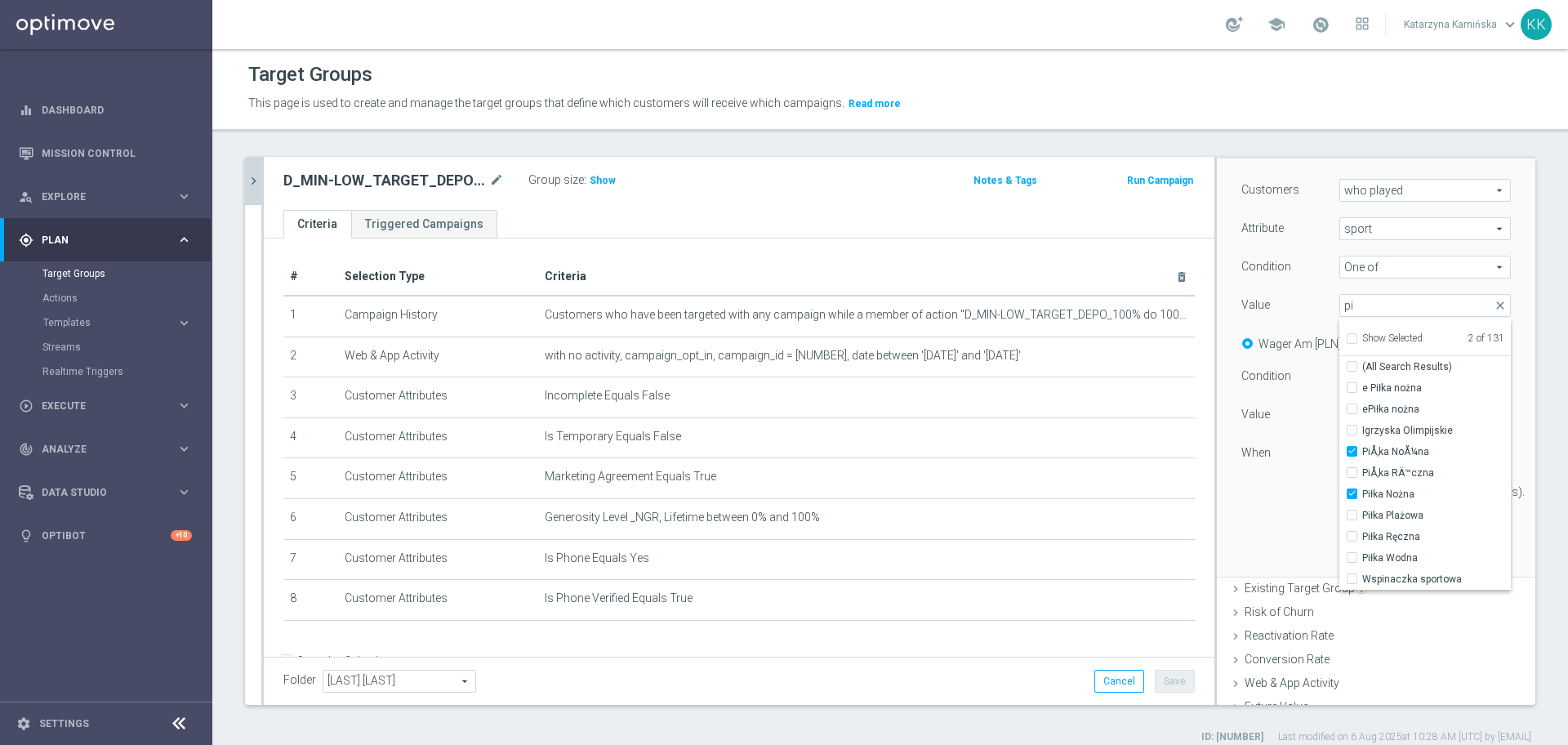 click on "Customers
who played
who played
arrow_drop_down
search
Attribute
sport
sport
arrow_drop_down
search
Condition
One of" at bounding box center (1376, 367) 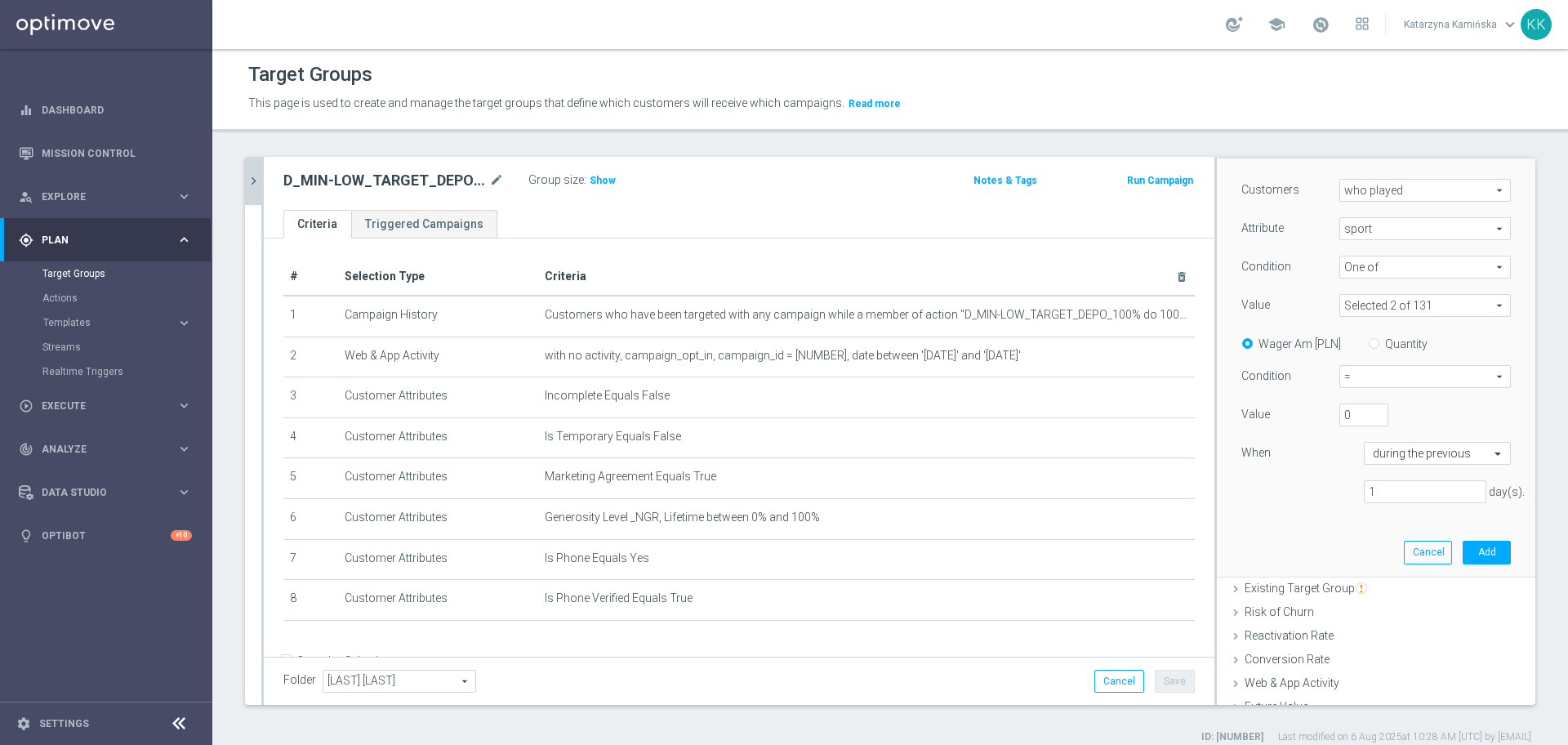 click on "Quantity" at bounding box center (1377, 341) 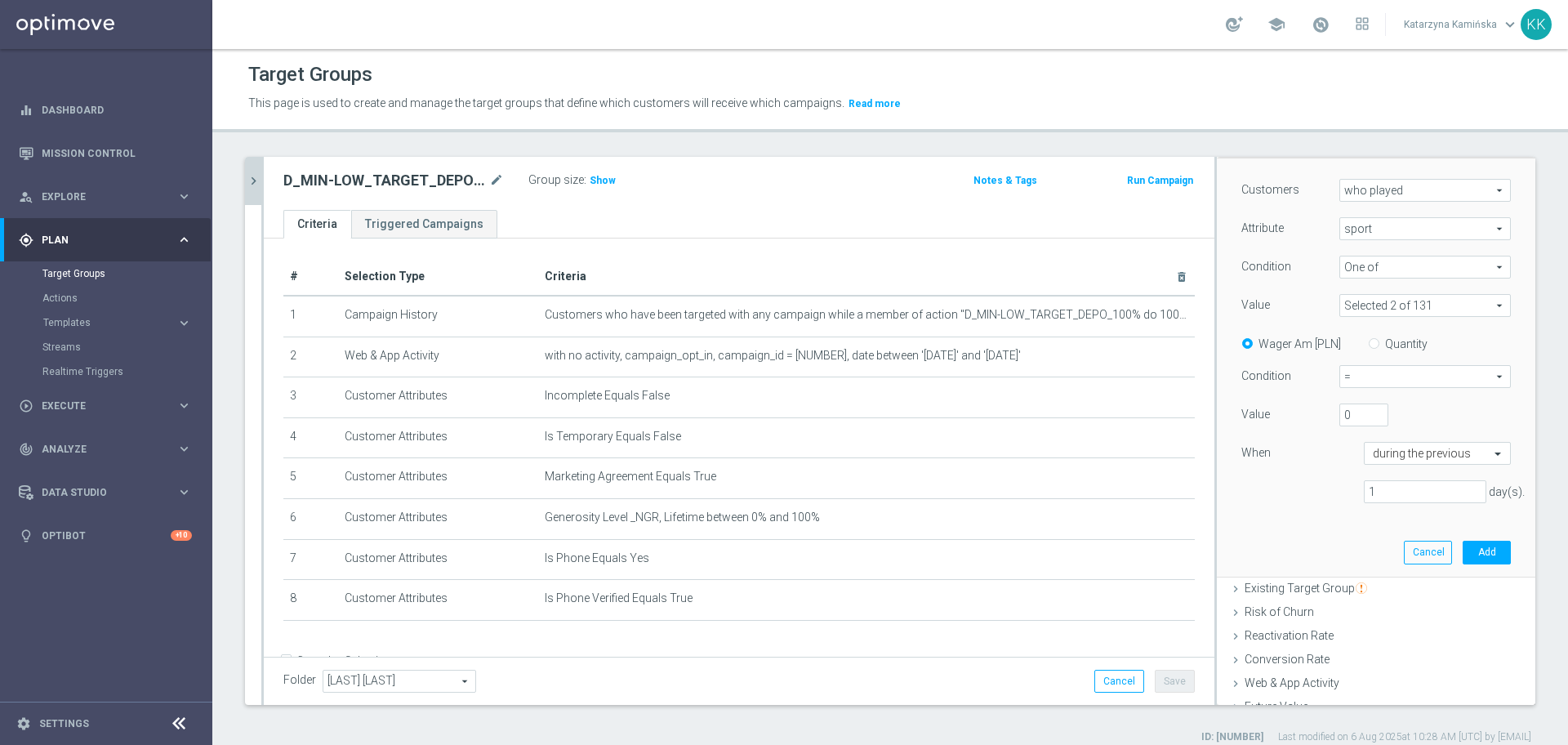 radio on "true" 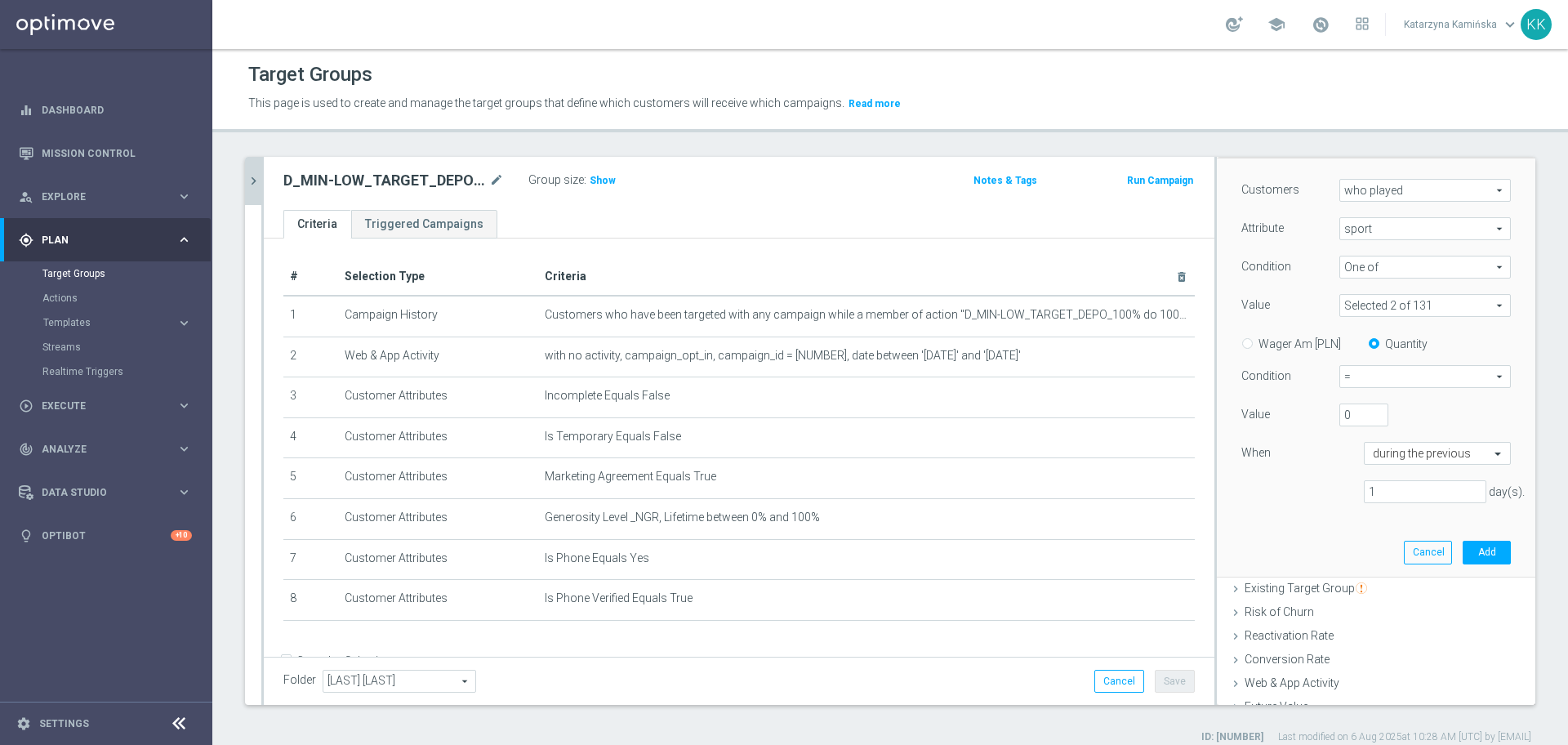 click on "=" at bounding box center (1425, 377) 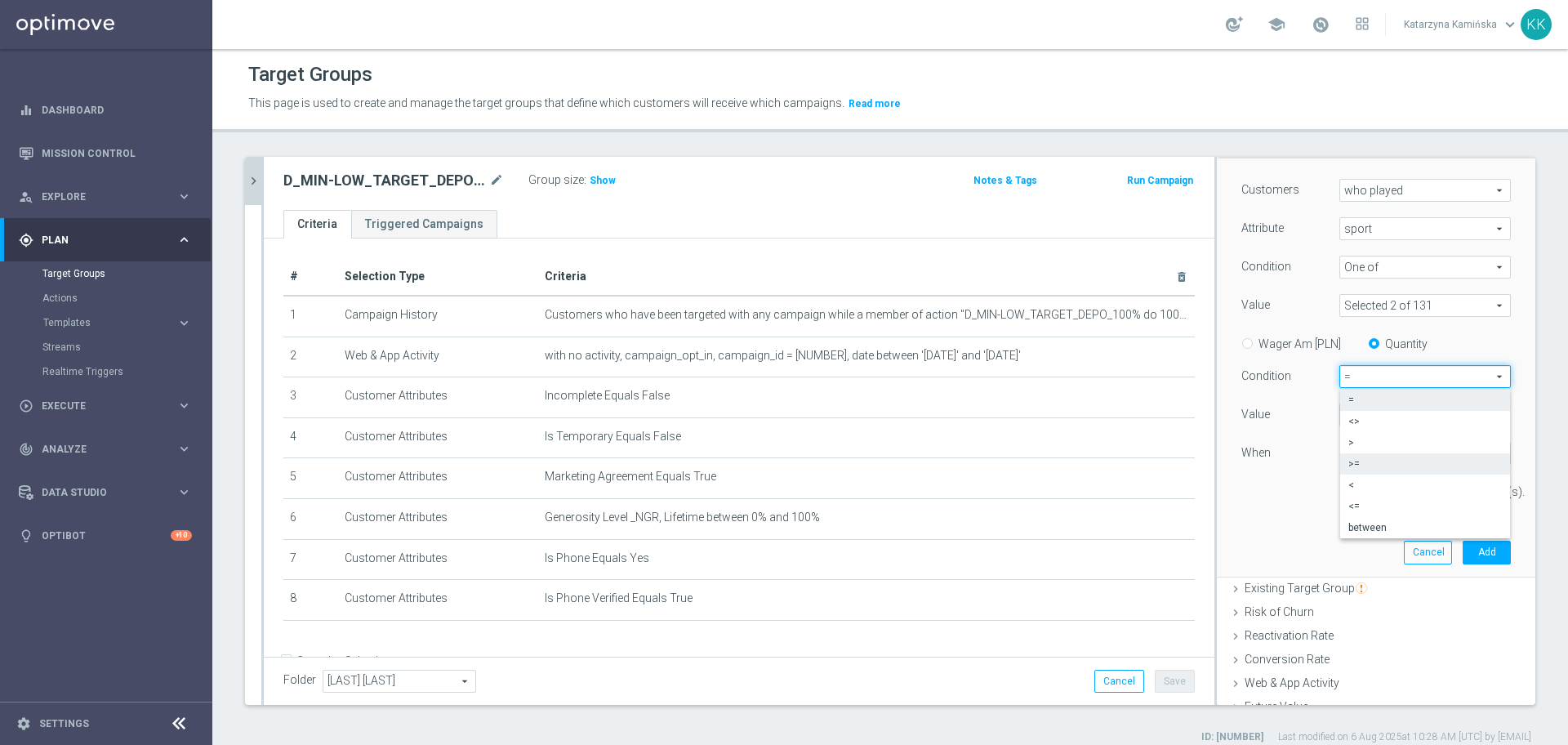 click on ">=" at bounding box center [1425, 464] 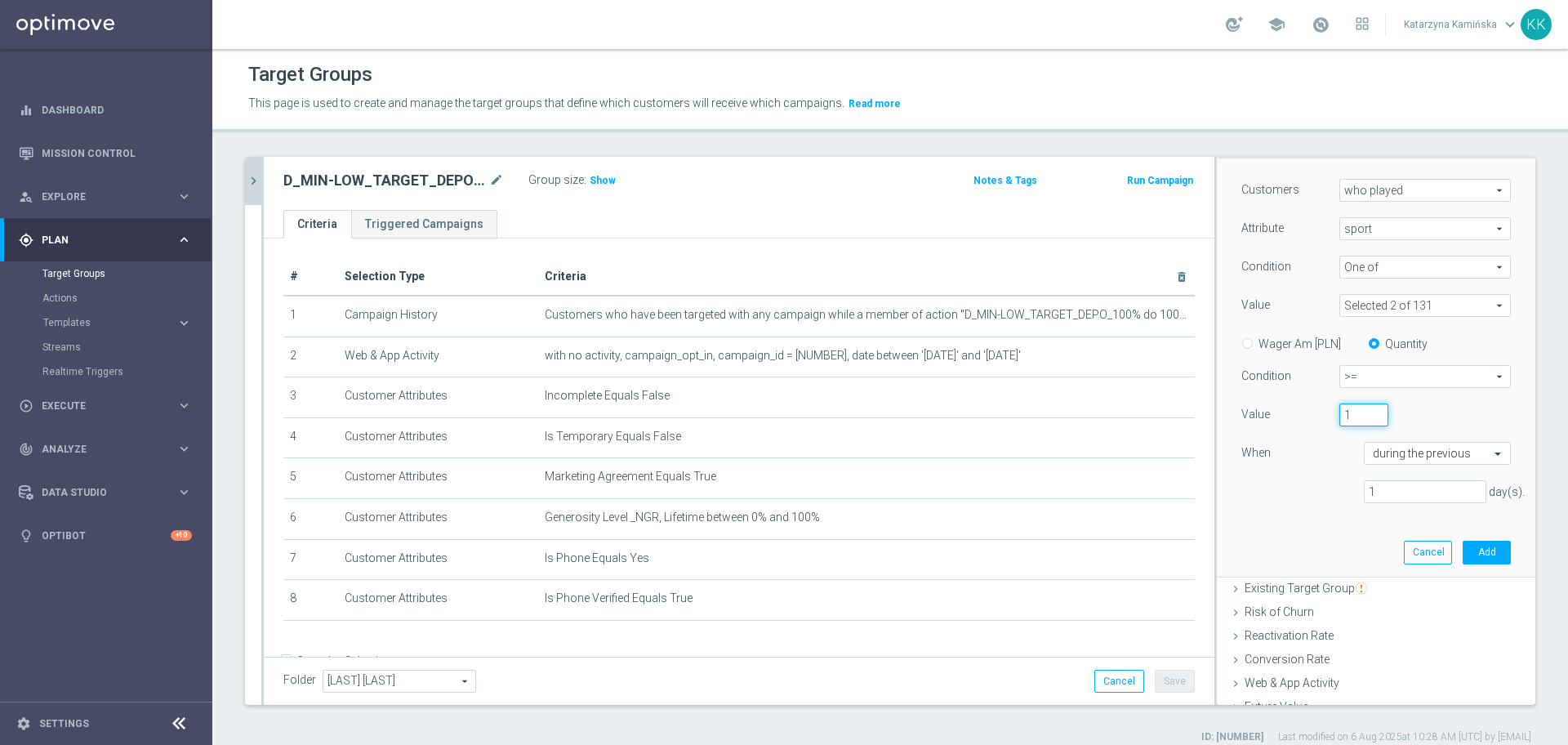 click on "1" at bounding box center [1364, 415] 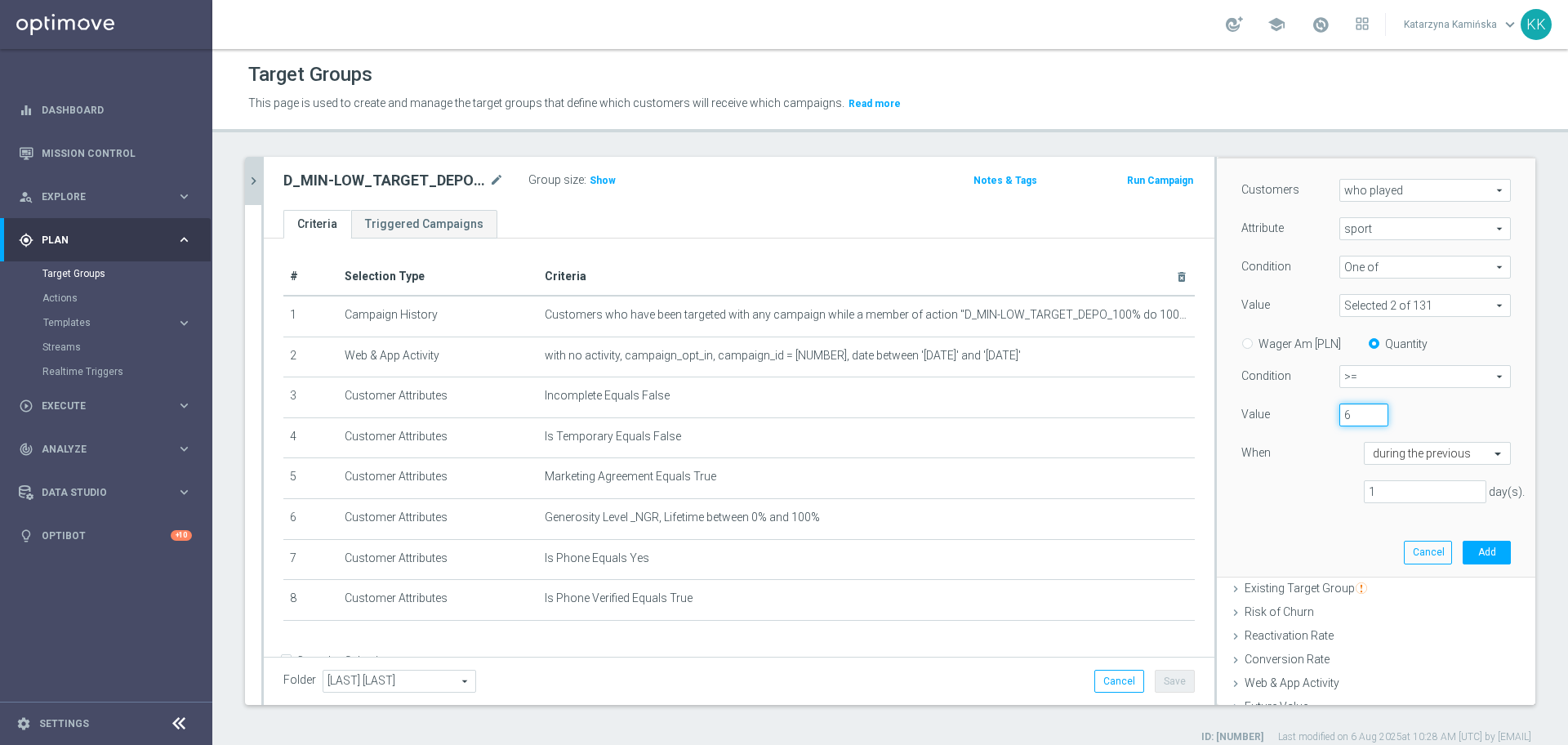type on "6" 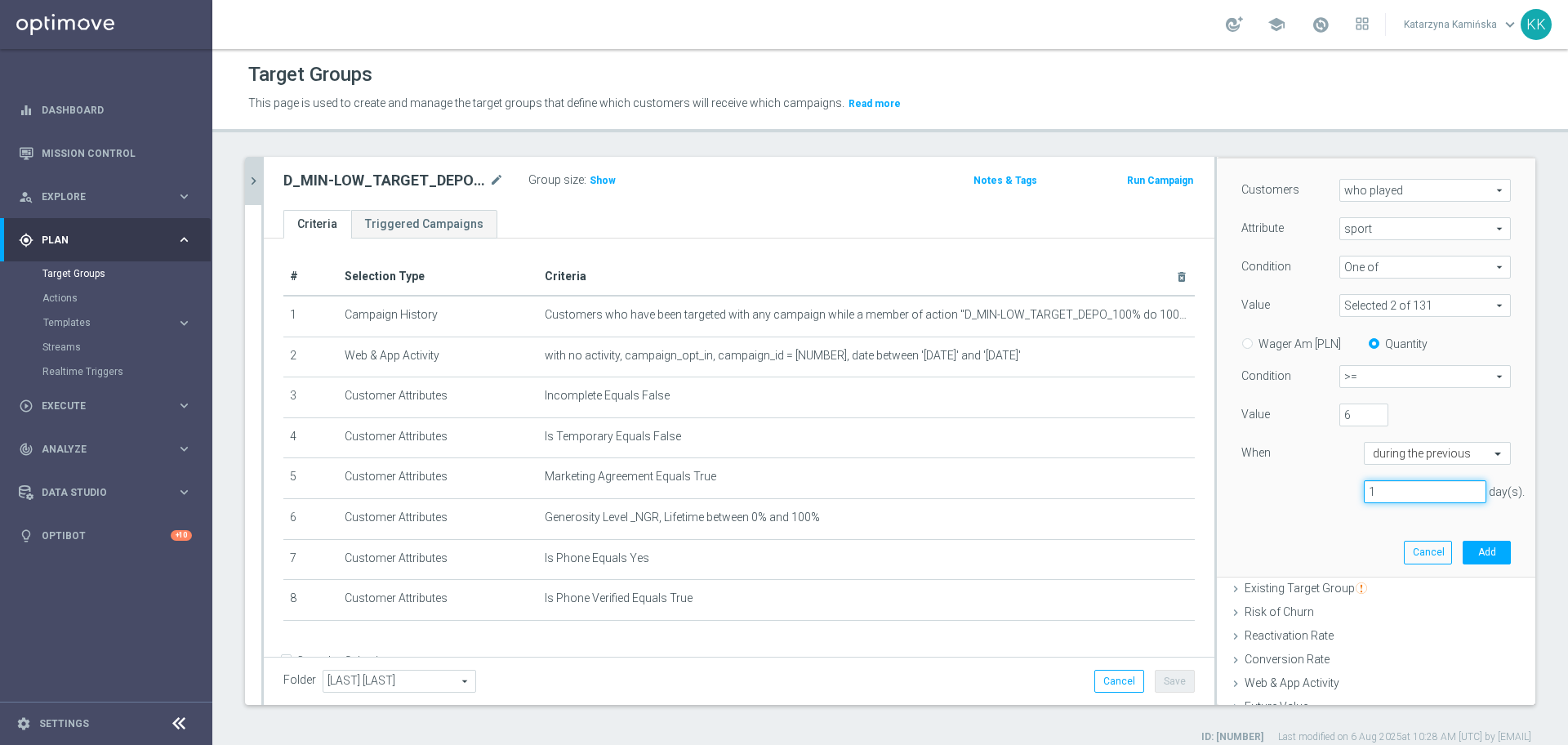 click on "1
day(s)." at bounding box center [1376, 492] 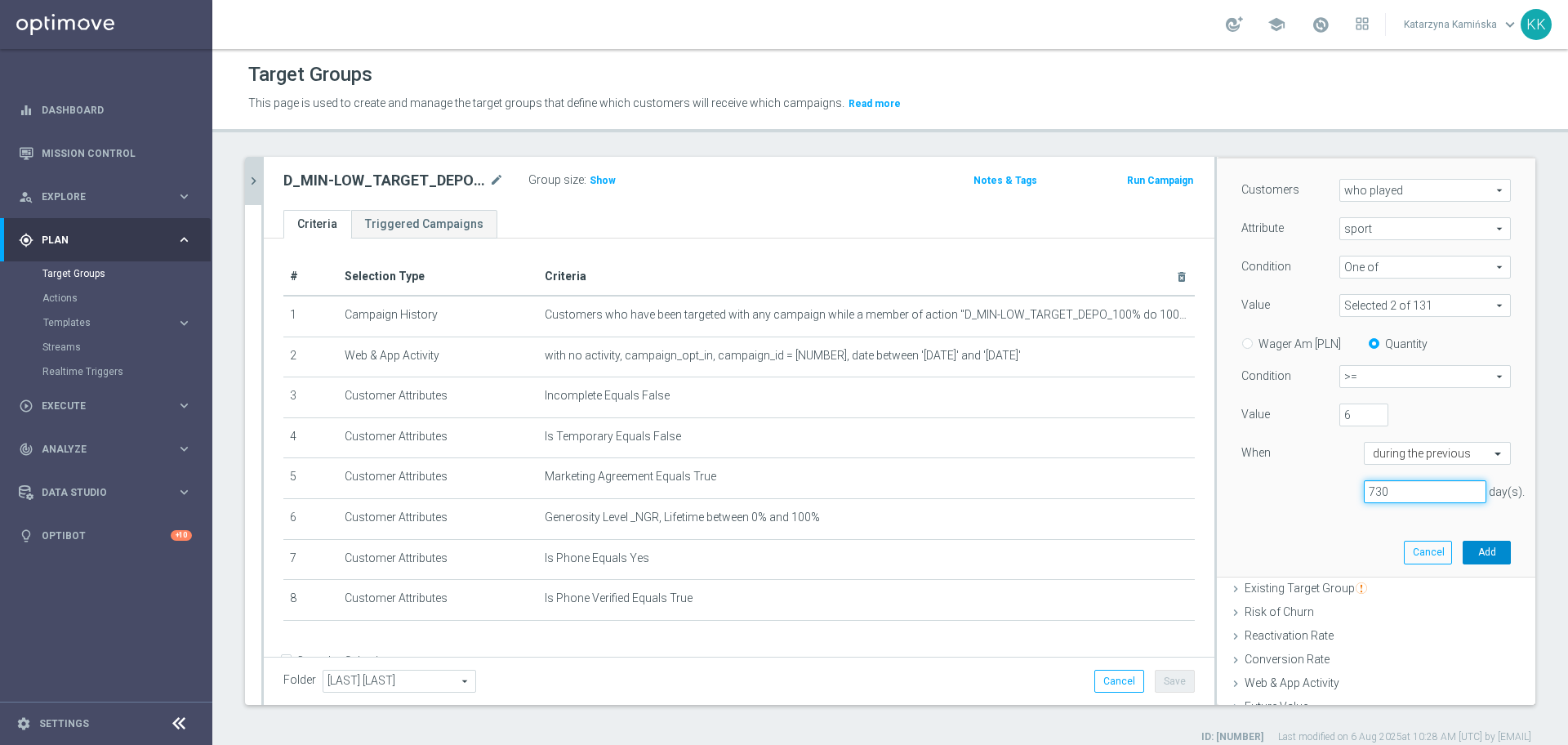 type on "730" 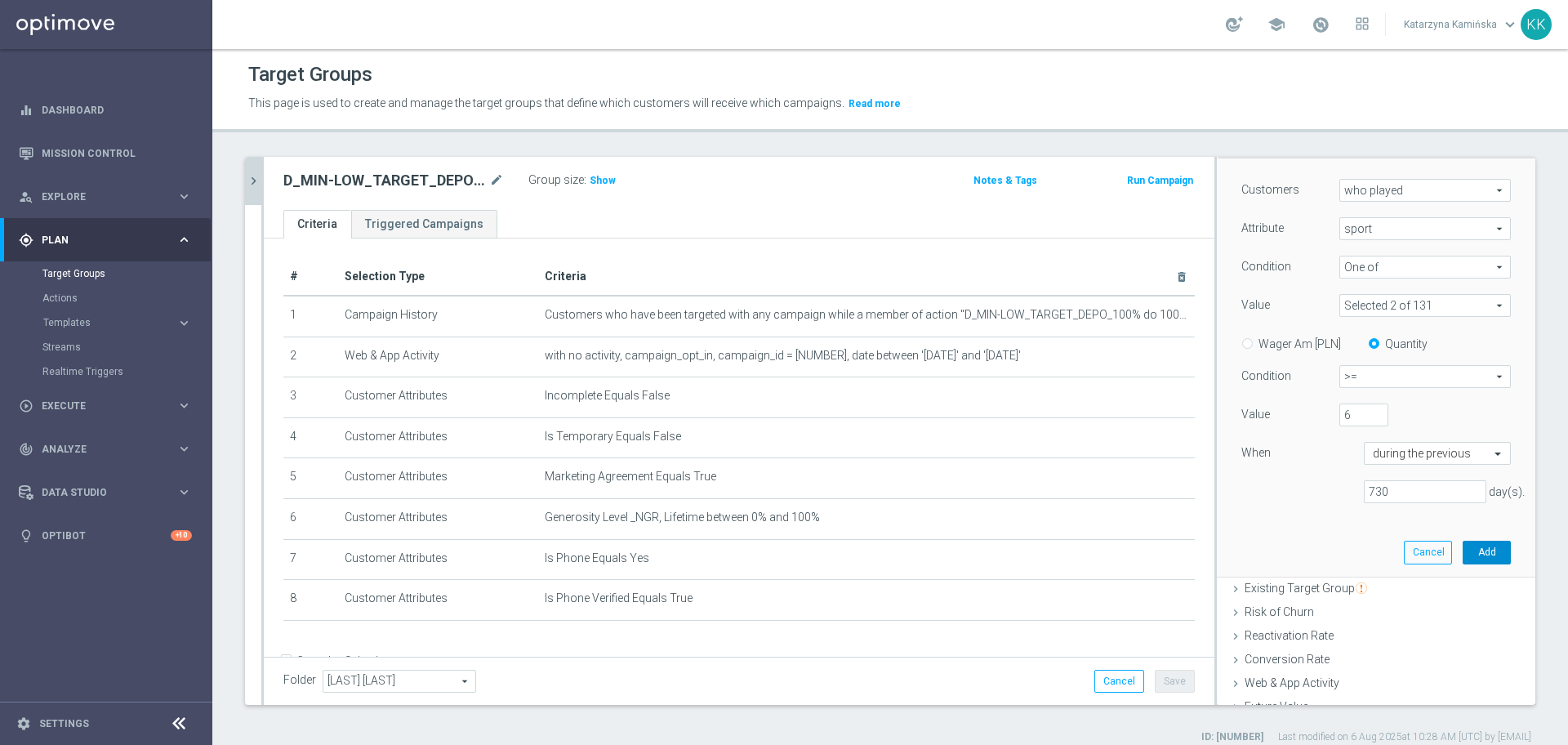 click on "Add" at bounding box center (1486, 552) 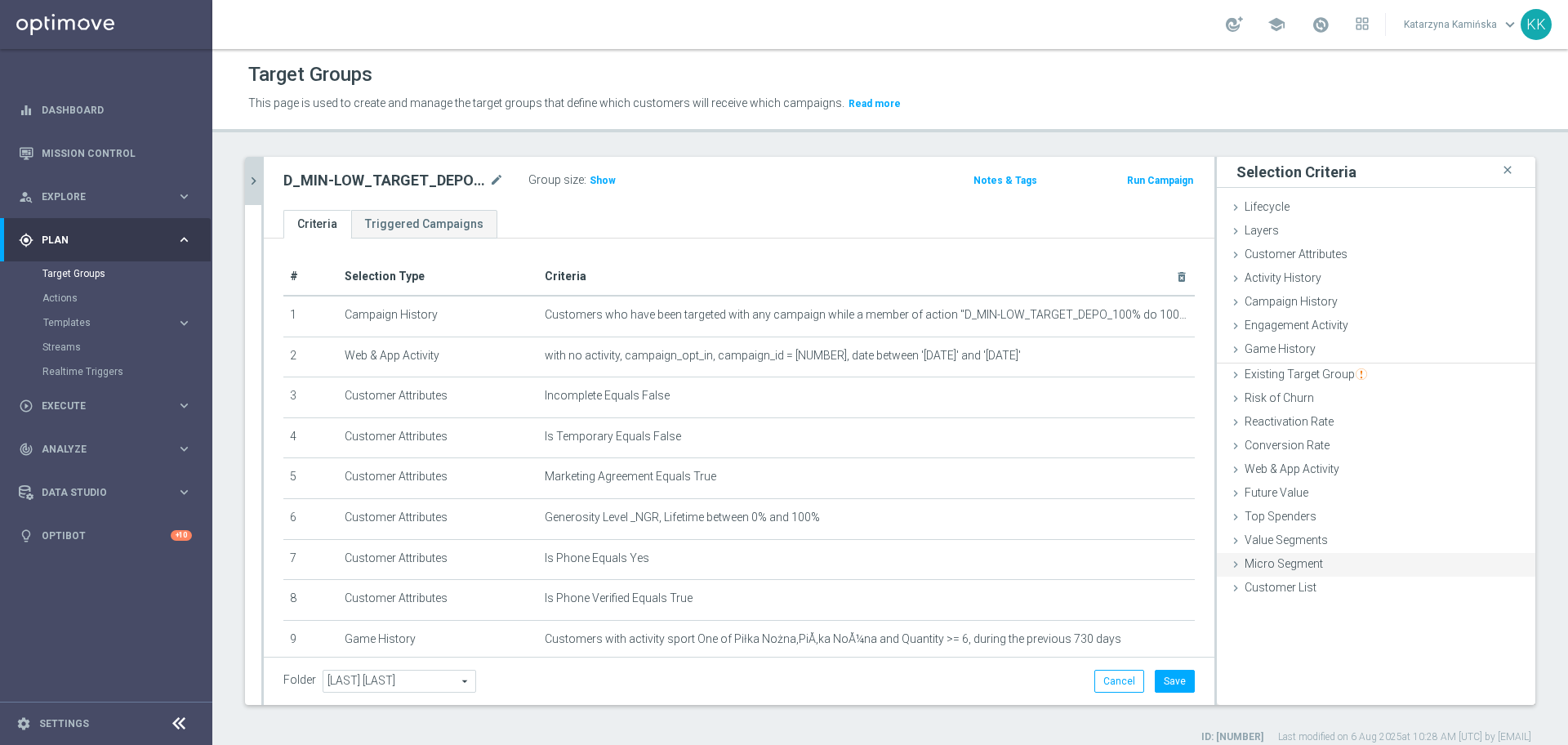 scroll, scrollTop: 0, scrollLeft: 0, axis: both 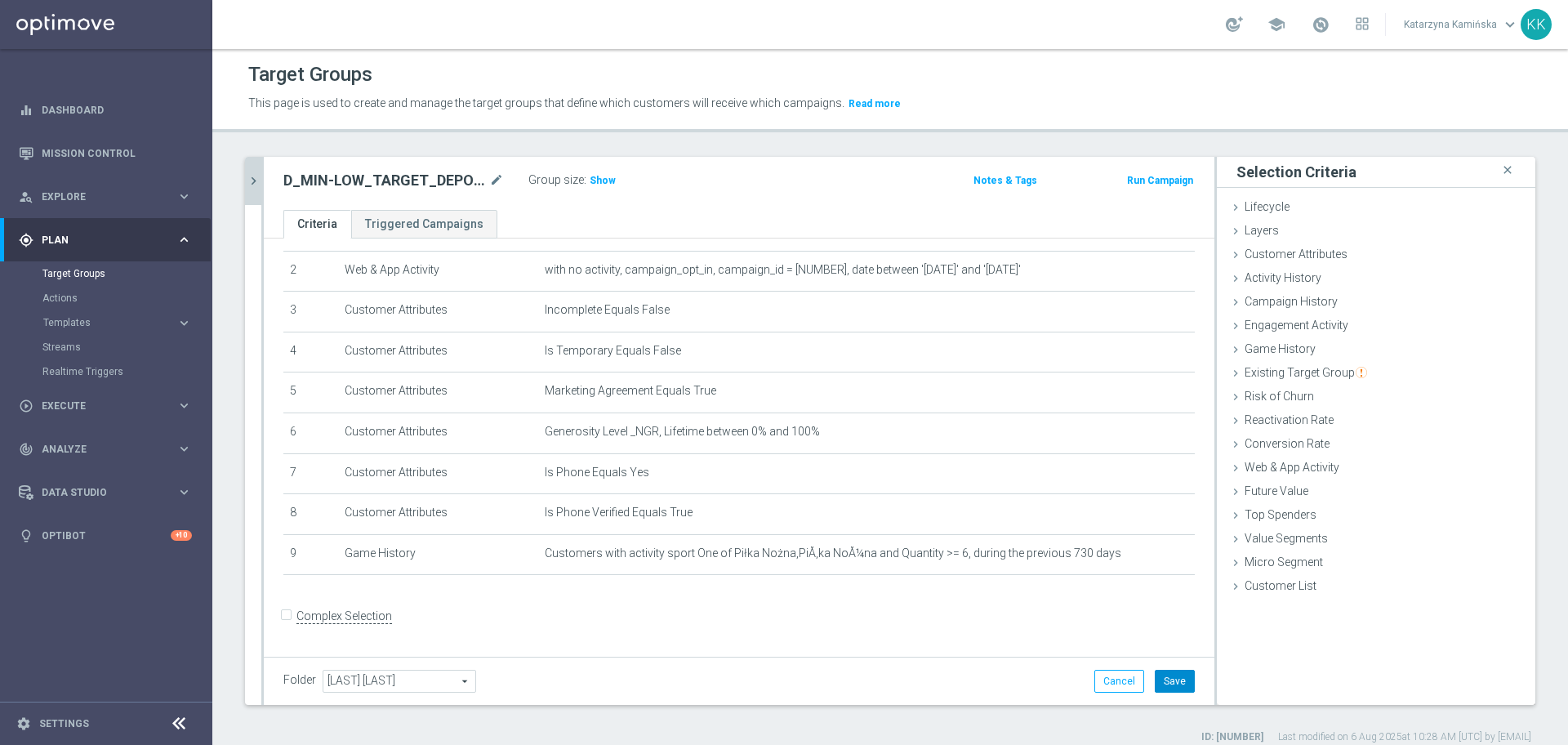 click on "Save" 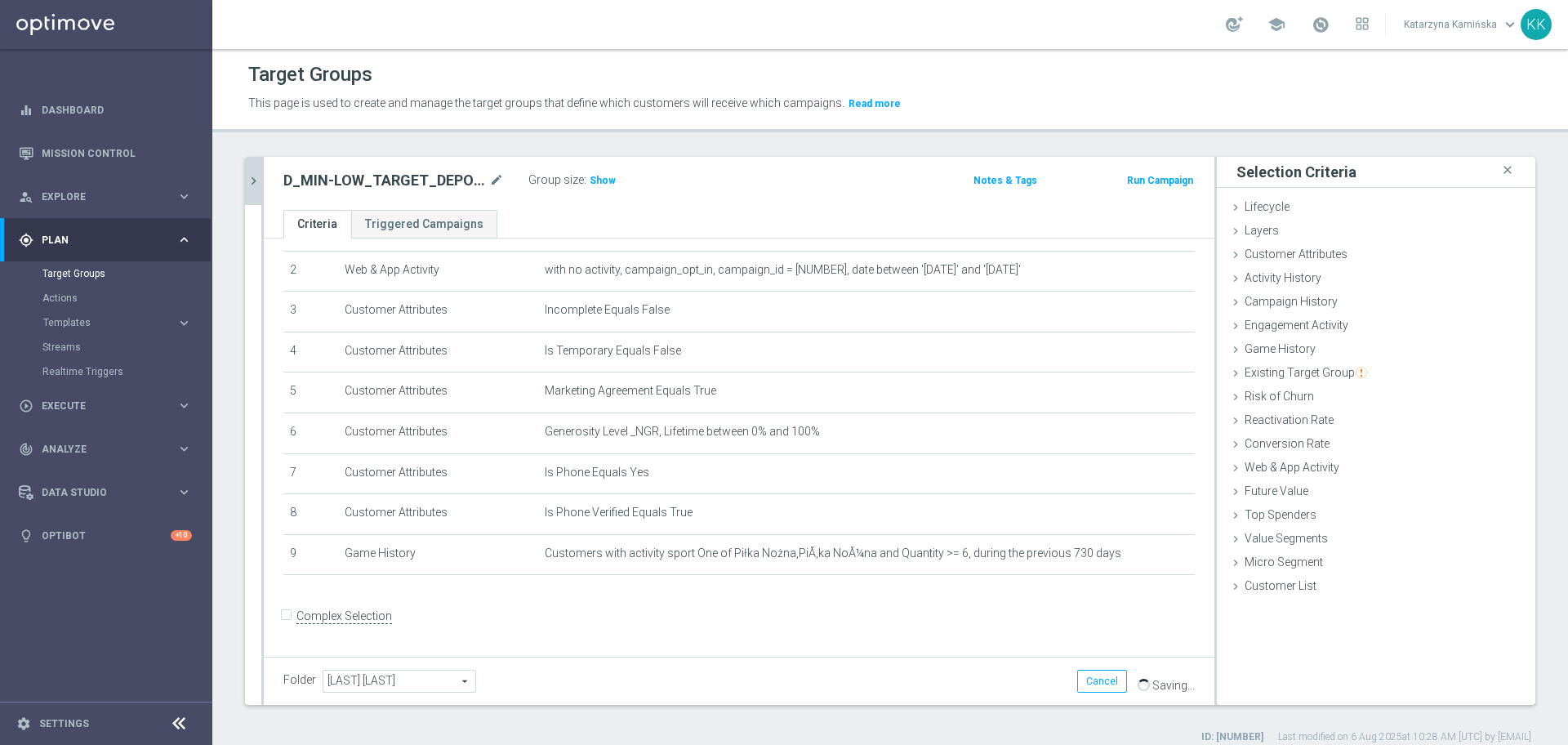 click on "Cancel
Save
Saving..." 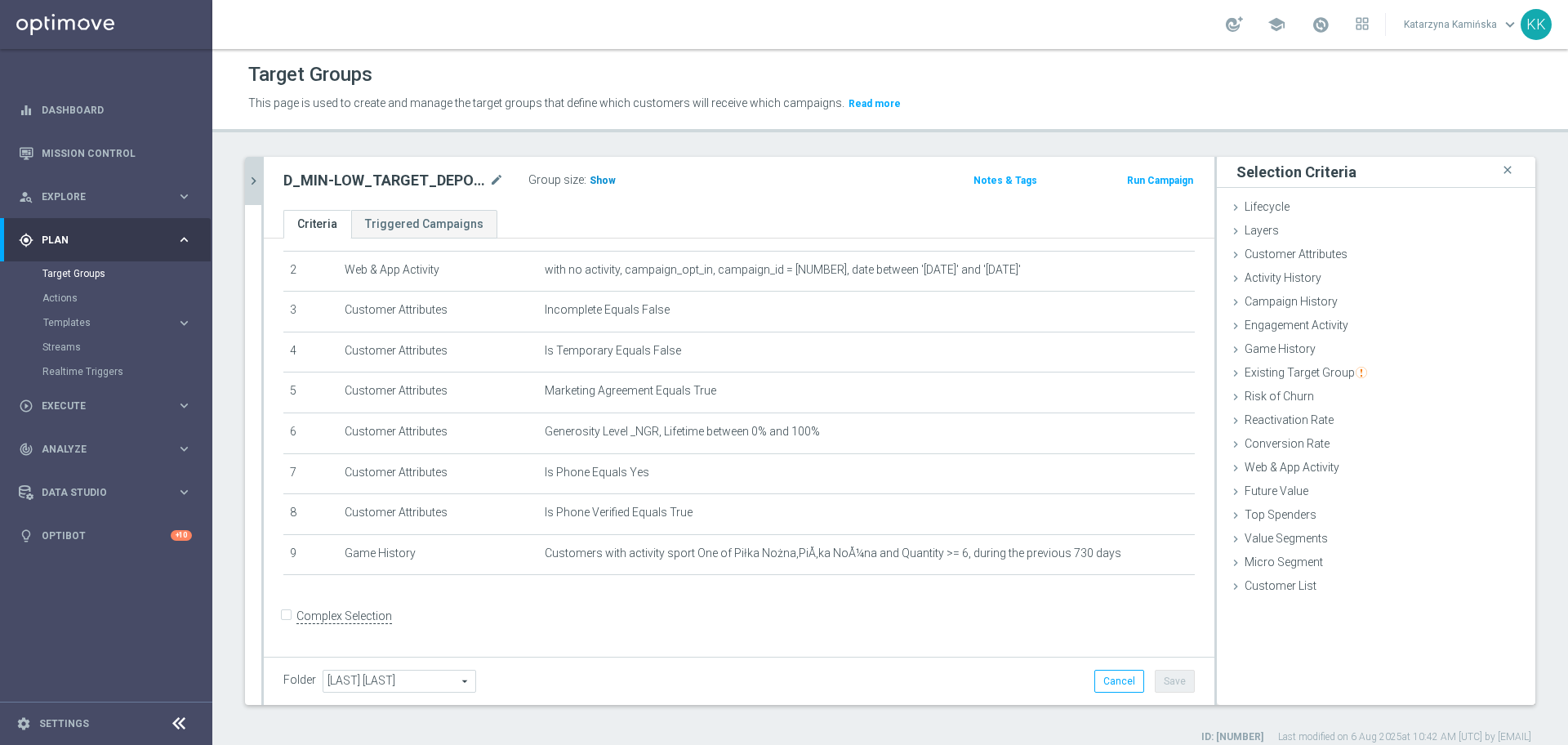 click on "Show" 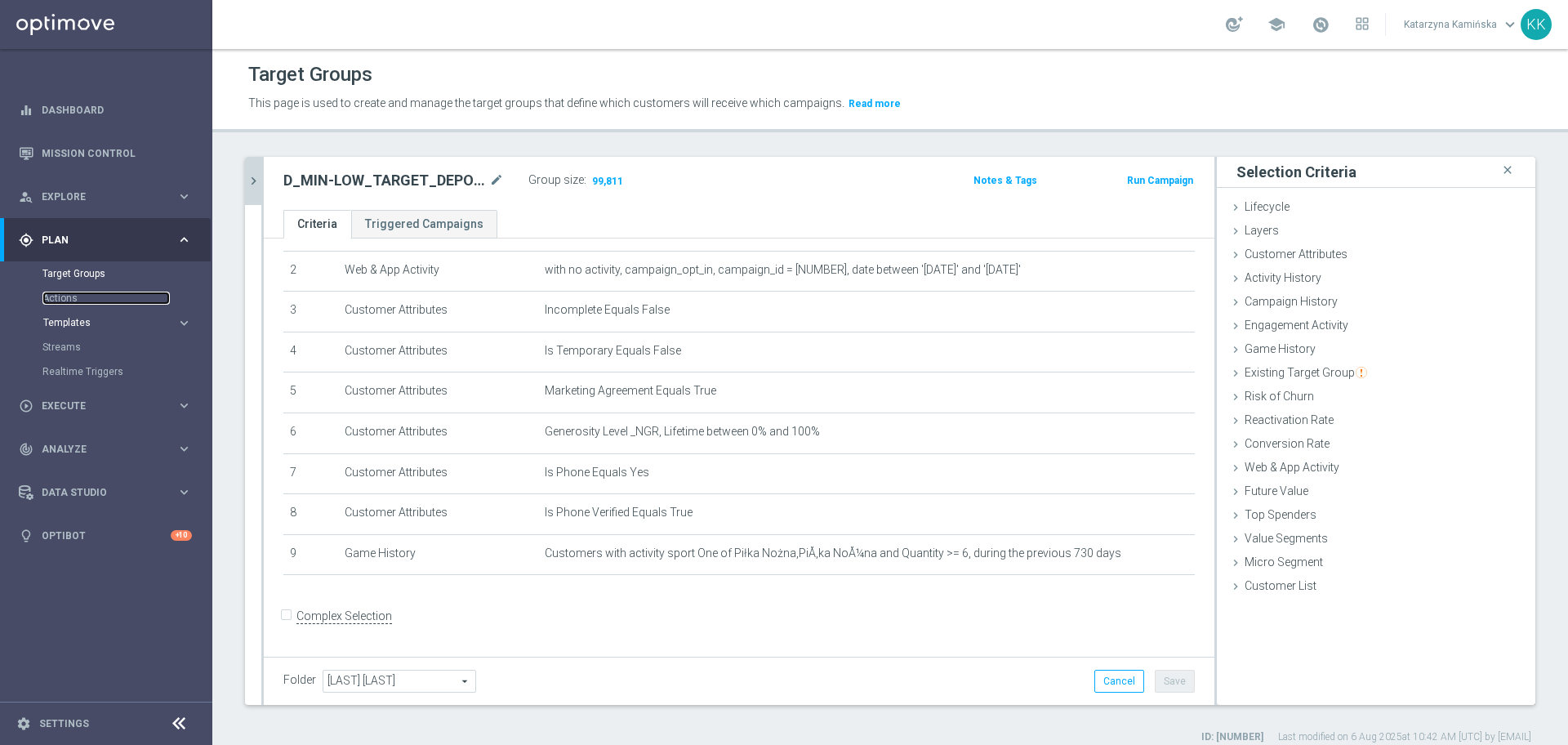 drag, startPoint x: 67, startPoint y: 300, endPoint x: 69, endPoint y: 323, distance: 23.086793 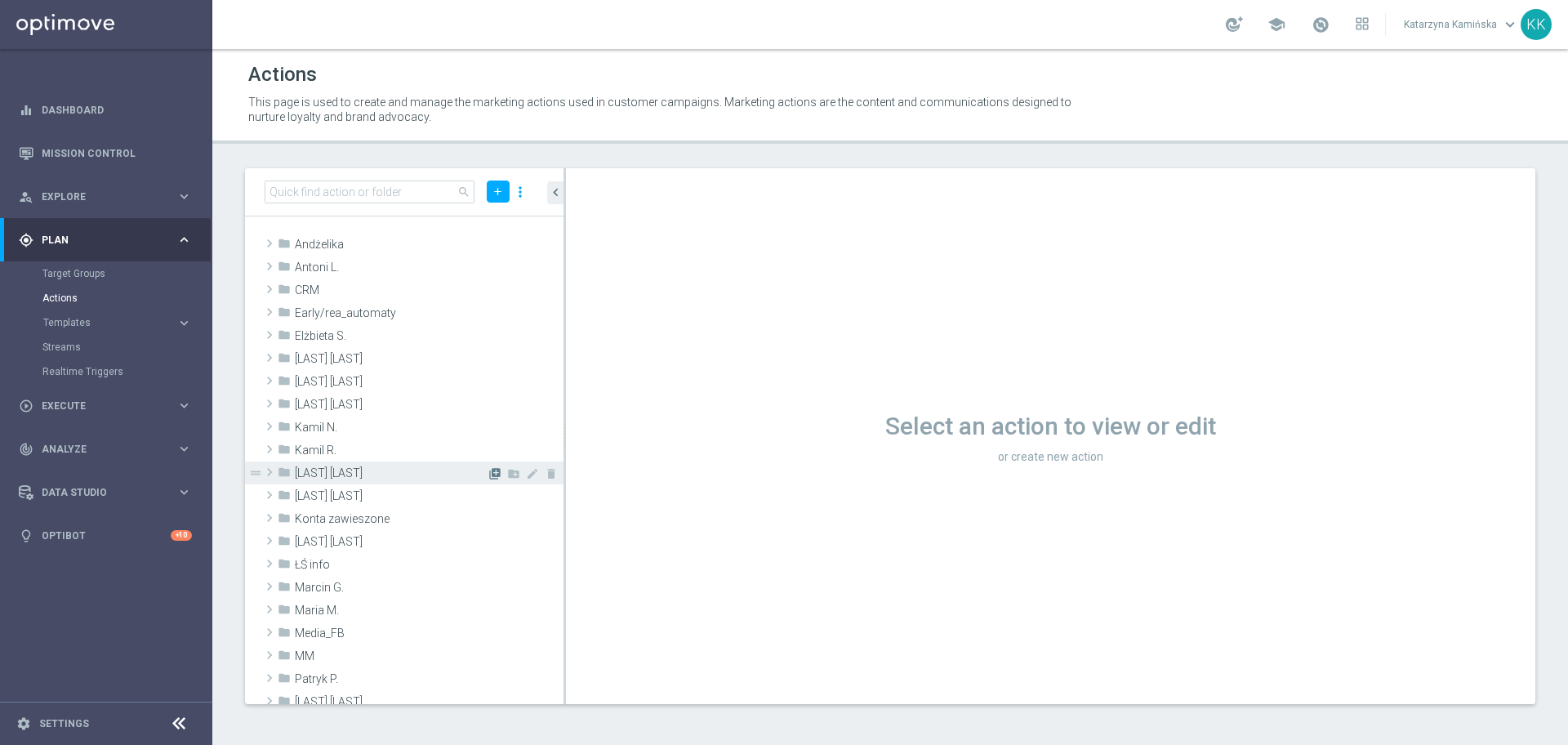 click on "library_add" 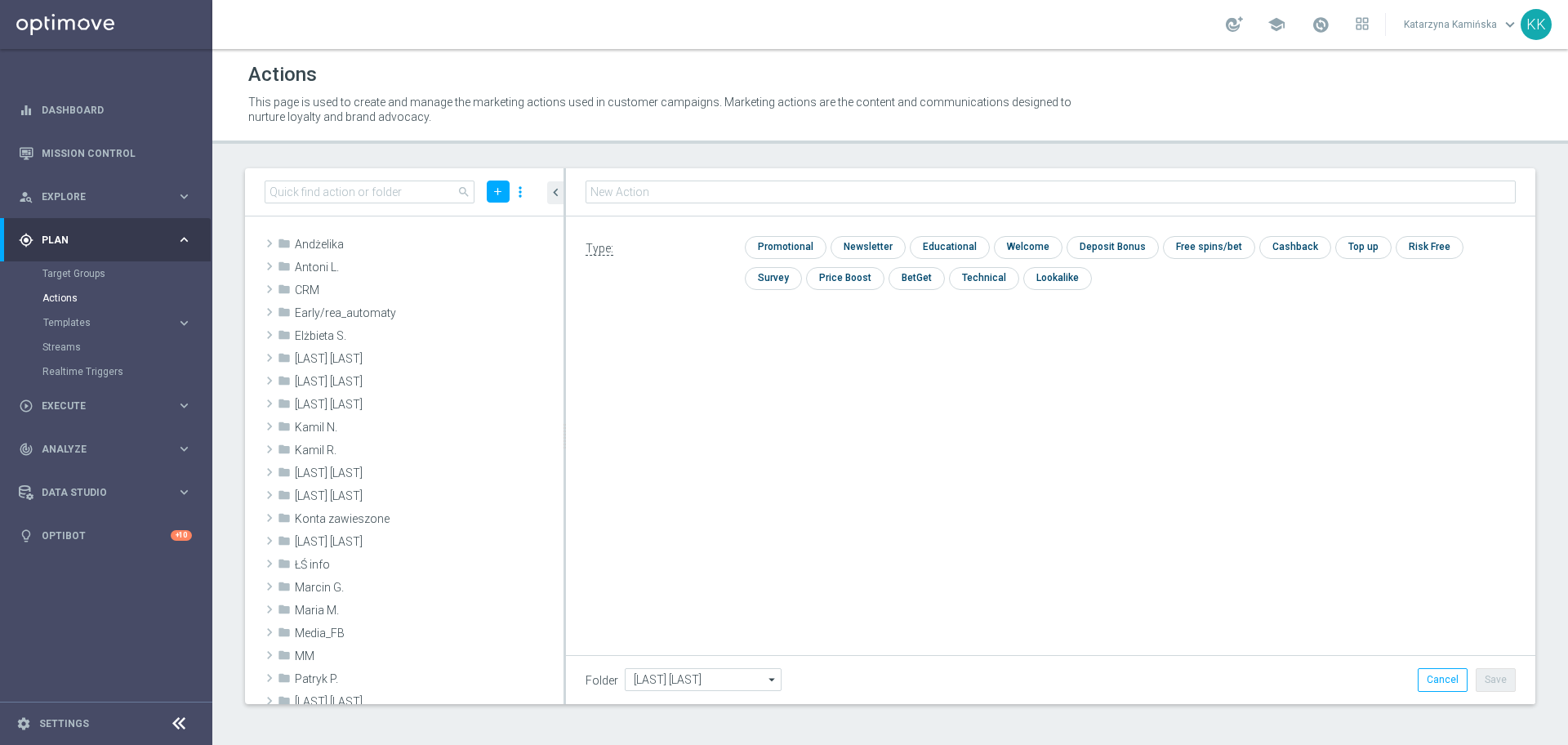 type on "C_HIGH_TARGET_DEPO_50% do 500 PLN_ELEPESA_050825_SMS" 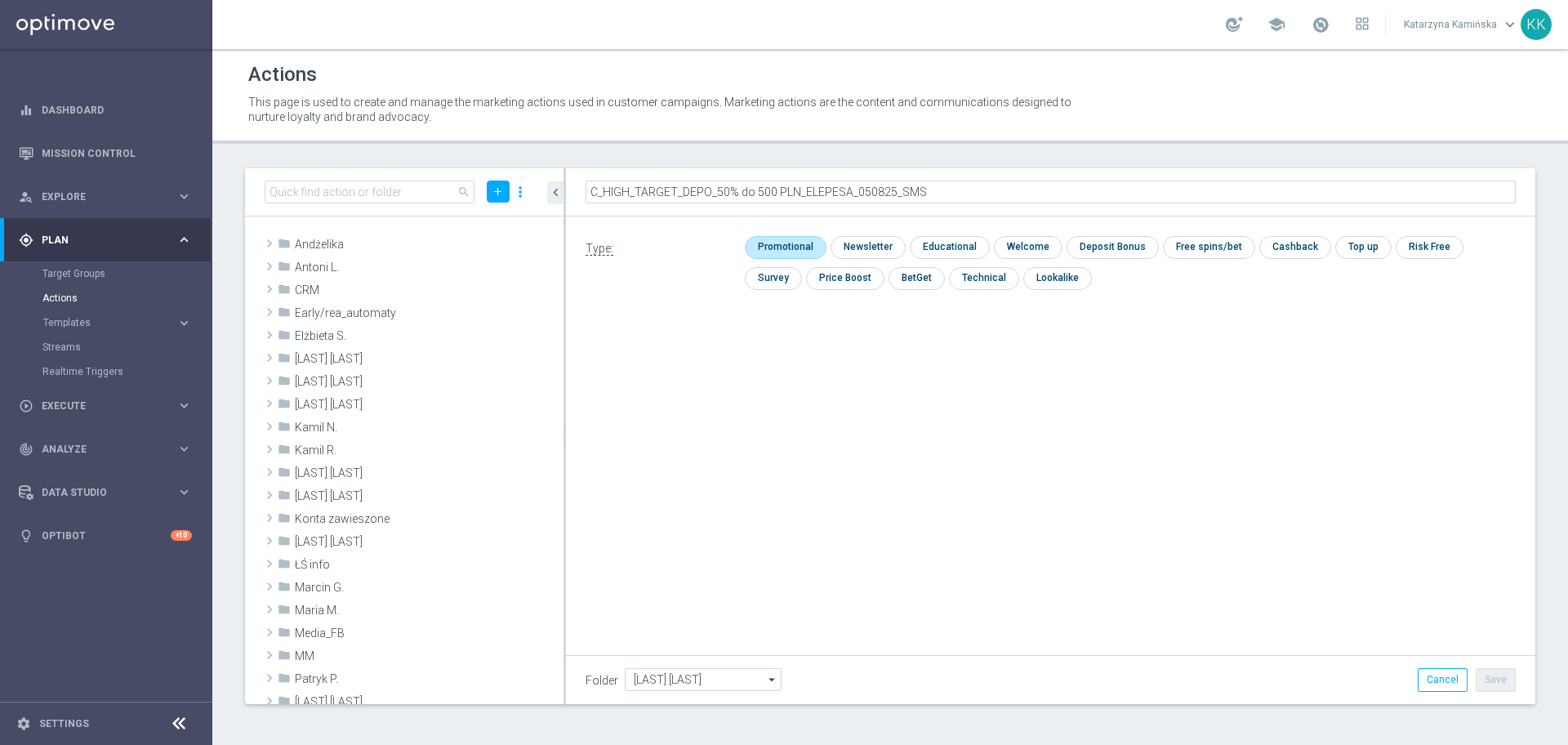 click 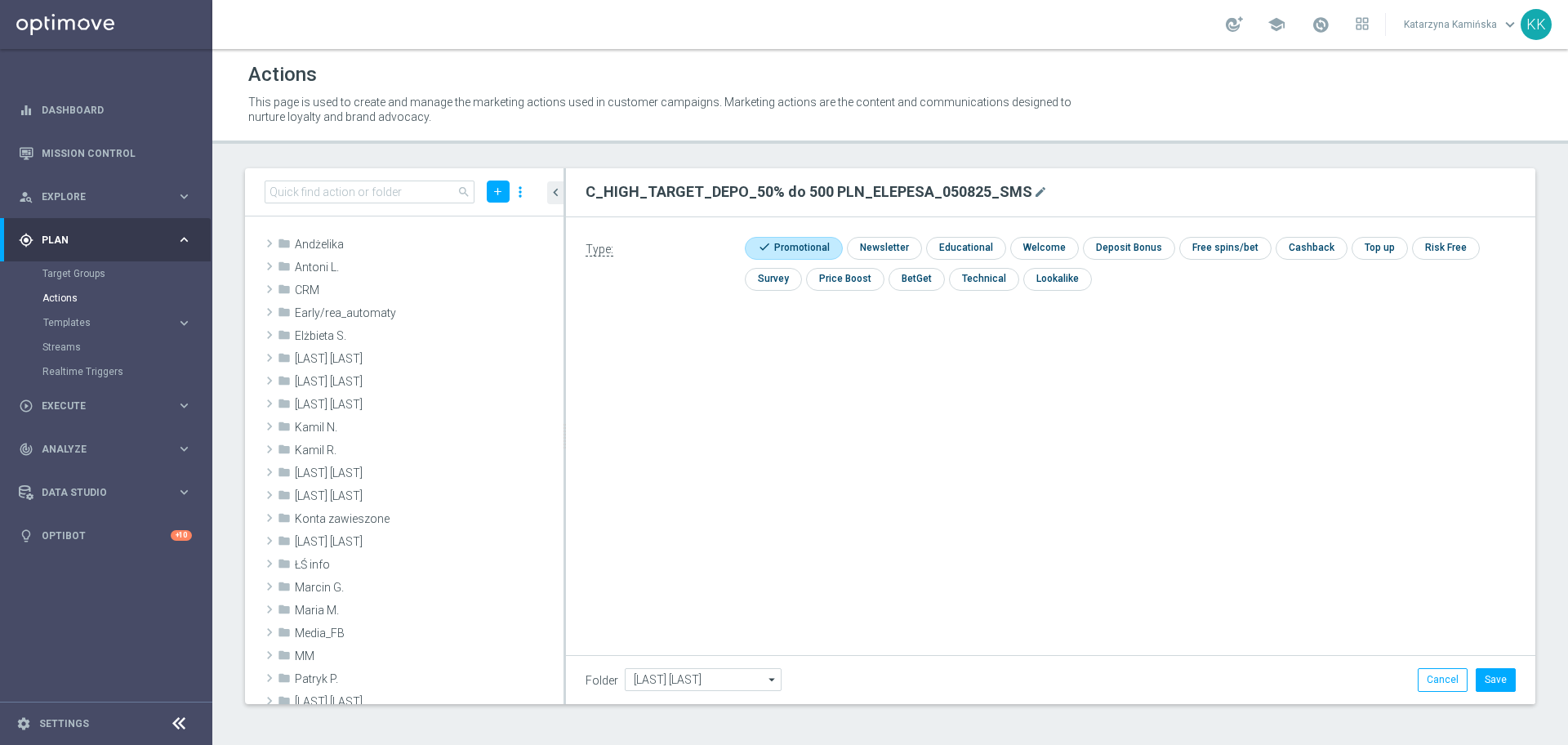click on "Folder
[LAST] [LAST]
[LAST] [LAST]
arrow_drop_down
Show Selected
0 of 472
!ARCHIVE" 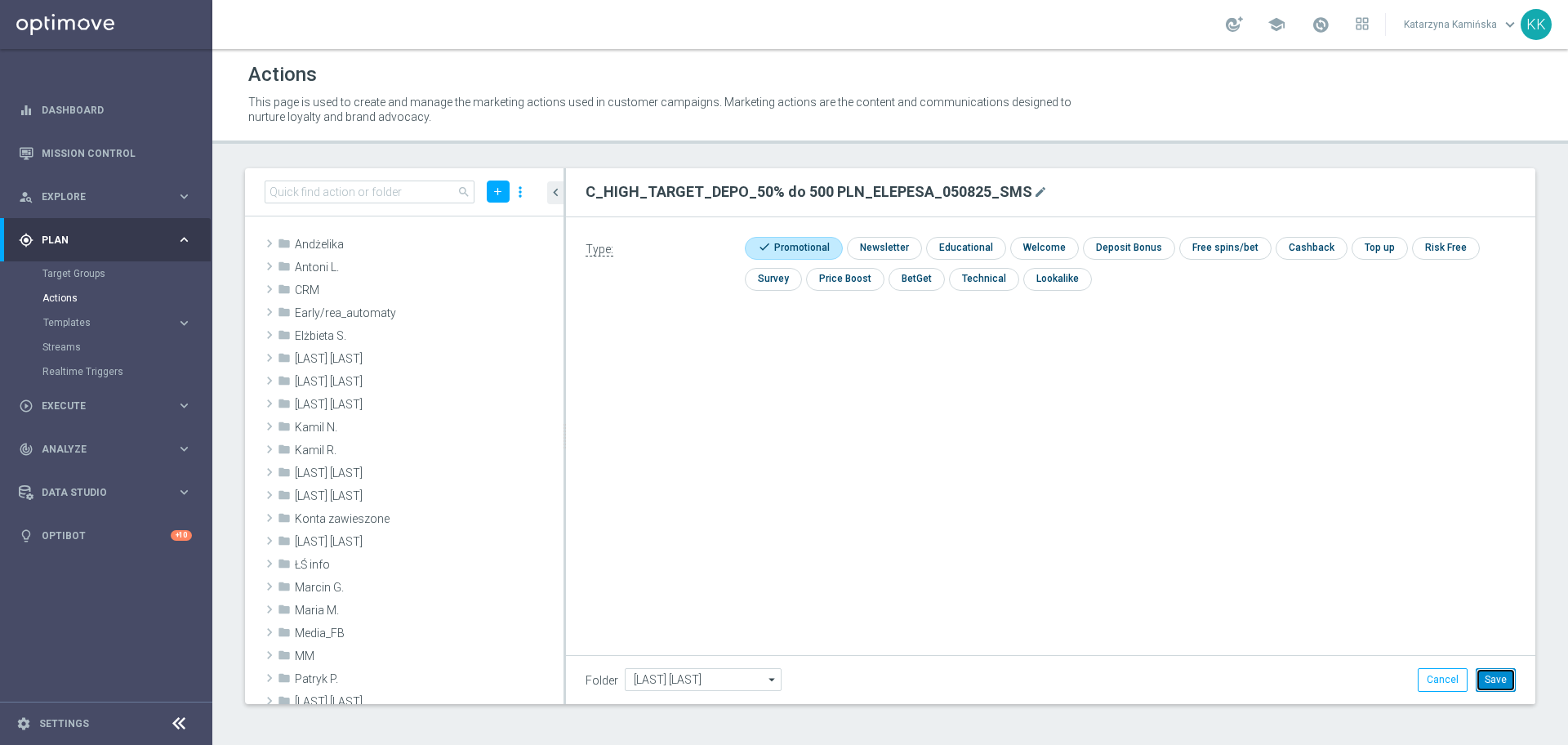 click on "Save" 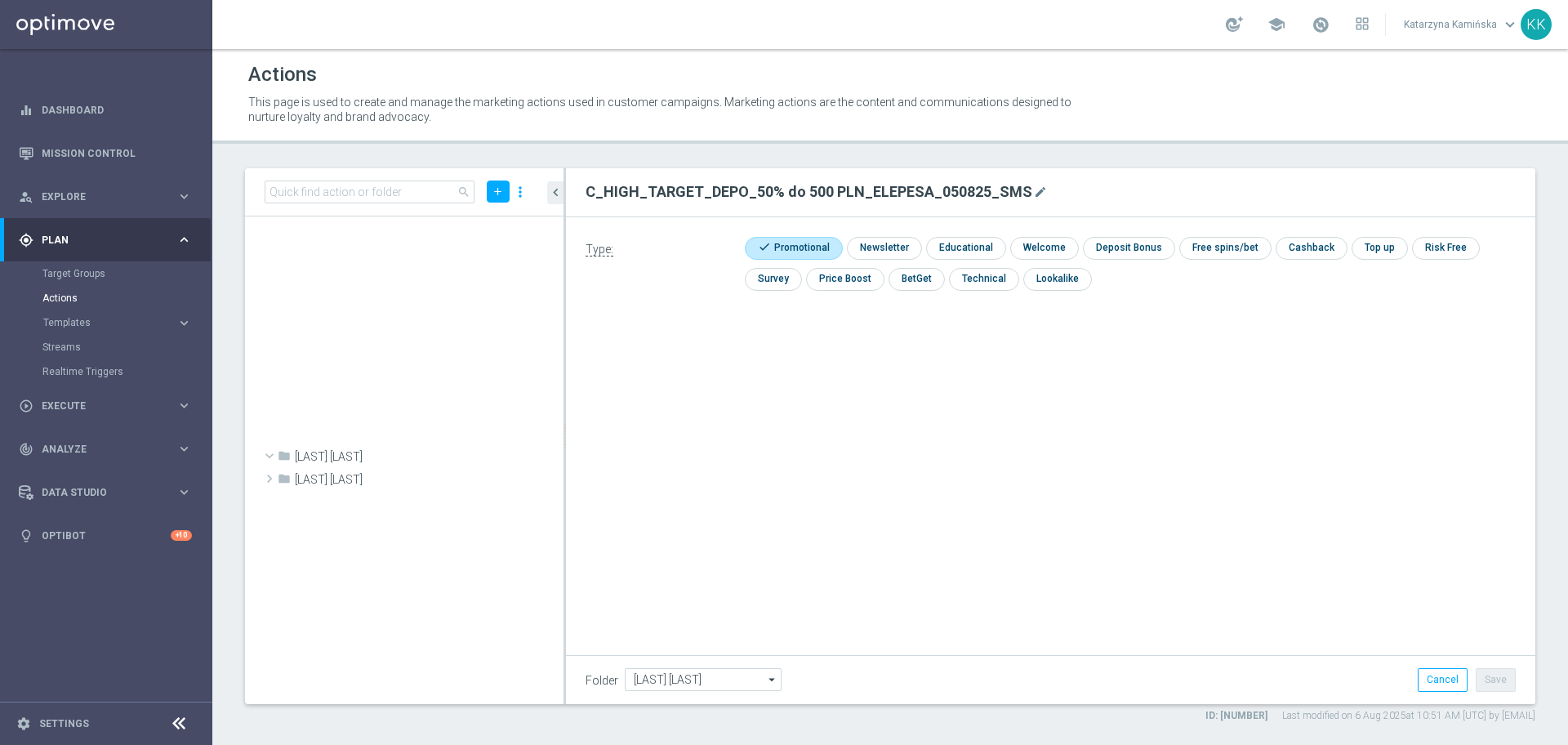 scroll, scrollTop: 26475, scrollLeft: 0, axis: vertical 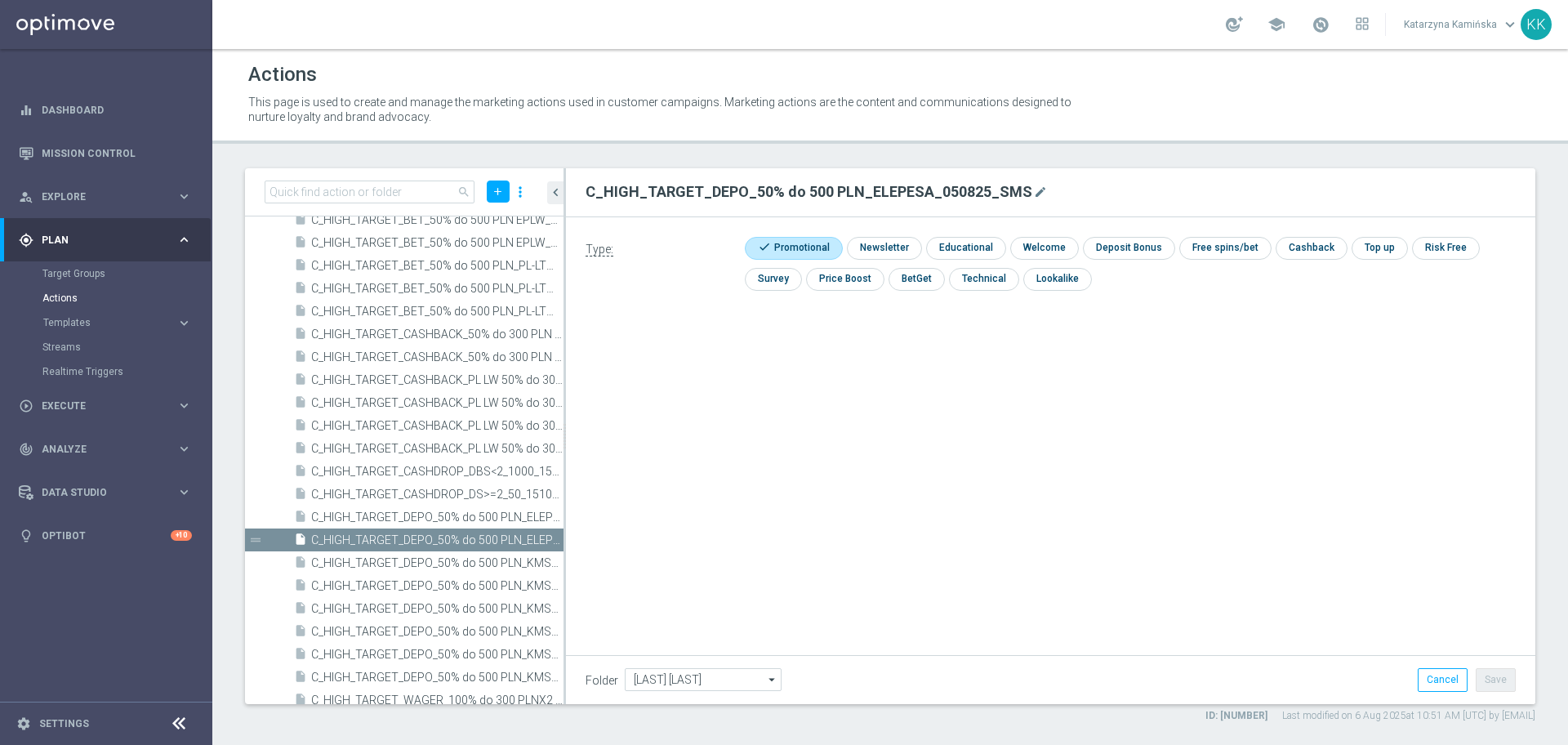 drag, startPoint x: 564, startPoint y: 361, endPoint x: 564, endPoint y: 336, distance: 25 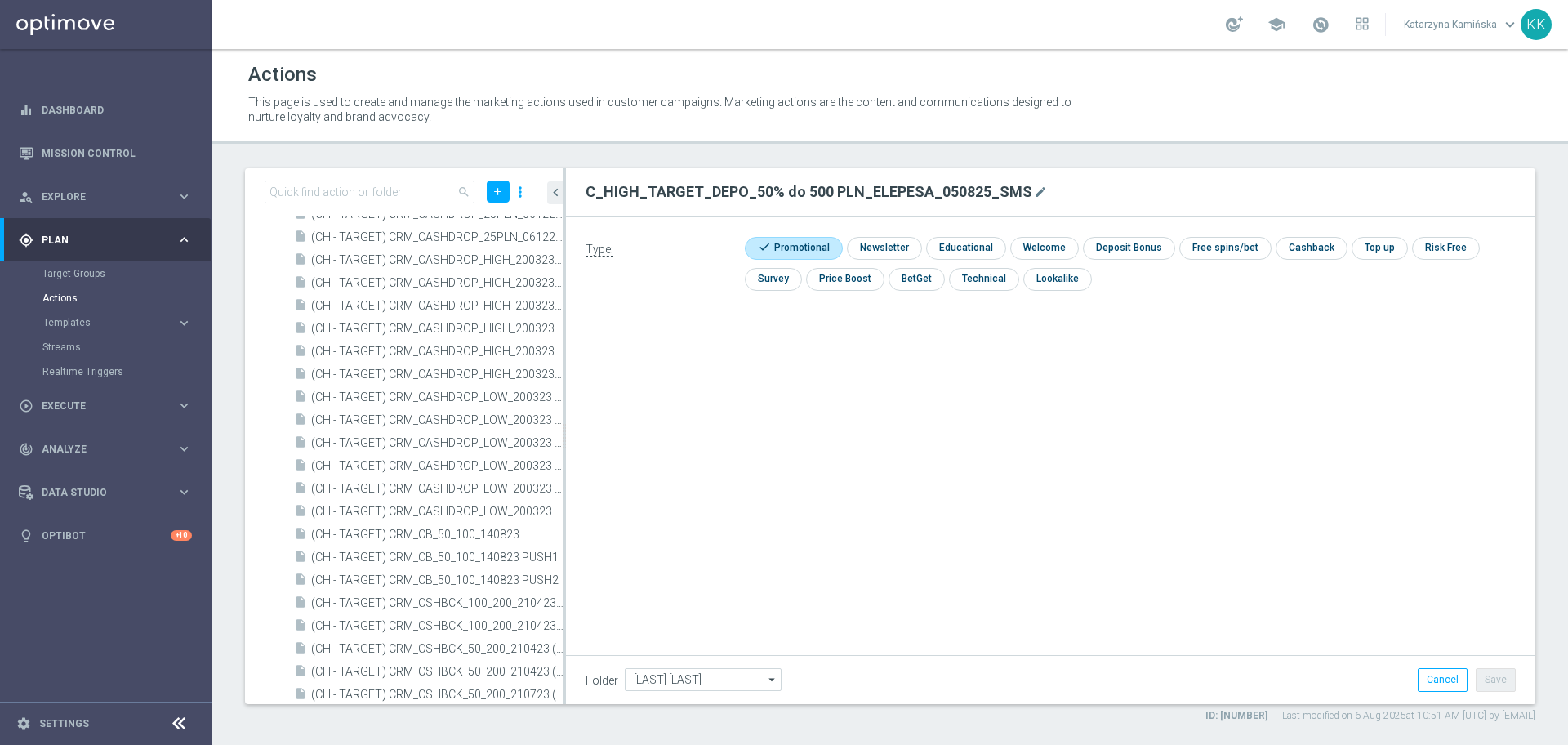 scroll, scrollTop: 0, scrollLeft: 0, axis: both 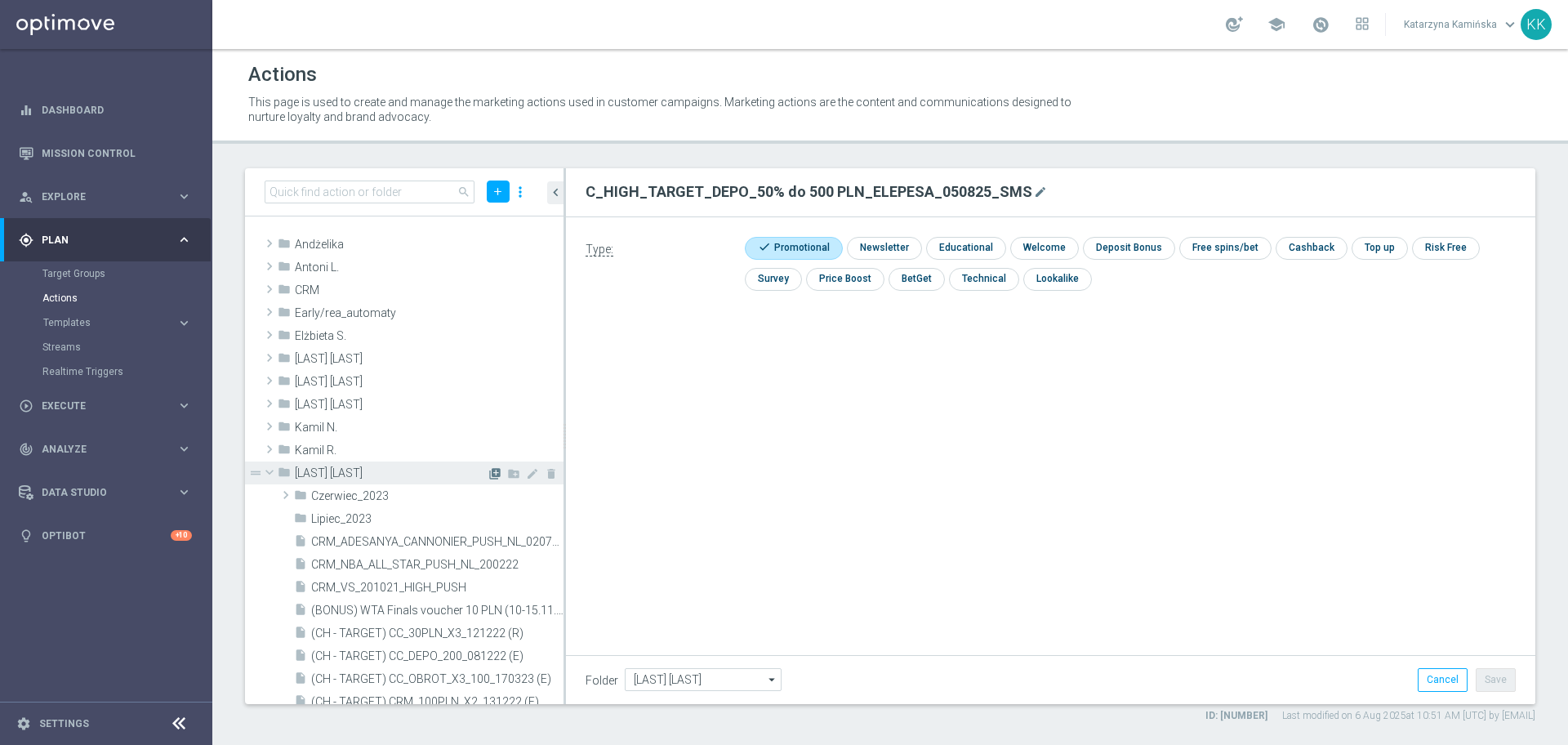 click on "library_add" 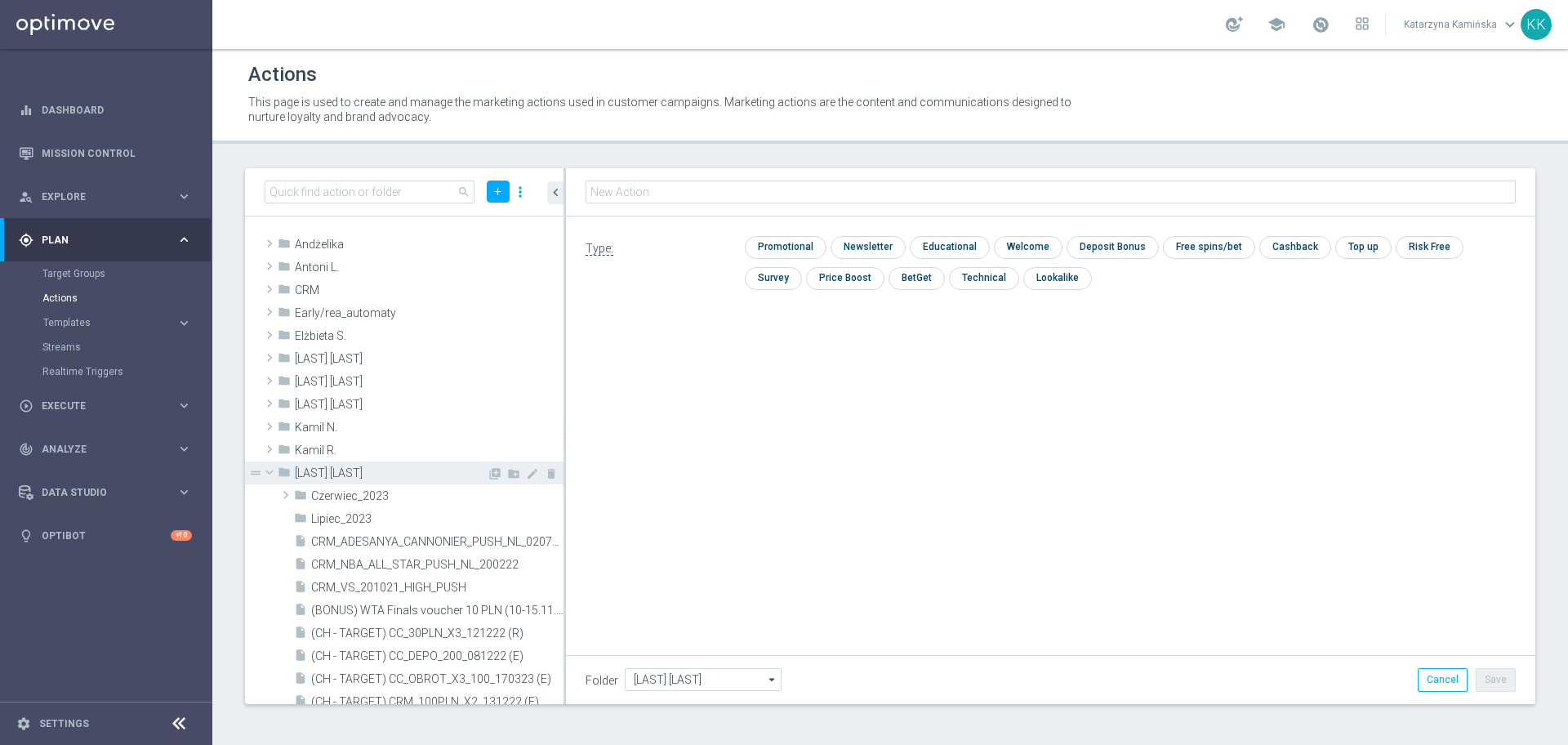 type on "D_MIN-LOW_TARGET_DEPO_100% do 100 PLN_ELEPESA_050825_SMS" 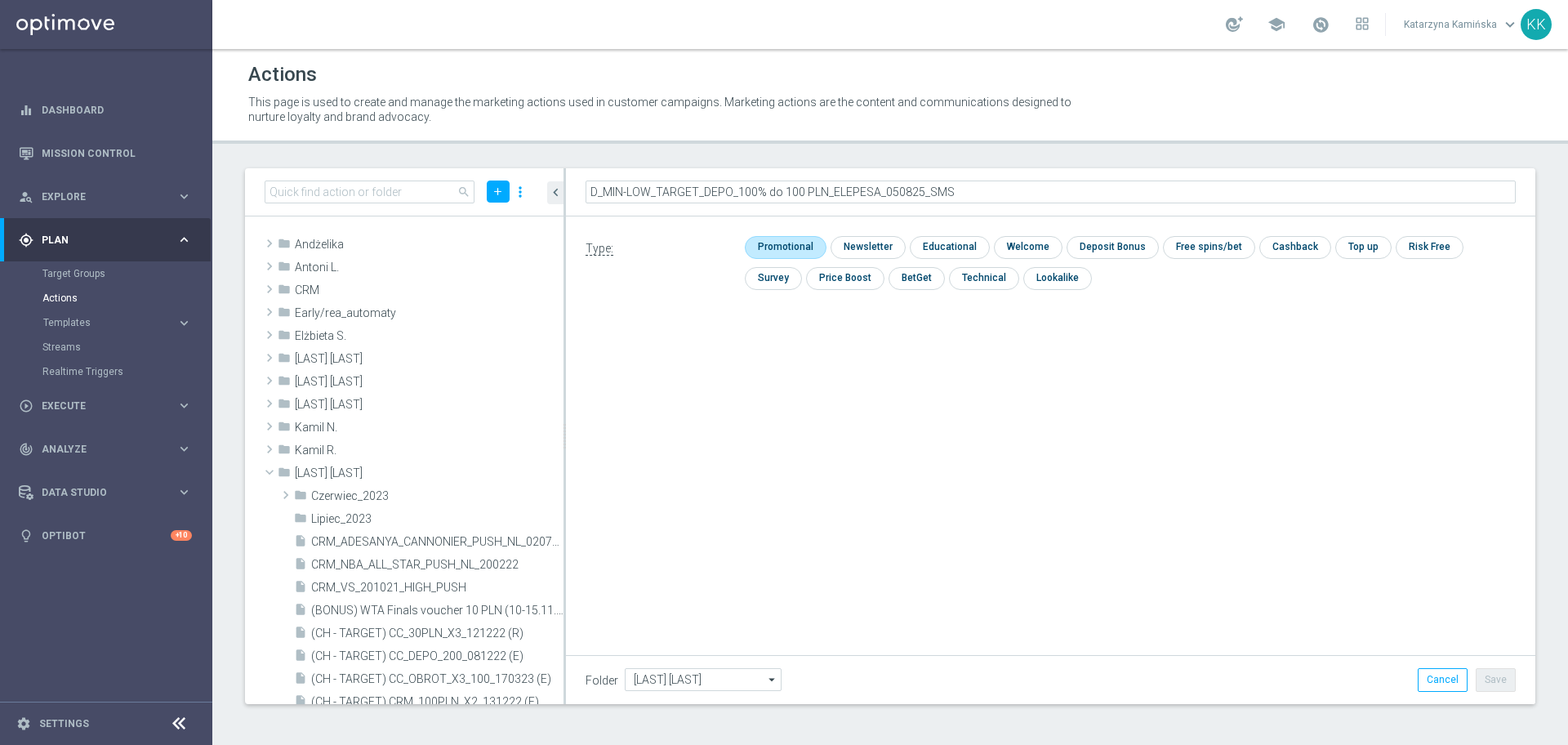 click 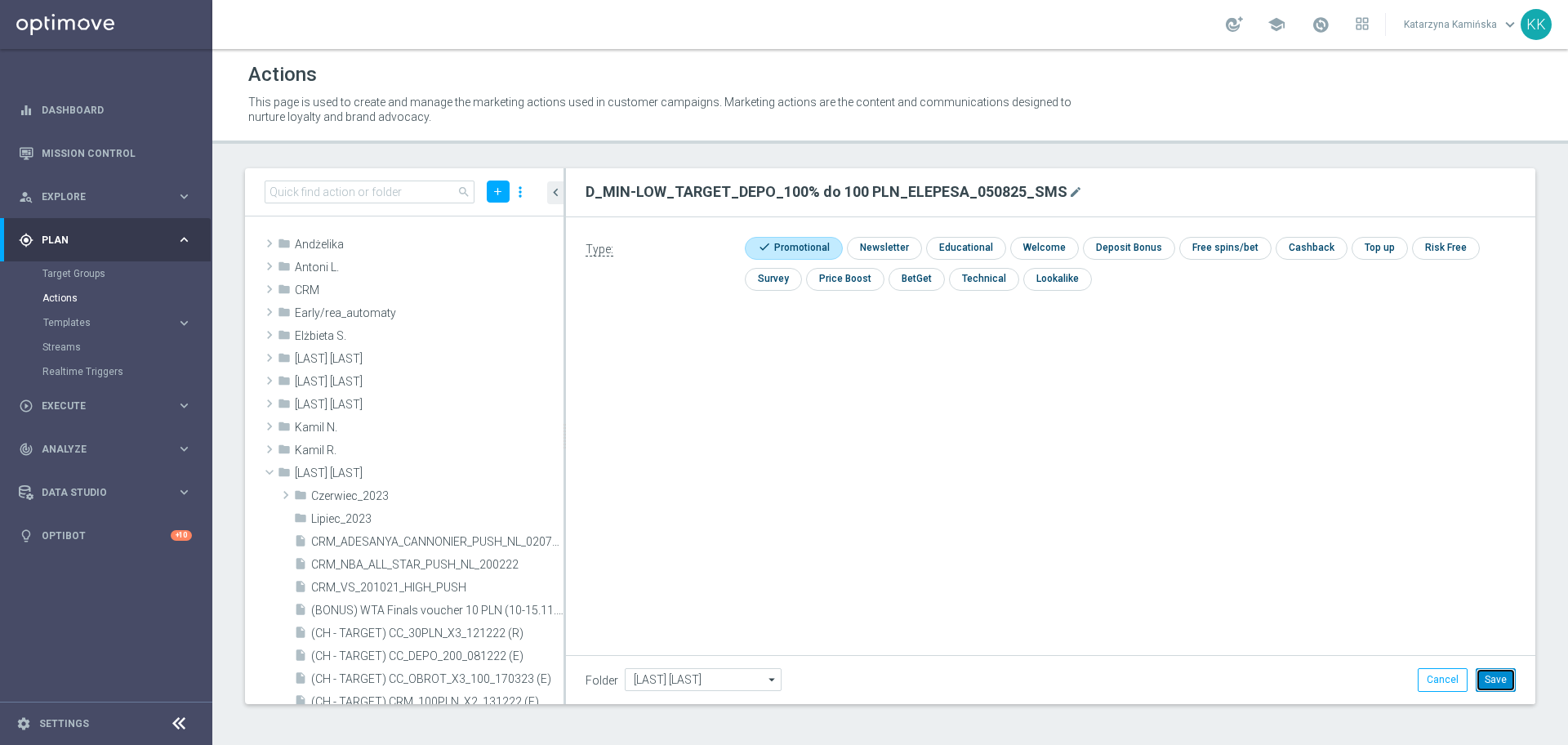 click on "Save" 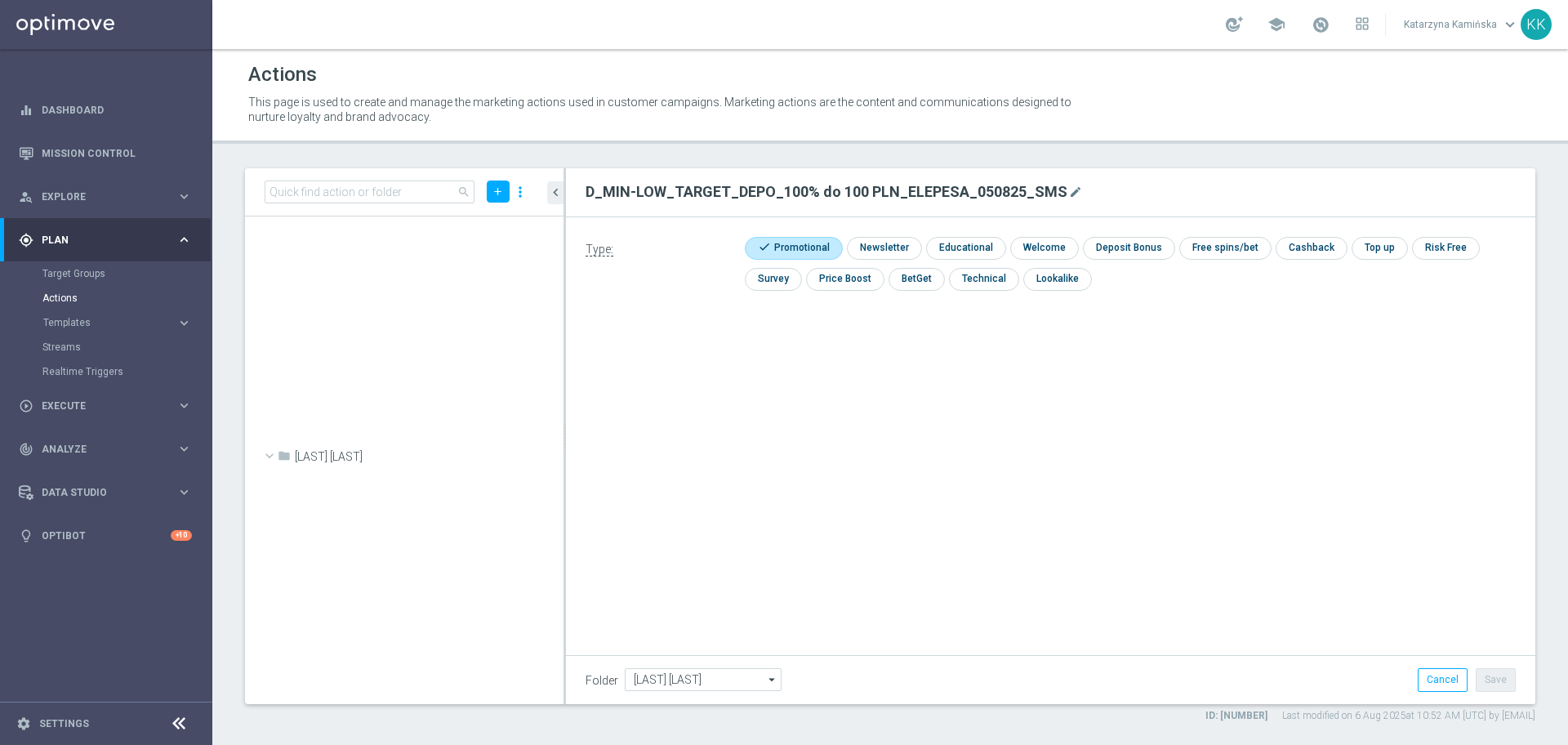 scroll, scrollTop: 56507, scrollLeft: 0, axis: vertical 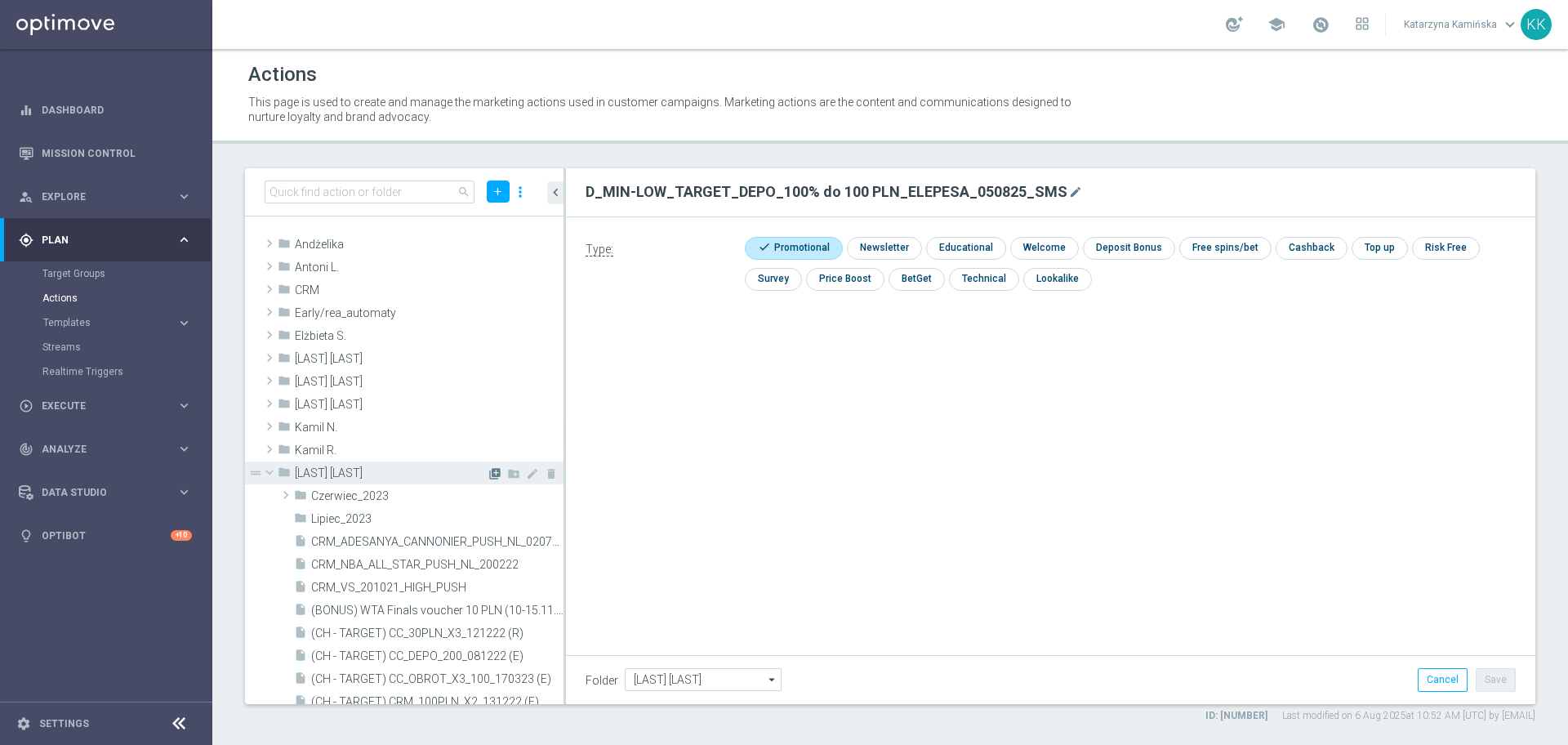 click on "library_add" 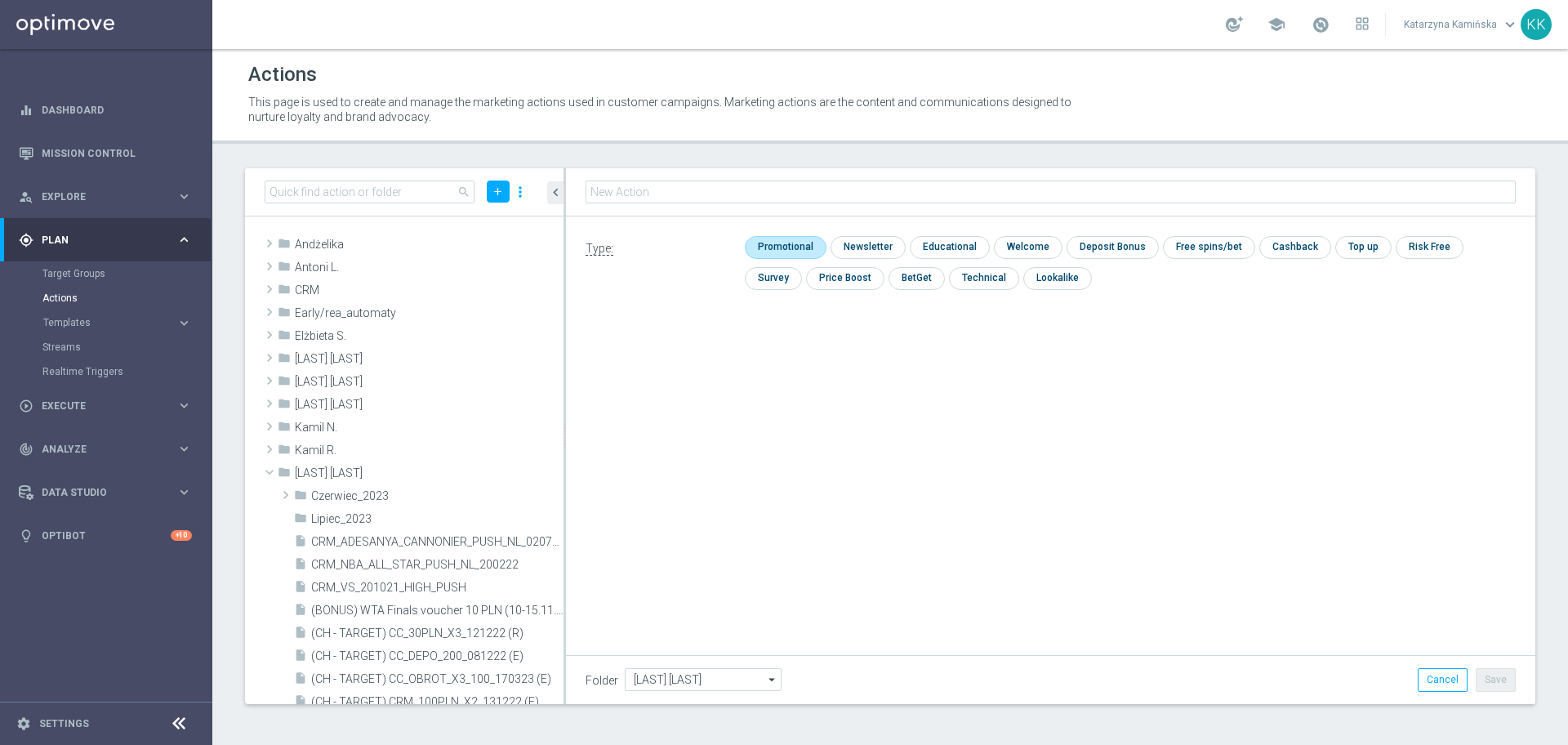 type on "D_MED_TARGET_DEPO_100% do 300 PLN_ELEPESA_050825_SMS" 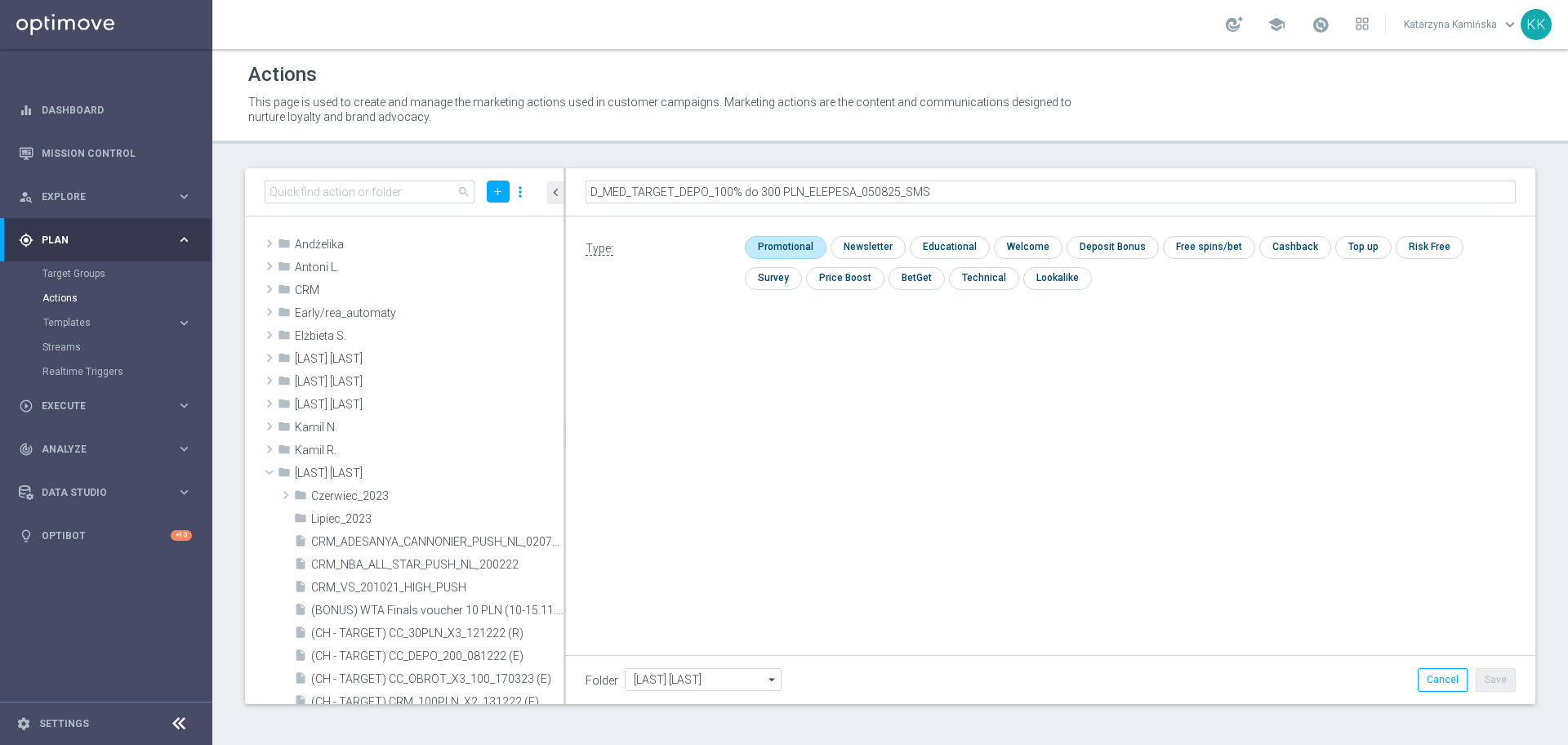 click 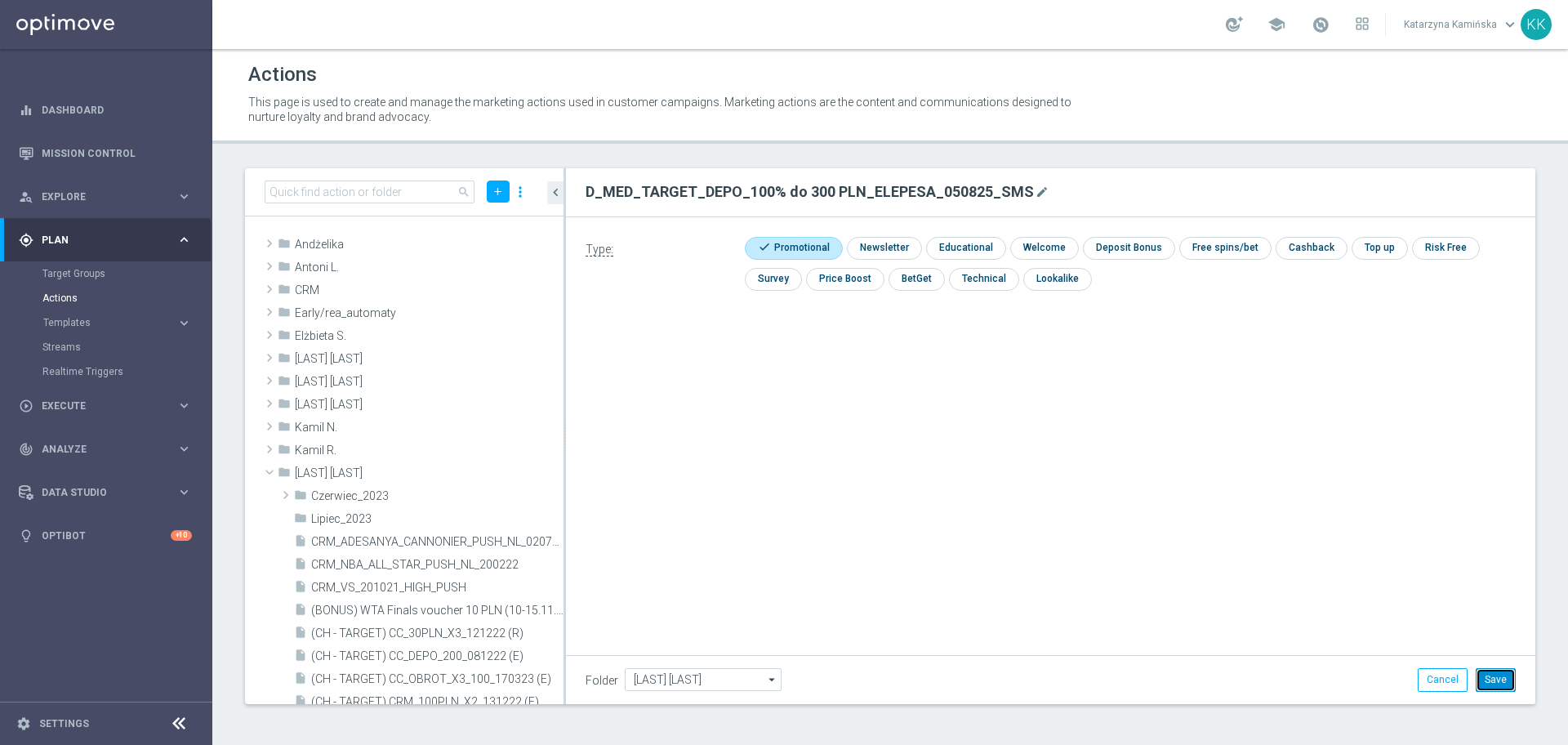 click on "Save" 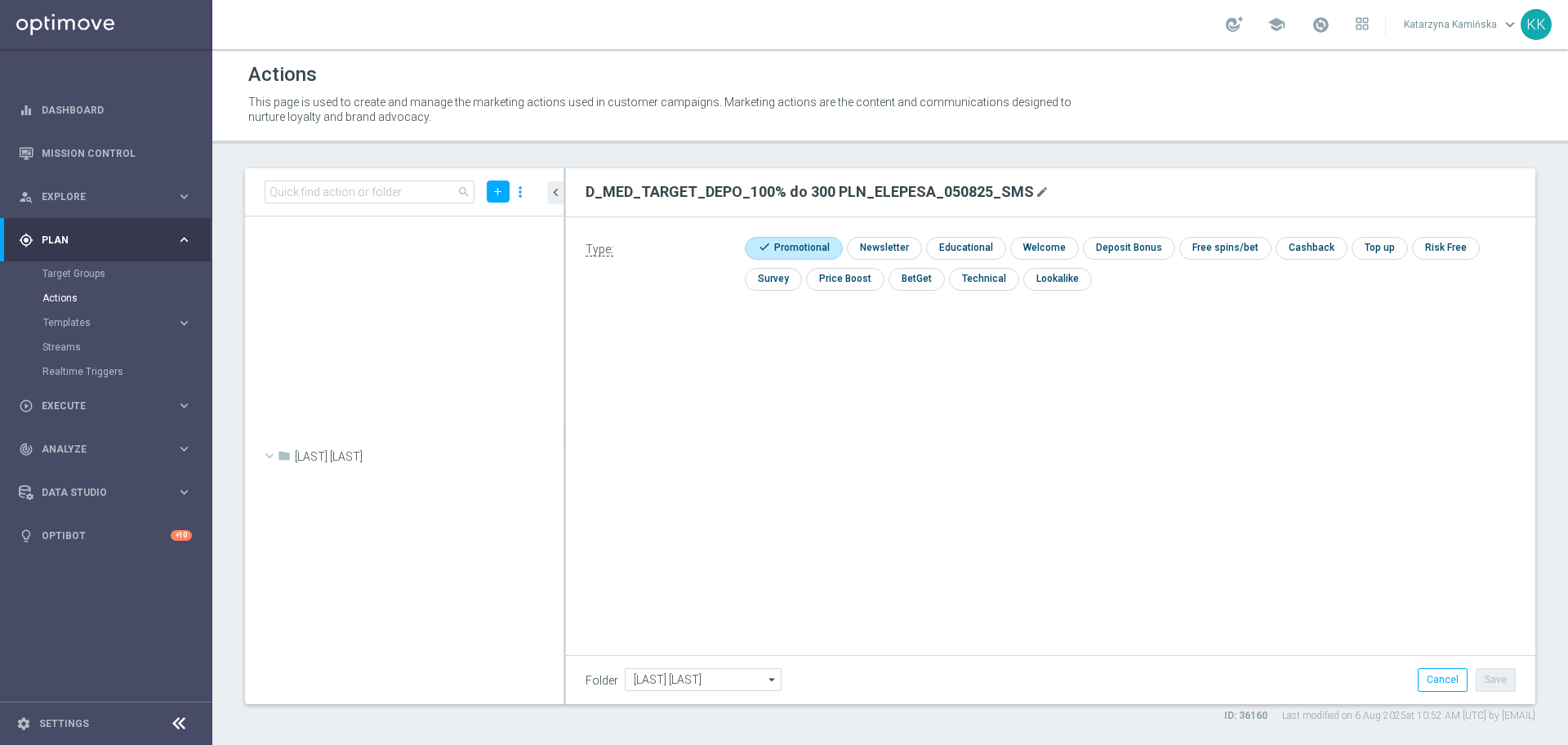 scroll, scrollTop: 53682, scrollLeft: 0, axis: vertical 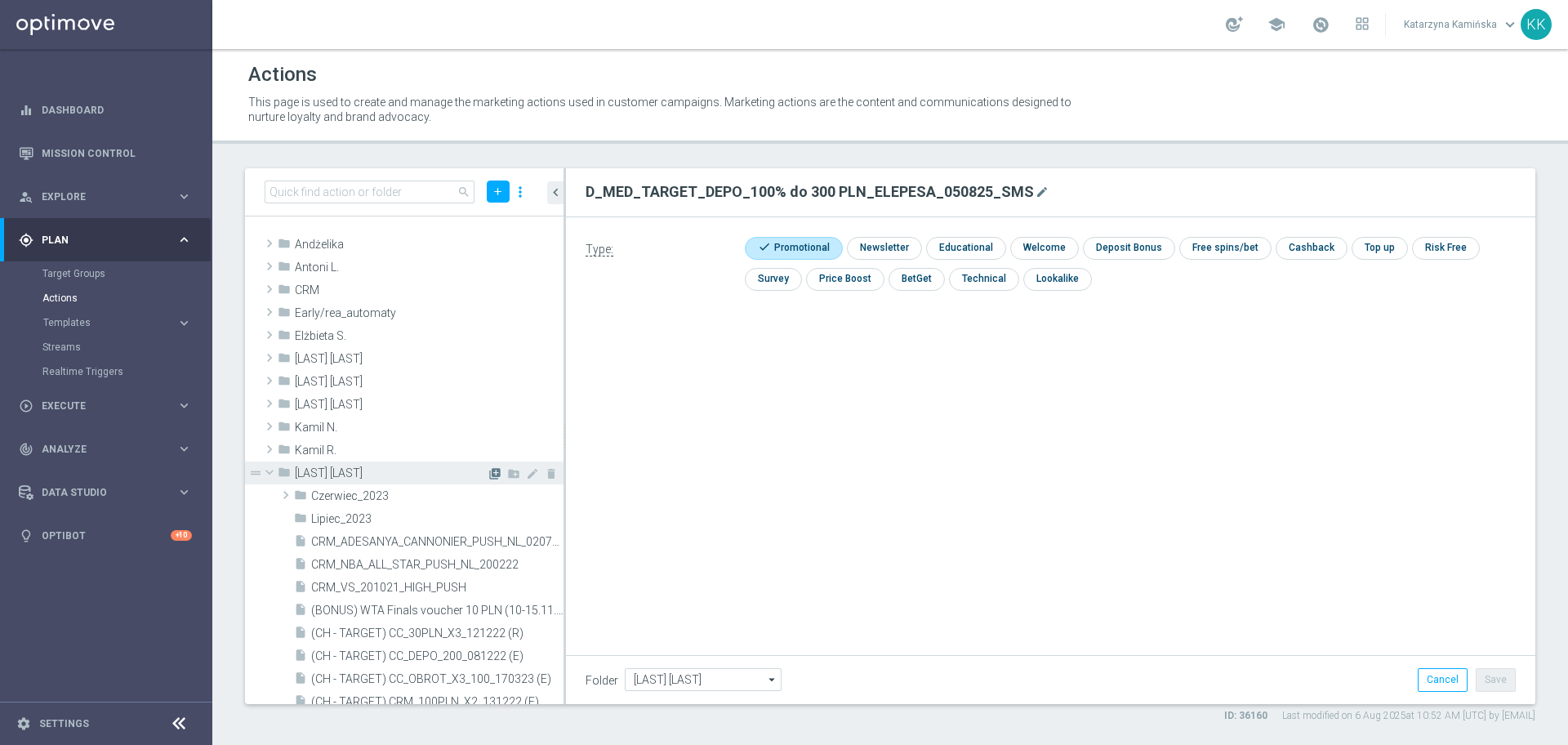 click on "library_add" 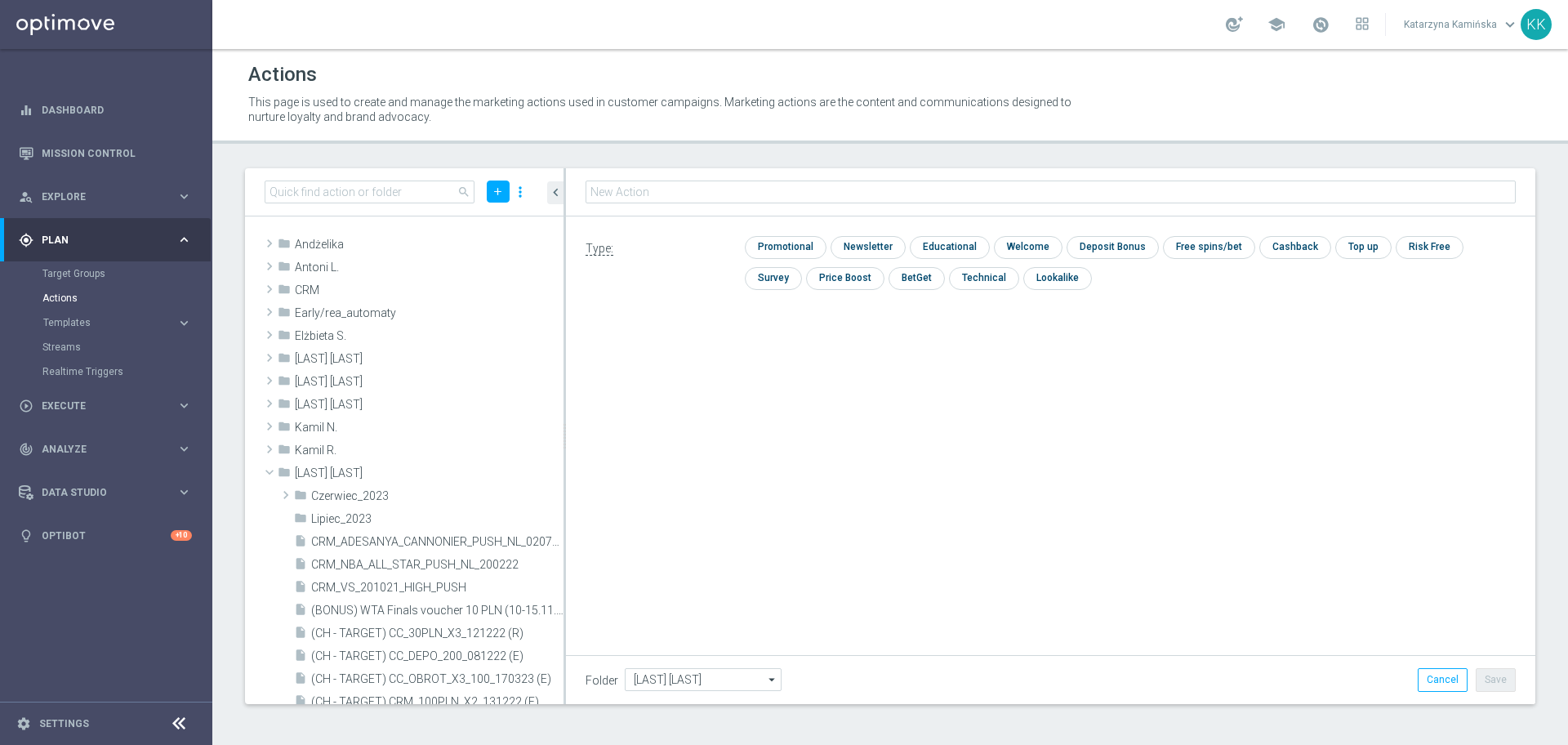 type on "D_HIGH_TARGET_DEPO_100% do 500 PLN_ELEPESA_050825_SMS" 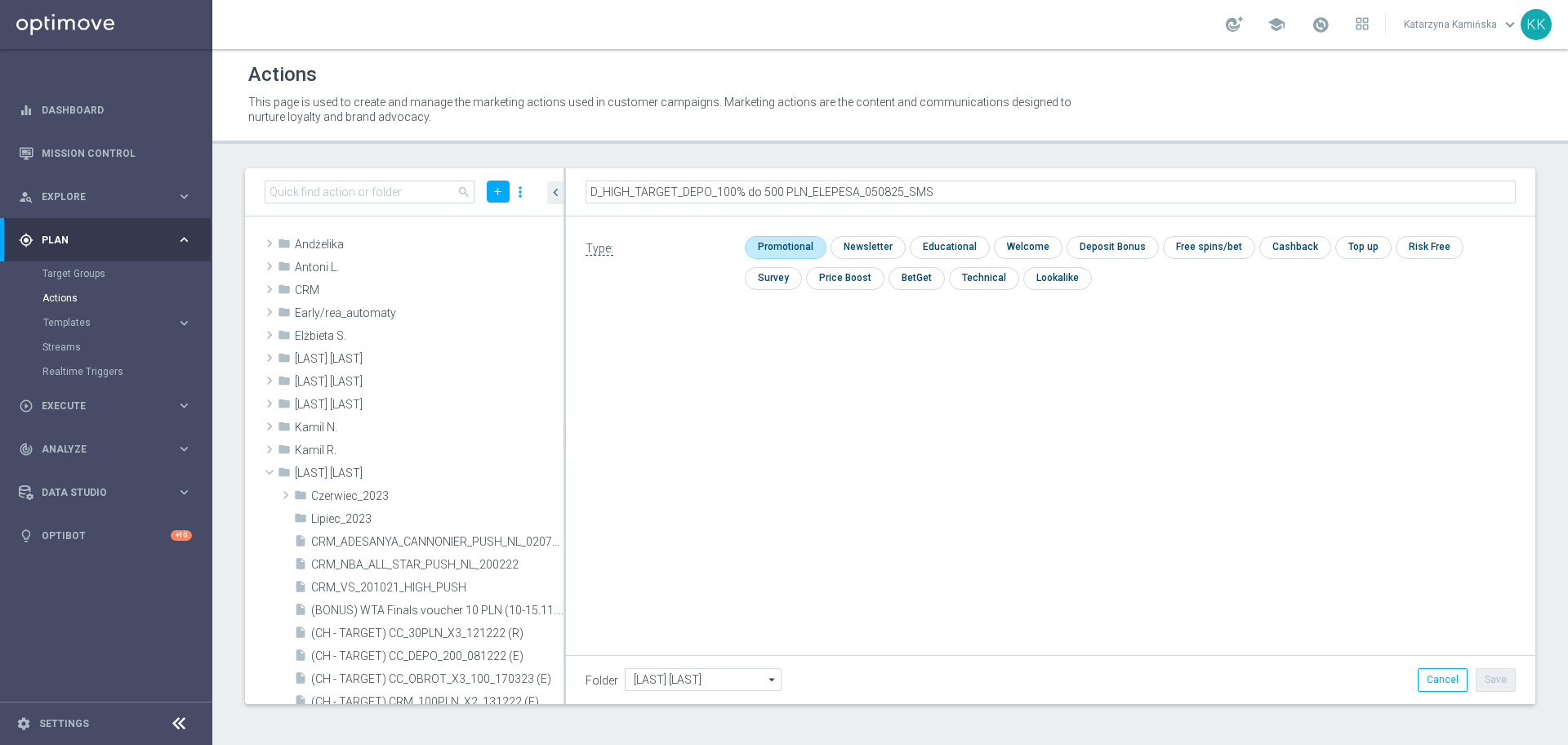click 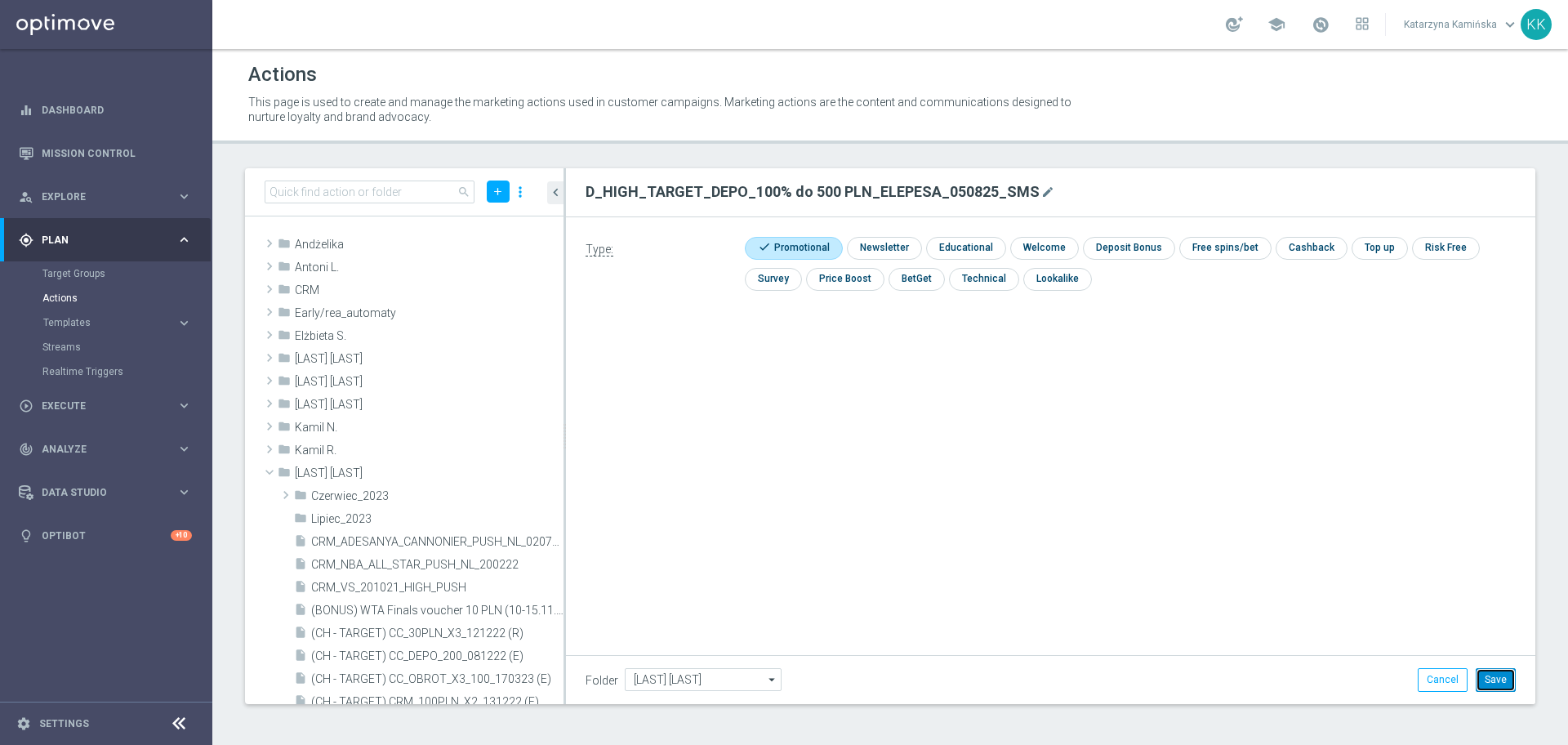 click on "Save" 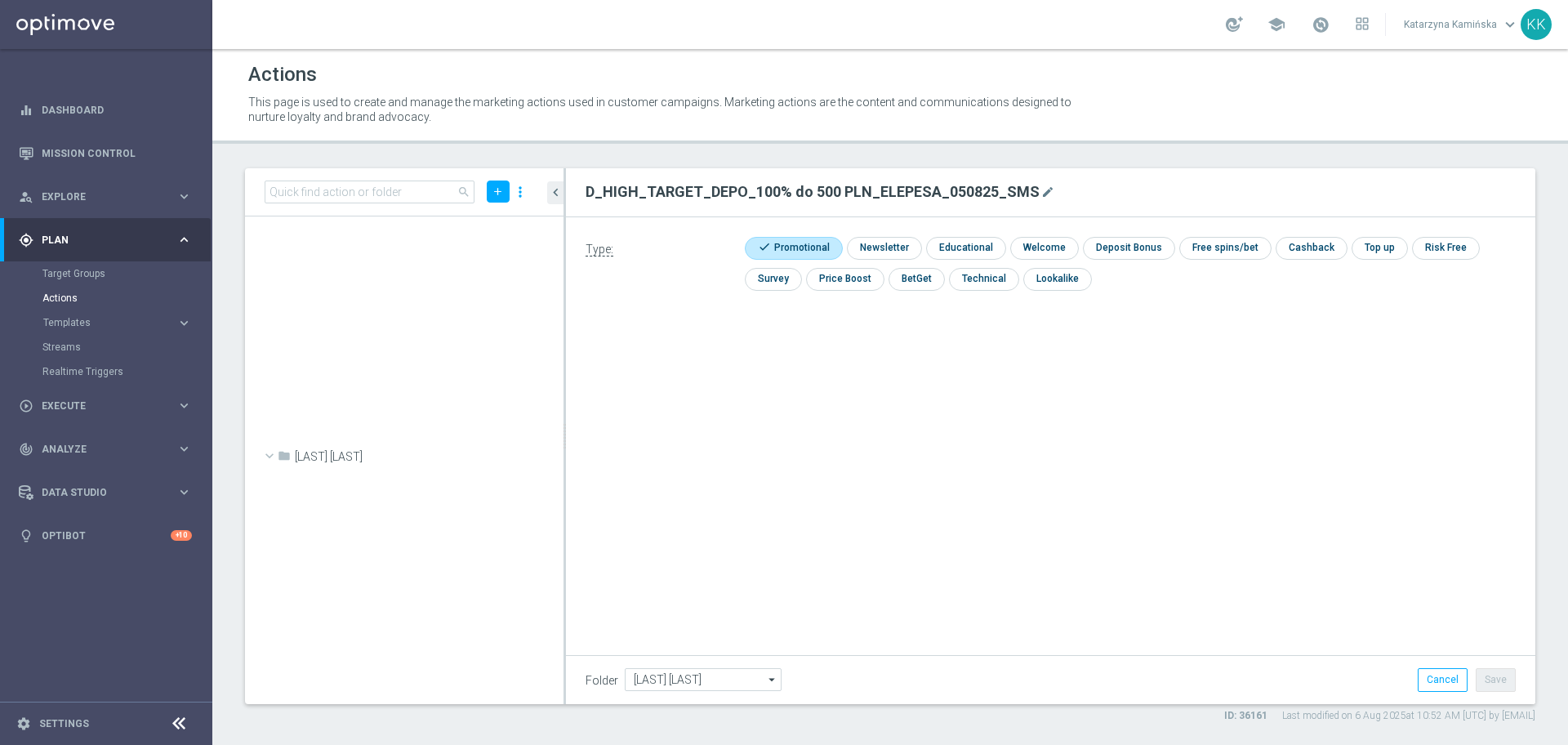 scroll, scrollTop: 49392, scrollLeft: 0, axis: vertical 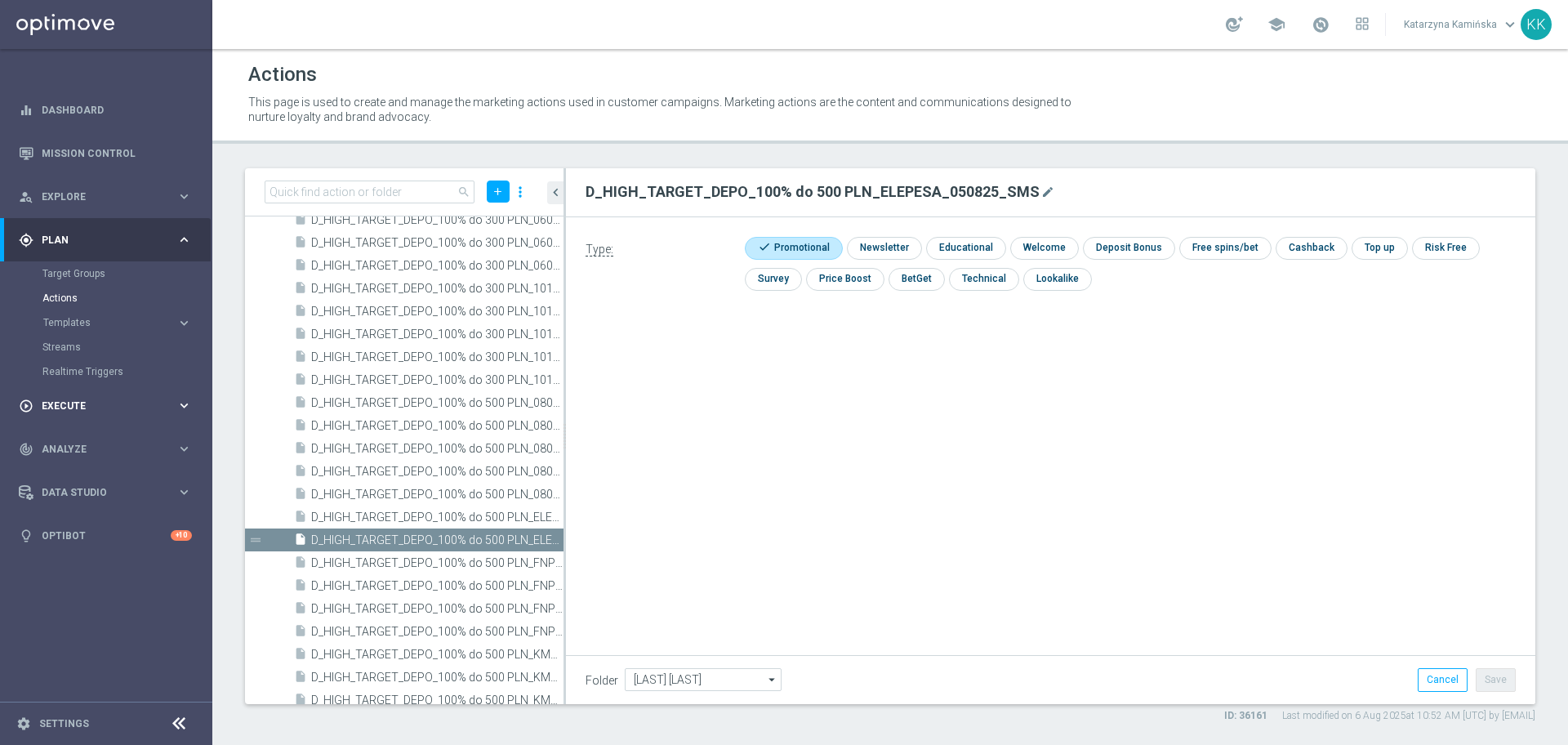 click on "play_circle_outline
Execute
keyboard_arrow_right" at bounding box center [105, 405] 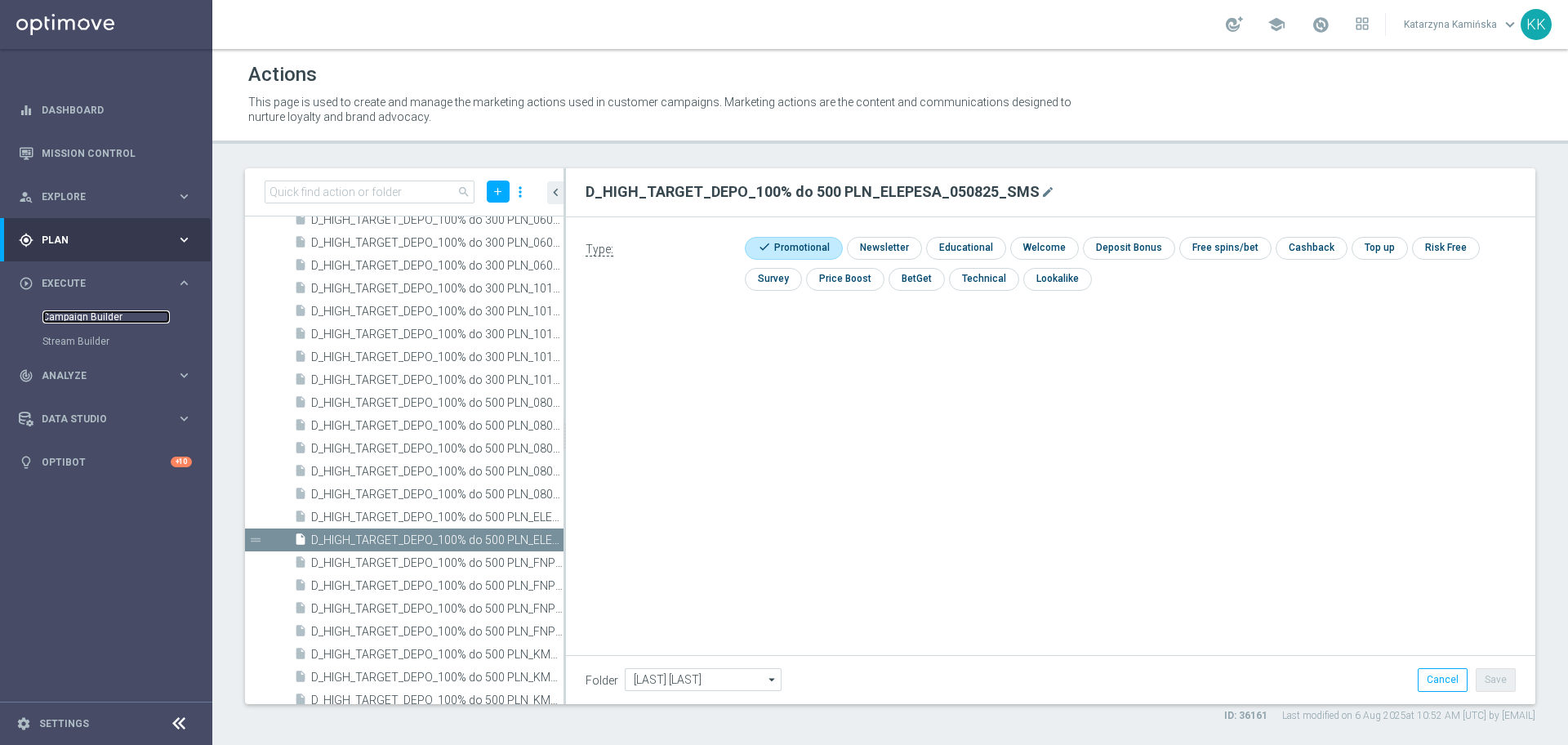 click on "Campaign Builder" at bounding box center [106, 317] 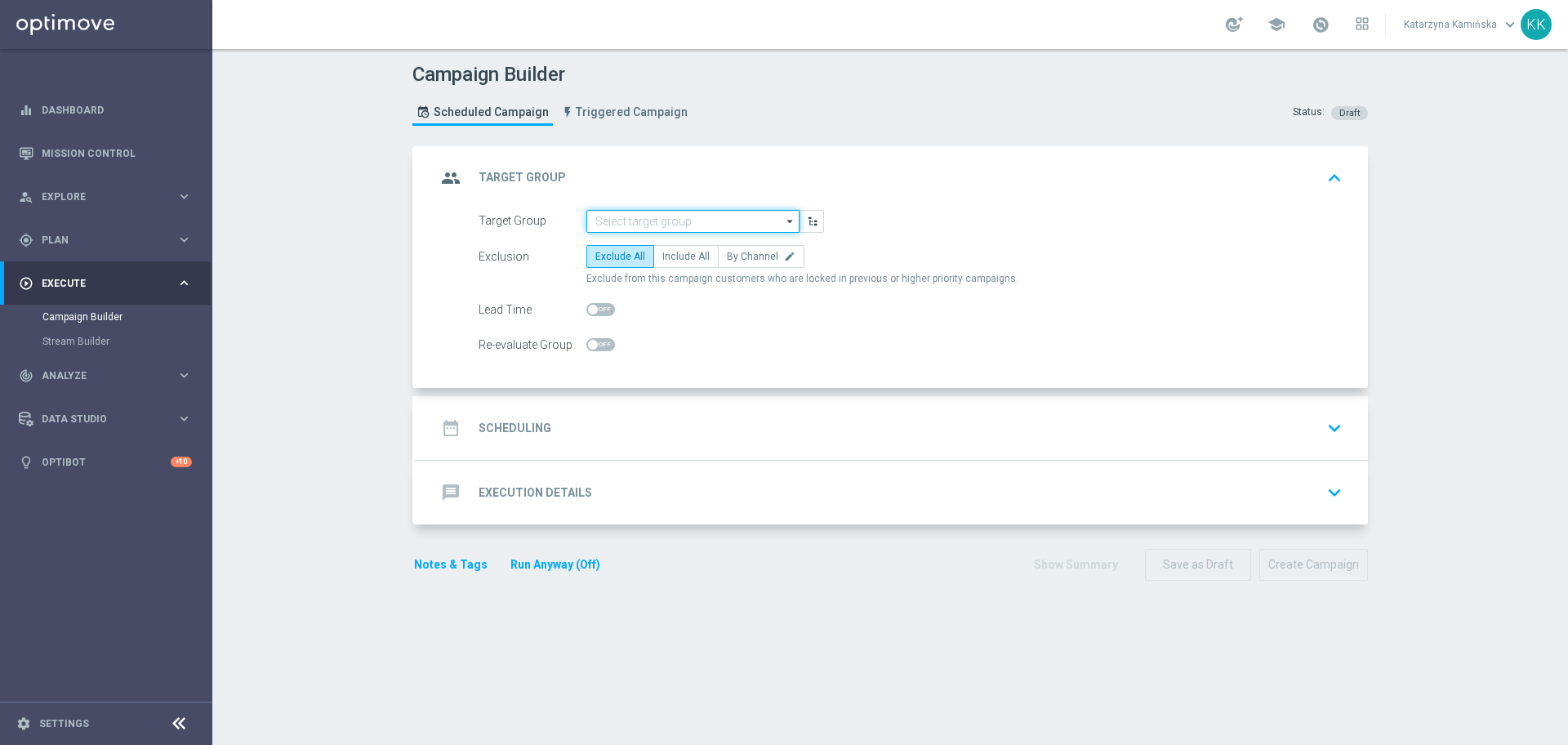 click 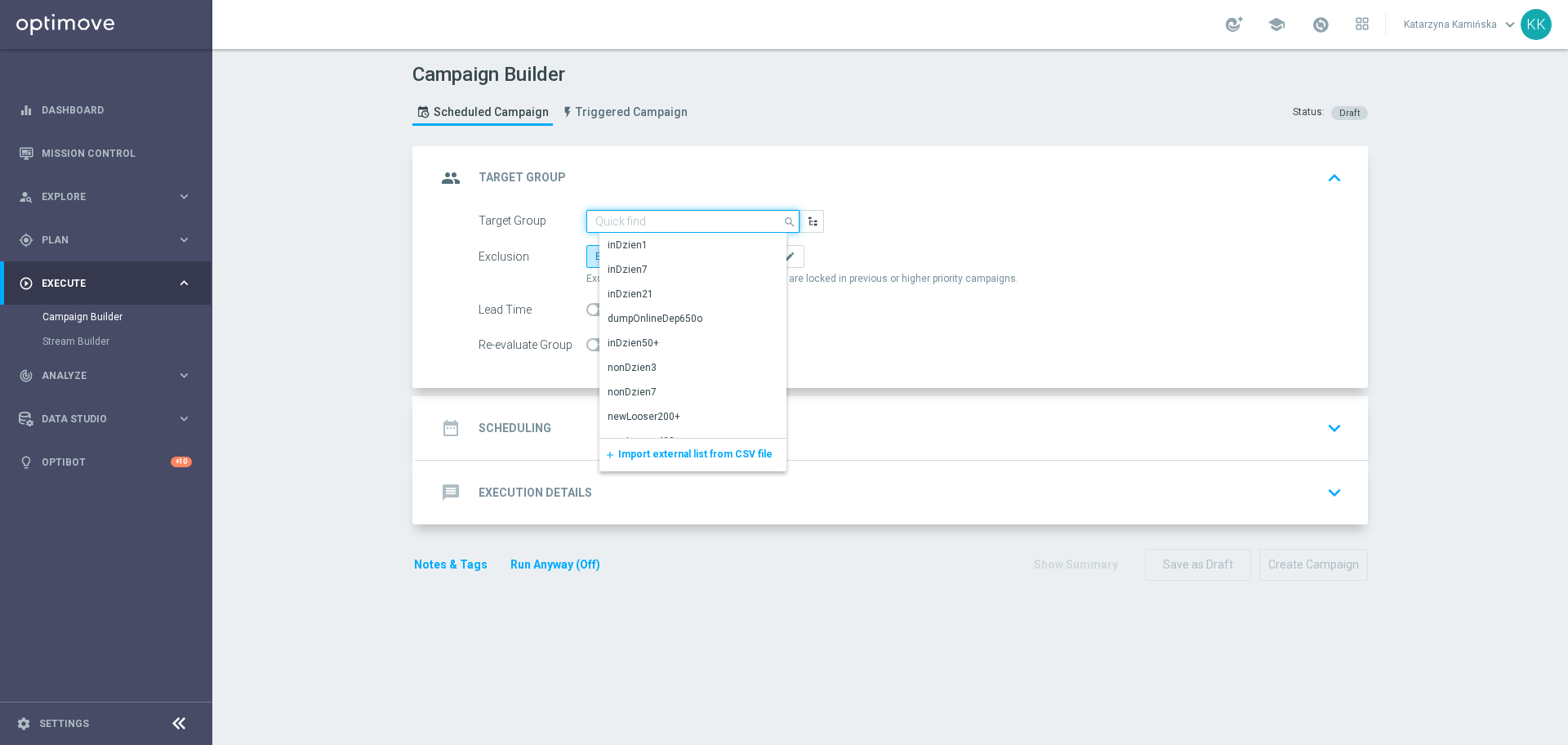 paste on "C_HIGH_TARGET_DEPO_50% do 500 PLN_ELEPESA_050825_SMS" 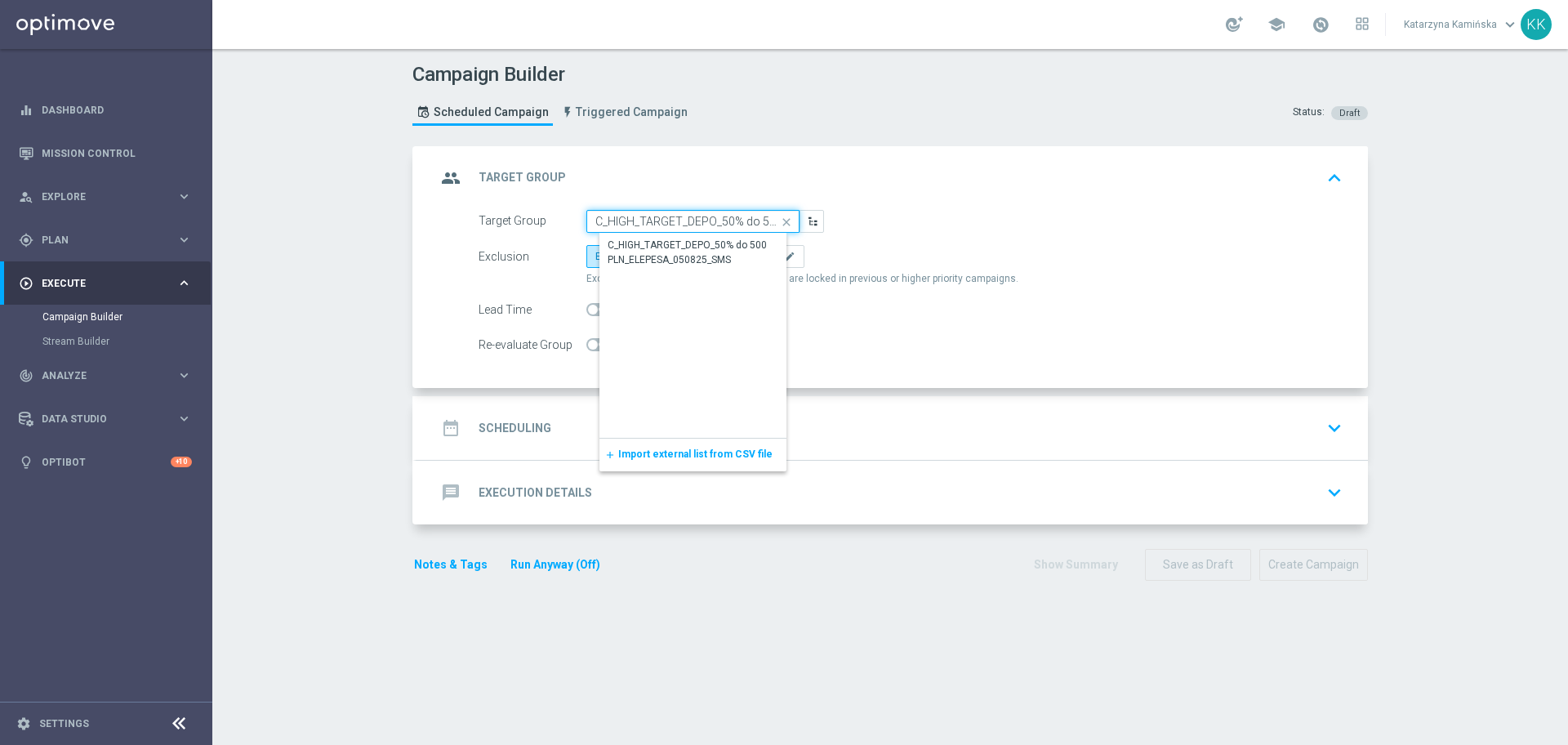 scroll, scrollTop: 0, scrollLeft: 143, axis: horizontal 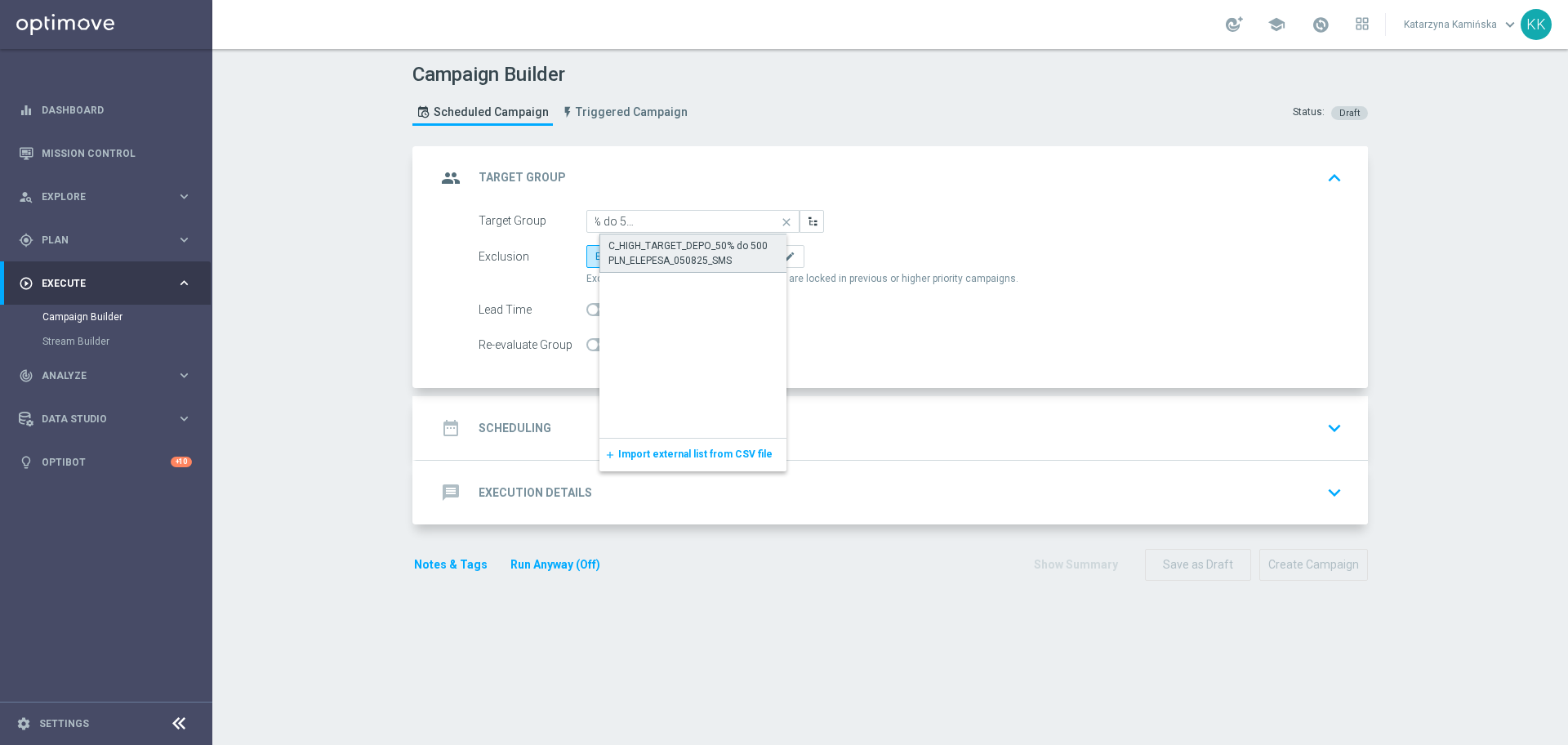 click on "C_HIGH_TARGET_DEPO_50% do 500 PLN_ELEPESA_050825_SMS" 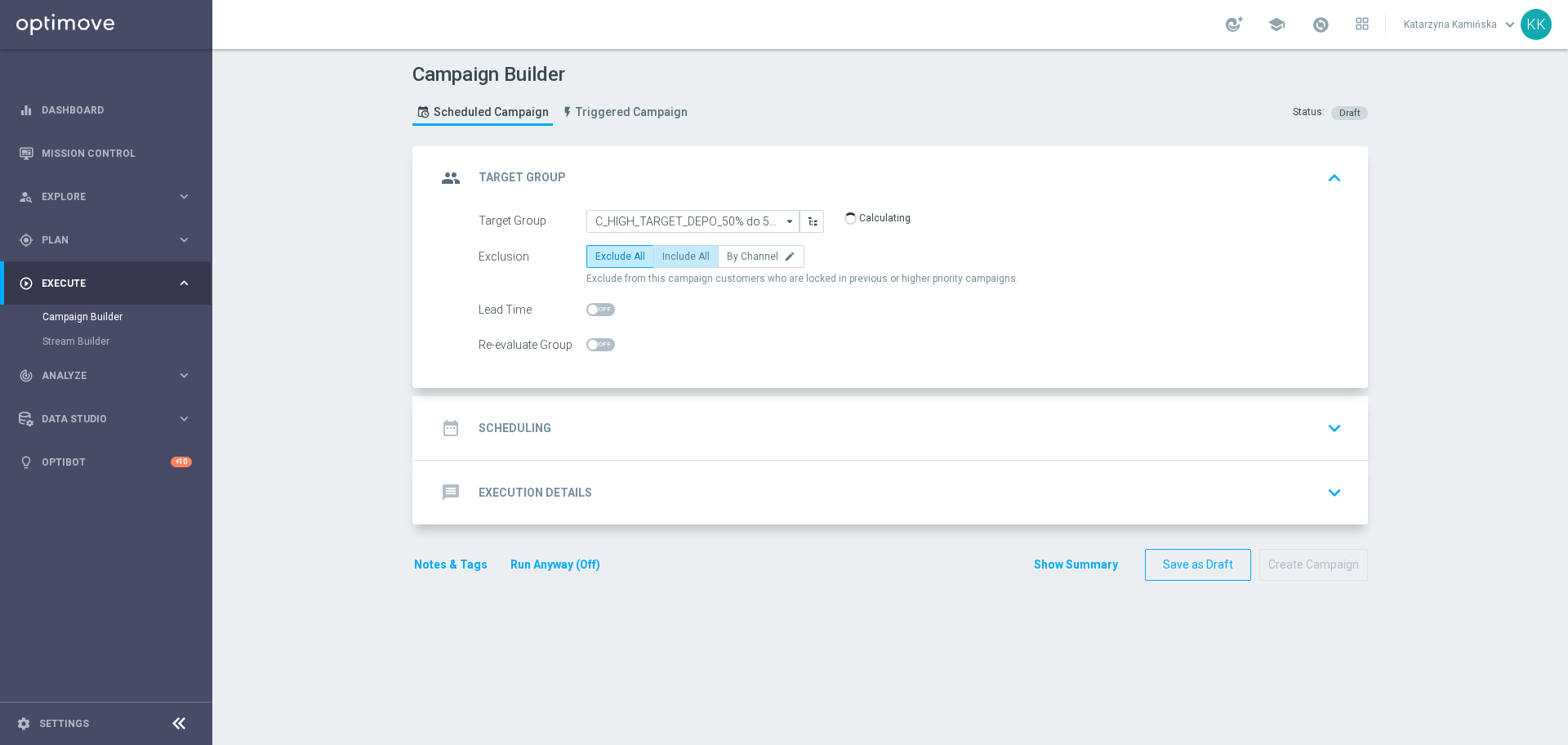 click on "Include All" 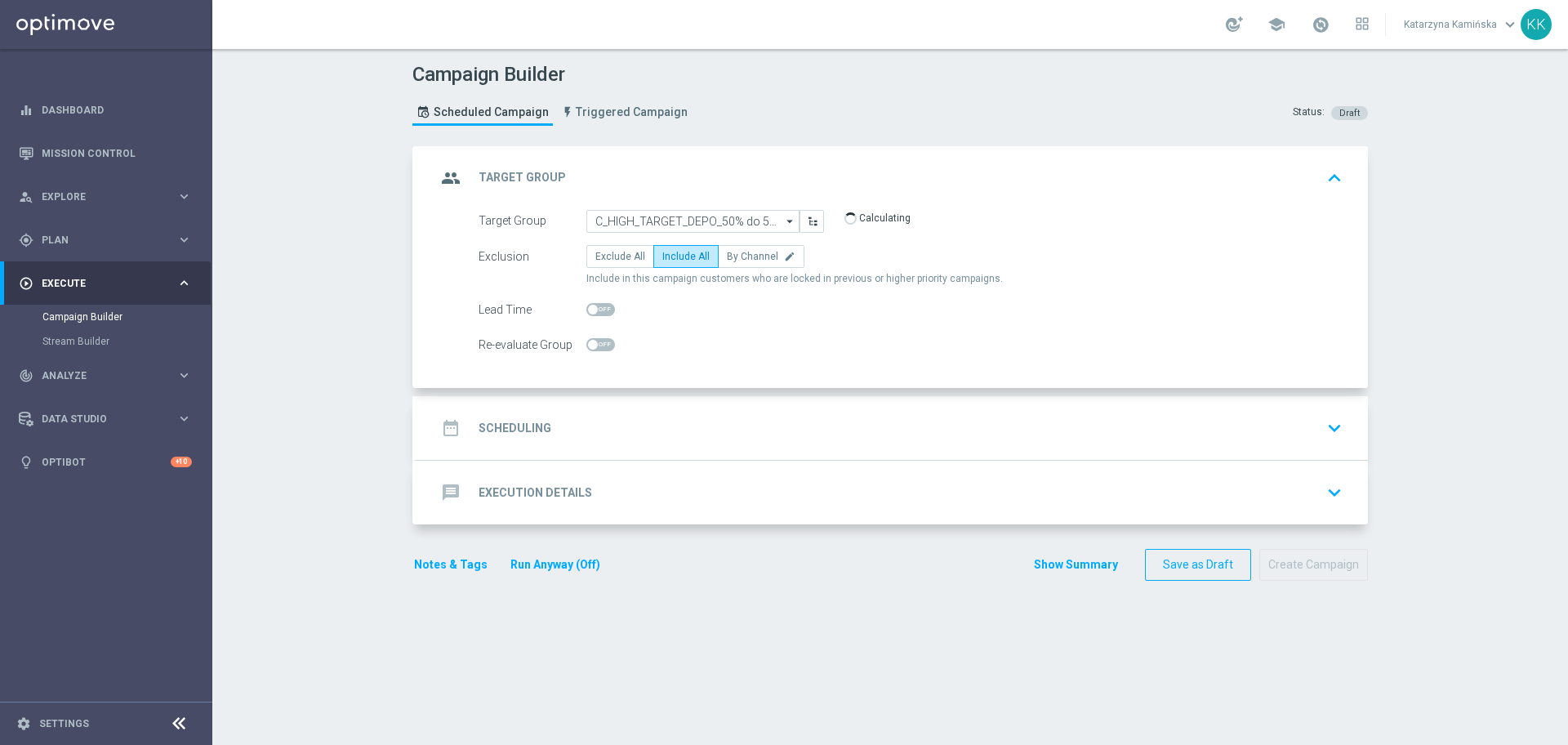 click 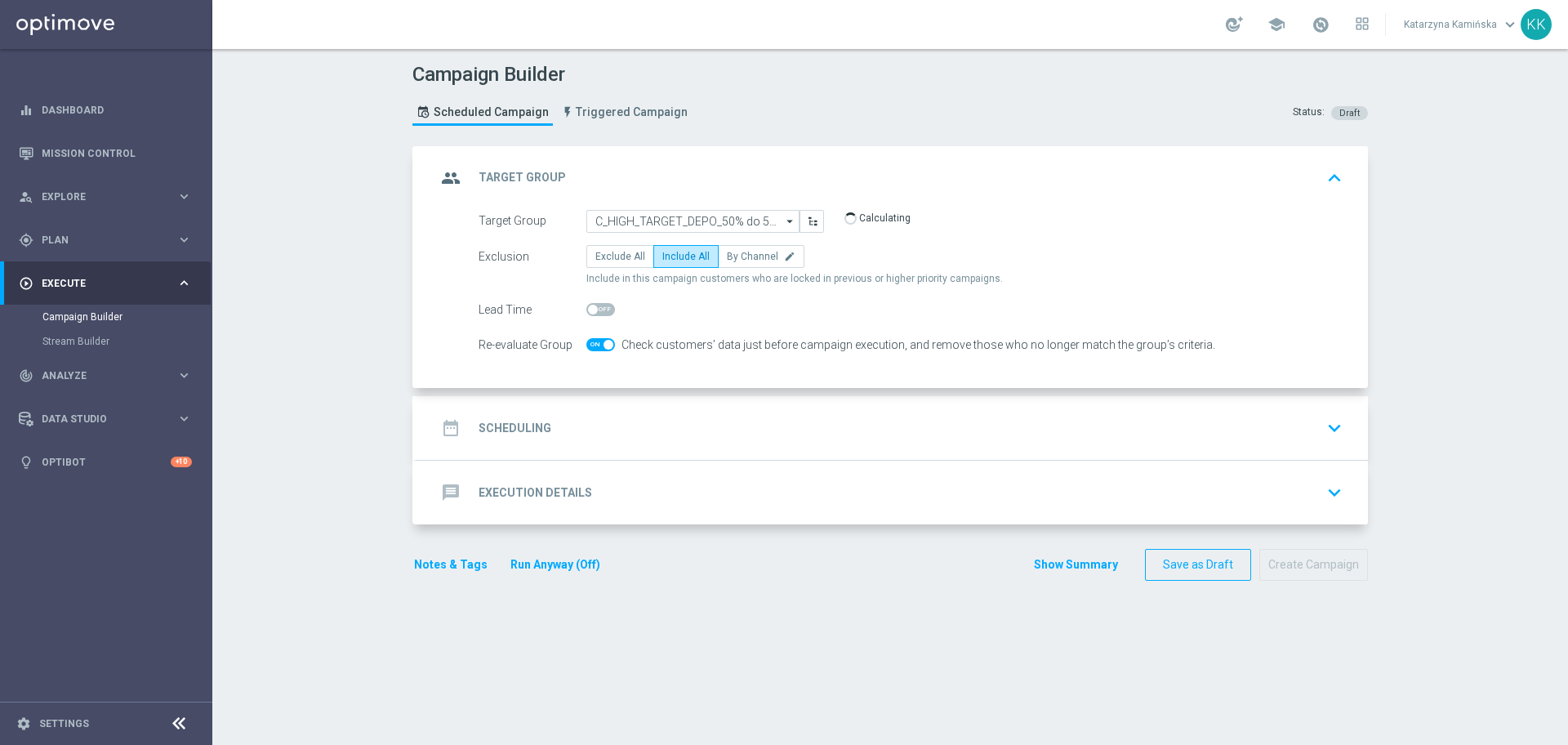 click on "date_range
Scheduling
keyboard_arrow_down" 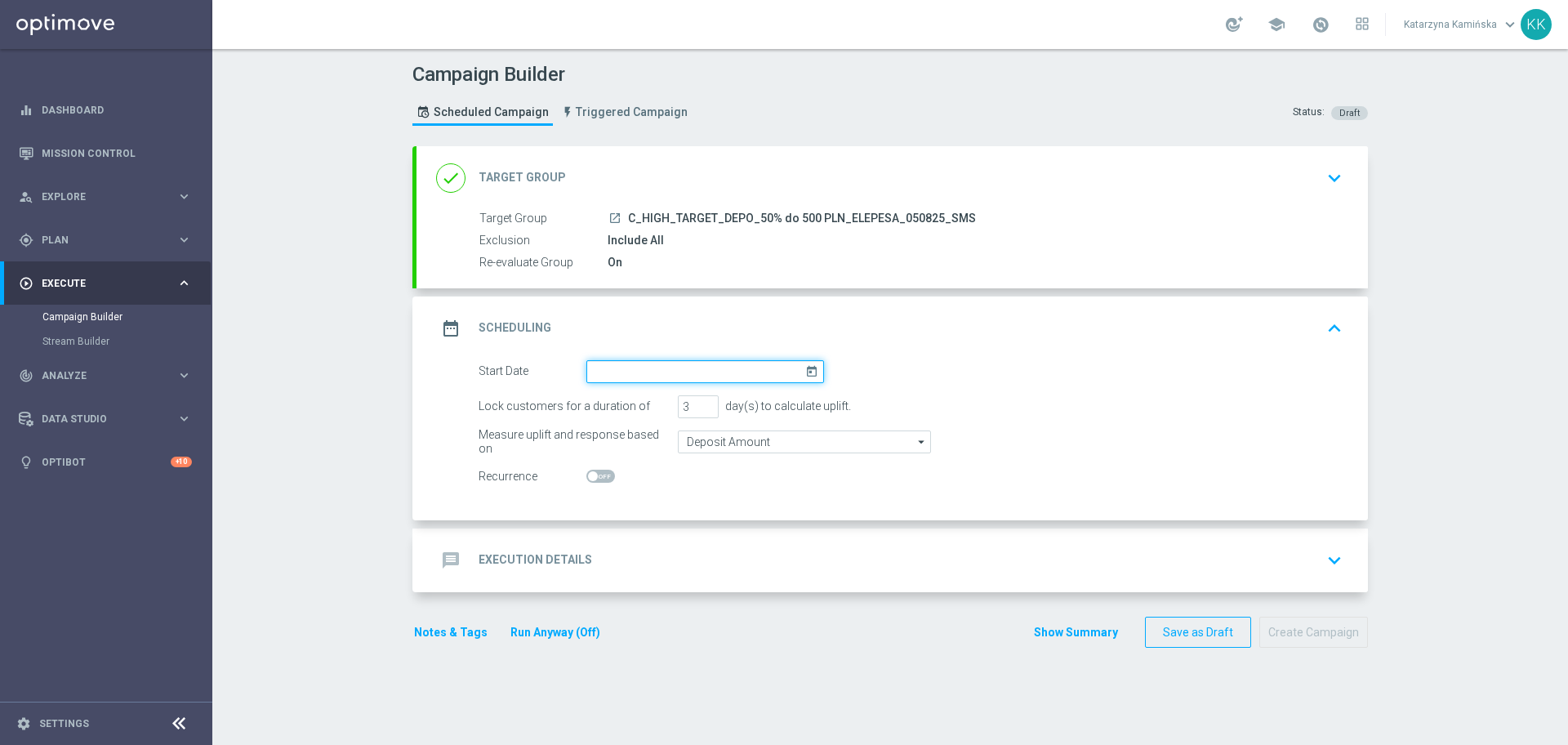 click 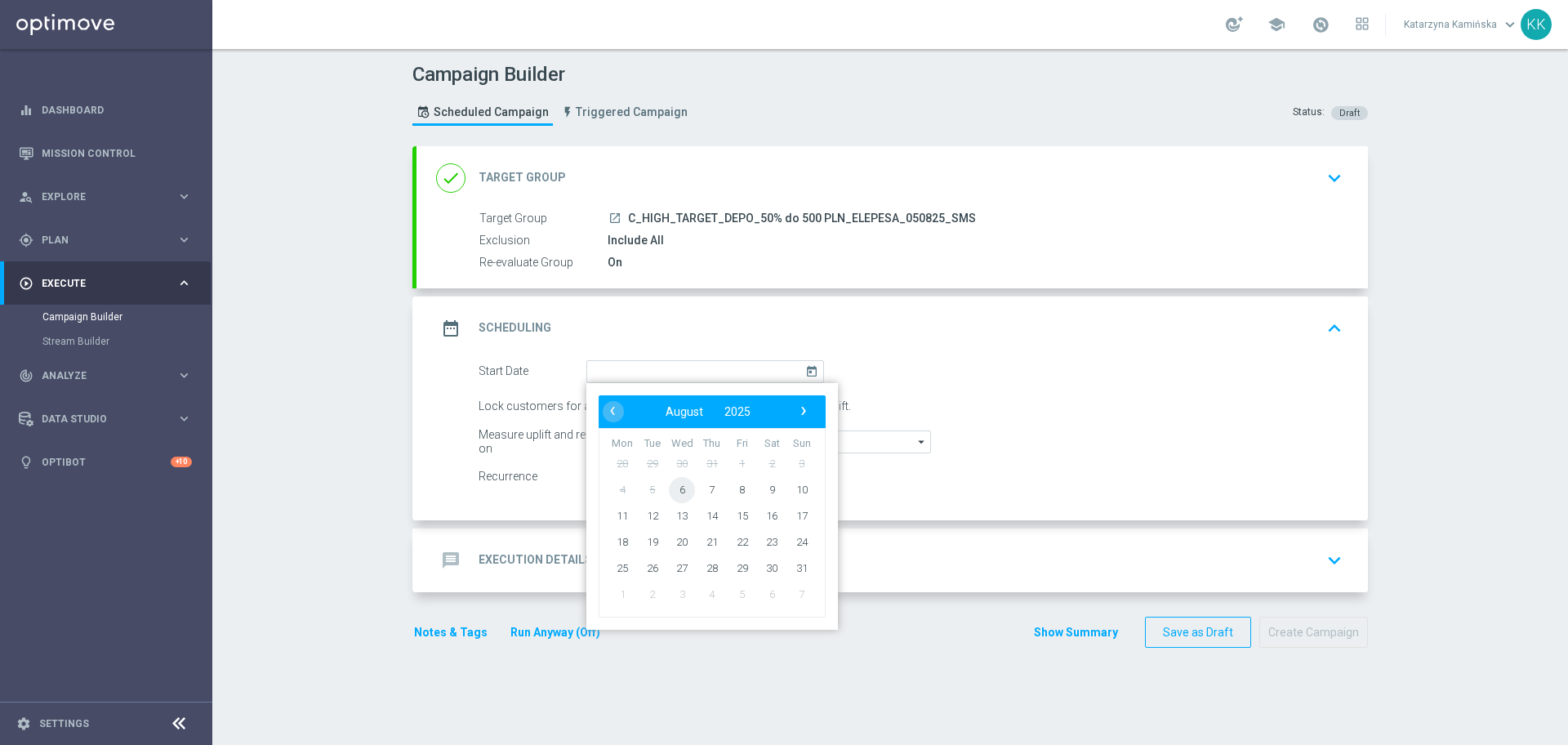 click on "6" 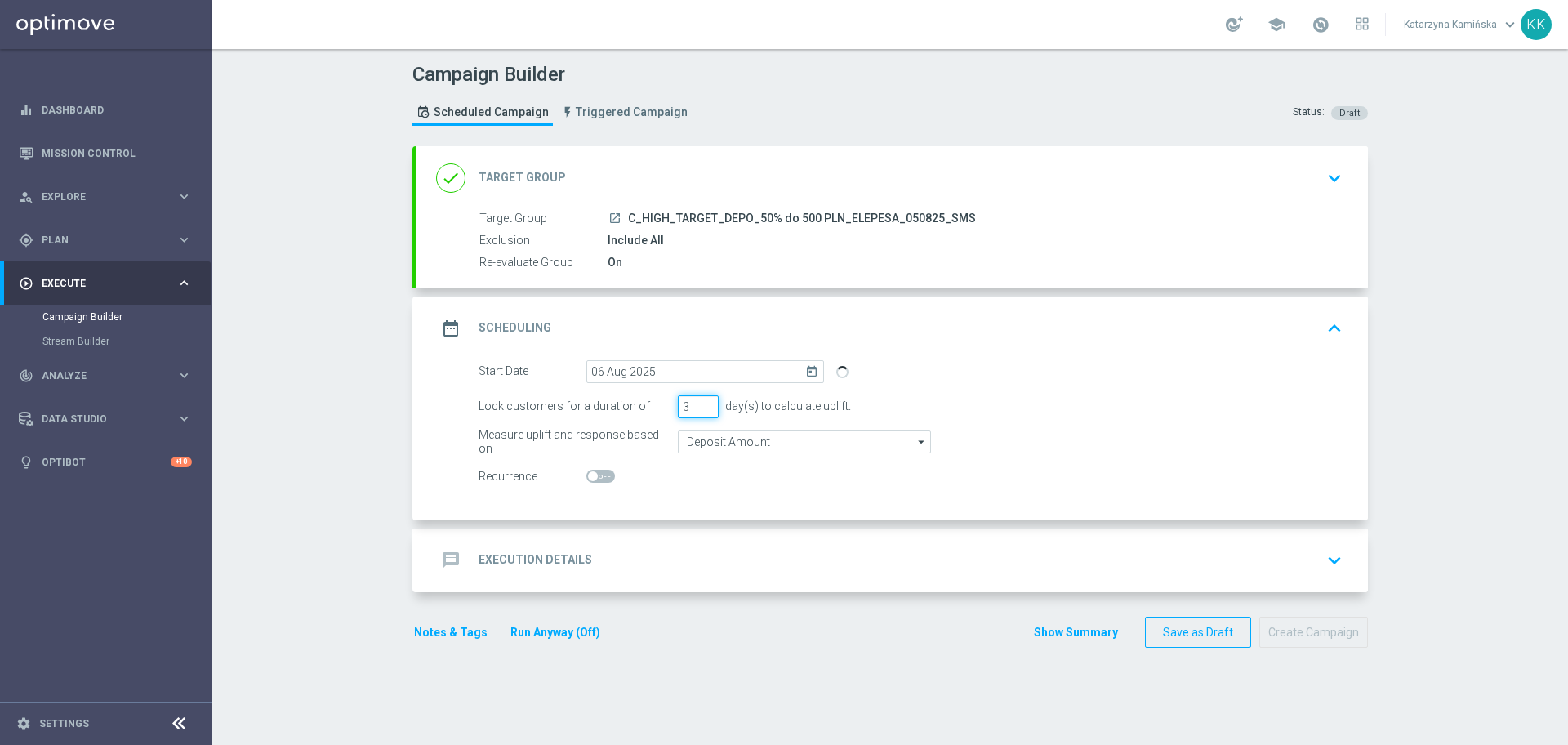 drag, startPoint x: 679, startPoint y: 399, endPoint x: 612, endPoint y: 406, distance: 67.36468 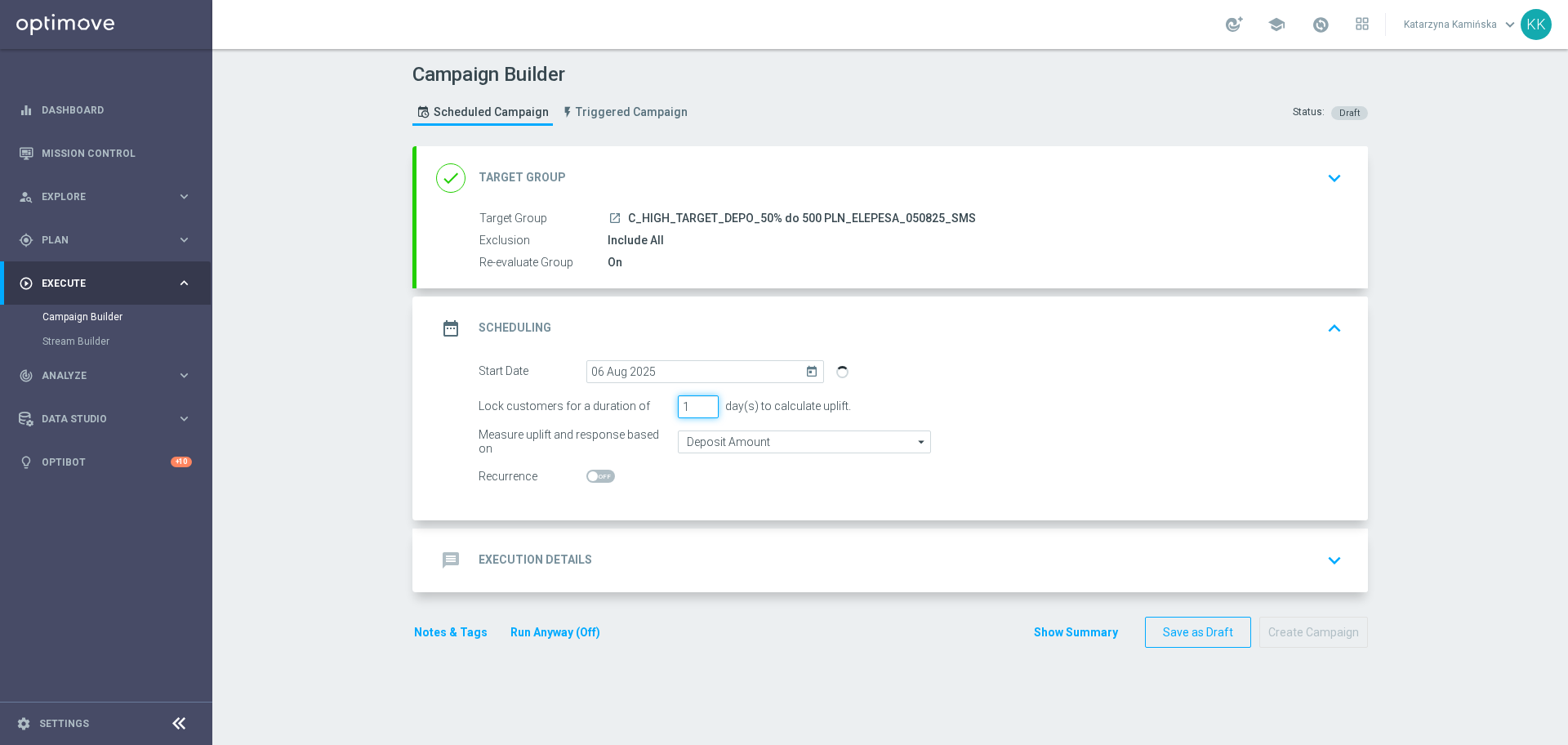 type on "1" 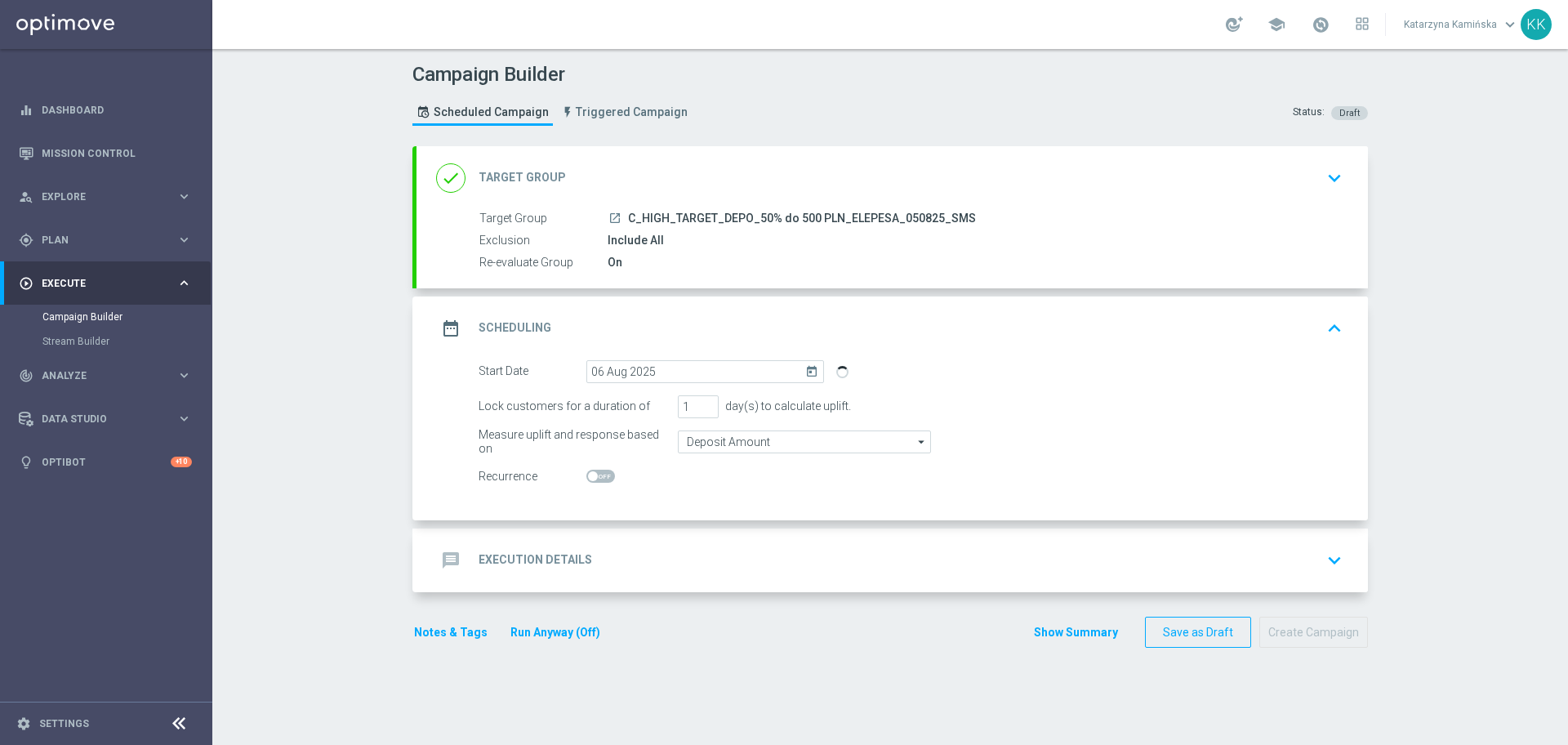 click on "message
Execution Details
keyboard_arrow_down" 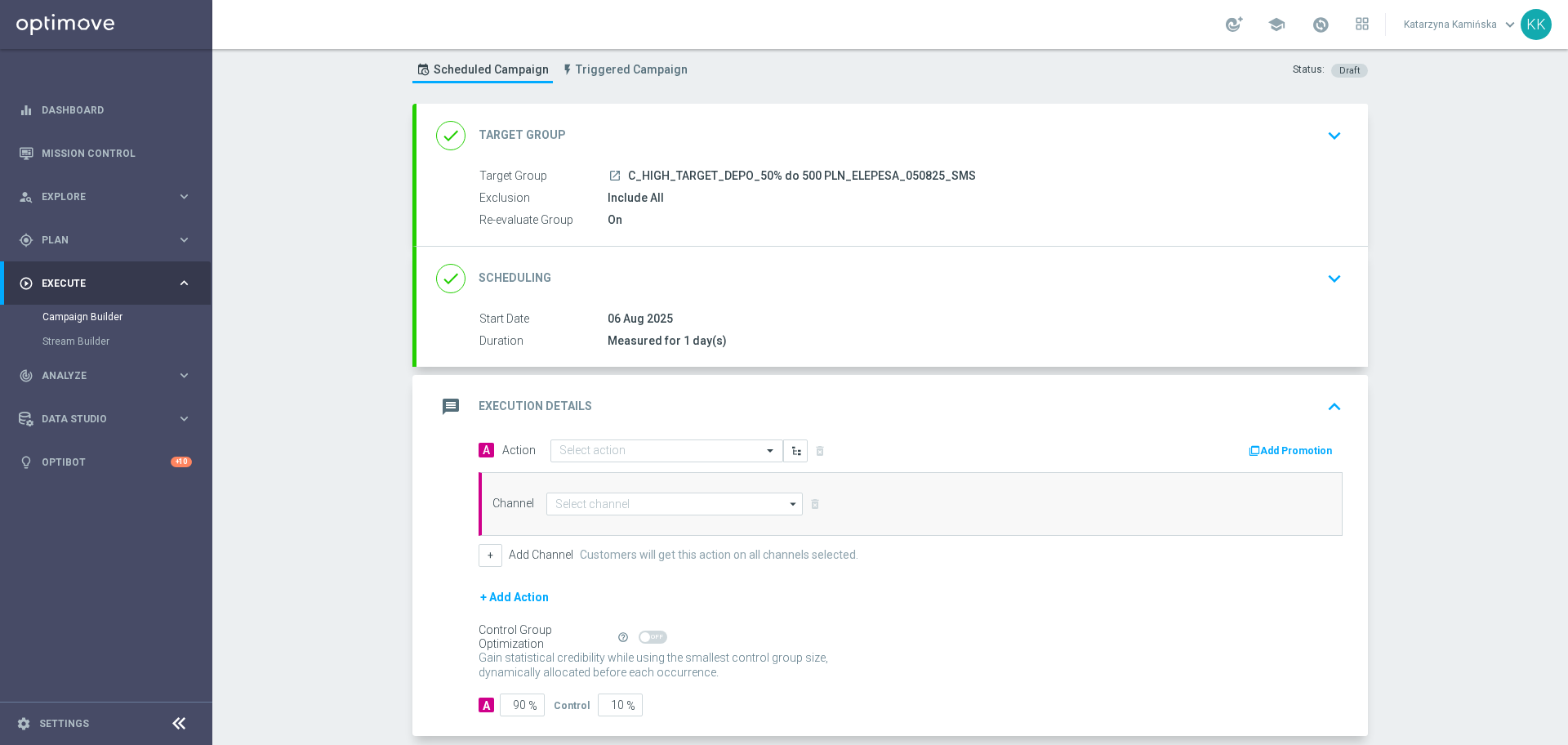 scroll, scrollTop: 90, scrollLeft: 0, axis: vertical 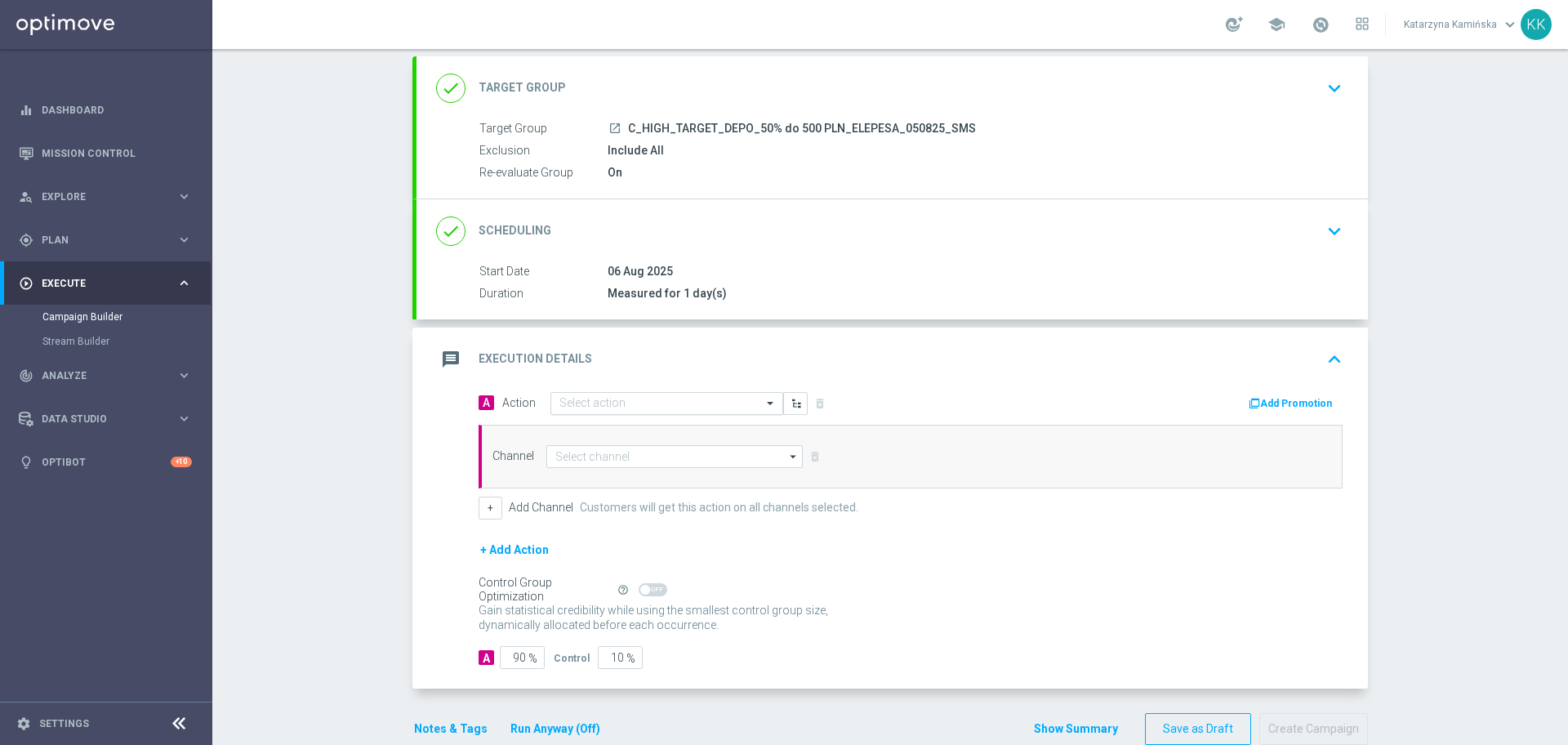 click 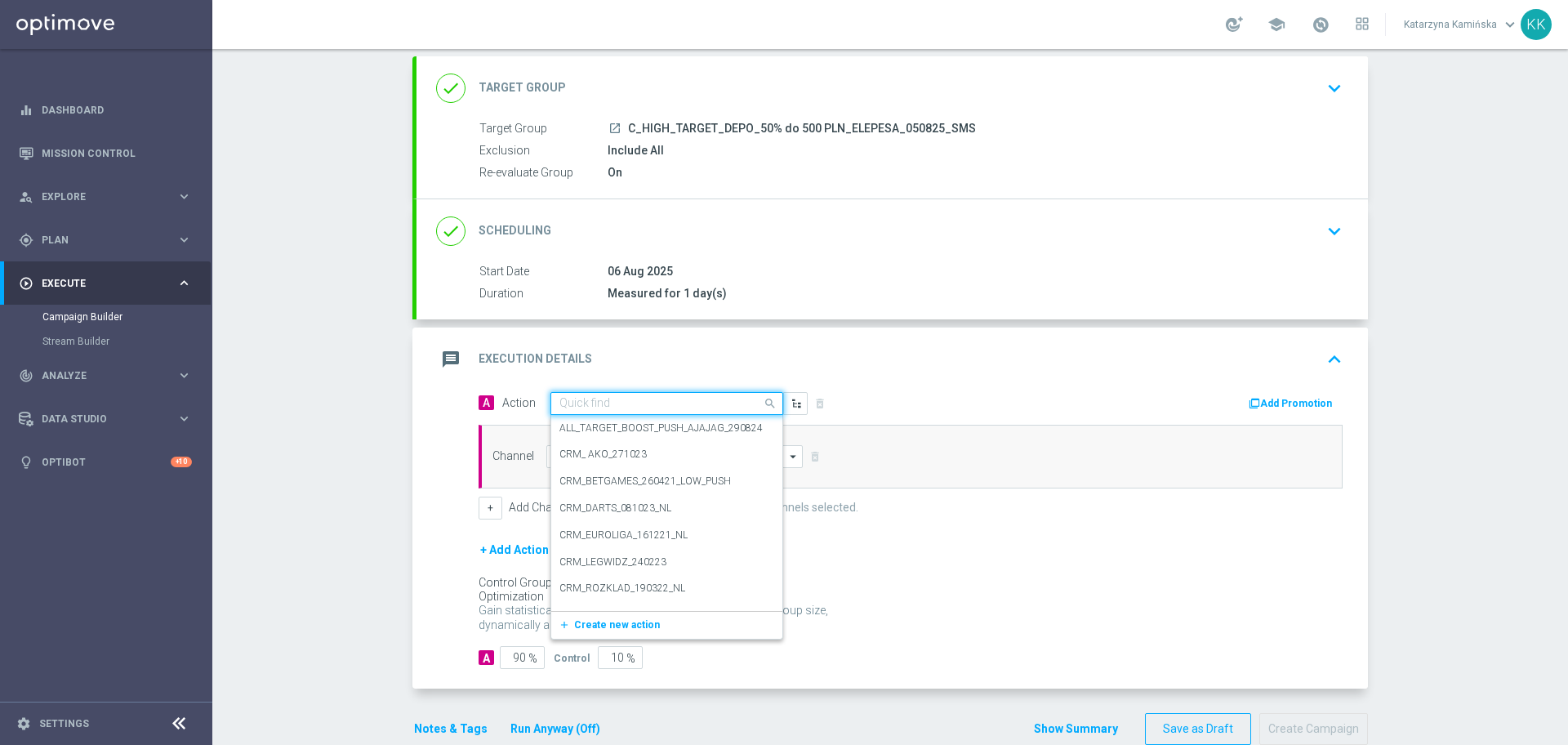 paste on "C_HIGH_TARGET_DEPO_50% do 500 PLN_ELEPESA_050825_SMS" 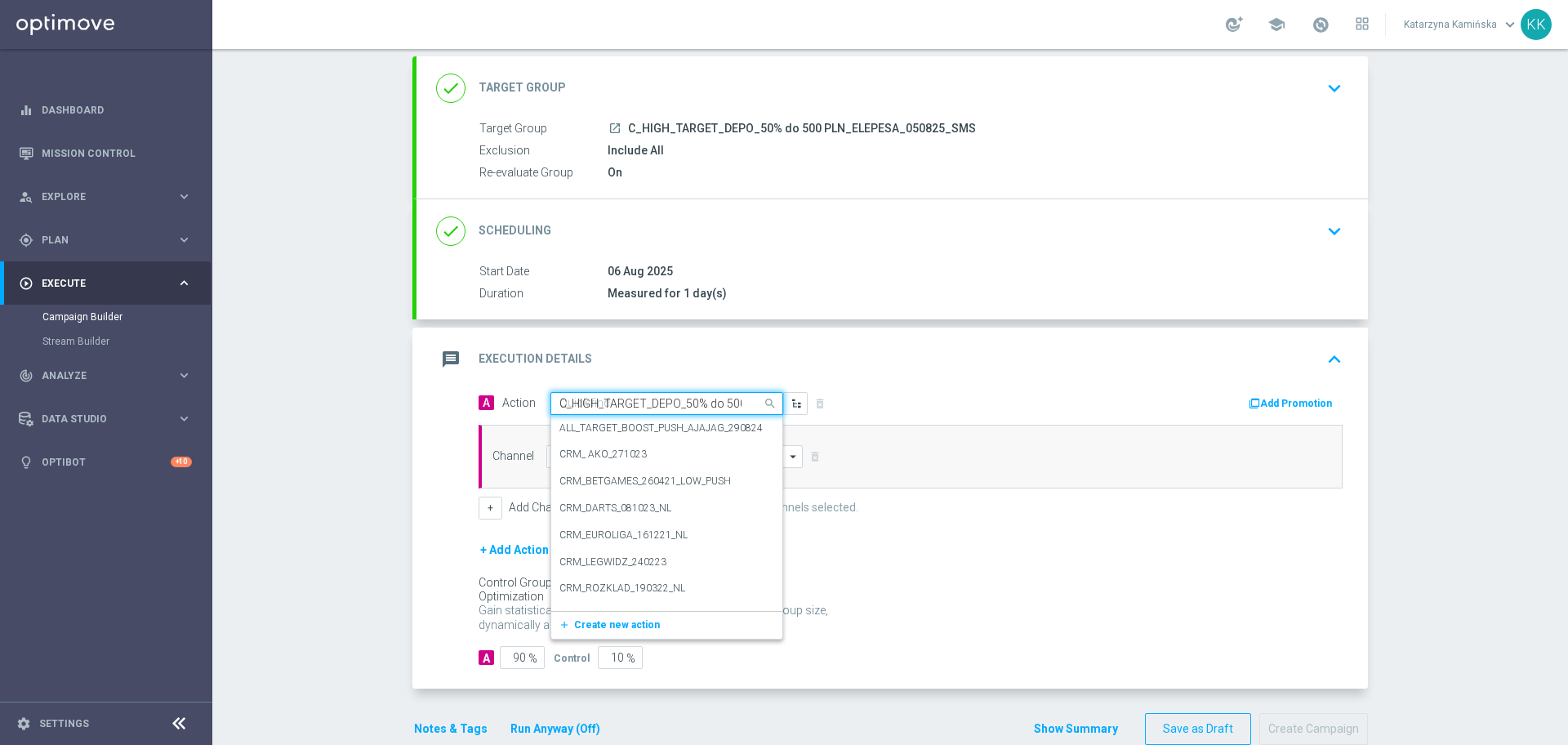 scroll, scrollTop: 0, scrollLeft: 148, axis: horizontal 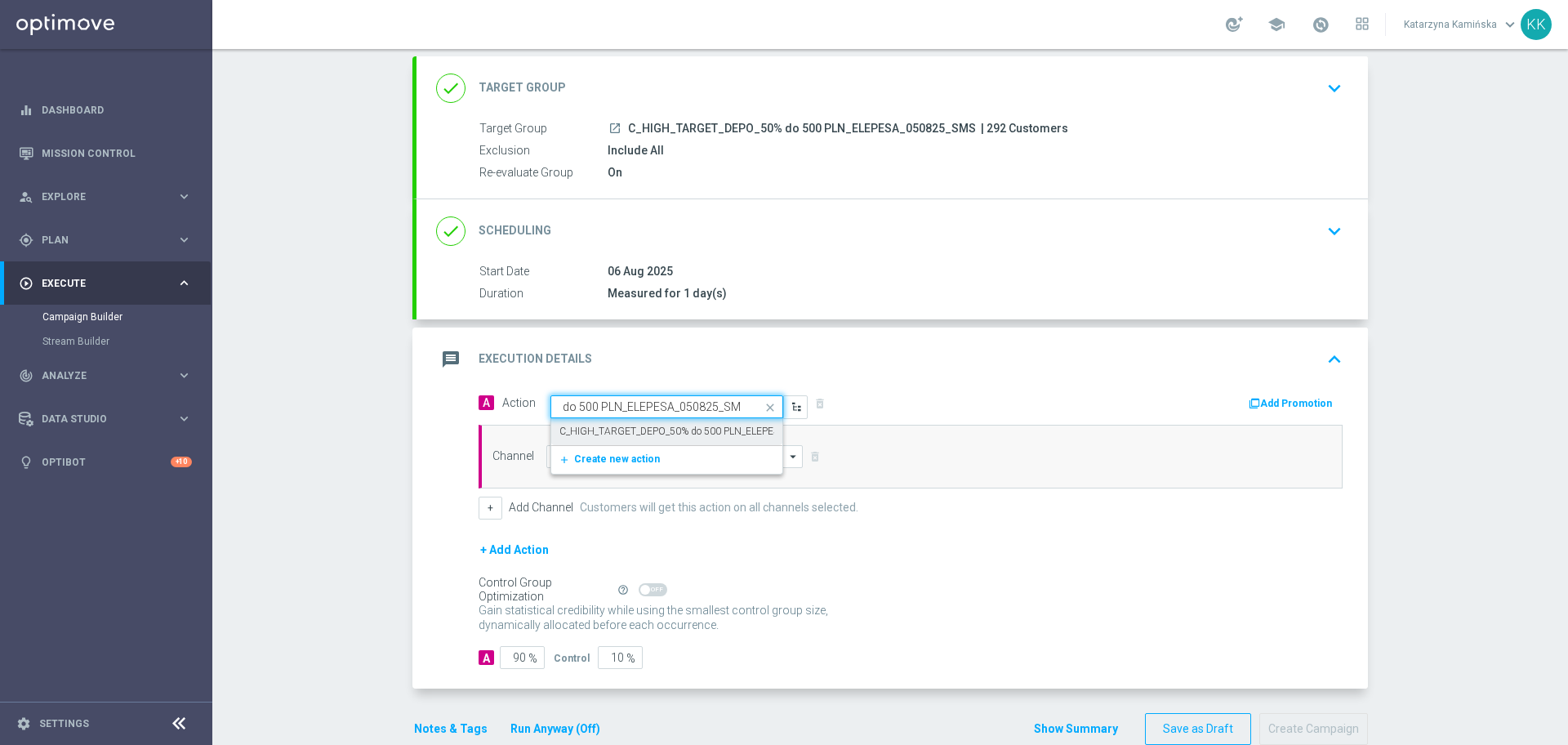 click on "C_HIGH_TARGET_DEPO_50% do 500 PLN_ELEPESA_050825_SMS edit" at bounding box center [666, 431] 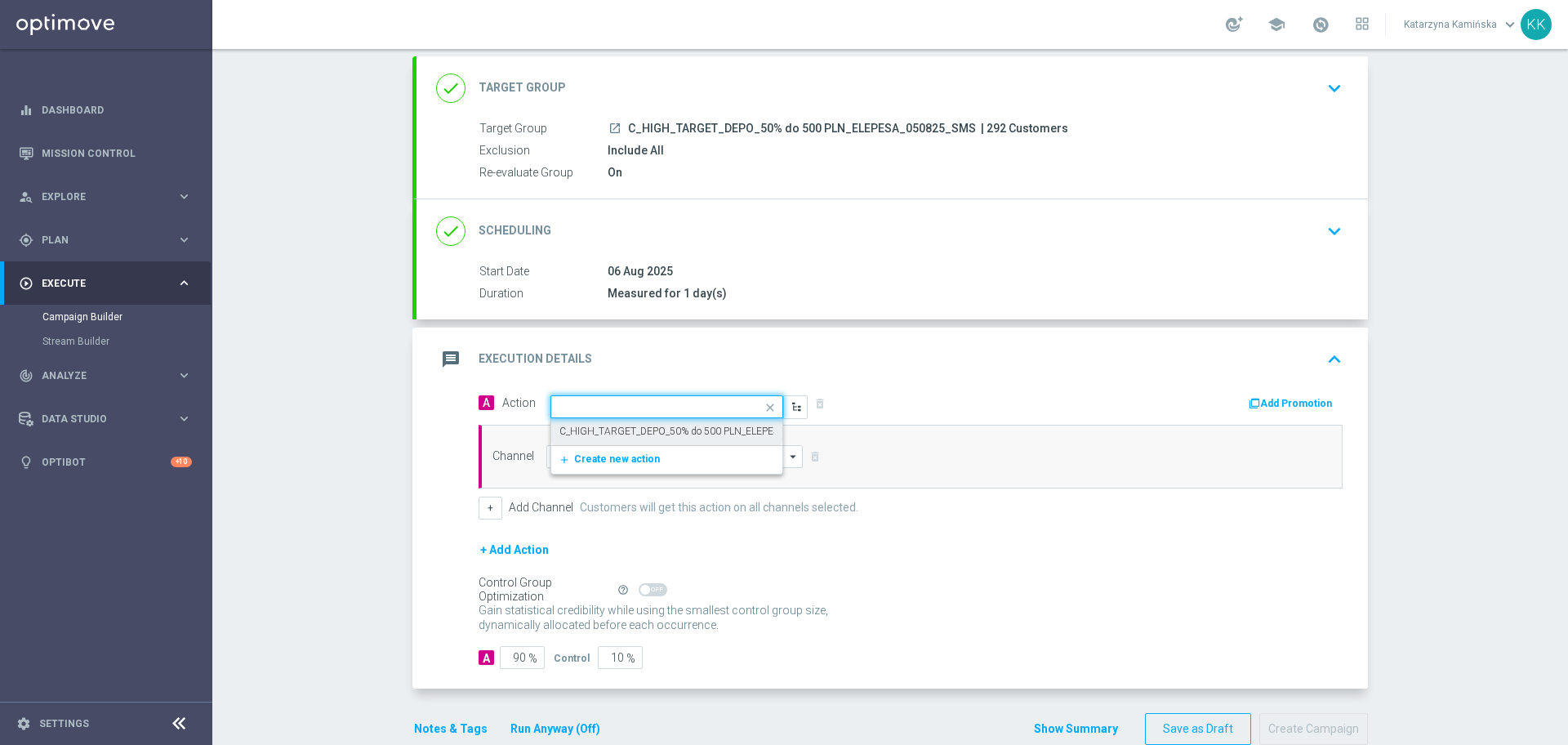 scroll, scrollTop: 0, scrollLeft: 0, axis: both 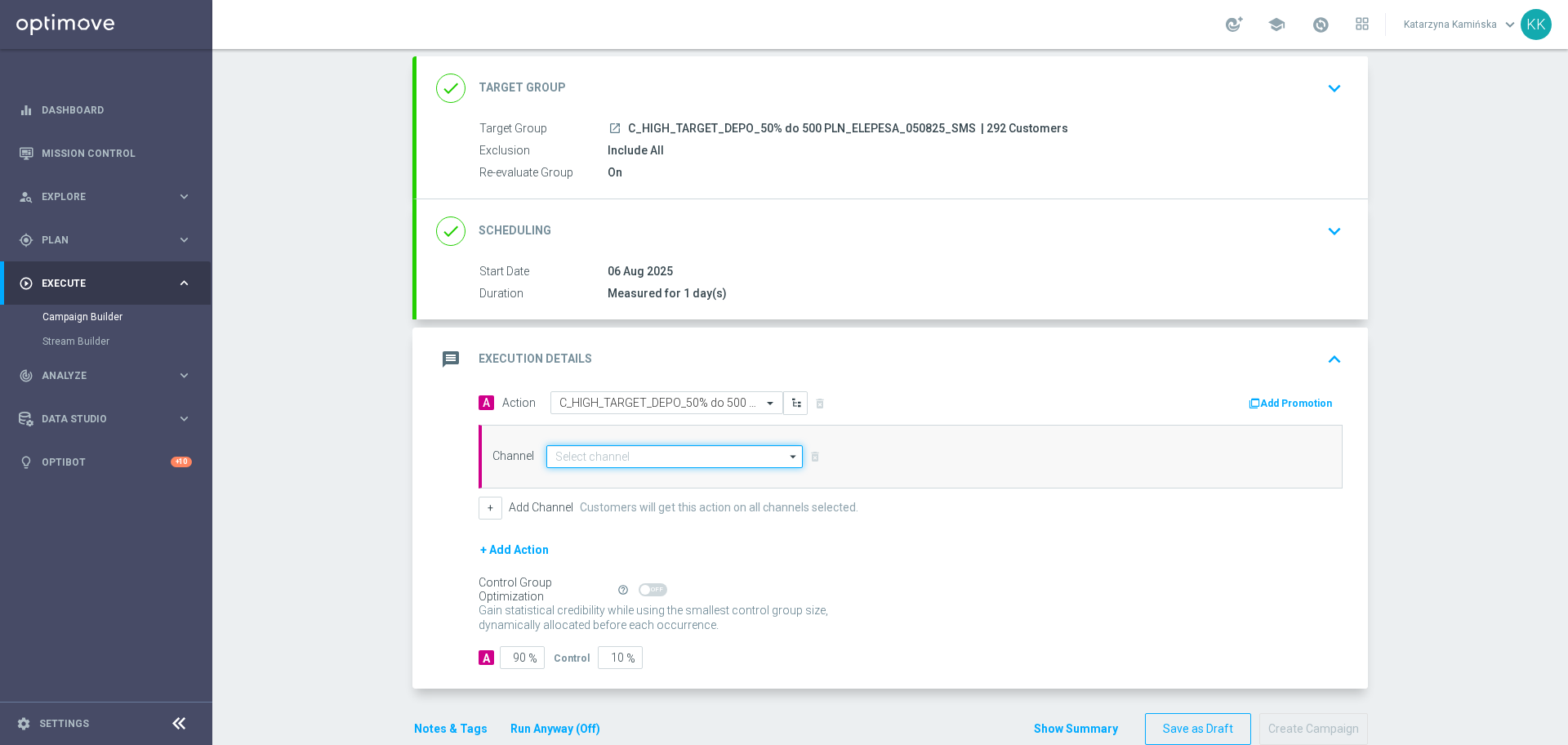 click 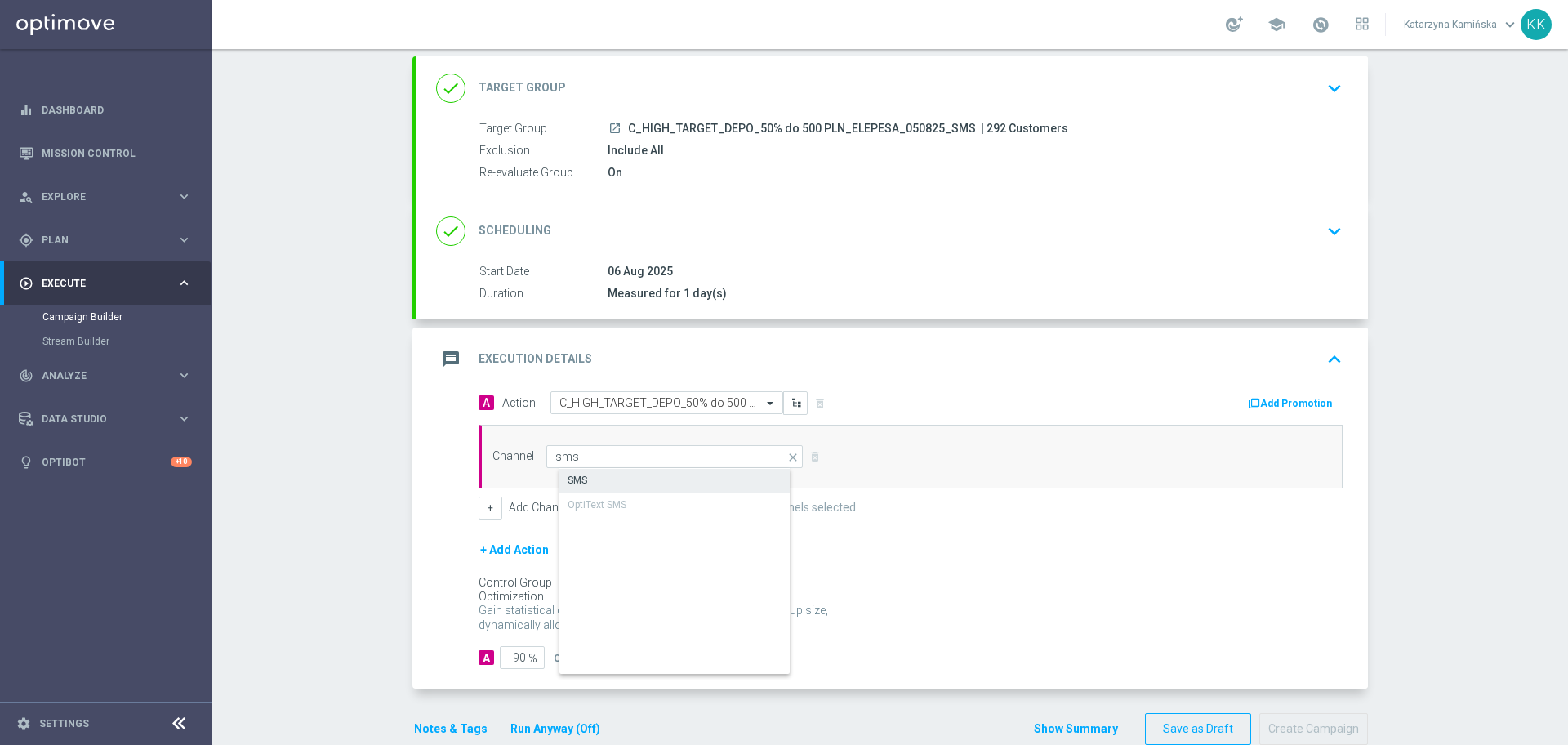 click on "SMS" 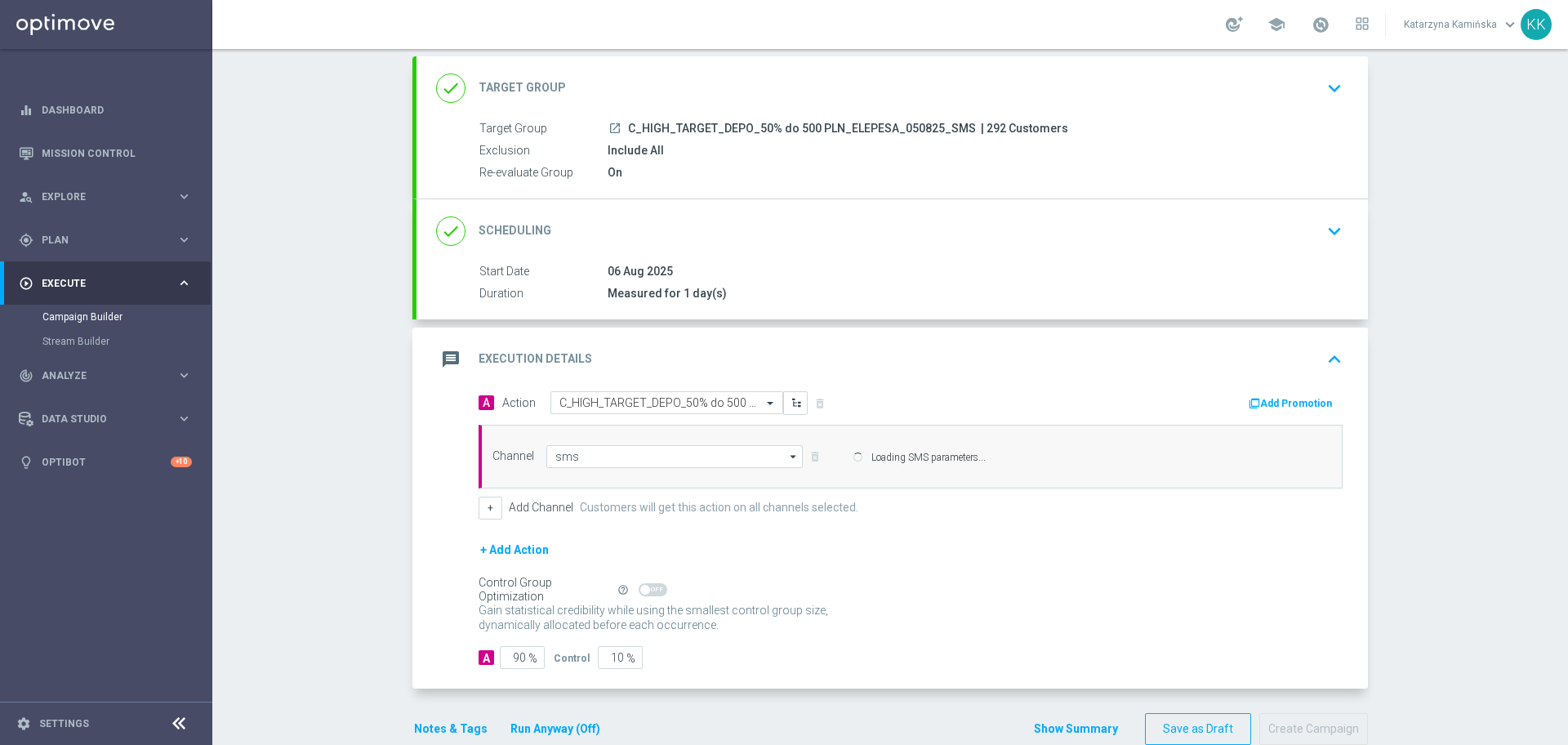 type on "SMS" 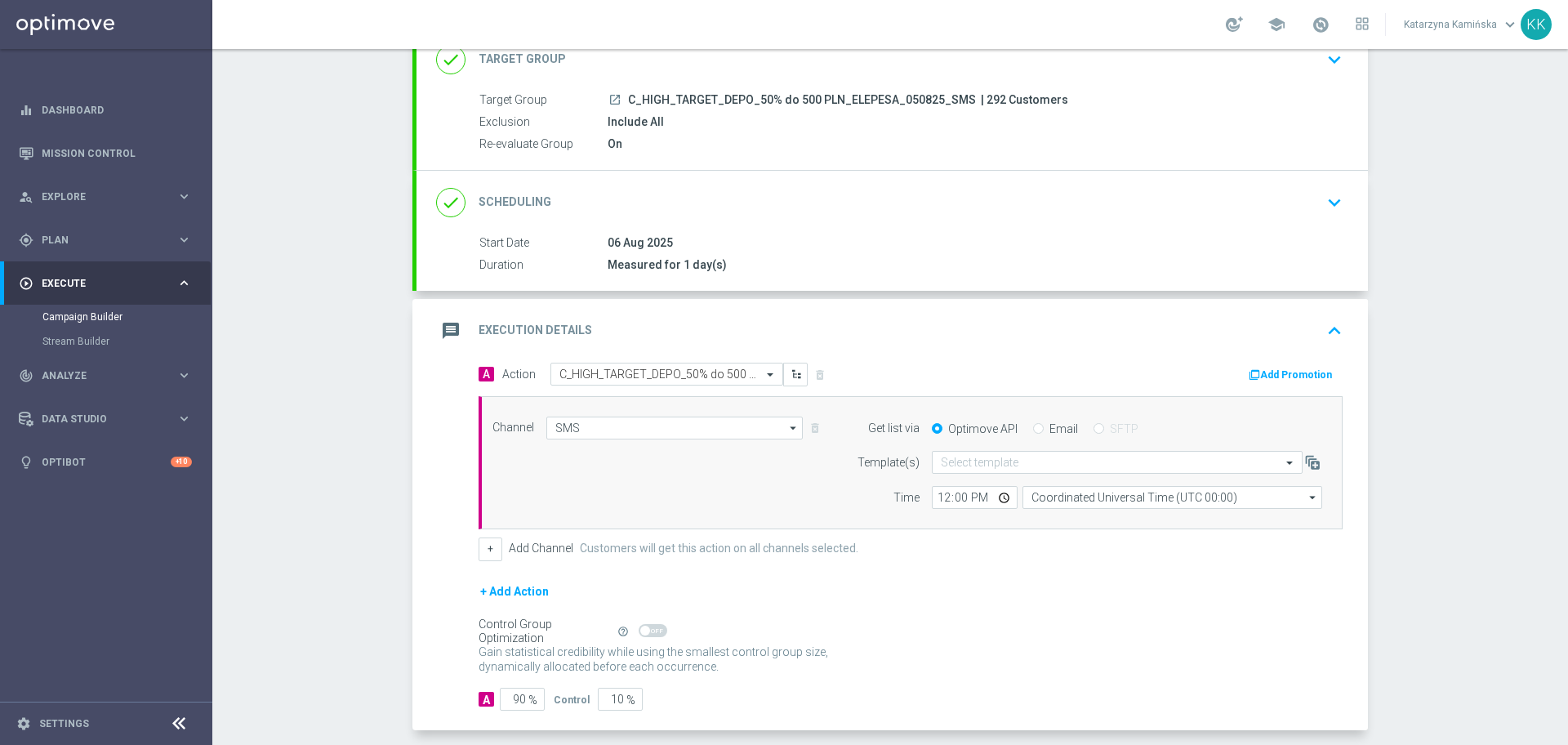 scroll, scrollTop: 123, scrollLeft: 0, axis: vertical 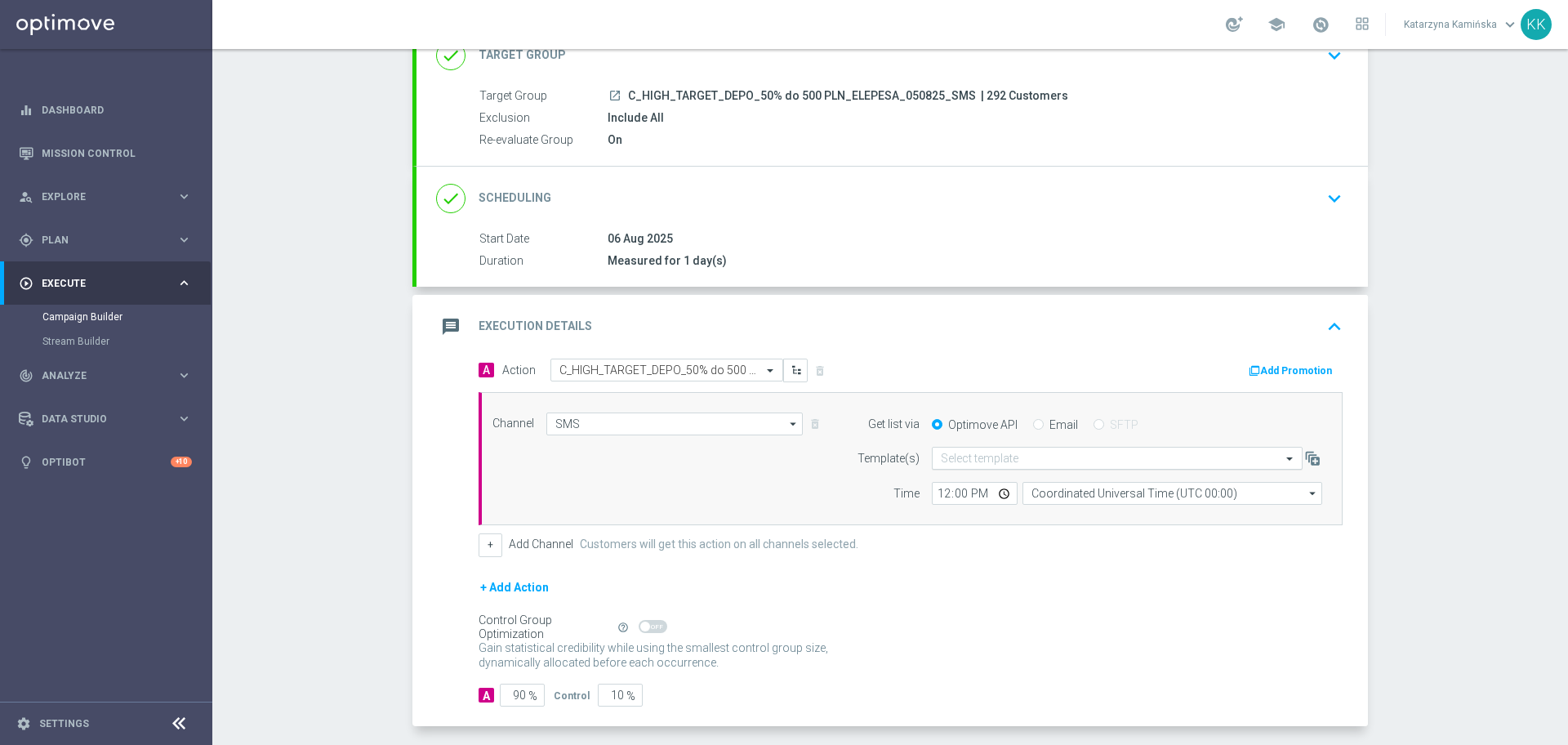 click 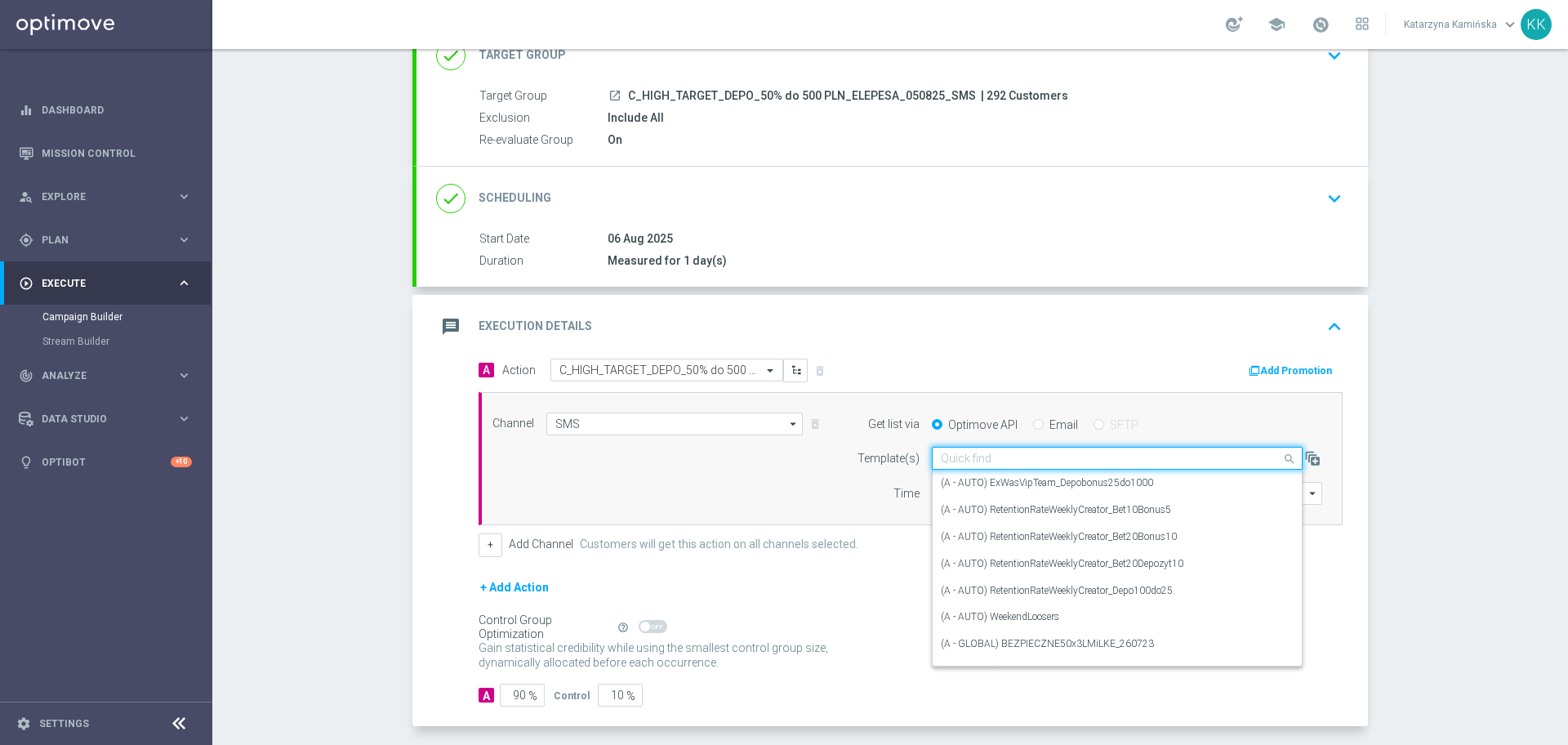 paste on "C_HIGH_TARGET_DEPO_50% do 500 PLN_ELEPESA_050825_SMS" 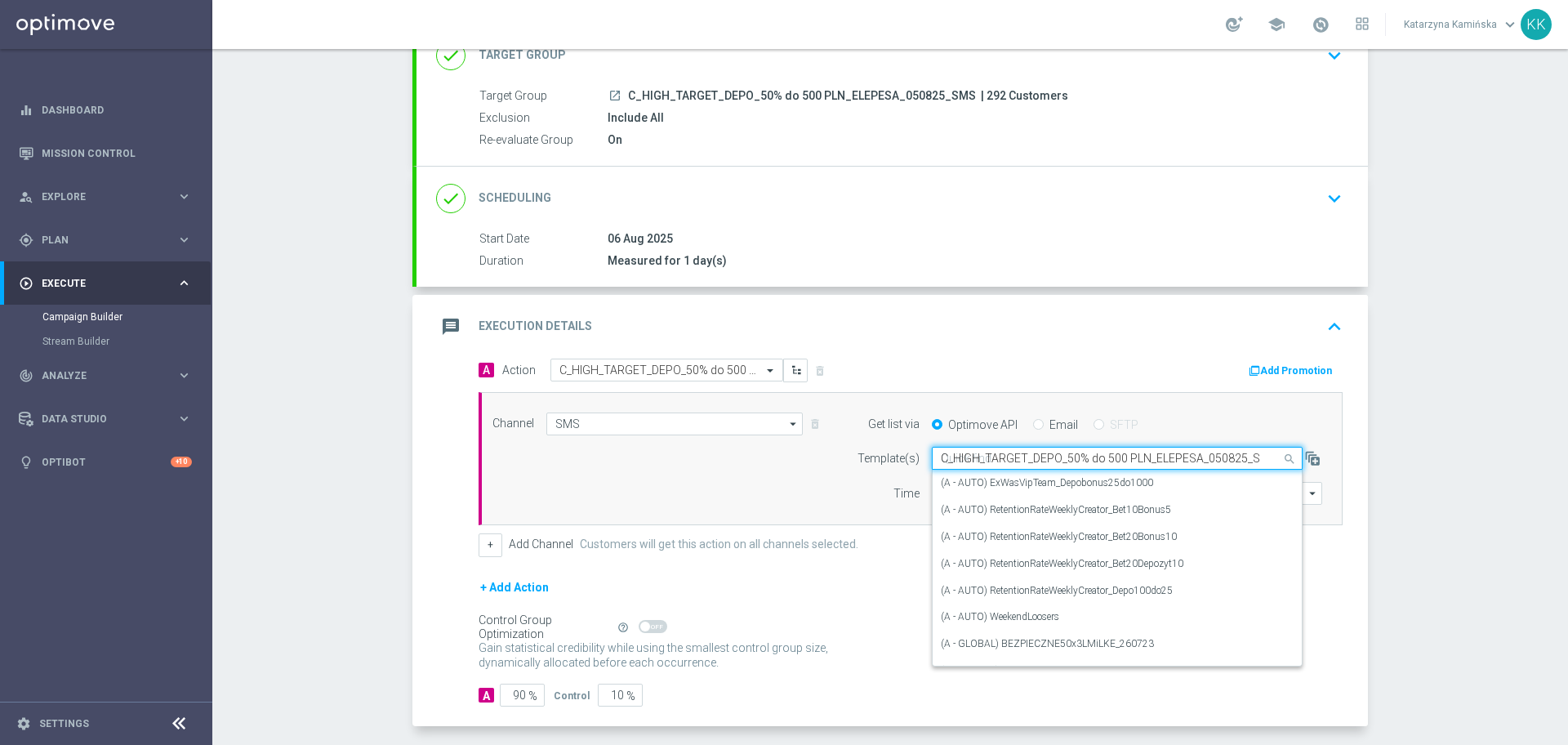 scroll, scrollTop: 0, scrollLeft: 10, axis: horizontal 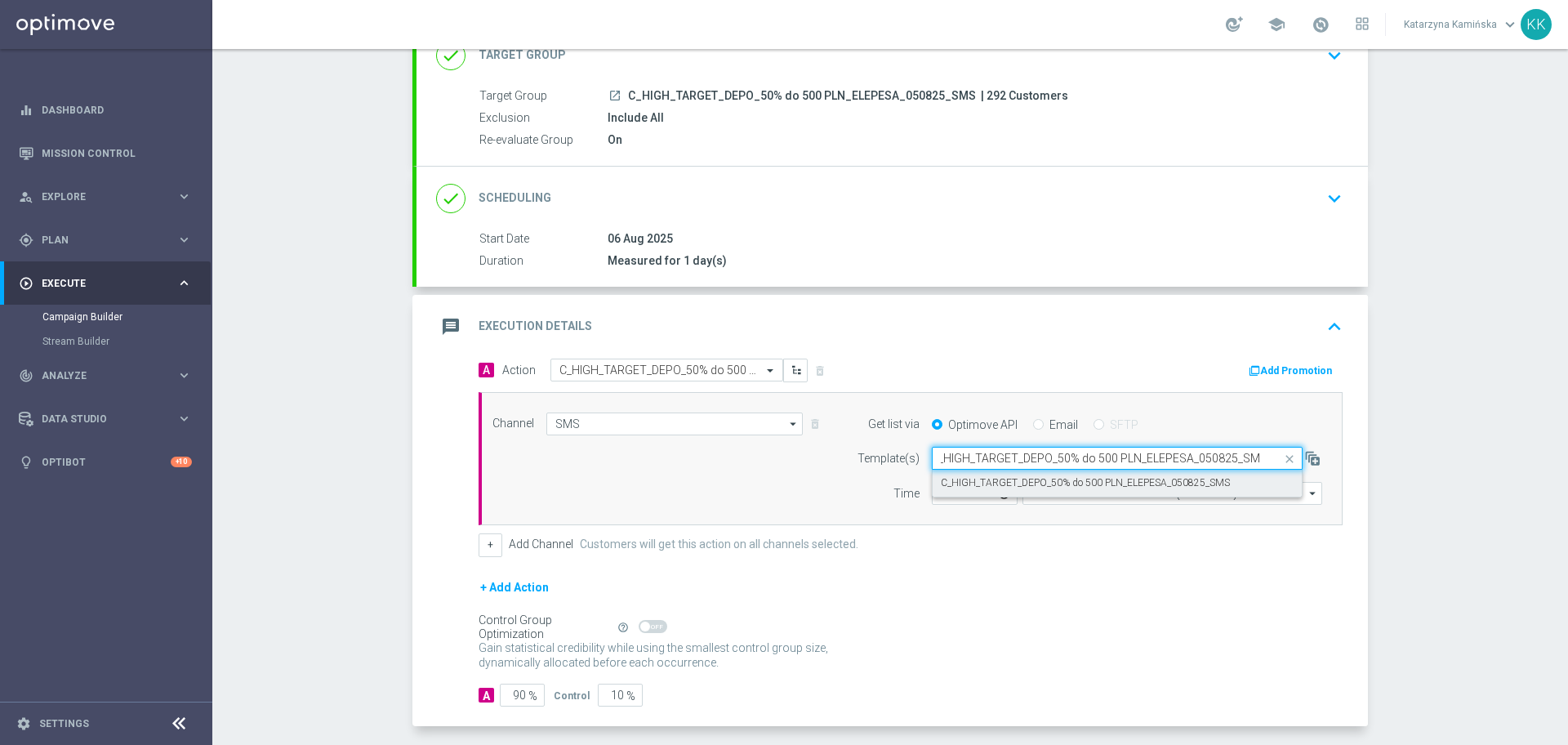 click on "C_HIGH_TARGET_DEPO_50% do 500 PLN_ELEPESA_050825_SMS" at bounding box center [1085, 483] 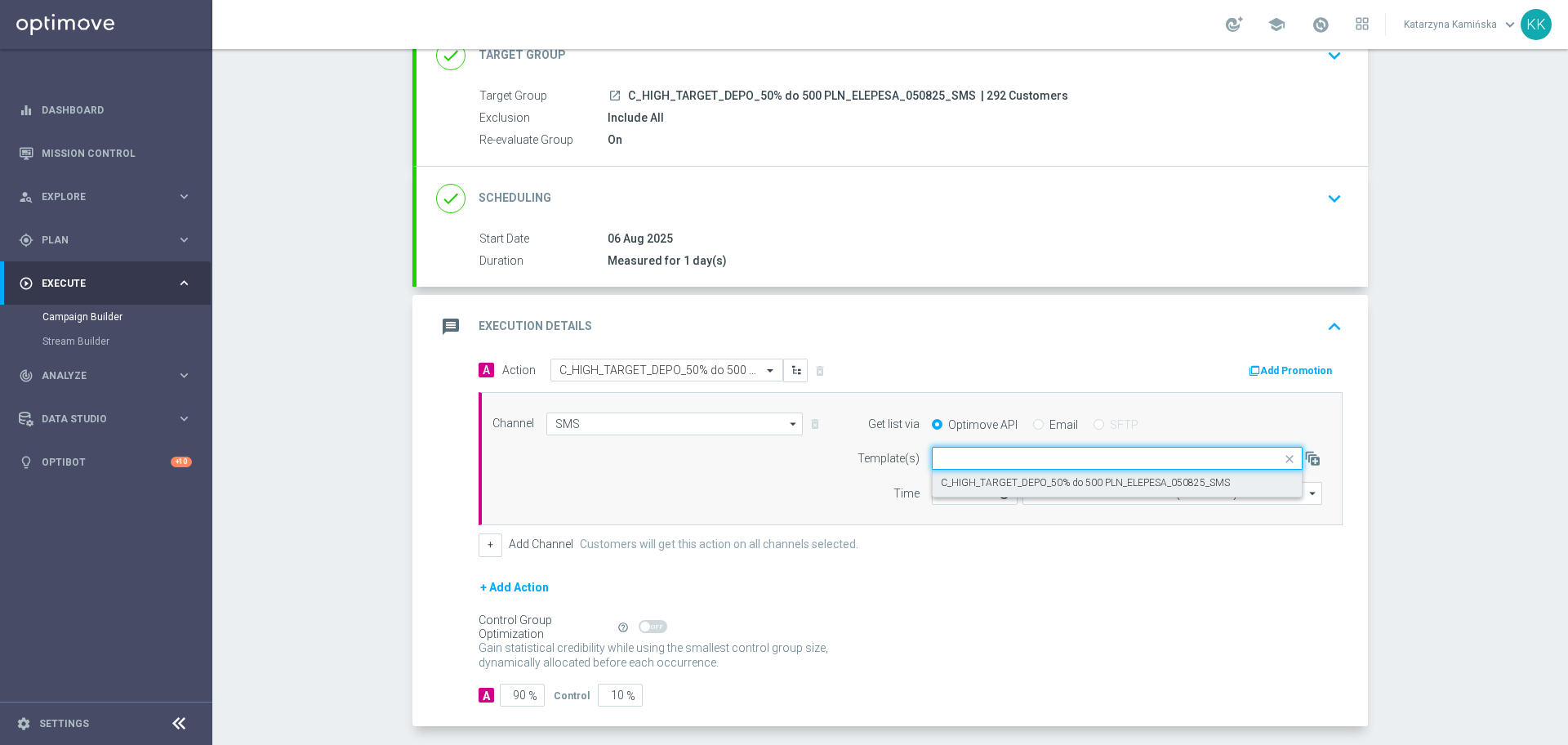 scroll, scrollTop: 0, scrollLeft: 0, axis: both 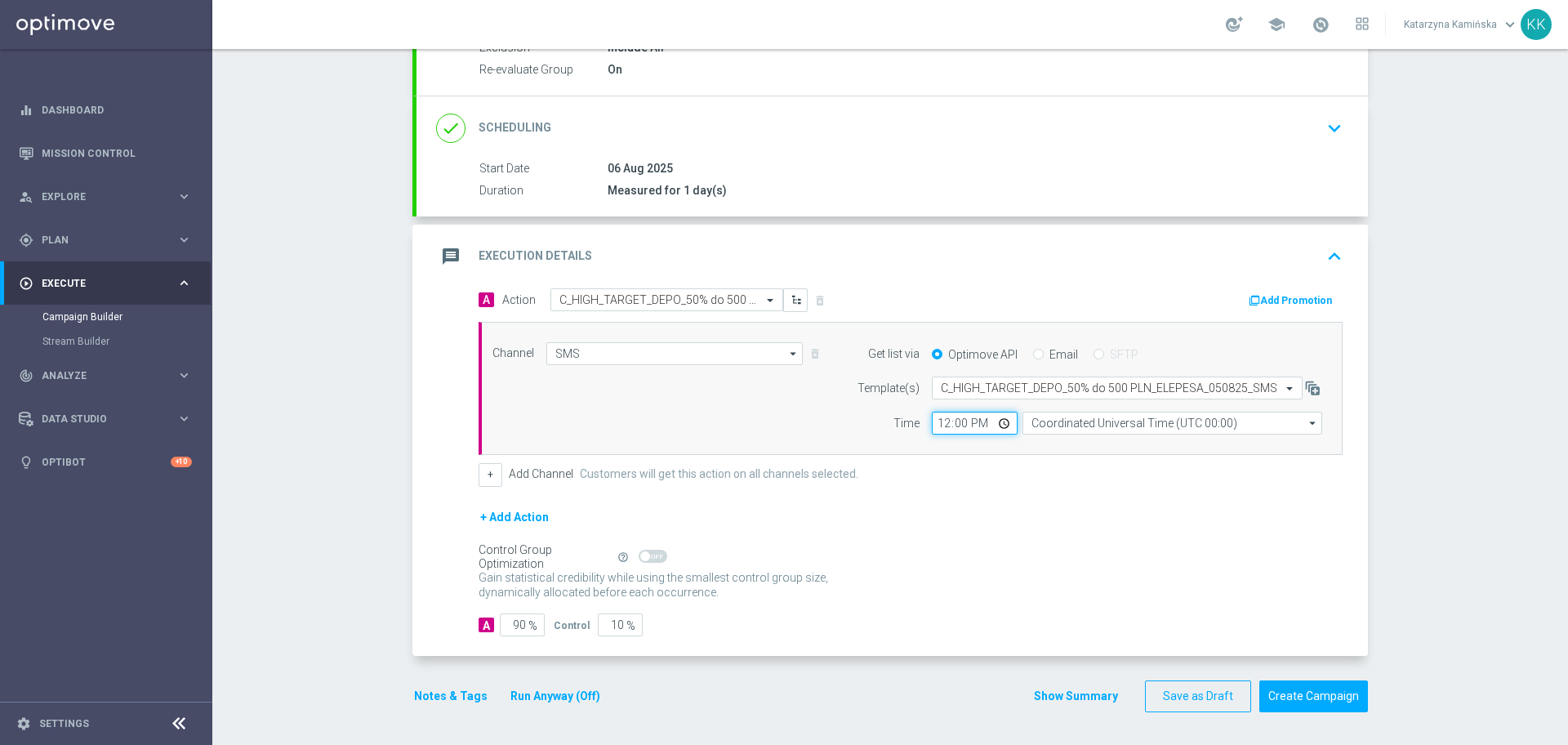 click on "12:00" 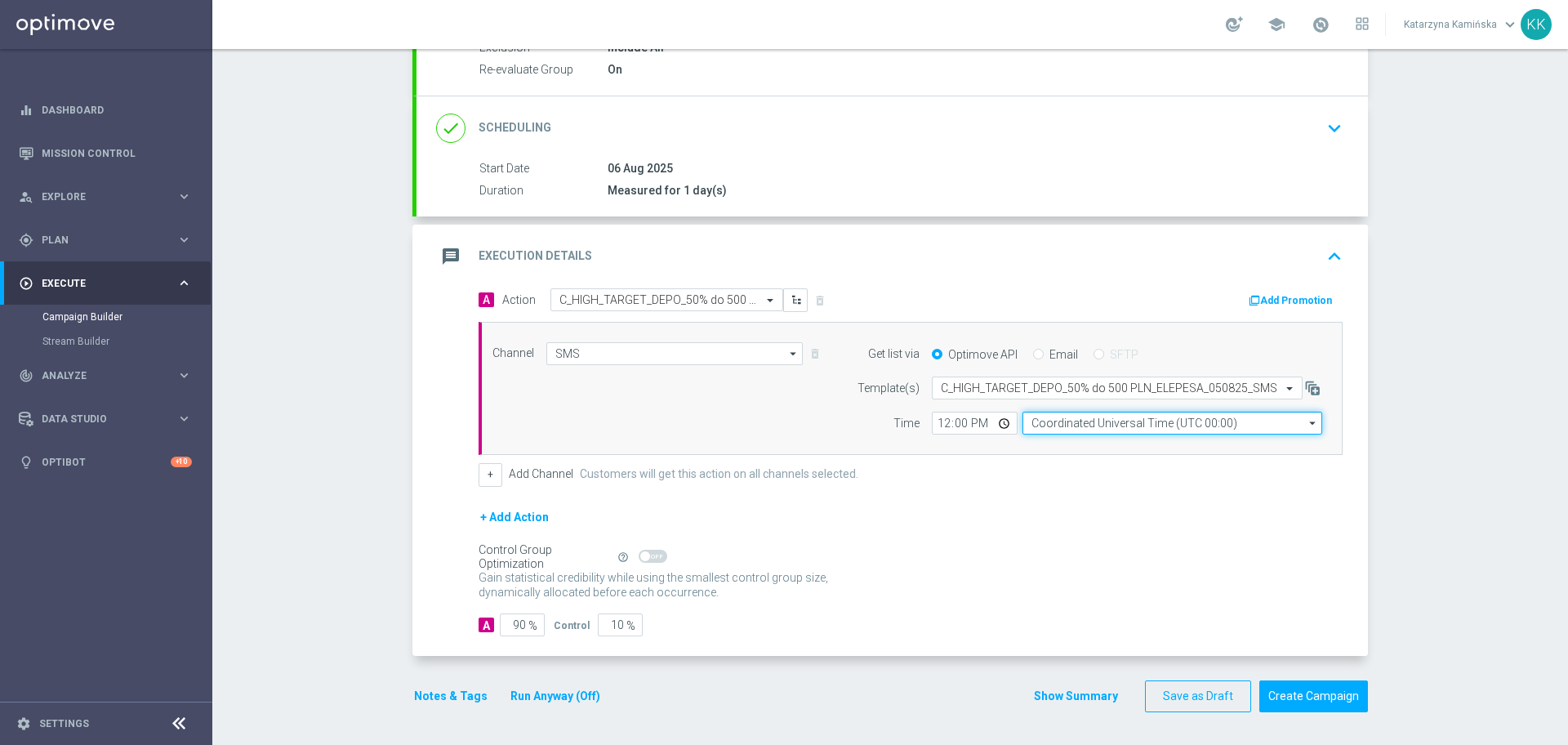 click on "Coordinated Universal Time (UTC 00:00)" 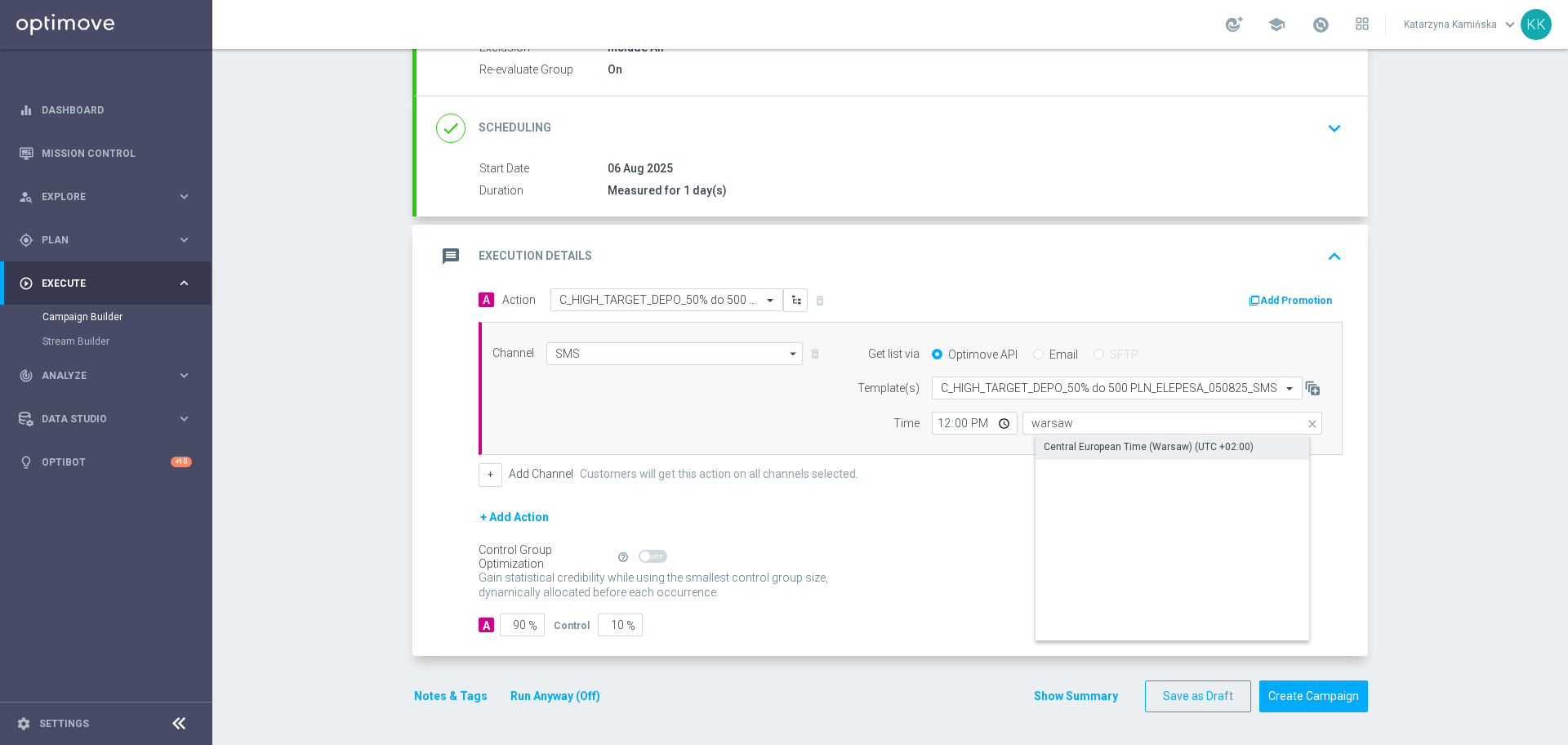 click on "Central European Time (Warsaw) (UTC +02:00)" 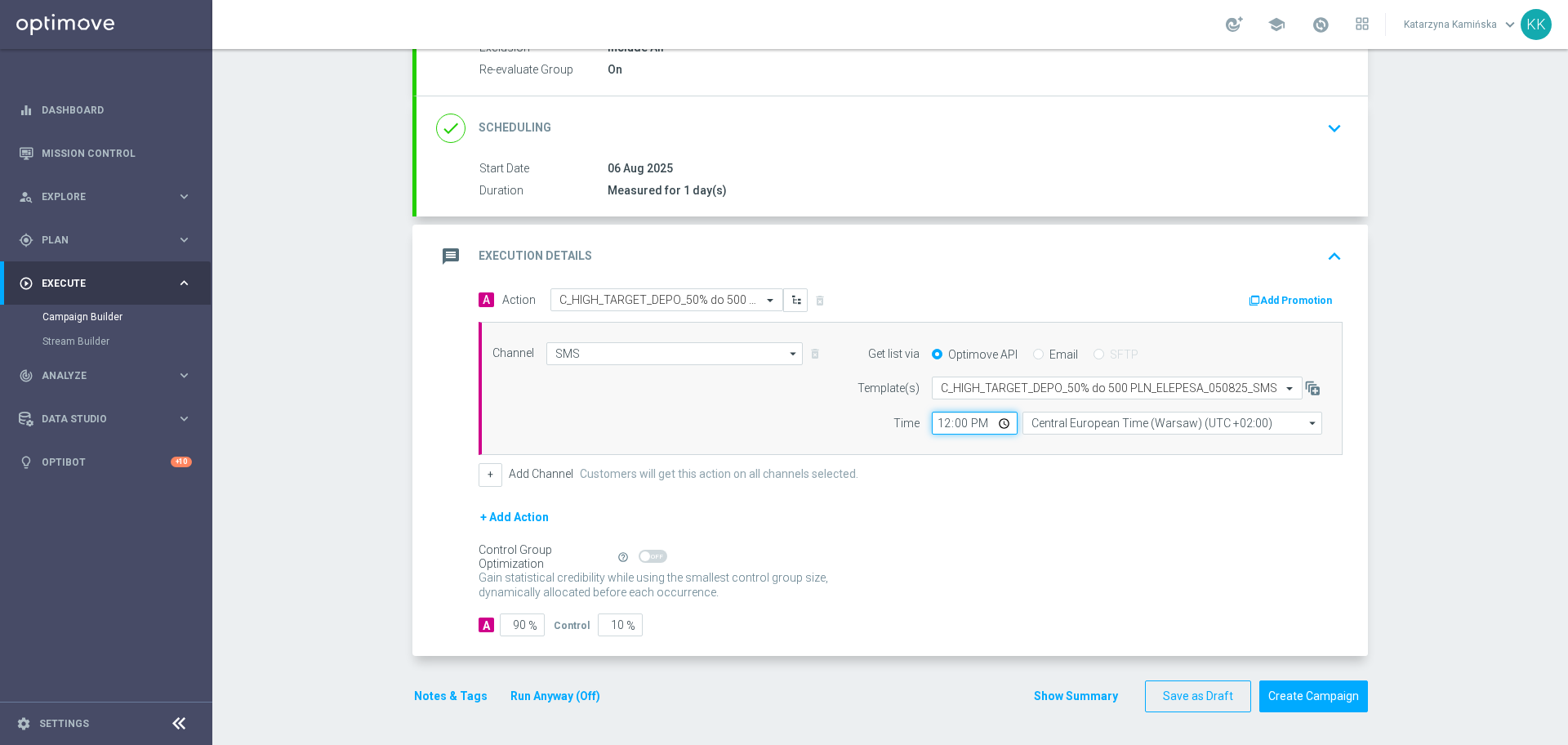 click on "12:00" 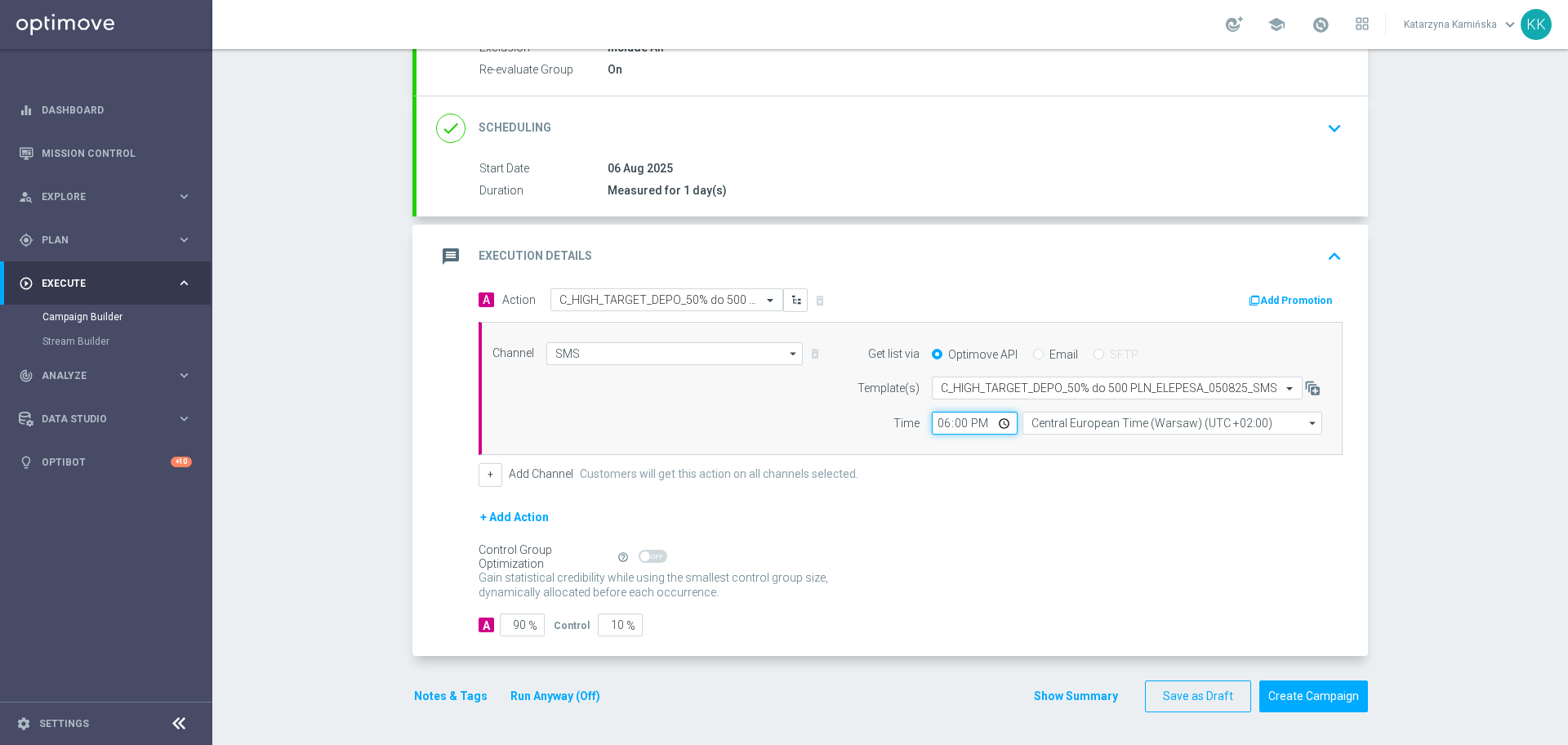 type on "[TIME]" 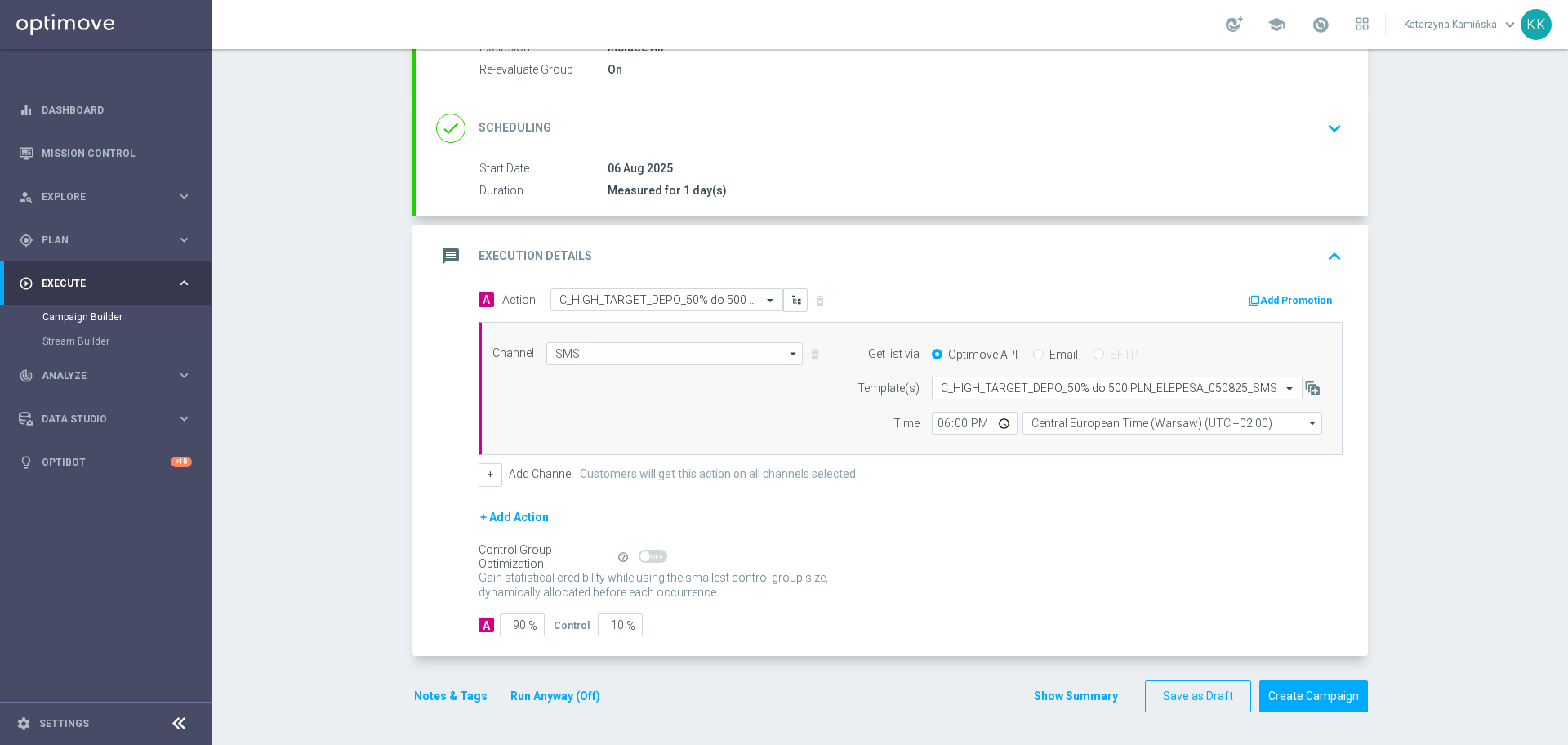 click on "+ Add Action" 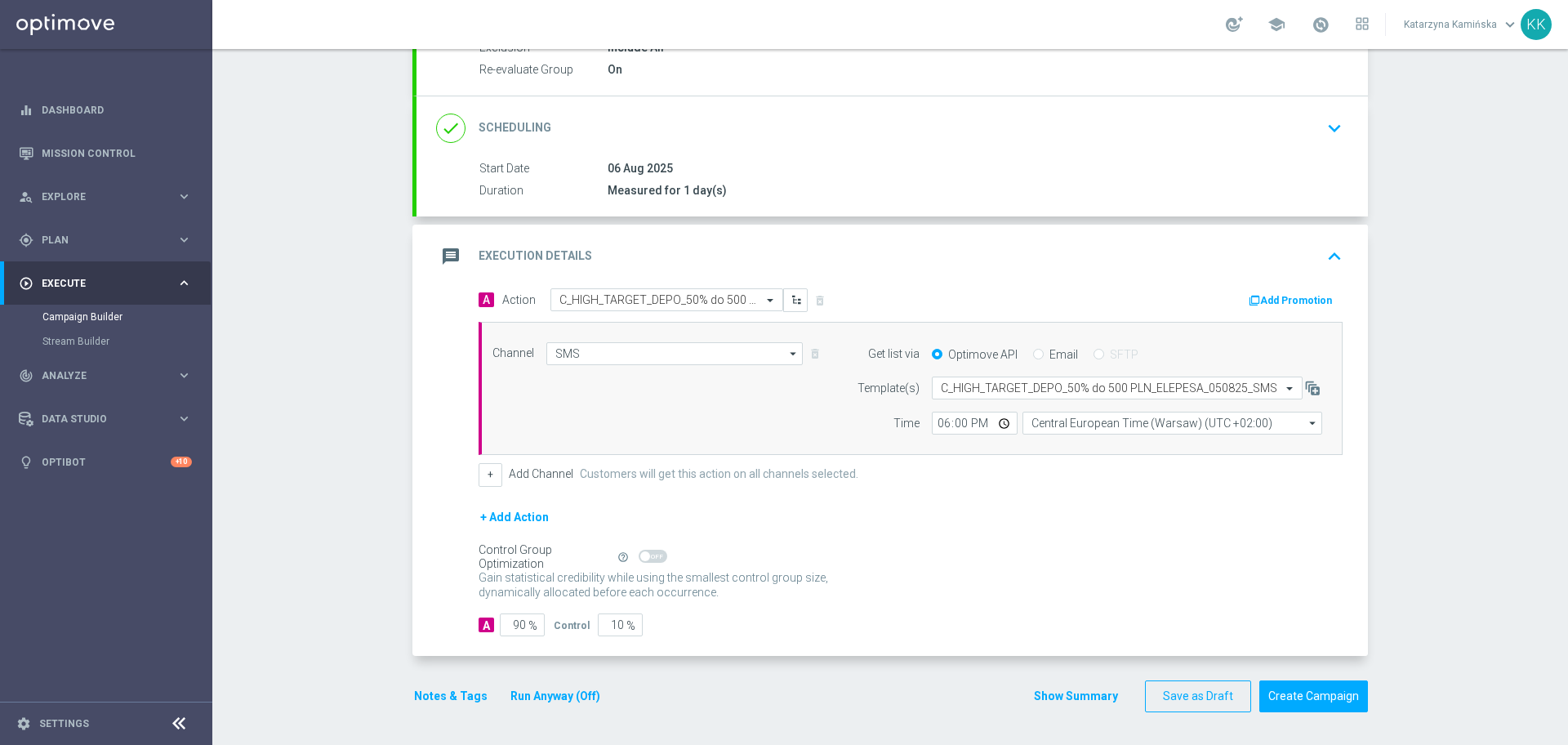 click on "%" 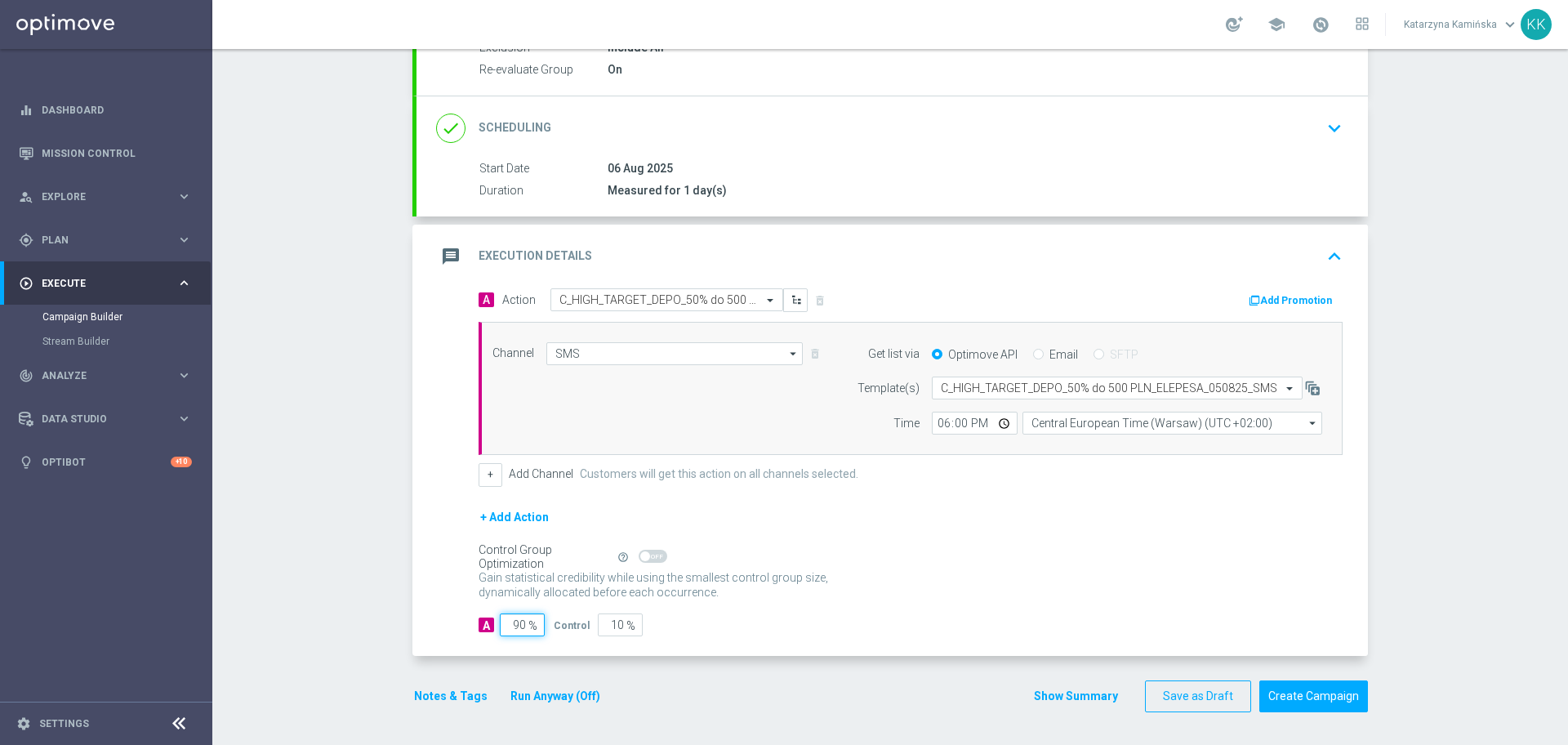 click on "90" 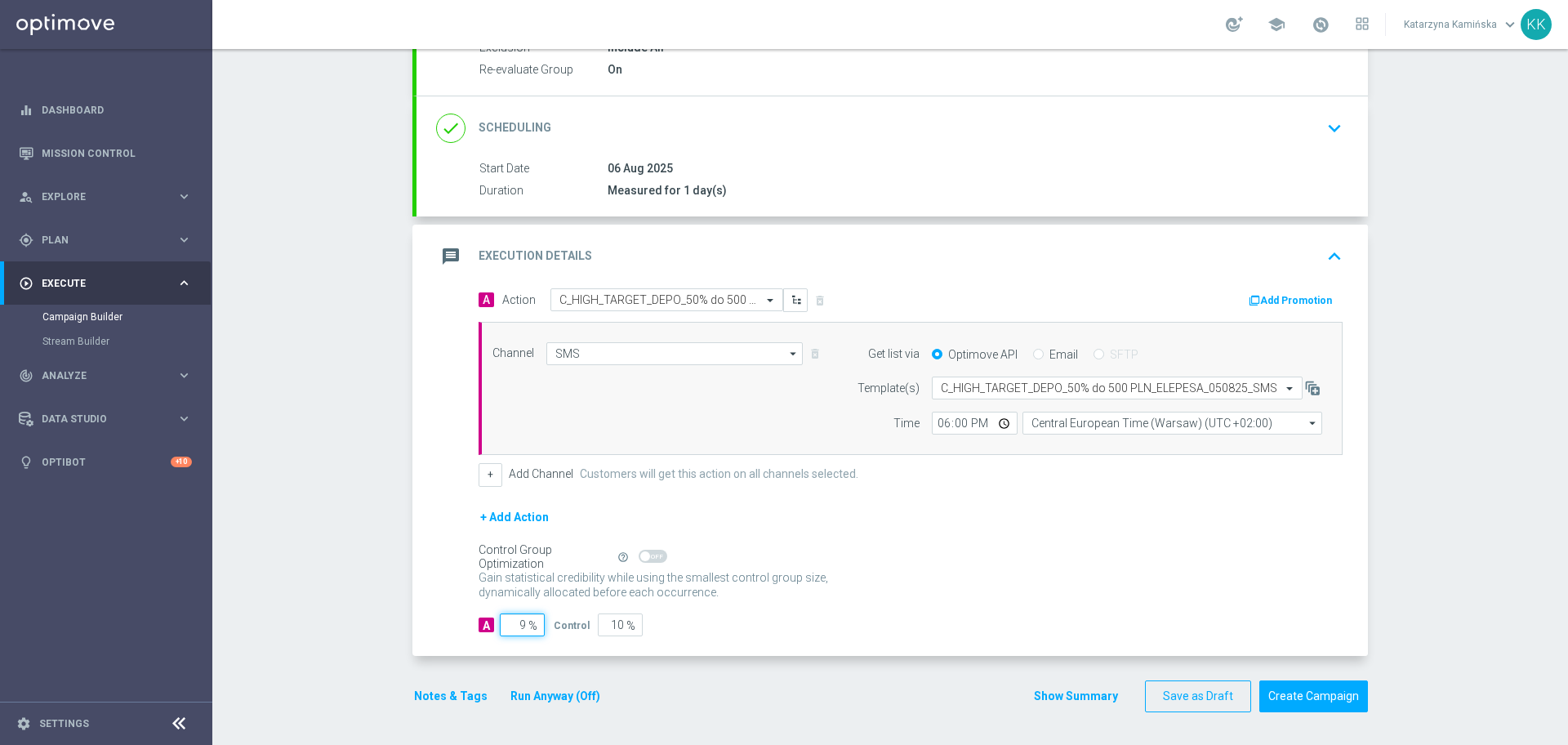 type on "91" 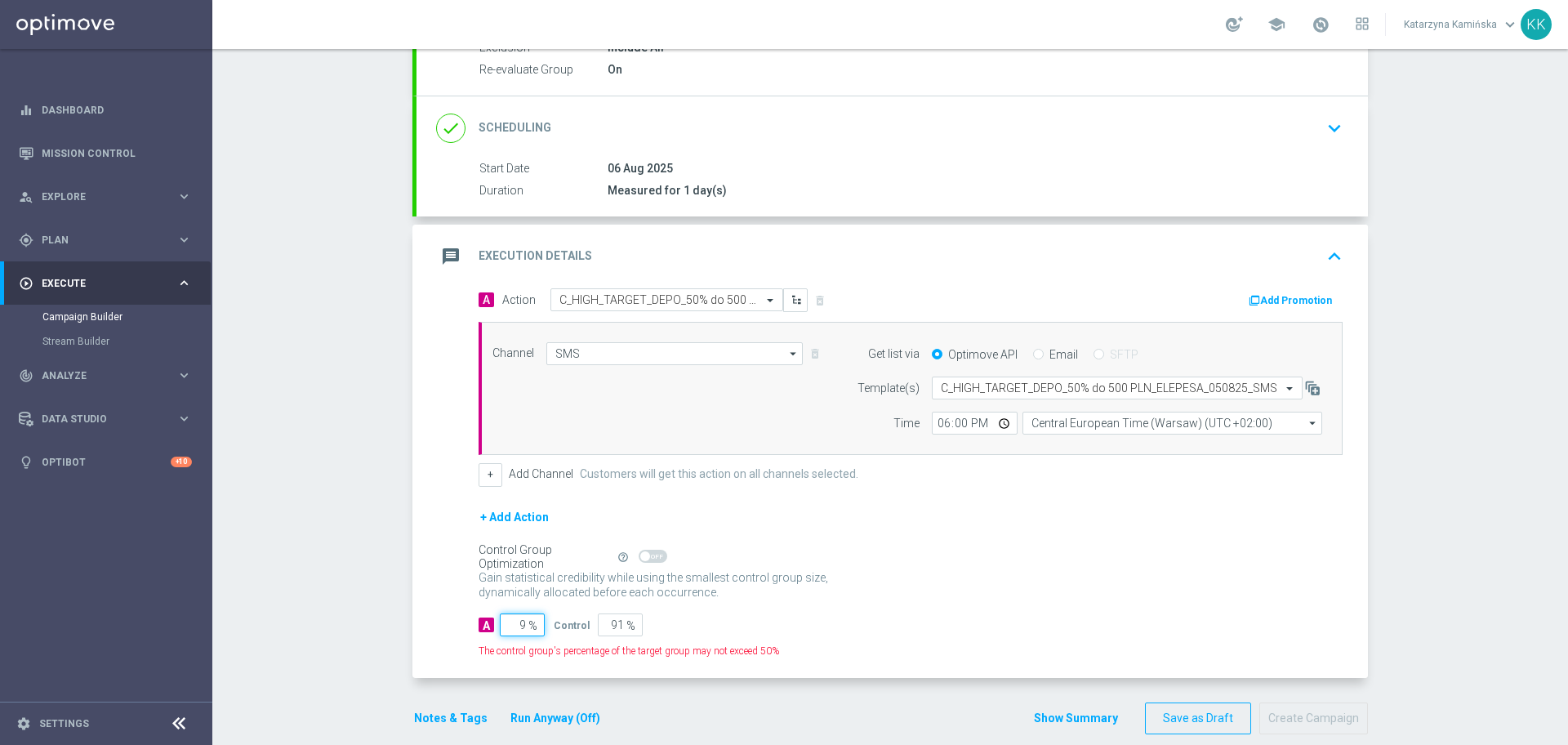 type on "95" 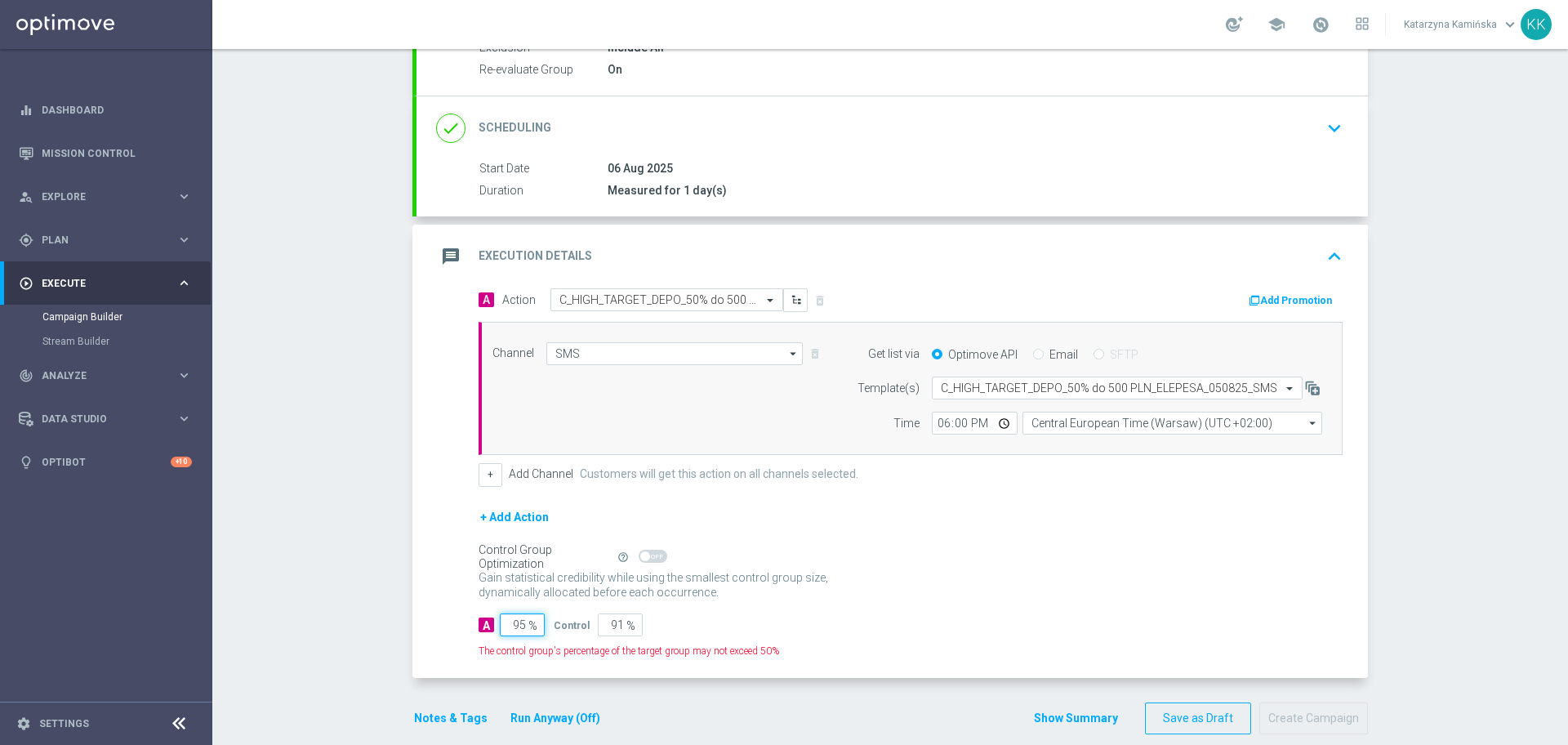 type on "5" 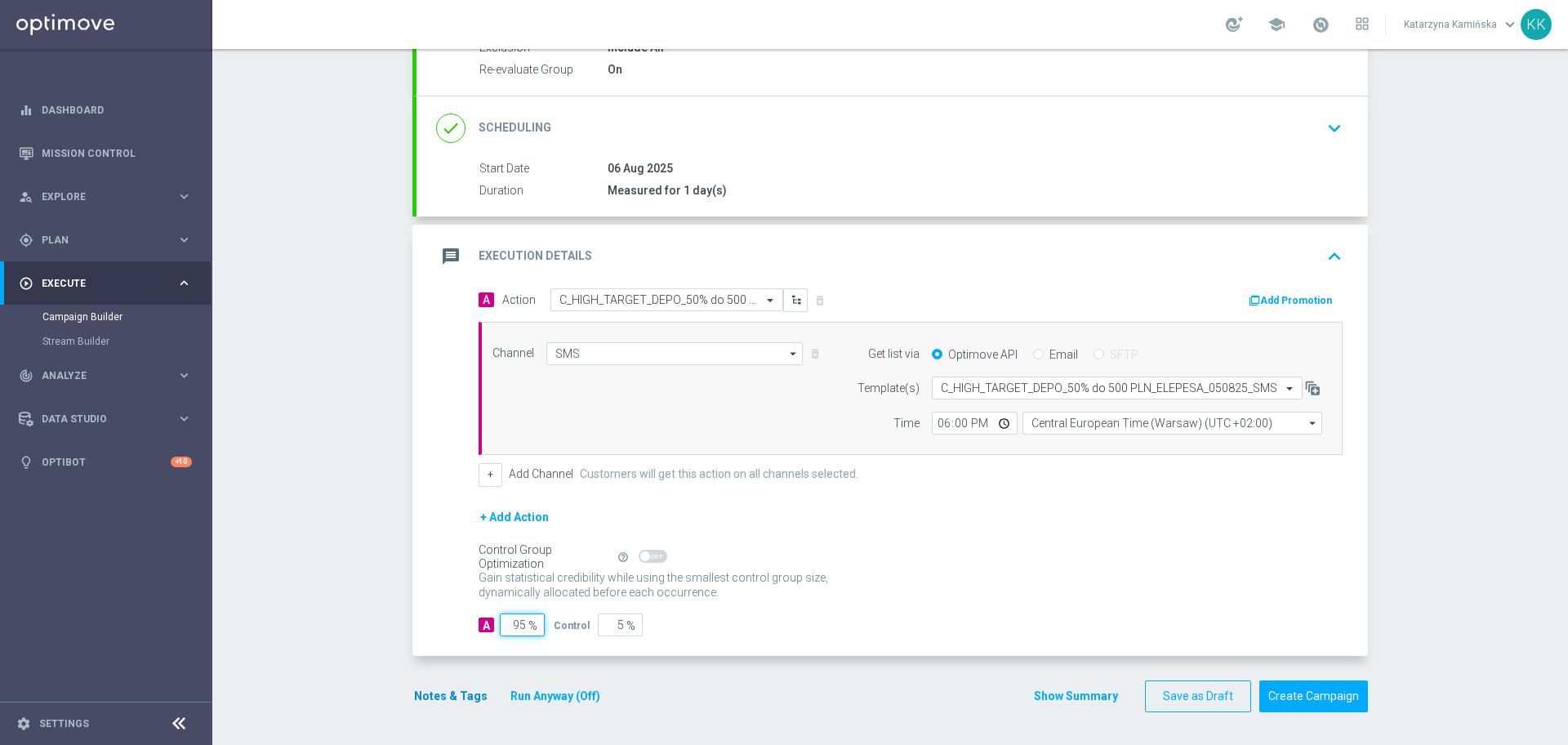 type on "95" 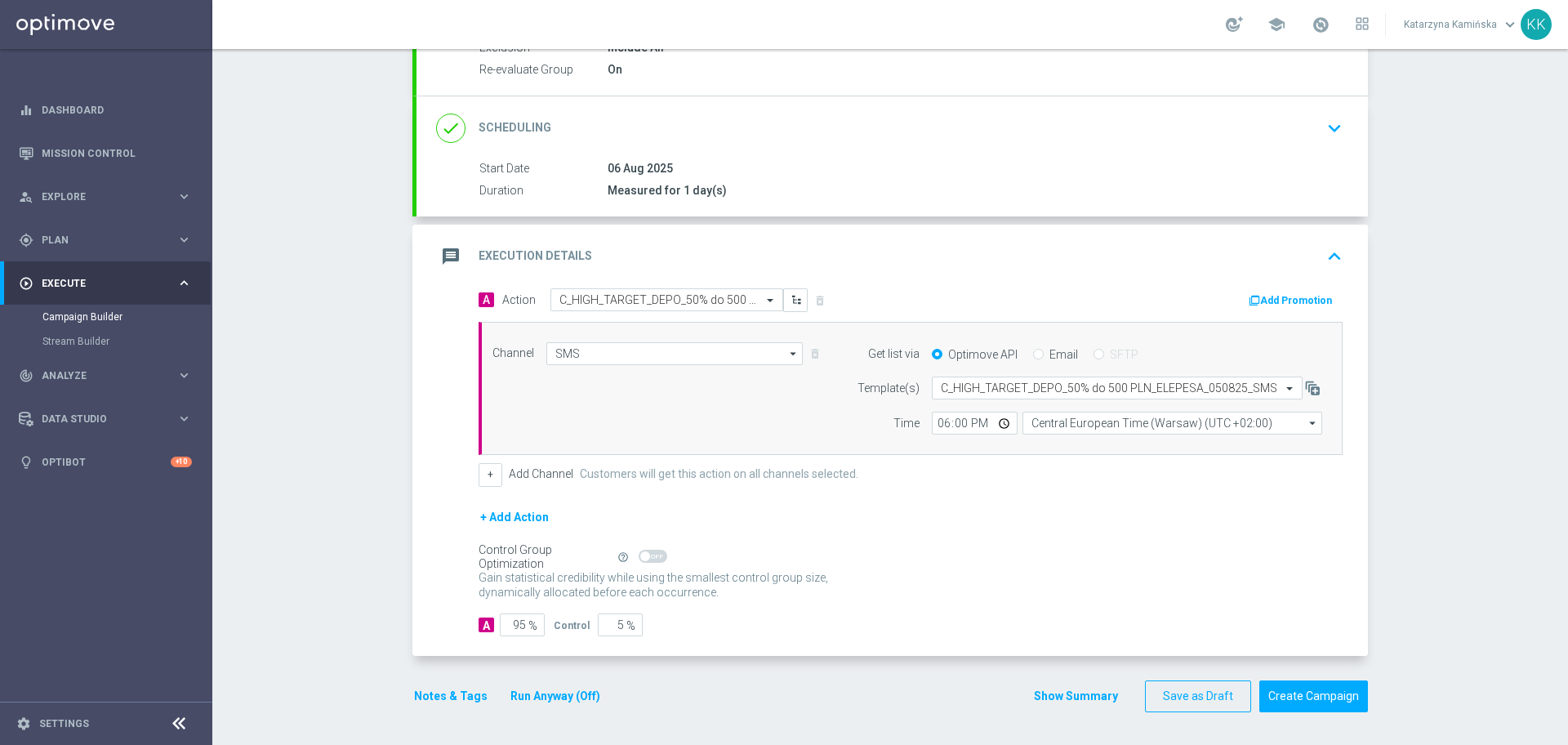 click on "Notes & Tags" 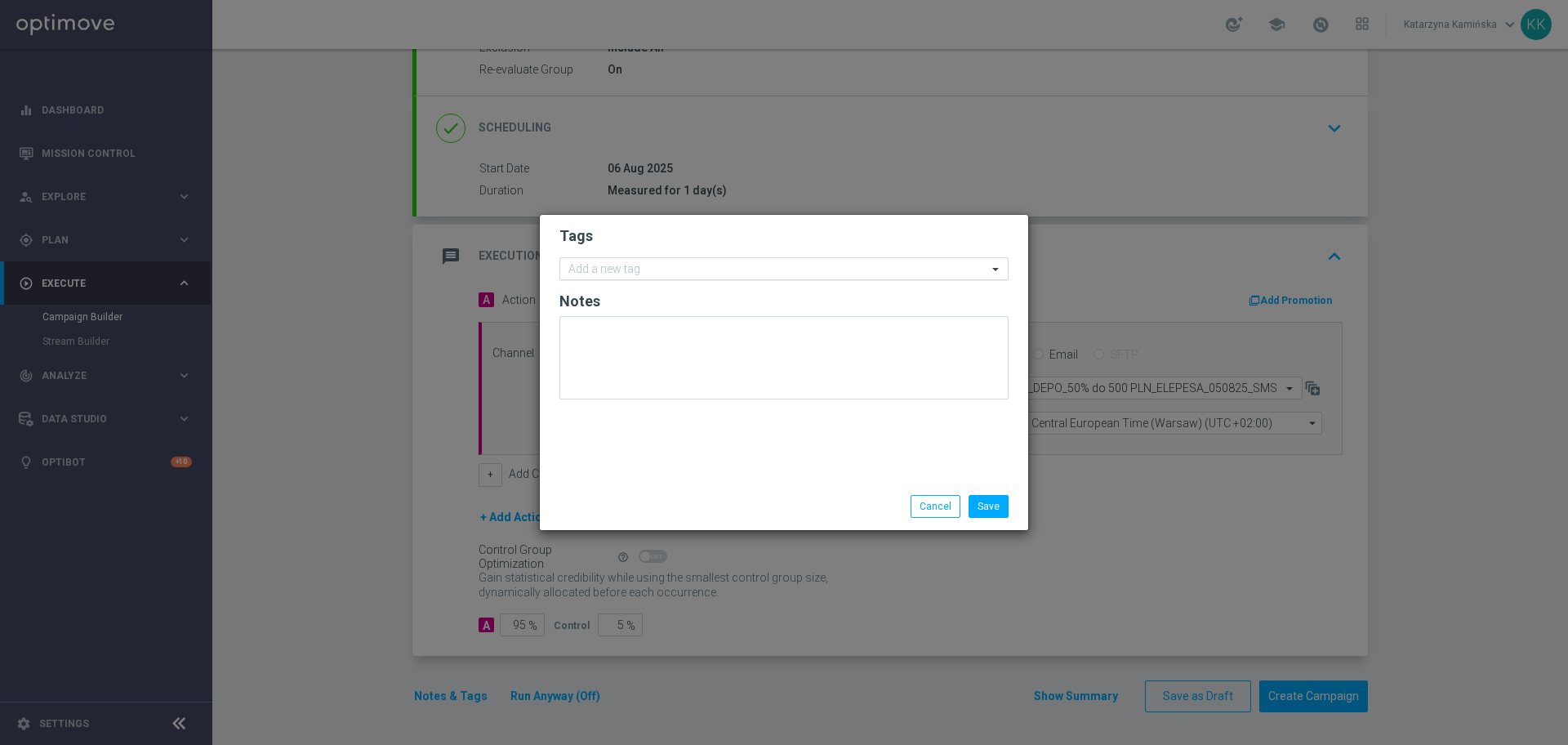 click 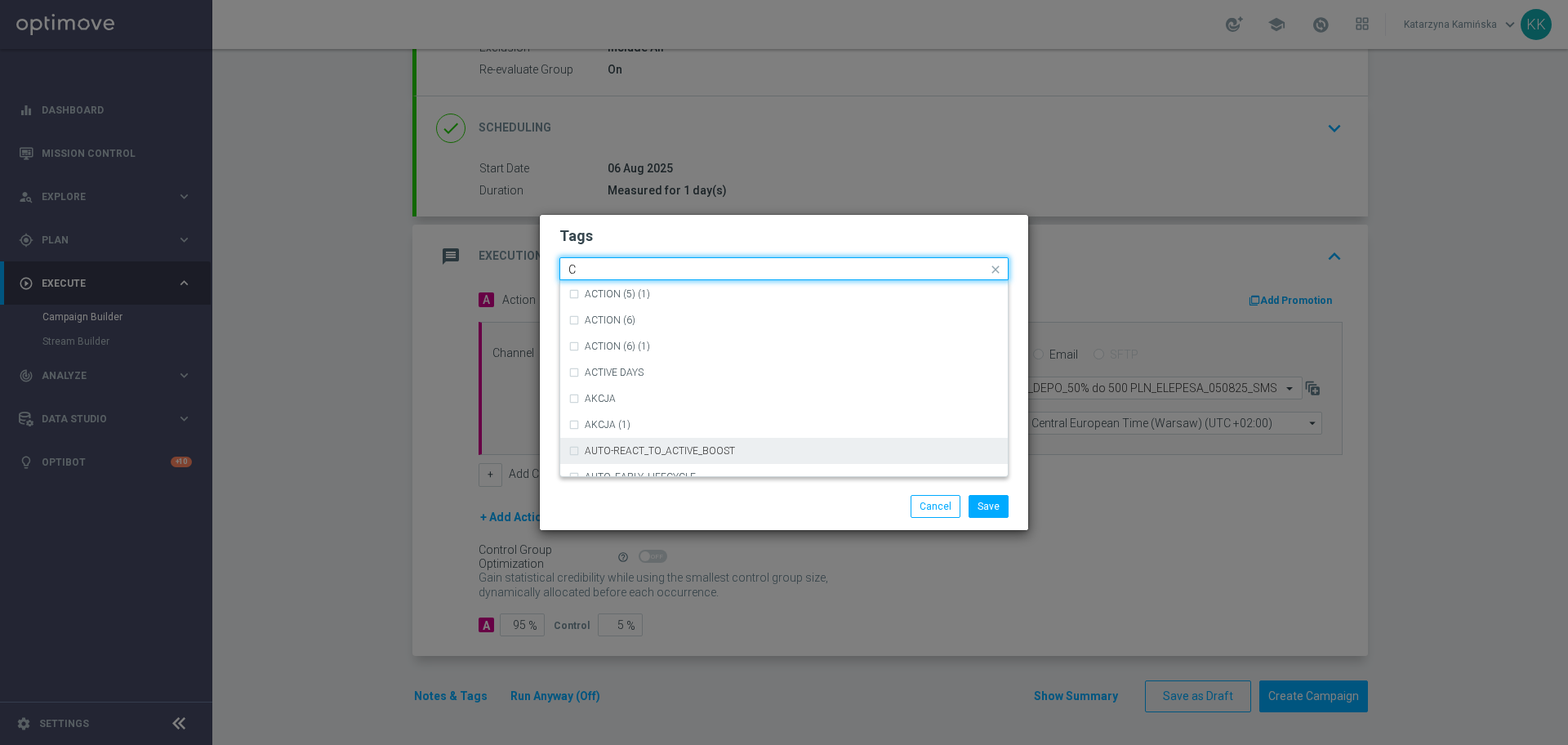 scroll, scrollTop: 1327, scrollLeft: 0, axis: vertical 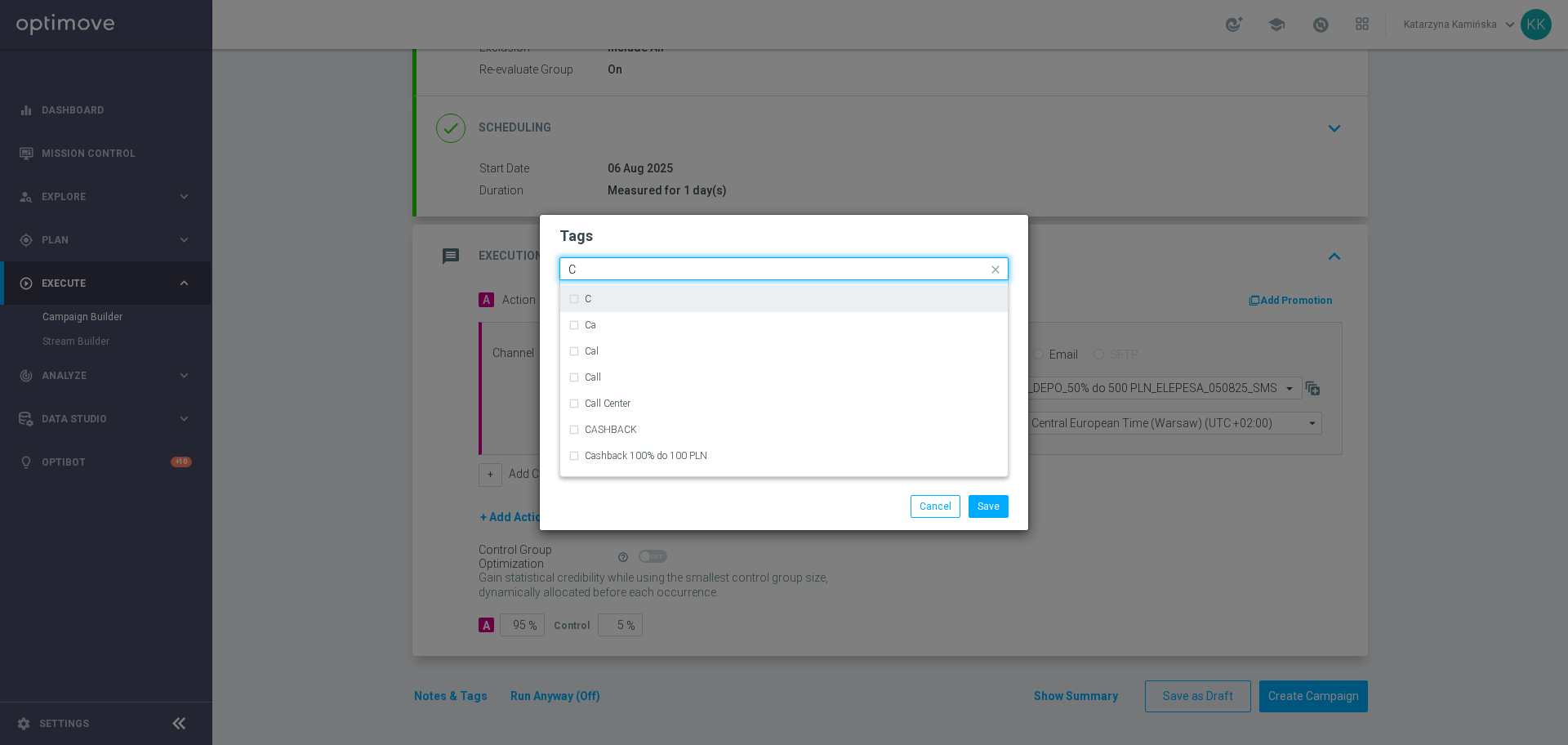 click on "C" at bounding box center (792, 299) 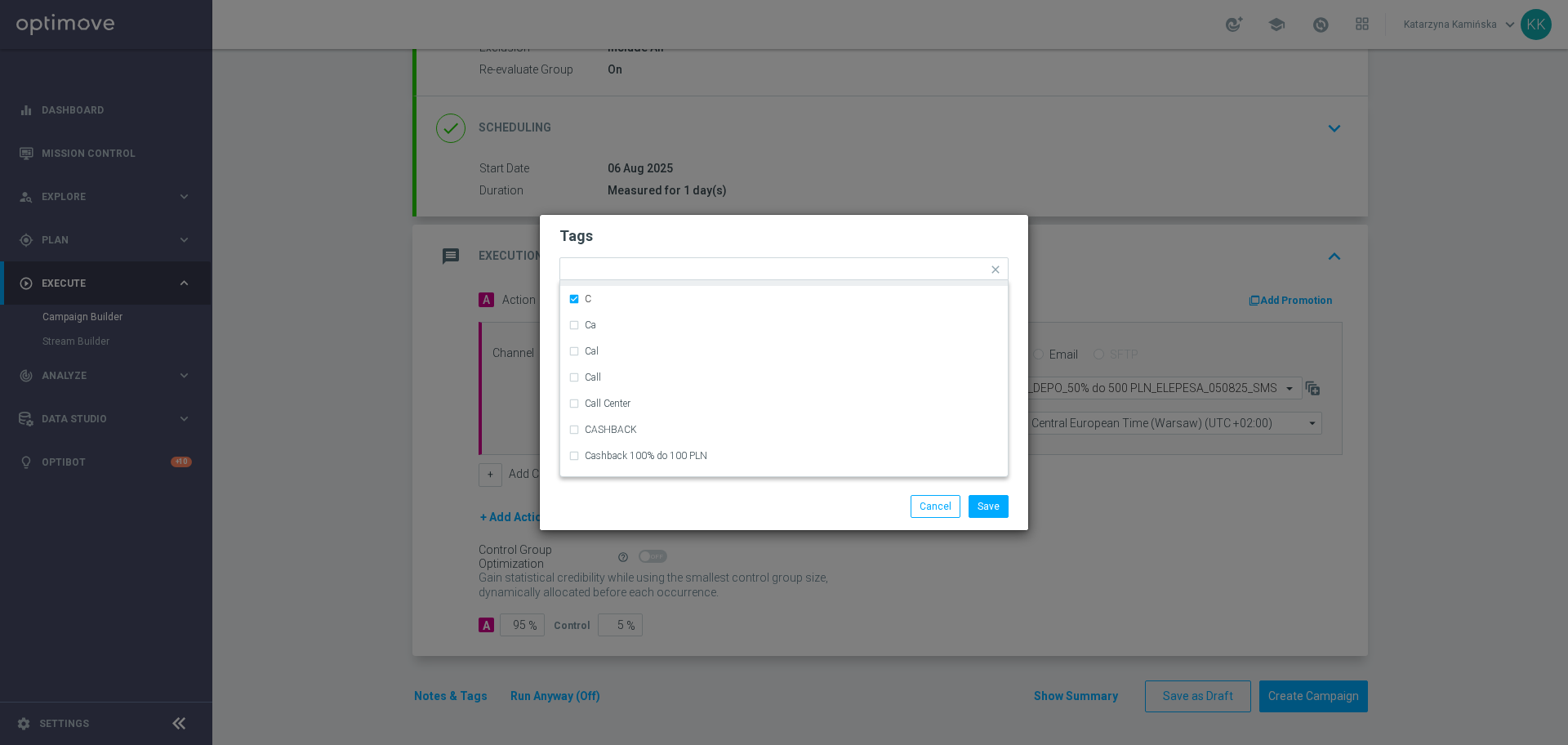 click on "Tags
Quick find × C ACTIVE DAYS AKCJA AKCJA (1) AUTO-REACT_TO_ACTIVE_BOOST AUTO_EARLY_LIFECYCLE C Ca Cal Call Call Center CASHBACK Cashback 100% do 100 PLN Cashback 100% do 100 PLN (1) Cashback 100% do 100 PLN (1) (1) Cashback 100% do 100 PLN BEZSMS Cashback 100% do 100 PLN BEZSMS (1) Cashback 100% do 100 PLN BEZSMS (1) (1)
Notes
Save
Cancel" 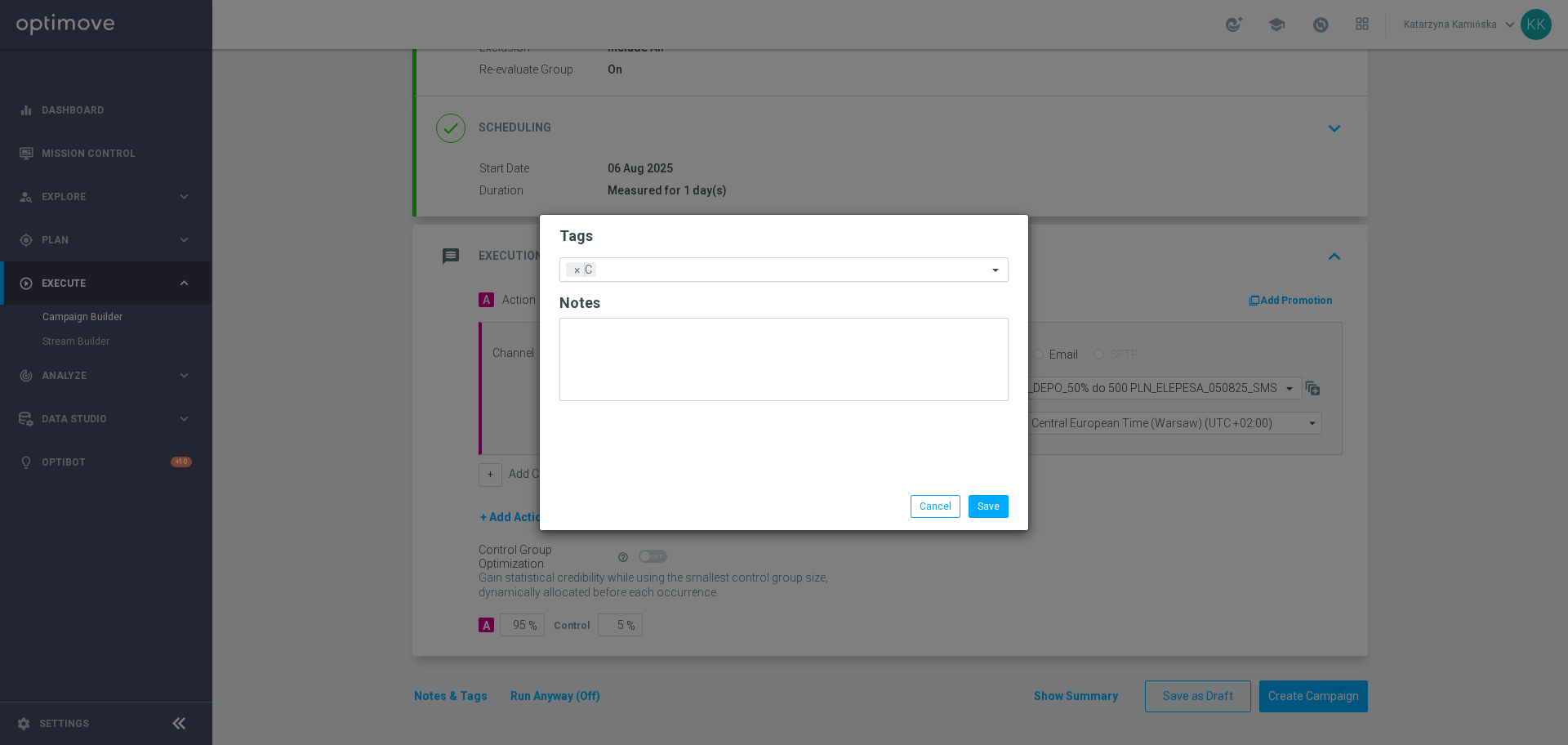 click 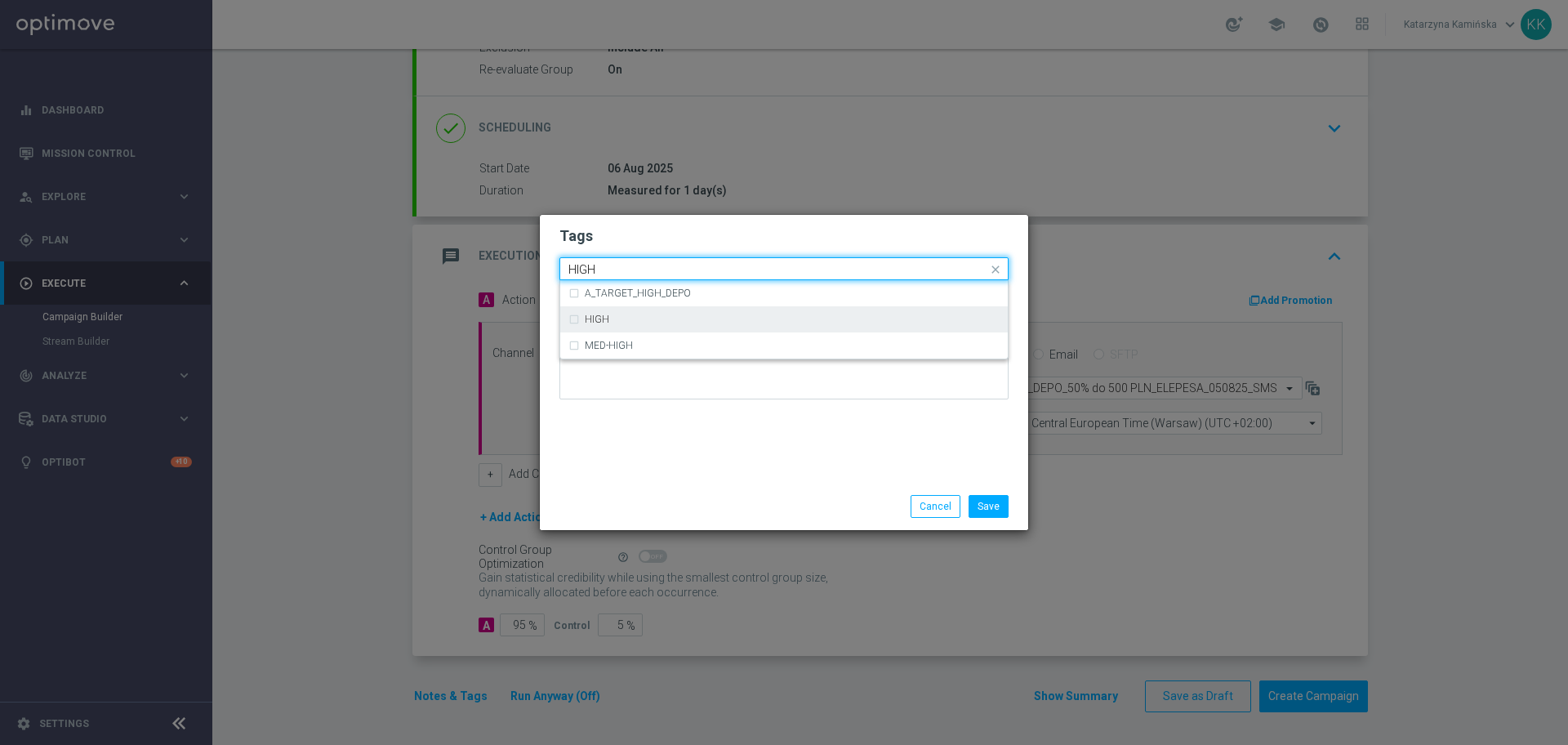 click on "HIGH" at bounding box center [792, 319] 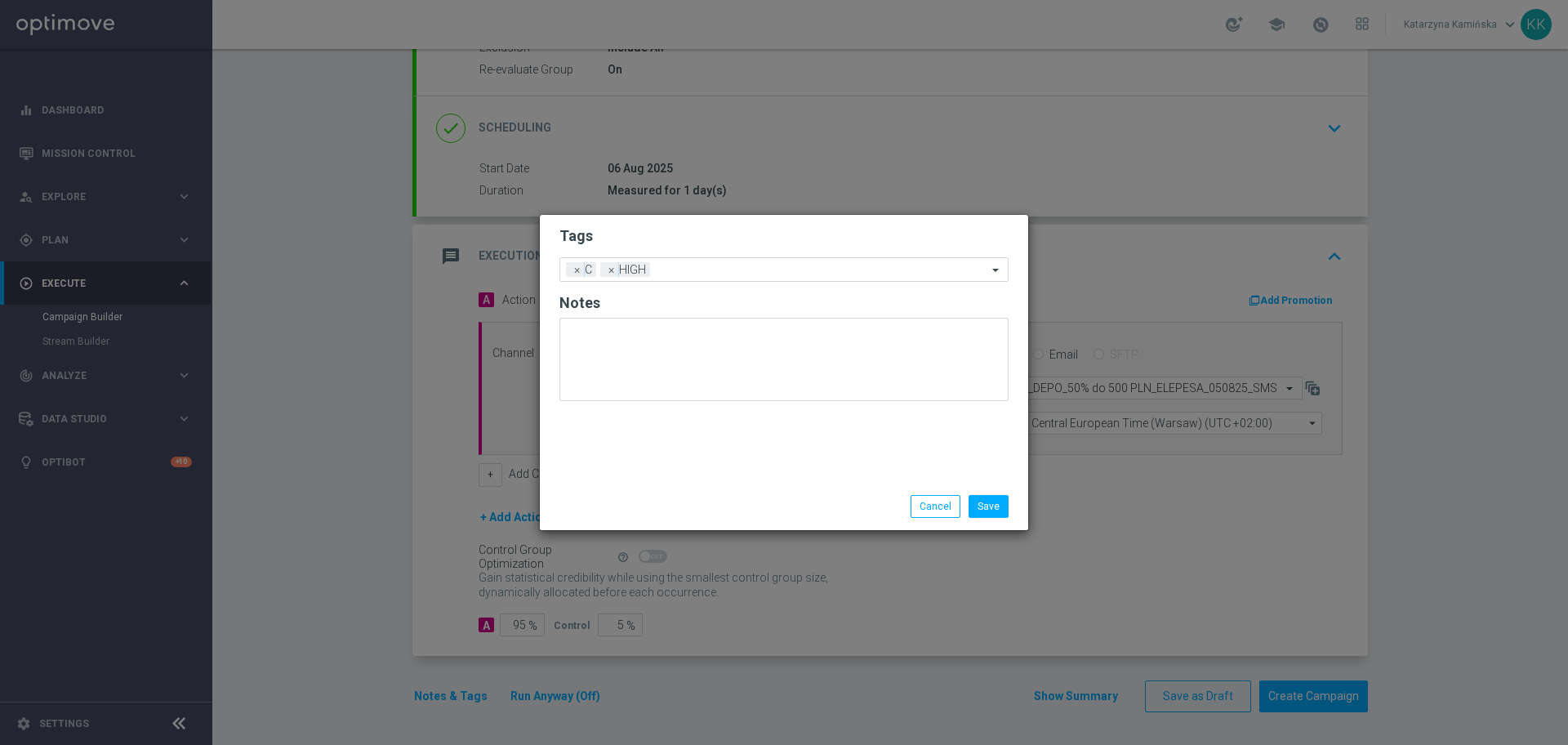 click on "Tags
Add a new tag × C × HIGH
Notes
Save
Cancel" 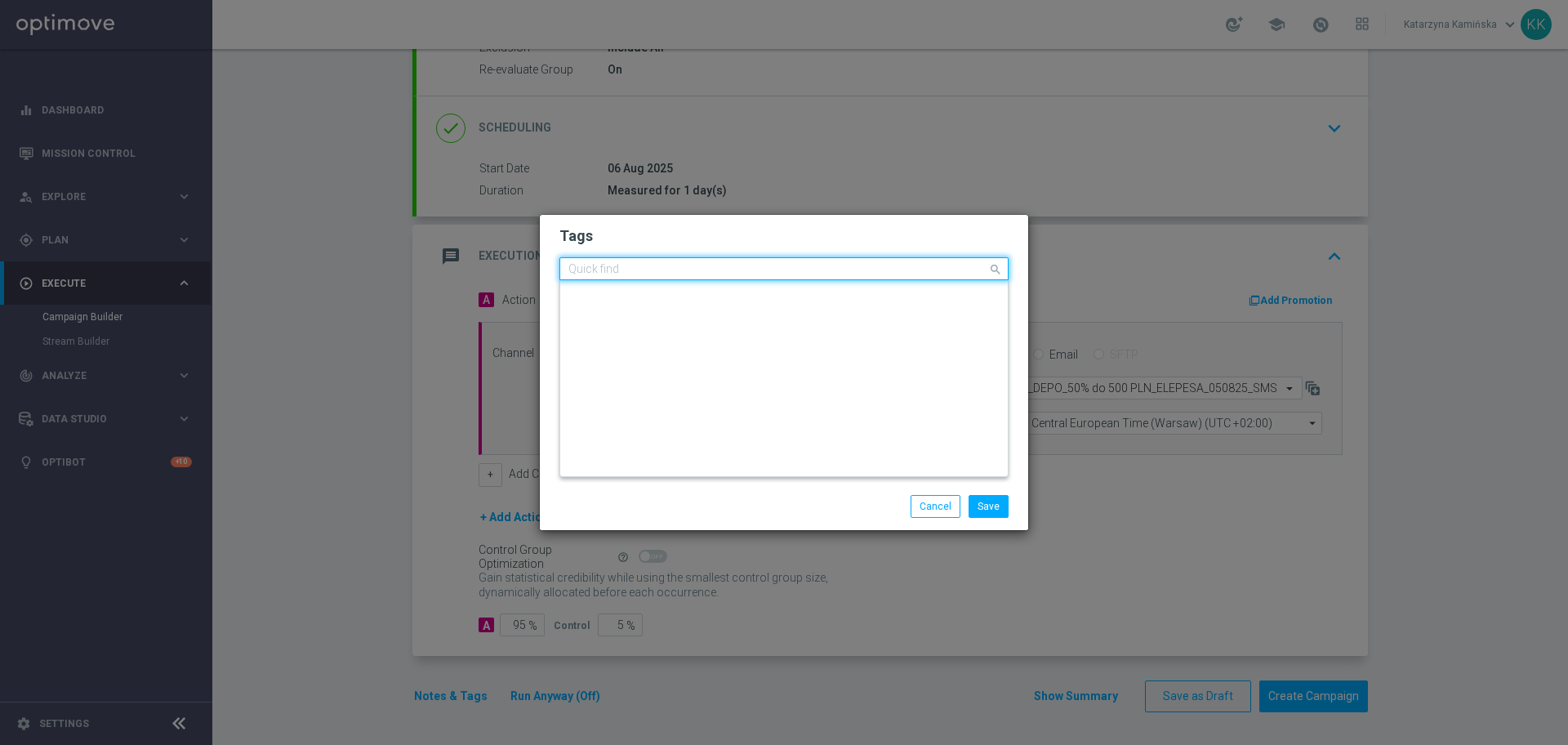 click on "Quick find × C × HIGH" 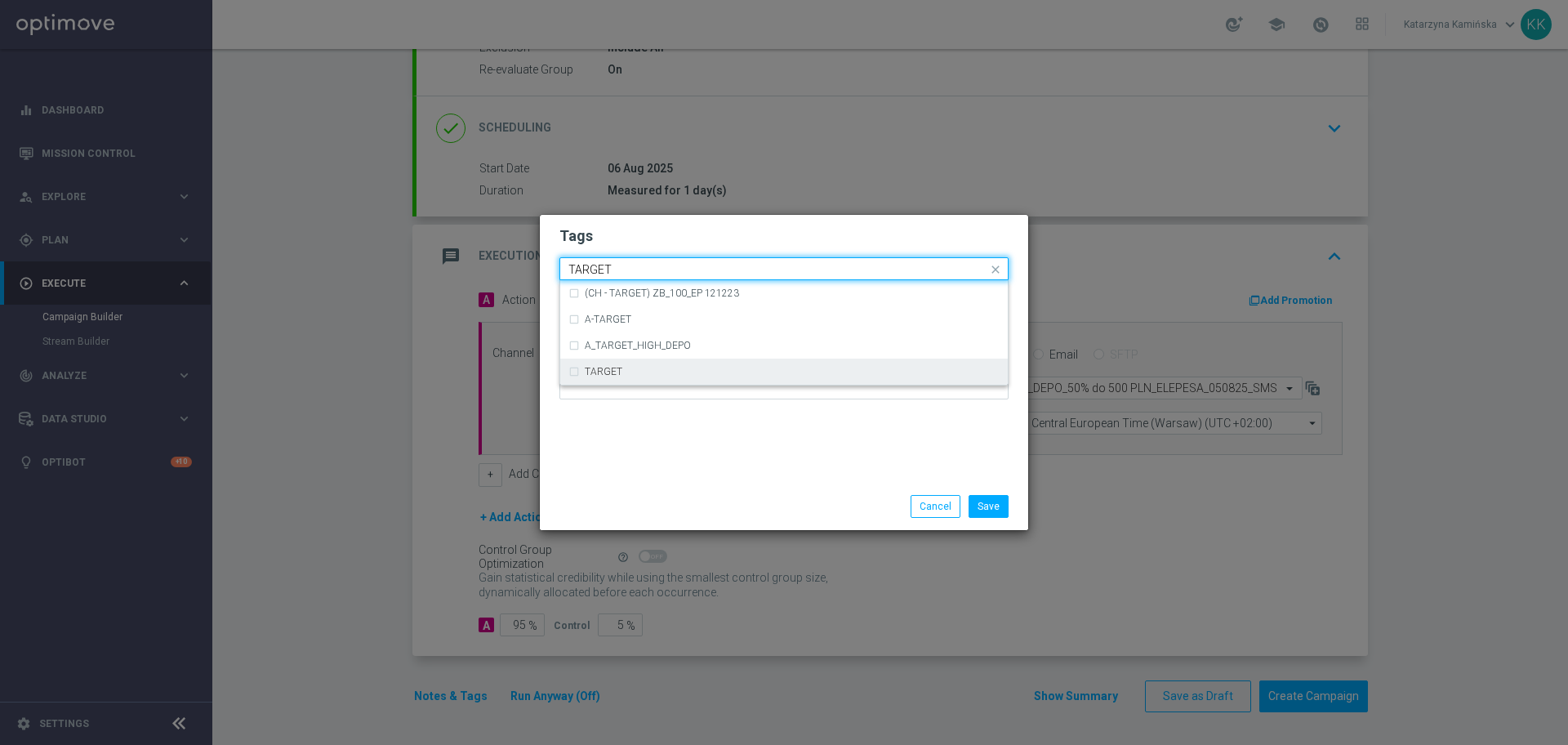click on "TARGET" at bounding box center (792, 372) 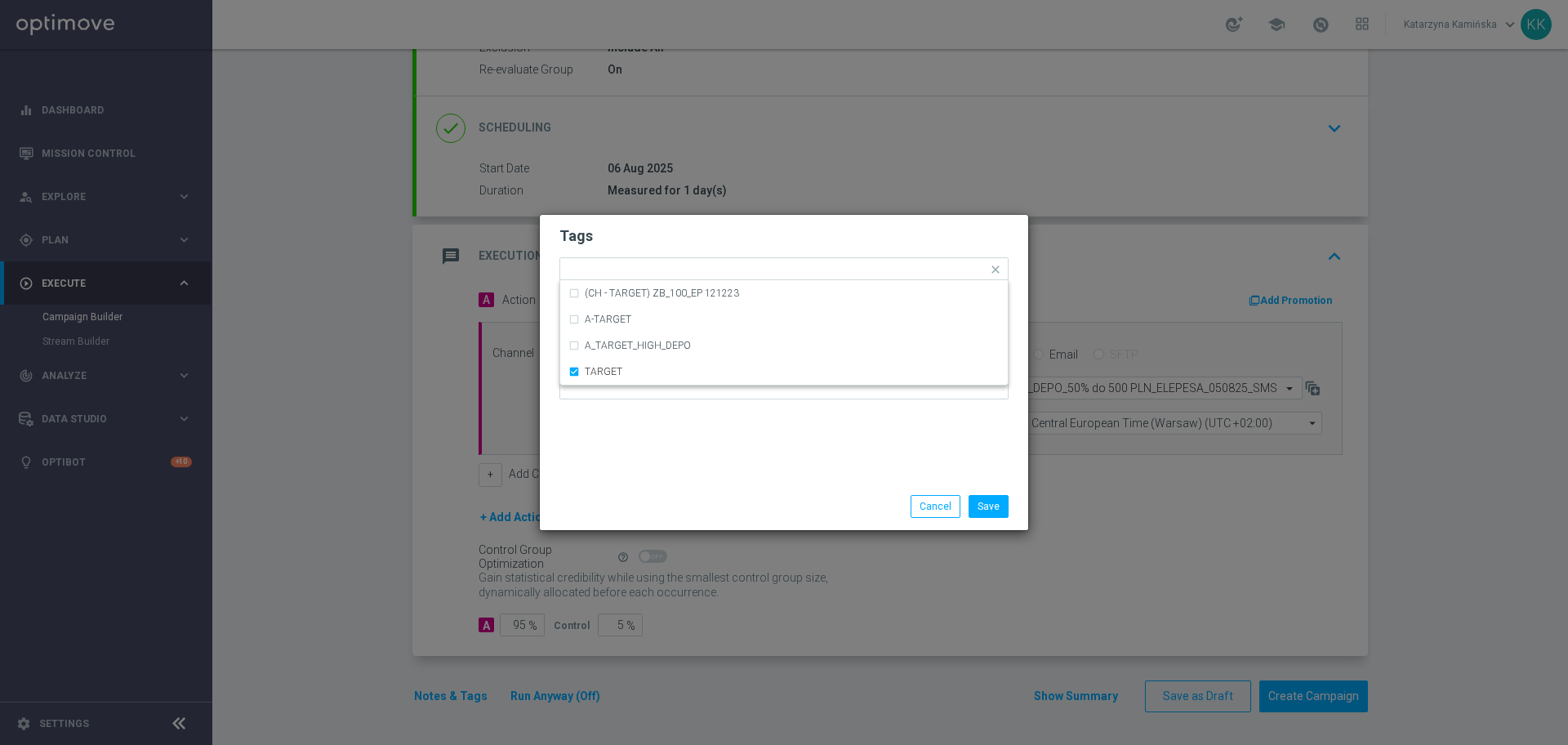 click on "Tags
Quick find × C × HIGH × TARGET (CH - TARGET) ZB_100_EP 121223 A-TARGET A_TARGET_HIGH_DEPO TARGET
Notes" 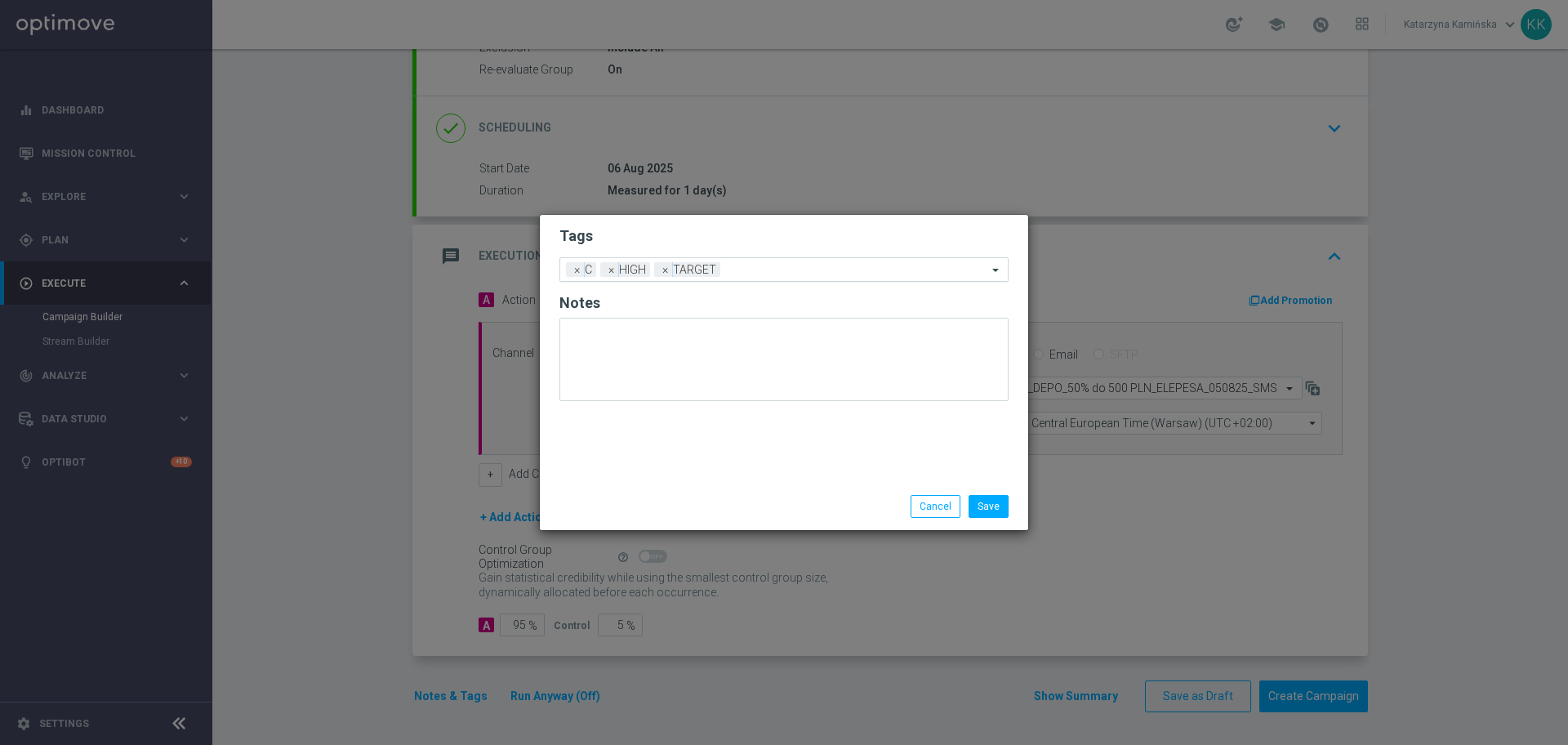 click 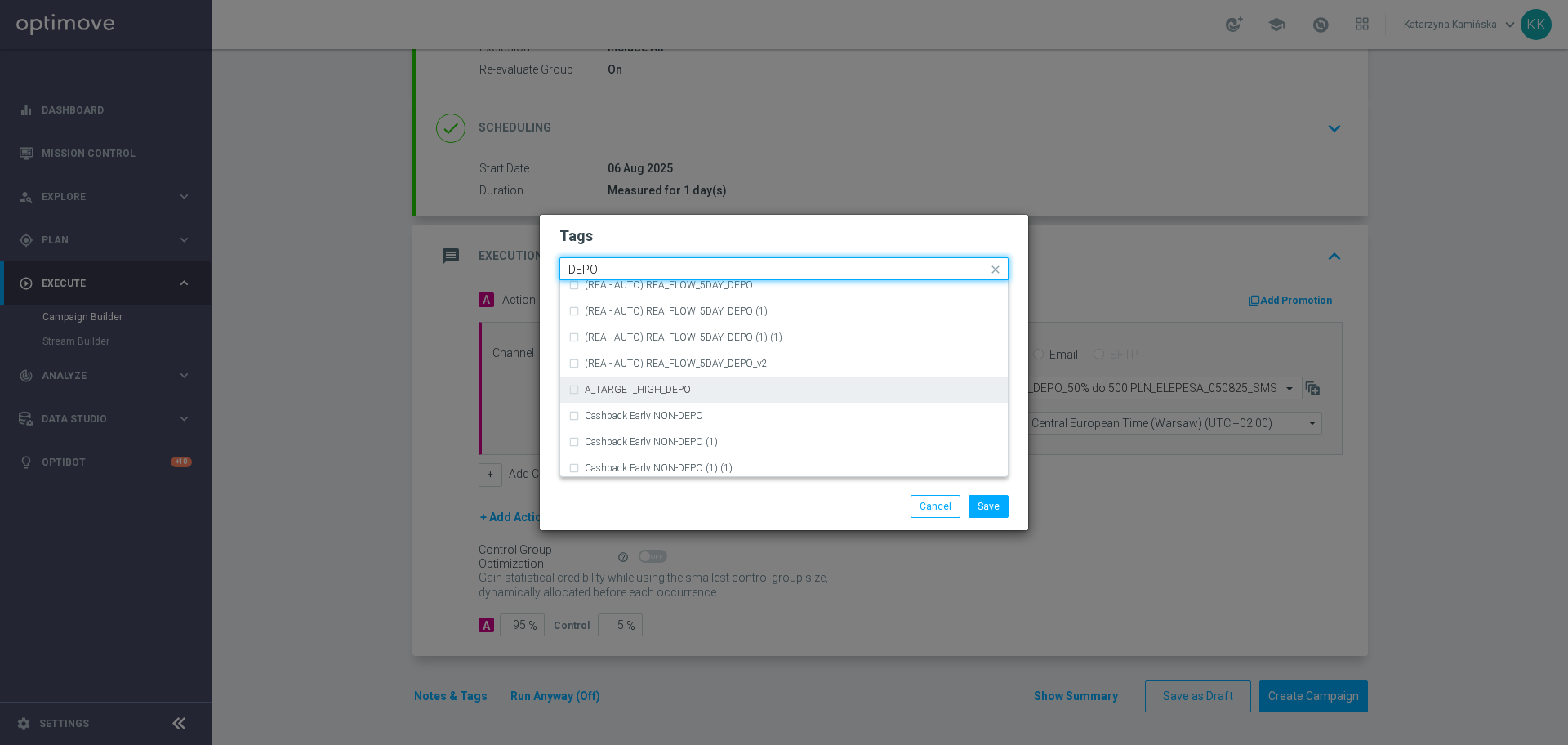scroll, scrollTop: 613, scrollLeft: 0, axis: vertical 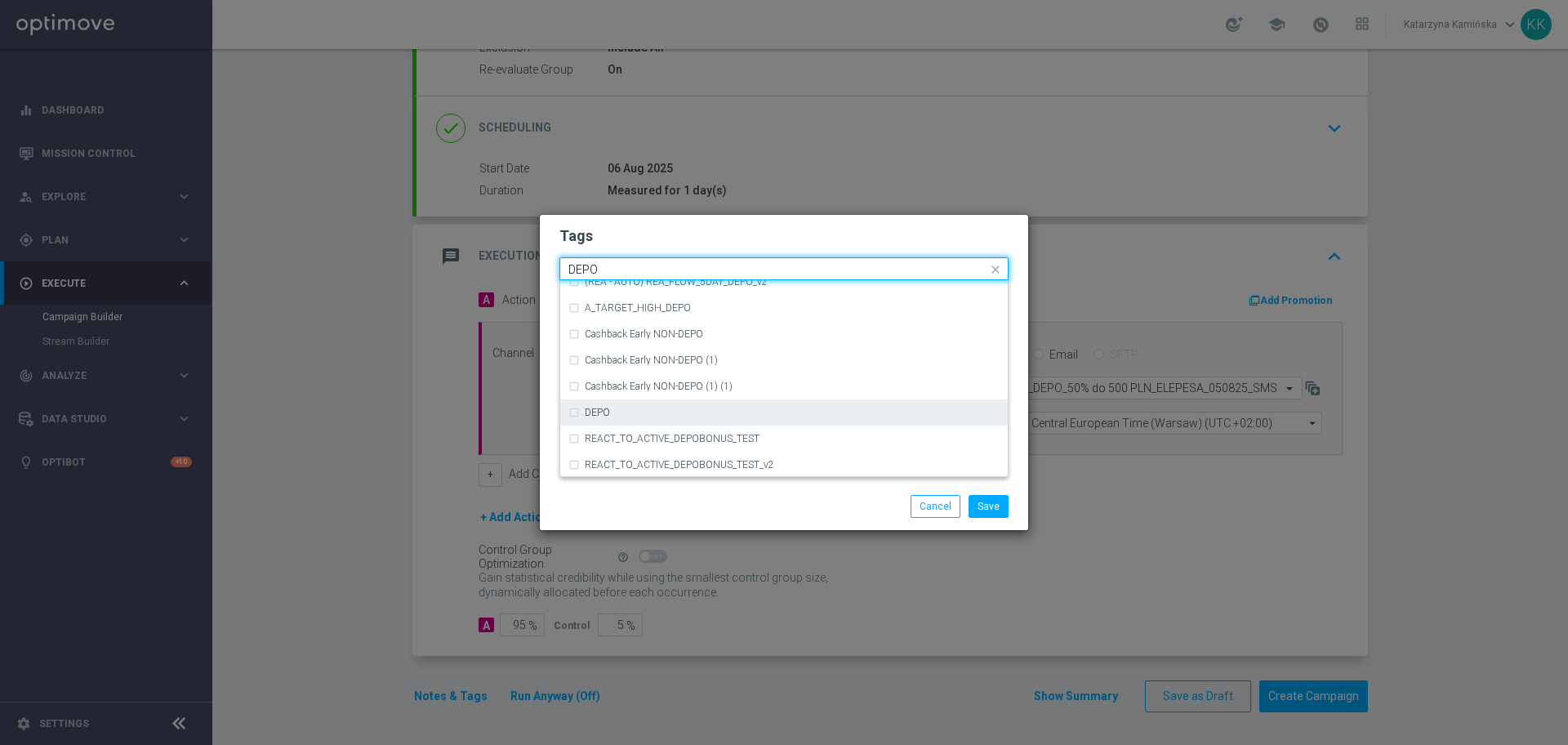 click on "DEPO" at bounding box center (784, 413) 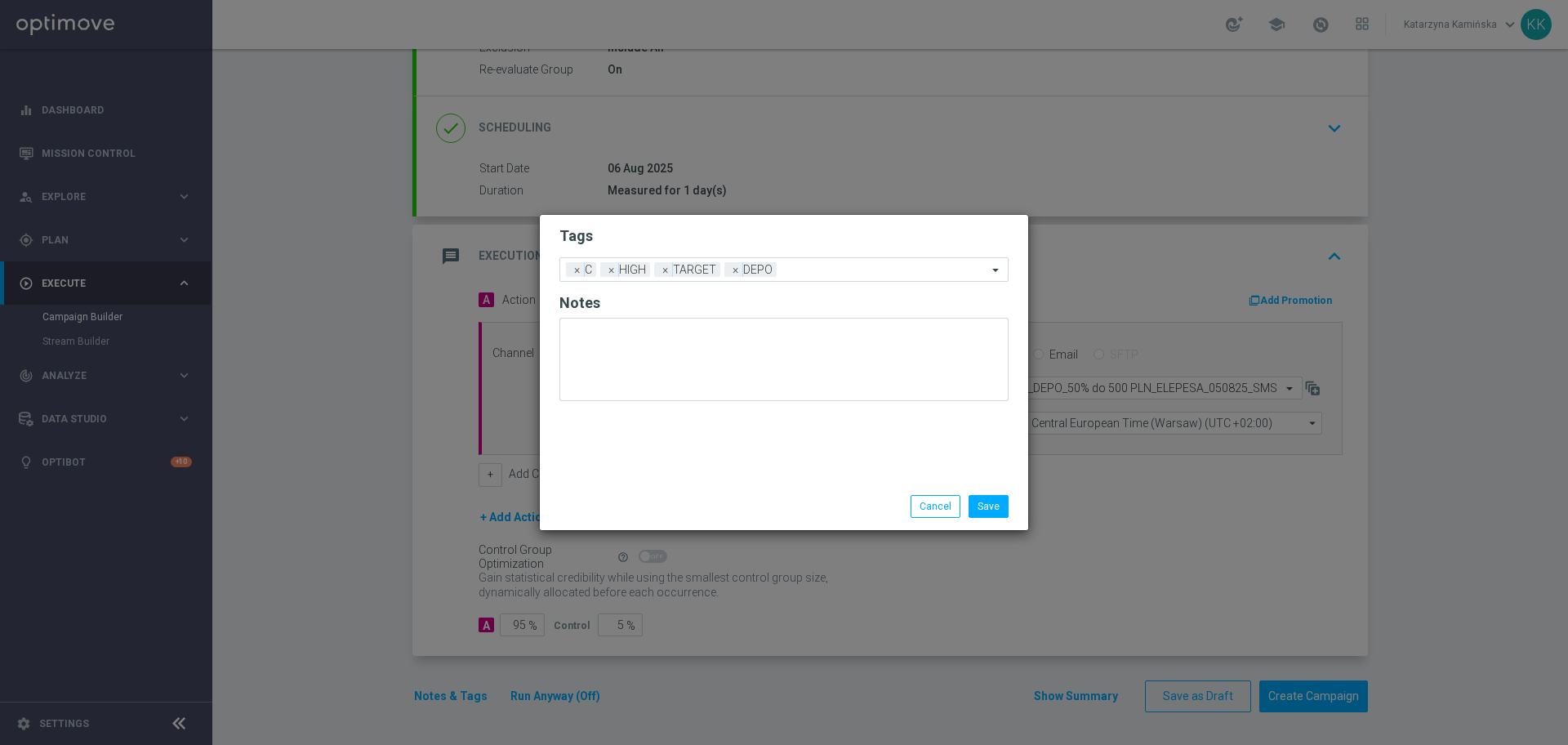 click on "Tags" 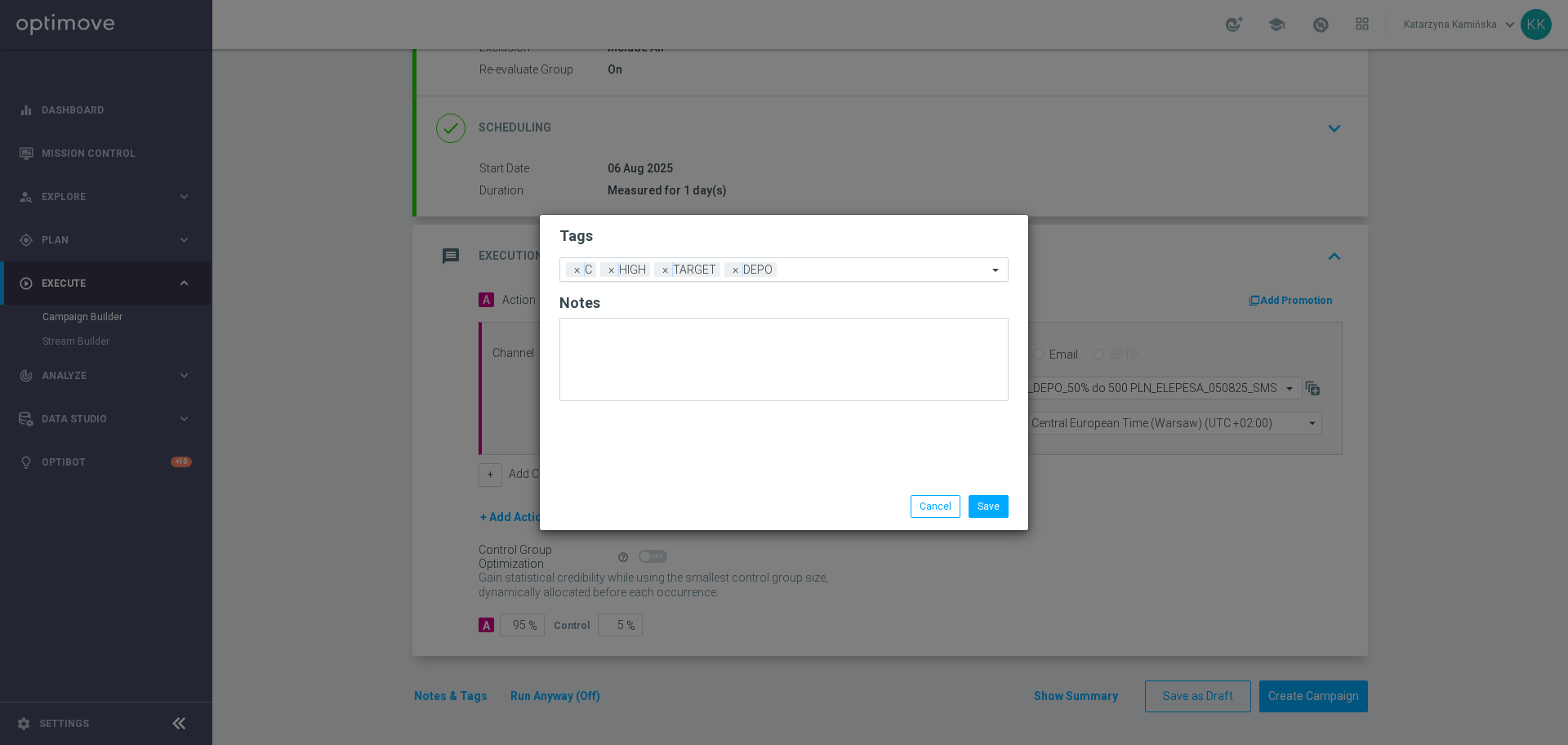 click 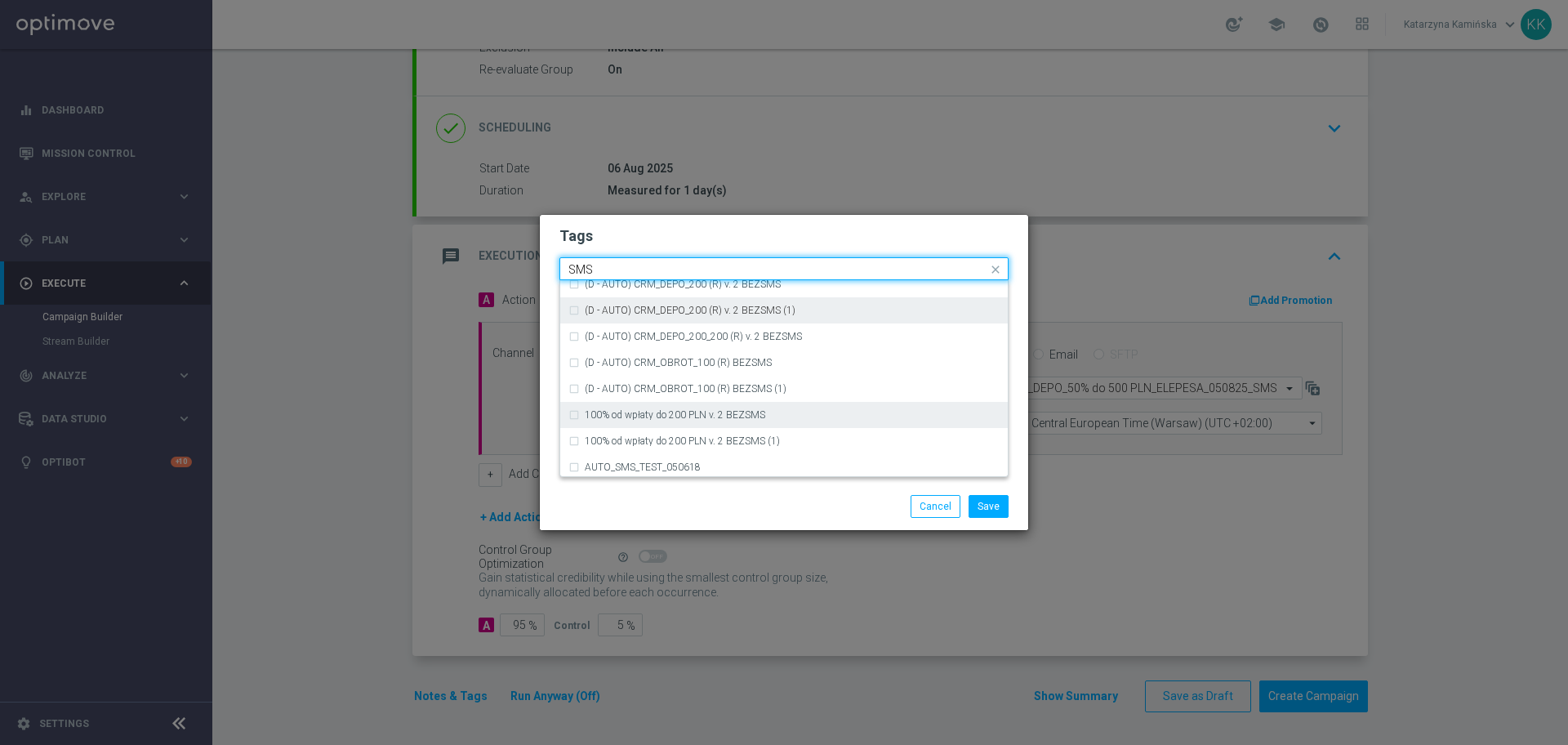 scroll, scrollTop: 248, scrollLeft: 0, axis: vertical 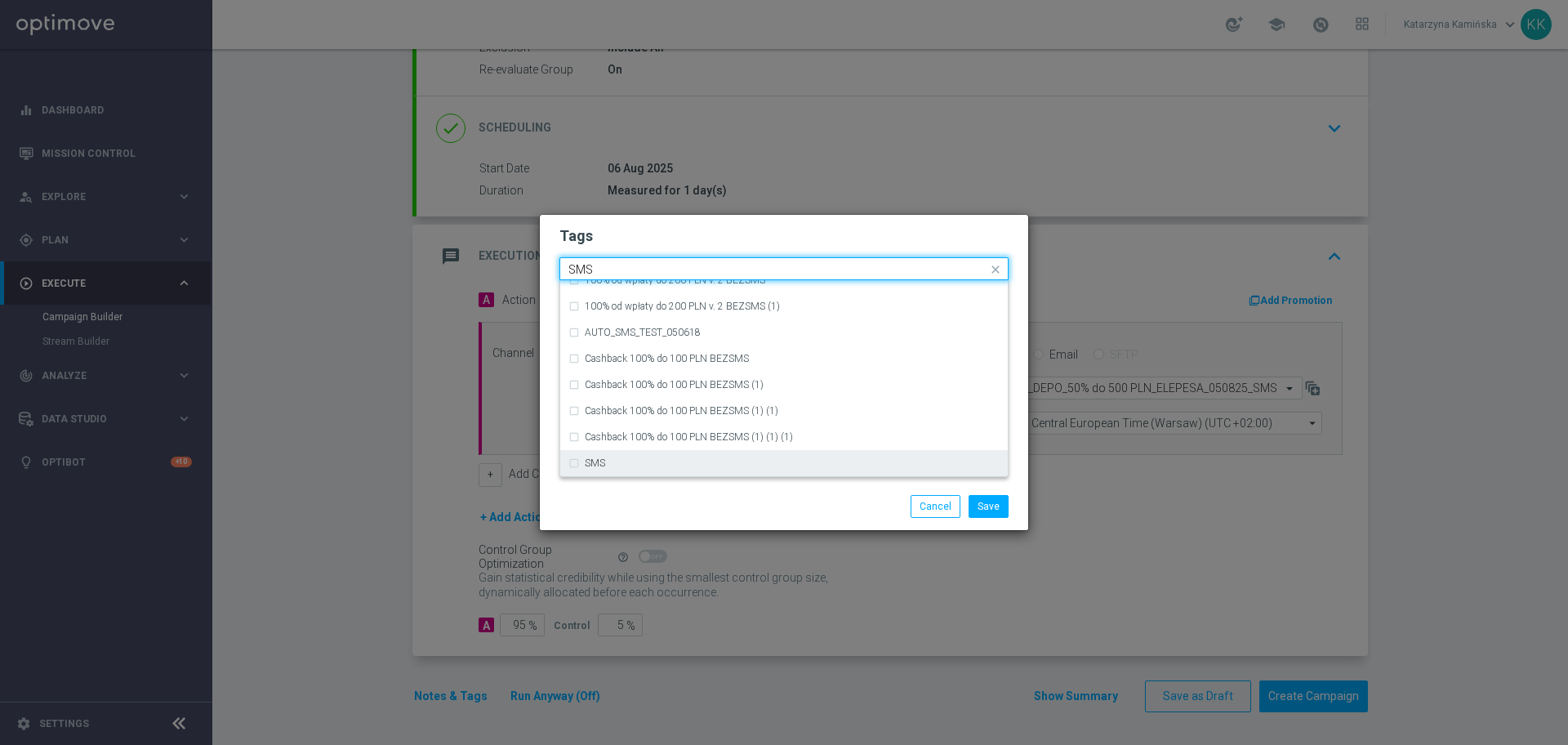 click on "SMS" at bounding box center [792, 463] 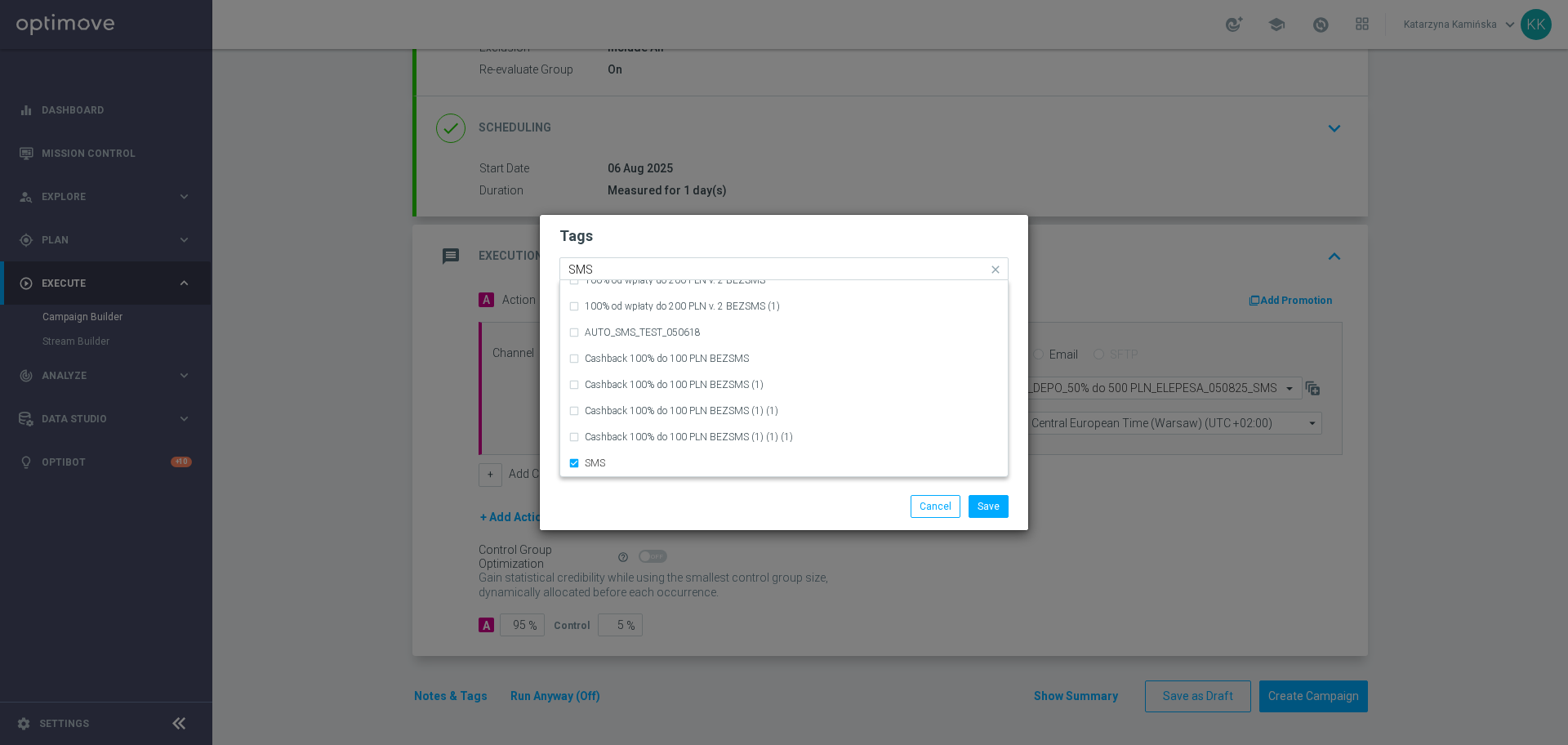 type 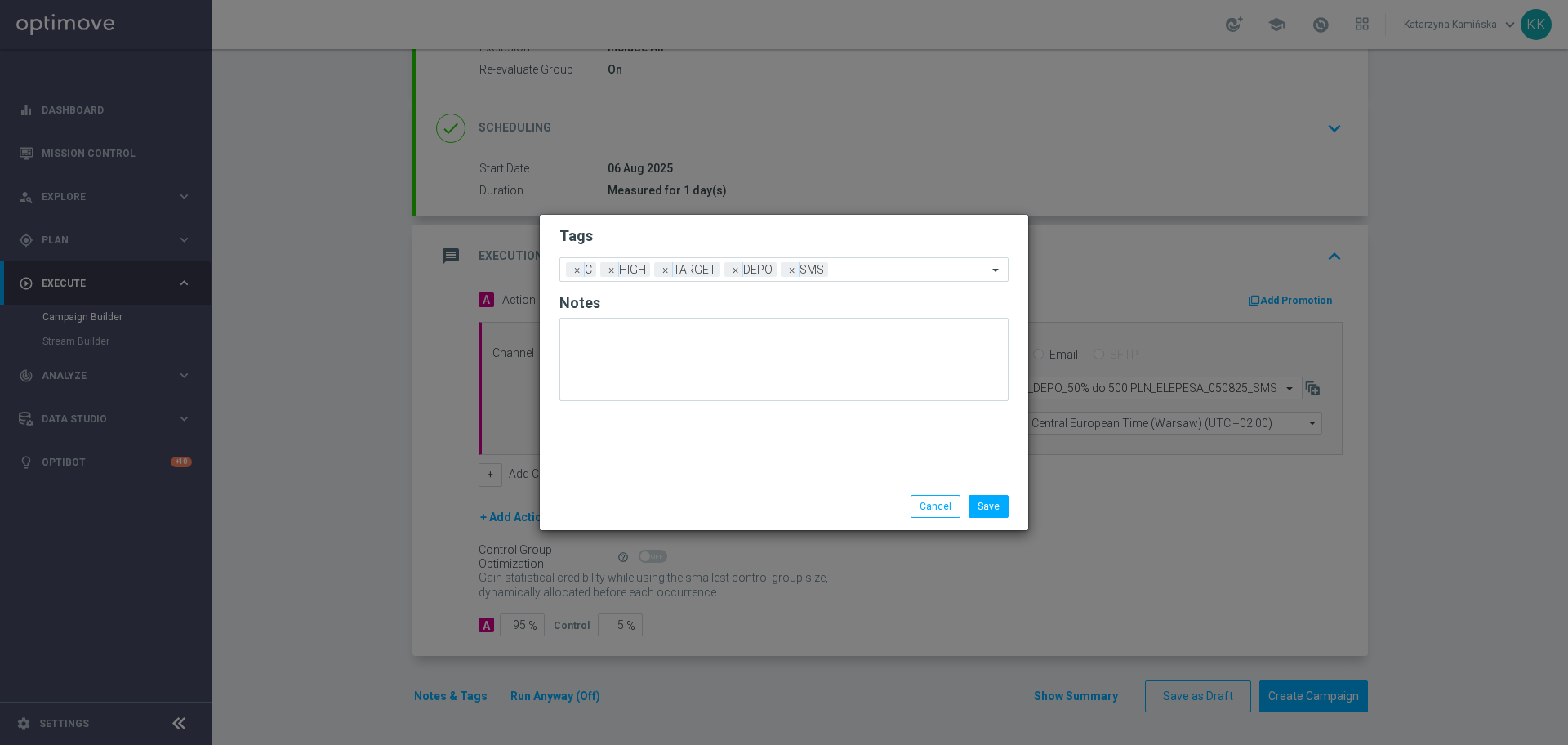 click 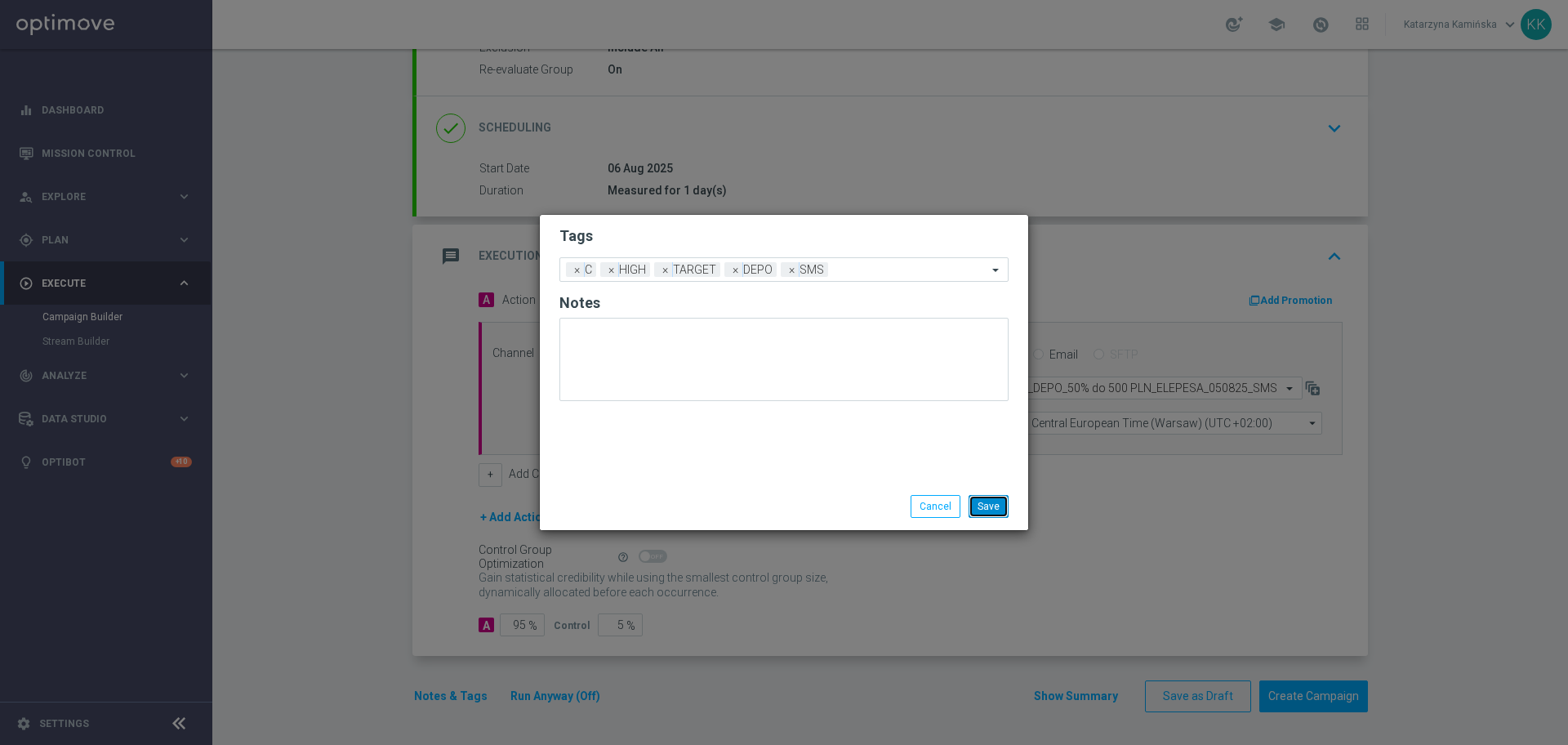 click on "Save" 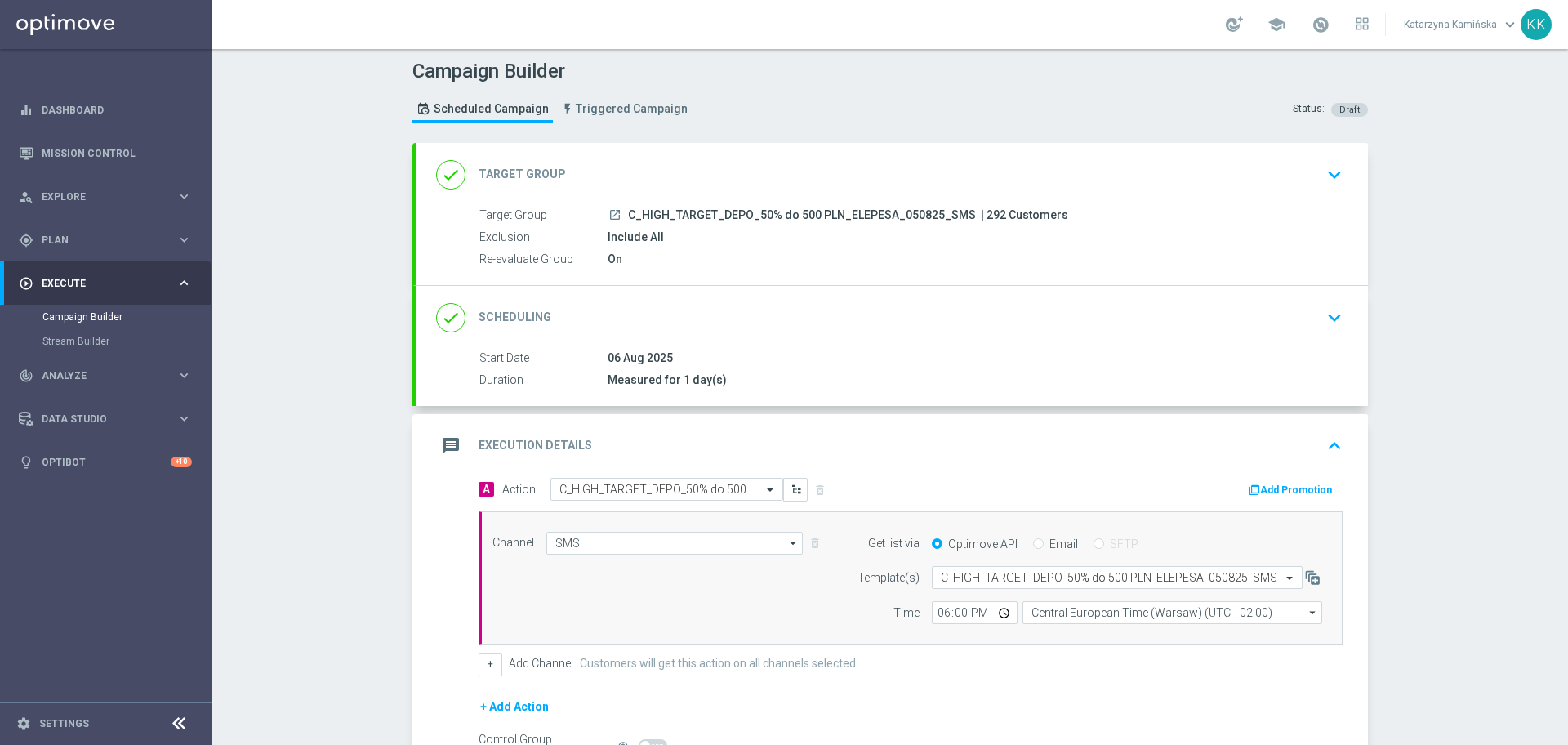 scroll, scrollTop: 0, scrollLeft: 0, axis: both 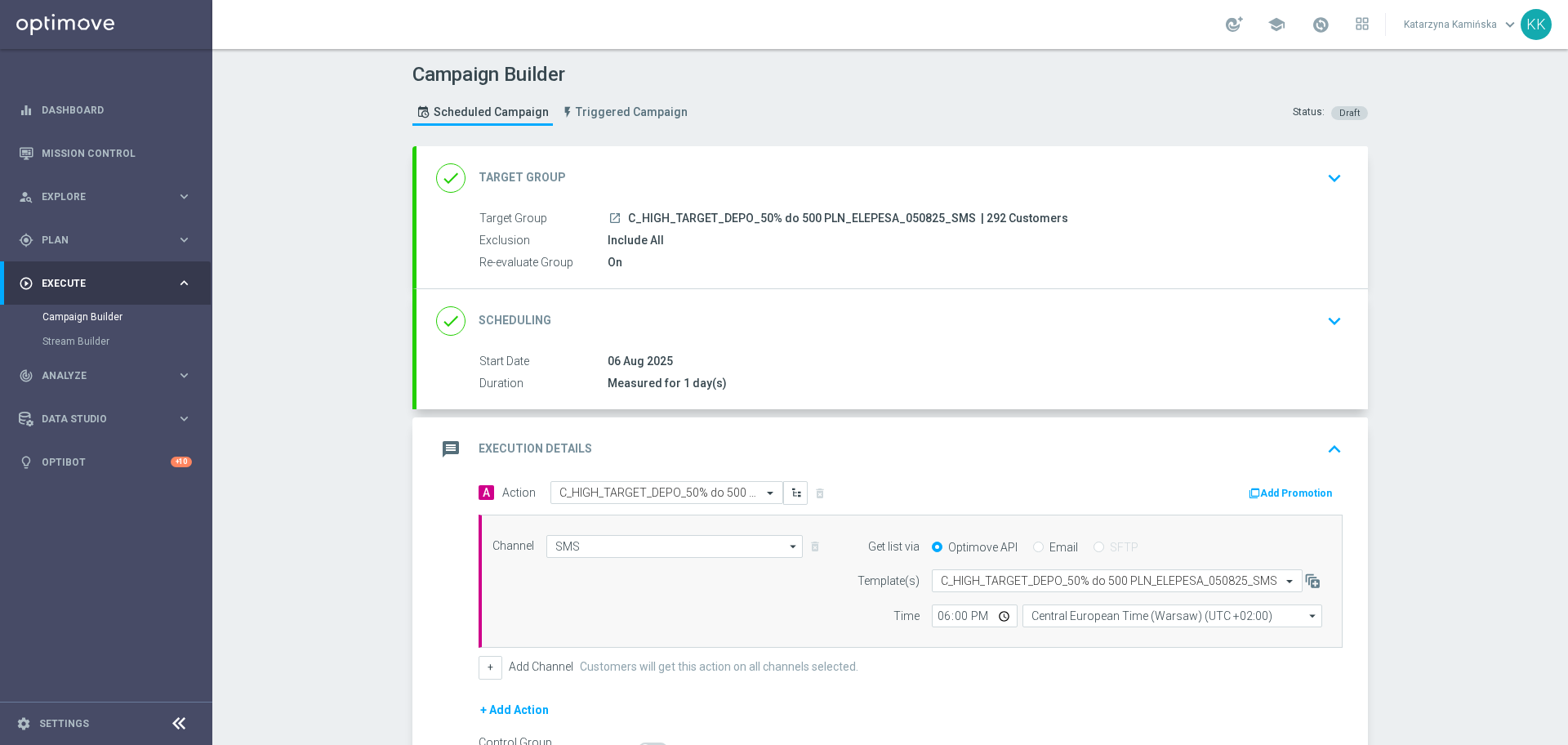 click on "done
Target Group
keyboard_arrow_down" 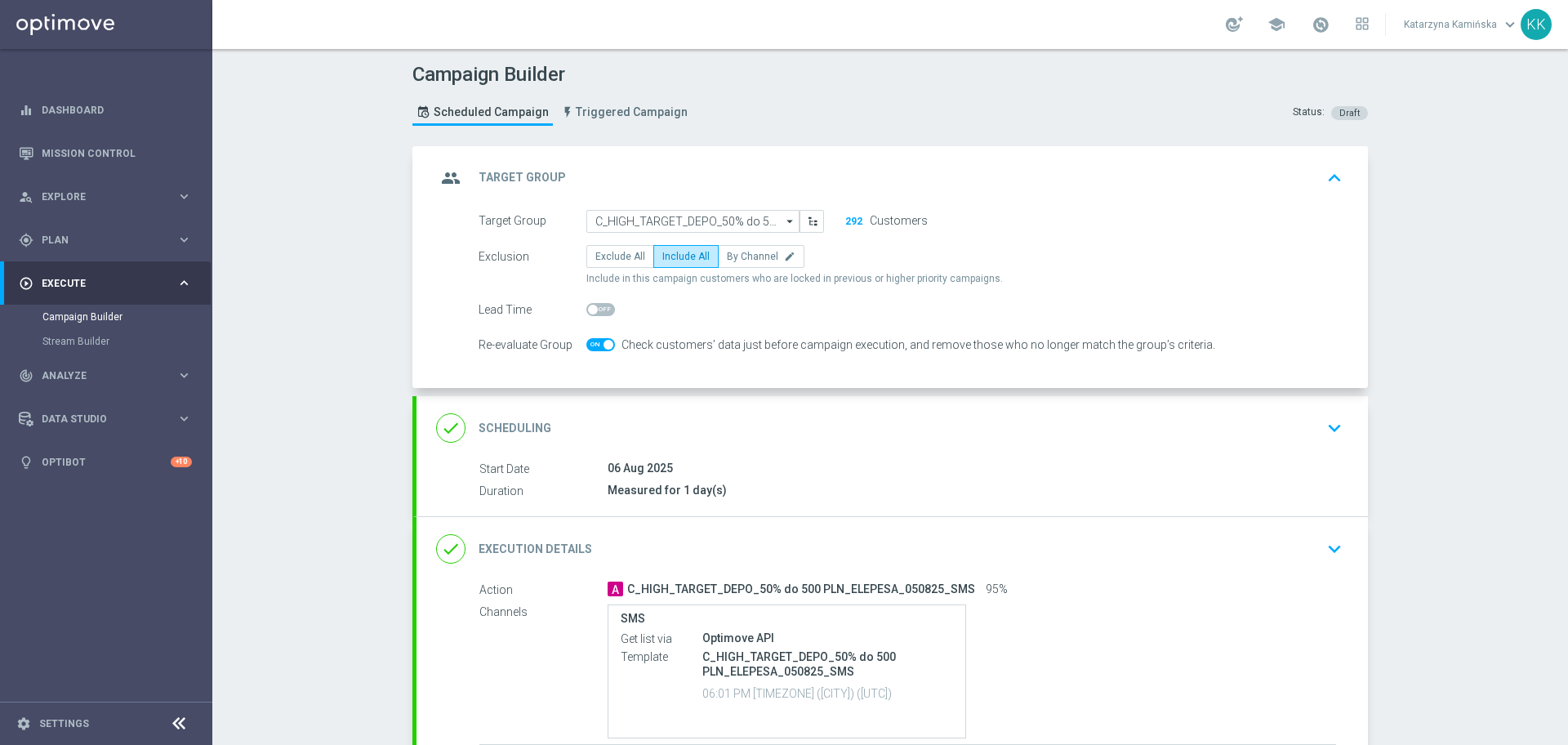 click on "group
Target Group
keyboard_arrow_up
Target Group
launch
C_HIGH_TARGET_DEPO_50% do 500 PLN_ELEPESA_050825_SMS
| 292 Customers
Exclusion
Include All
Re-evaluate Group
On
Target Group
C_HIGH_TARGET_DEPO_50% do 500 PLN_ELEPESA_050825_SMS
C_HIGH_TARGET_DEPO_50% do 500 PLN_ELEPESA_050825_SMS" 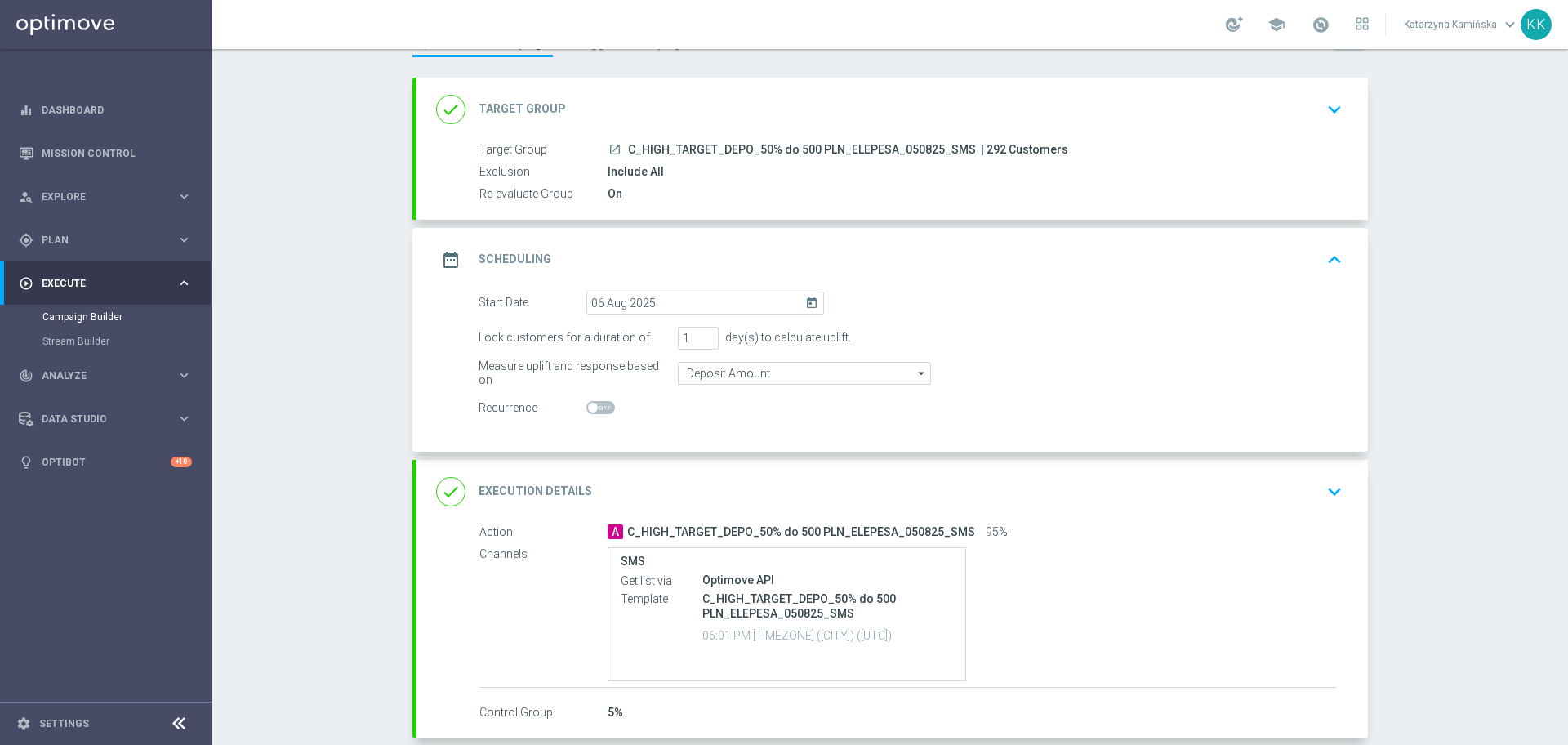 scroll, scrollTop: 102, scrollLeft: 0, axis: vertical 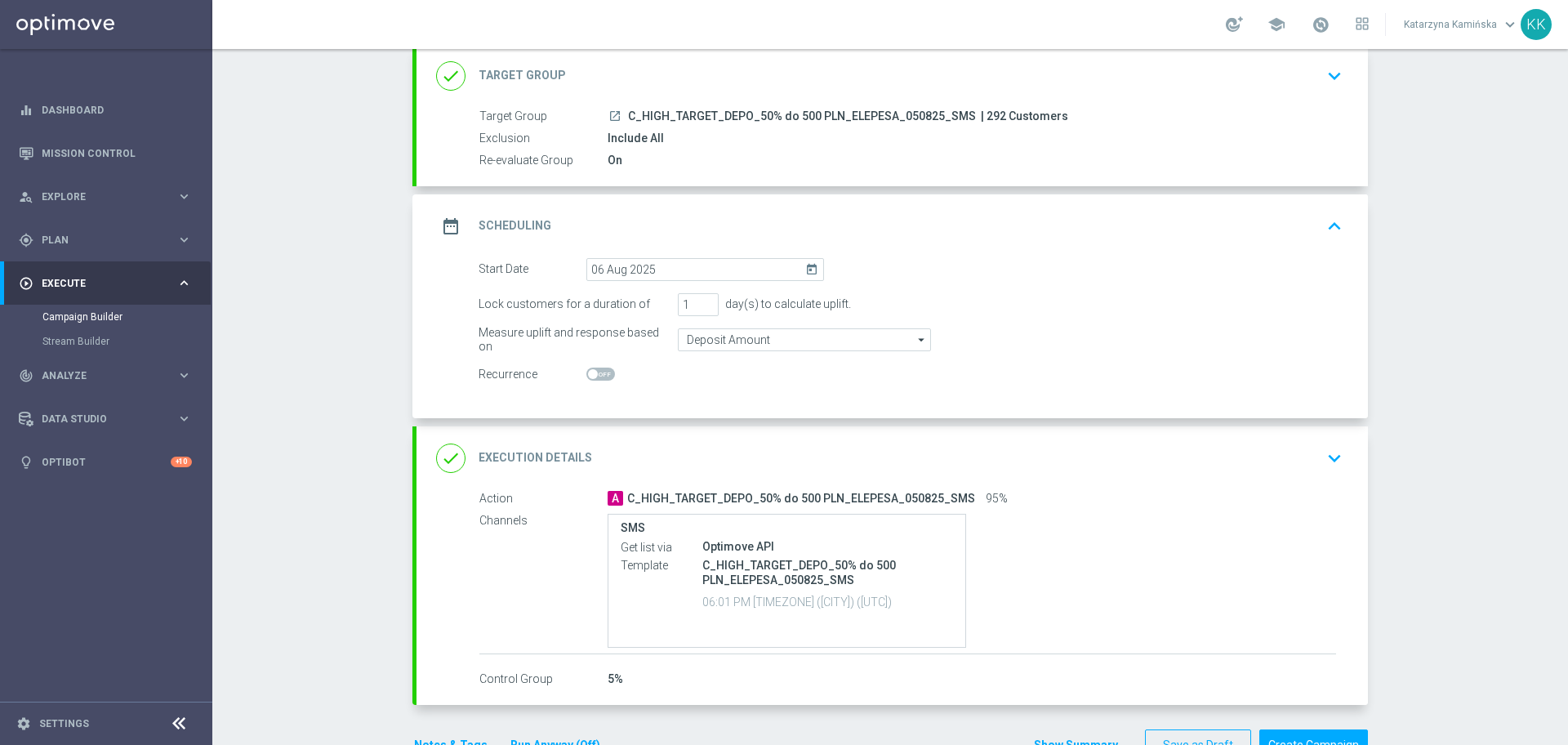 click on "keyboard_arrow_down" 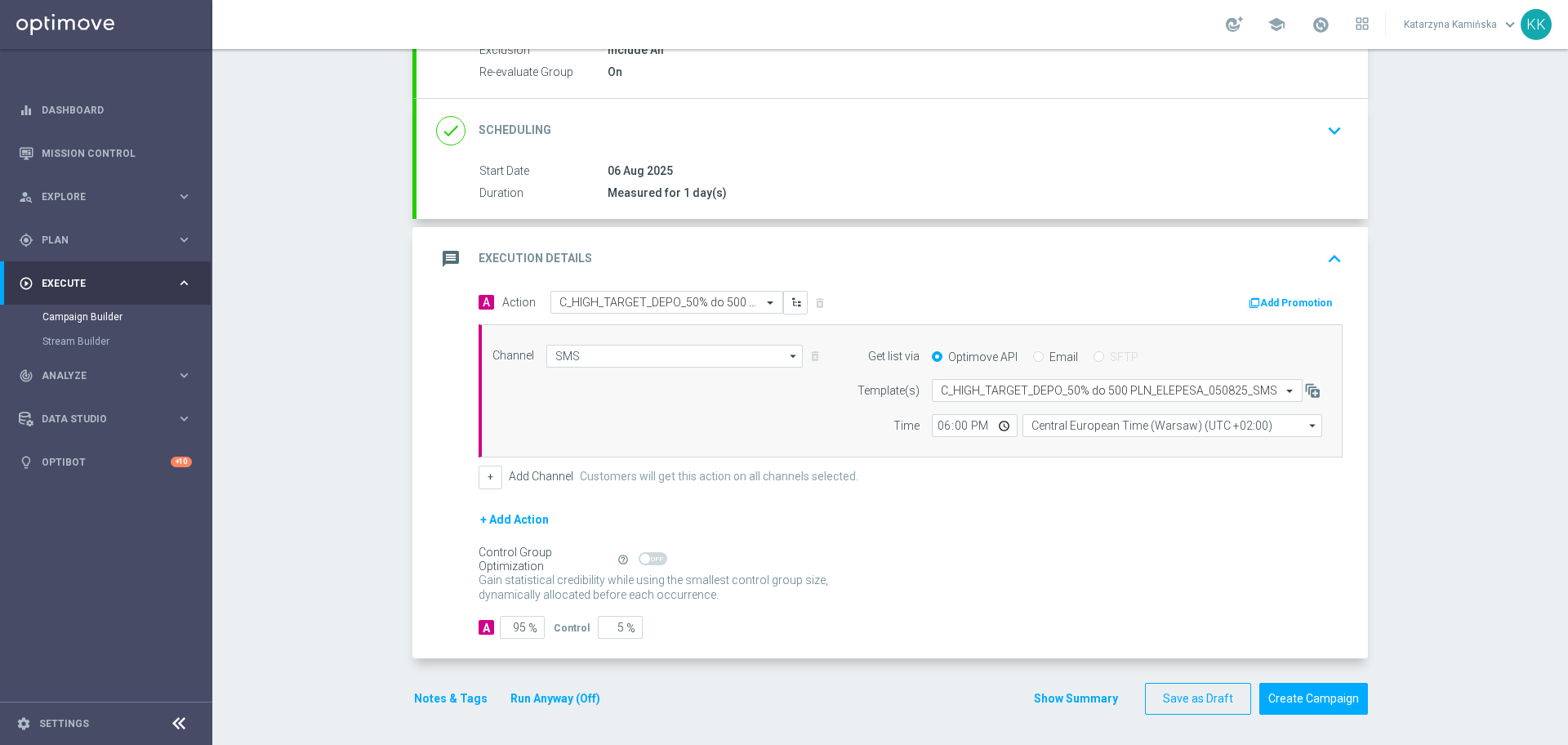 scroll, scrollTop: 193, scrollLeft: 0, axis: vertical 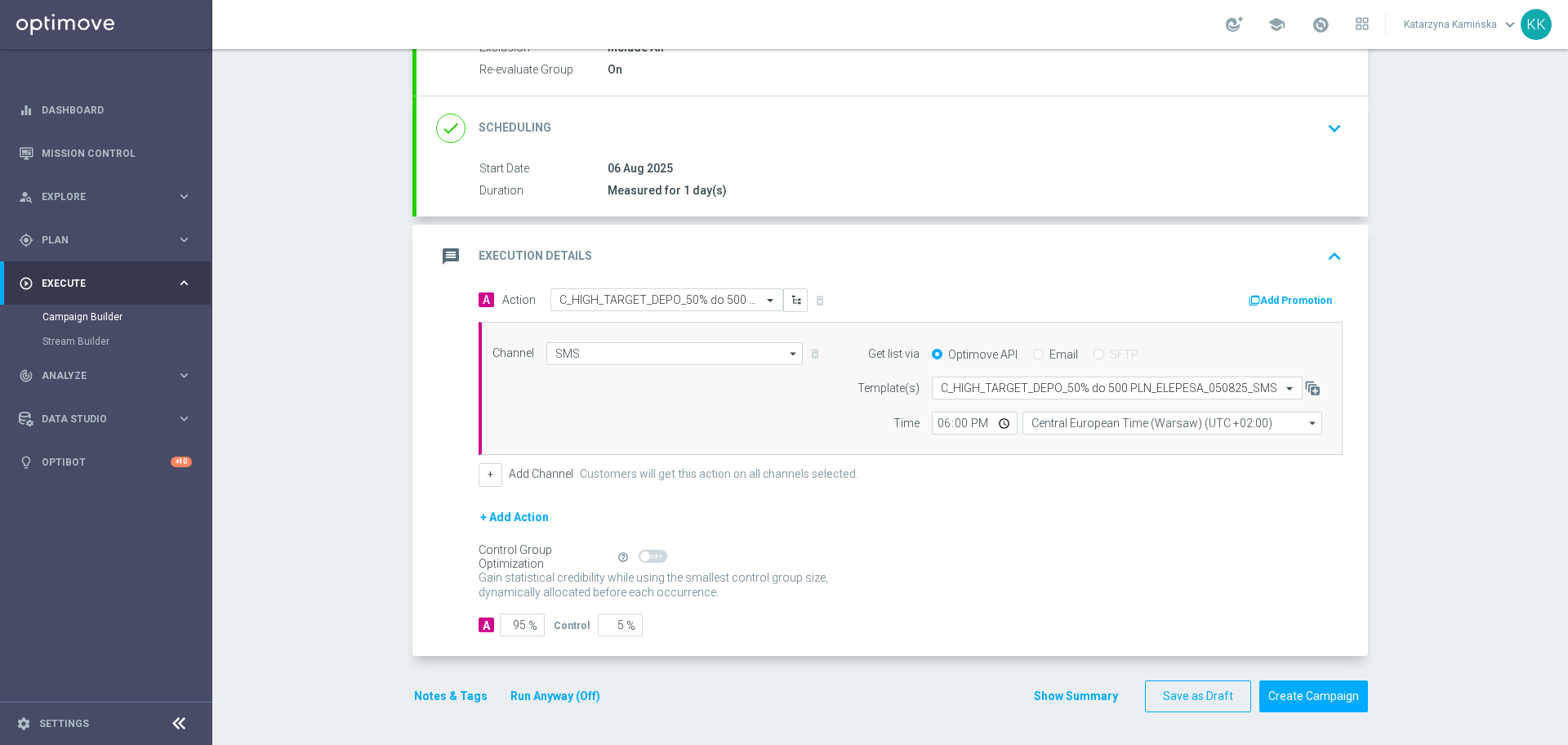 click on "Notes & Tags" 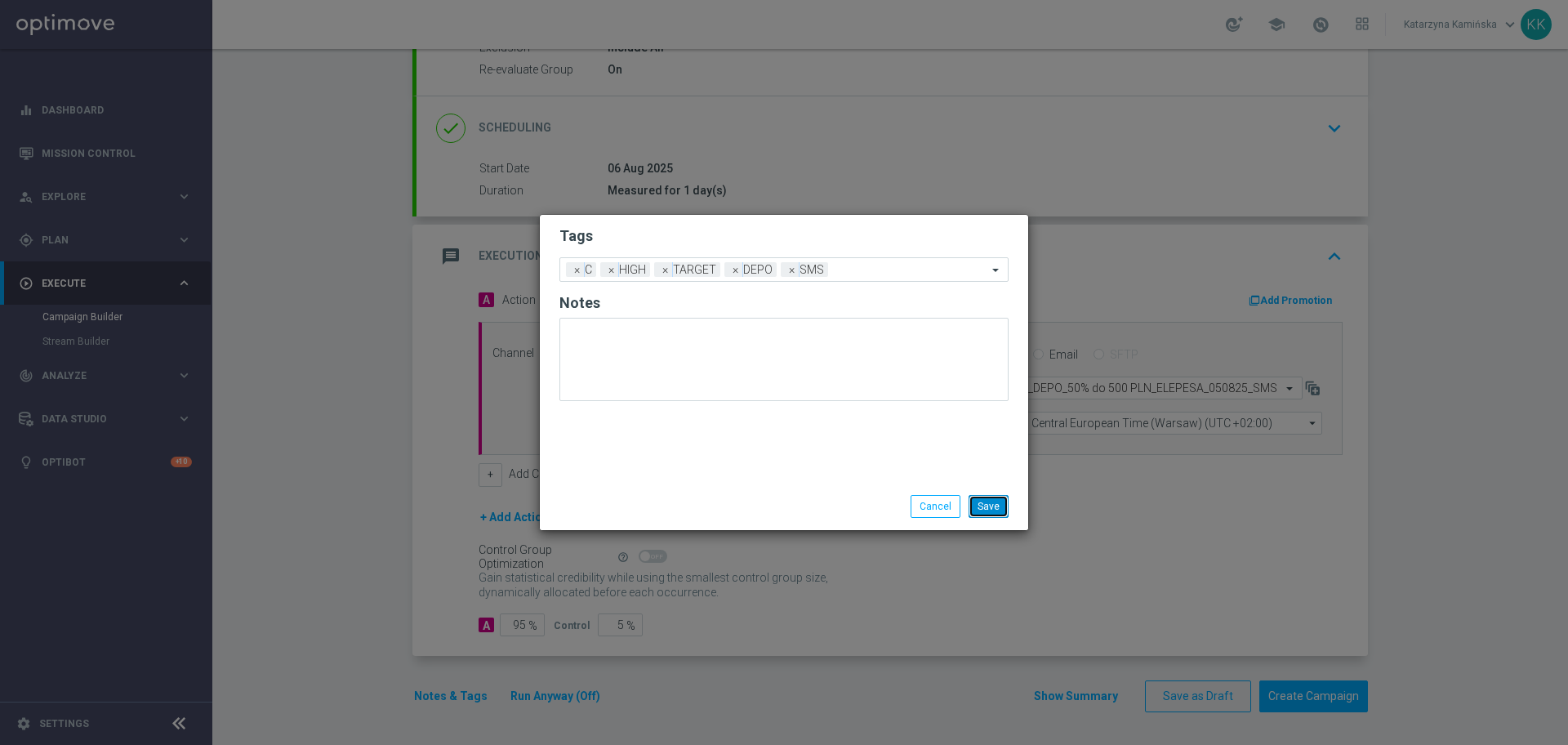 click on "Save" 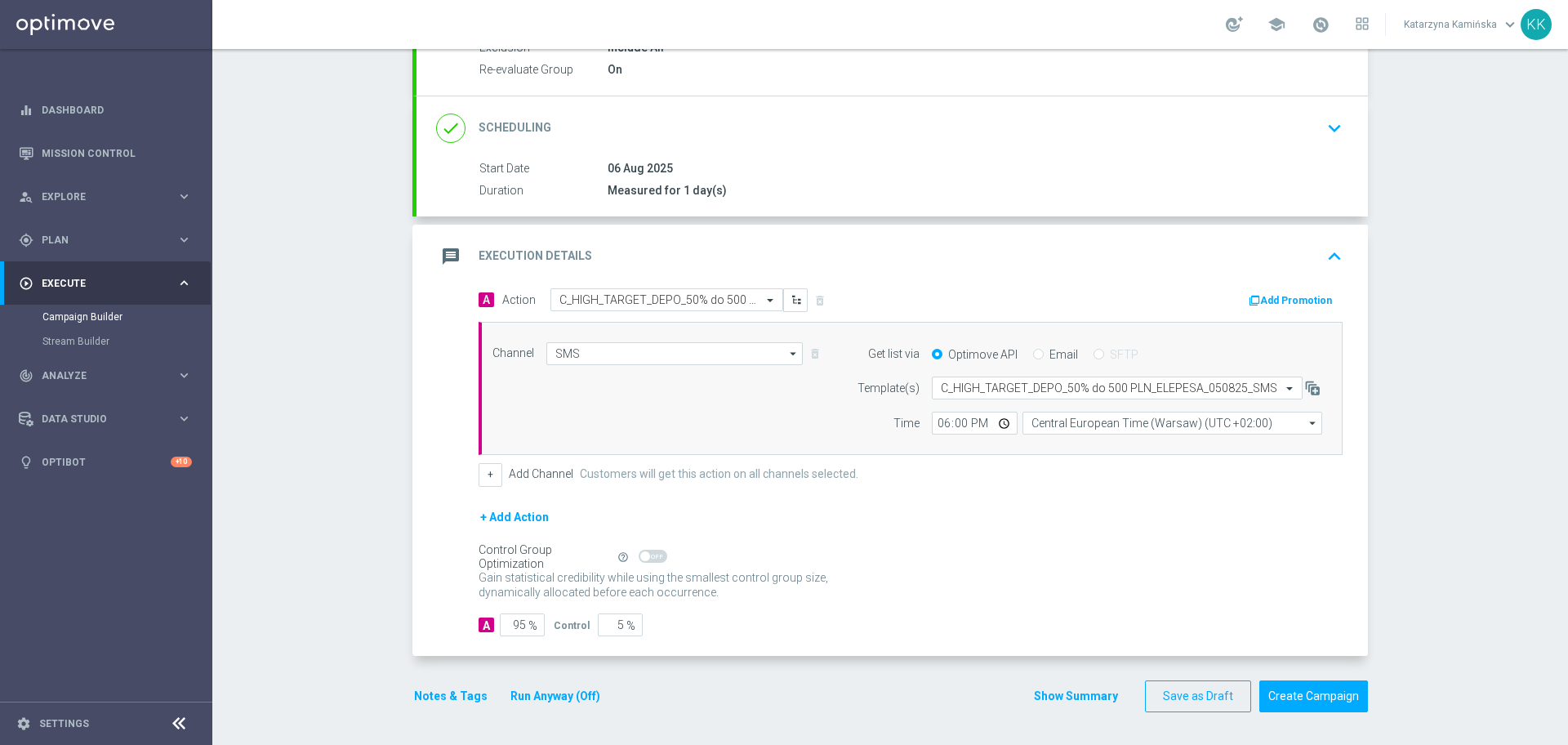 scroll, scrollTop: 0, scrollLeft: 0, axis: both 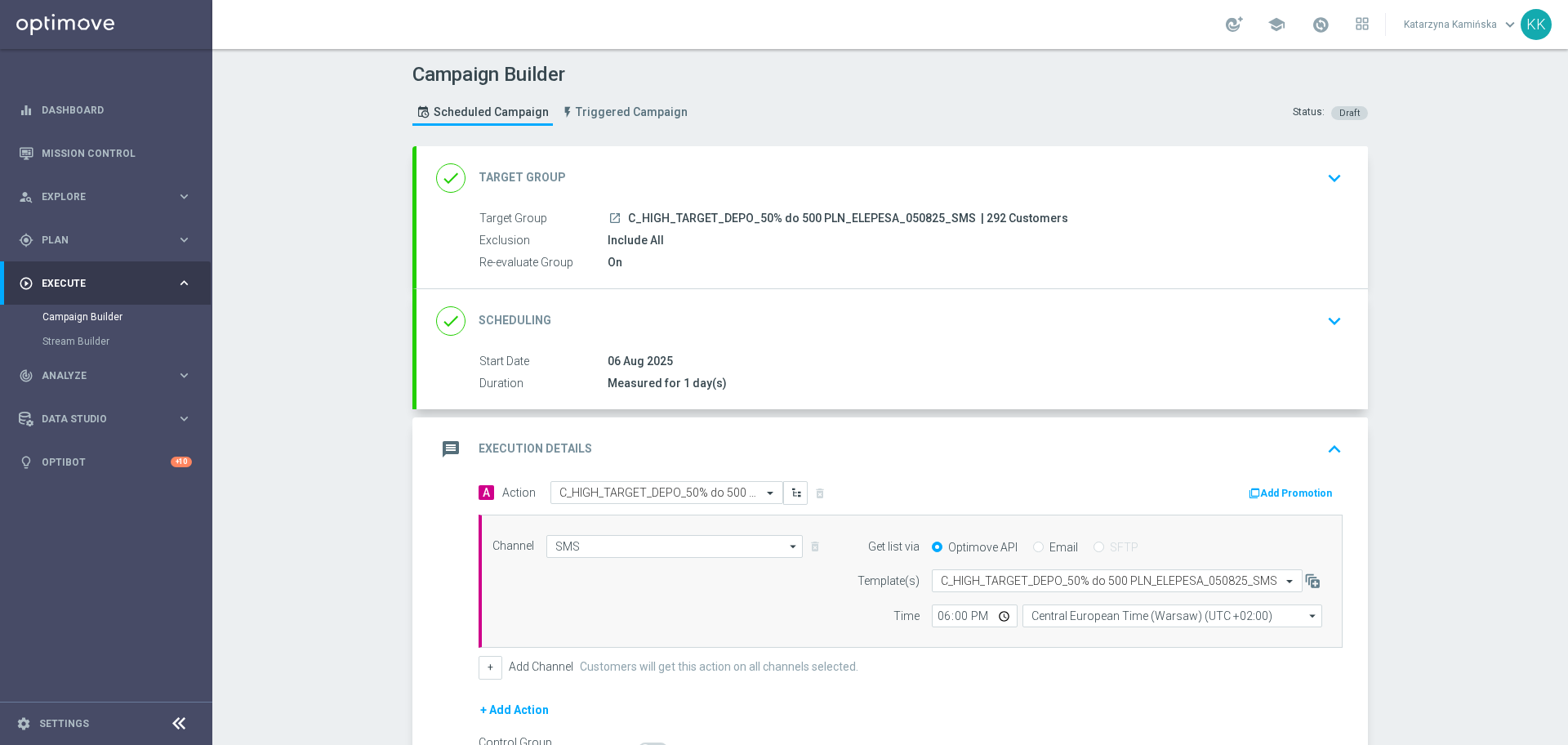 click on "done
Target Group
keyboard_arrow_down" 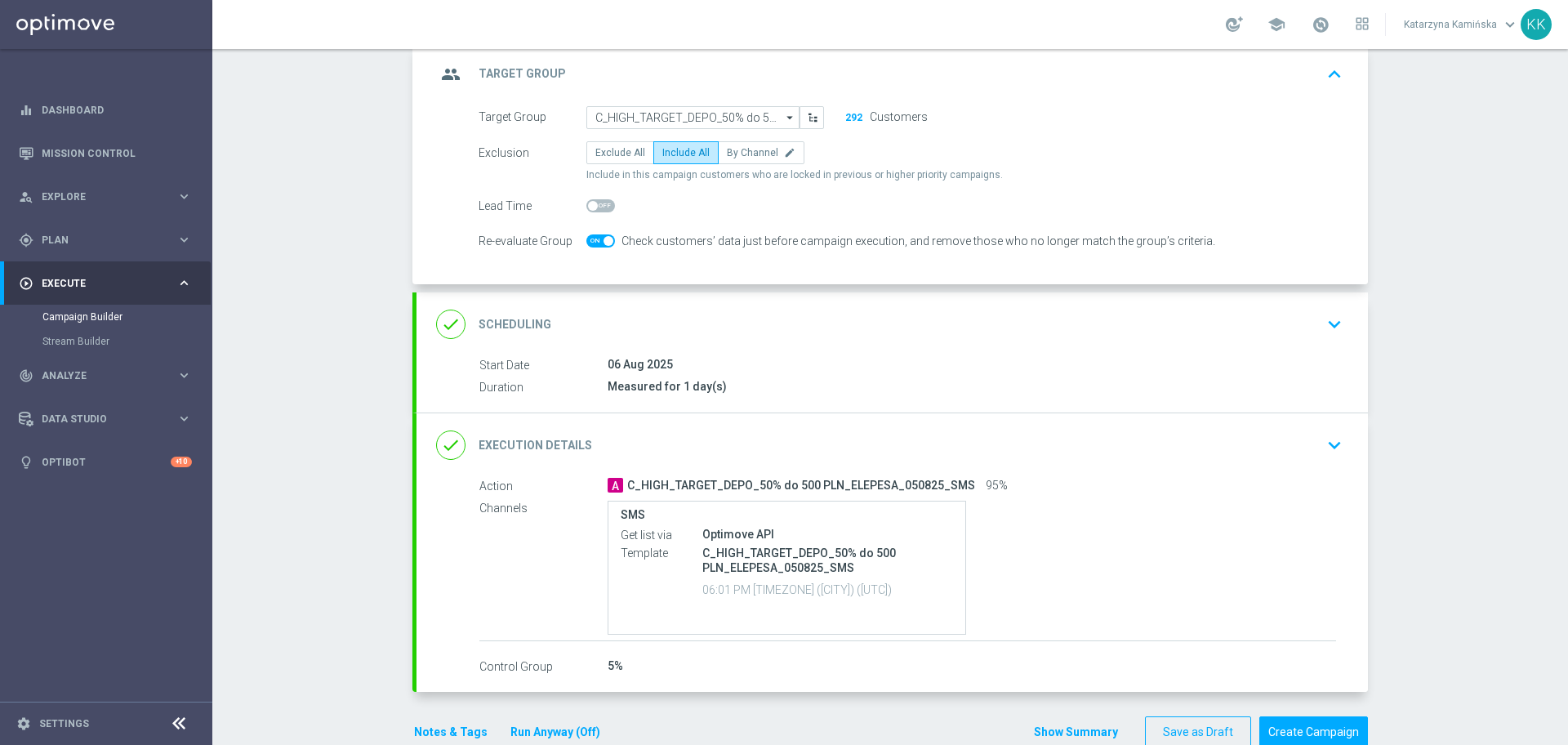 scroll, scrollTop: 140, scrollLeft: 0, axis: vertical 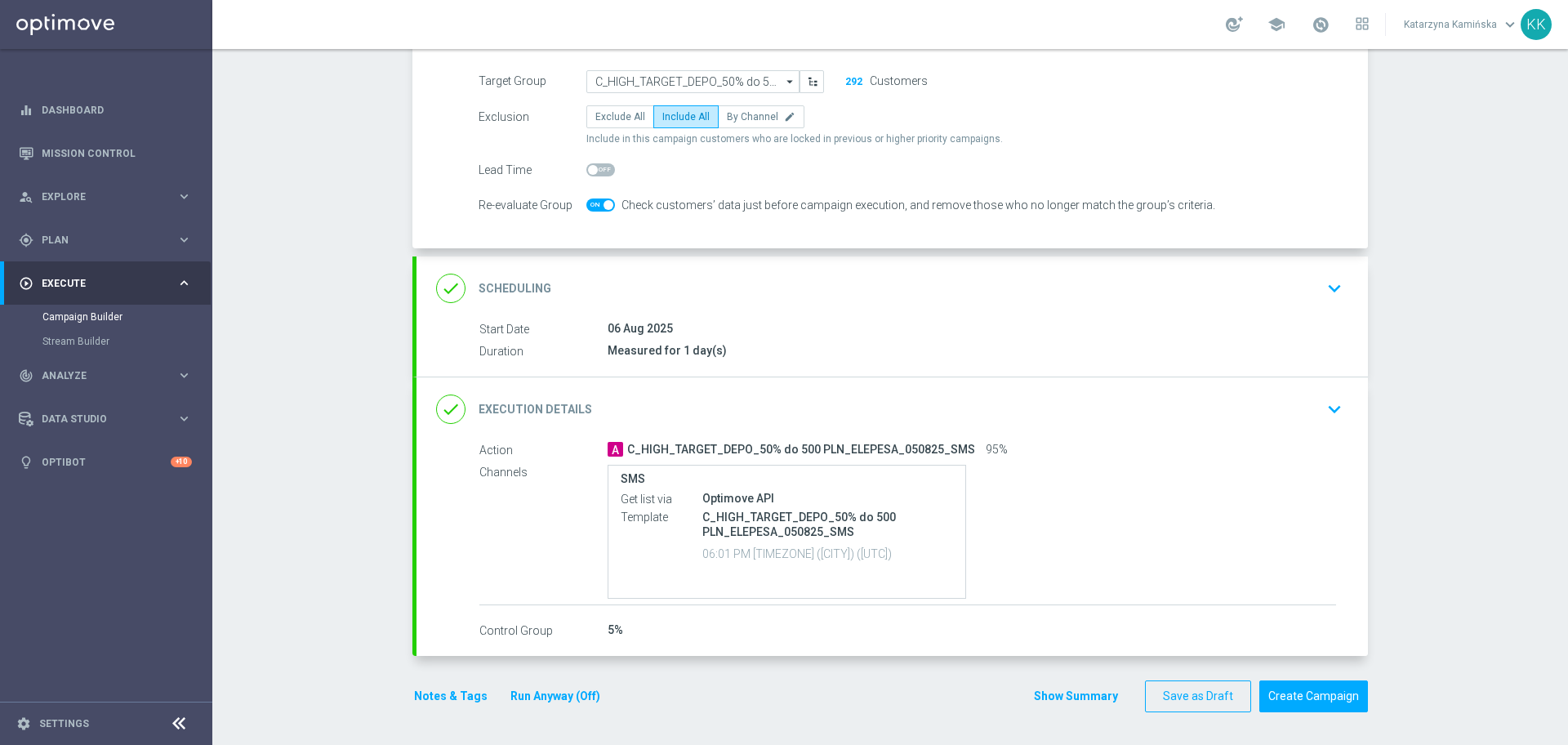 click on "keyboard_arrow_down" 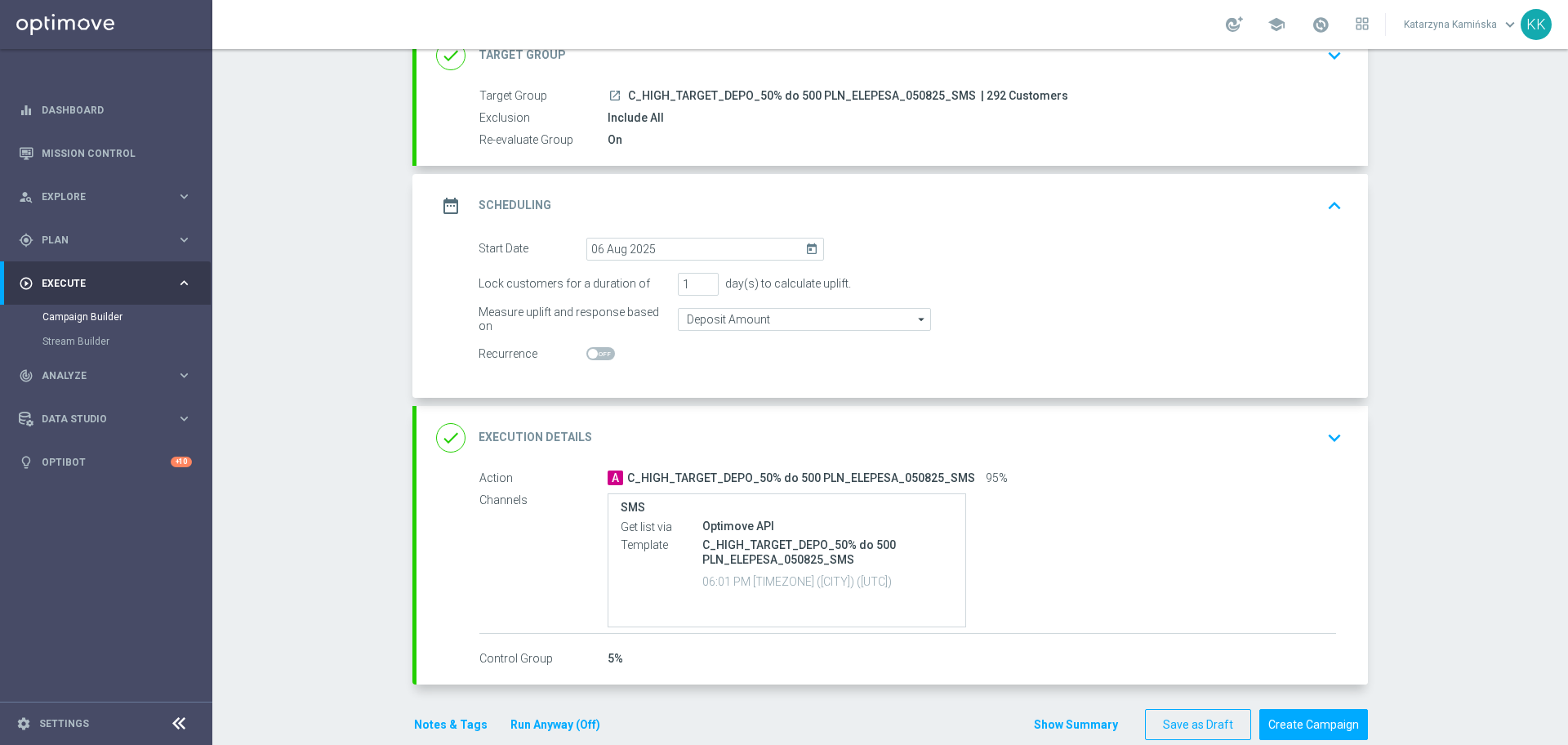 click on "keyboard_arrow_down" 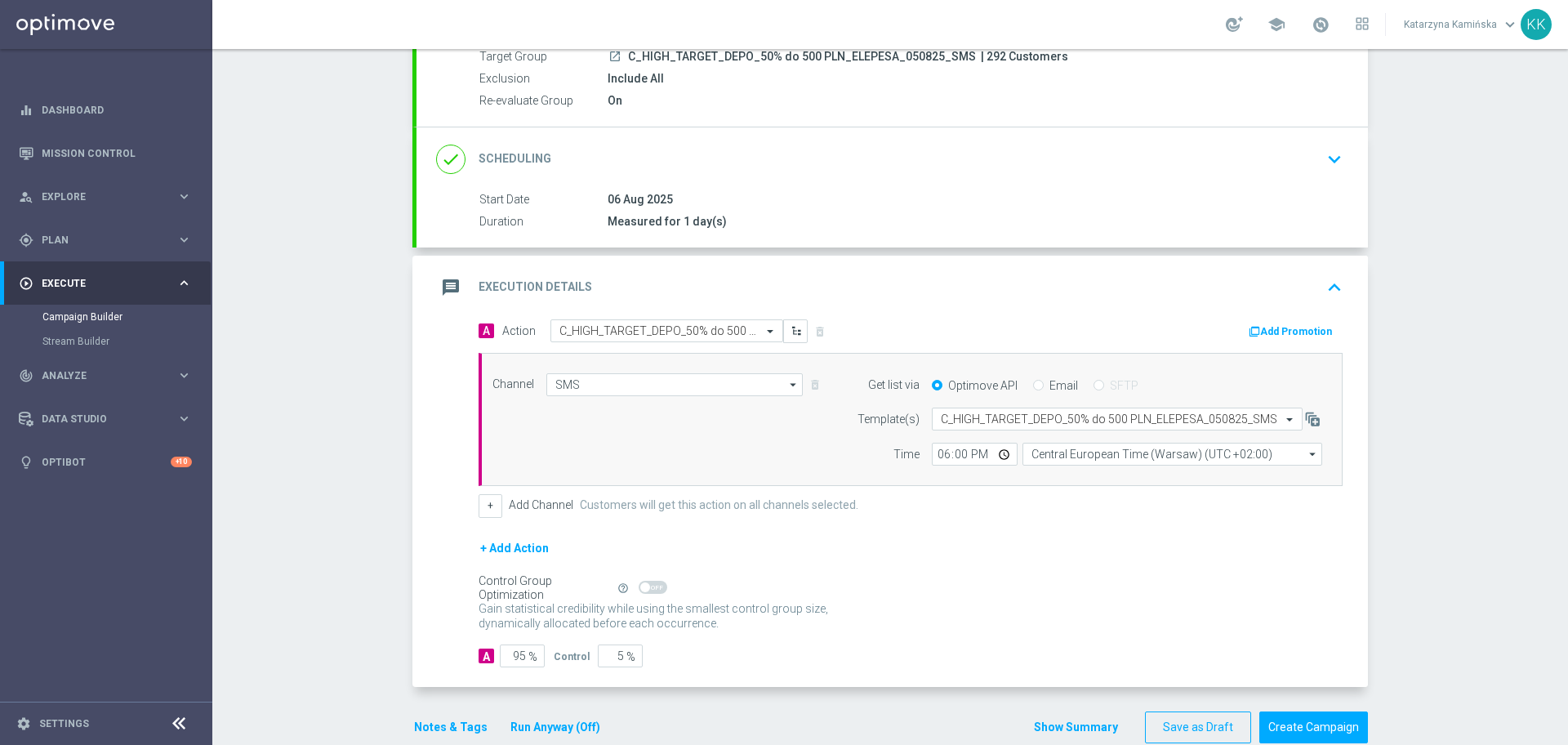 scroll, scrollTop: 193, scrollLeft: 0, axis: vertical 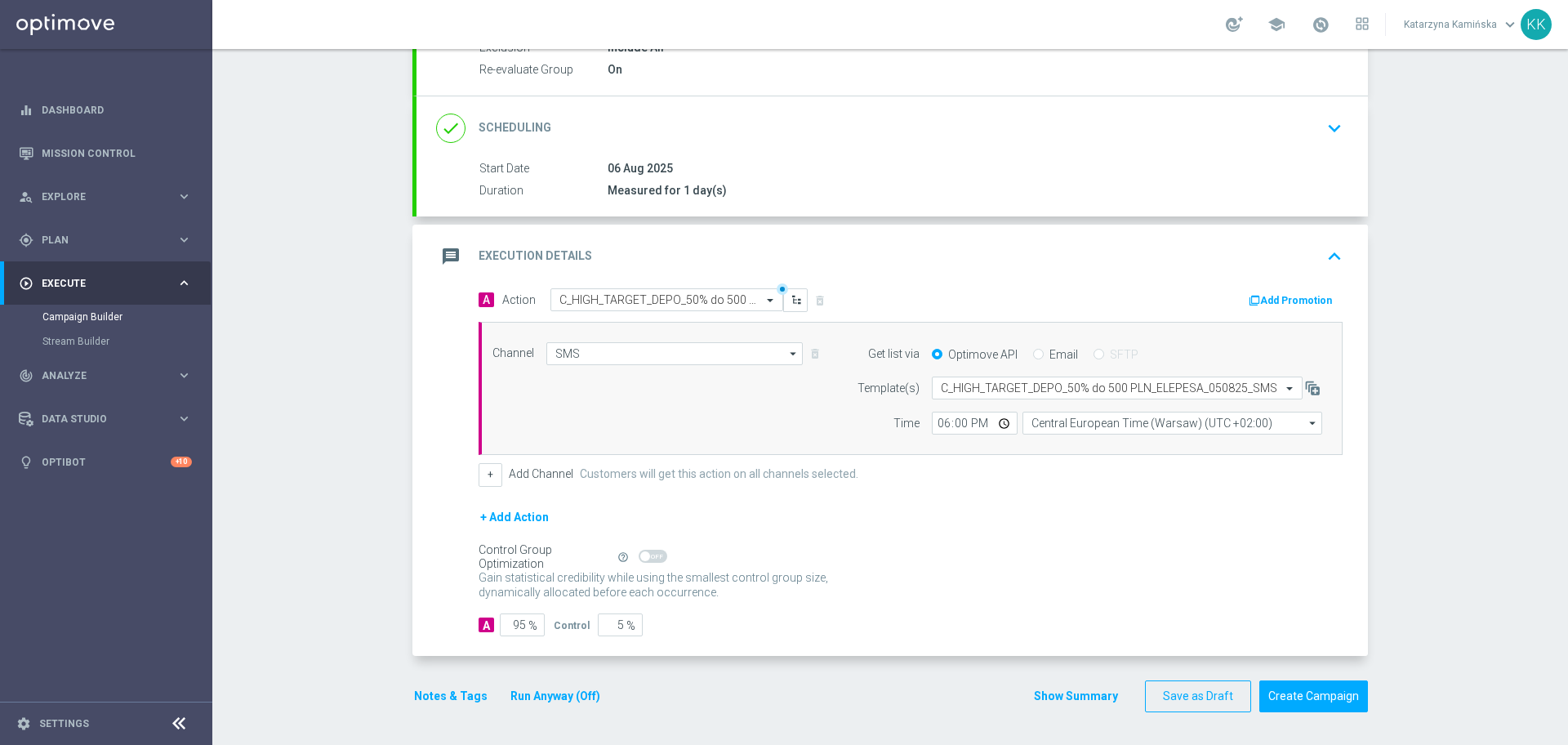 click on "Run Anyway (Off)" 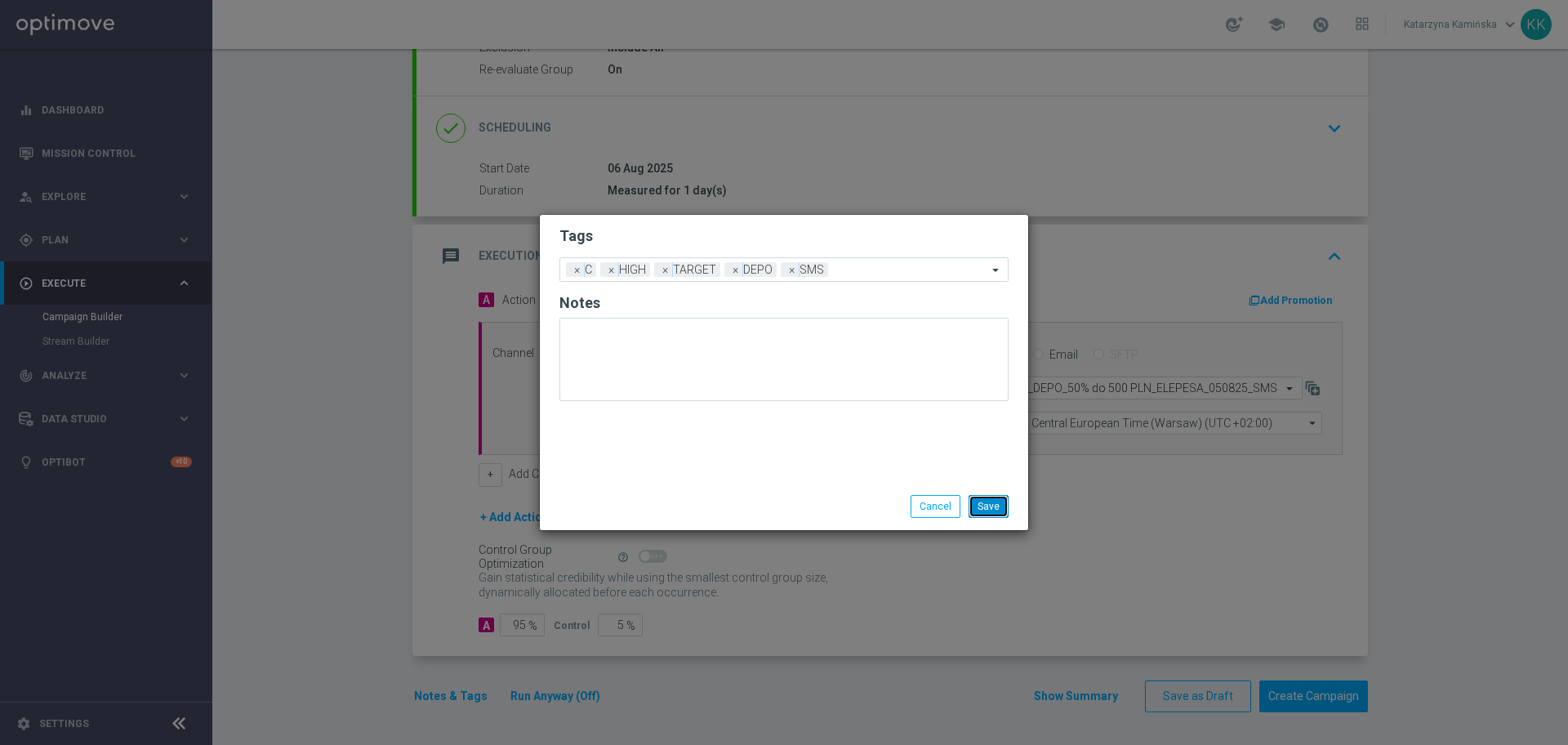 click on "Save" 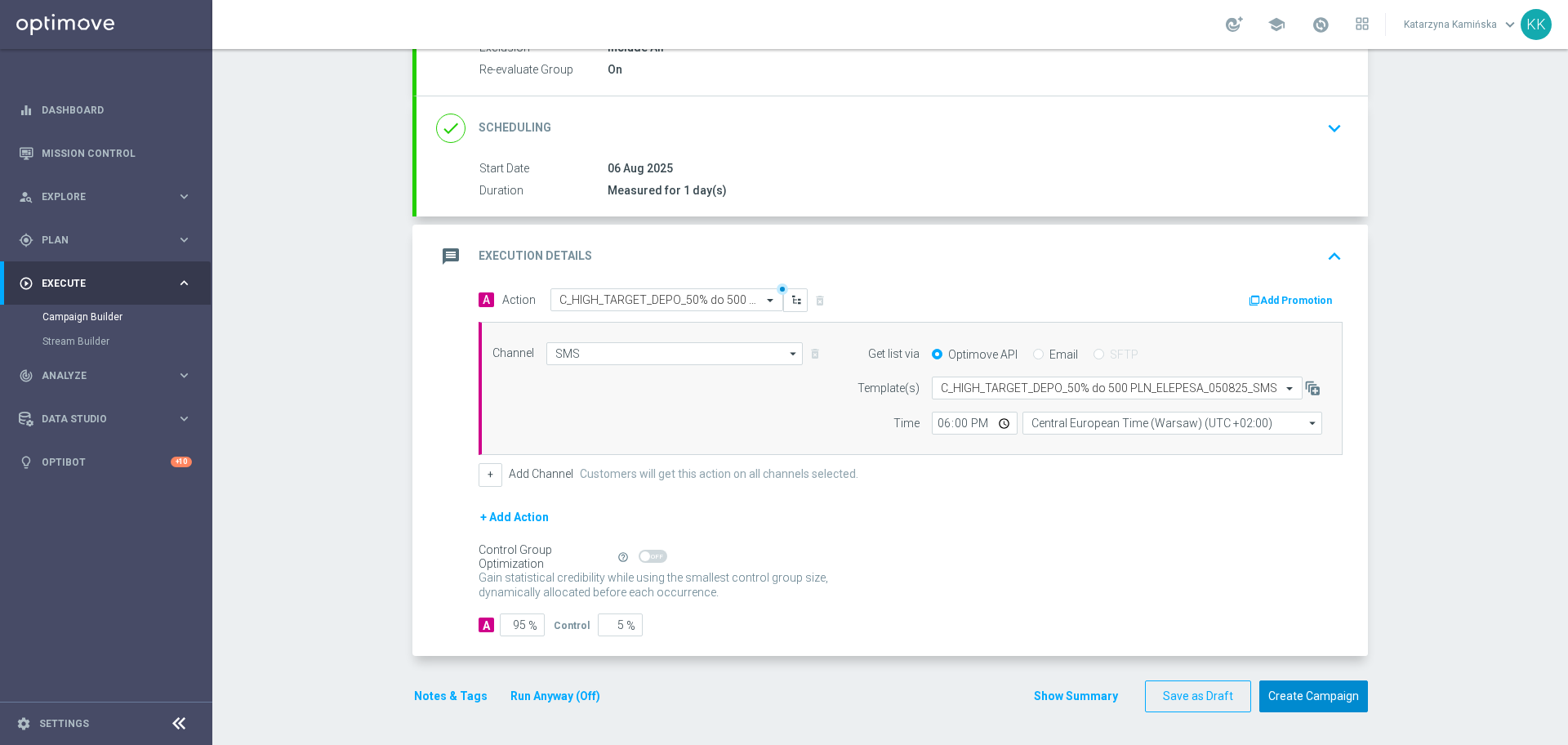 click on "Create Campaign" 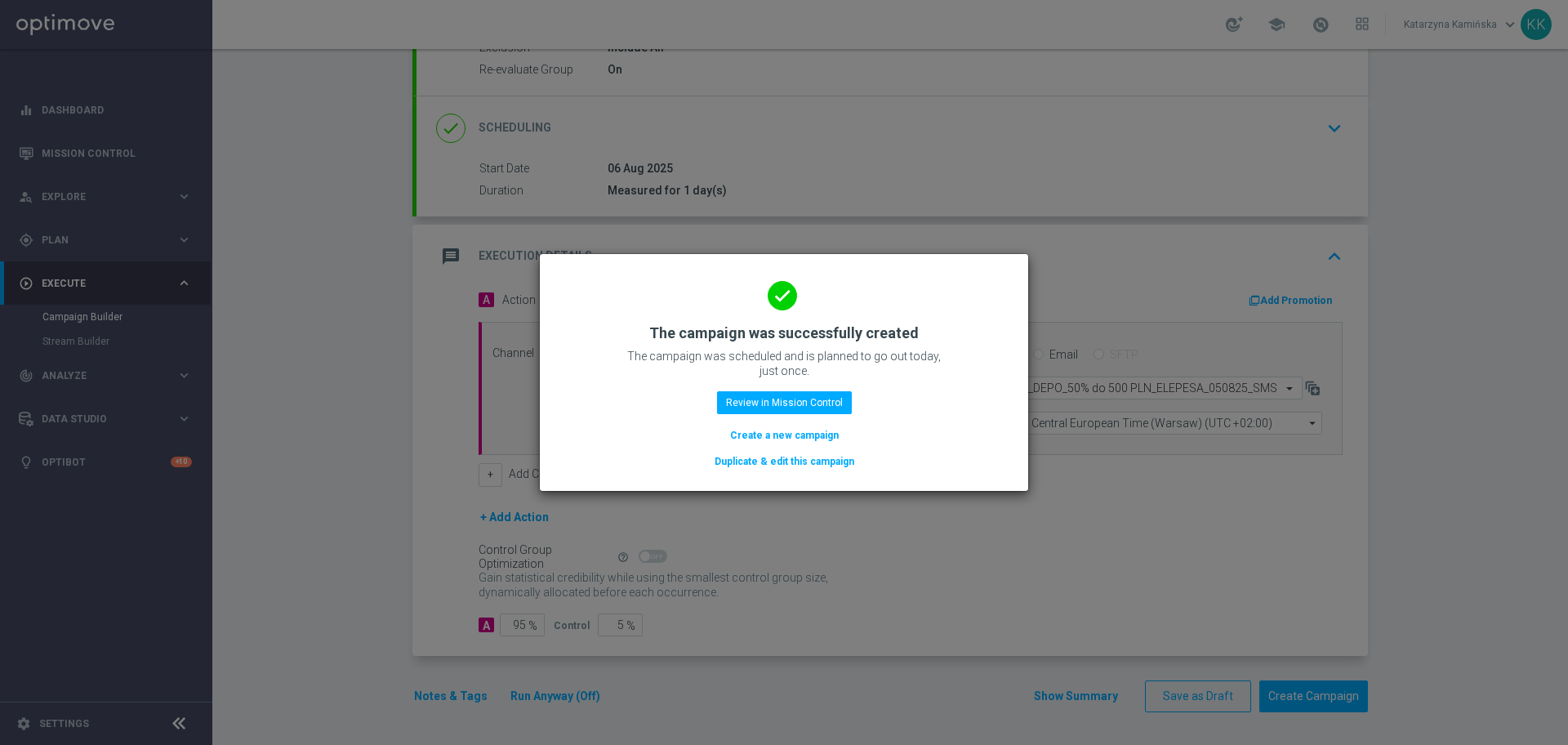 click on "Create a new campaign" 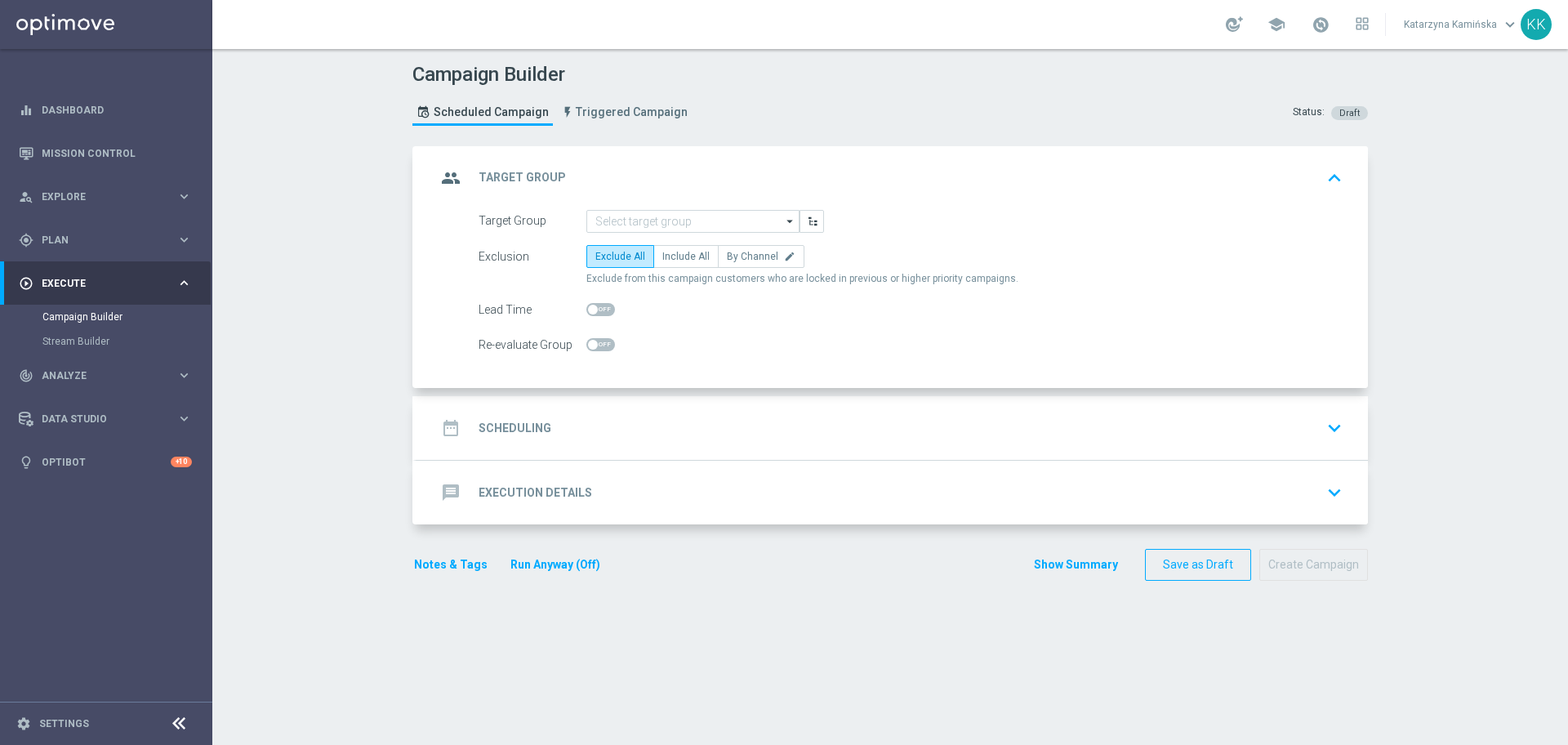 scroll, scrollTop: 0, scrollLeft: 0, axis: both 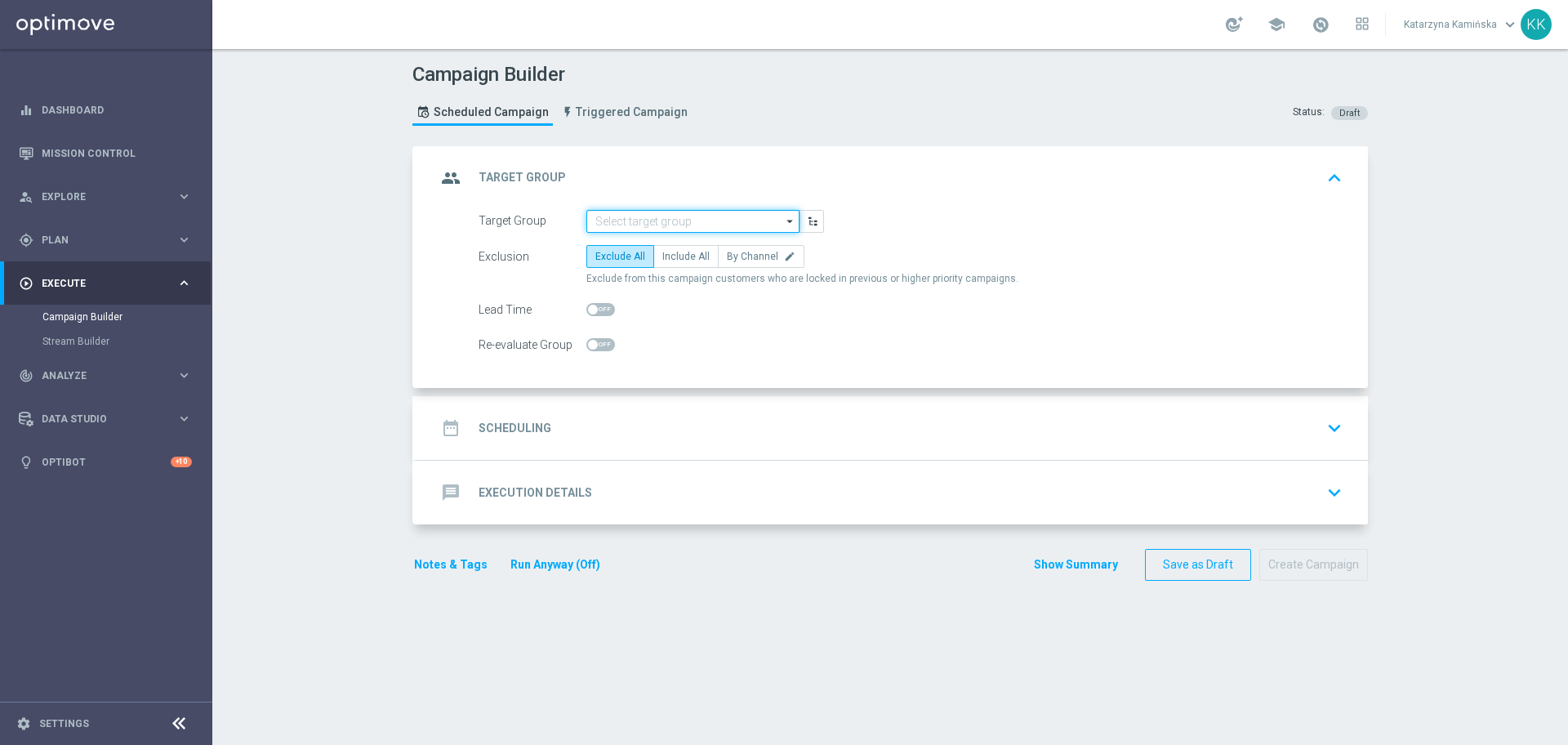 click 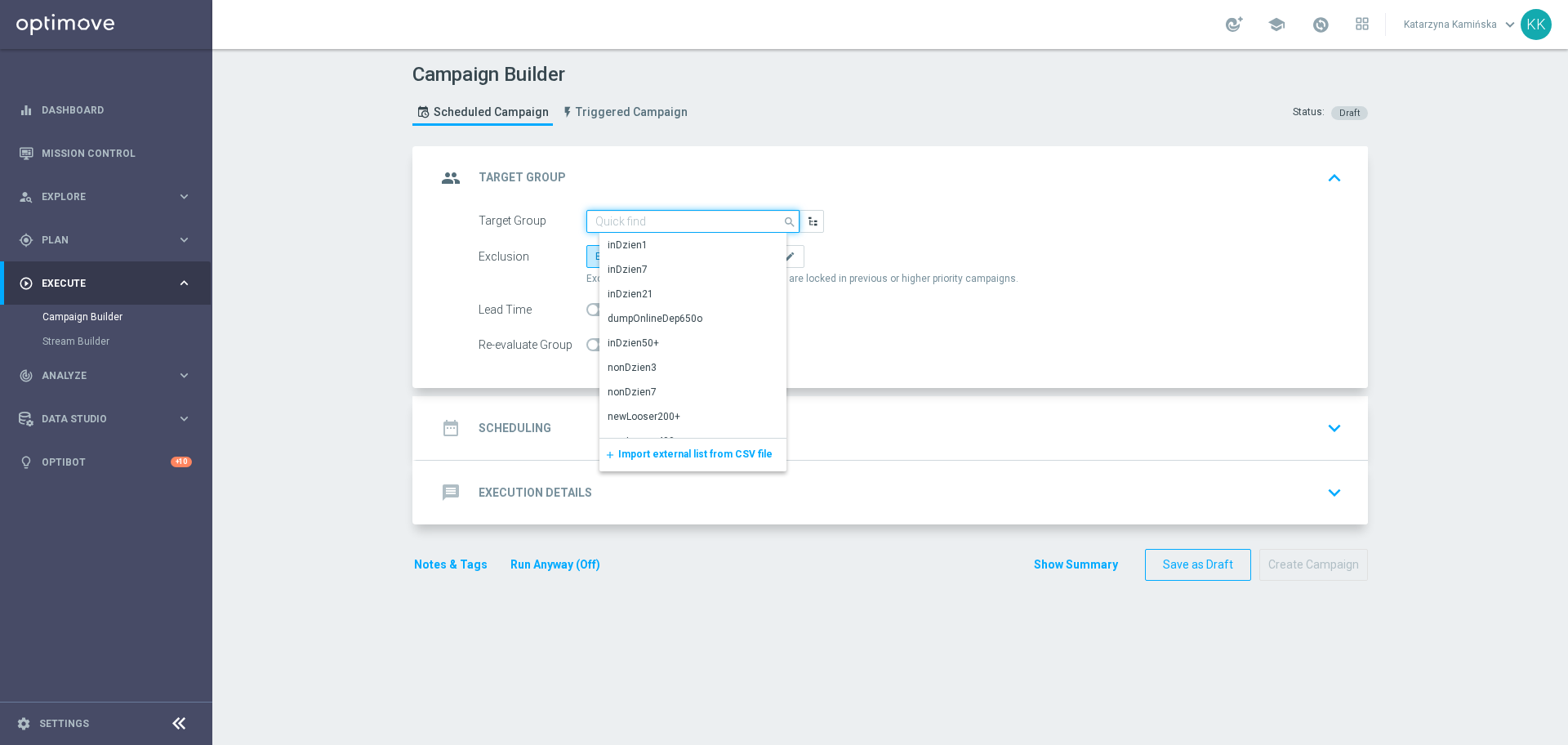 paste on "D_MIN-LOW_TARGET_DEPO_100% do 100 PLN_ELEPESA_050825_SMS" 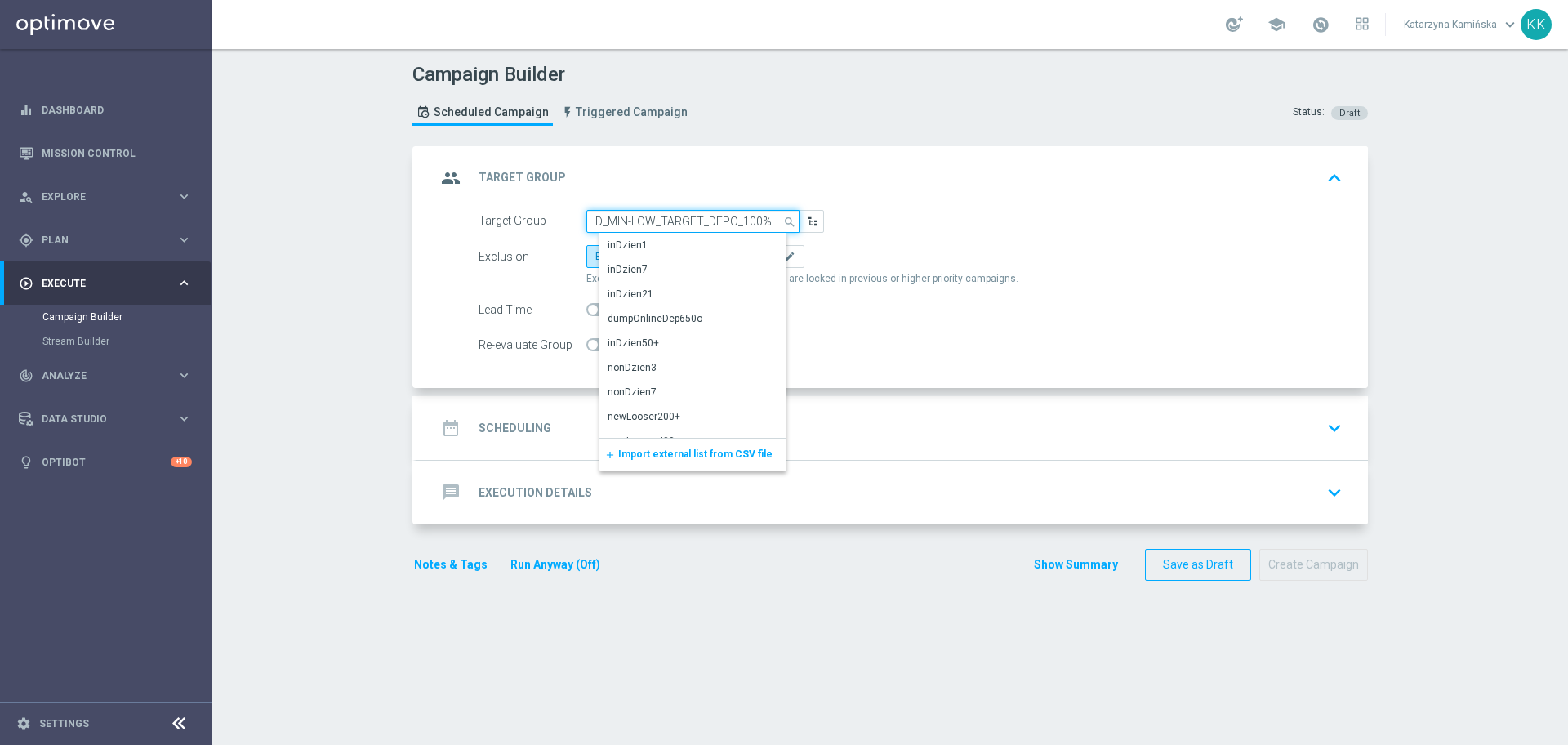 scroll, scrollTop: 0, scrollLeft: 170, axis: horizontal 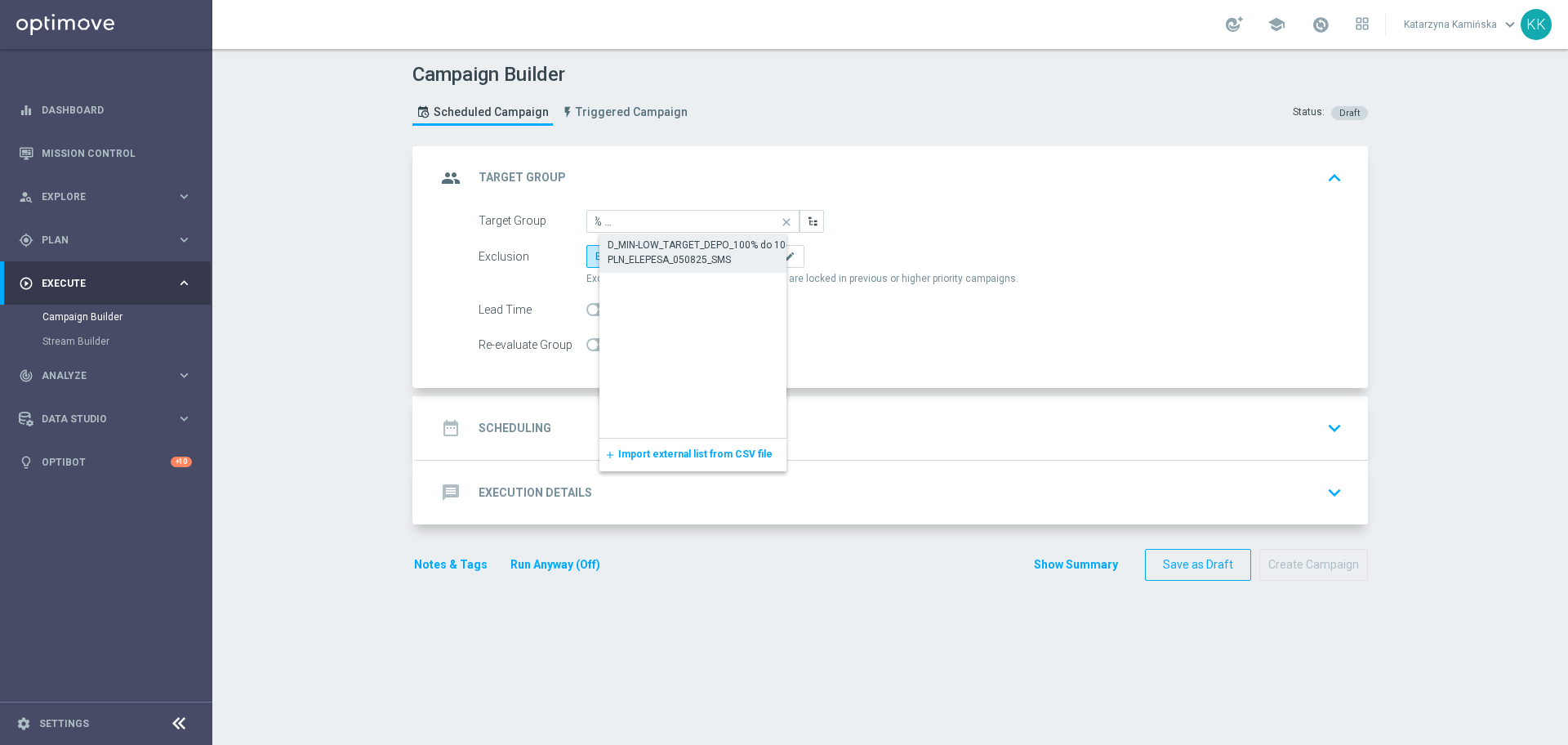 click on "D_MIN-LOW_TARGET_DEPO_100% do 100 PLN_ELEPESA_050825_SMS" 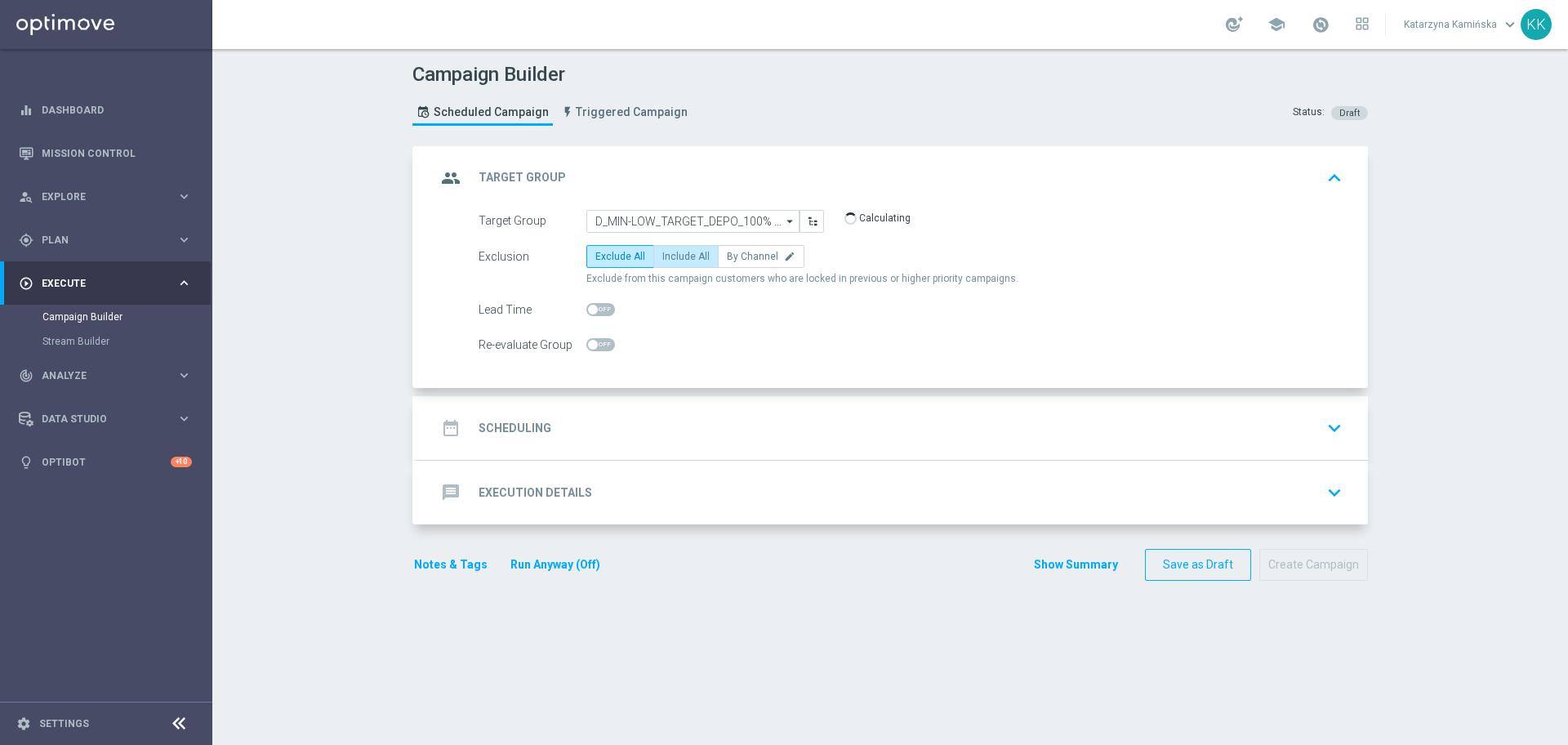 click on "Include All" 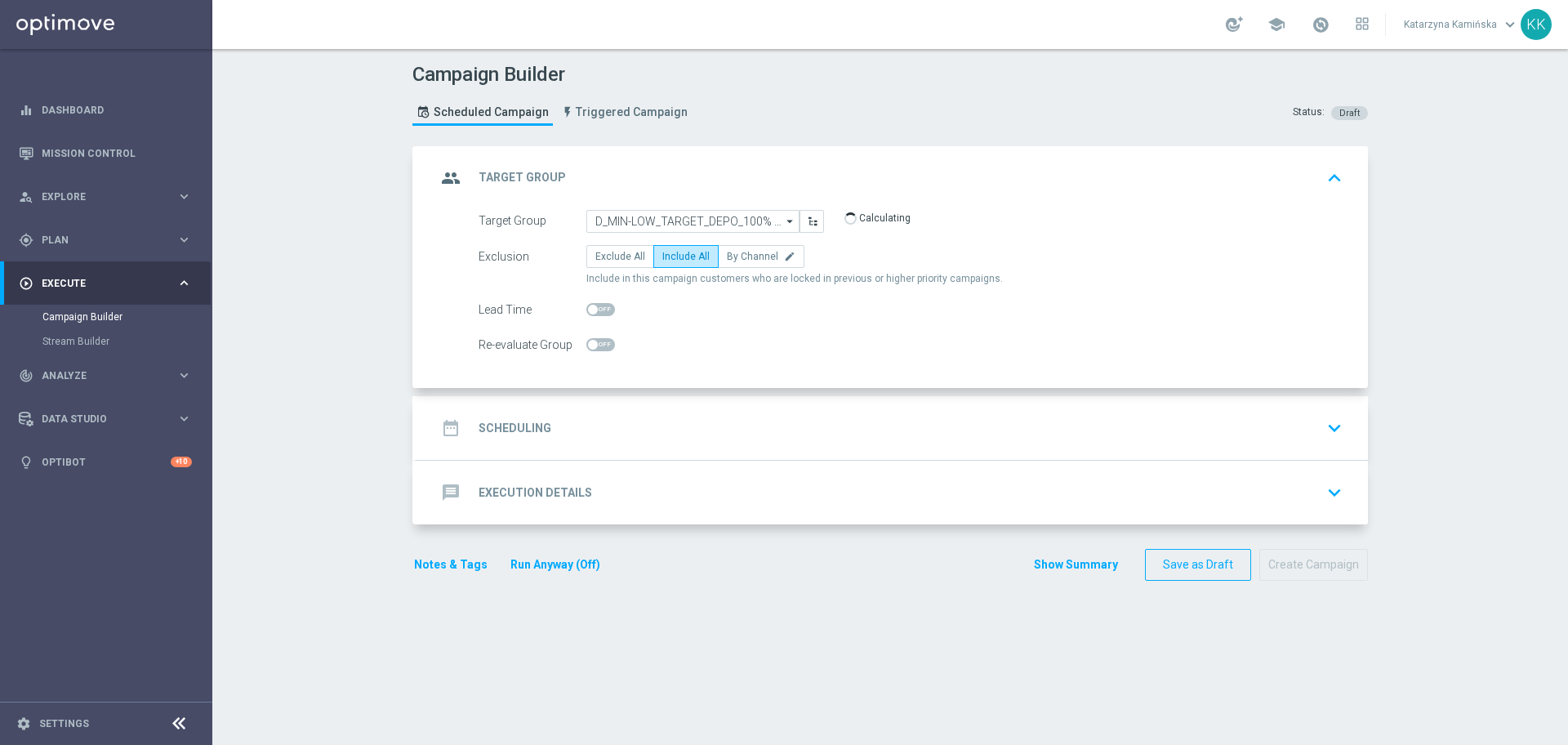 click 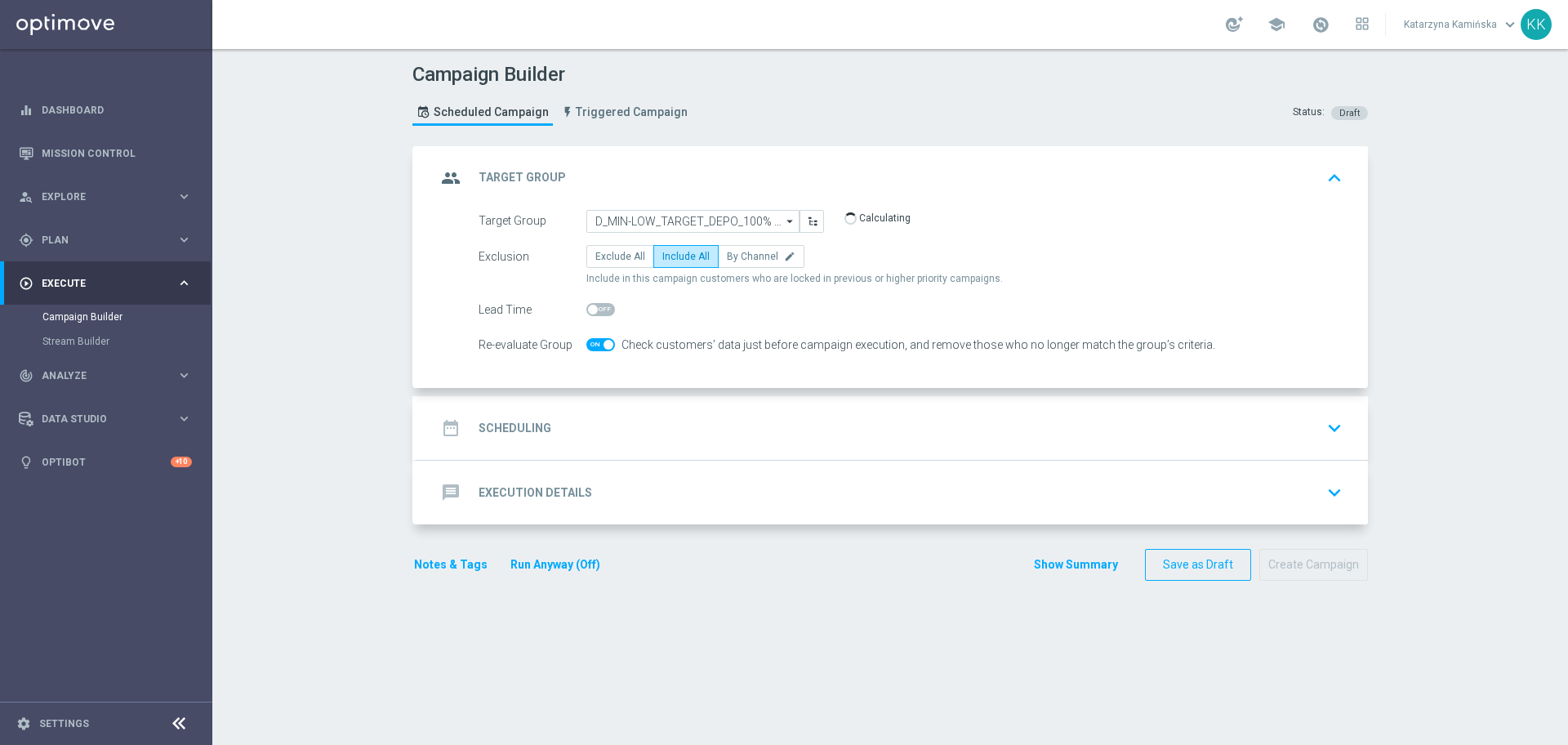 click on "date_range
Scheduling
keyboard_arrow_down" 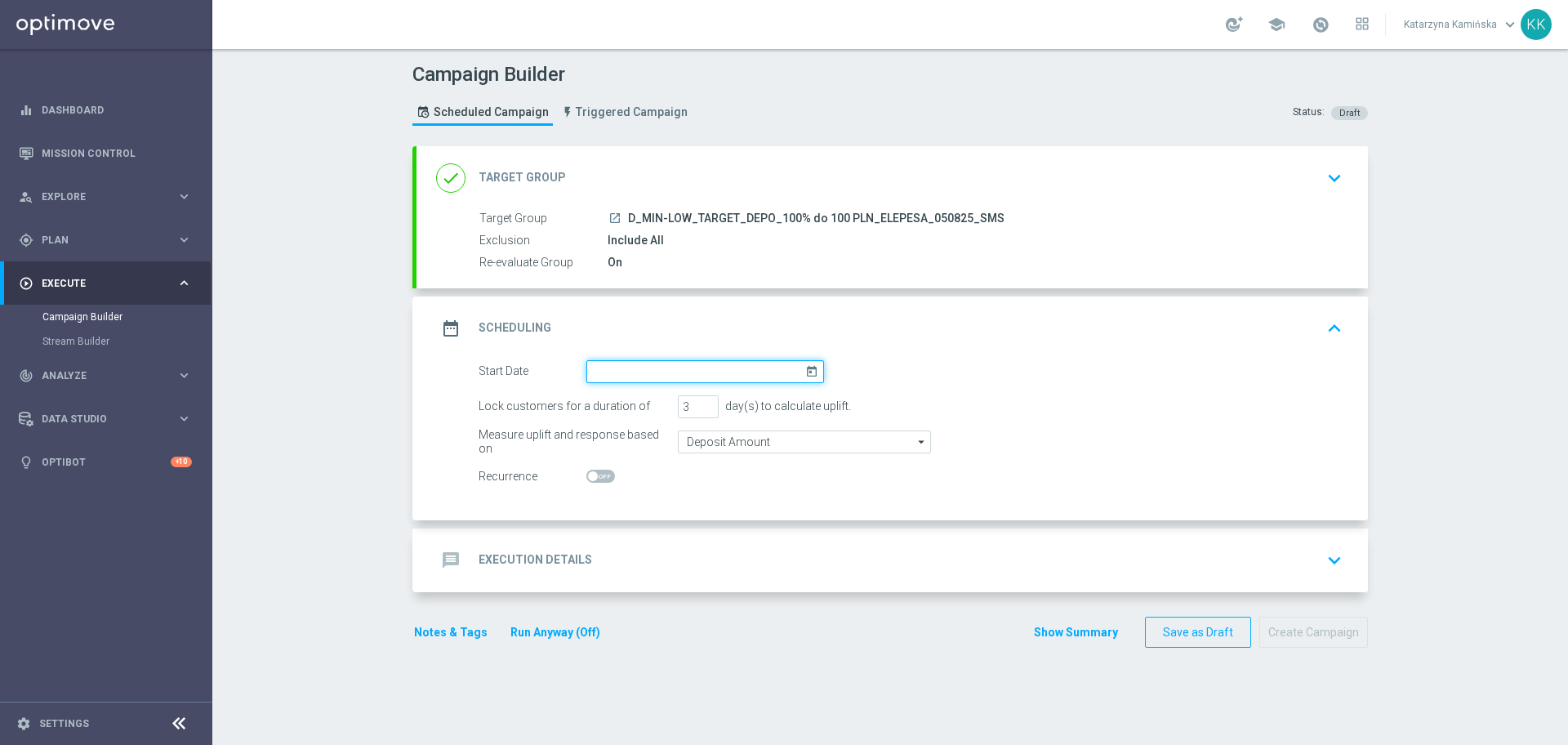 click 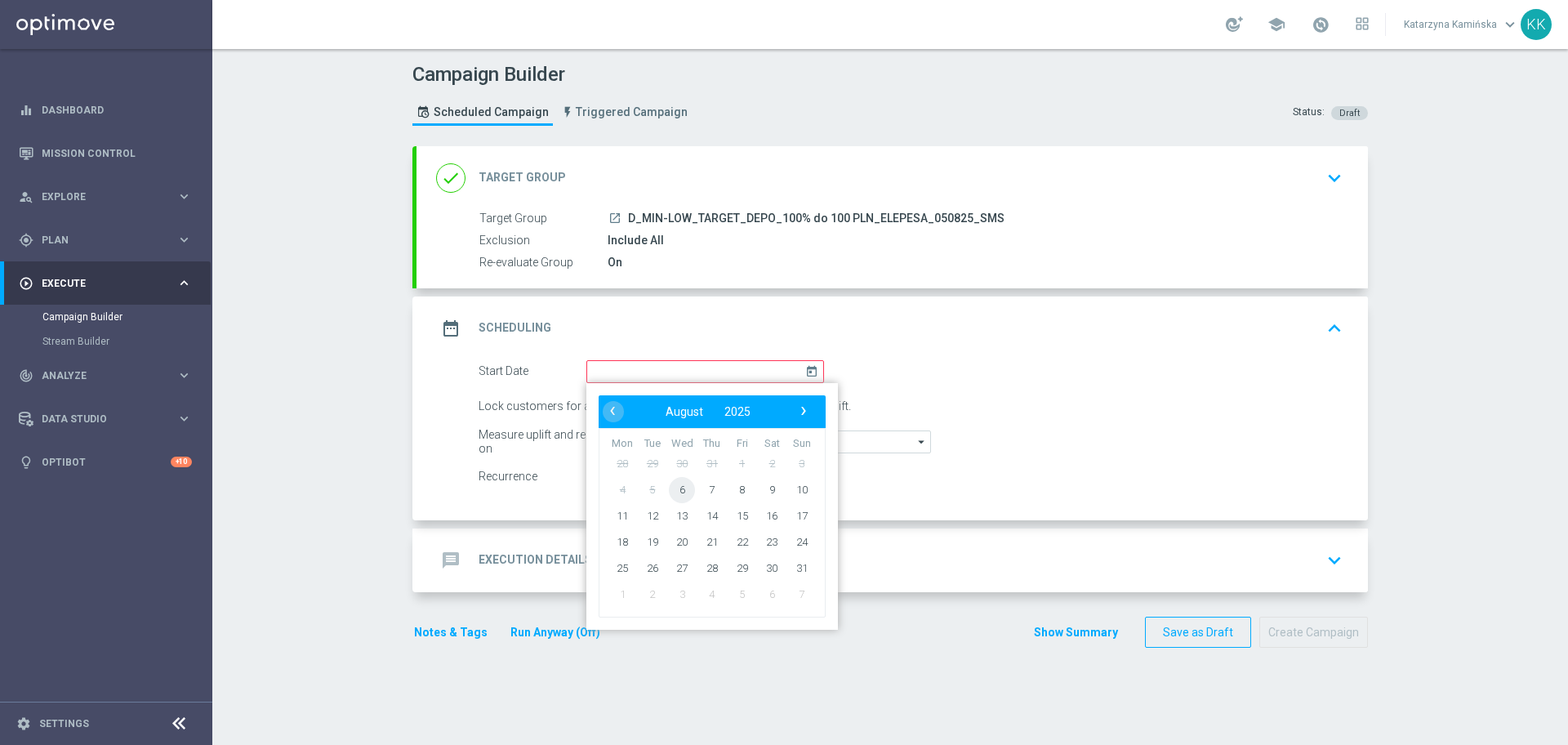 click on "6" 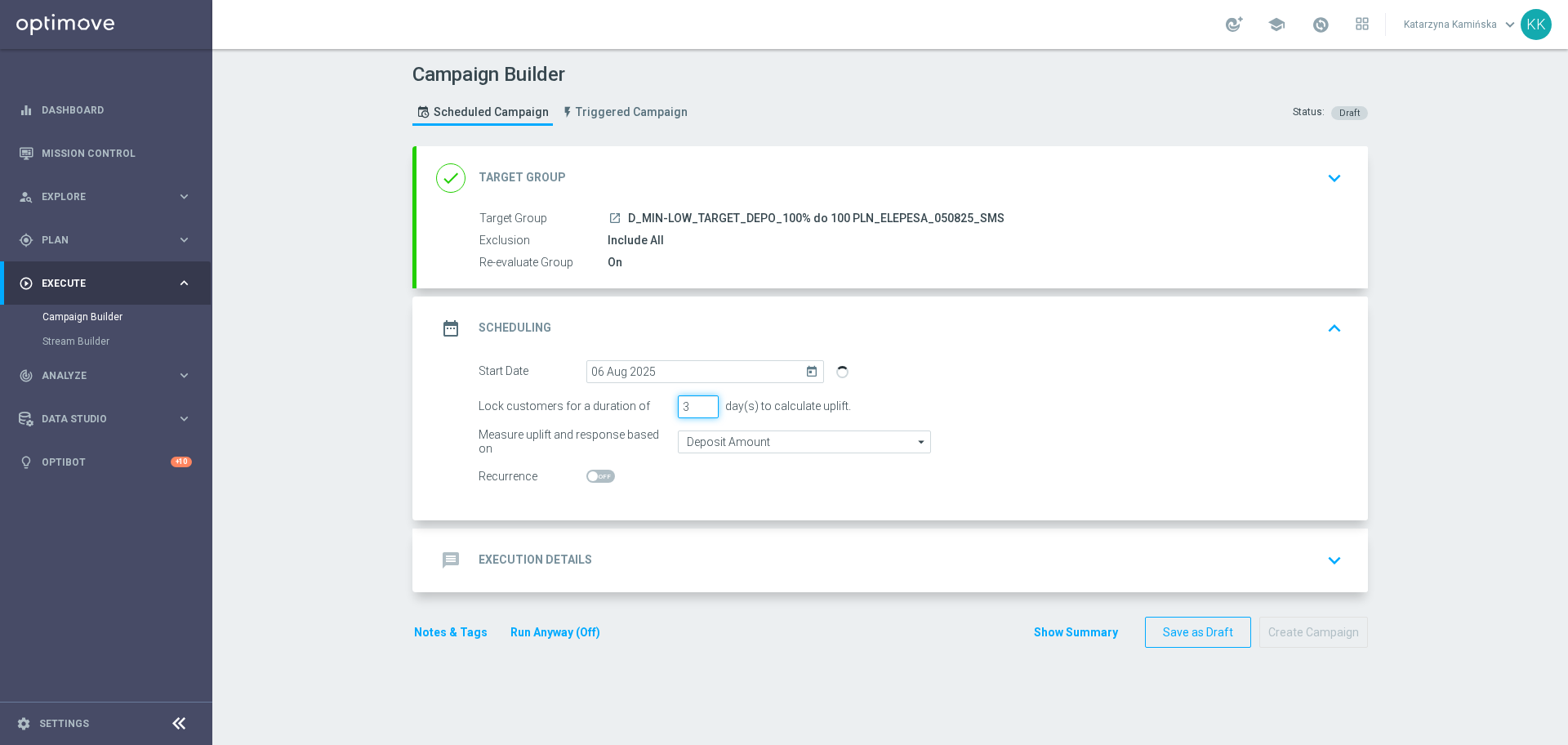 drag, startPoint x: 679, startPoint y: 395, endPoint x: 657, endPoint y: 395, distance: 22 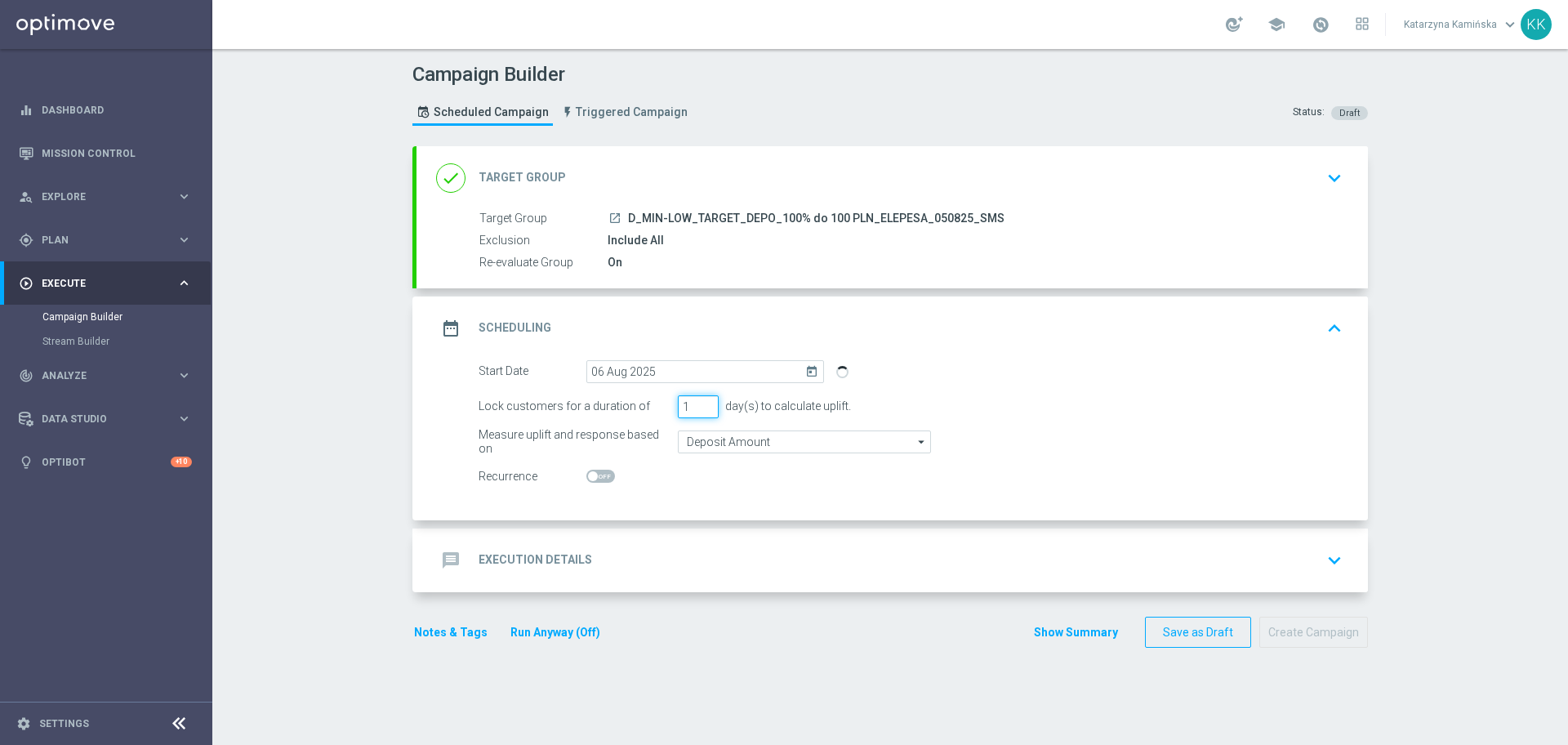 type on "1" 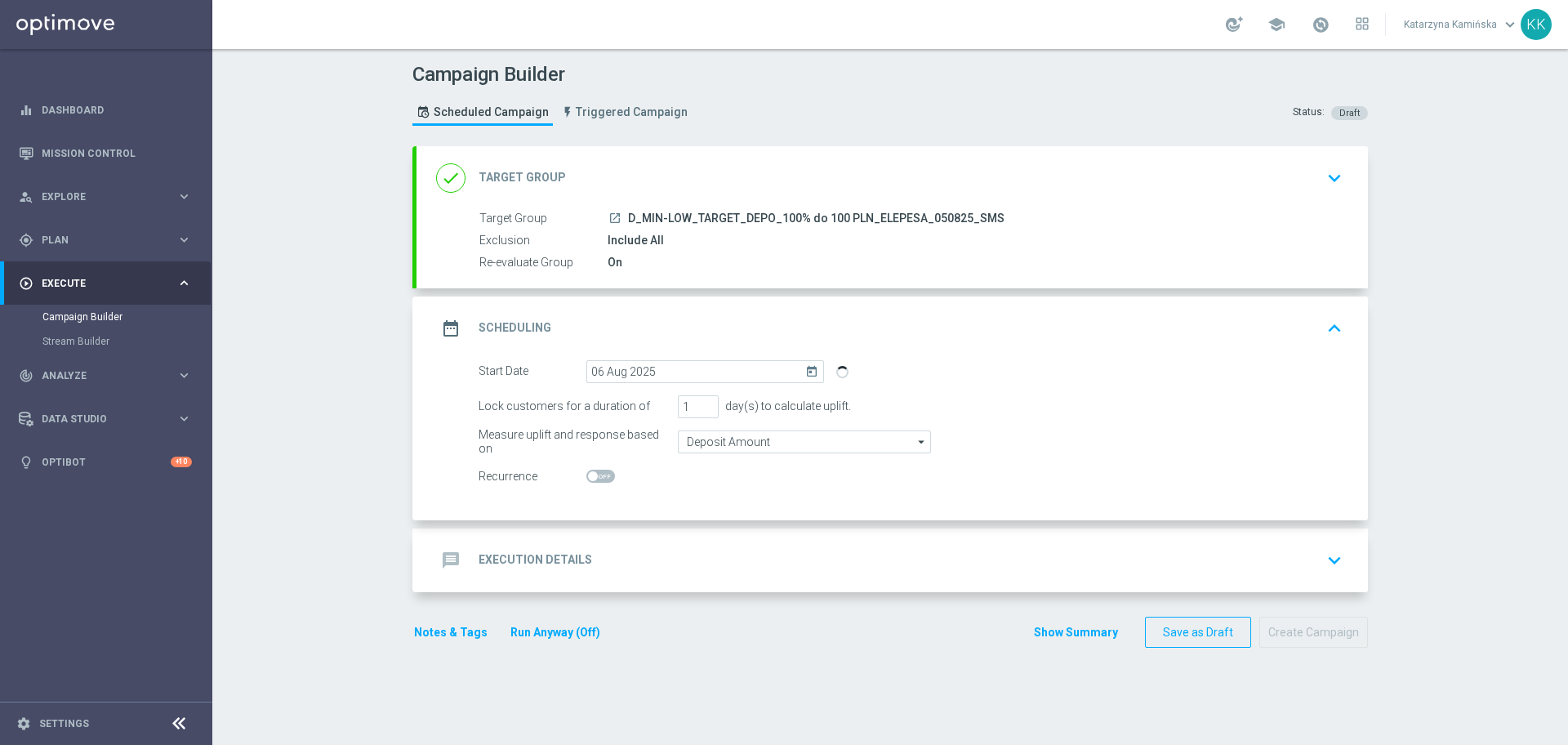 drag, startPoint x: 734, startPoint y: 550, endPoint x: 739, endPoint y: 526, distance: 24.515301 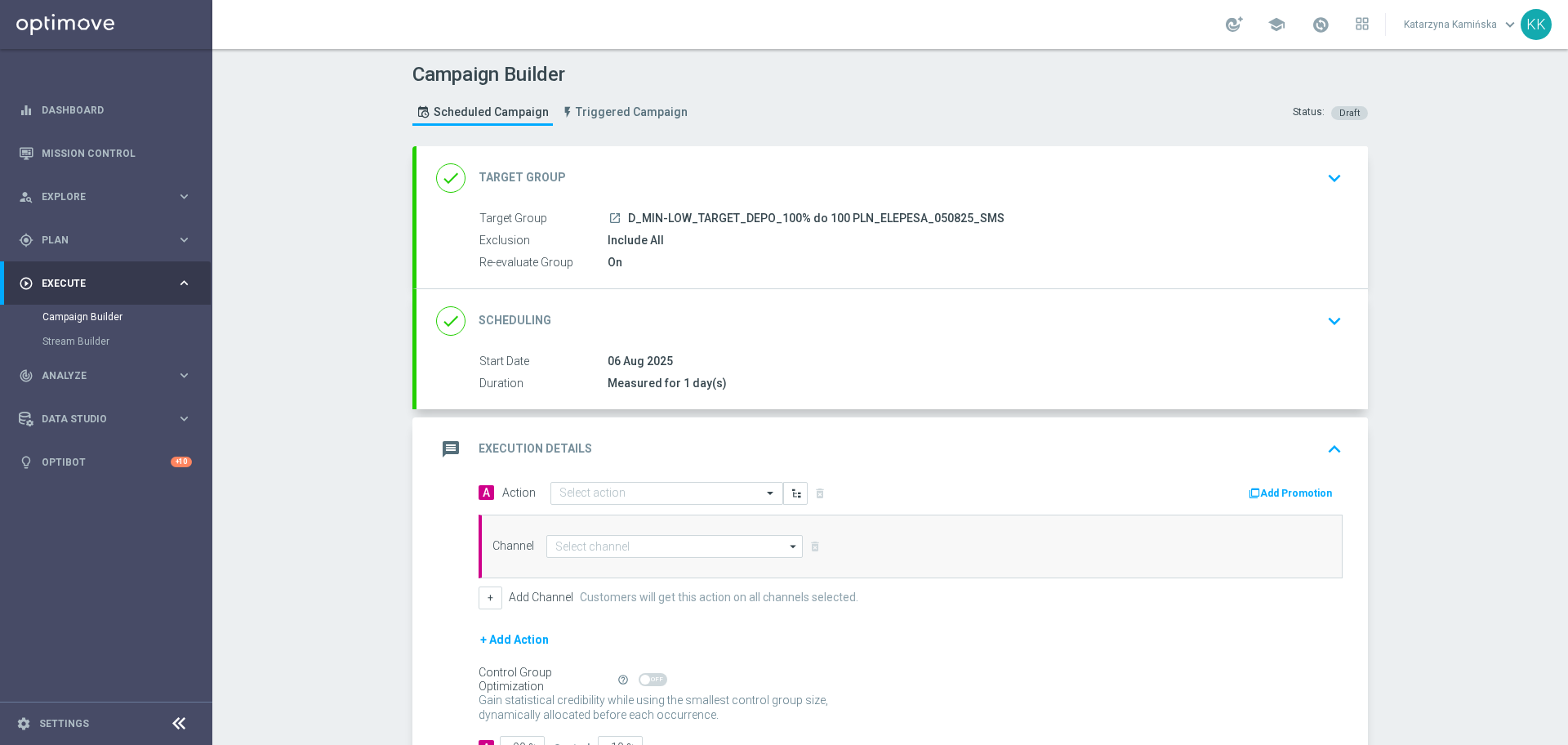 scroll, scrollTop: 73, scrollLeft: 0, axis: vertical 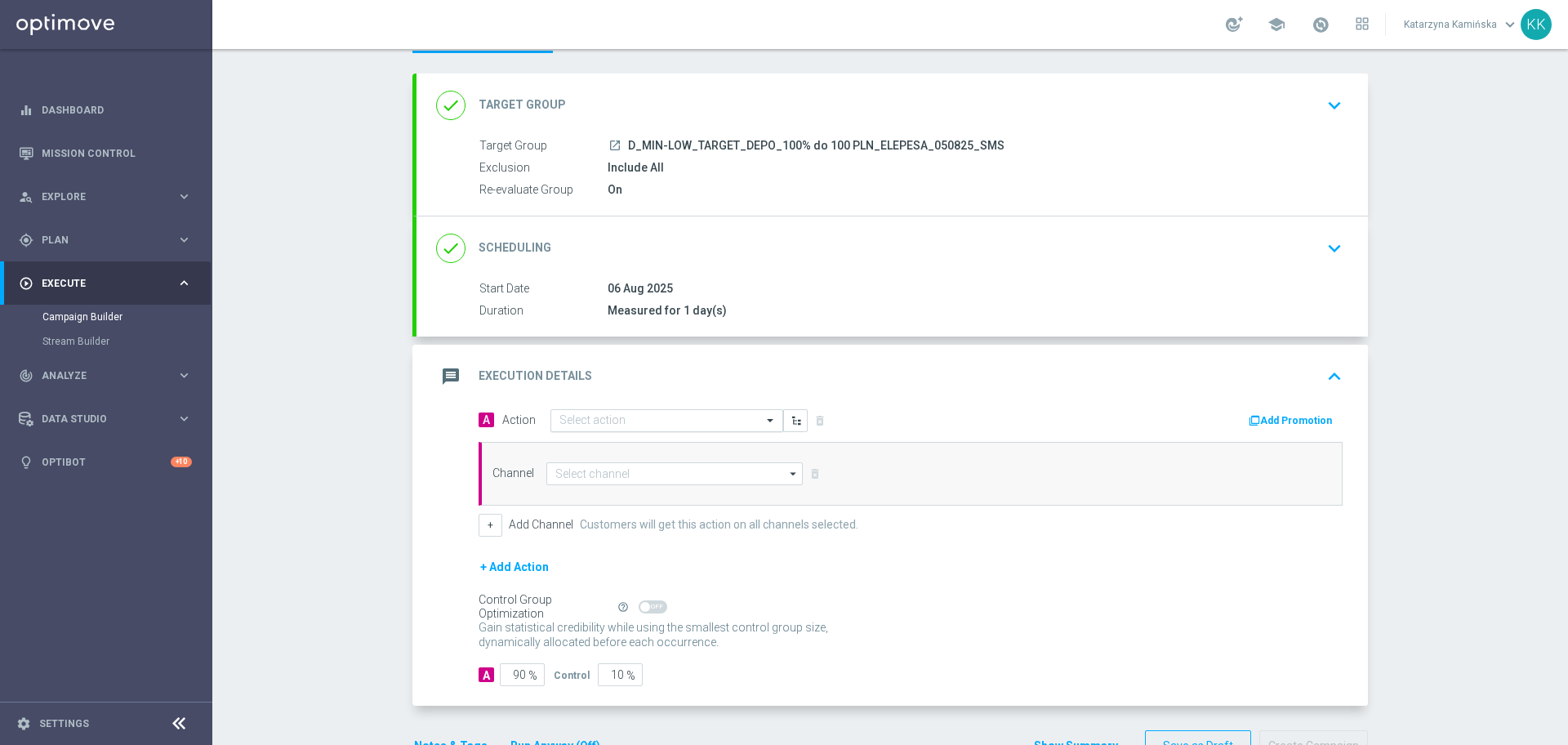 click 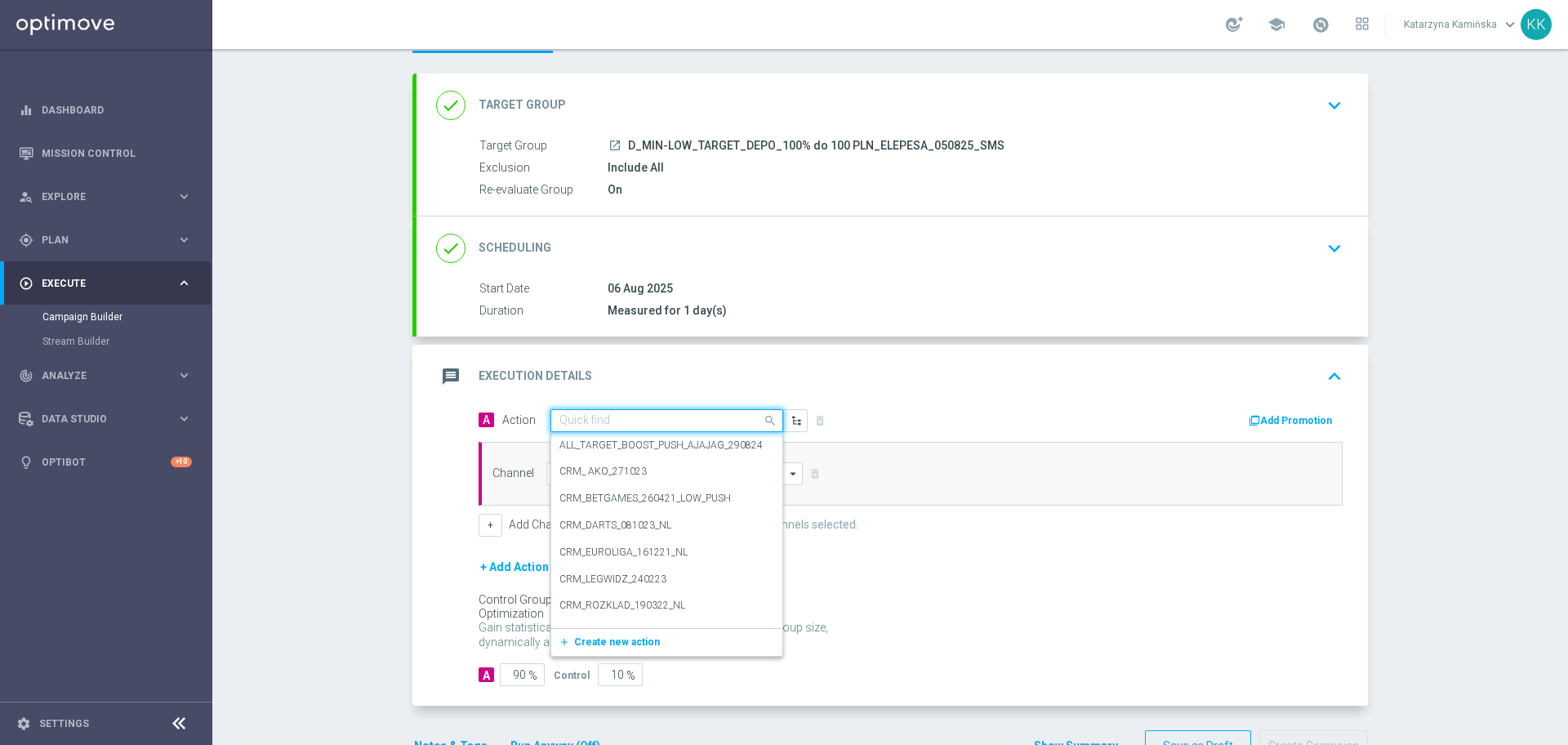 paste on "D_MIN-LOW_TARGET_DEPO_100% do 100 PLN_ELEPESA_050825_SMS" 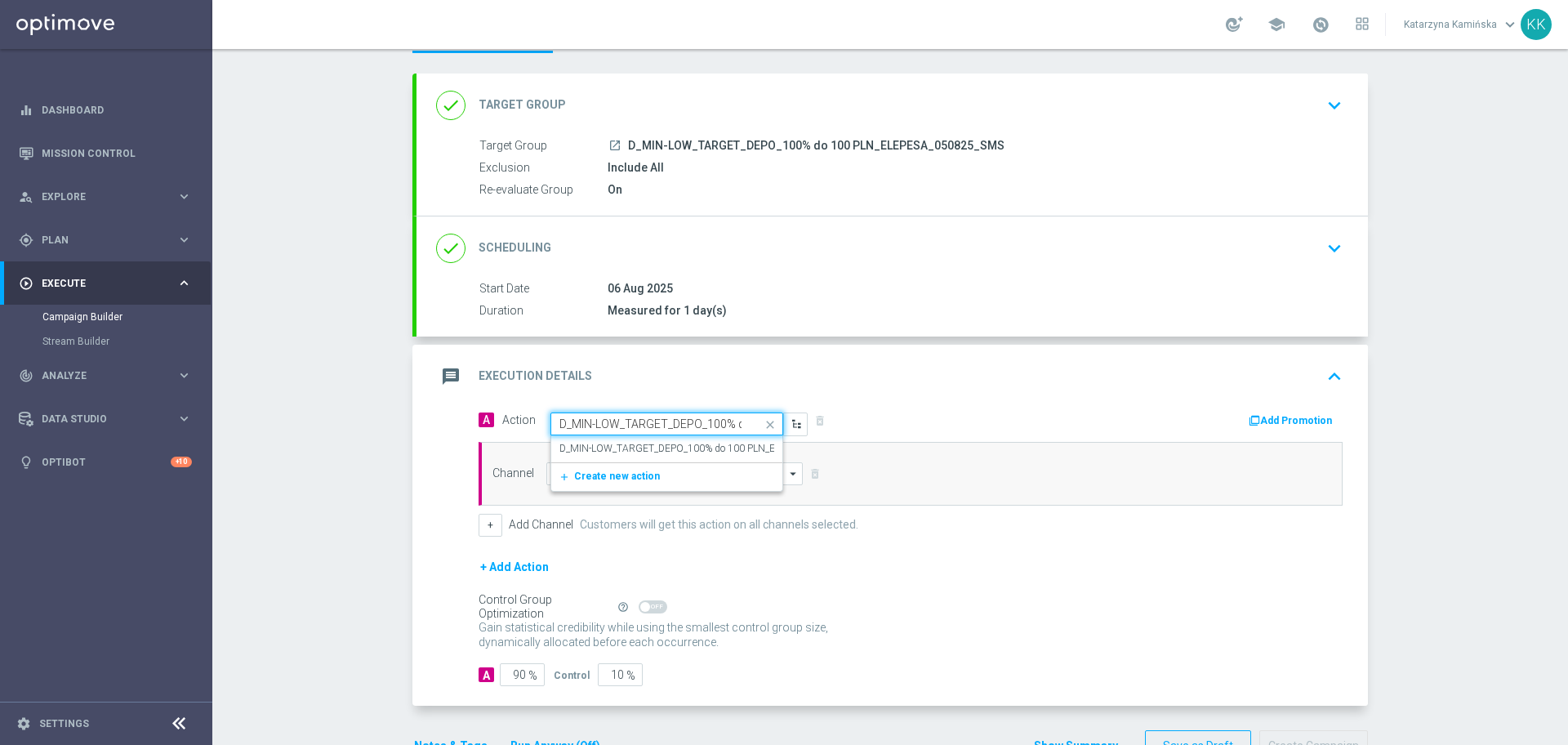scroll, scrollTop: 0, scrollLeft: 176, axis: horizontal 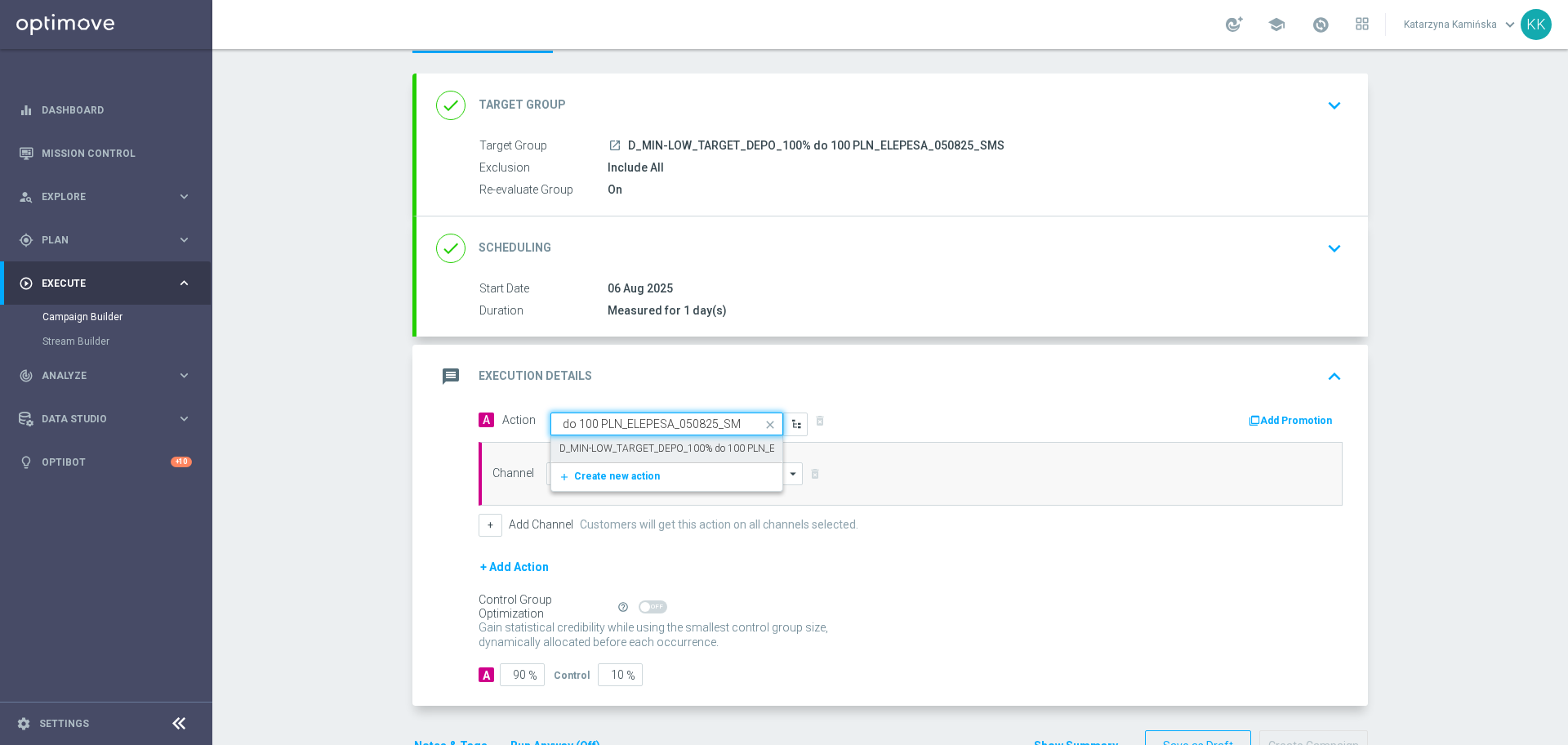 click on "D_MIN-LOW_TARGET_DEPO_100% do 100 PLN_ELEPESA_050825_SMS" at bounding box center (715, 448) 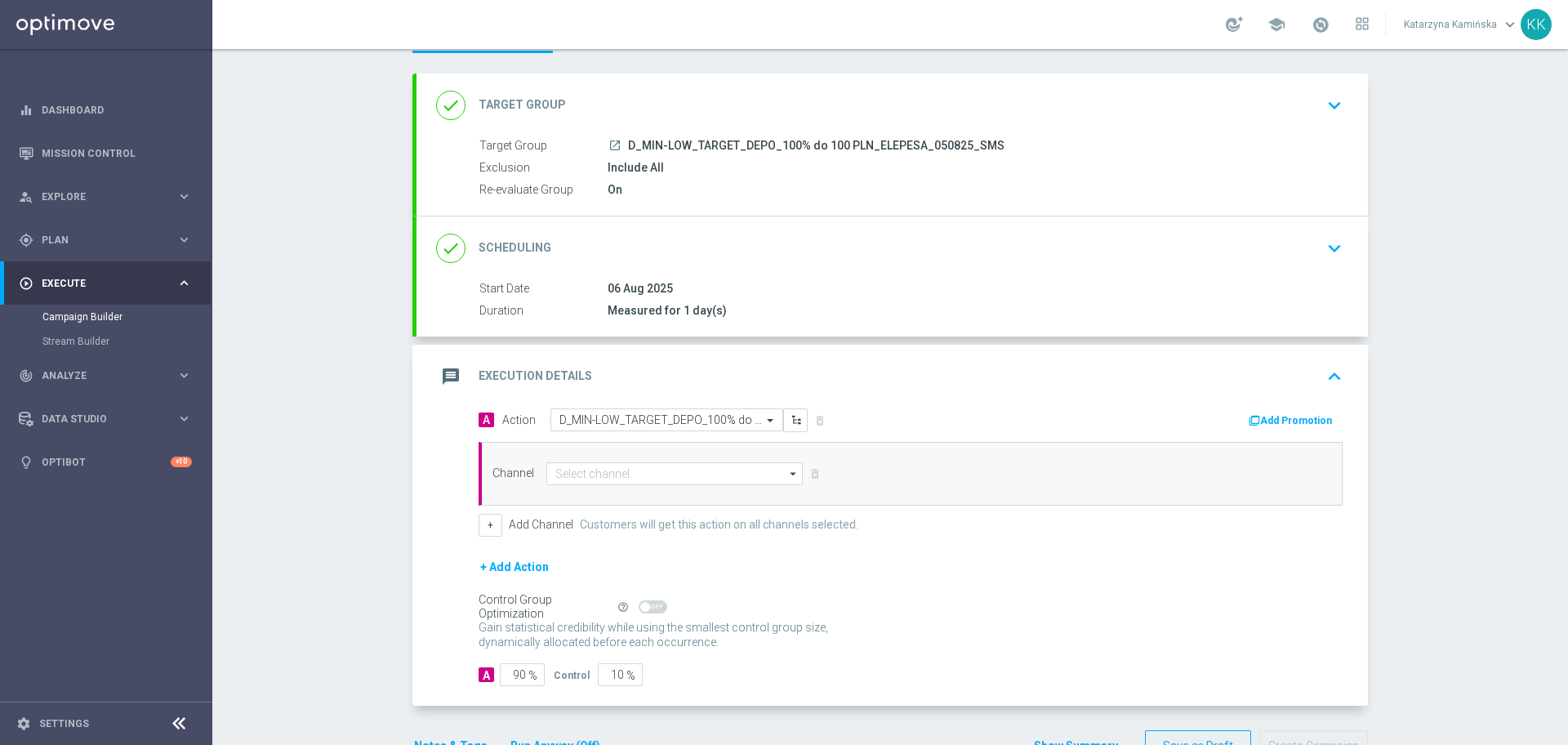 scroll, scrollTop: 0, scrollLeft: 0, axis: both 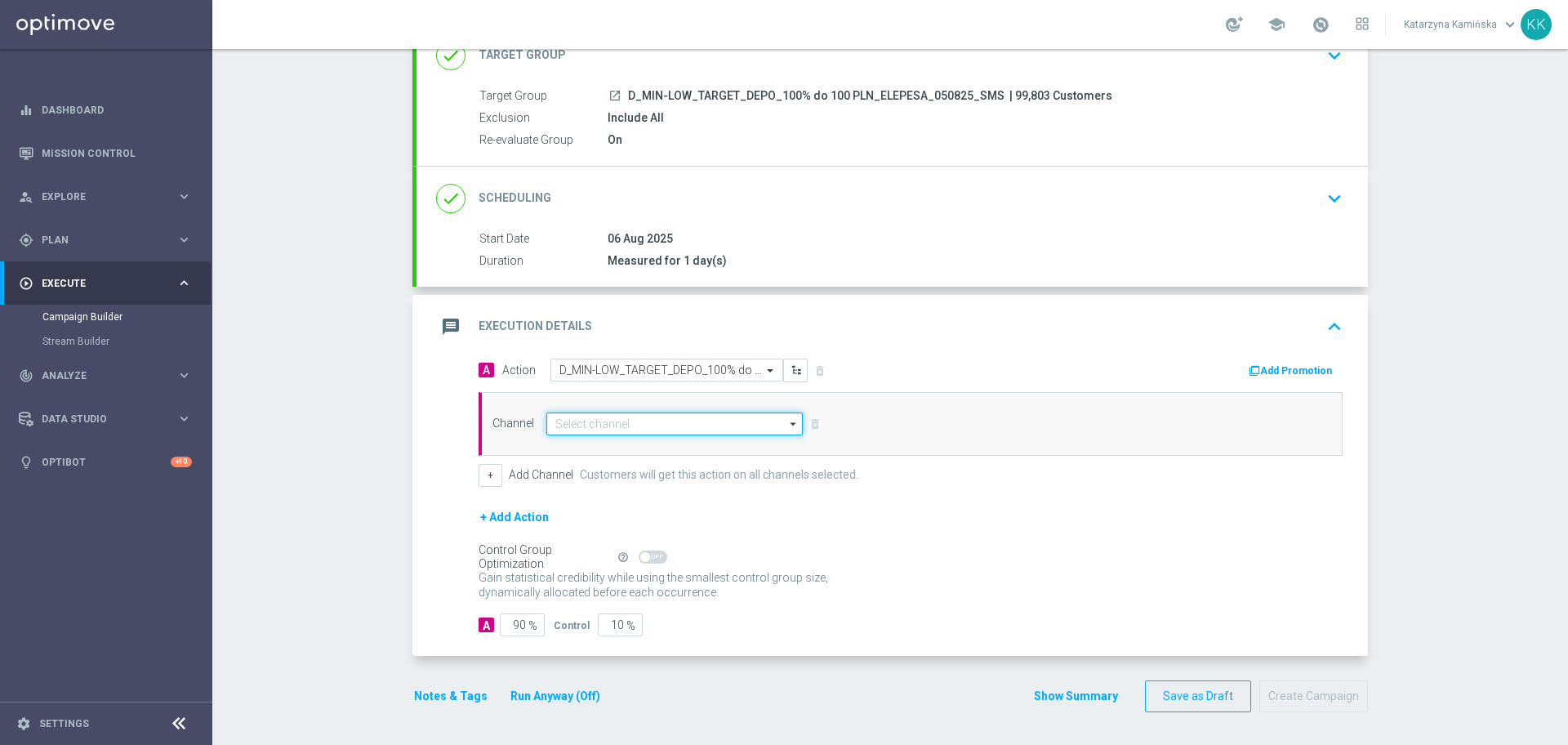 click 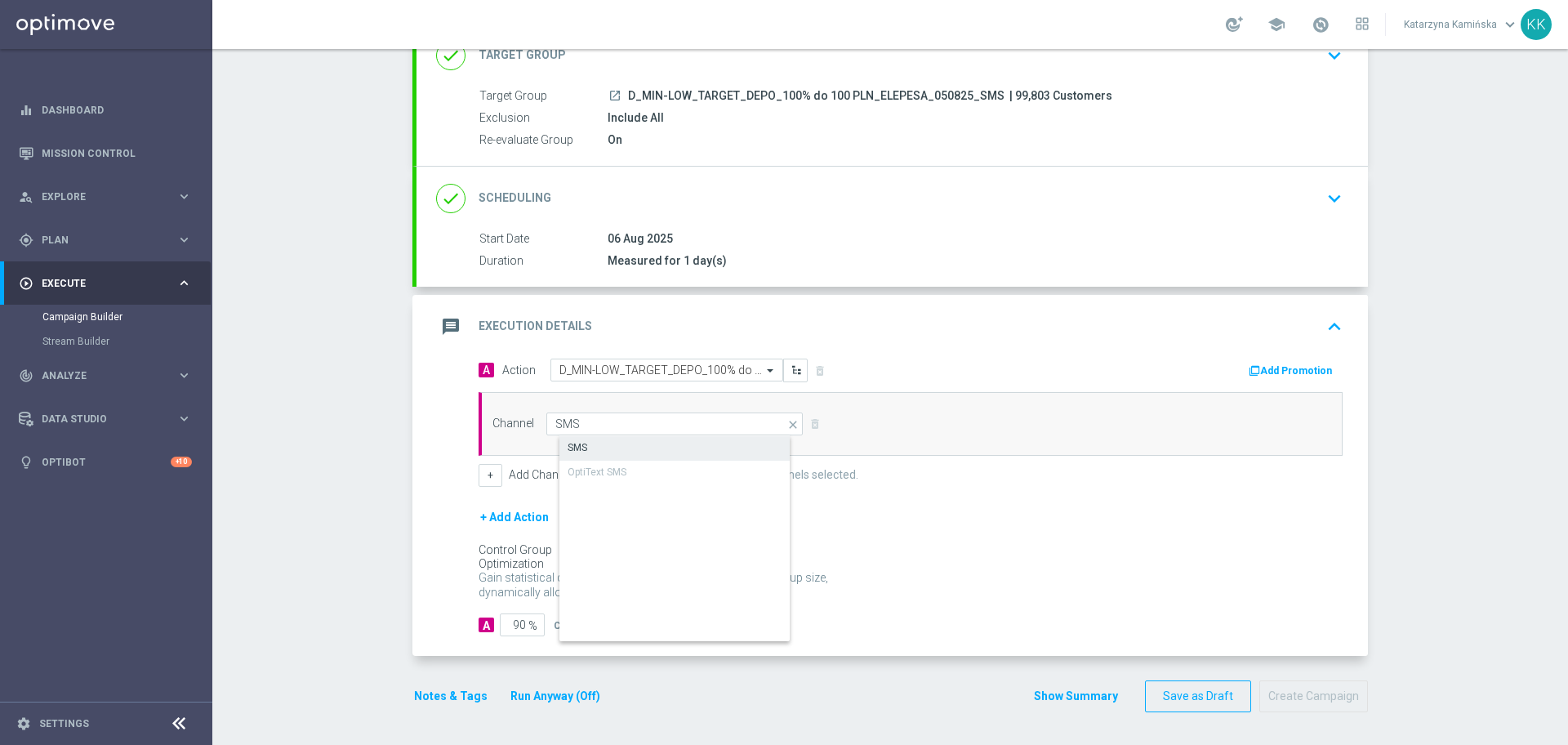 click on "SMS" 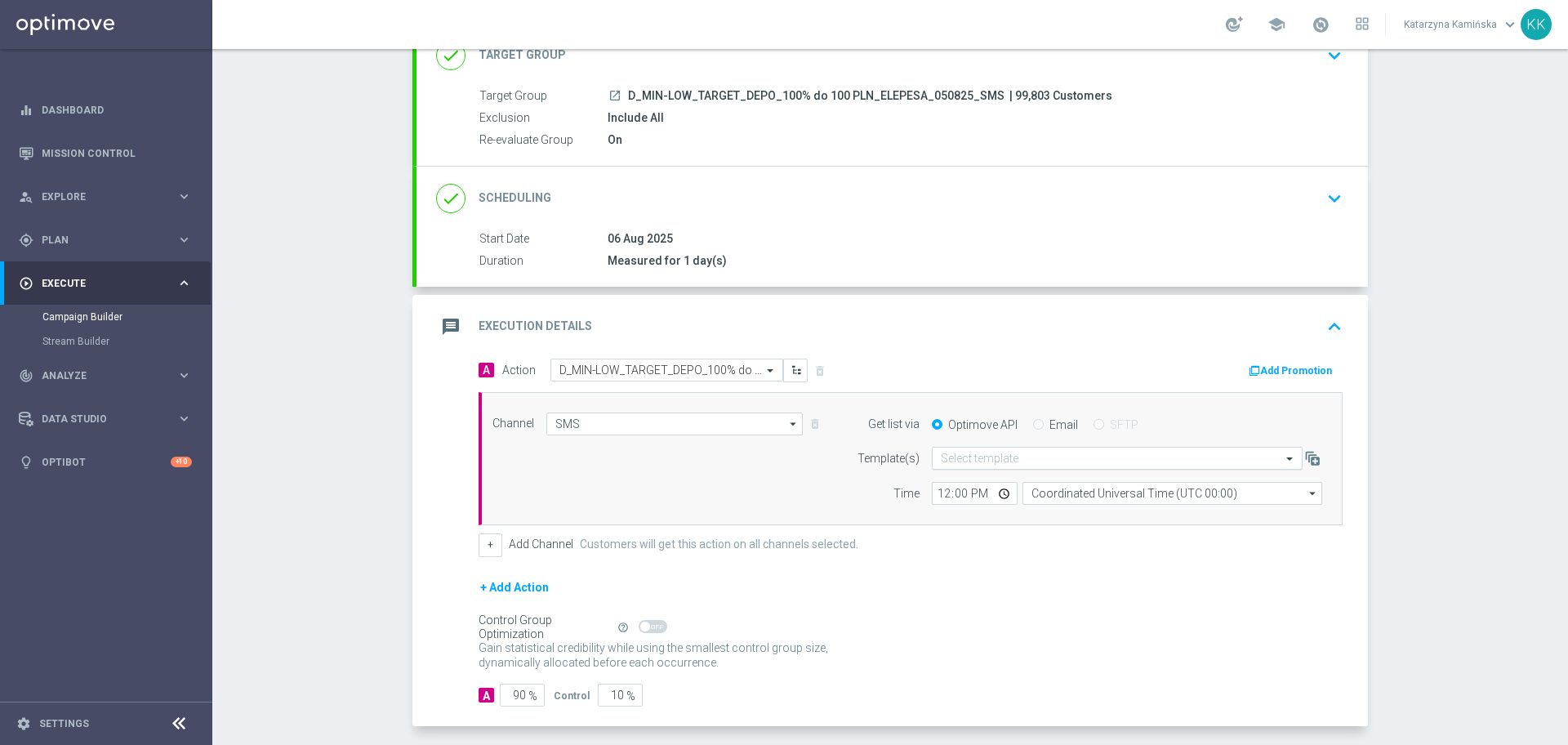 click 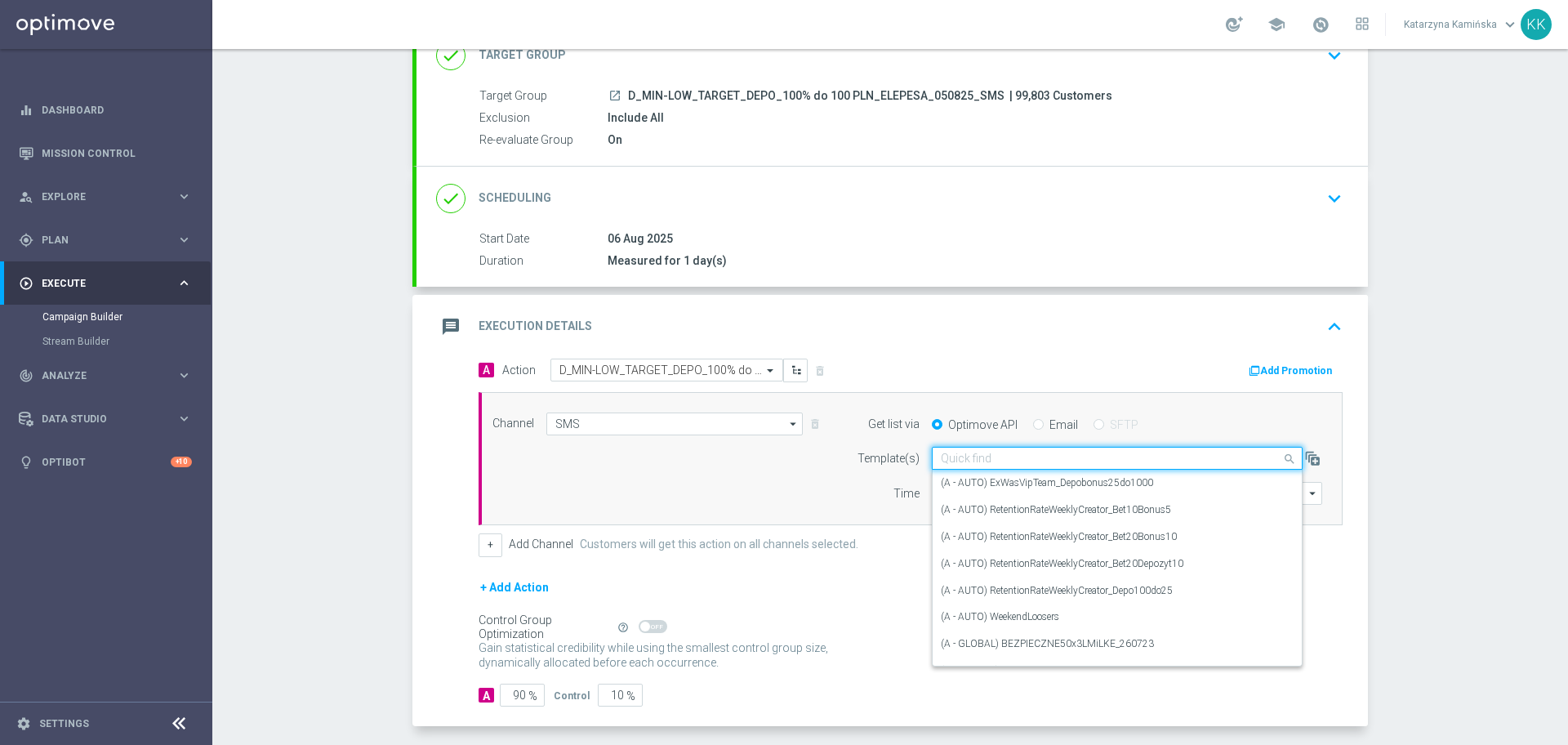 paste on "D_MIN-LOW_TARGET_DEPO_100% do 100 PLN_ELEPESA_050825_SMS" 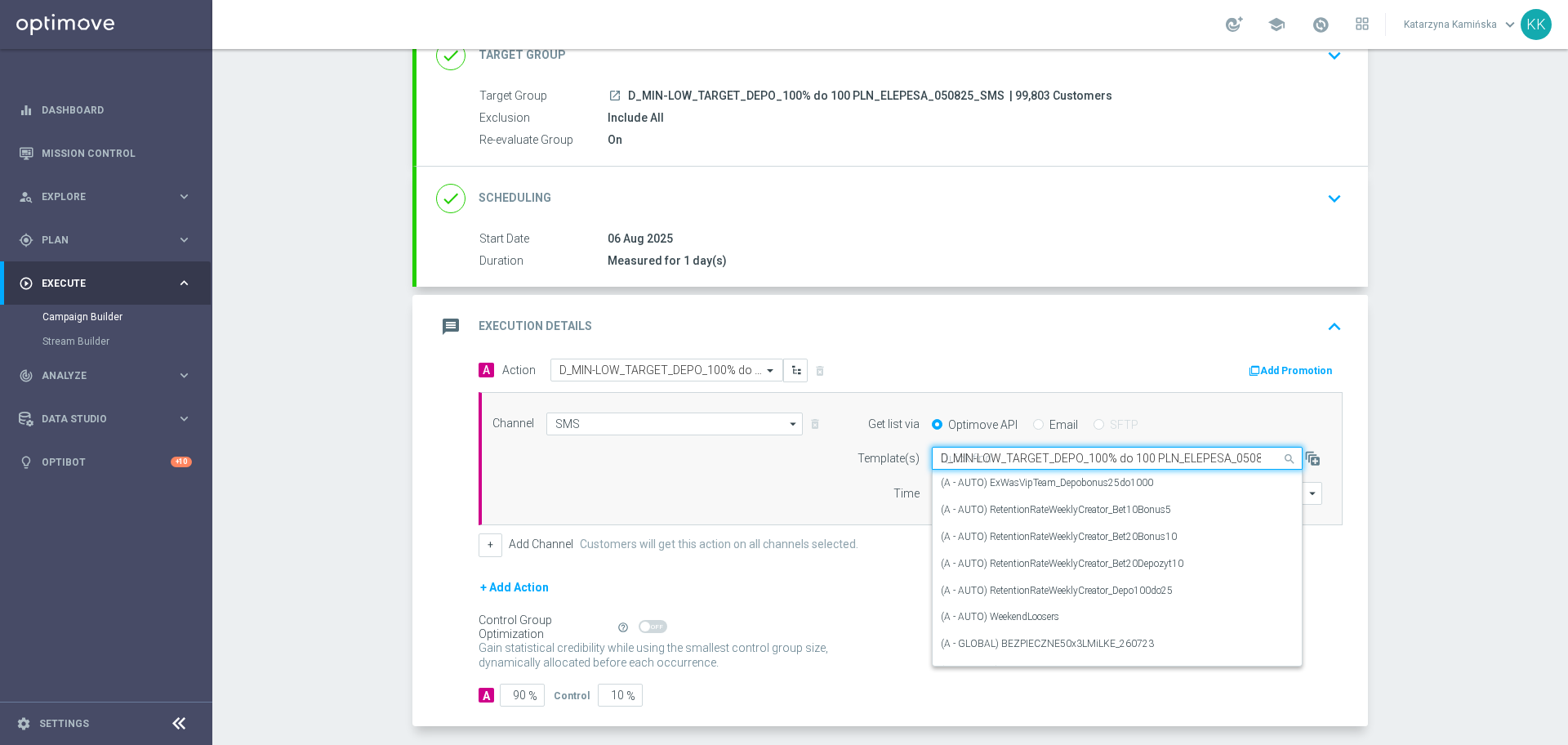 scroll, scrollTop: 0, scrollLeft: 38, axis: horizontal 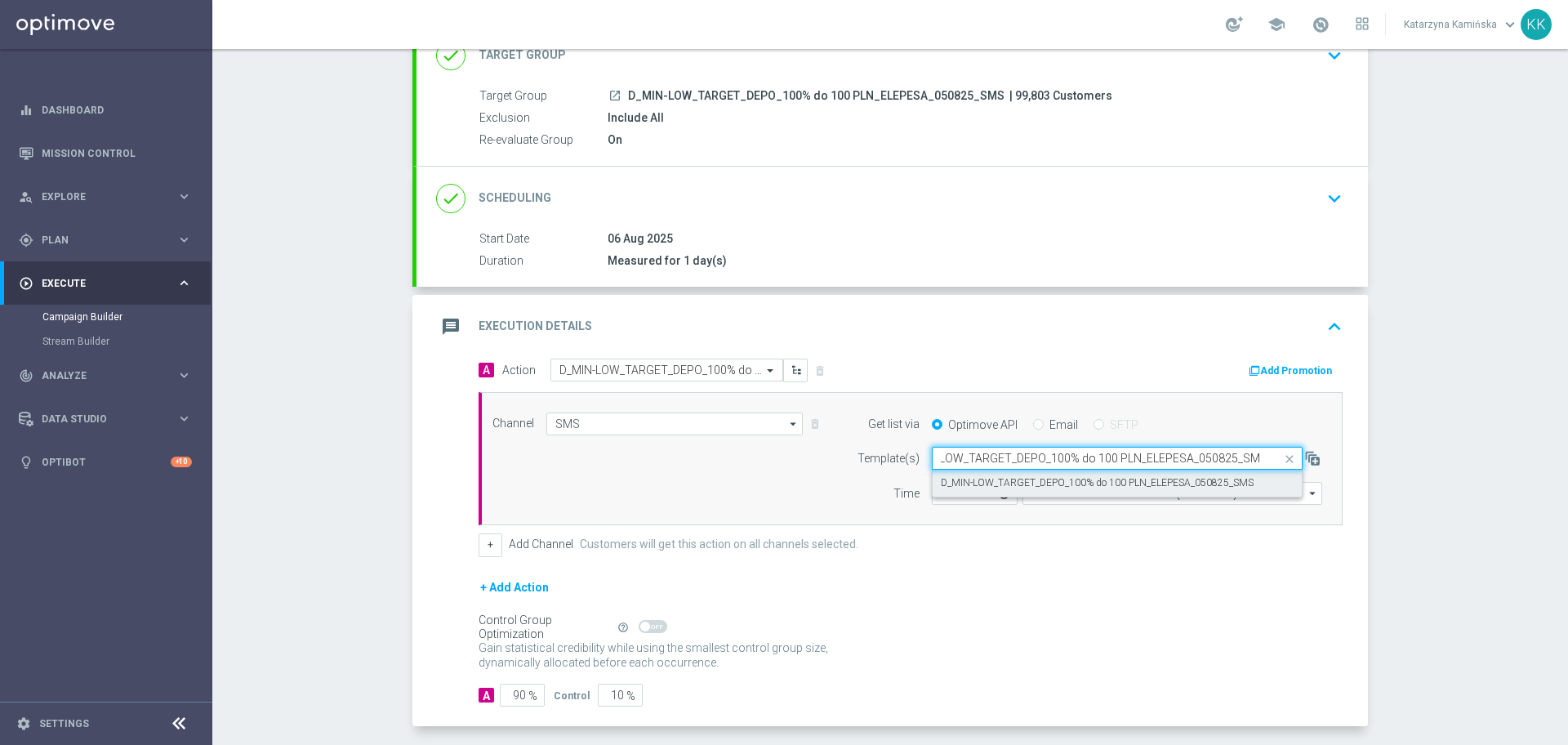 click on "D_MIN-LOW_TARGET_DEPO_100% do 100 PLN_ELEPESA_050825_SMS" at bounding box center [1117, 483] 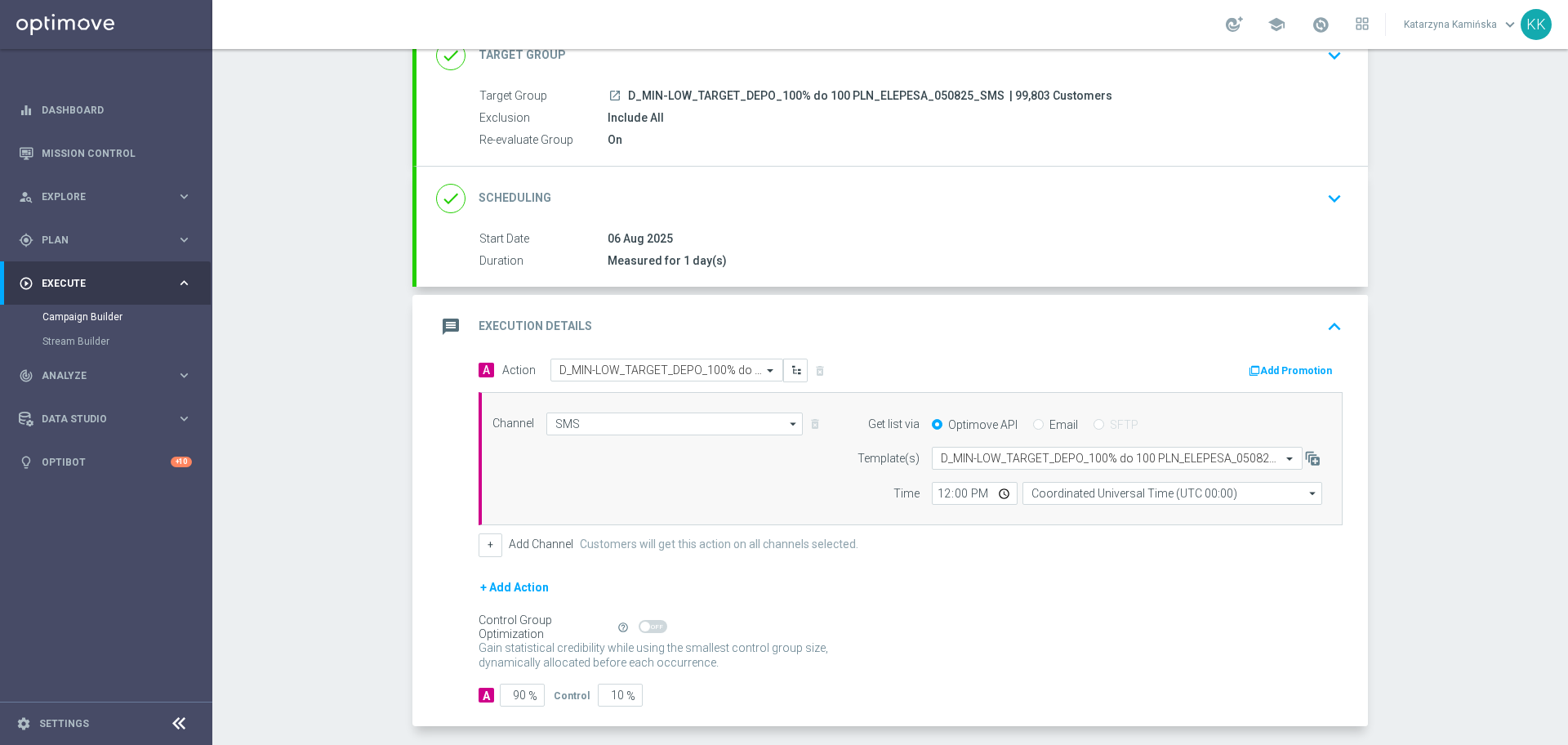 scroll, scrollTop: 0, scrollLeft: 0, axis: both 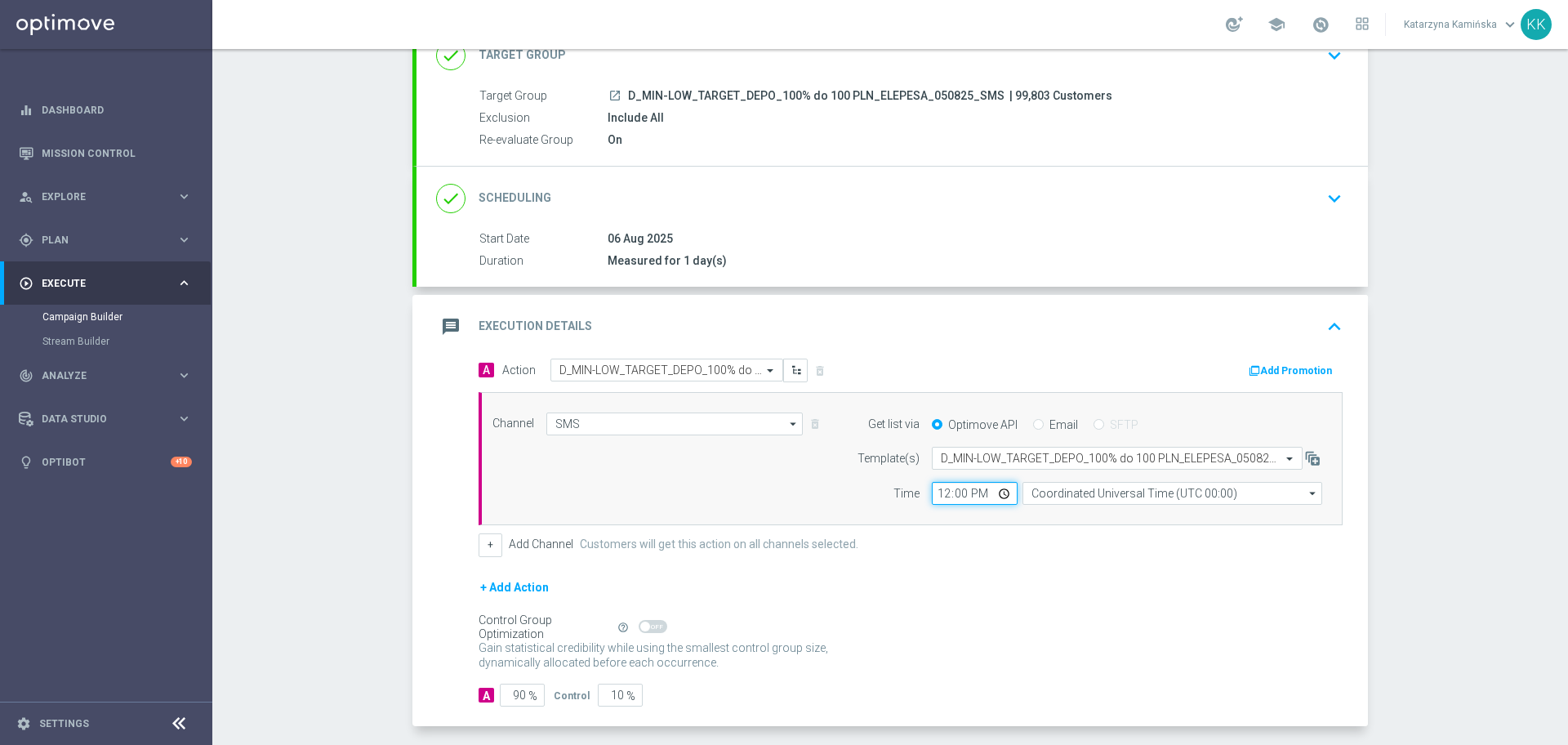click on "12:00" 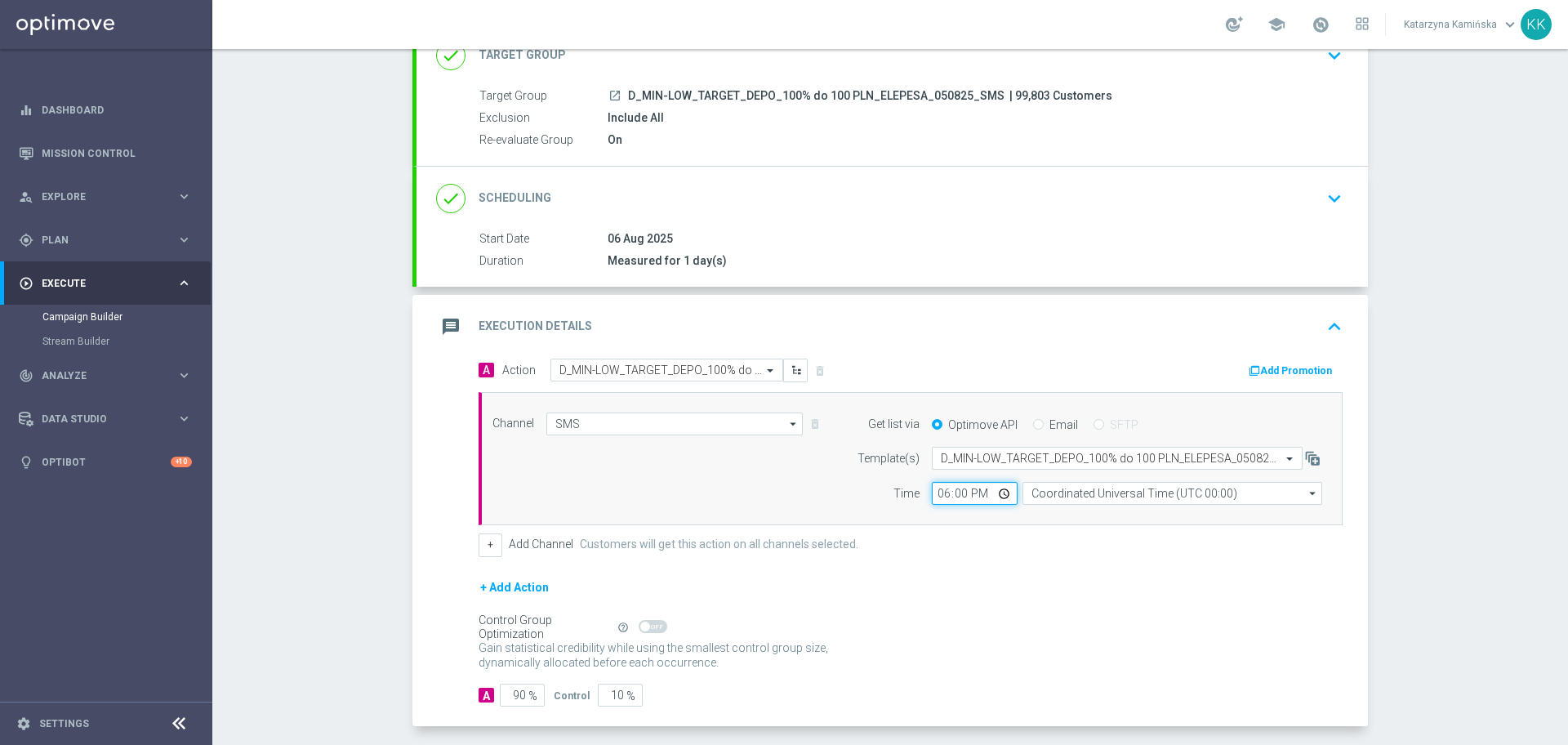 type on "18:03" 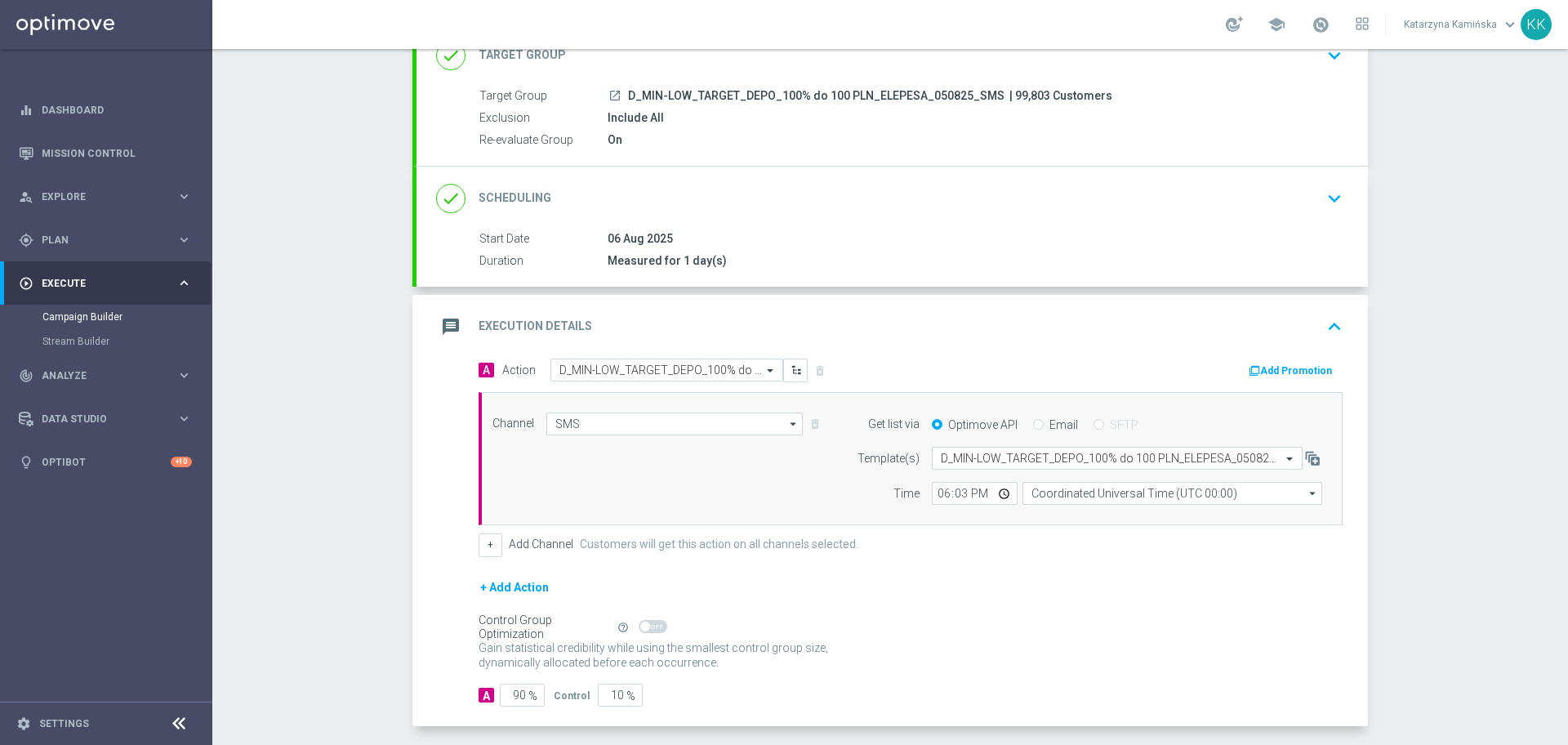 click on "Channel
SMS
SMS
arrow_drop_down
Show Selected
1 of 22
Target group only" 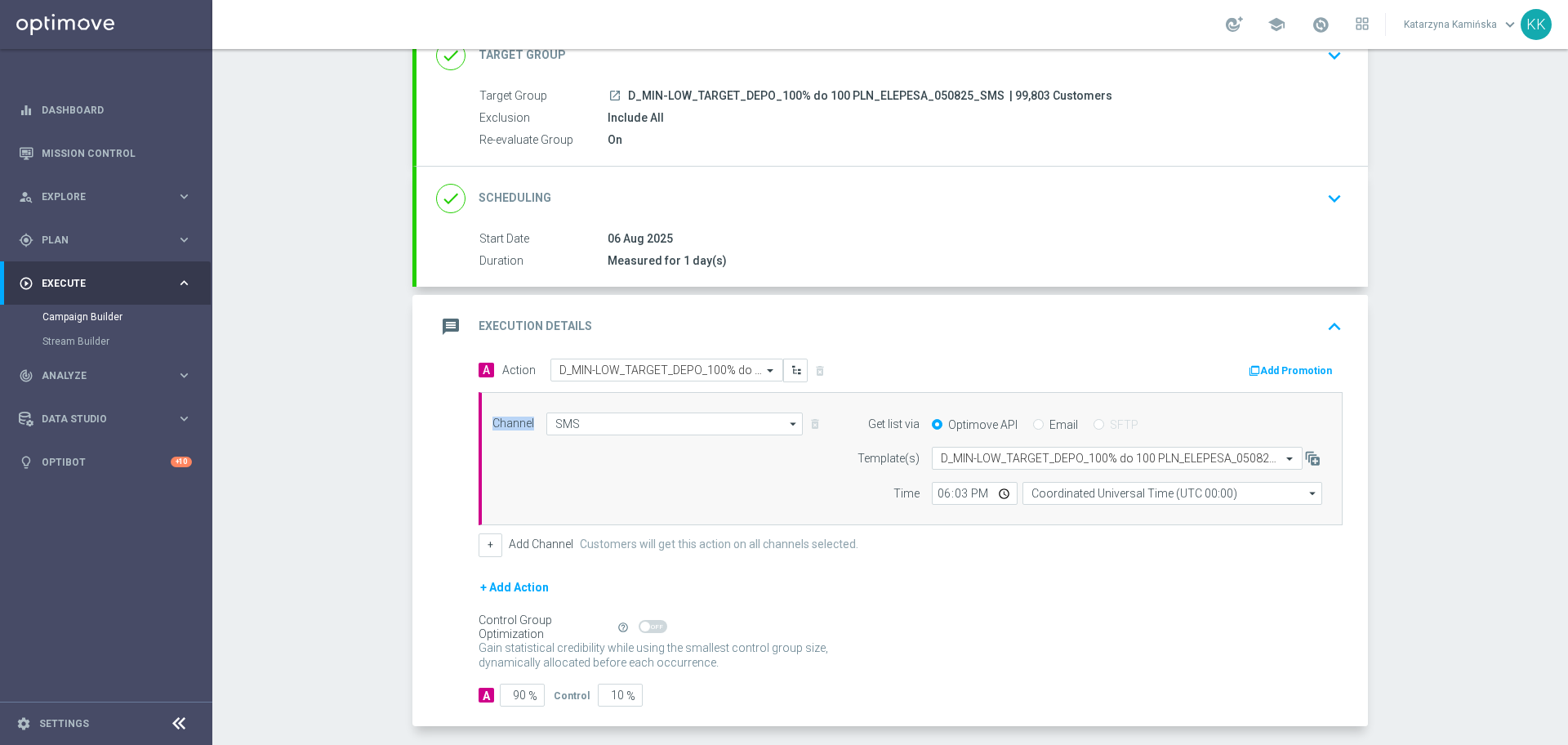 click on "Channel
SMS
SMS
arrow_drop_down
Show Selected
1 of 22
Target group only" 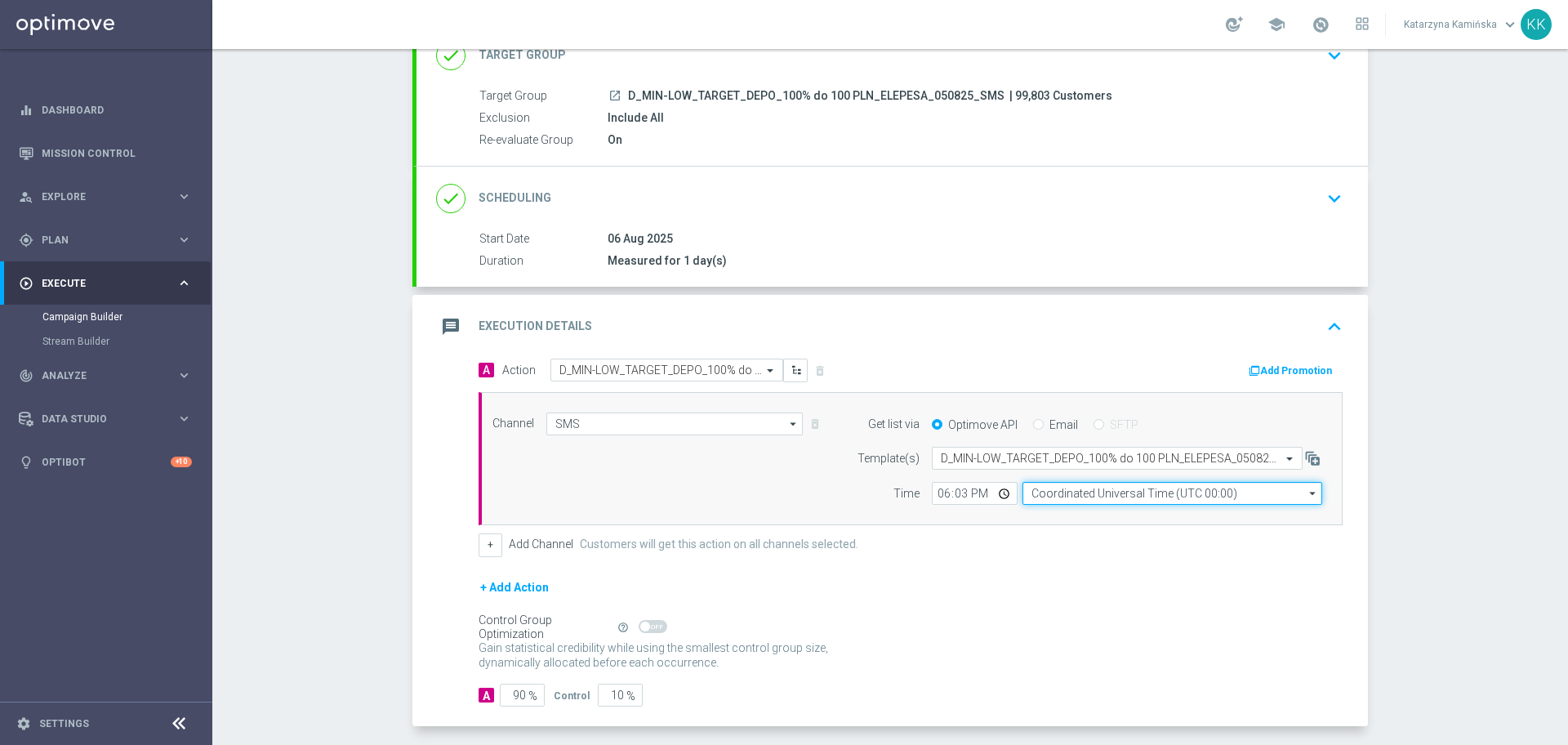 click on "Coordinated Universal Time (UTC 00:00)" 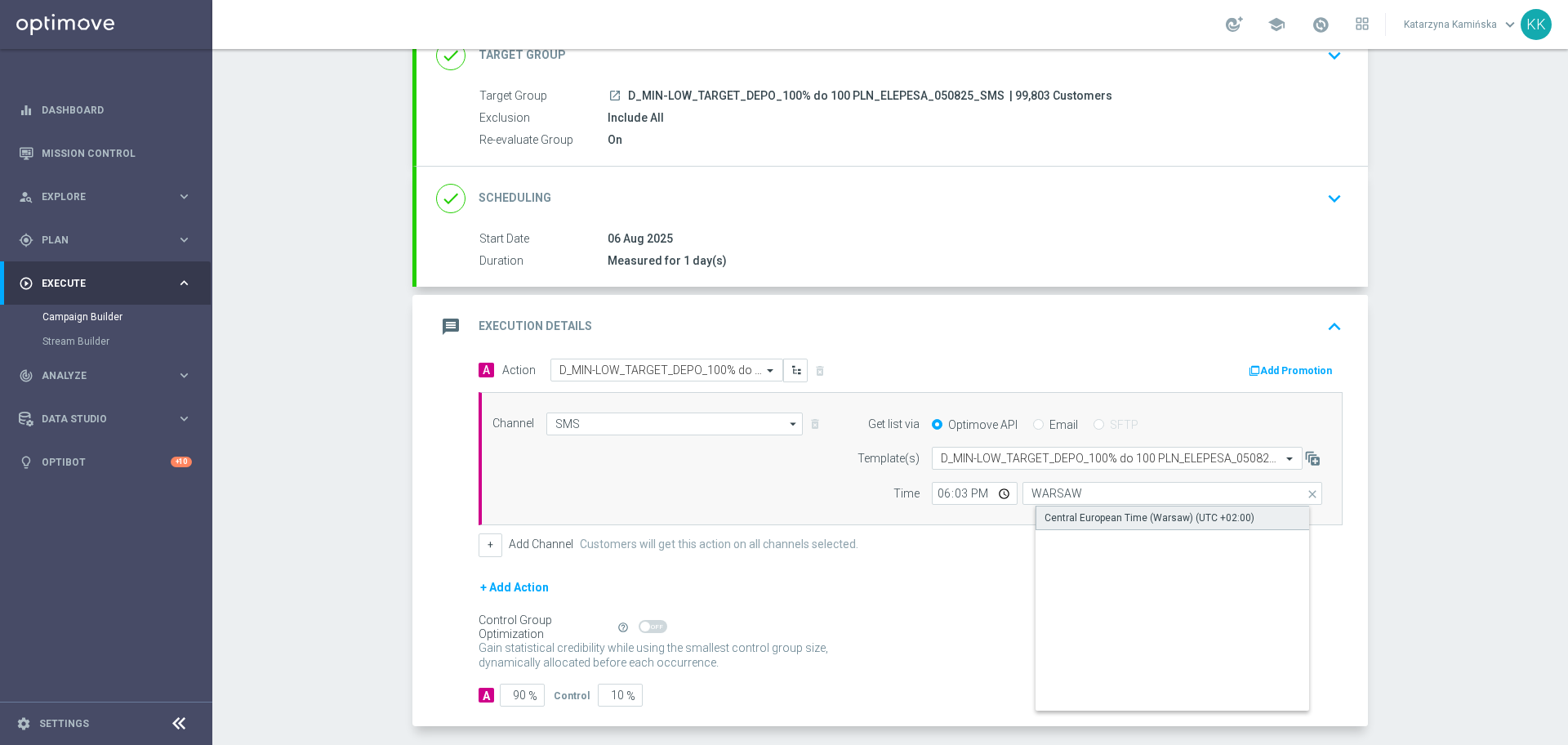 click on "Central European Time (Warsaw) (UTC +02:00)" 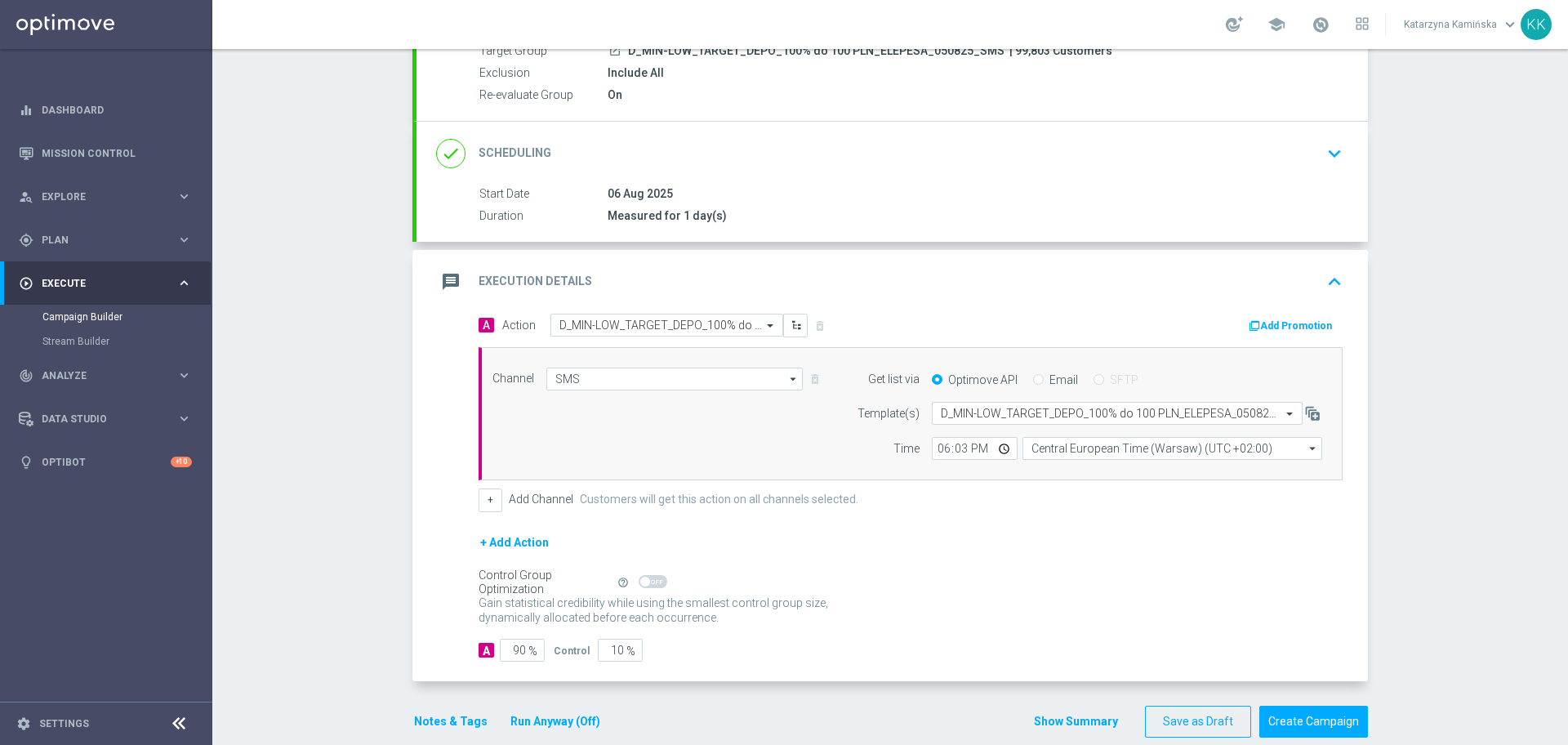 scroll, scrollTop: 193, scrollLeft: 0, axis: vertical 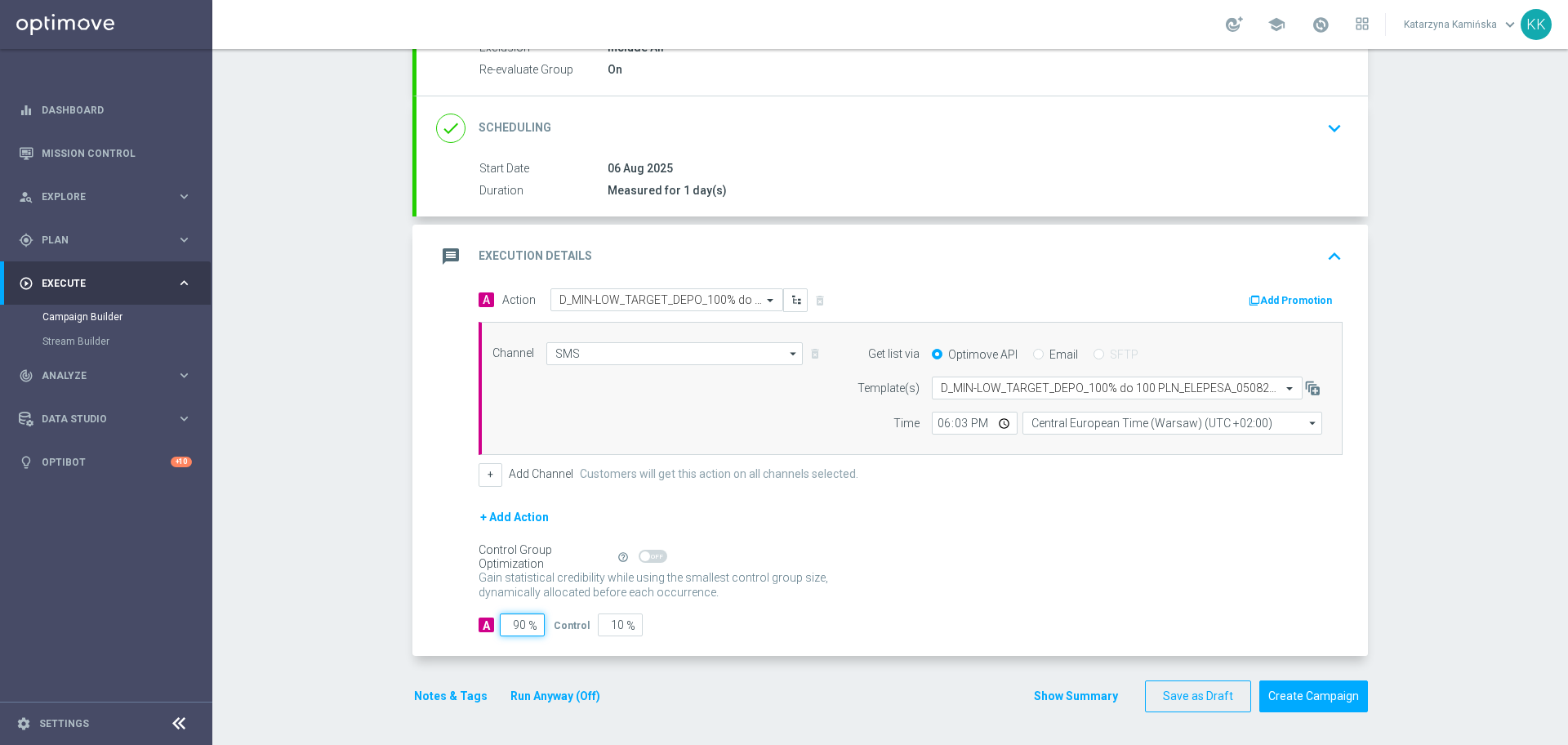 click on "90" 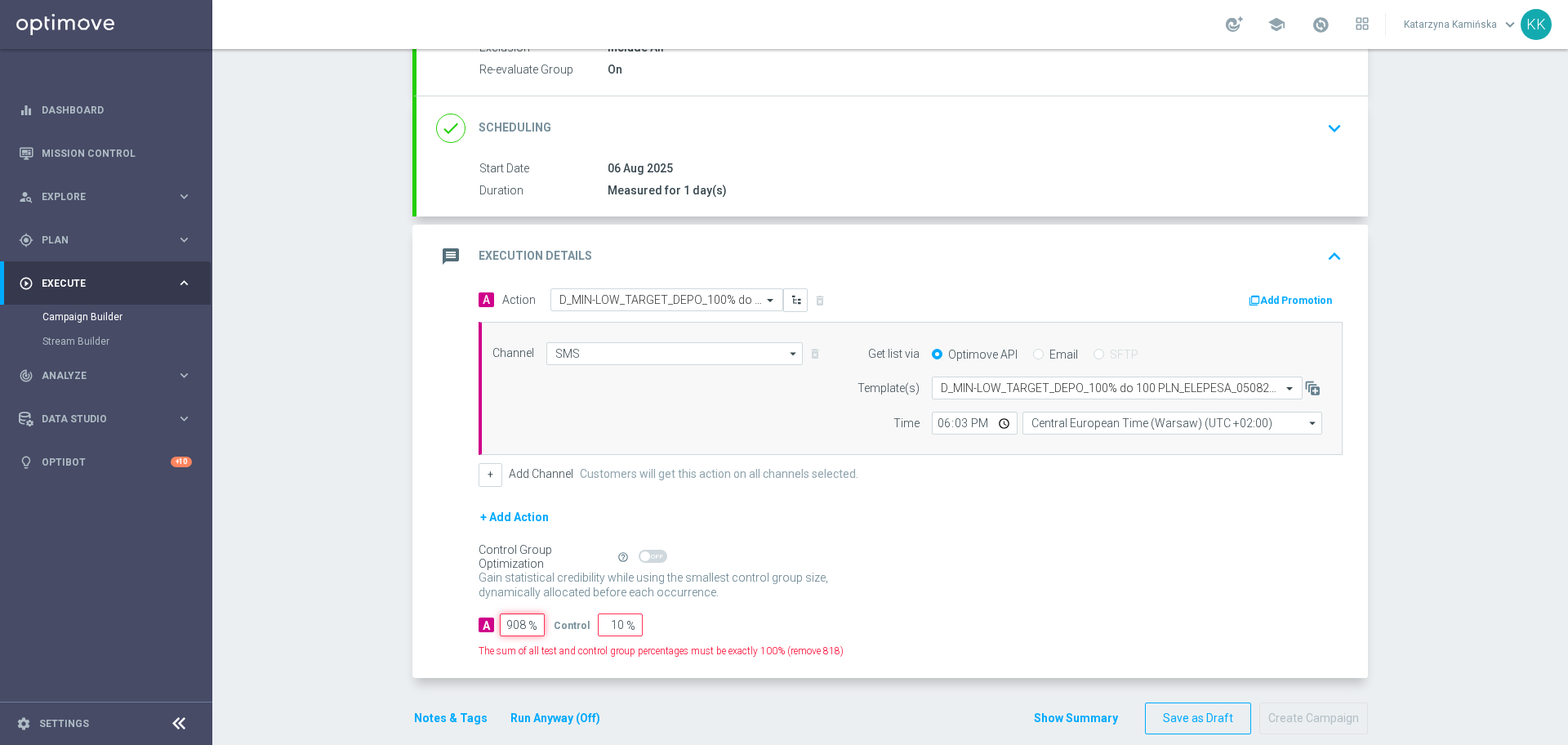 type on "98" 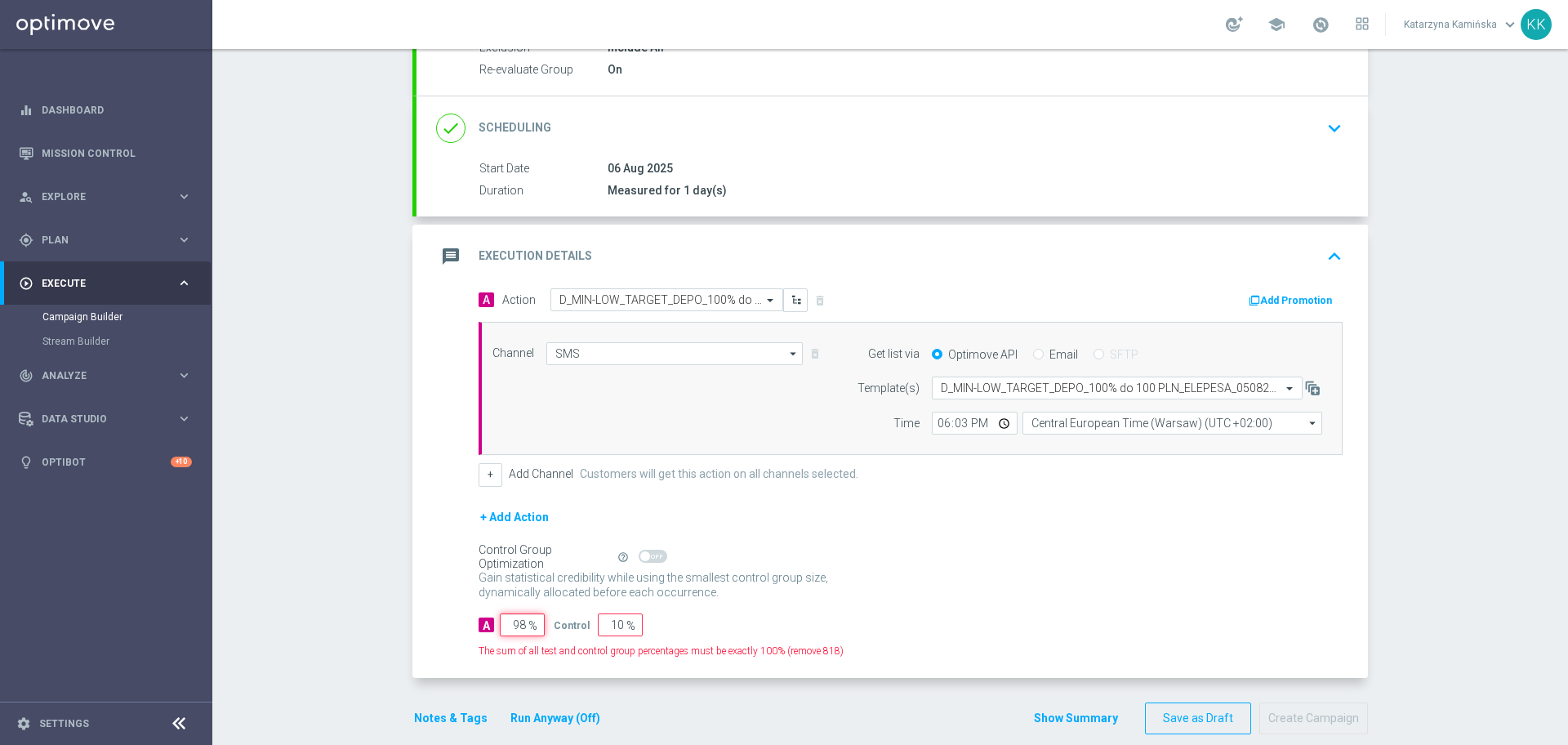 type on "2" 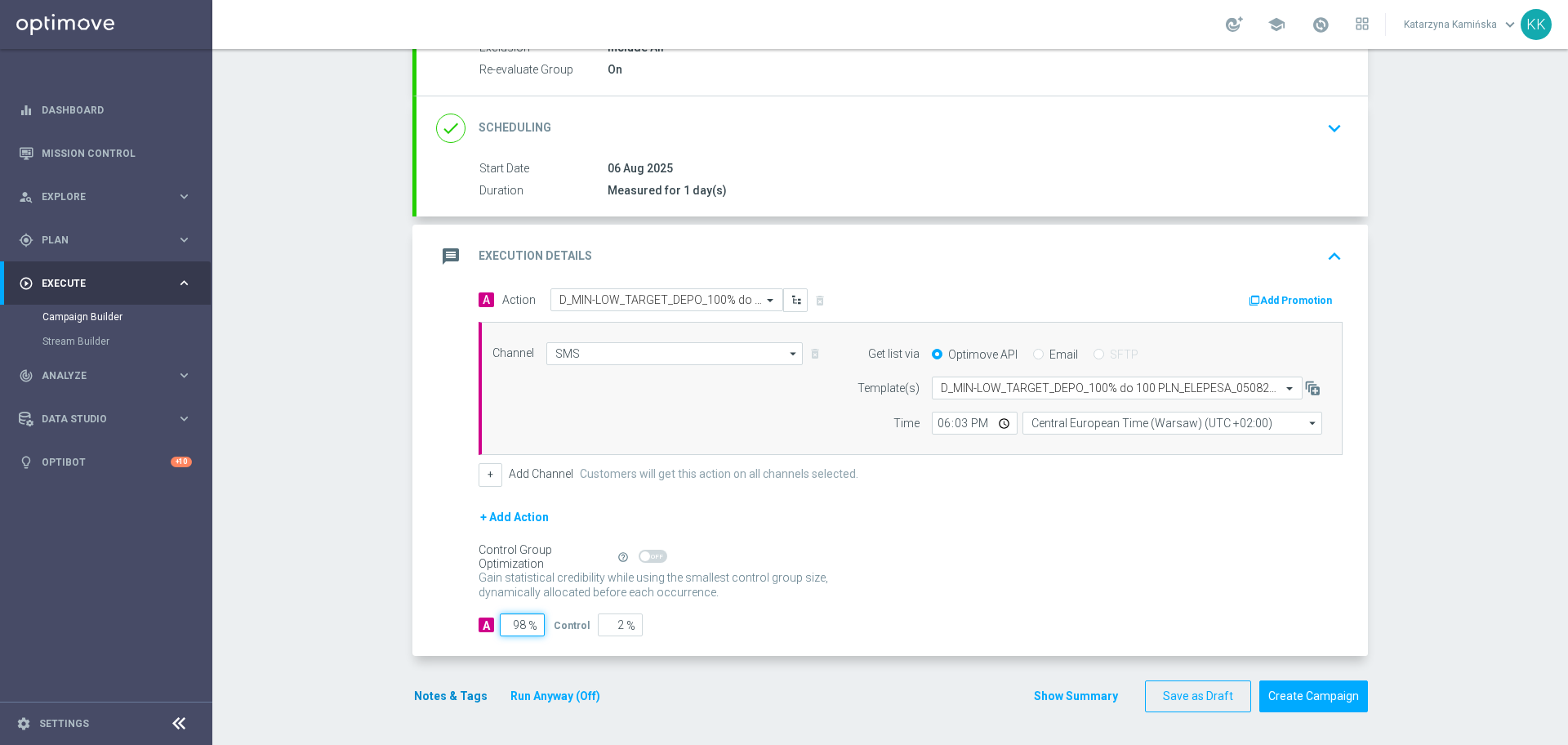 type on "98" 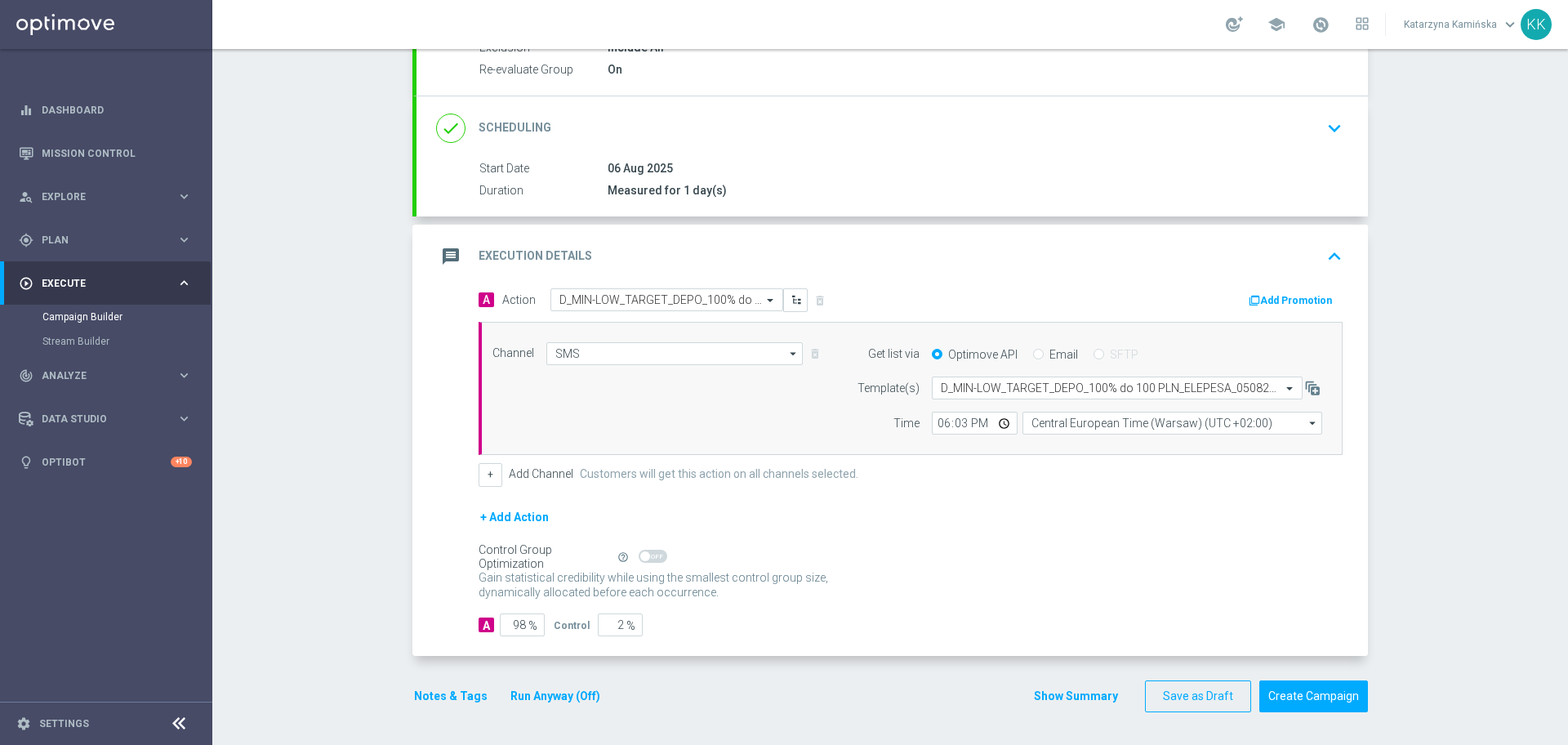 click on "Notes & Tags" 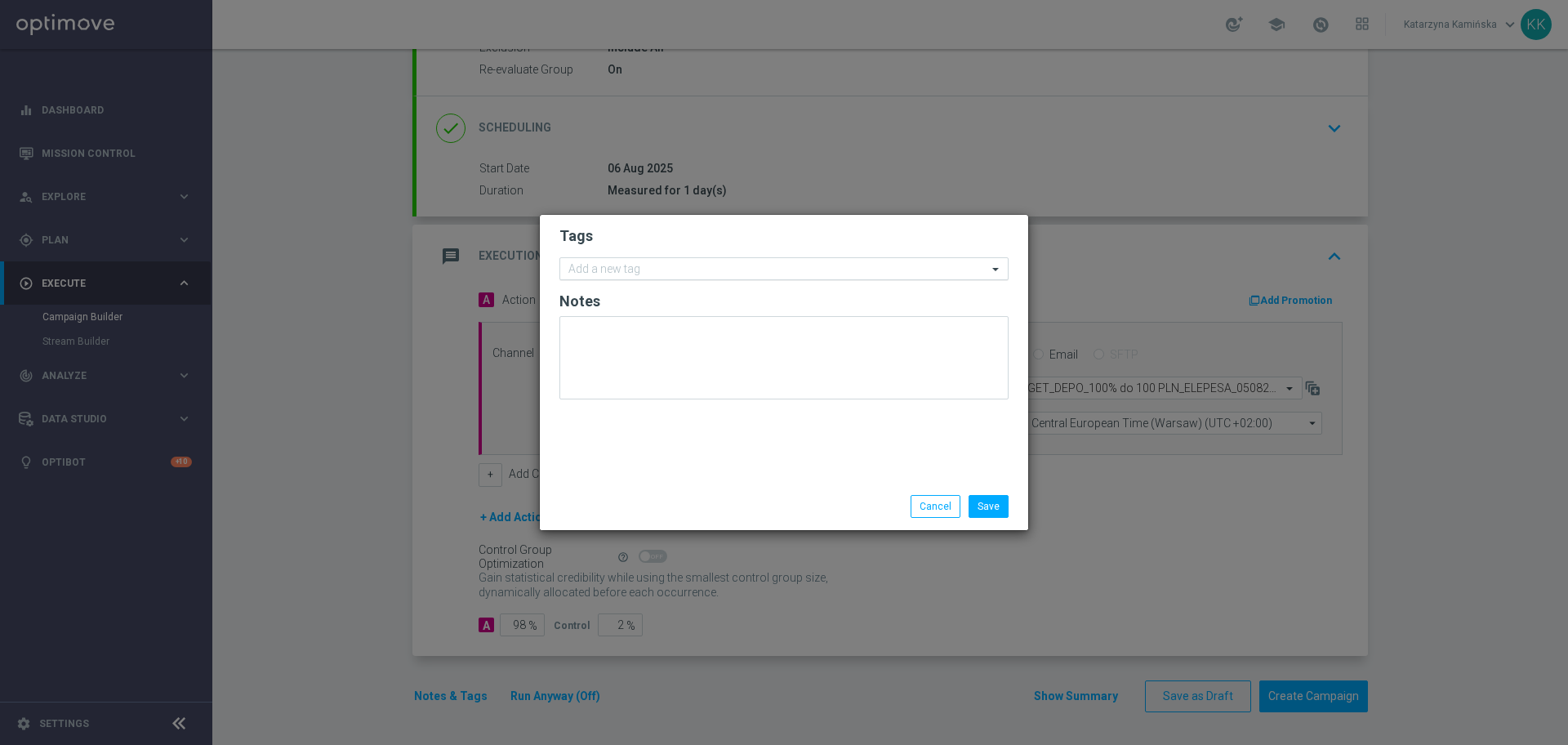 click 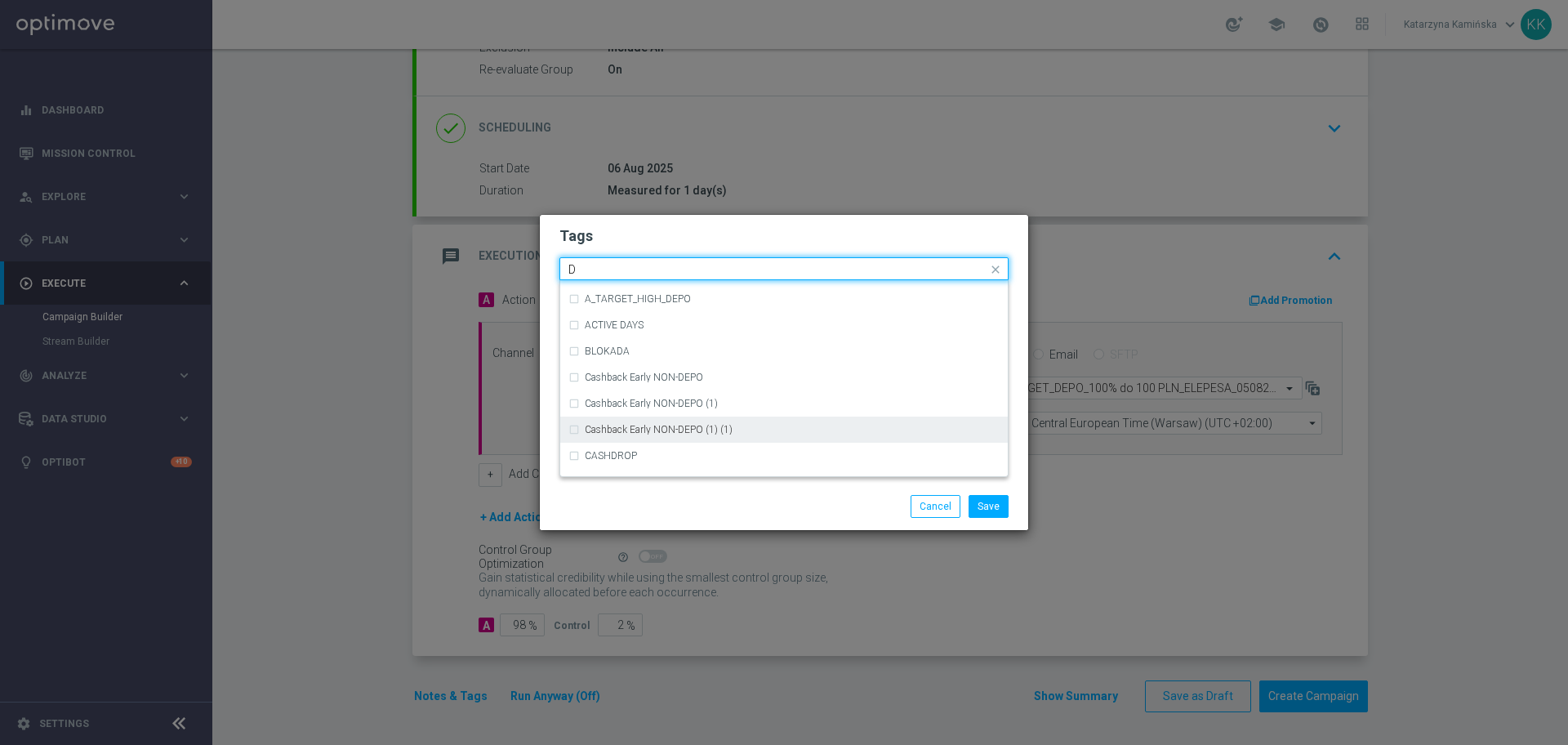 scroll, scrollTop: 1736, scrollLeft: 0, axis: vertical 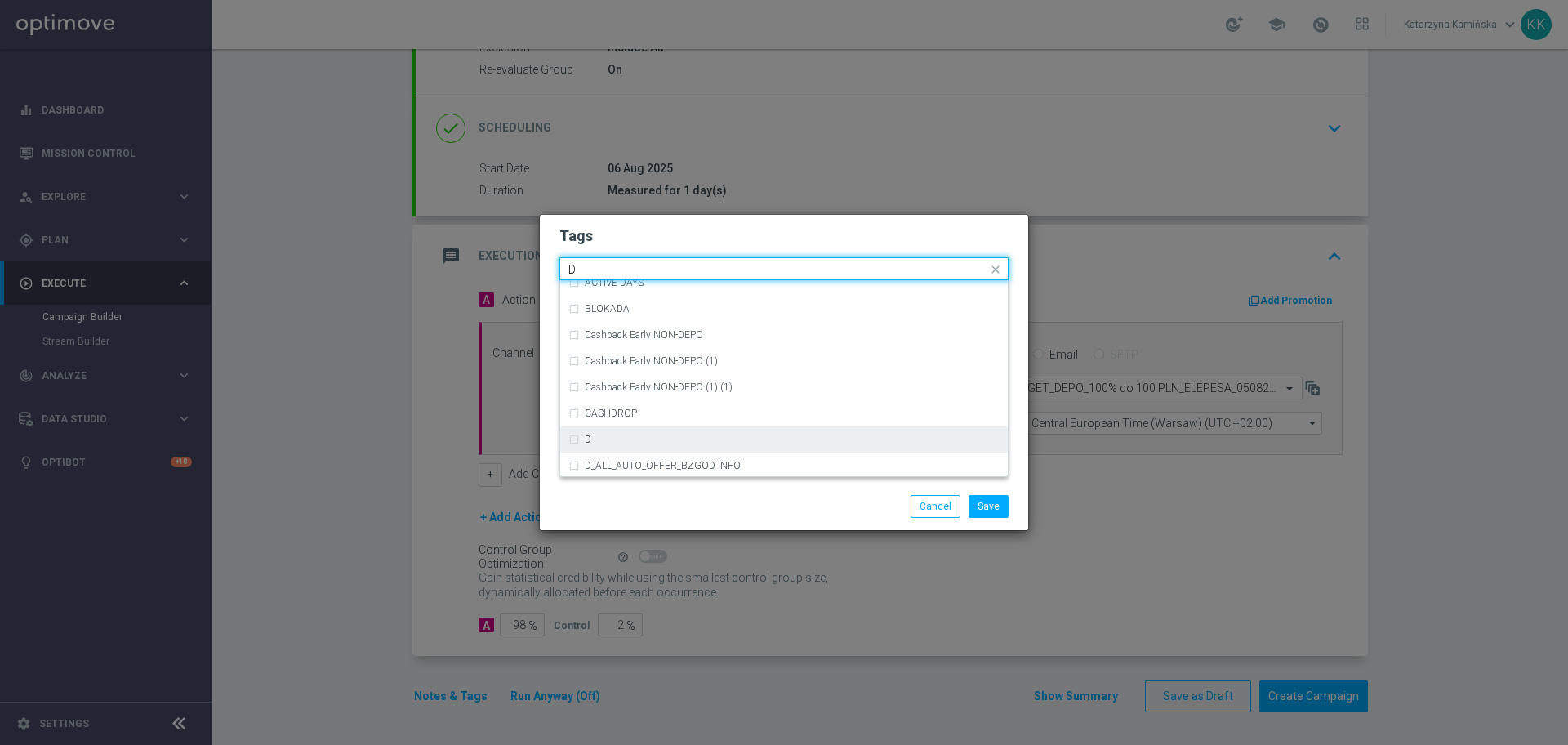click on "D" at bounding box center (792, 439) 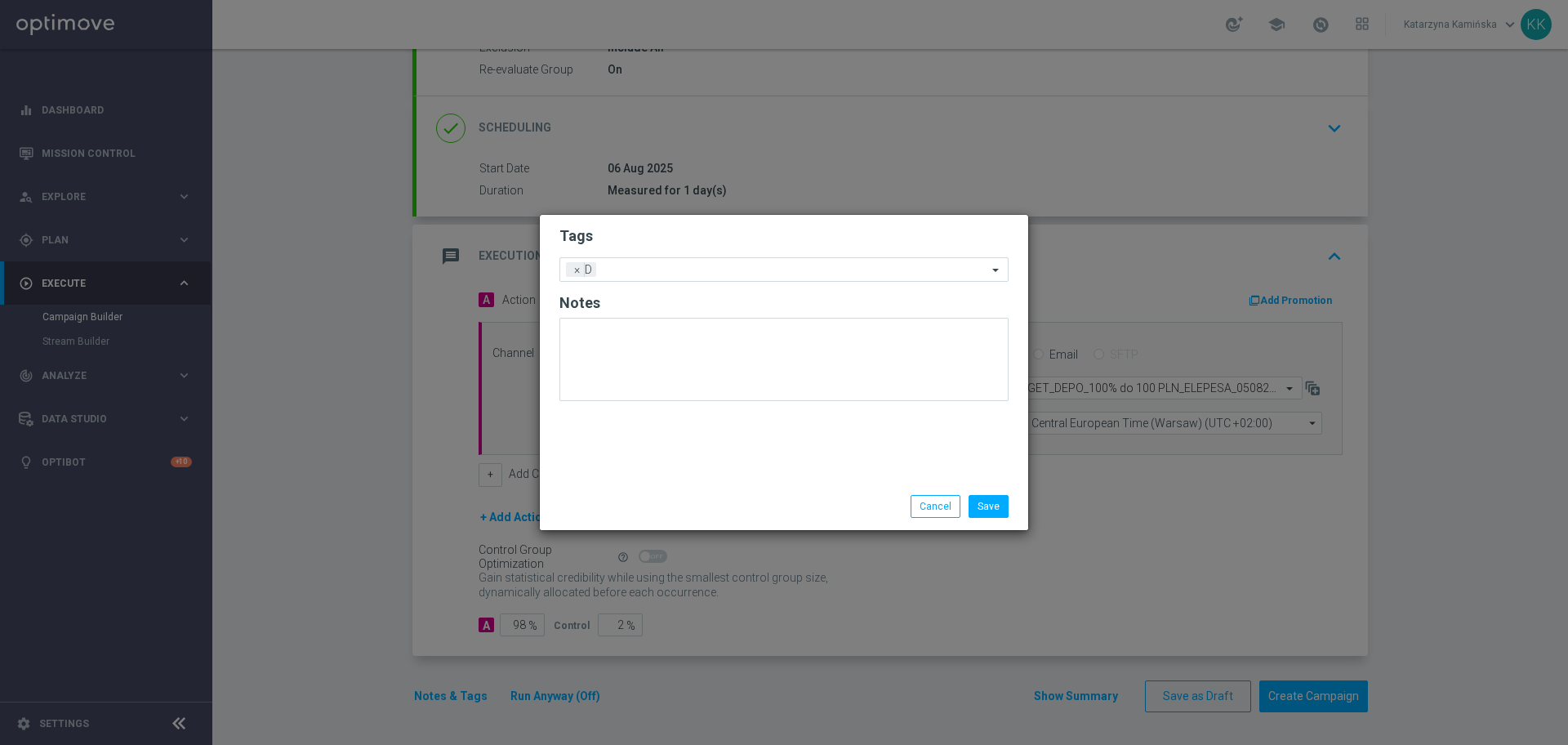 click on "Tags" 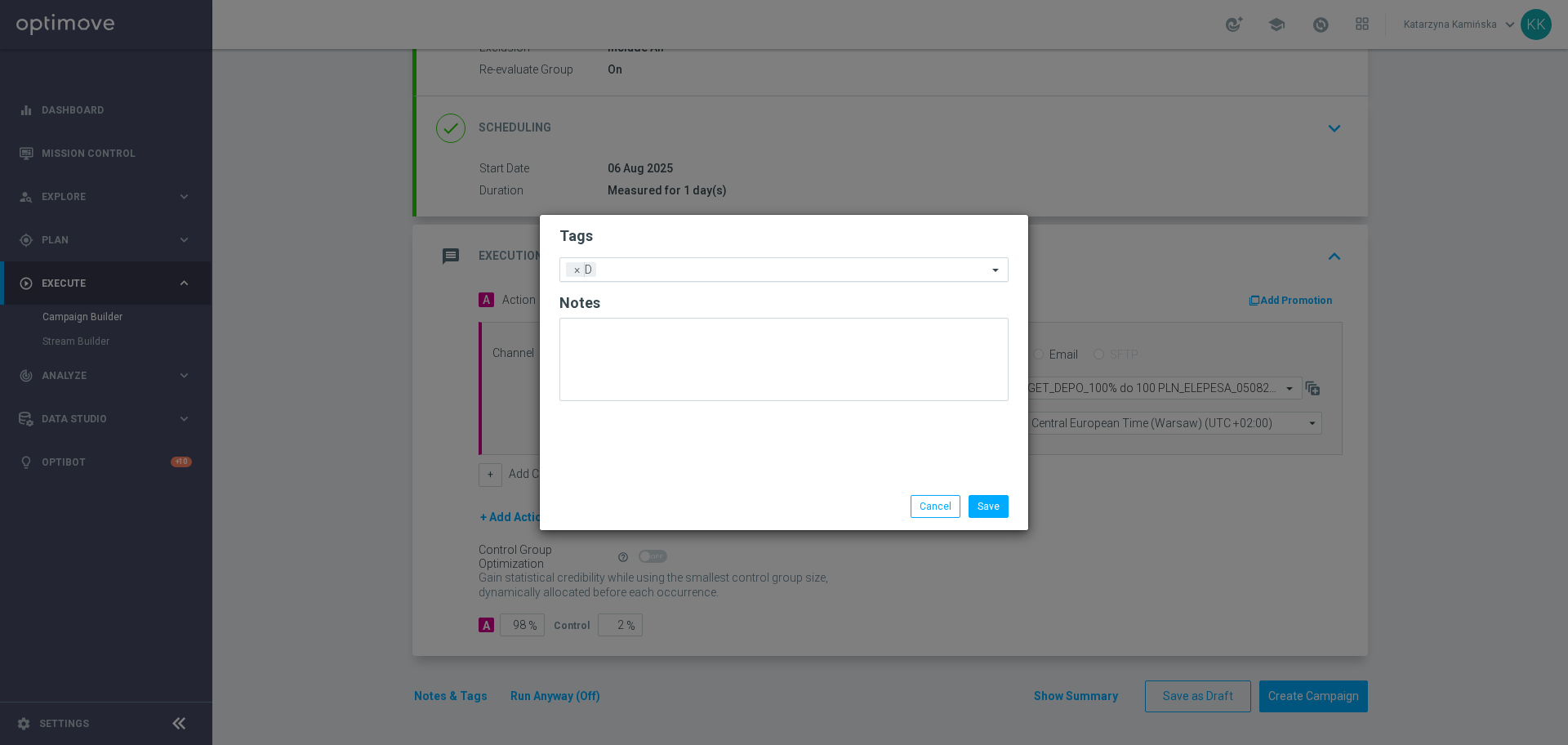 click 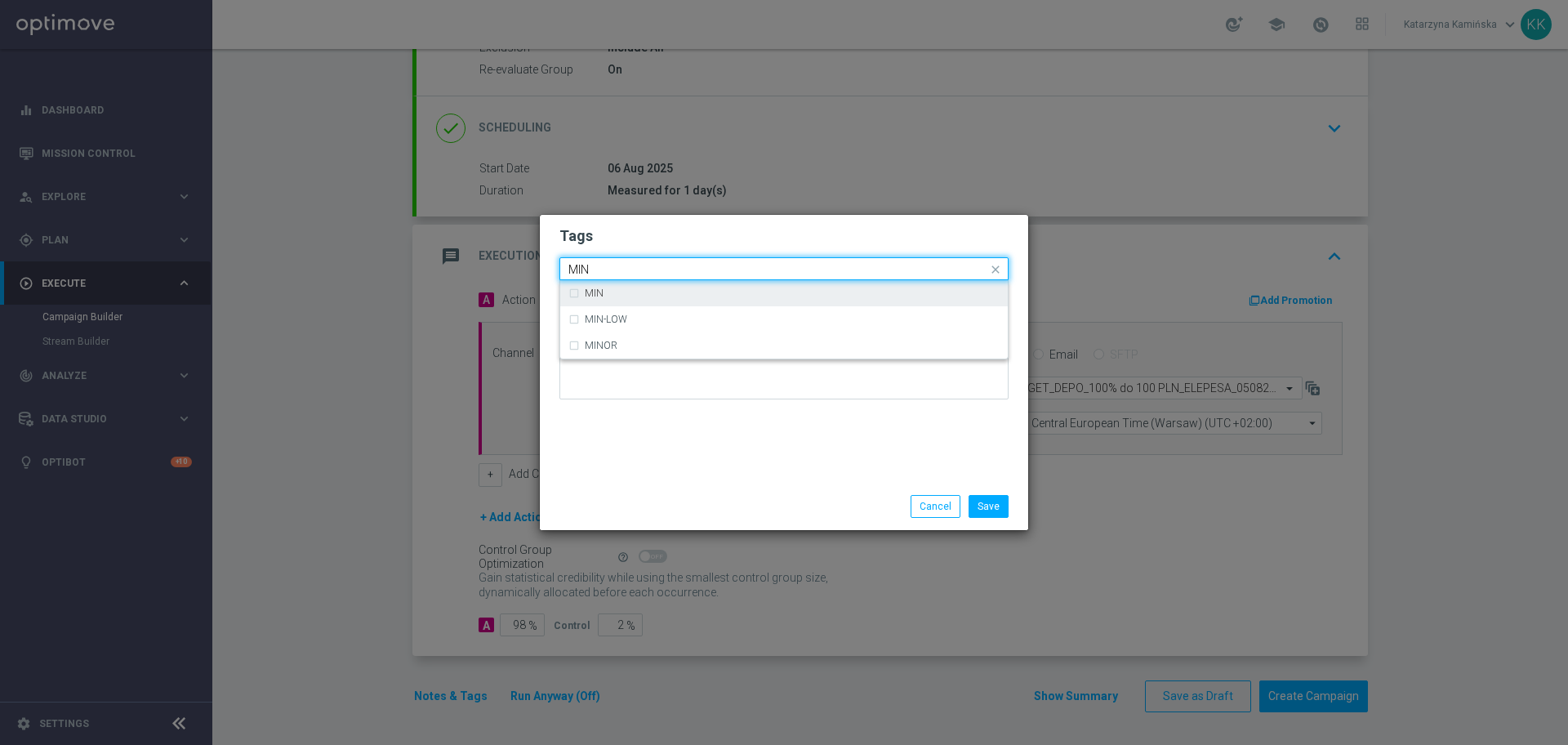 click on "MIN" at bounding box center [784, 293] 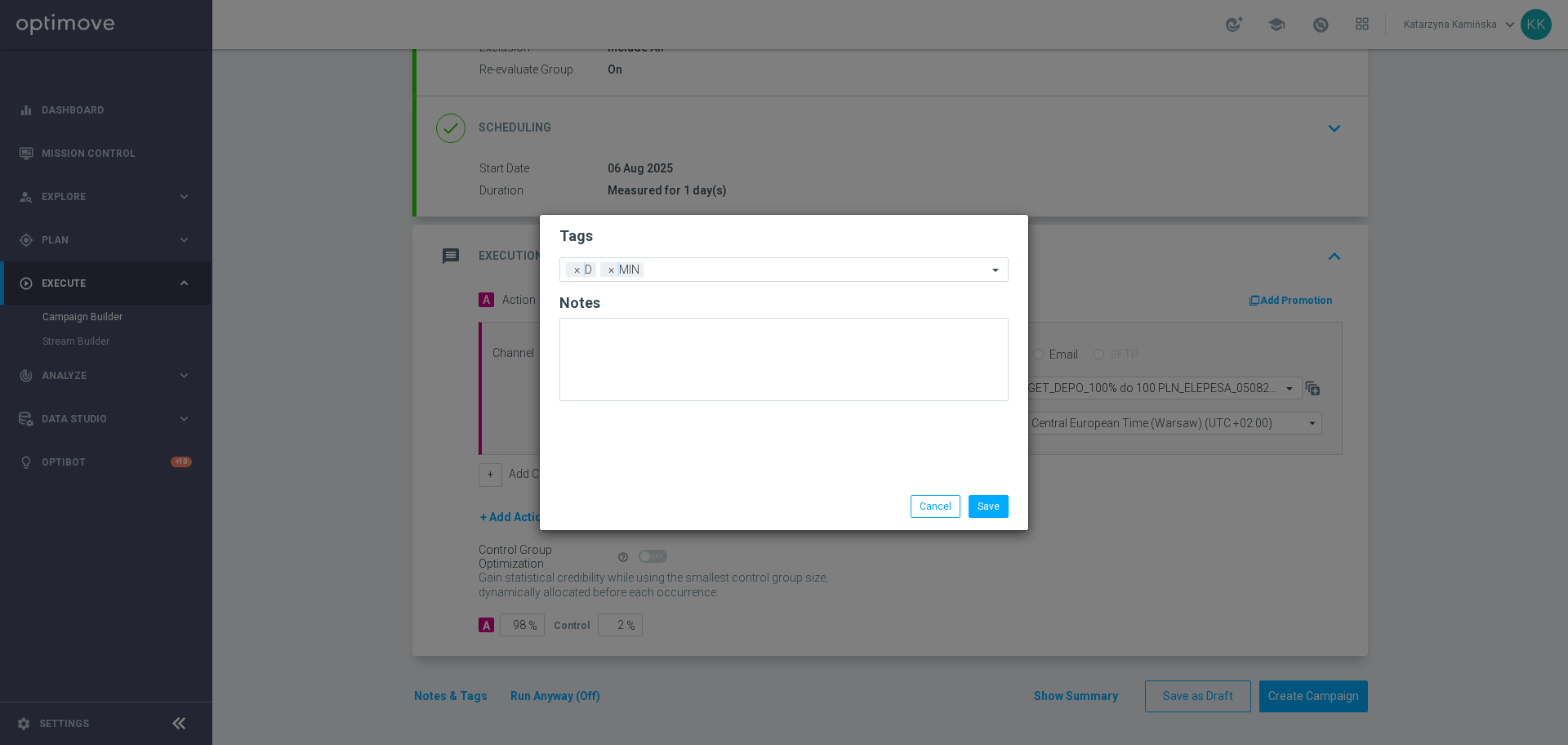 click on "Tags
Add a new tag × D × MIN
Notes" 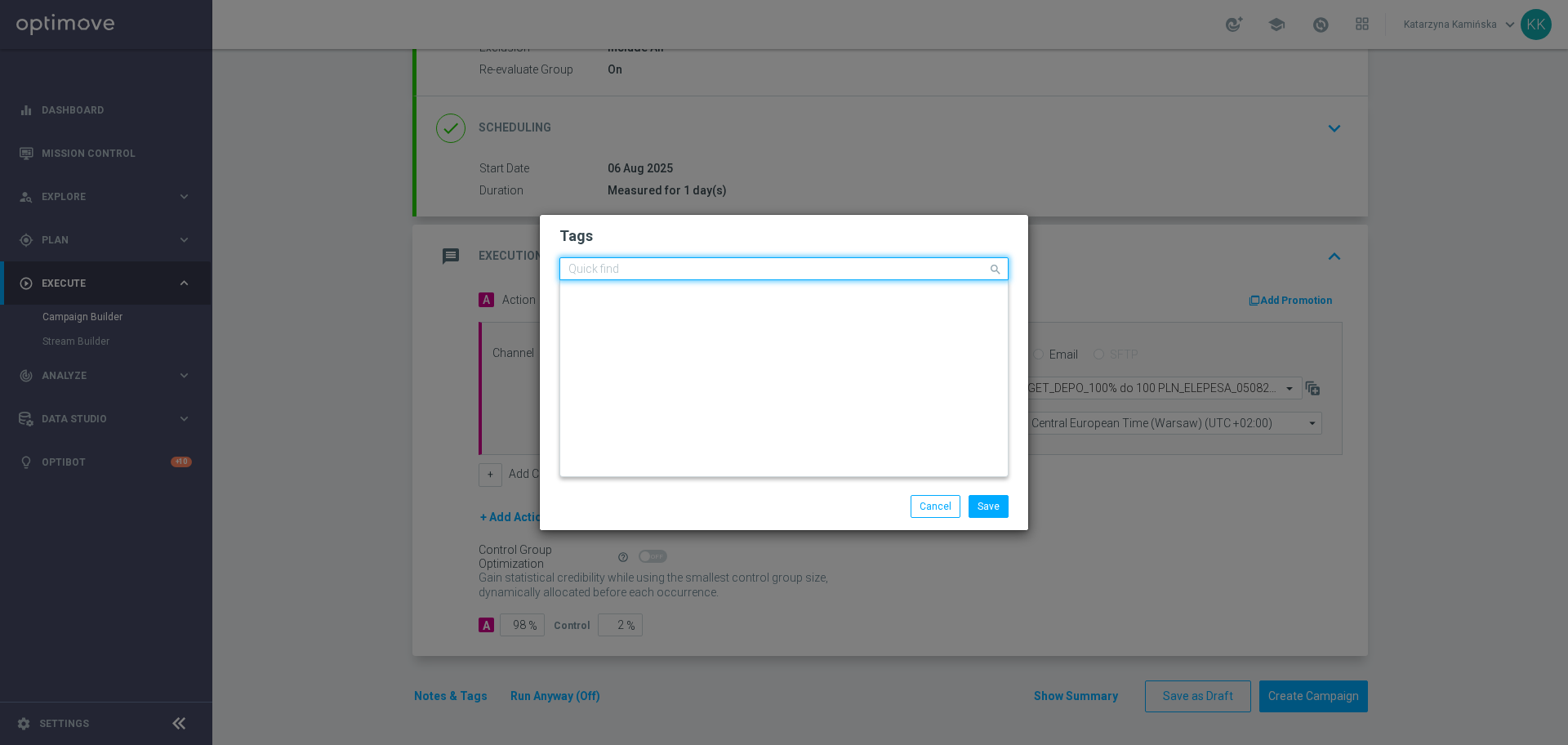 click on "Quick find × D × MIN" 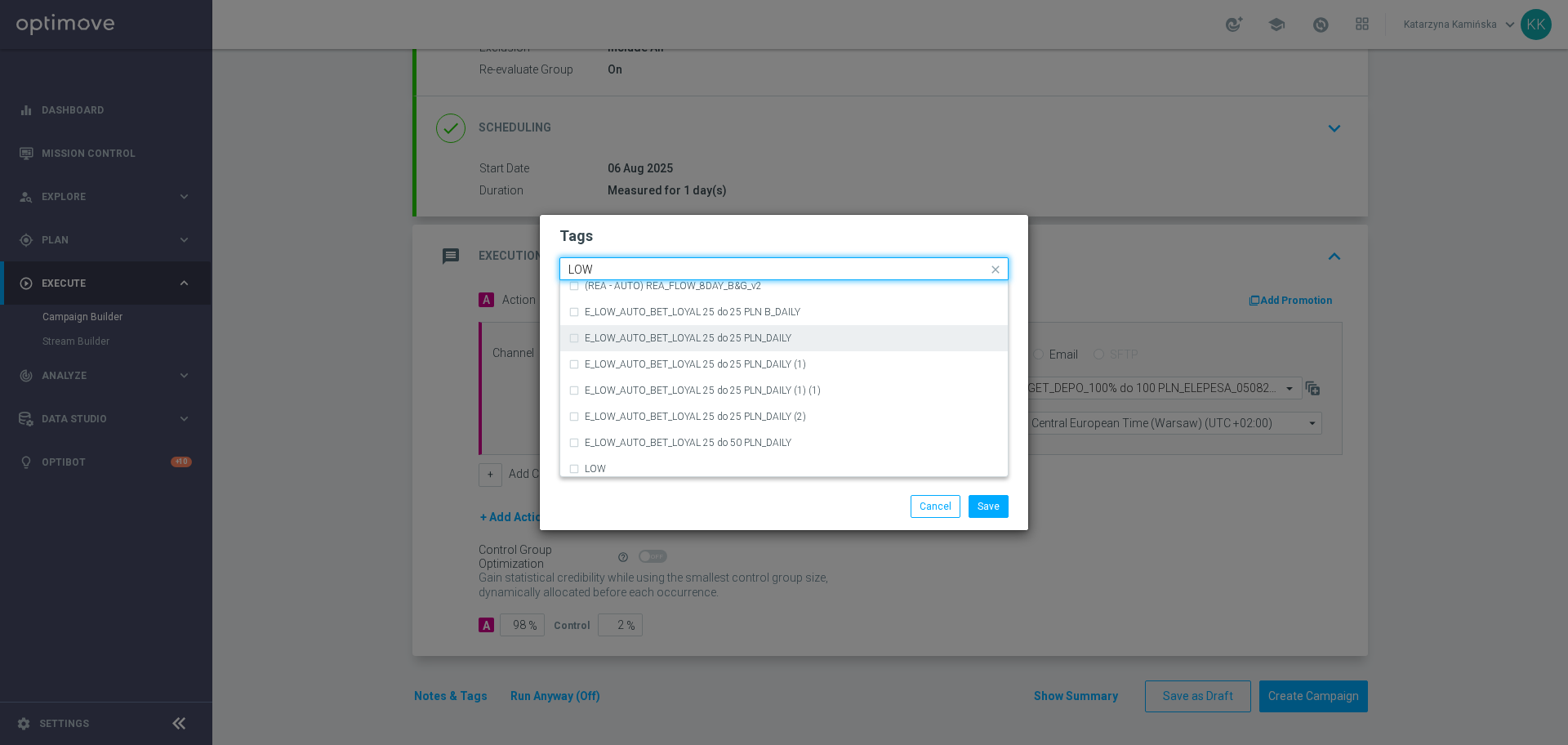 scroll, scrollTop: 797, scrollLeft: 0, axis: vertical 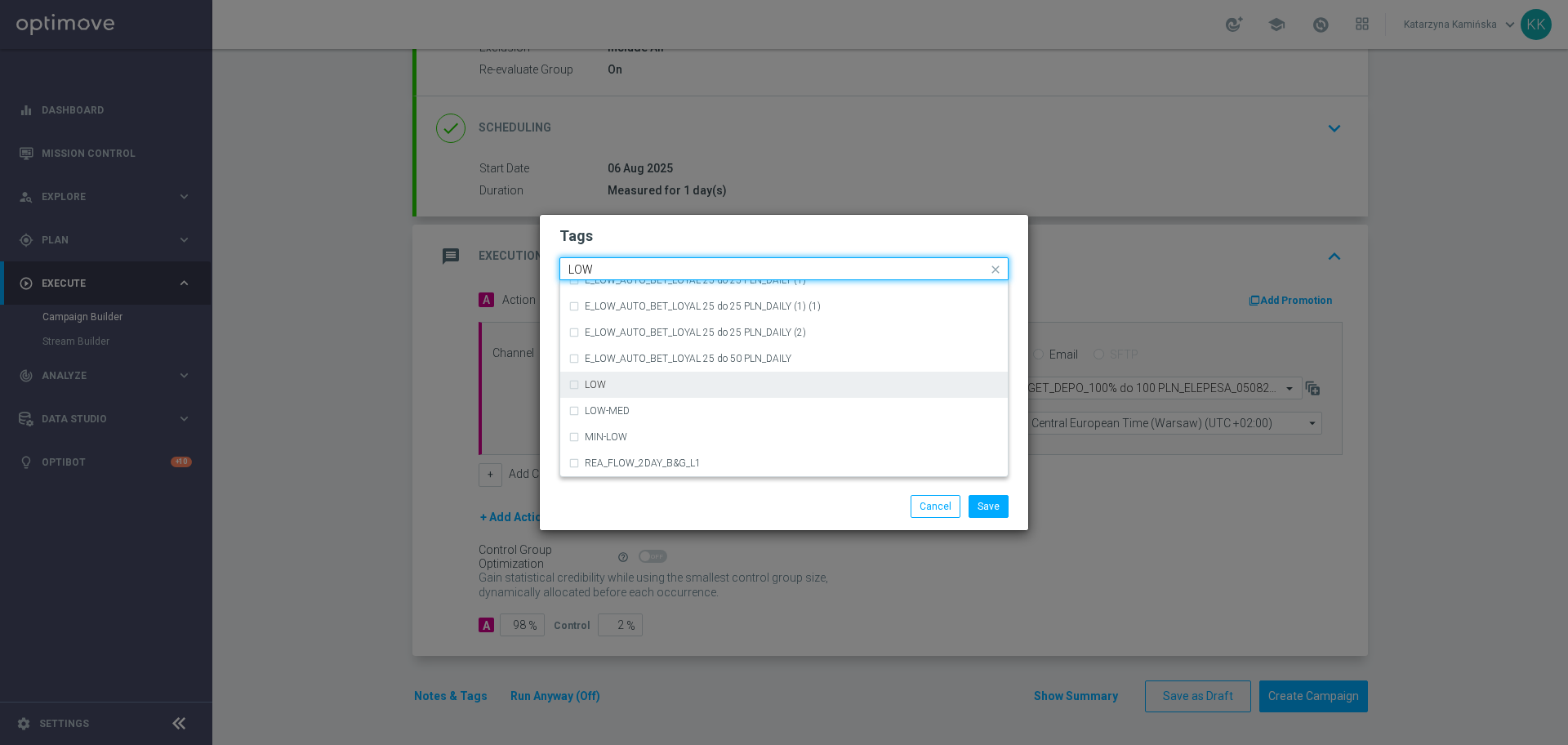 click on "LOW" at bounding box center [792, 385] 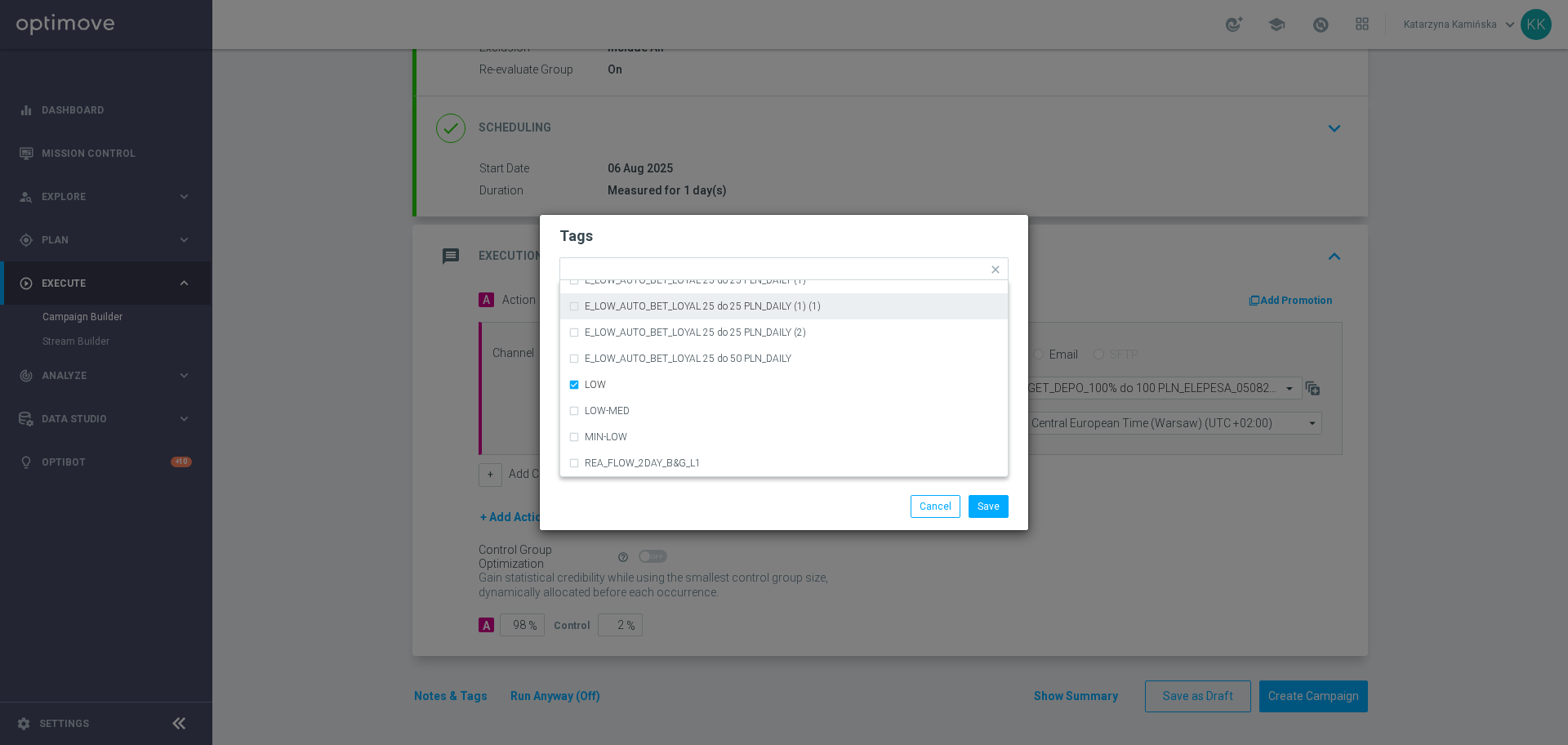 click on "Tags
Quick find × D × MIN × LOW (REA - AUTO) REA_FLOW_8DAY_B&G (1) (1) (REA - AUTO) REA_FLOW_8DAY_B&G_v2 E_LOW_AUTO_BET_LOYAL 25 do 25 PLN B_DAILY E_LOW_AUTO_BET_LOYAL 25 do 25 PLN_DAILY E_LOW_AUTO_BET_LOYAL 25 do 25 PLN_DAILY (1) E_LOW_AUTO_BET_LOYAL 25 do 25 PLN_DAILY (1) (1) E_LOW_AUTO_BET_LOYAL 25 do 25 PLN_DAILY (2) E_LOW_AUTO_BET_LOYAL 25 do 50 PLN_DAILY LOW LOW-MED MIN-LOW REA_FLOW_2DAY_B&G_L1
Notes" 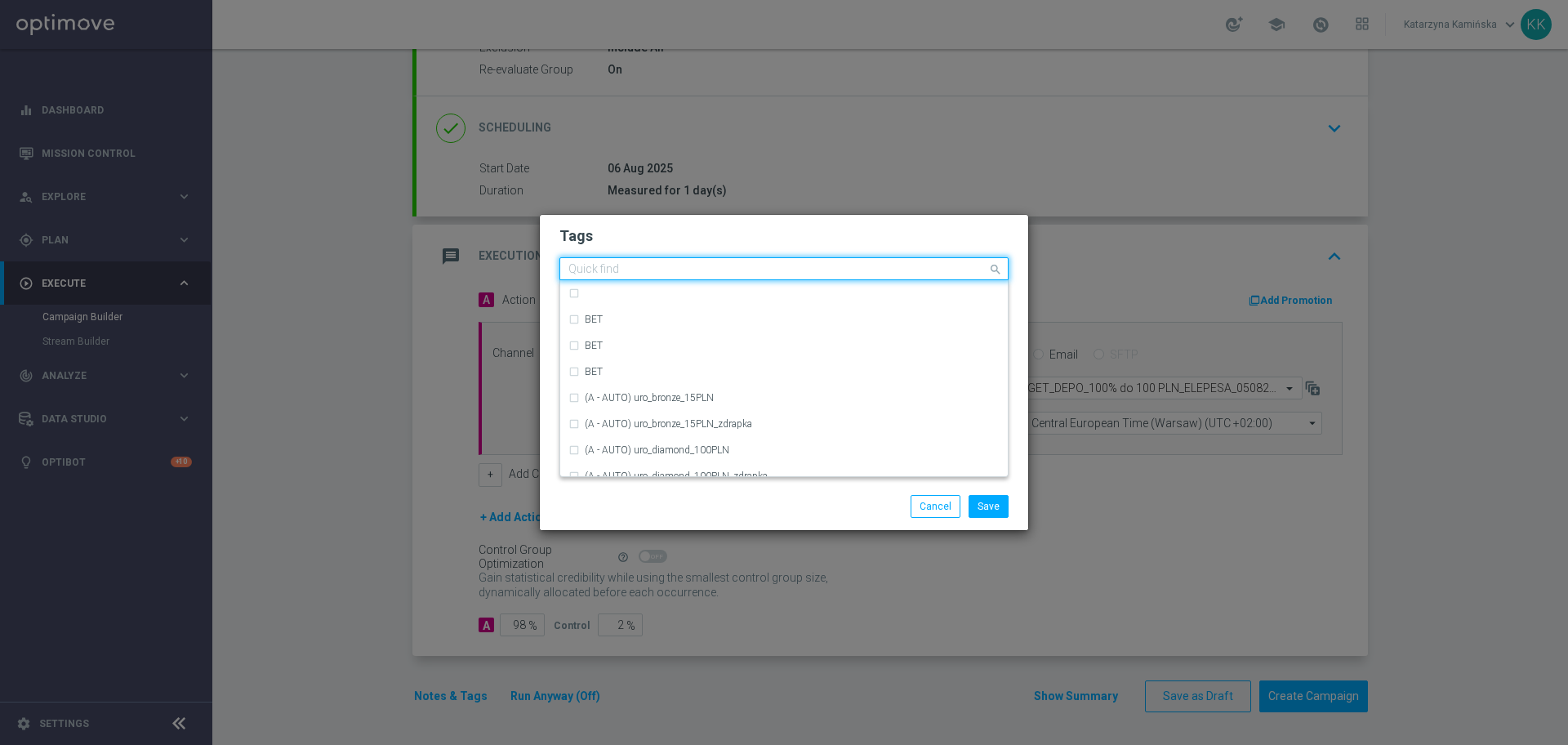 click 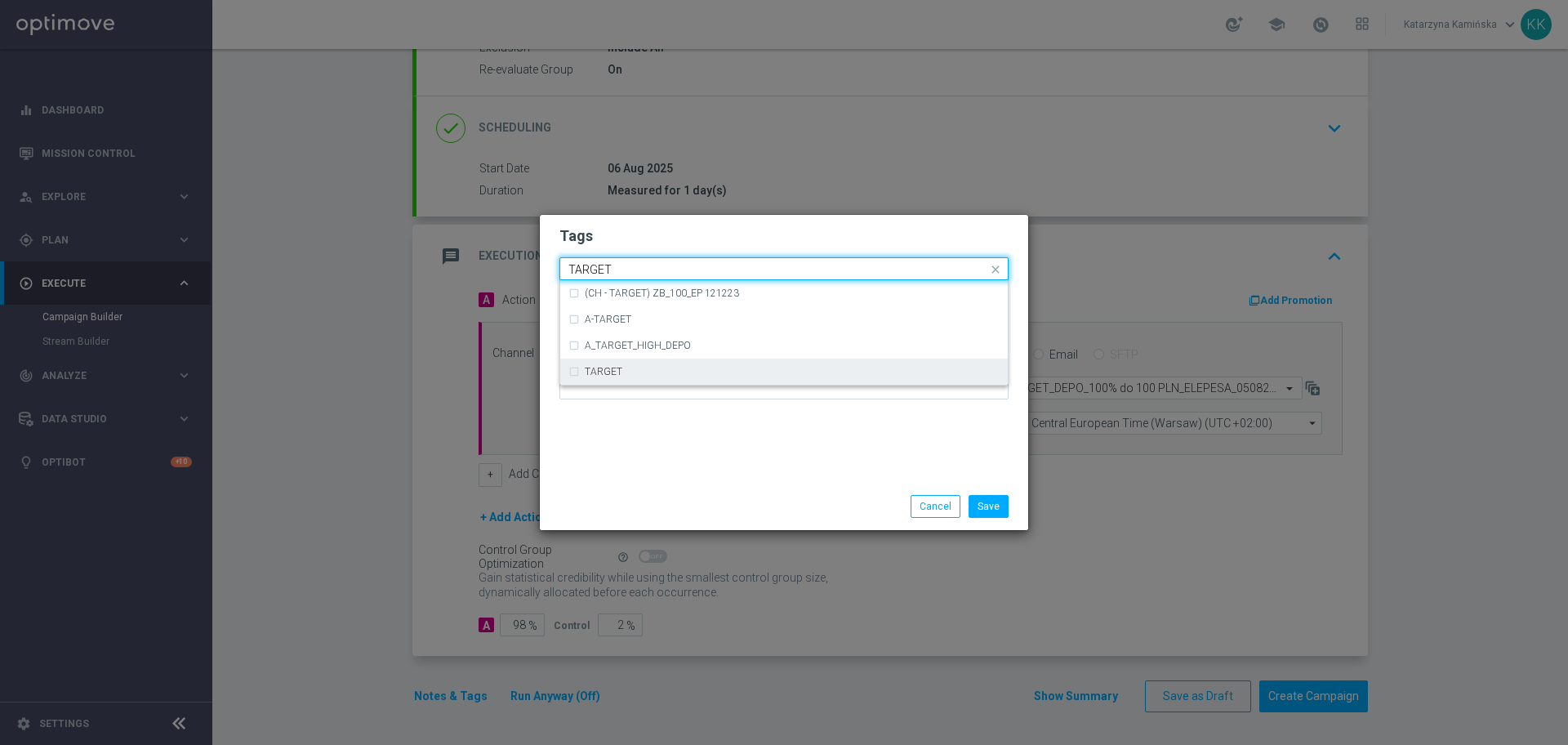 click on "TARGET" at bounding box center (784, 372) 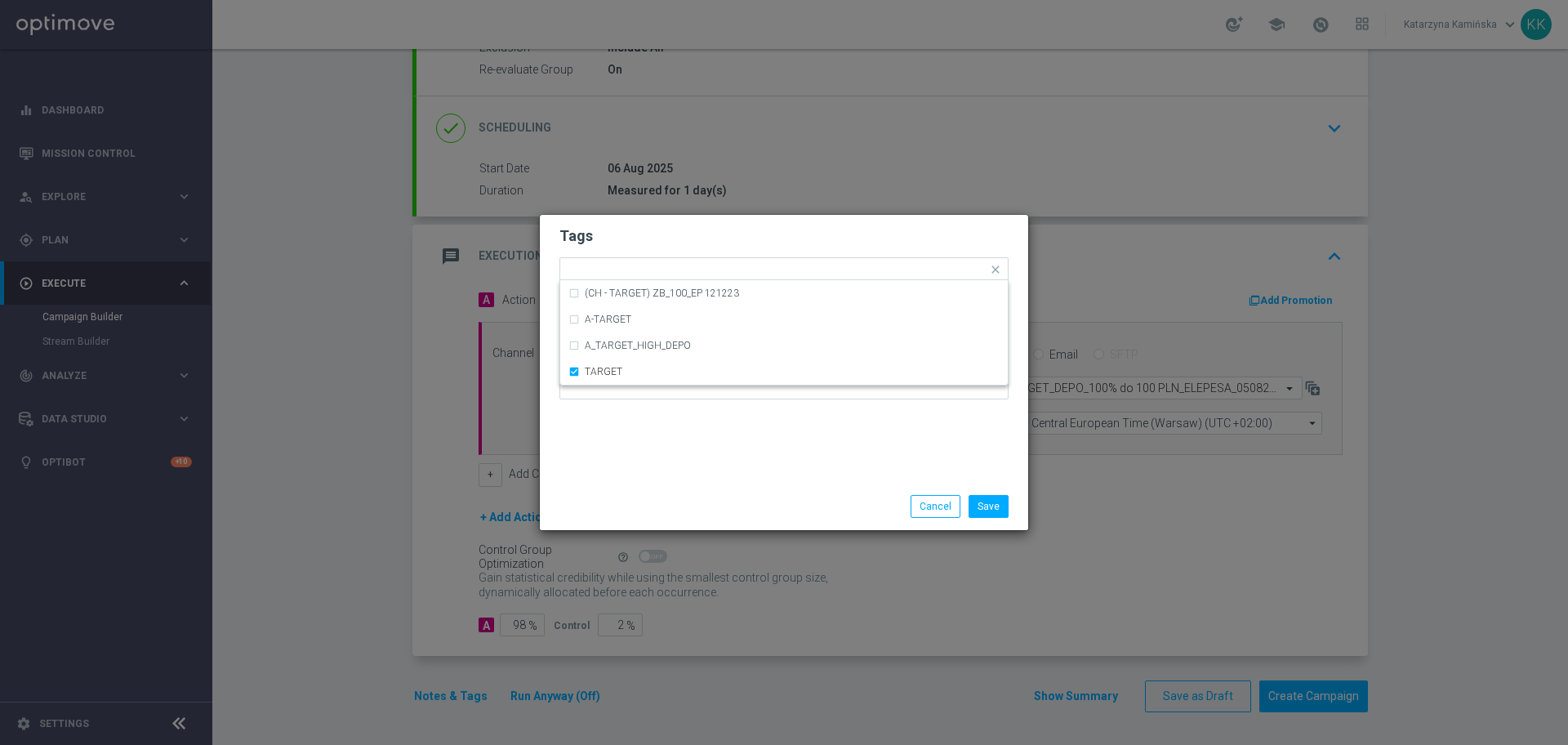 click on "Tags
Quick find × D × MIN × LOW × TARGET (CH - TARGET) ZB_100_EP 121223 A-TARGET A_TARGET_HIGH_DEPO TARGET
Notes" 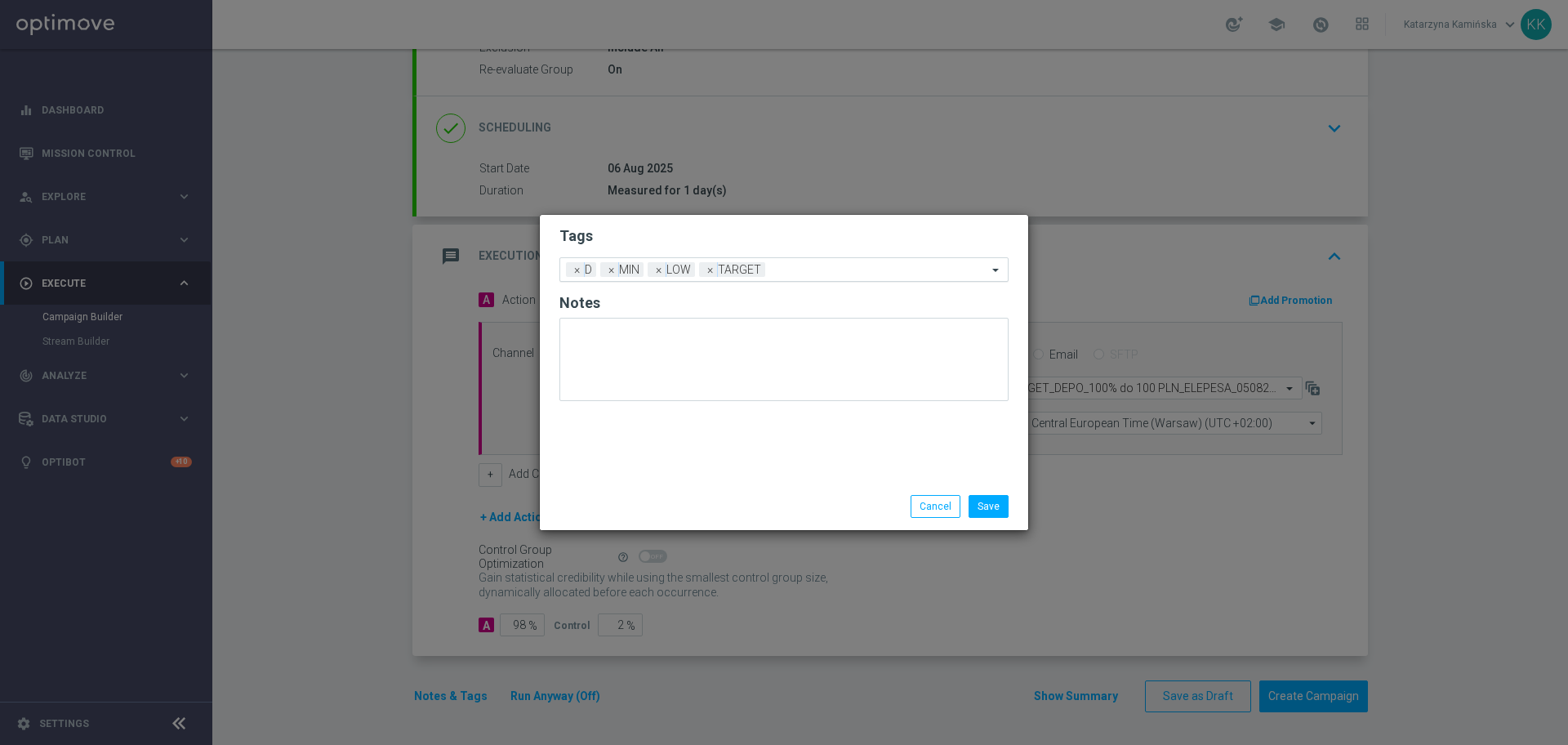 click 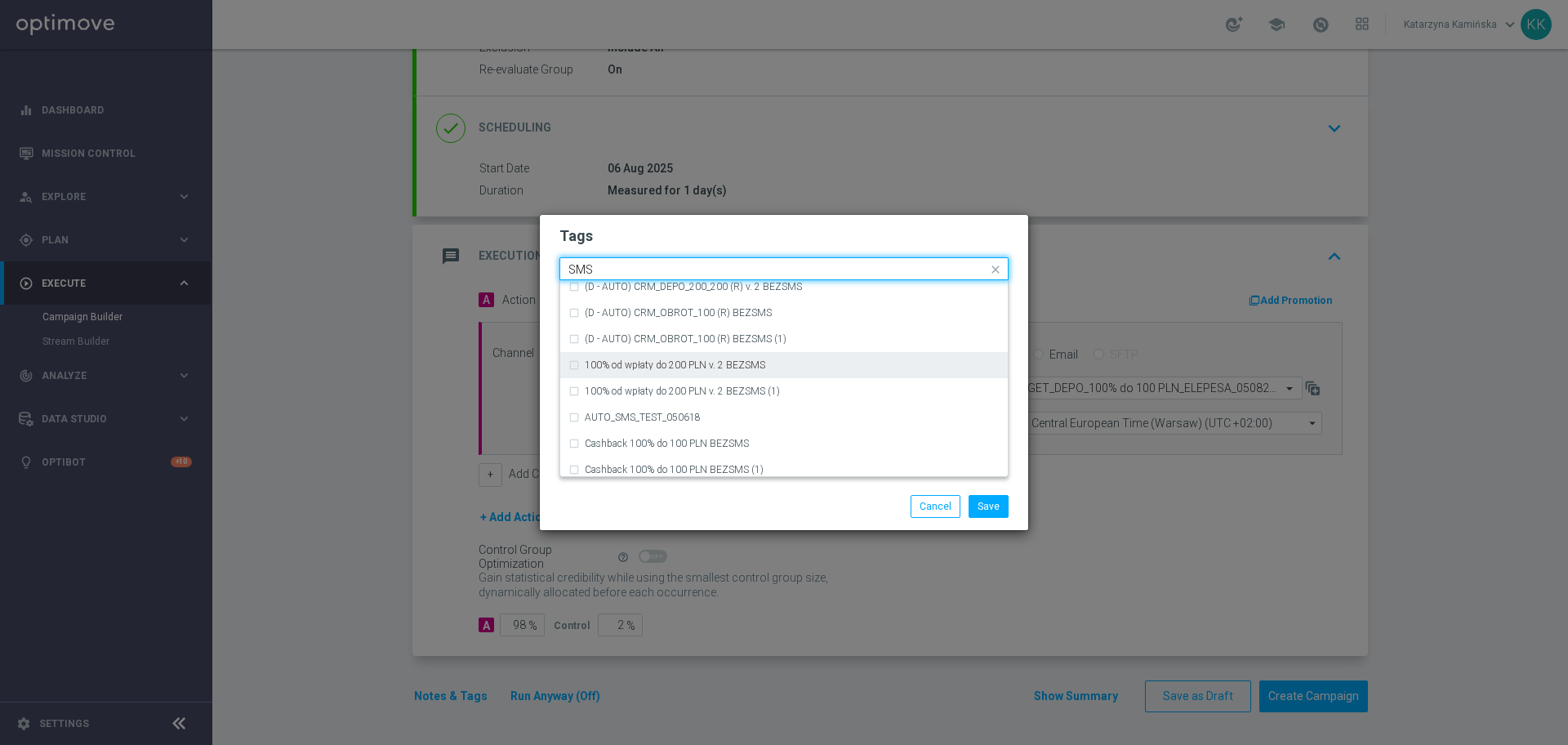 scroll, scrollTop: 248, scrollLeft: 0, axis: vertical 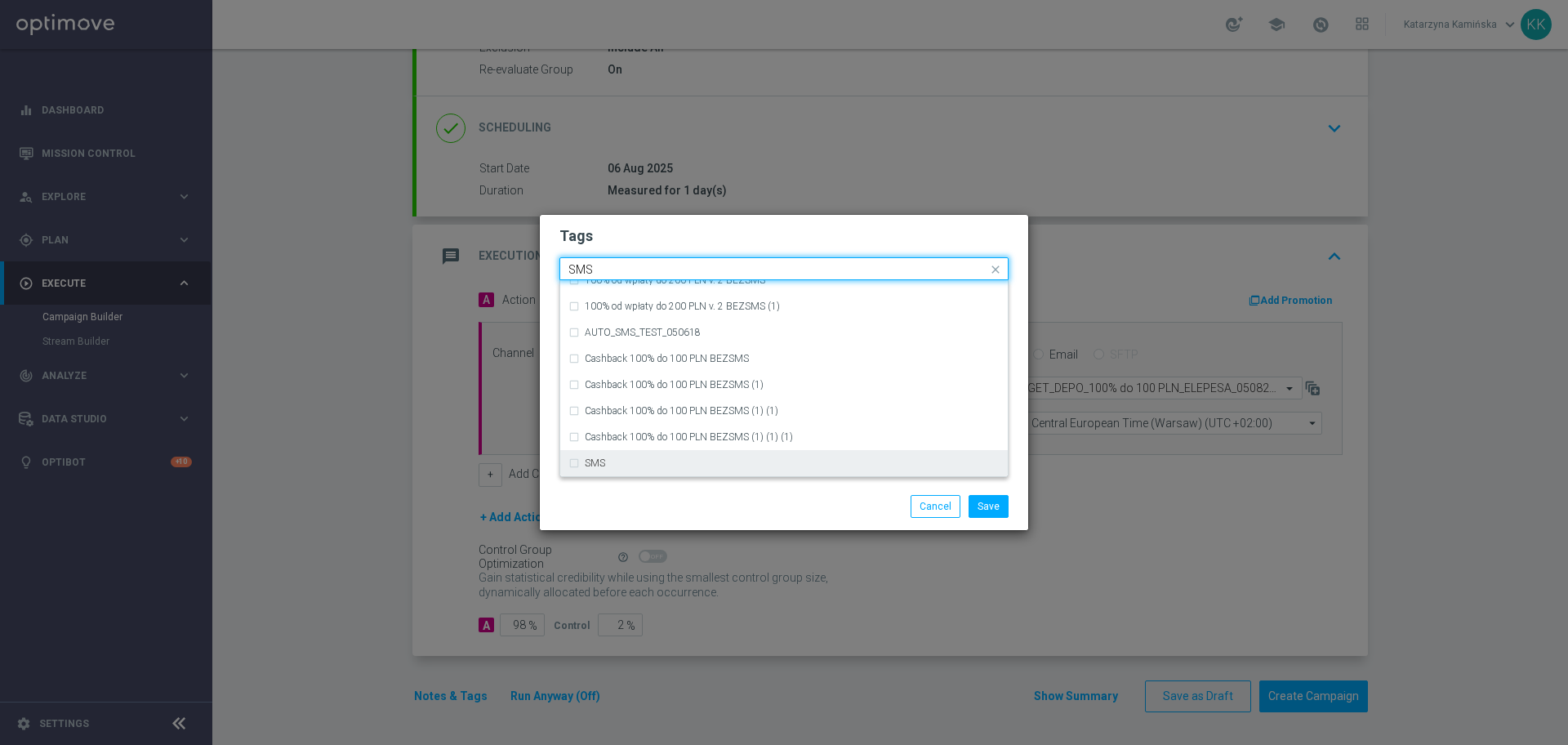 click on "SMS" at bounding box center (784, 463) 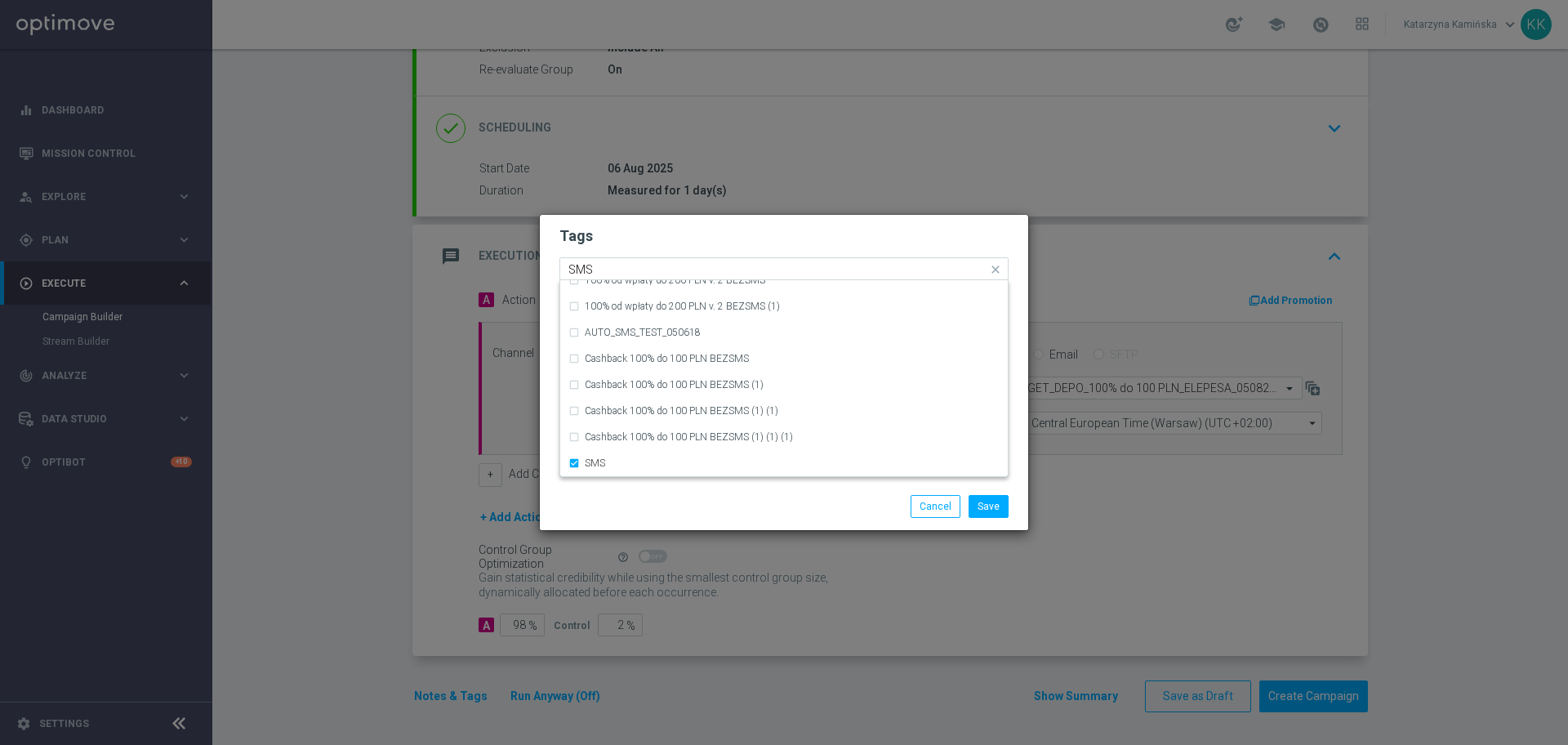 type 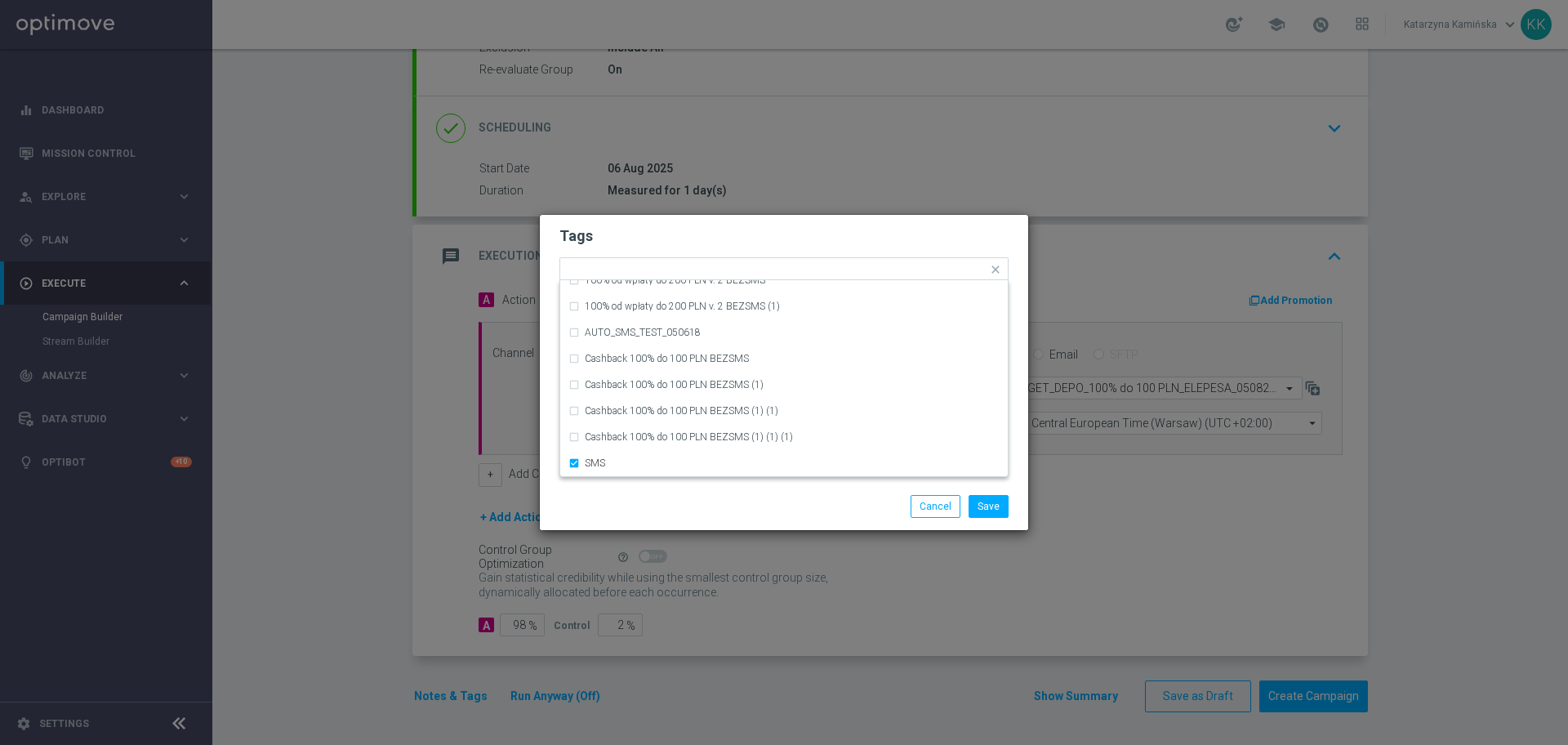 click on "Save
Cancel" 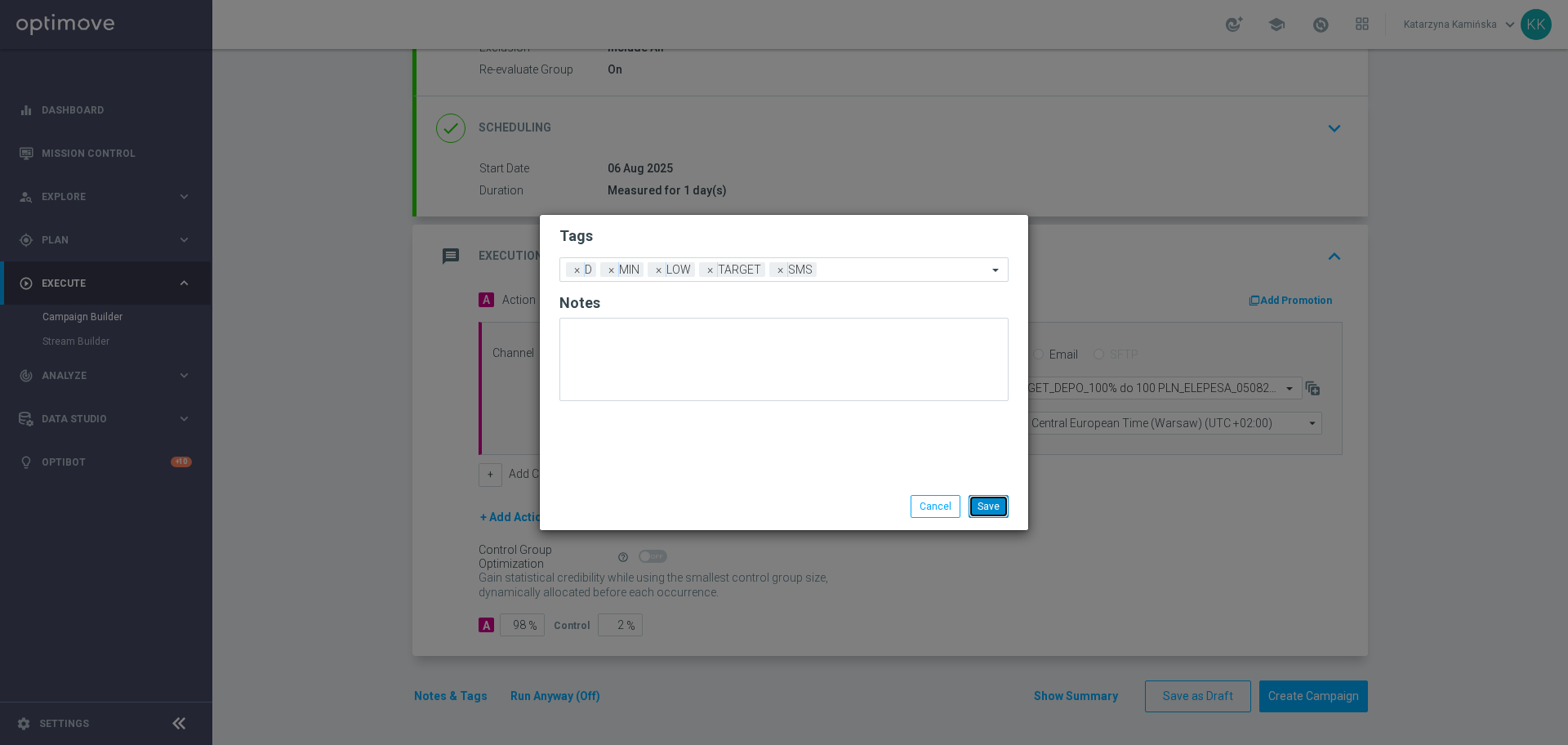 click on "Save" 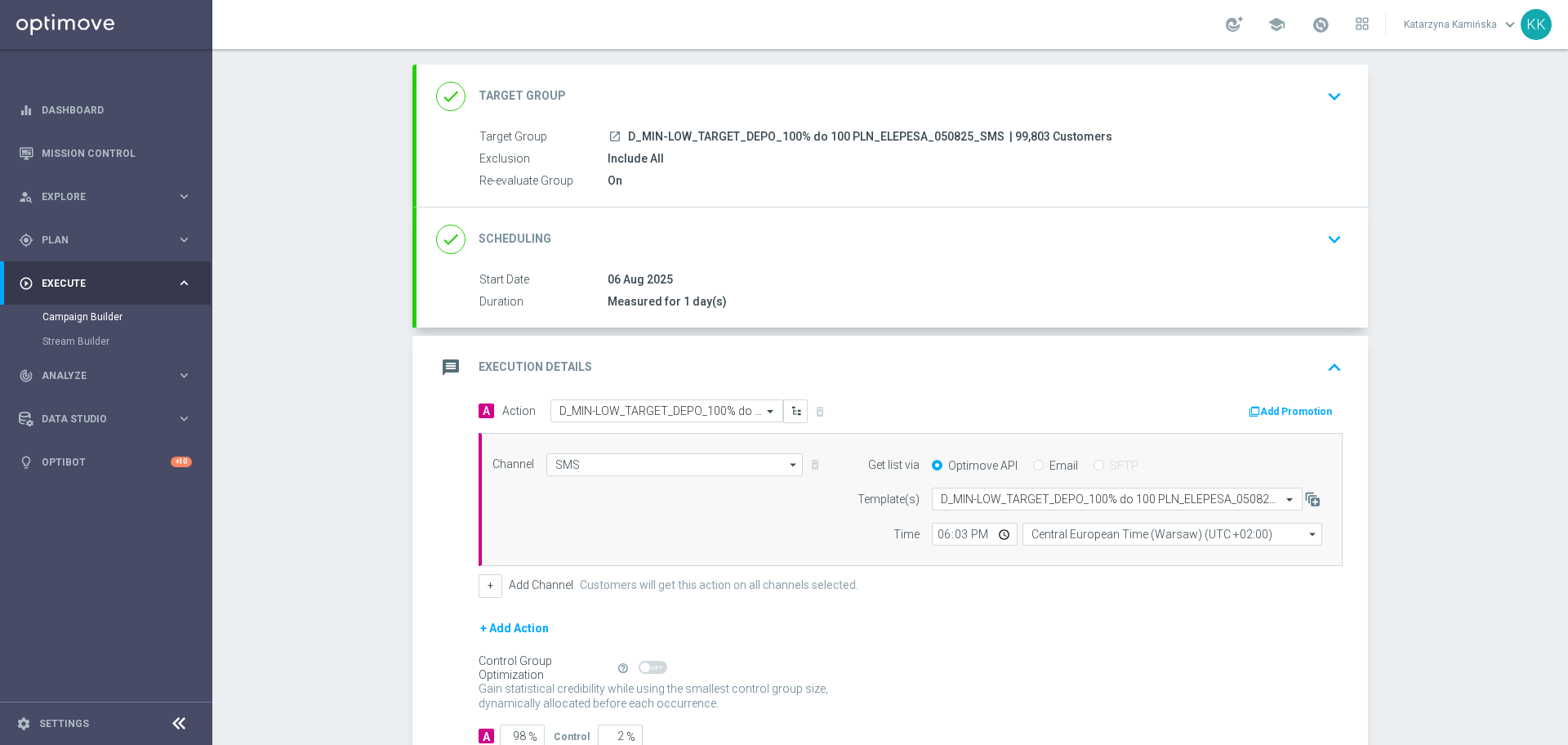 scroll, scrollTop: 0, scrollLeft: 0, axis: both 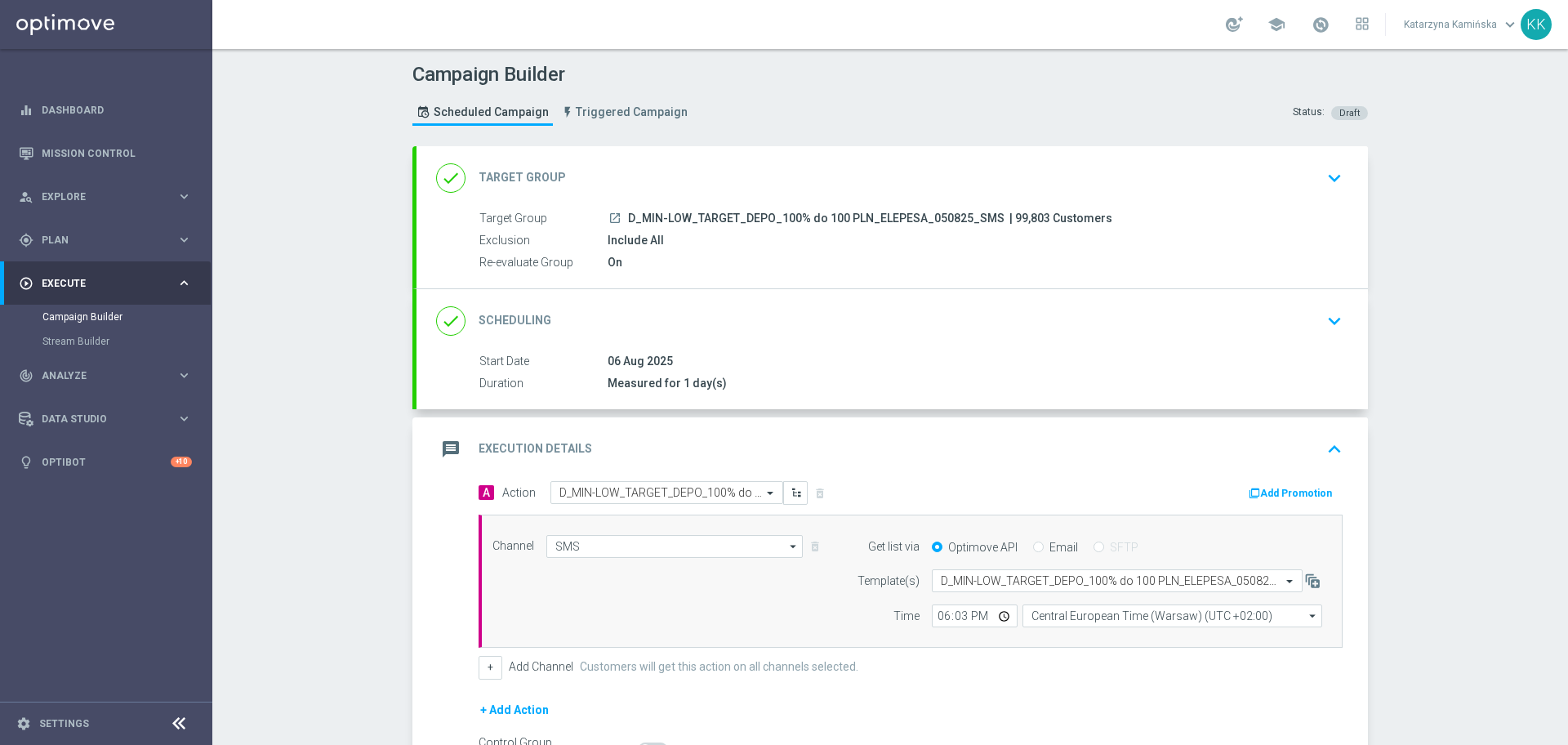 click on "keyboard_arrow_down" 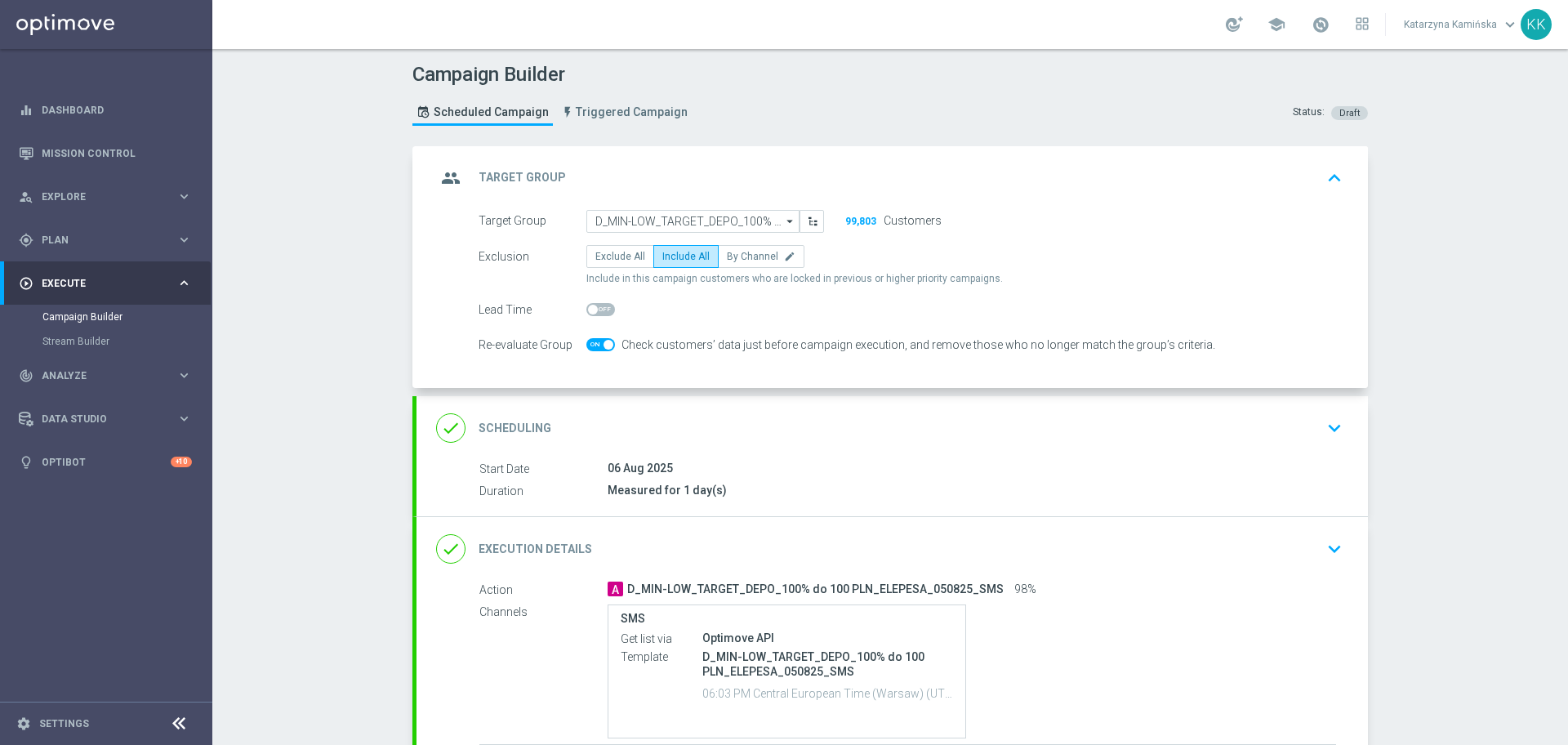 click on "done
Scheduling
keyboard_arrow_down" 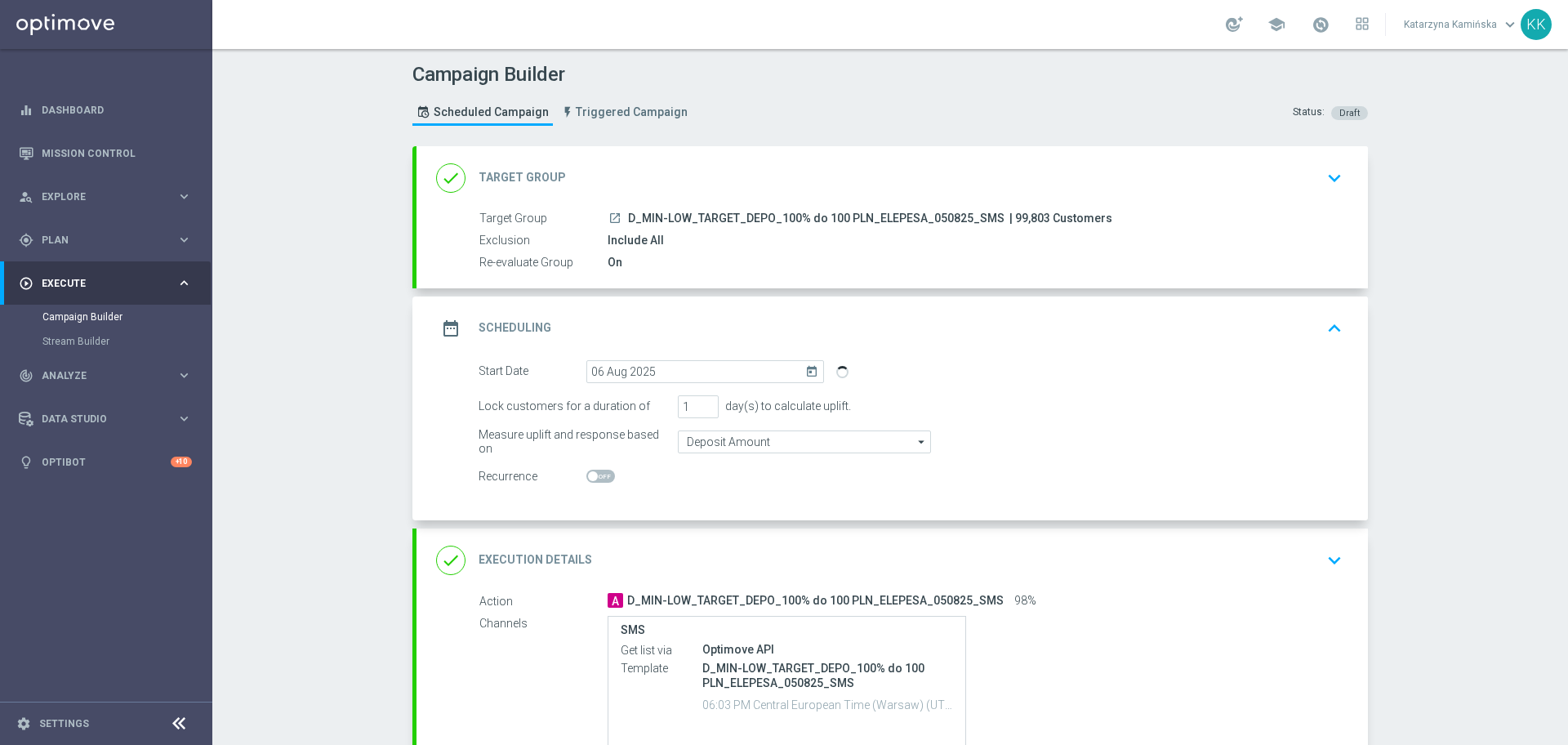 scroll, scrollTop: 102, scrollLeft: 0, axis: vertical 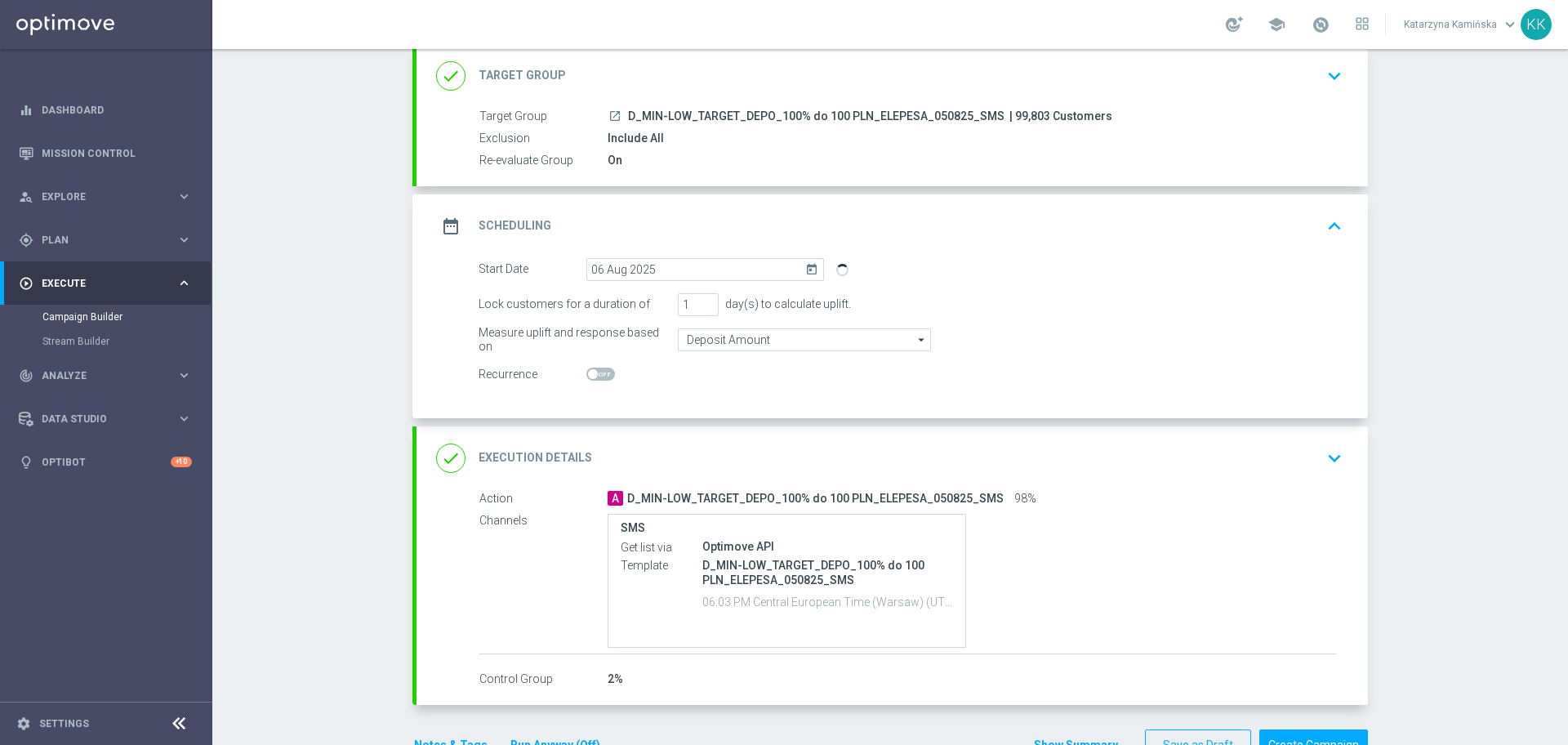 click on "keyboard_arrow_down" 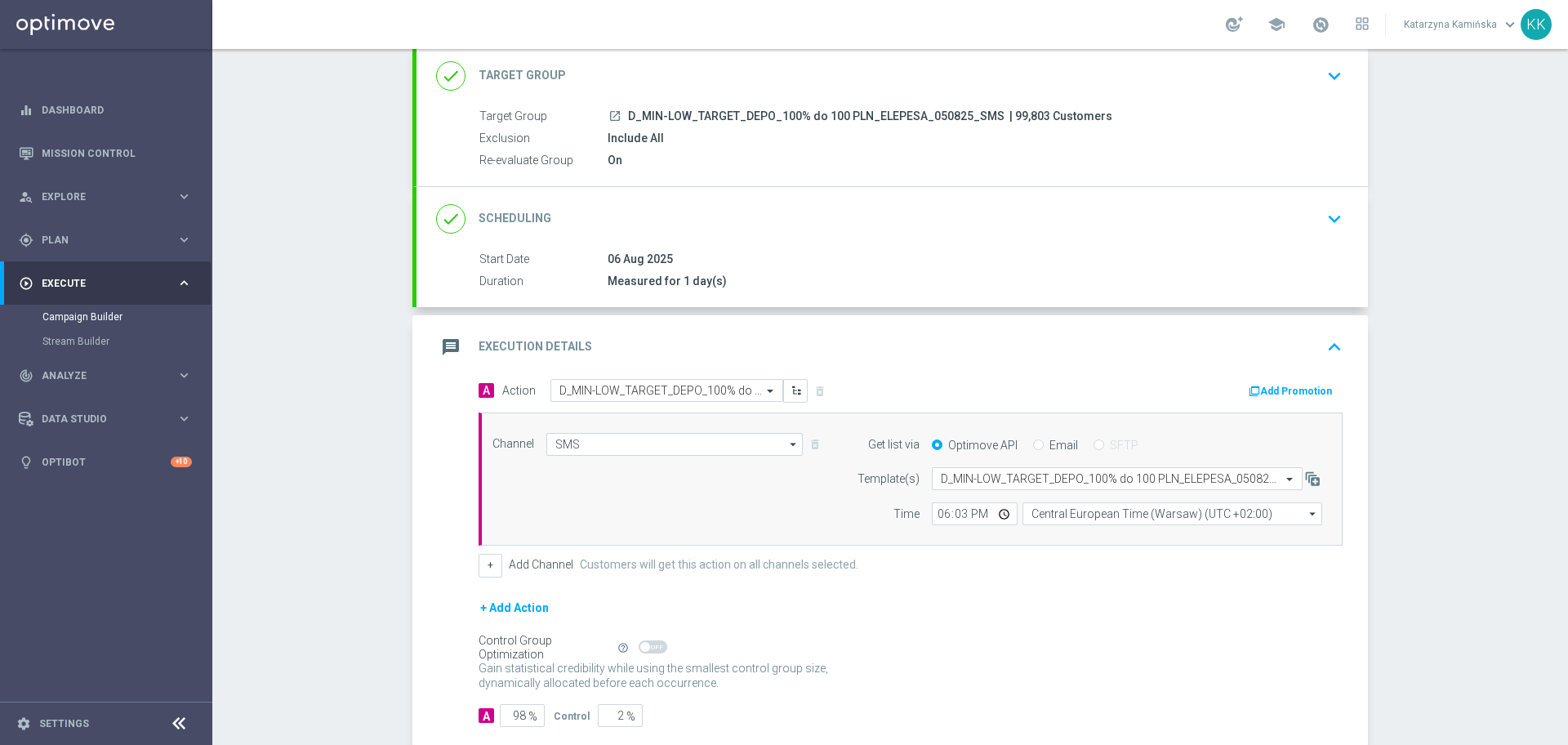 scroll, scrollTop: 190, scrollLeft: 0, axis: vertical 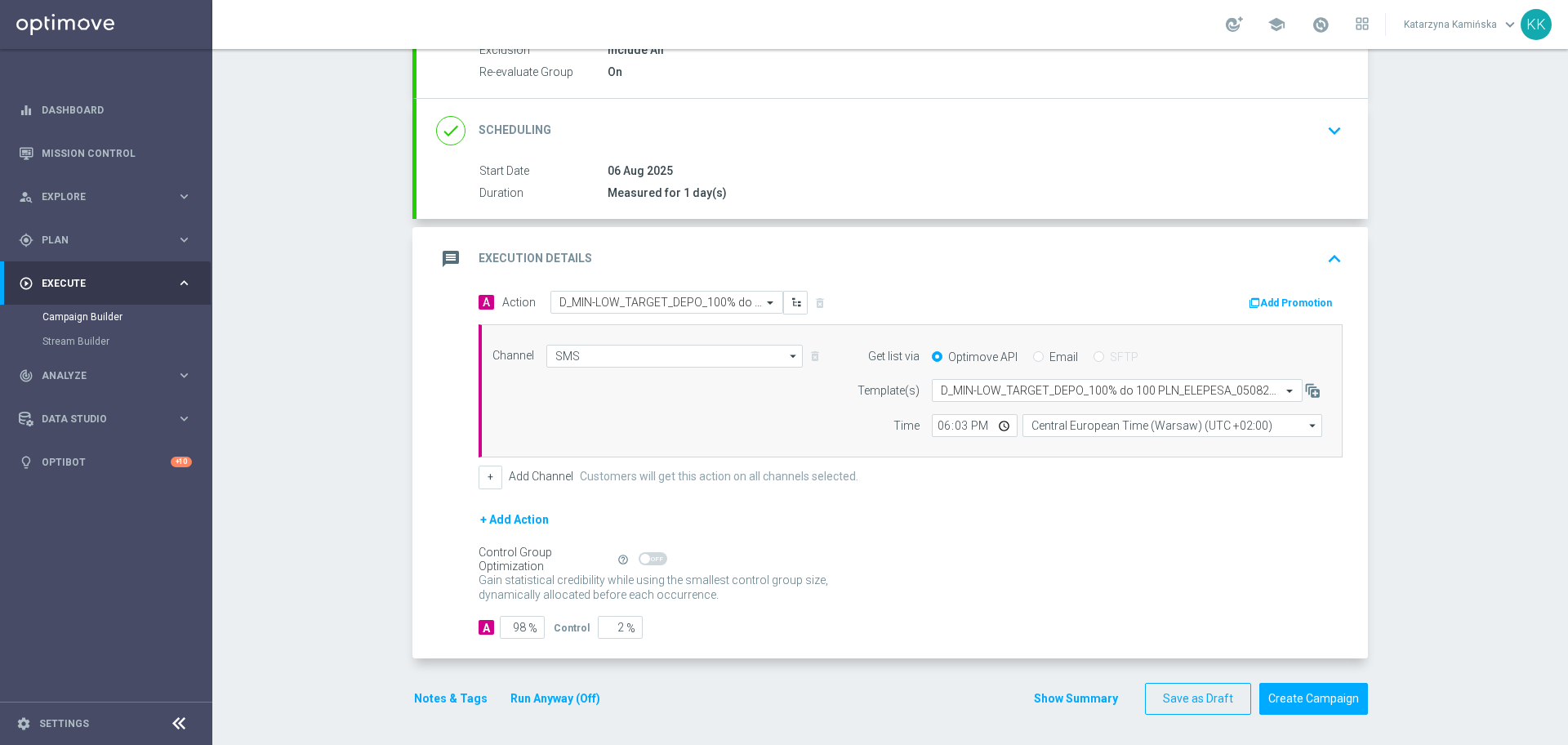 click on "Notes & Tags" 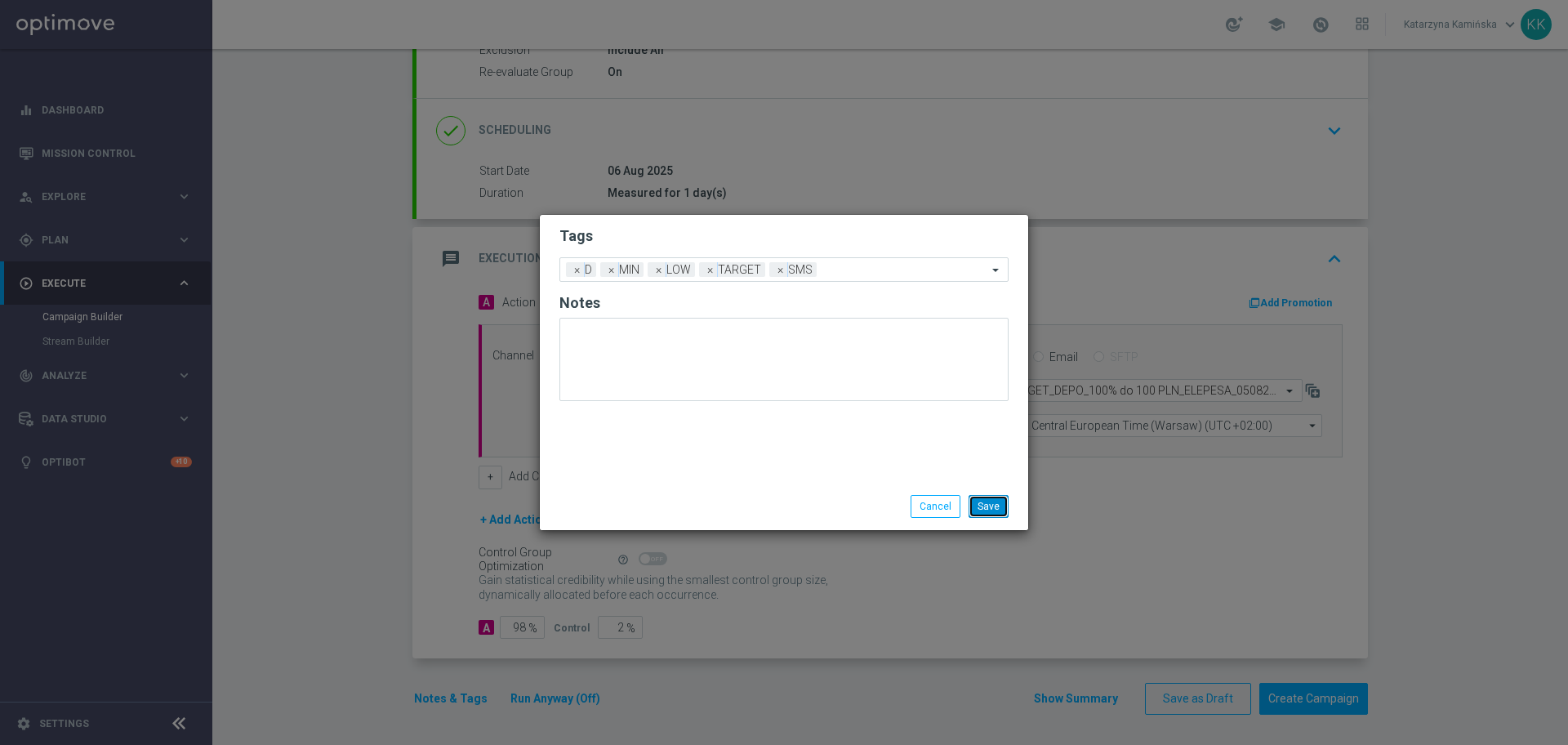 click on "Save" 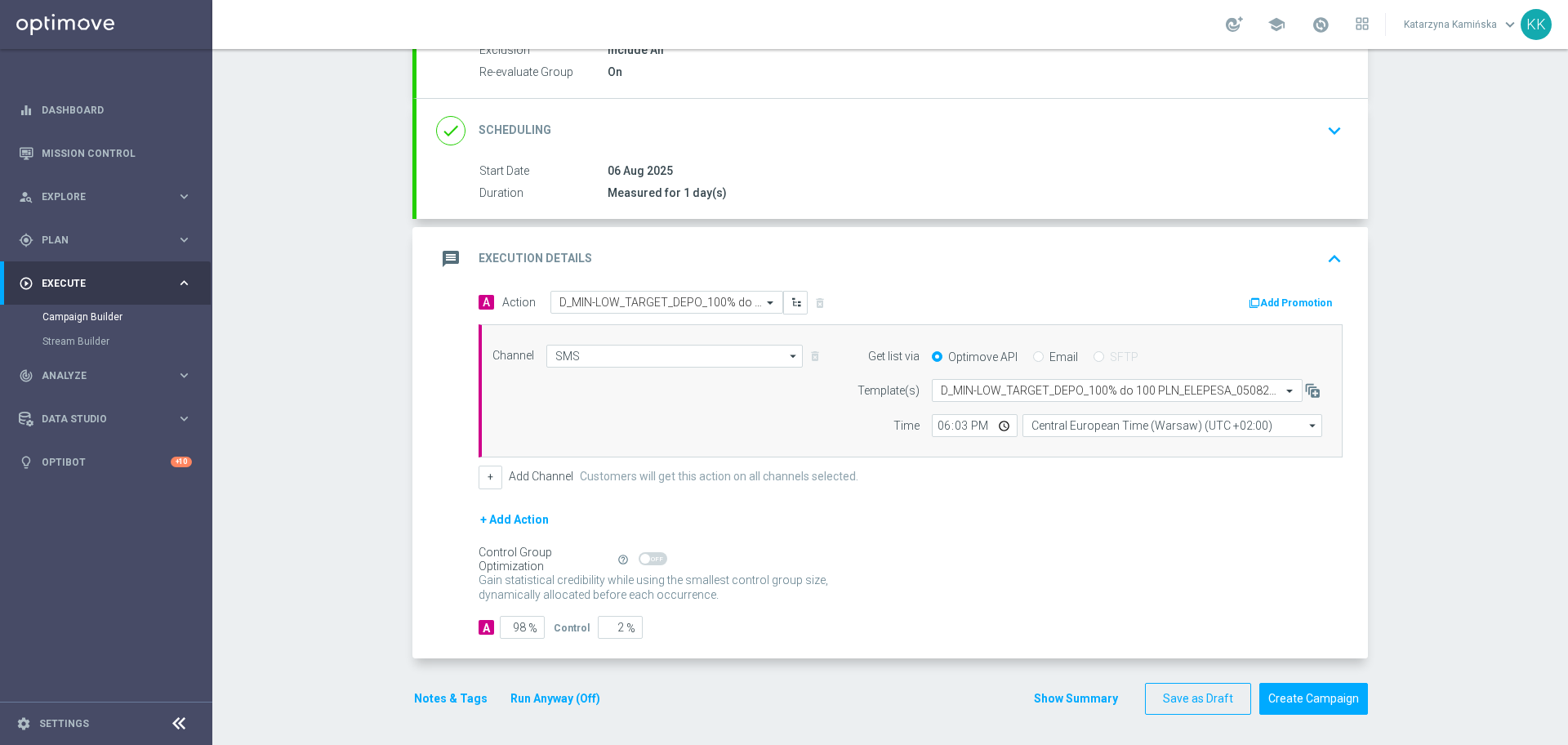 scroll, scrollTop: 0, scrollLeft: 0, axis: both 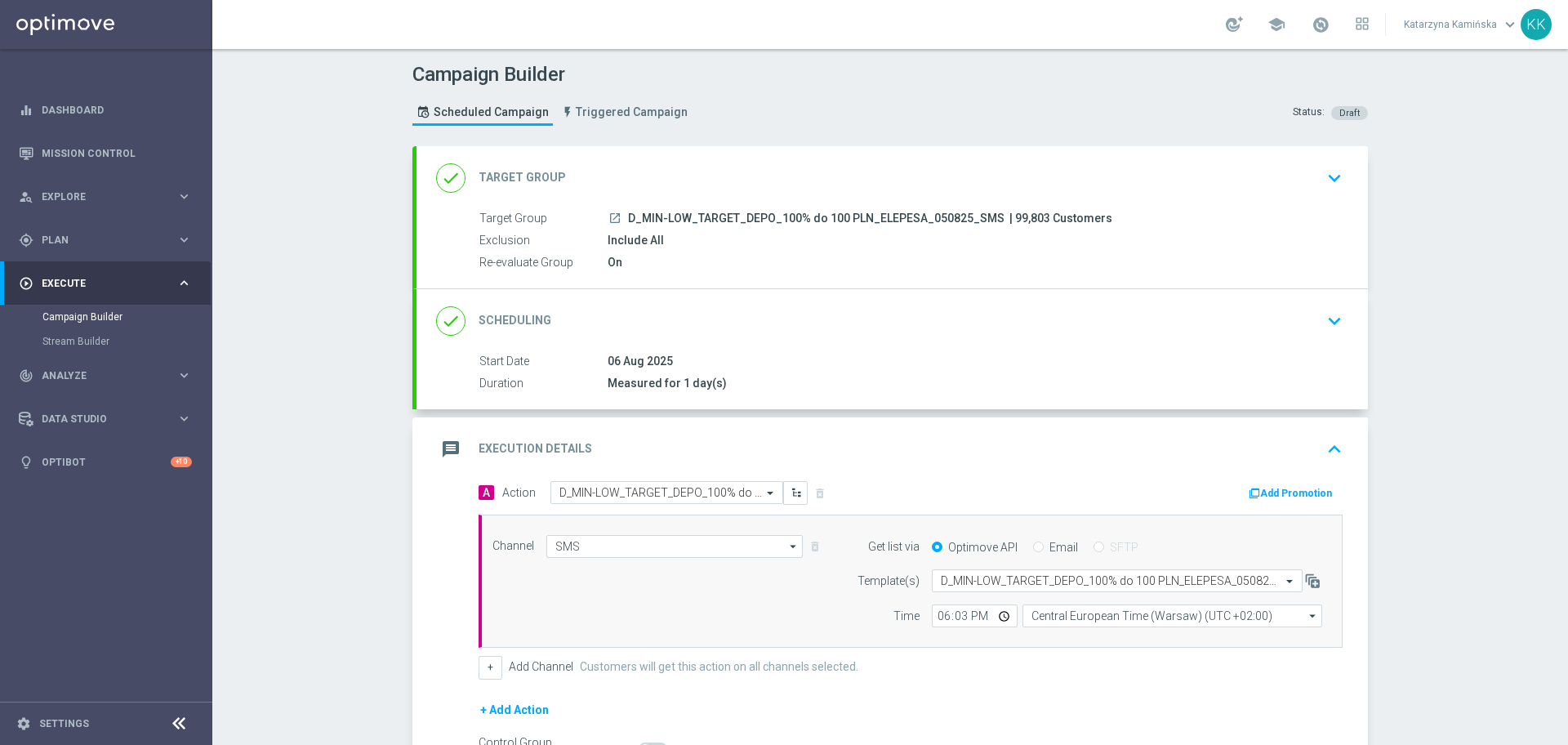 click on "keyboard_arrow_down" 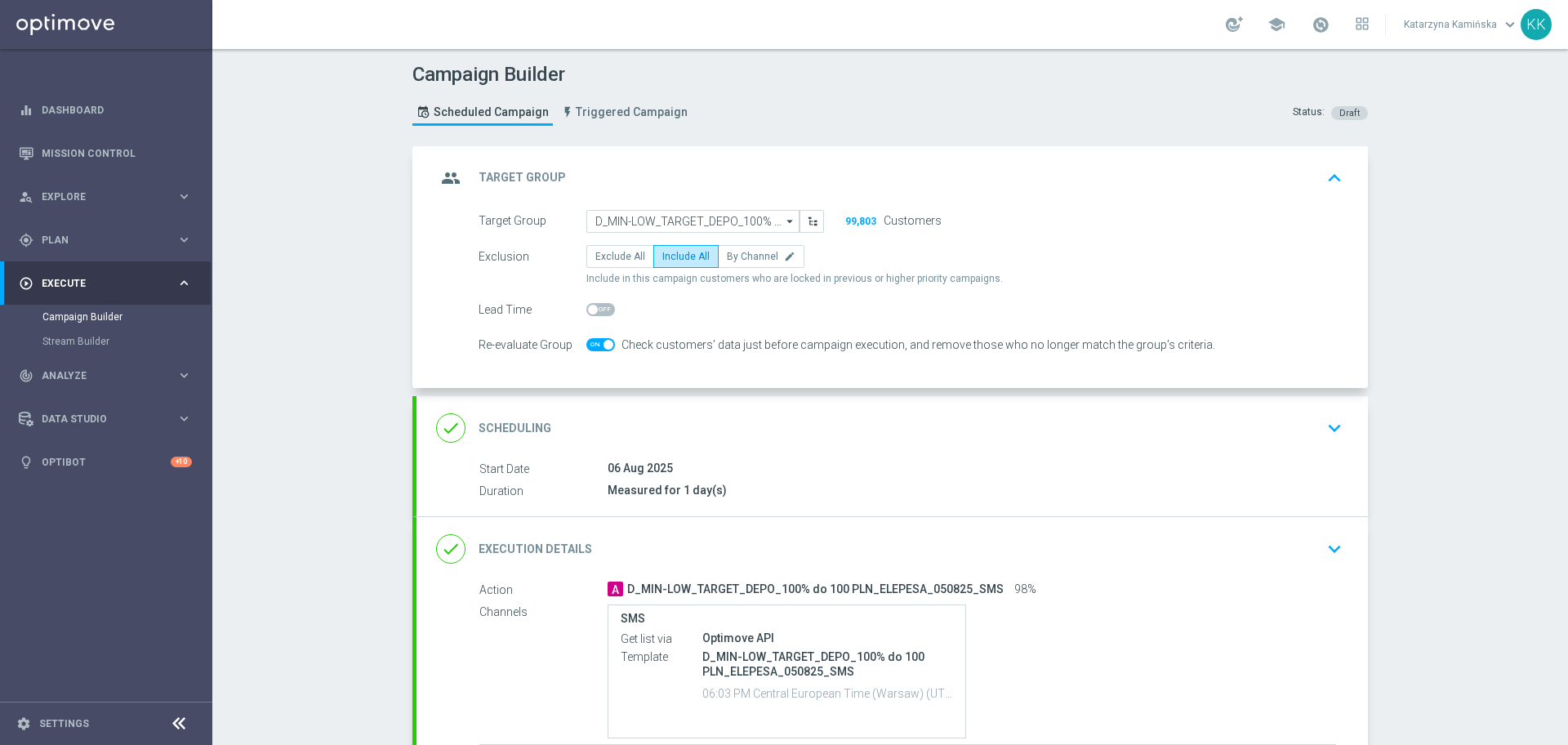 drag, startPoint x: 1360, startPoint y: 411, endPoint x: 1324, endPoint y: 423, distance: 37.947332 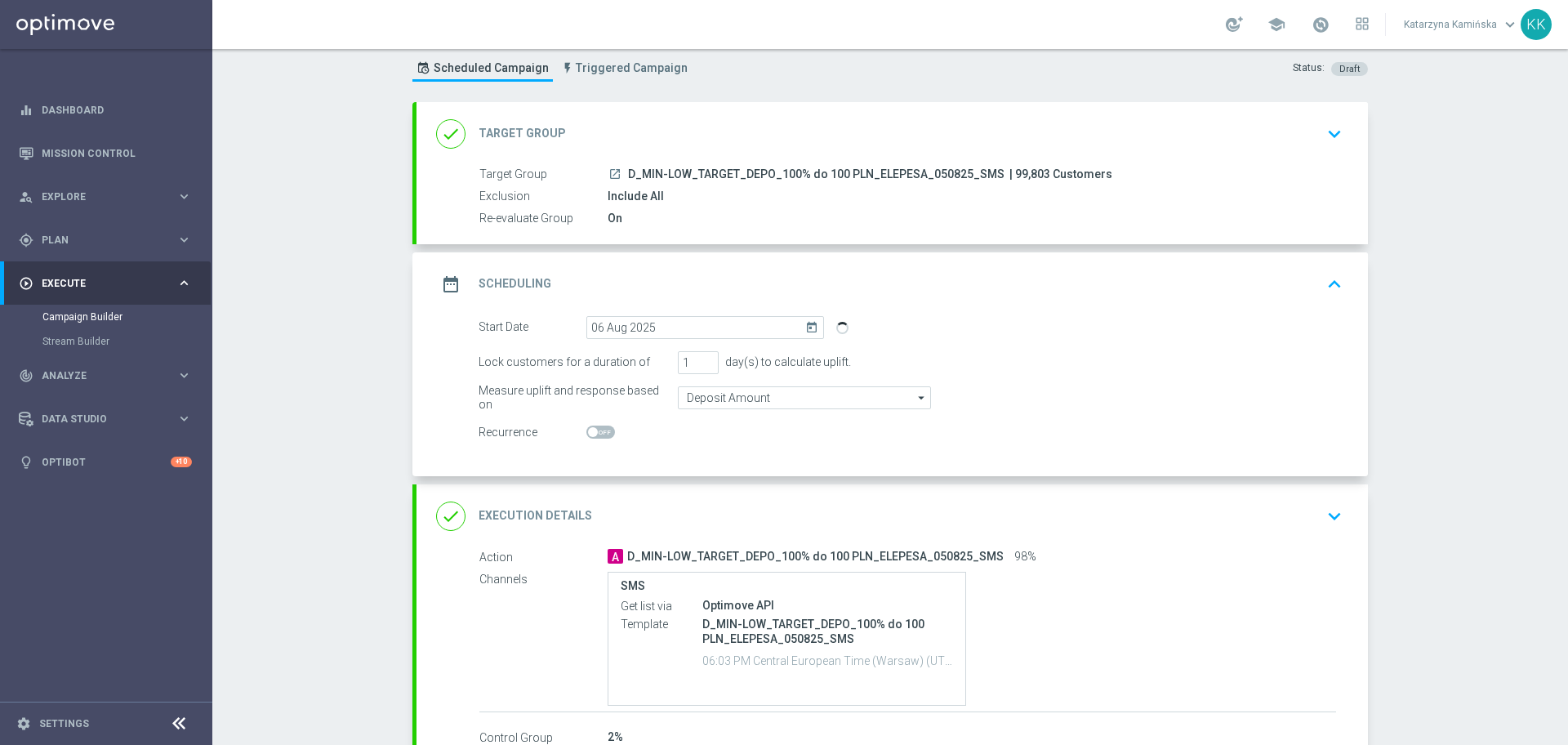 scroll, scrollTop: 150, scrollLeft: 0, axis: vertical 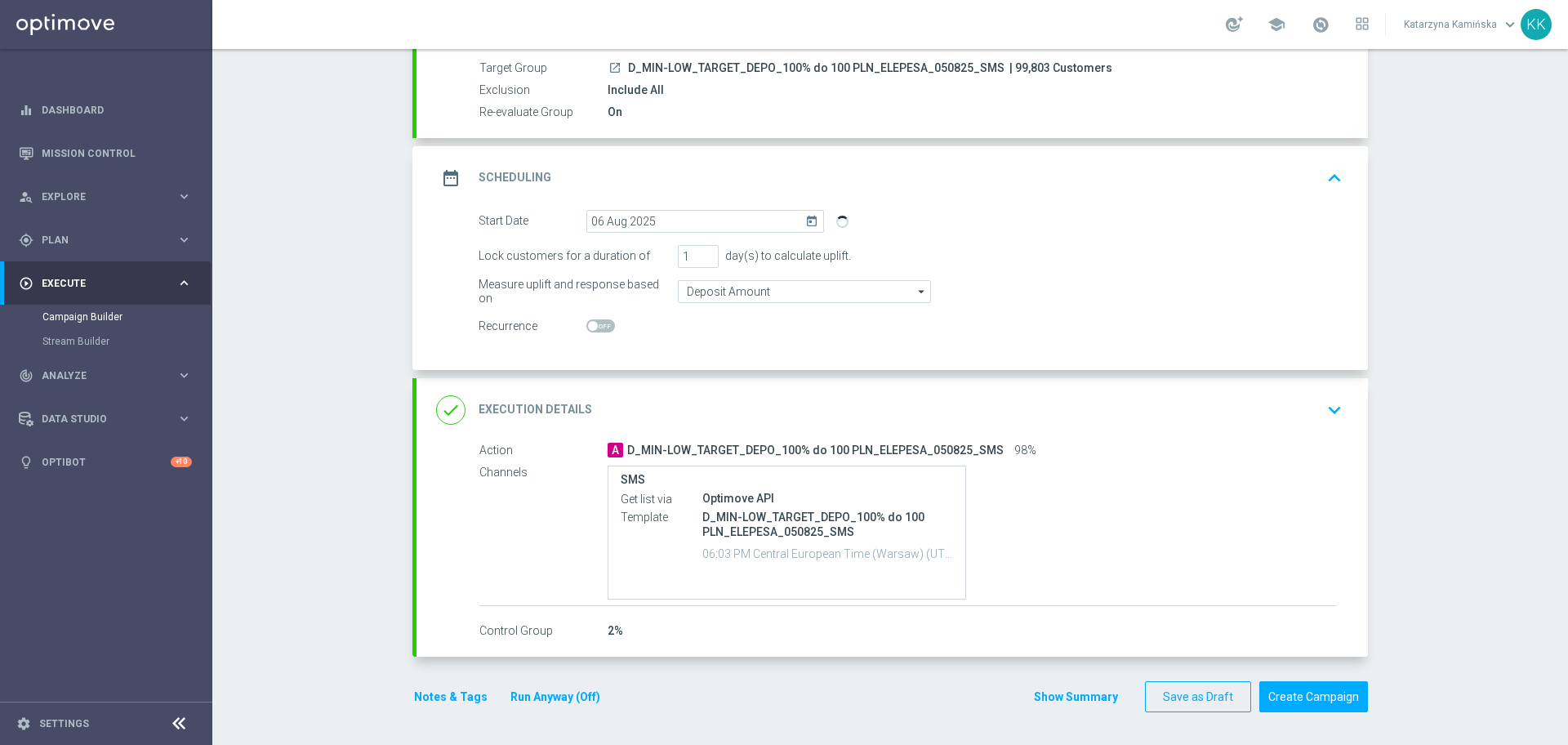 click on "keyboard_arrow_down" 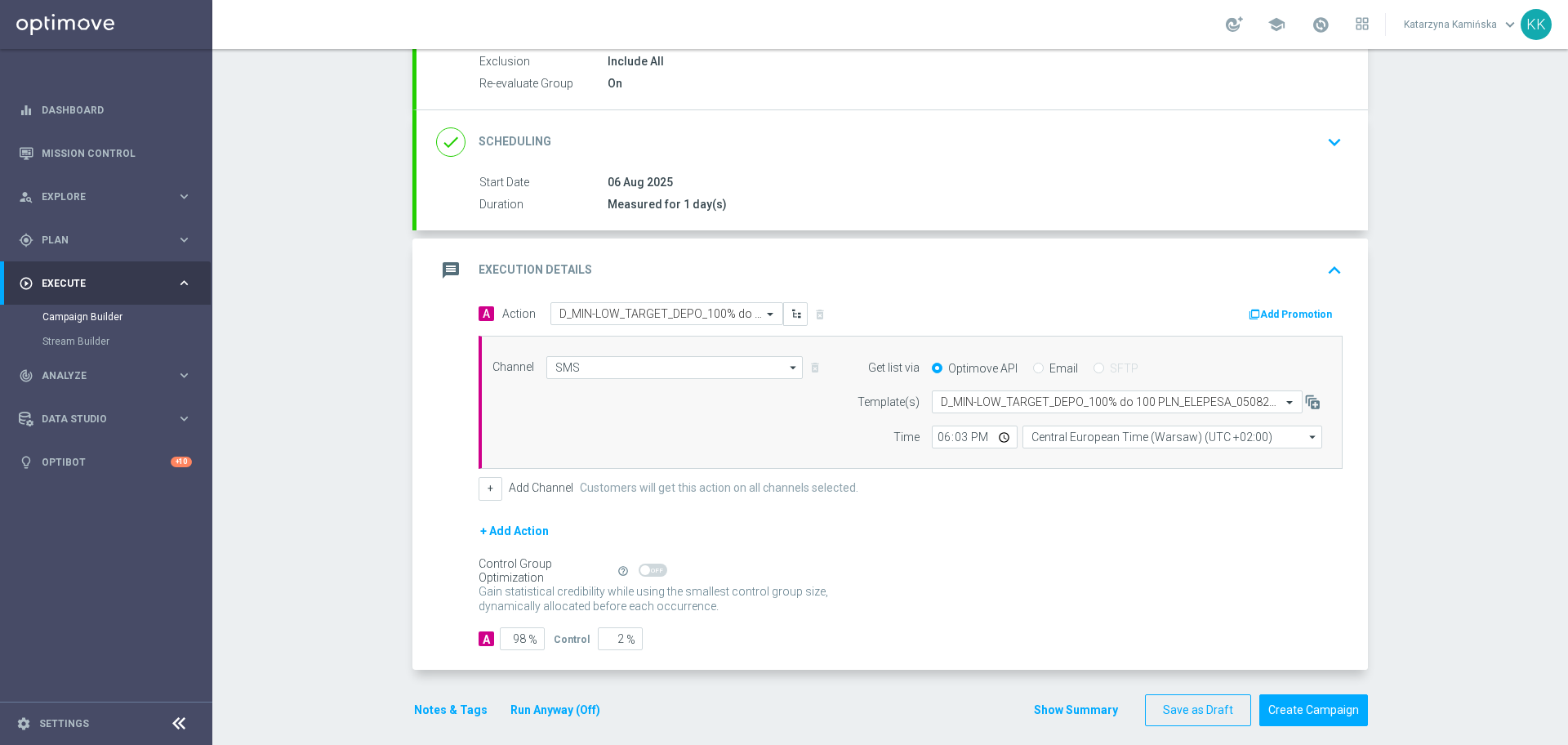 scroll, scrollTop: 193, scrollLeft: 0, axis: vertical 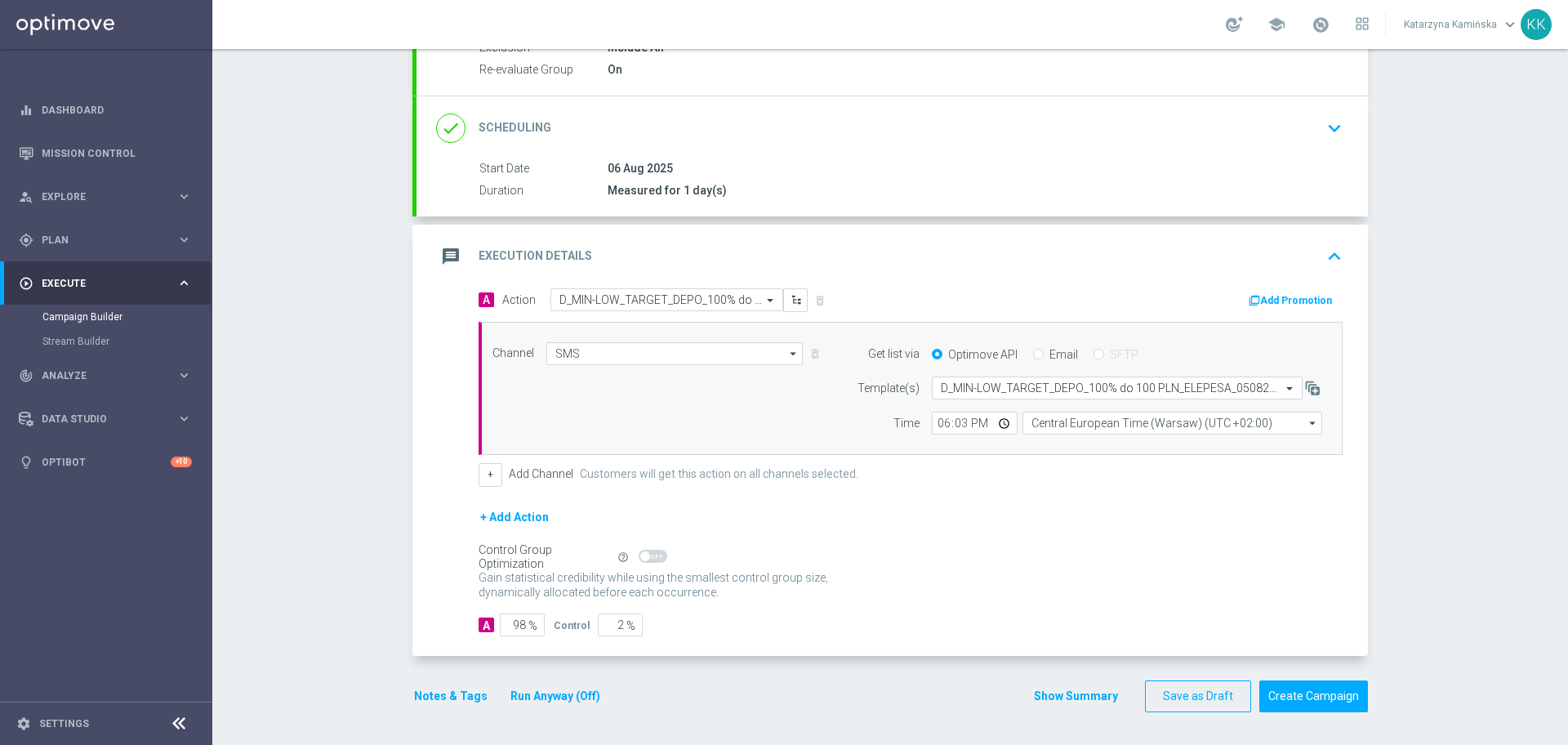 click on "Notes & Tags" 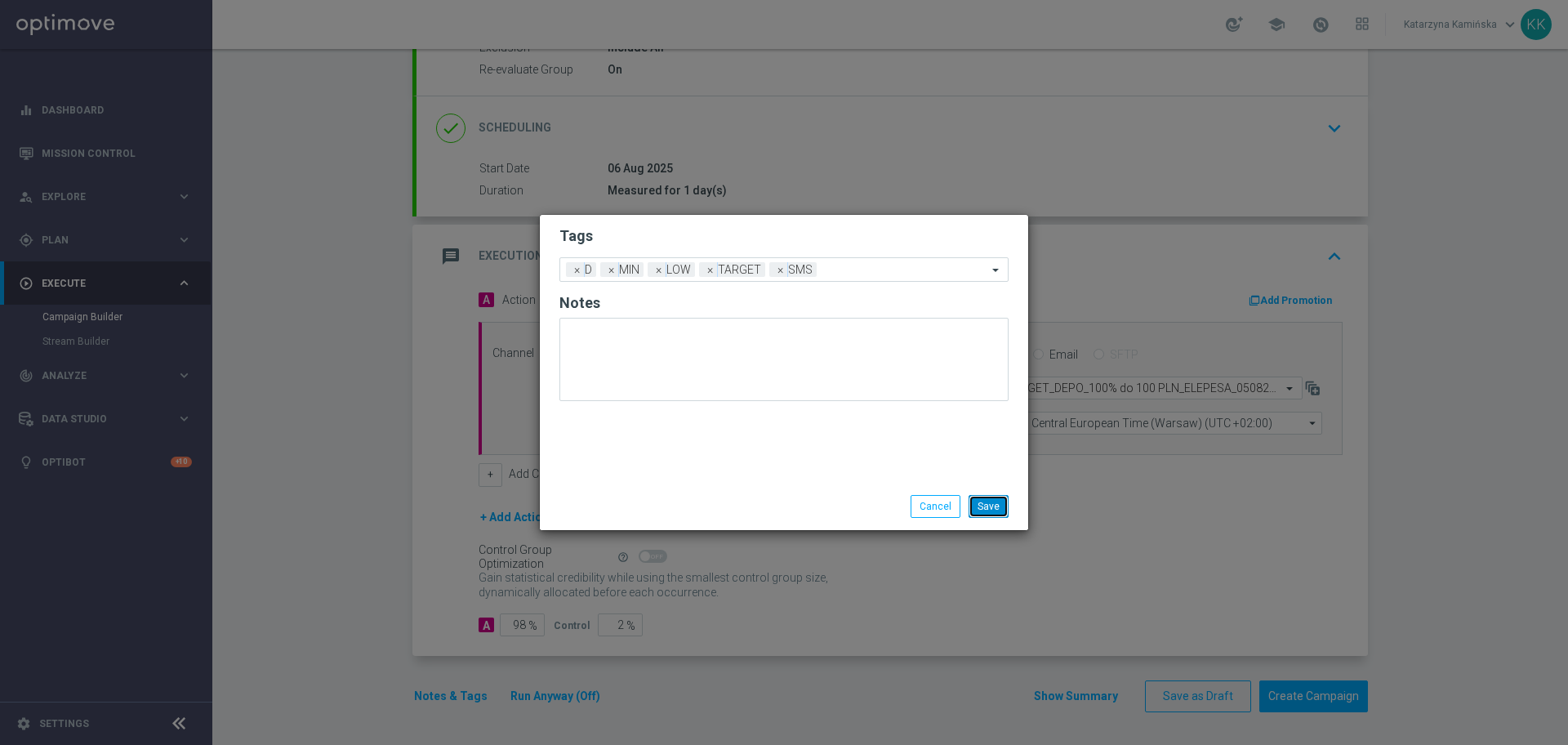 click on "Save" 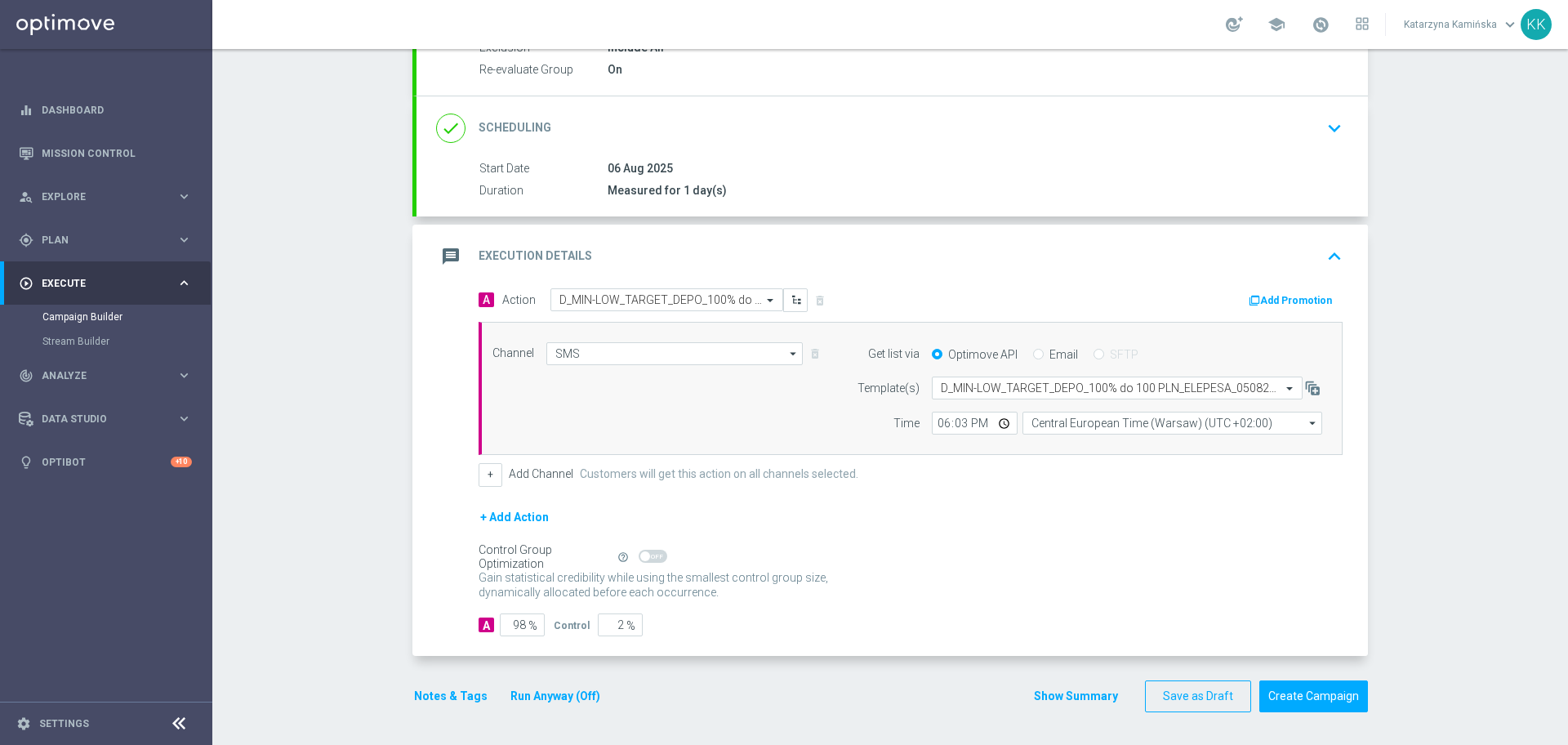 click on "Notes & Tags
Run Anyway (Off)" 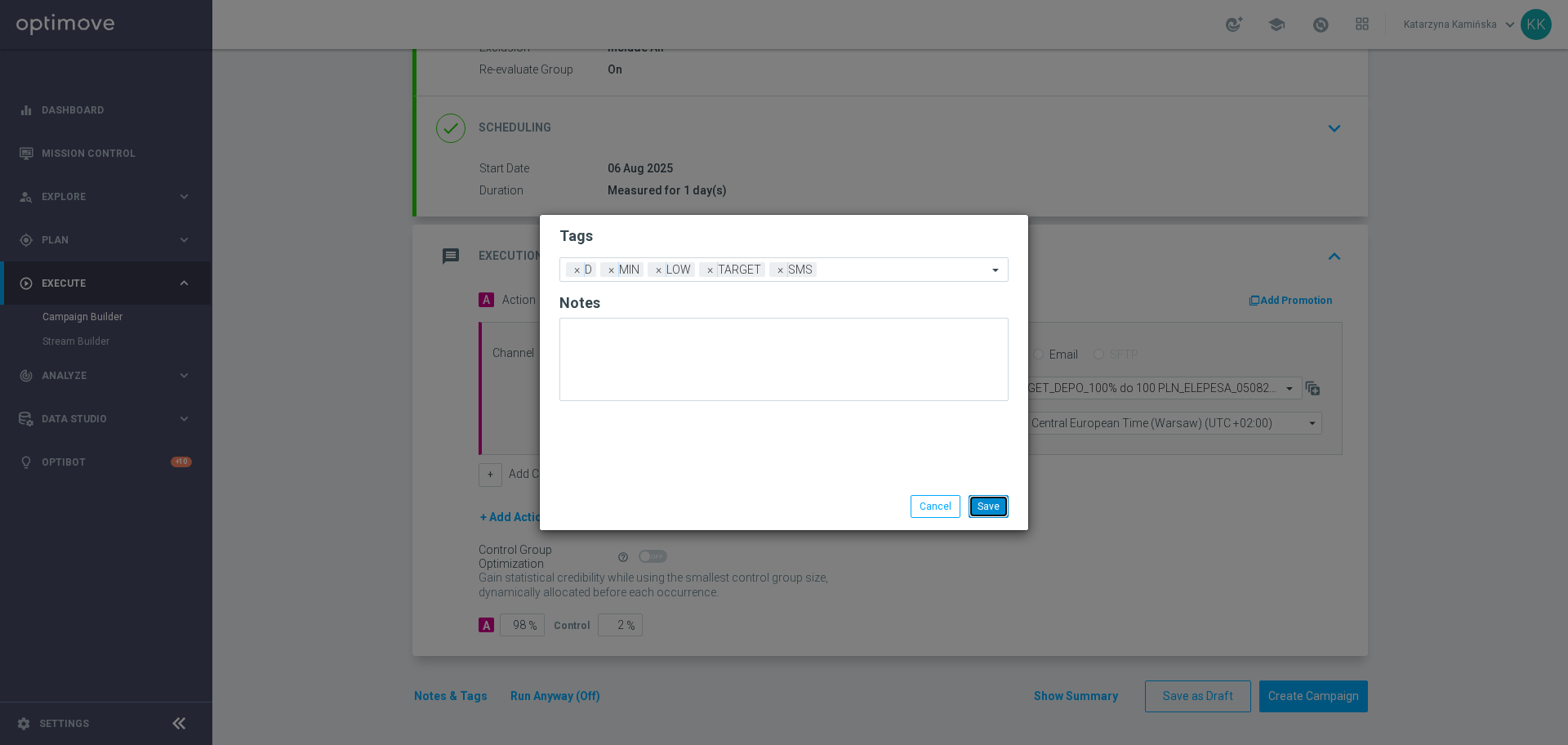 click on "Save" 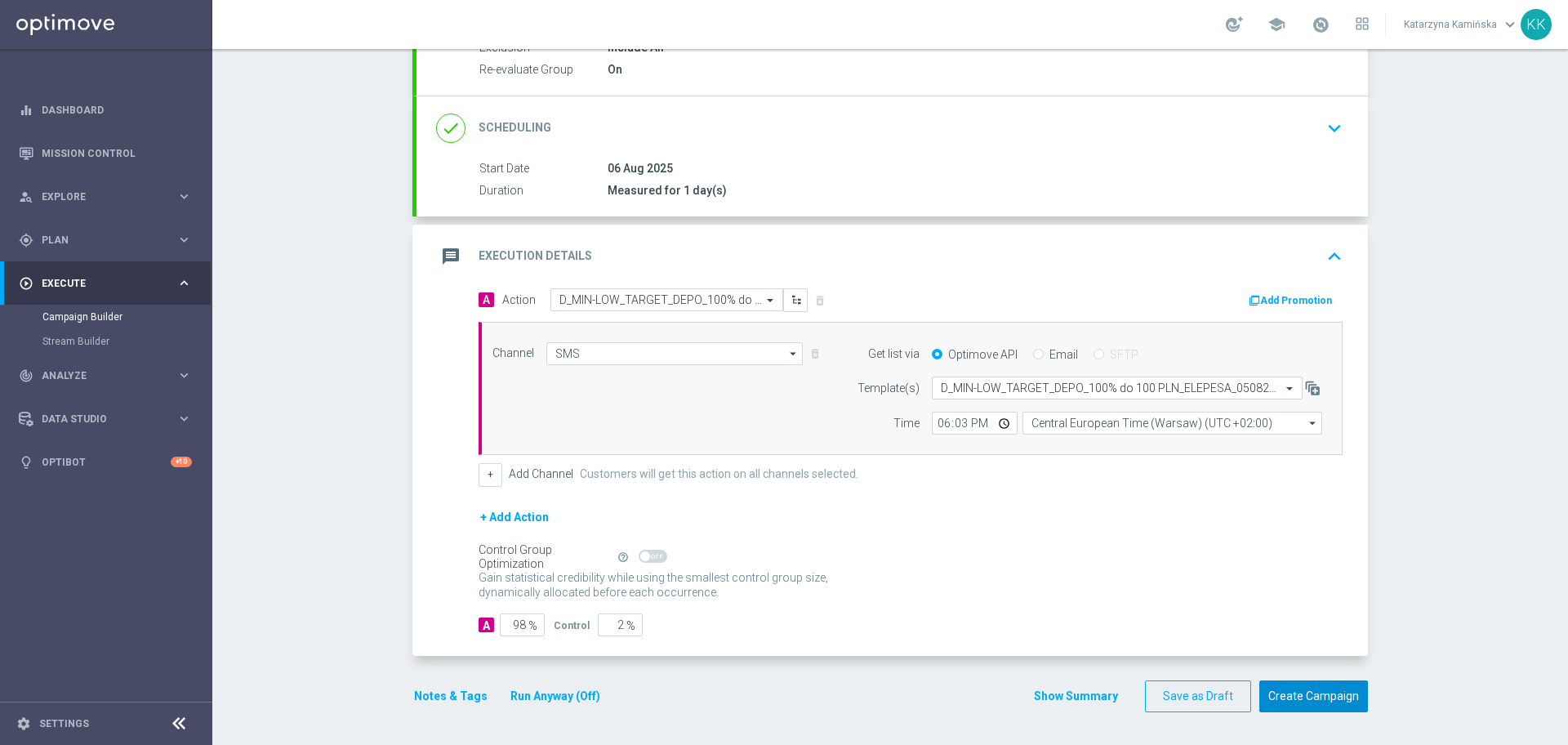 click on "Create Campaign" 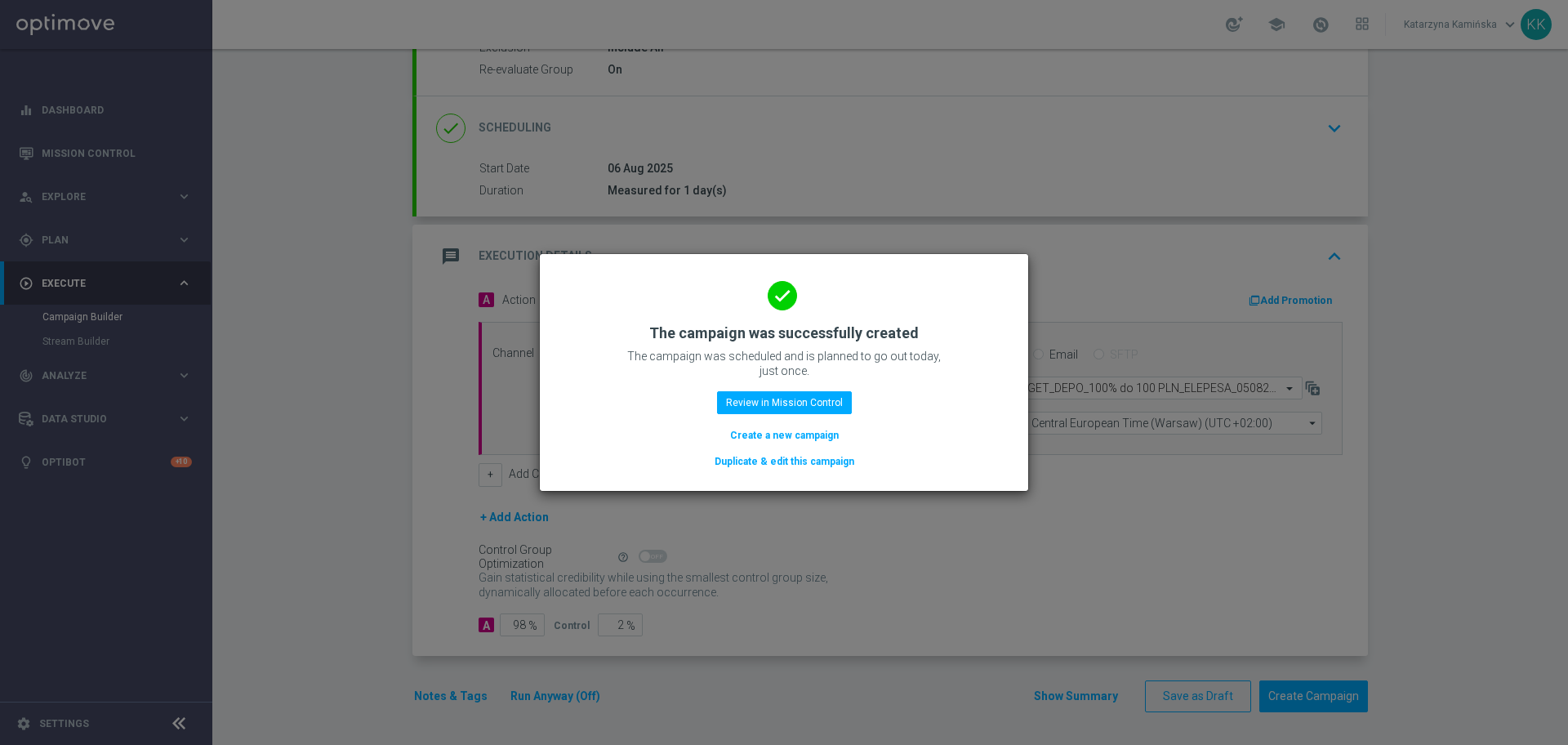 click on "Create a new campaign" 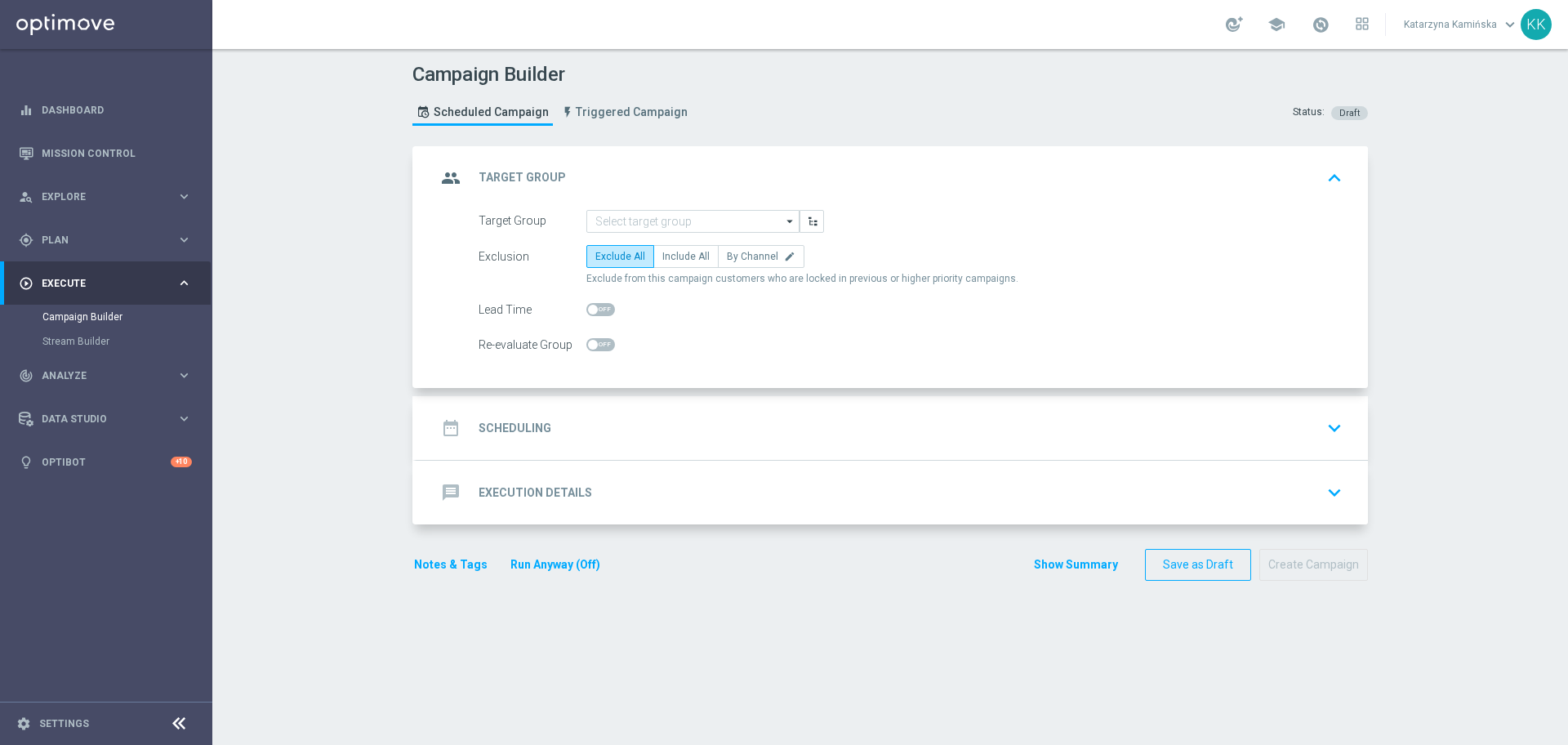 scroll, scrollTop: 0, scrollLeft: 0, axis: both 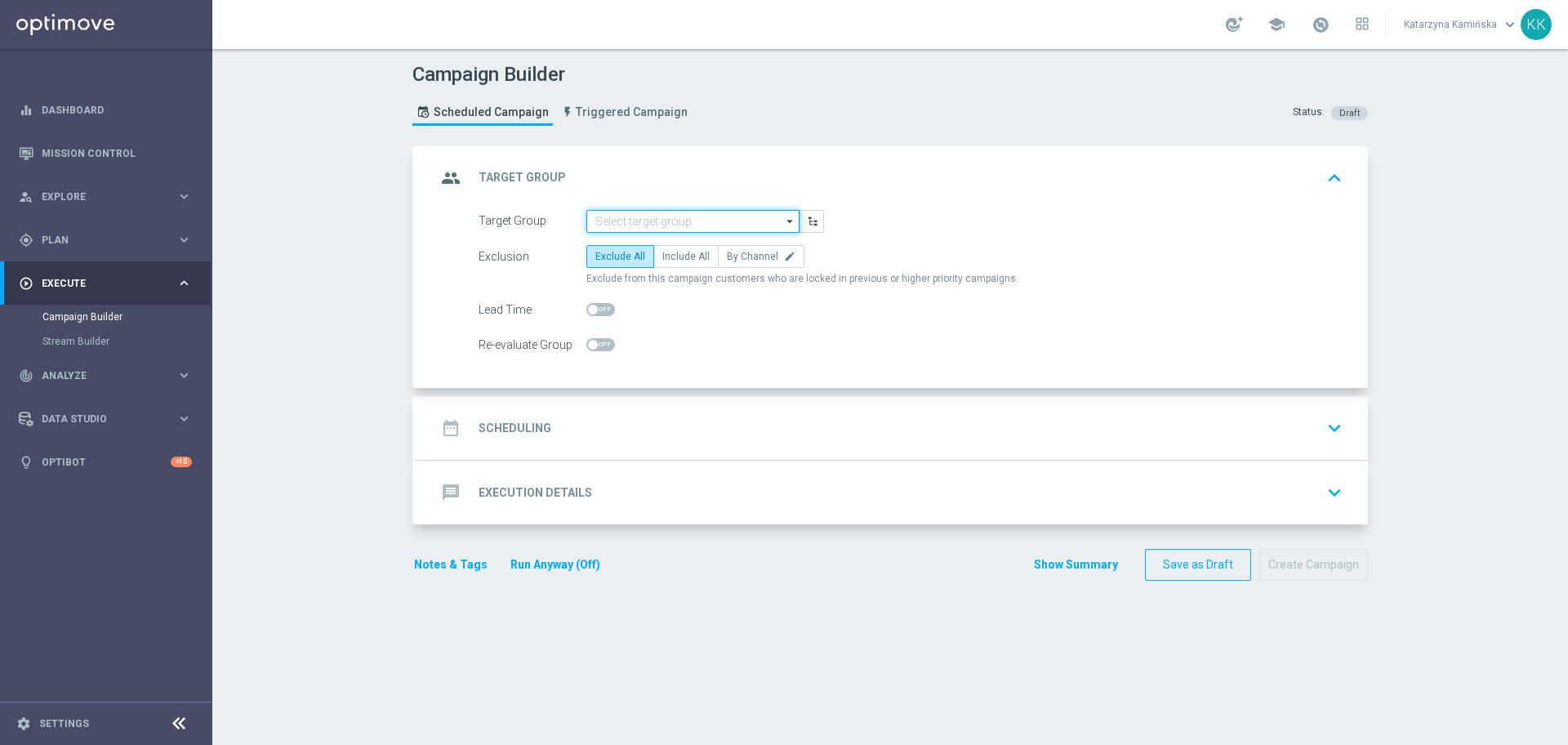 click 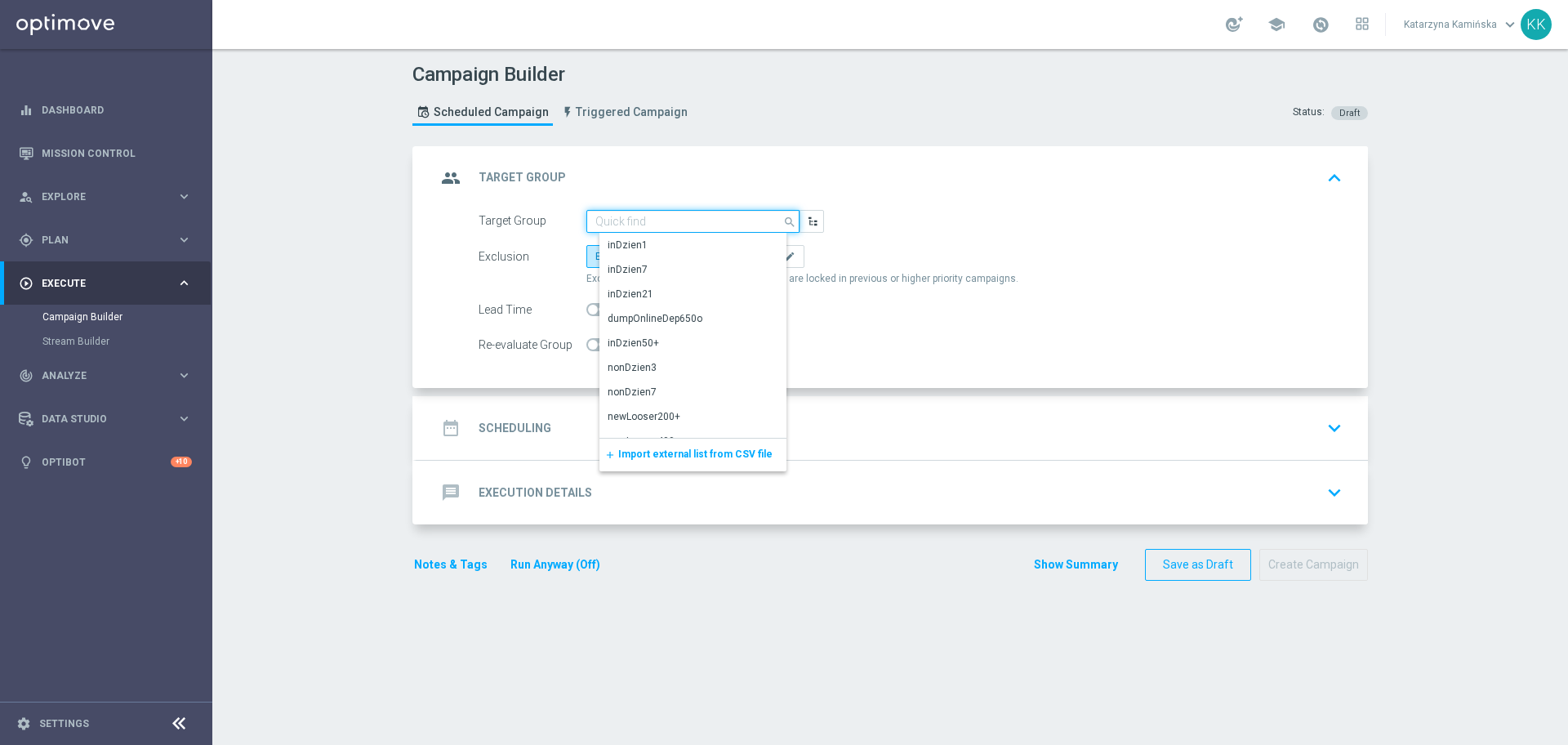 paste on "D_MED_TARGET_DEPO_100% do 300 PLN_ELEPESA_050825_SMS" 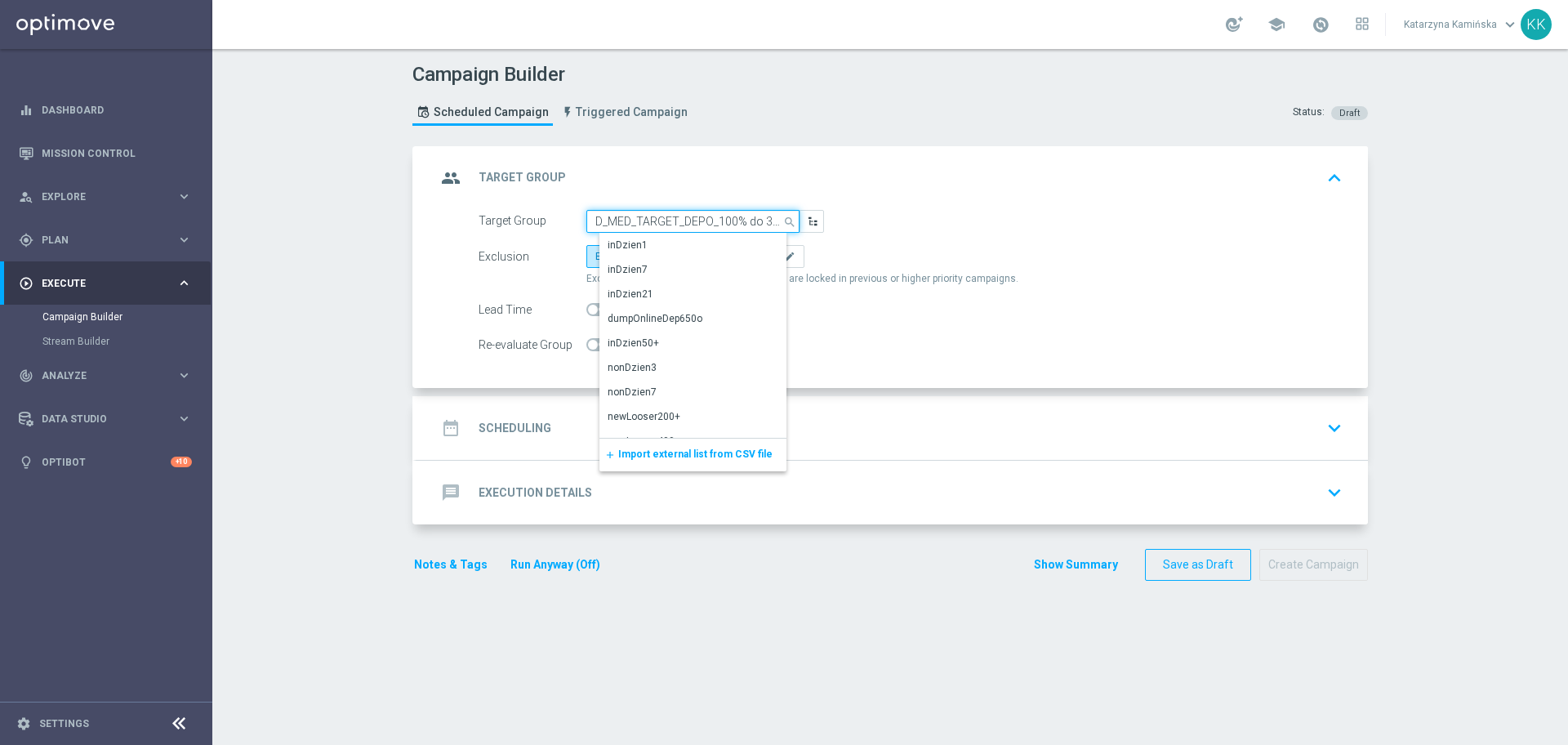 scroll, scrollTop: 0, scrollLeft: 146, axis: horizontal 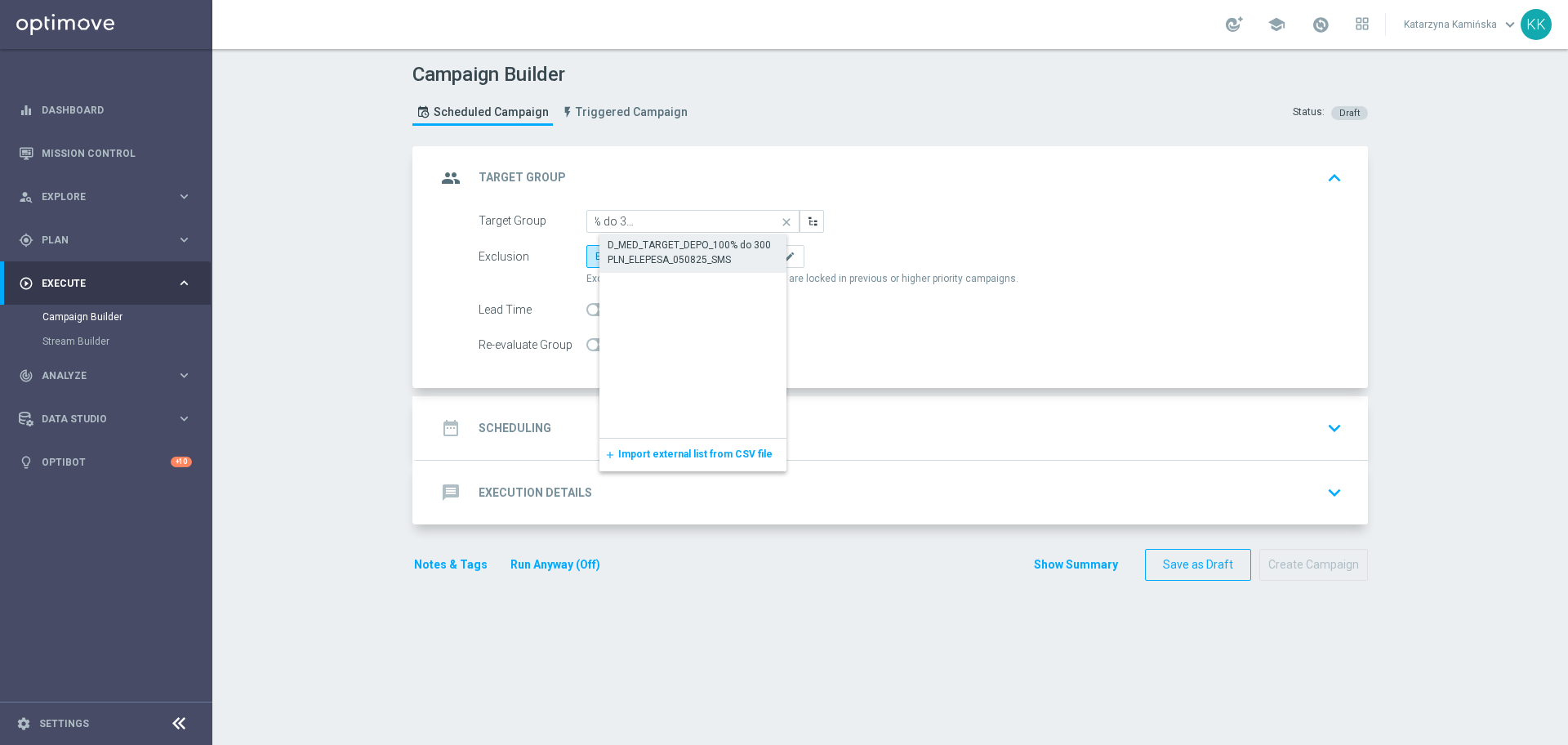 click on "D_MED_TARGET_DEPO_100% do 300 PLN_ELEPESA_050825_SMS" 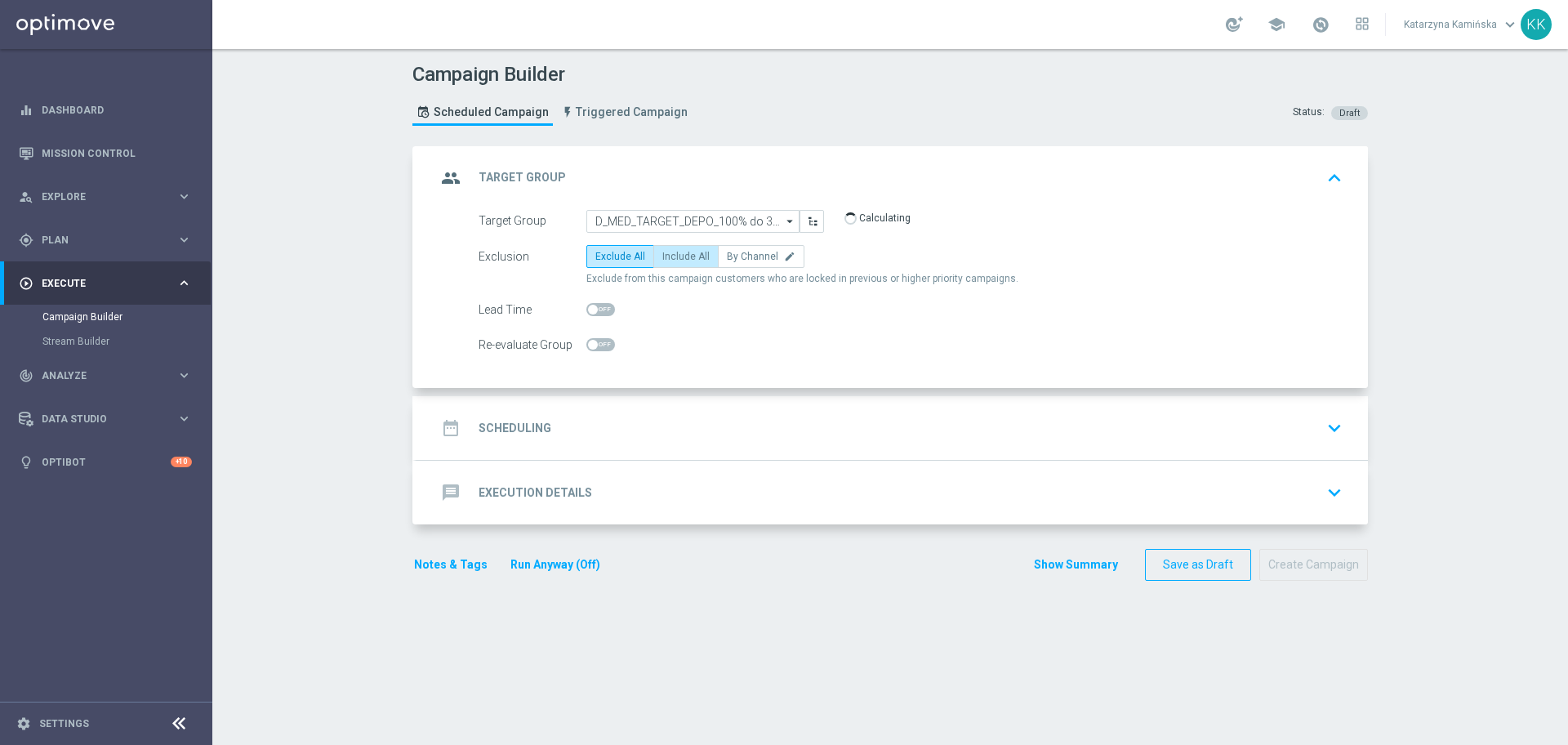 click on "Include All" 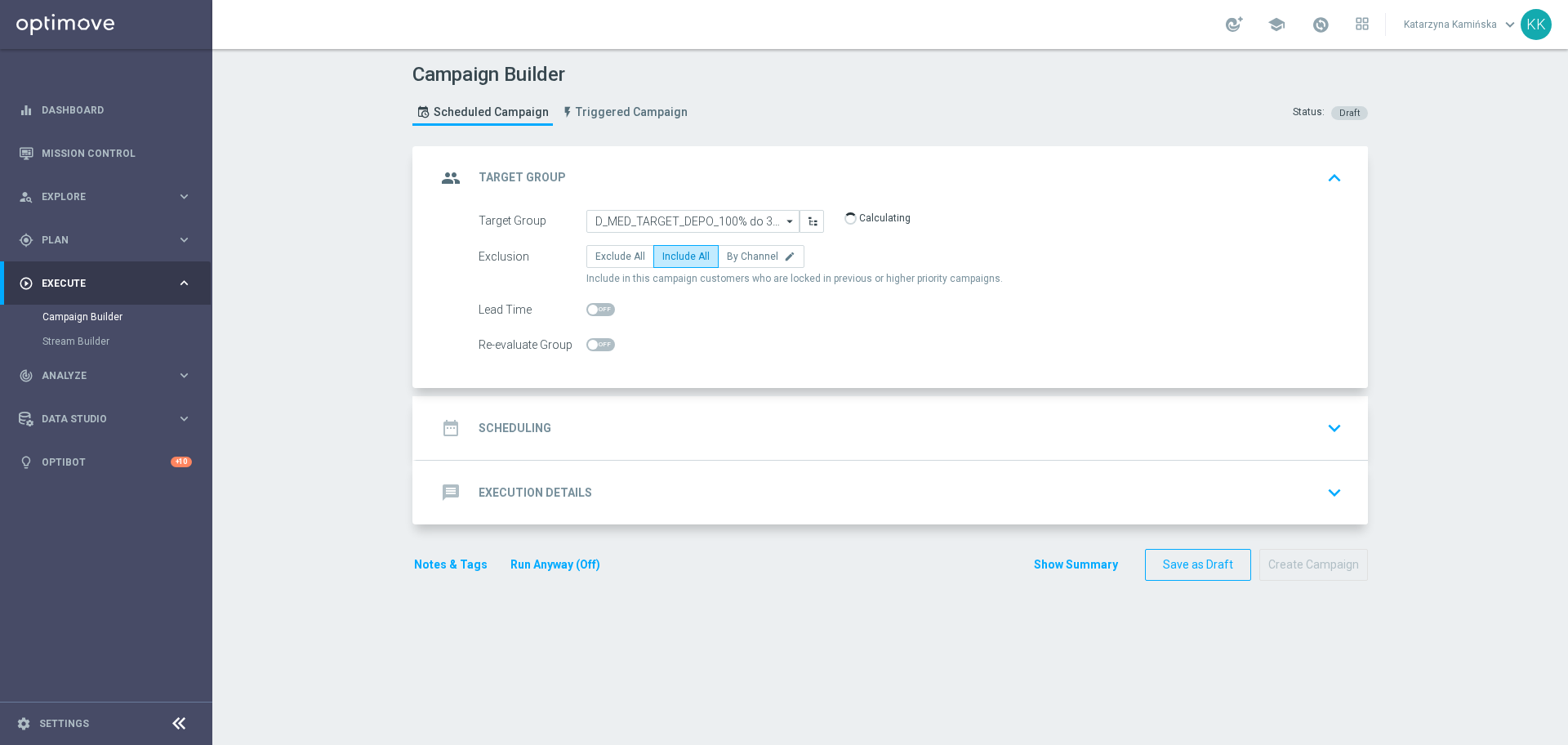 click 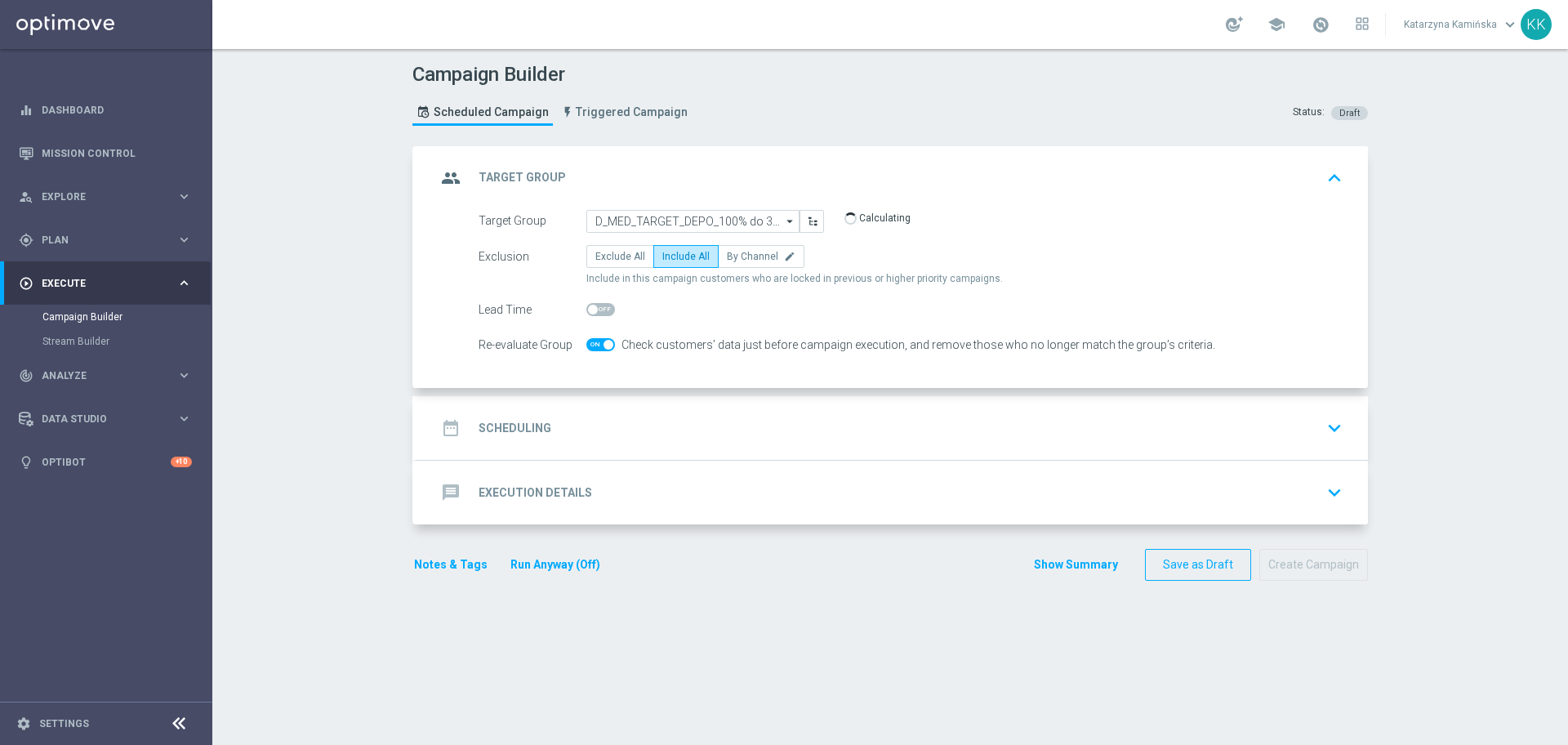 click on "date_range
Scheduling
keyboard_arrow_down" 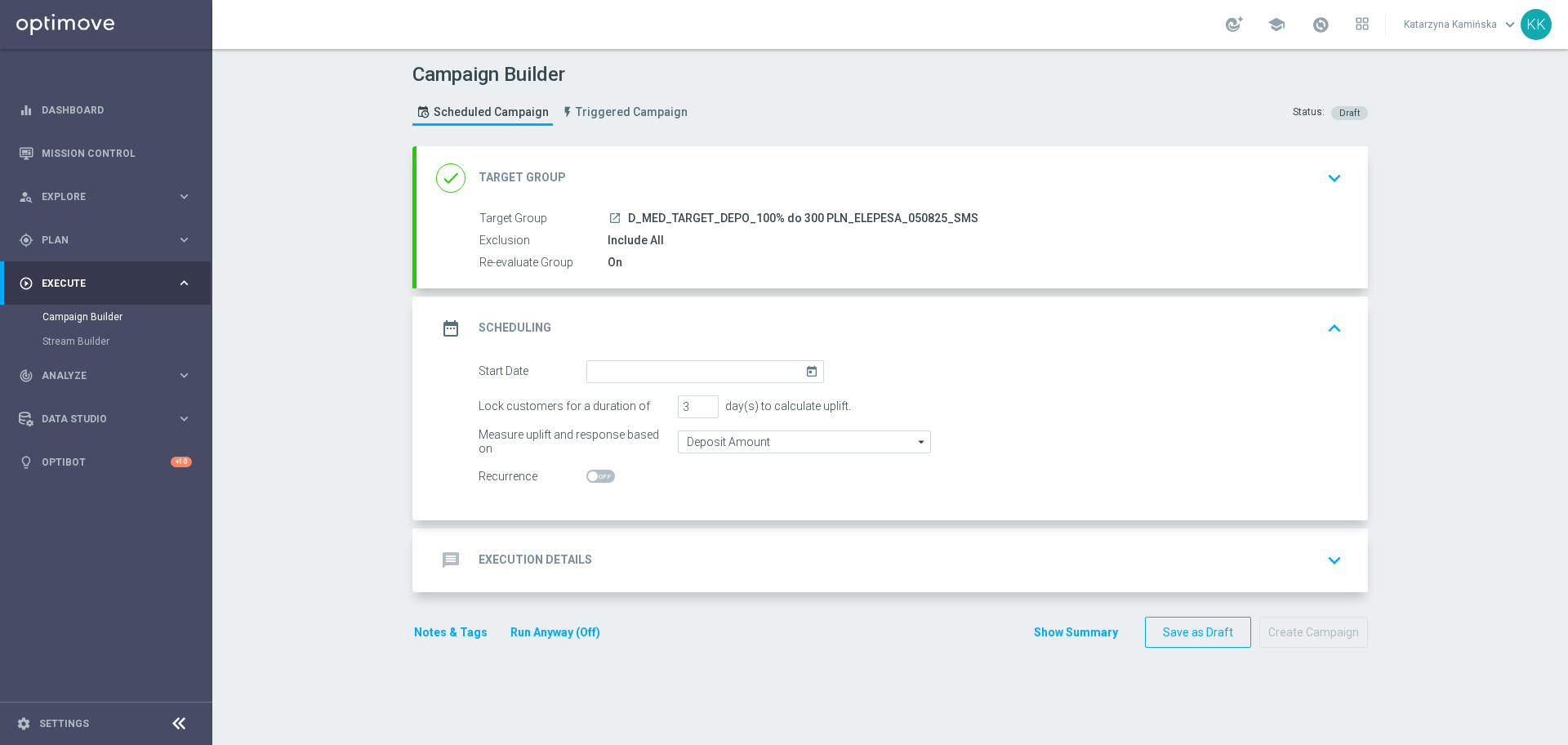 click on "date_range
Scheduling
keyboard_arrow_up" 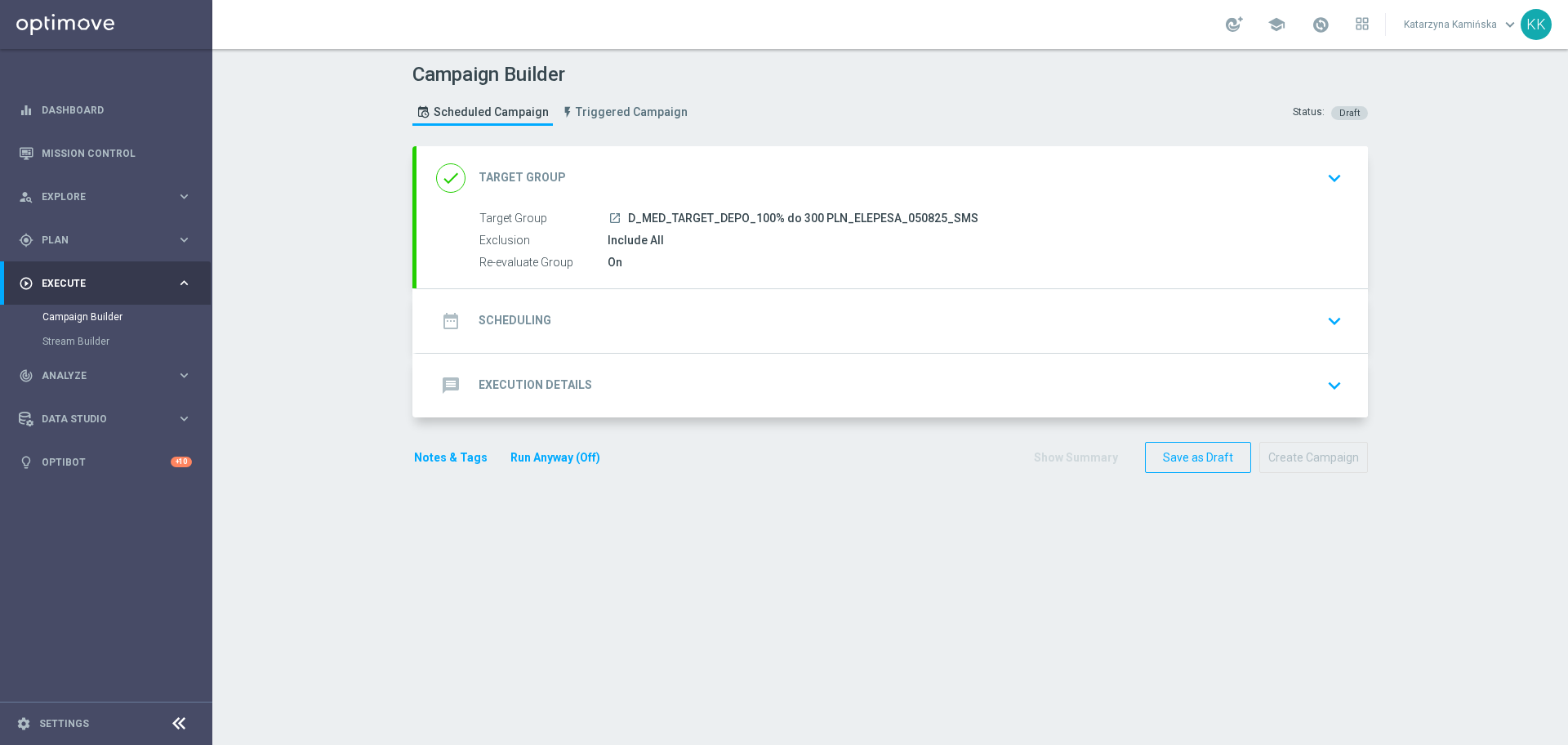click on "date_range
Scheduling
keyboard_arrow_down" 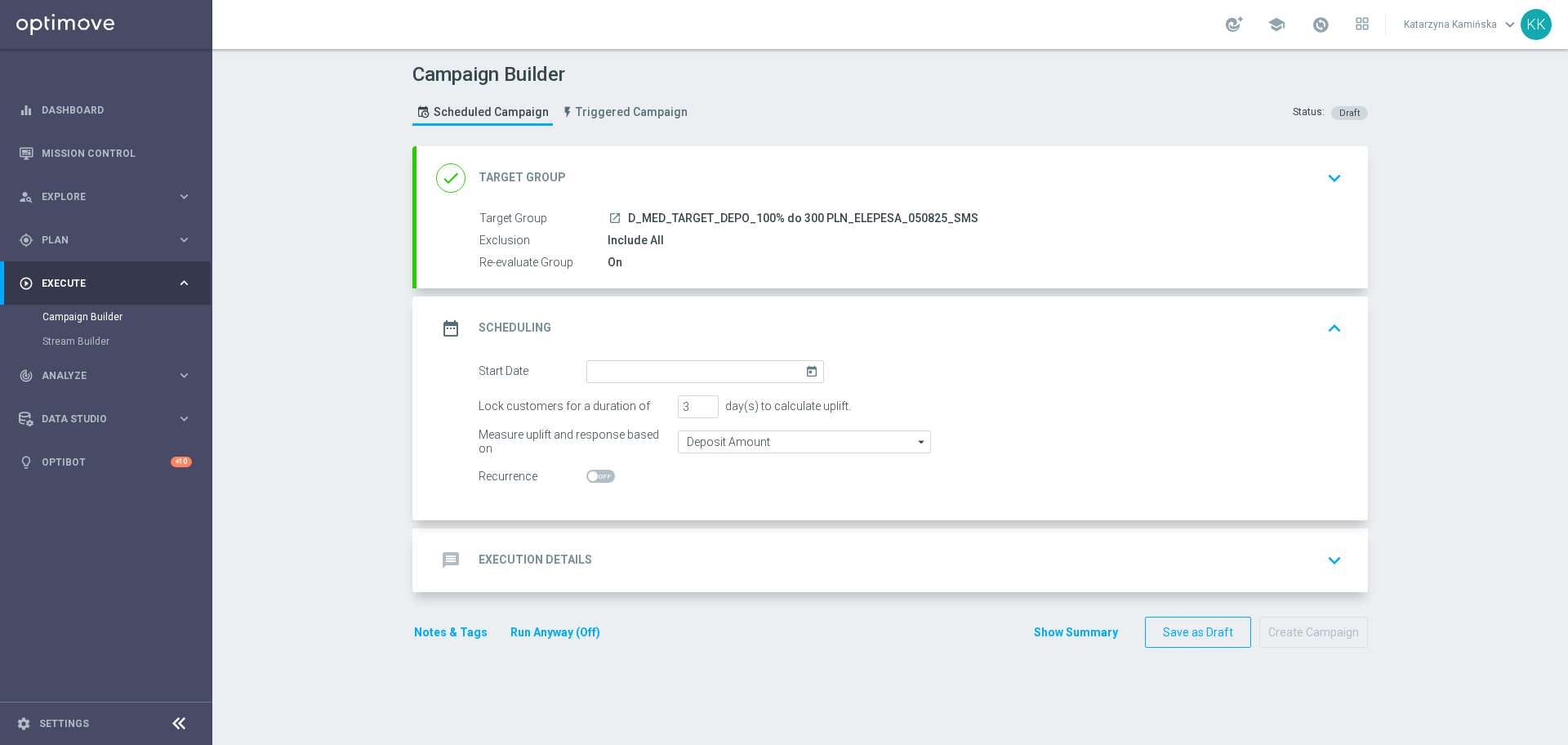 click on "Start Date
today
Lock customers for a duration of
3
day(s) to calculate uplift.
Measure uplift and response based on
Deposit Amount
Deposit Amount
arrow_drop_down" 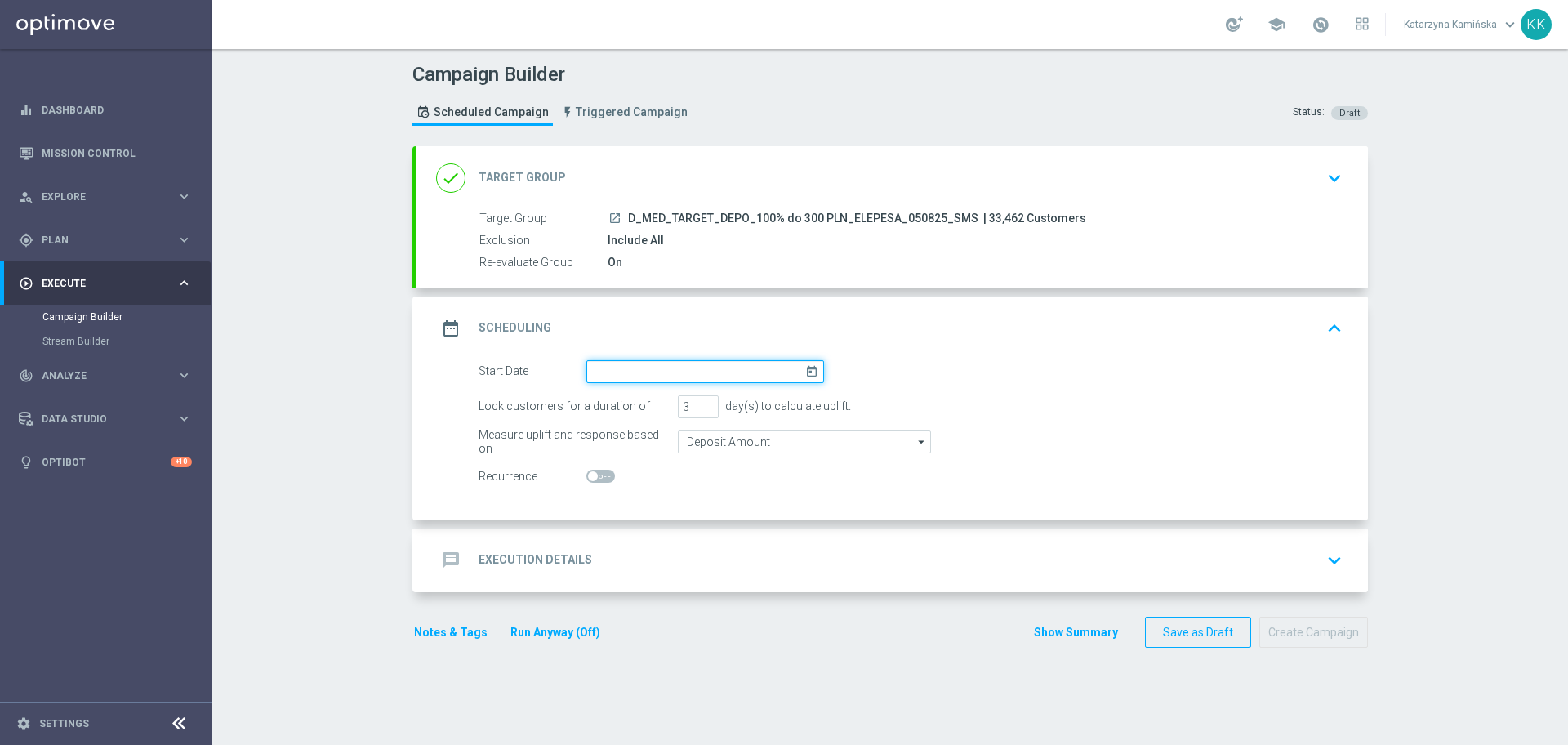click 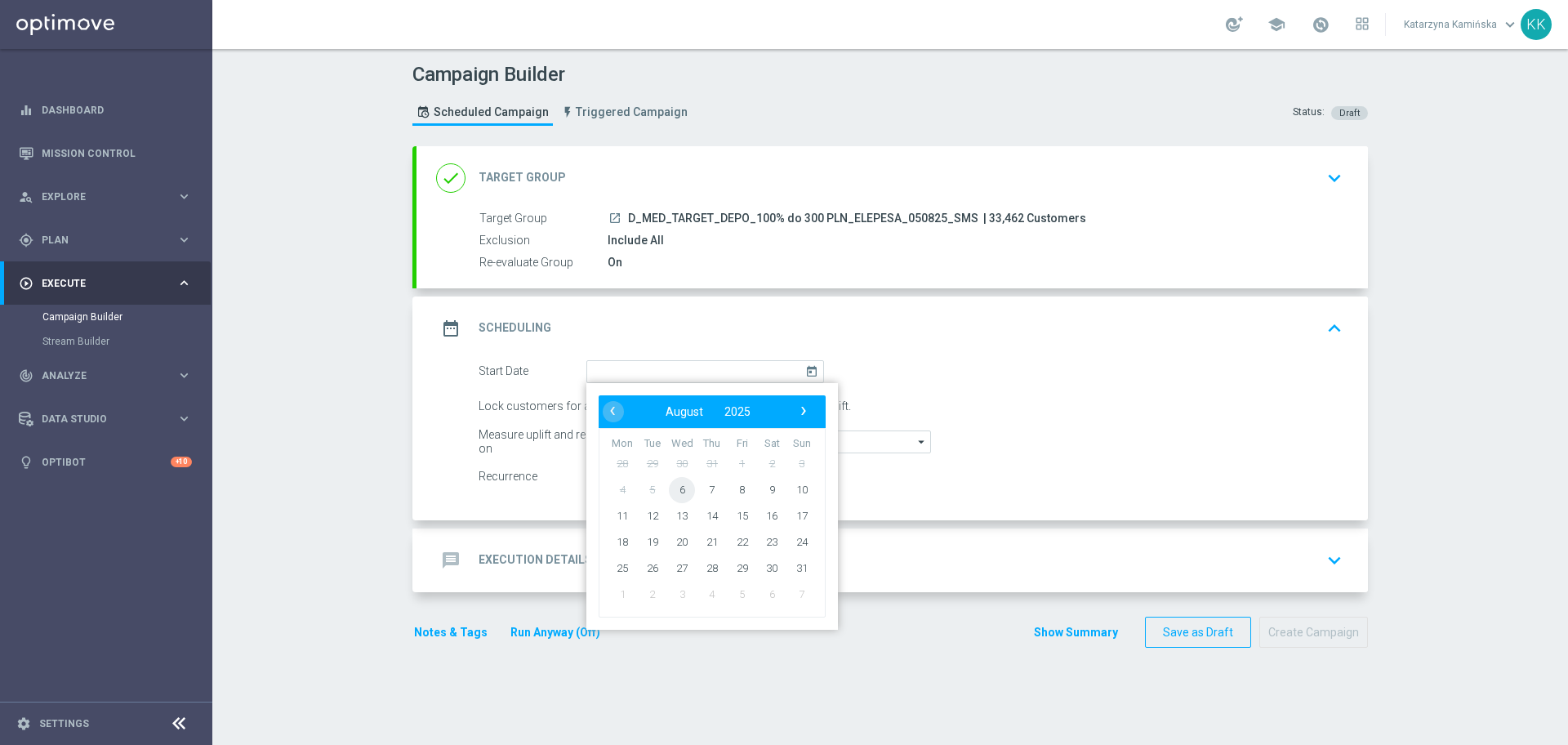 click on "6" 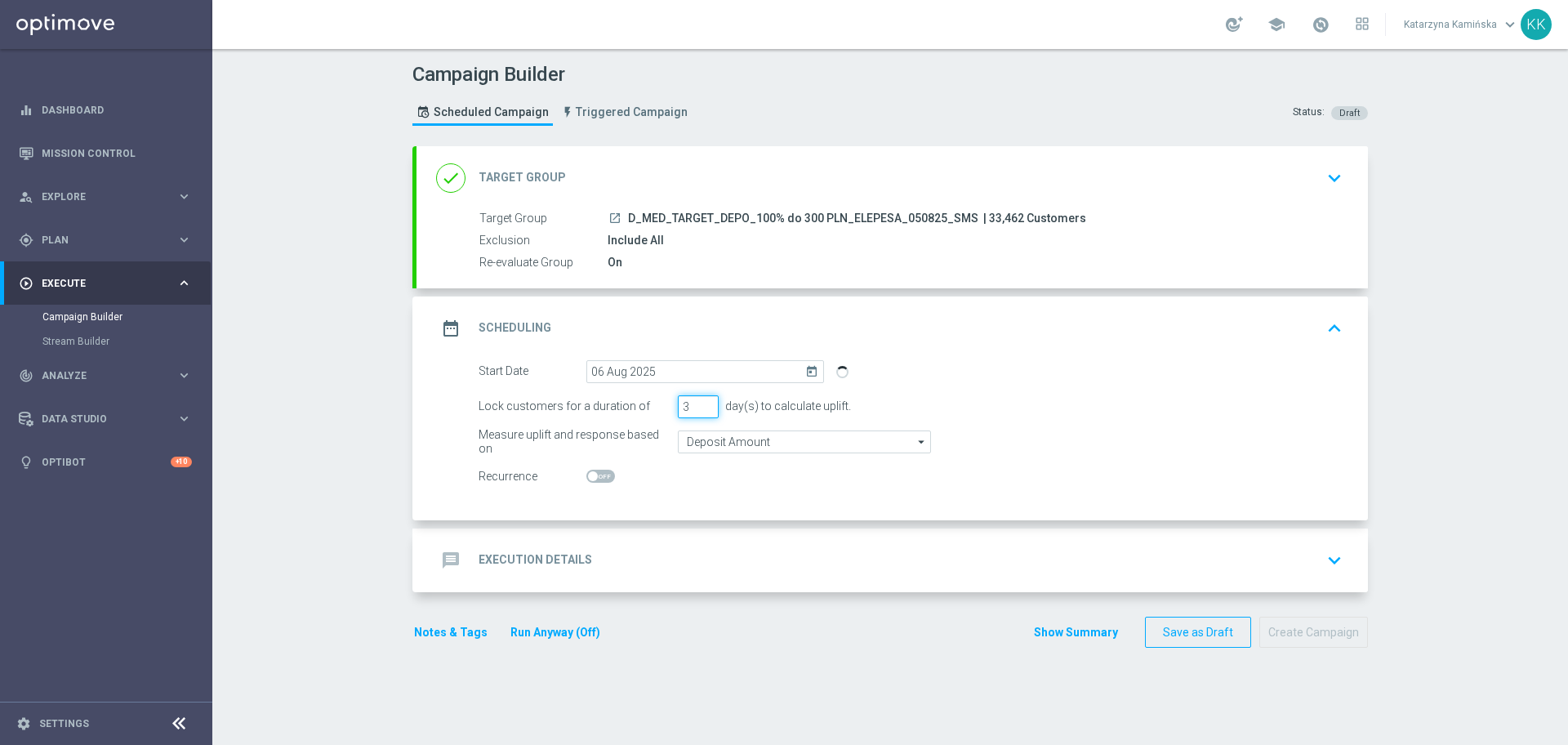 drag, startPoint x: 688, startPoint y: 412, endPoint x: 662, endPoint y: 415, distance: 26.1725 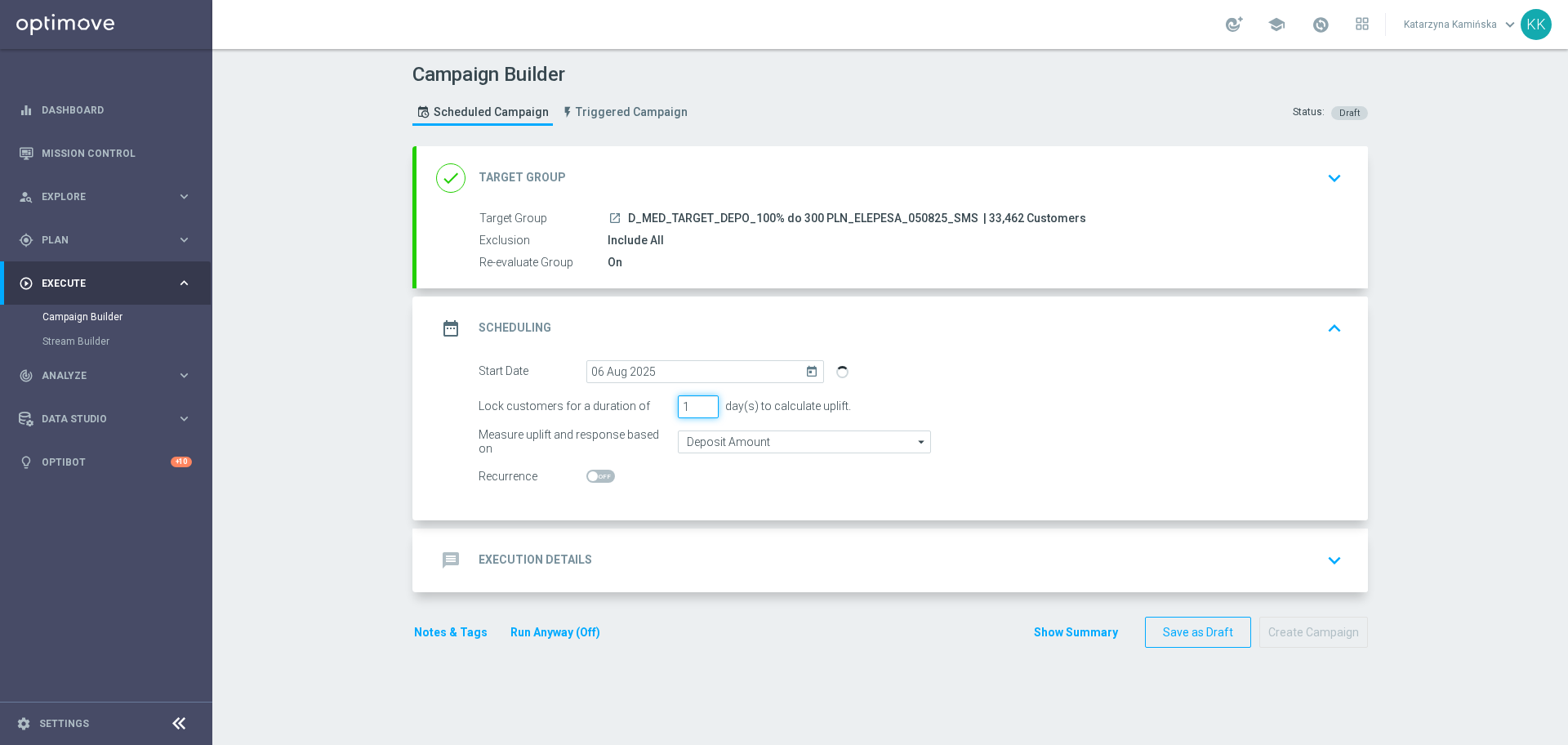 type on "1" 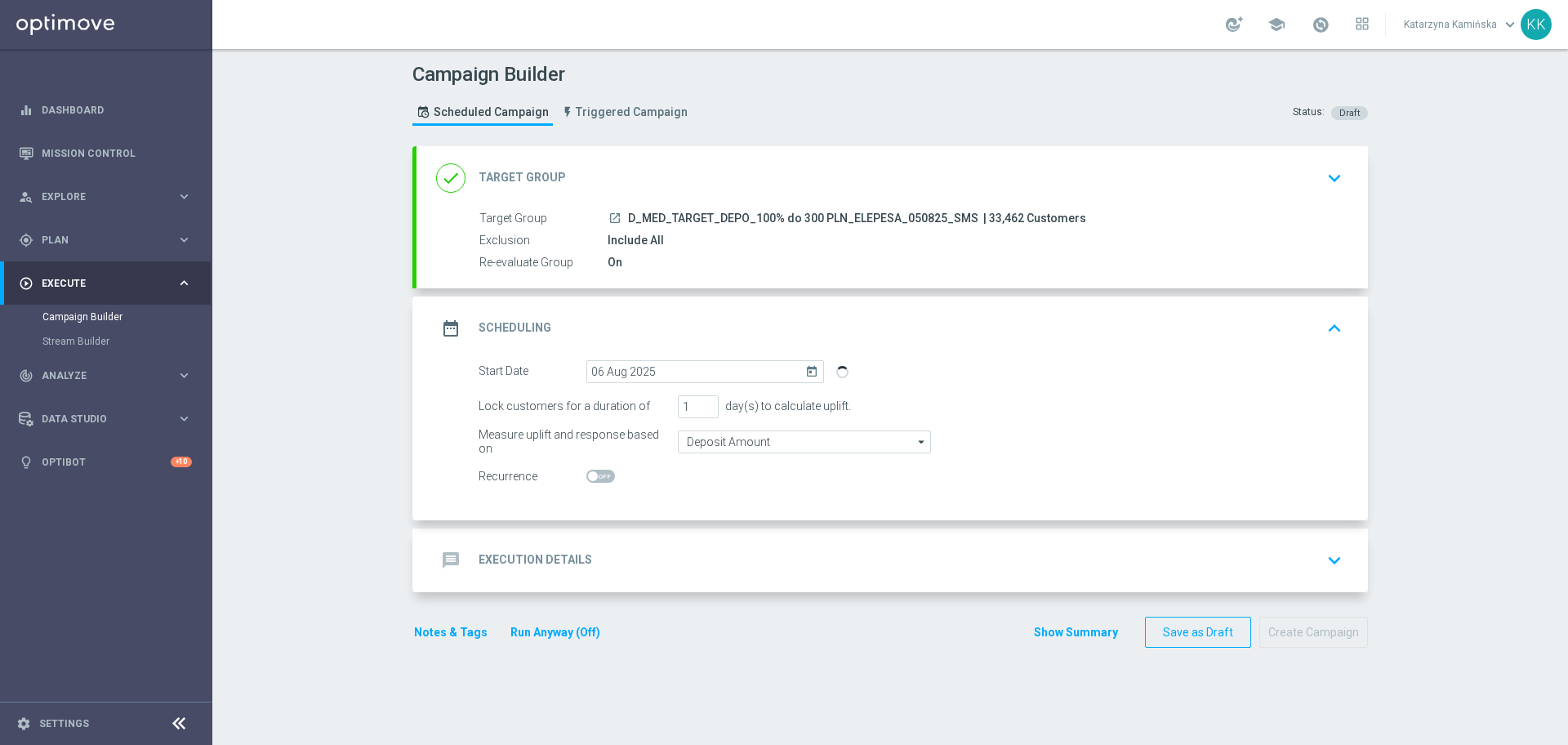 click on "message
Execution Details
keyboard_arrow_down" 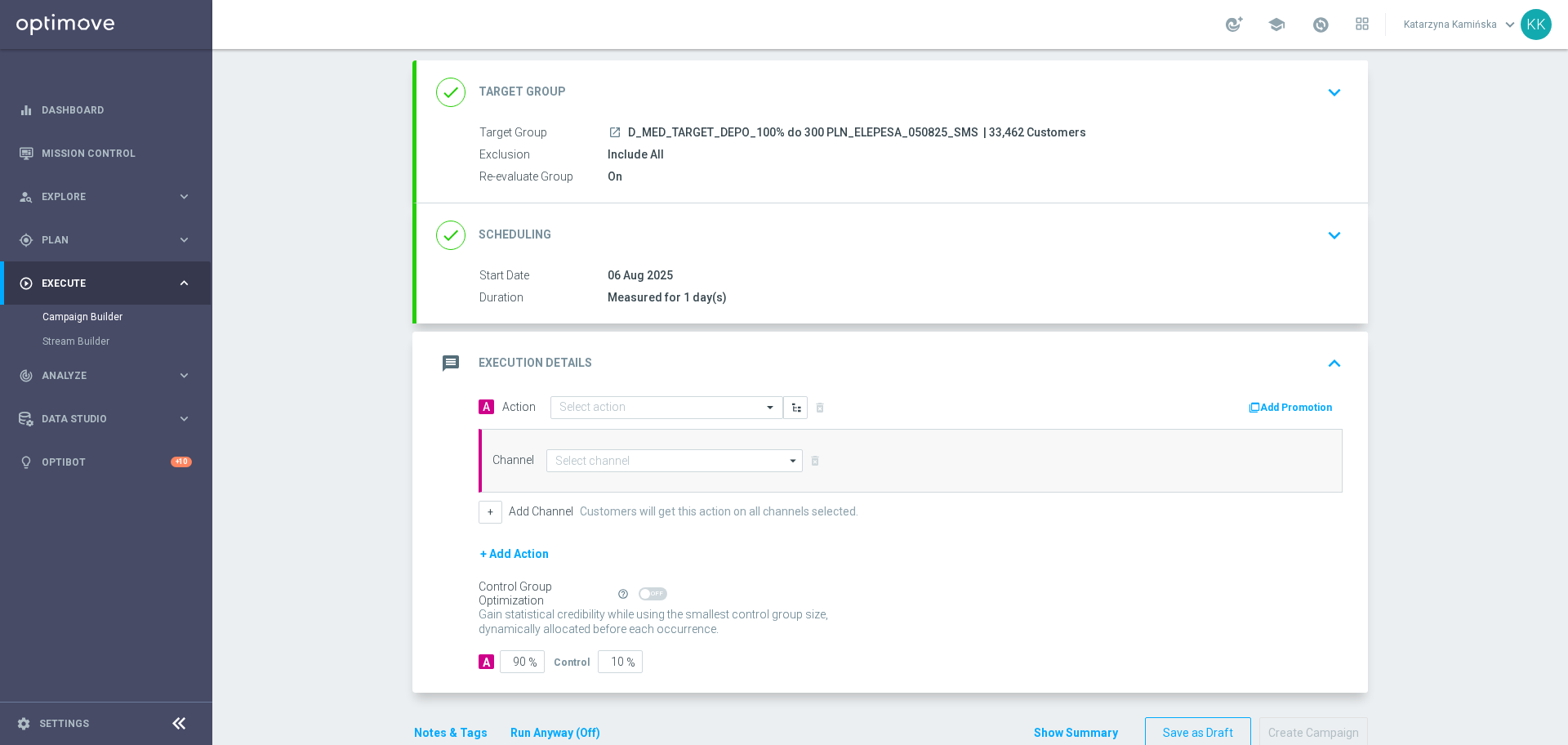 scroll, scrollTop: 123, scrollLeft: 0, axis: vertical 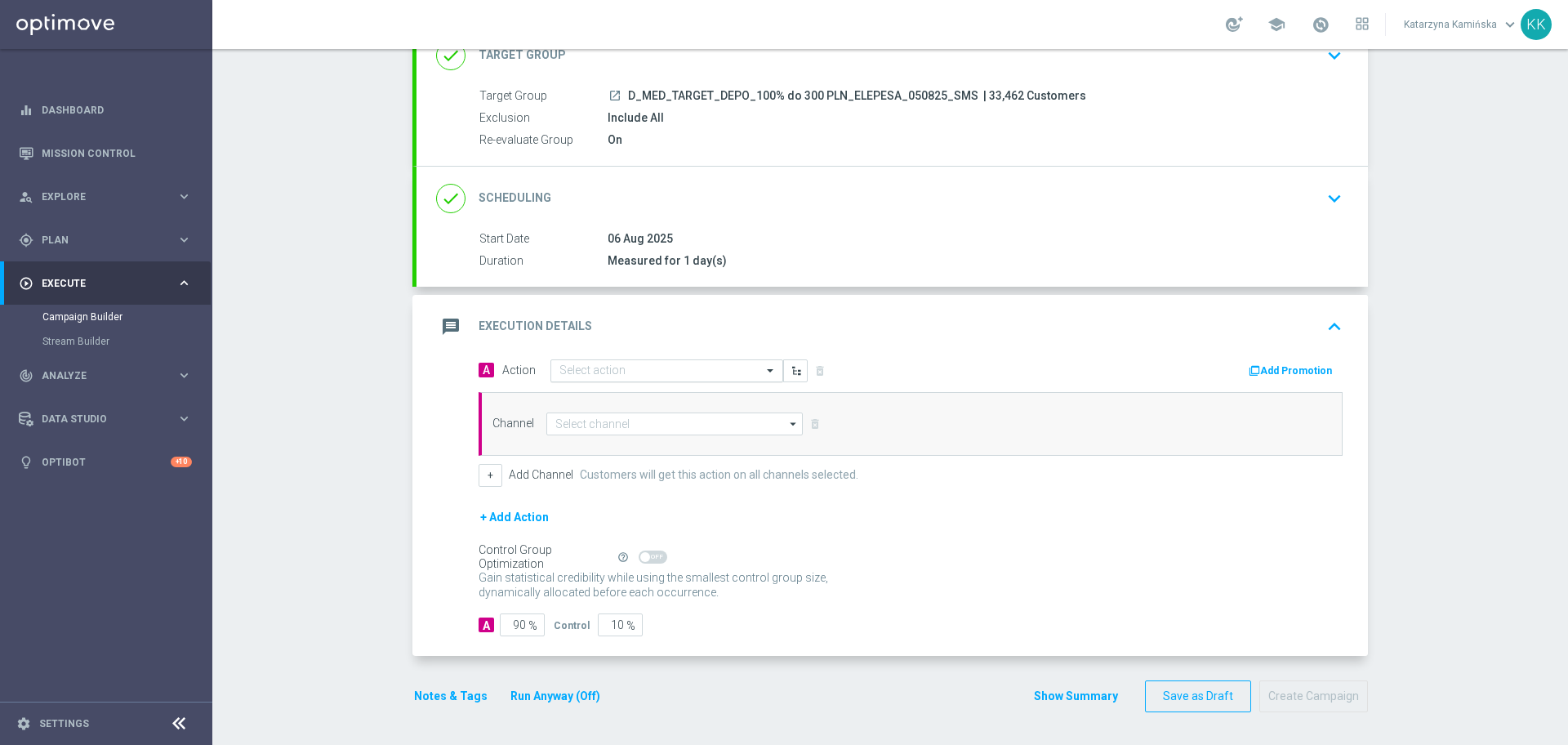 click on "Select action" 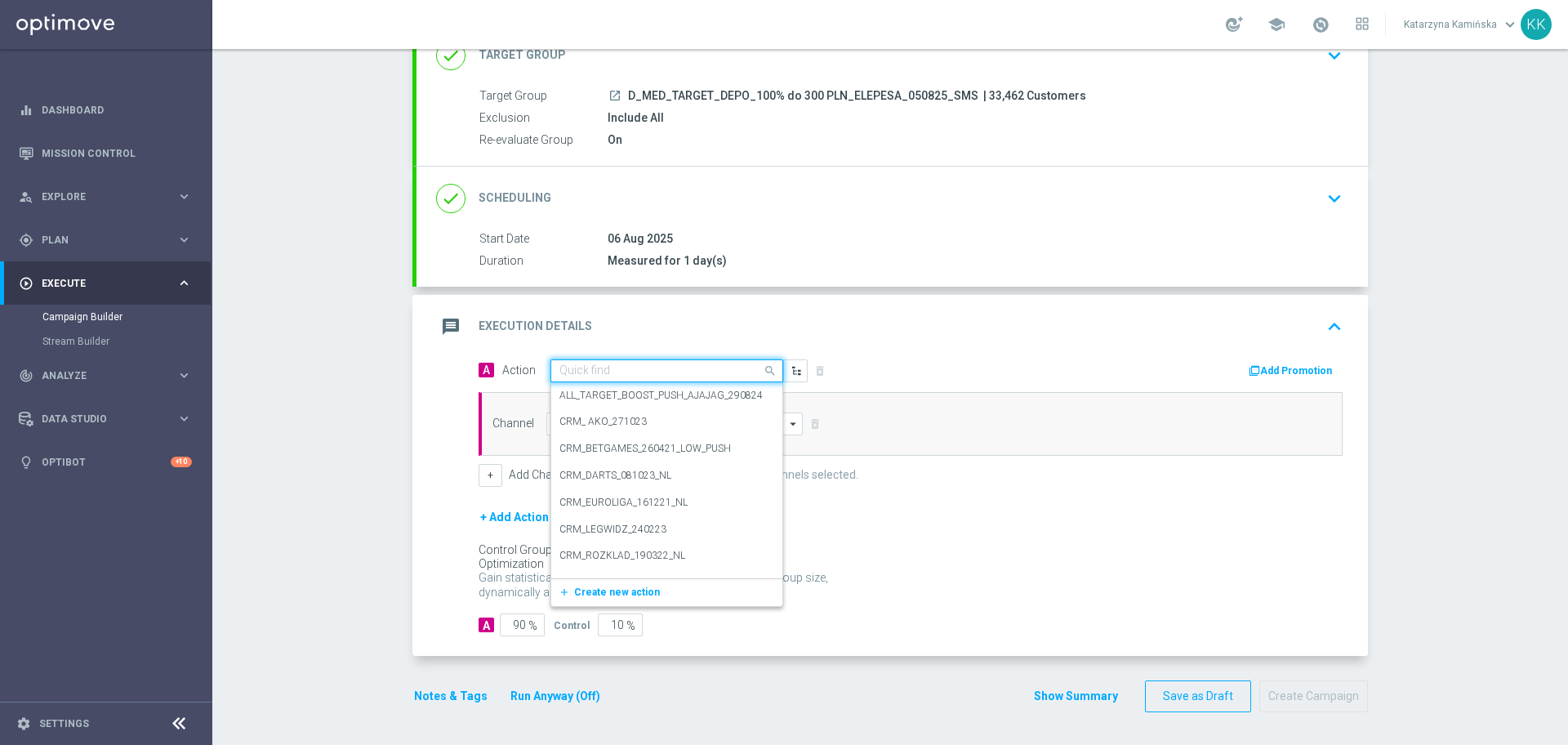 paste on "D_MED_TARGET_DEPO_100% do 300 PLN_ELEPESA_050825_SMS" 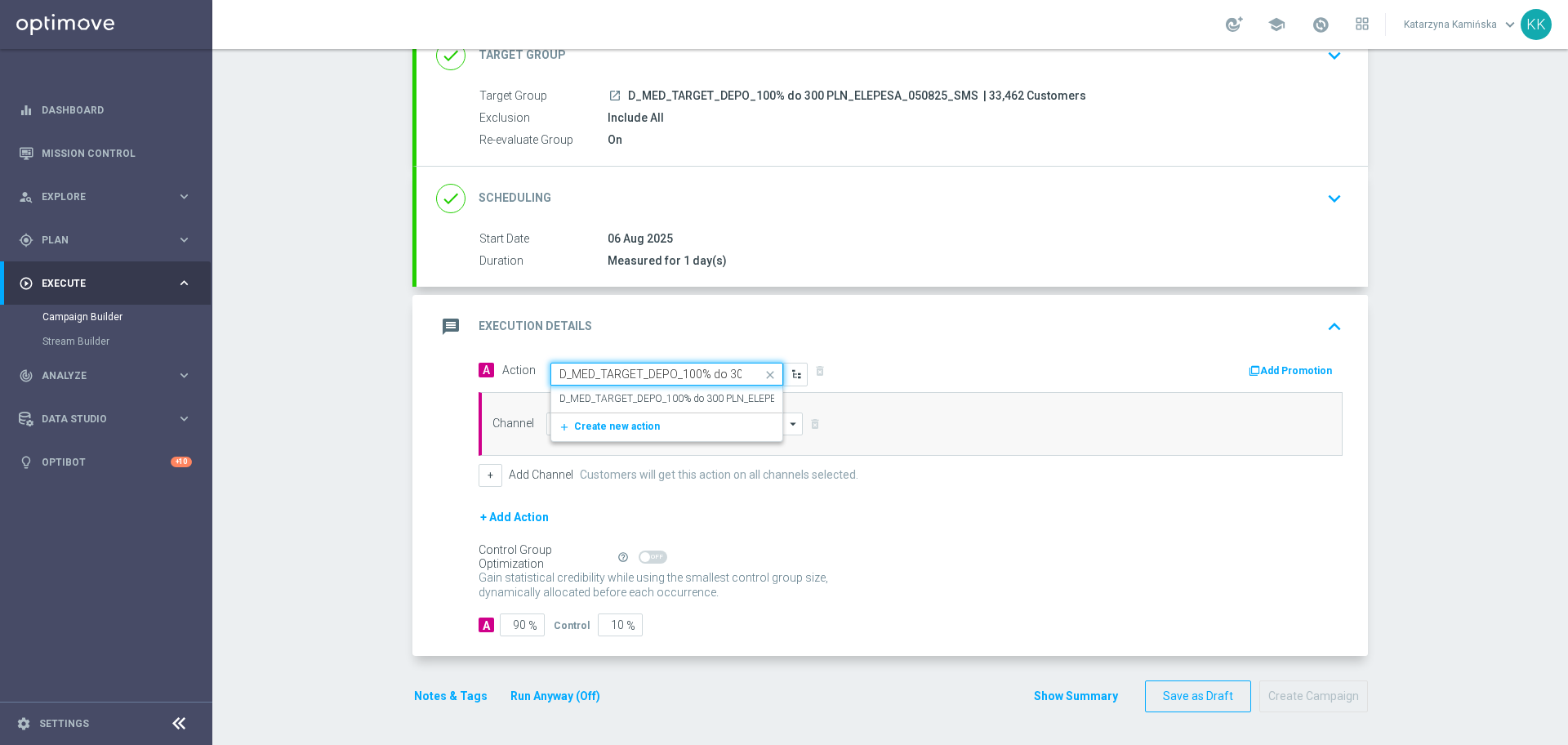 scroll, scrollTop: 0, scrollLeft: 151, axis: horizontal 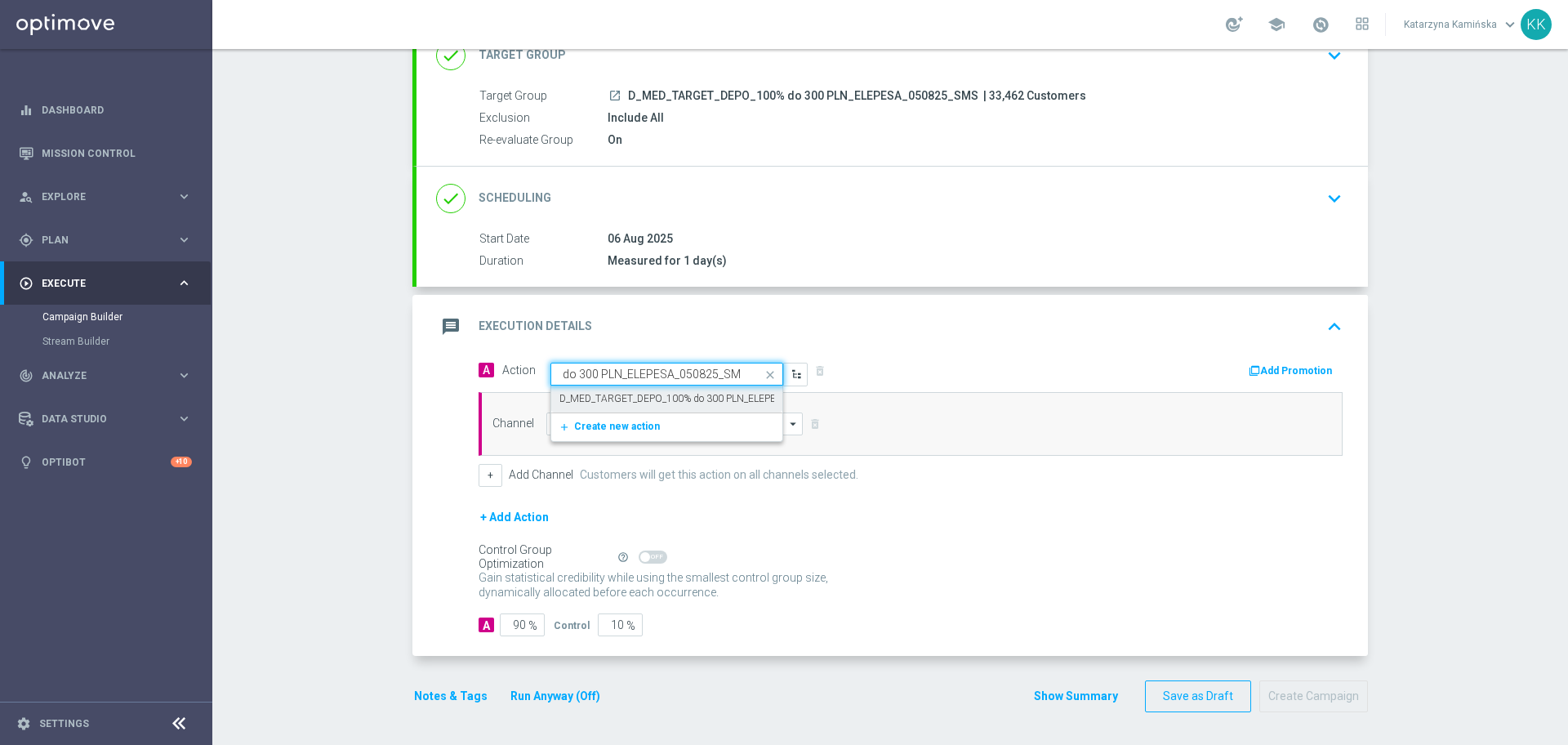 click on "D_MED_TARGET_DEPO_100% do 300 PLN_ELEPESA_050825_SMS edit" at bounding box center [666, 399] 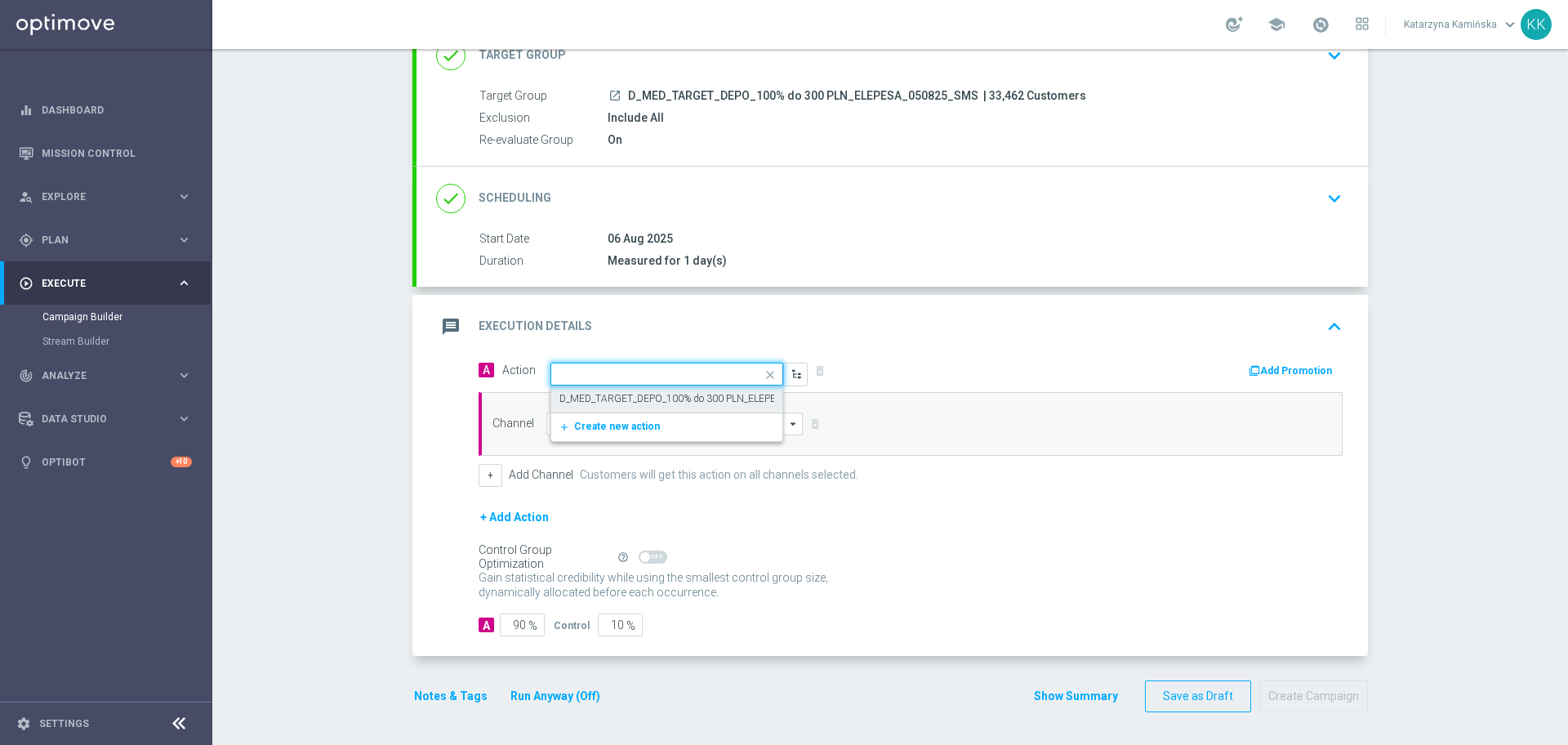 scroll, scrollTop: 0, scrollLeft: 0, axis: both 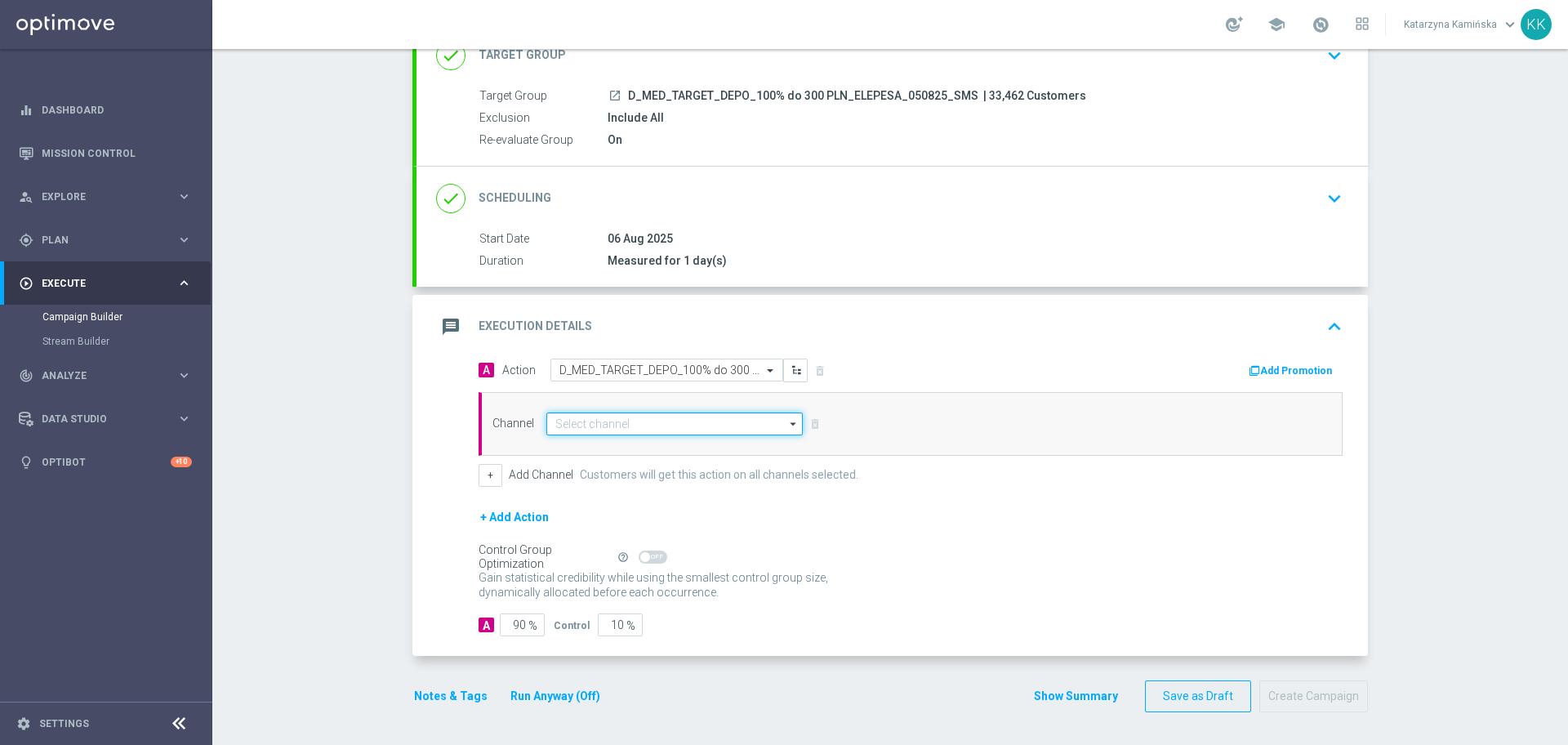 click 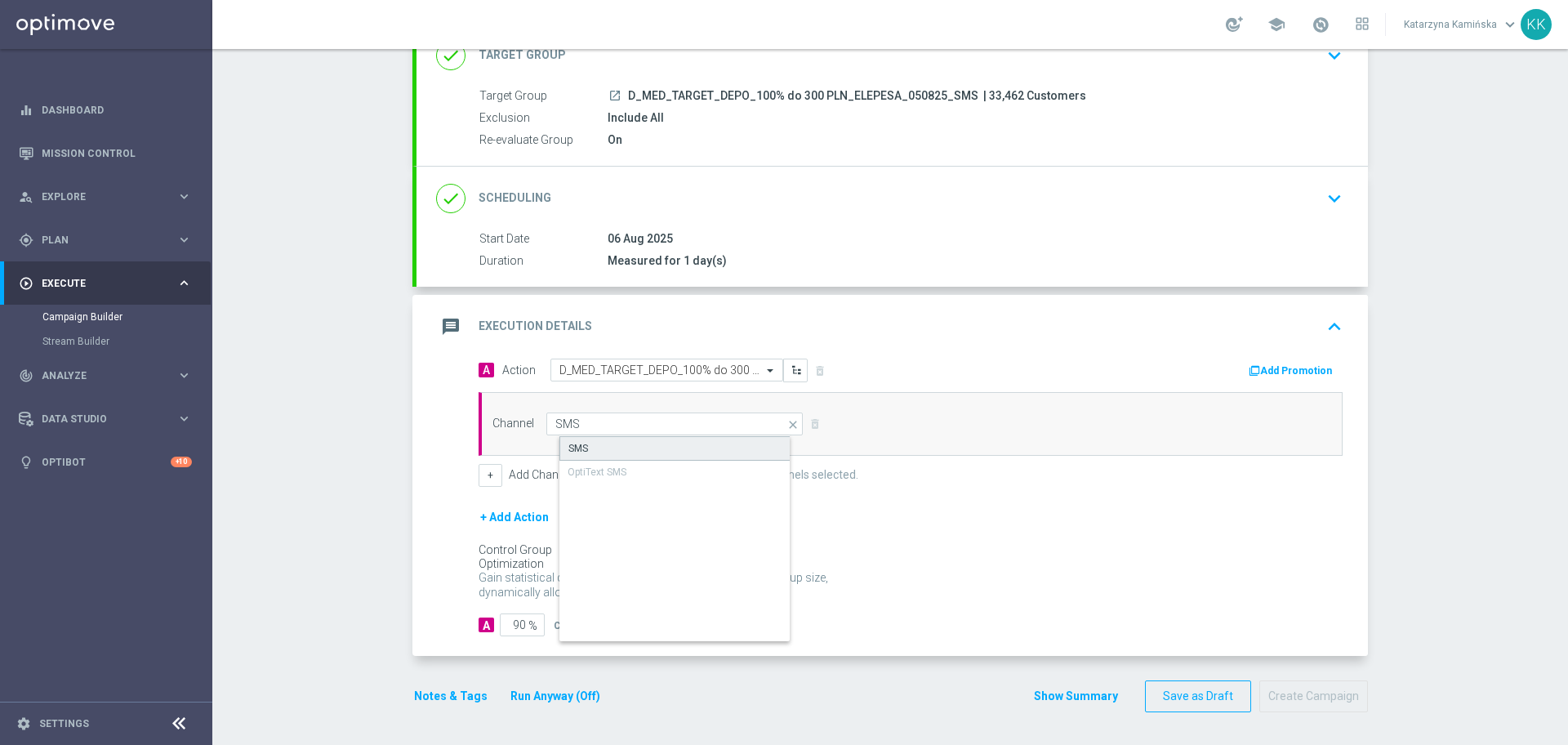 click on "SMS" 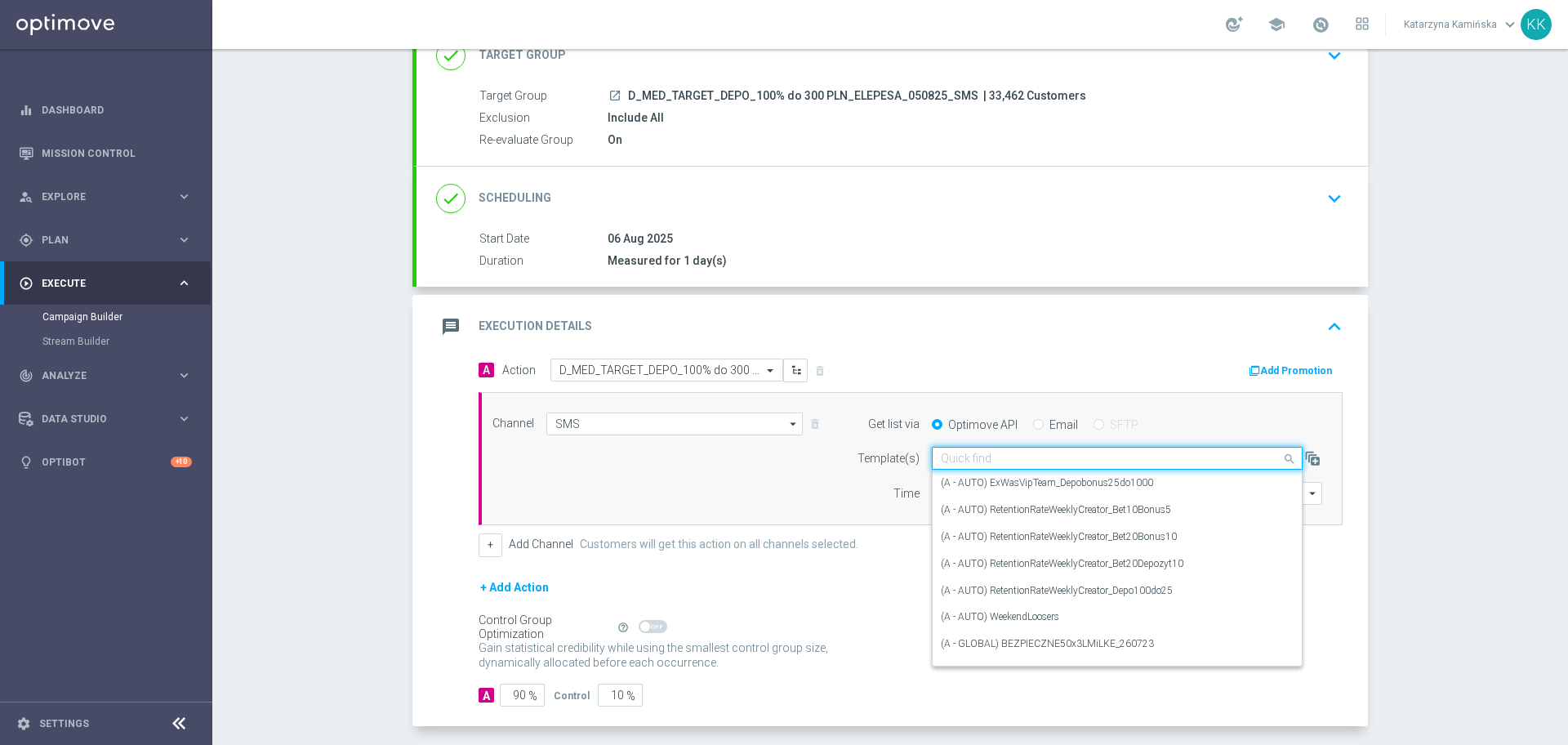 click 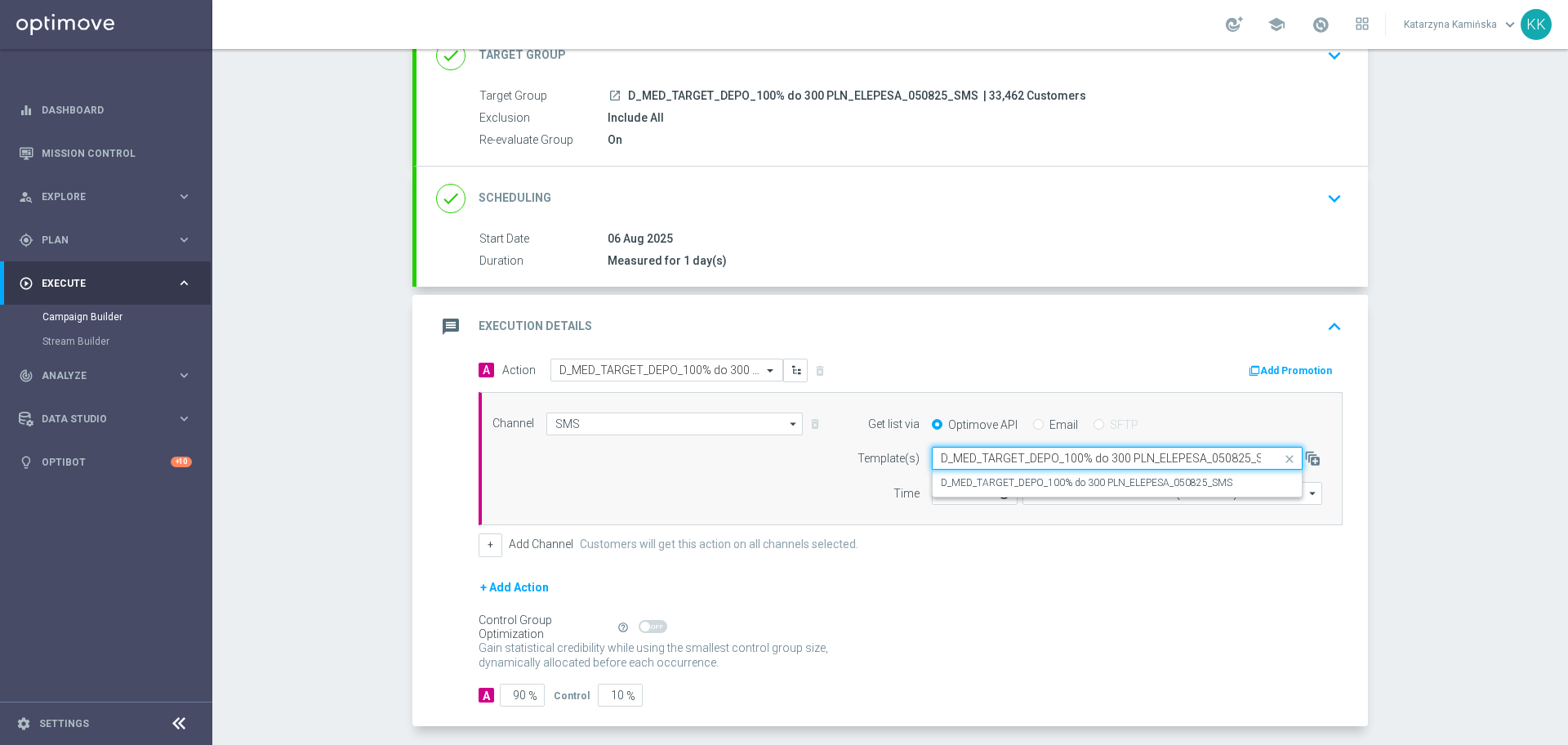 scroll, scrollTop: 0, scrollLeft: 13, axis: horizontal 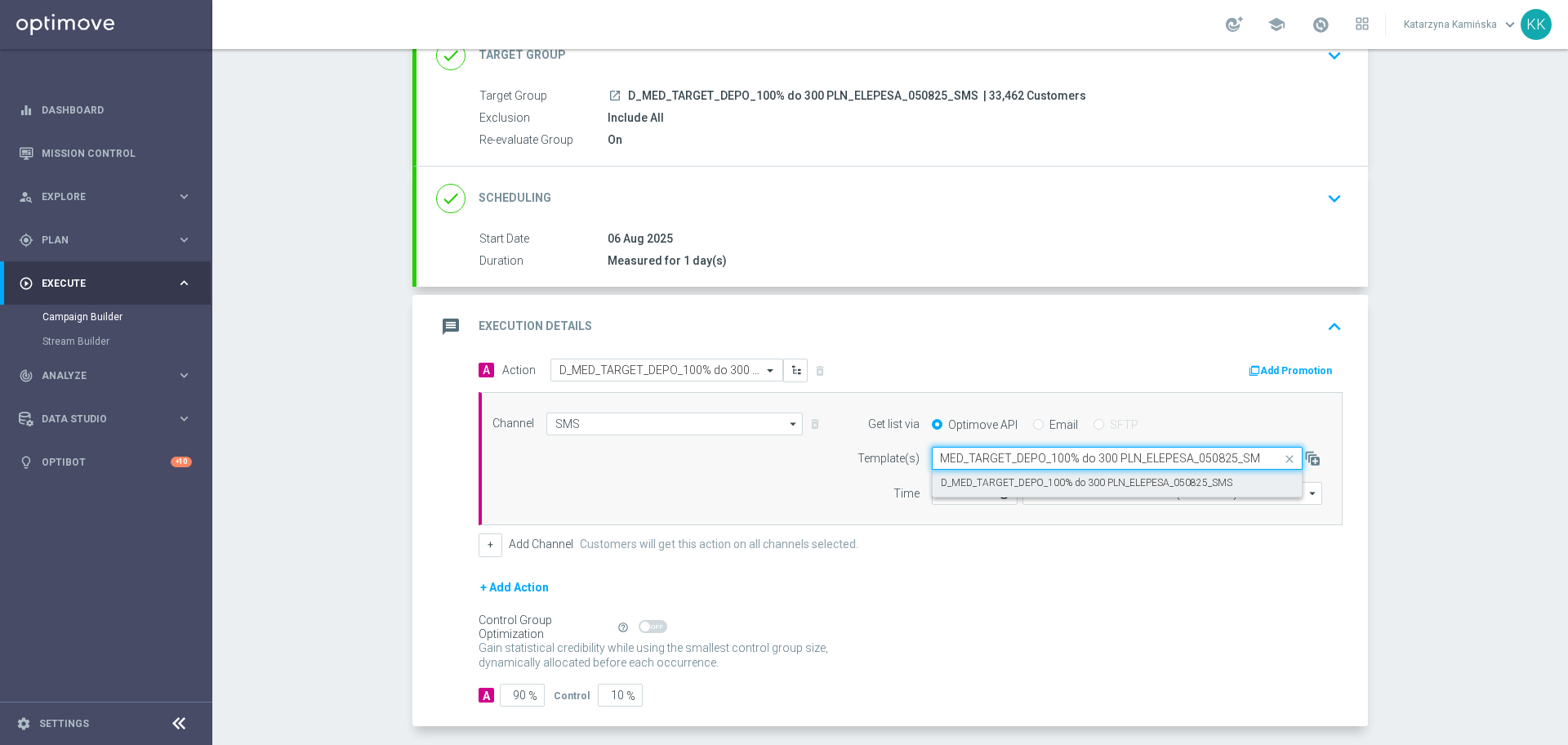 click on "D_MED_TARGET_DEPO_100% do 300 PLN_ELEPESA_050825_SMS" at bounding box center [1086, 483] 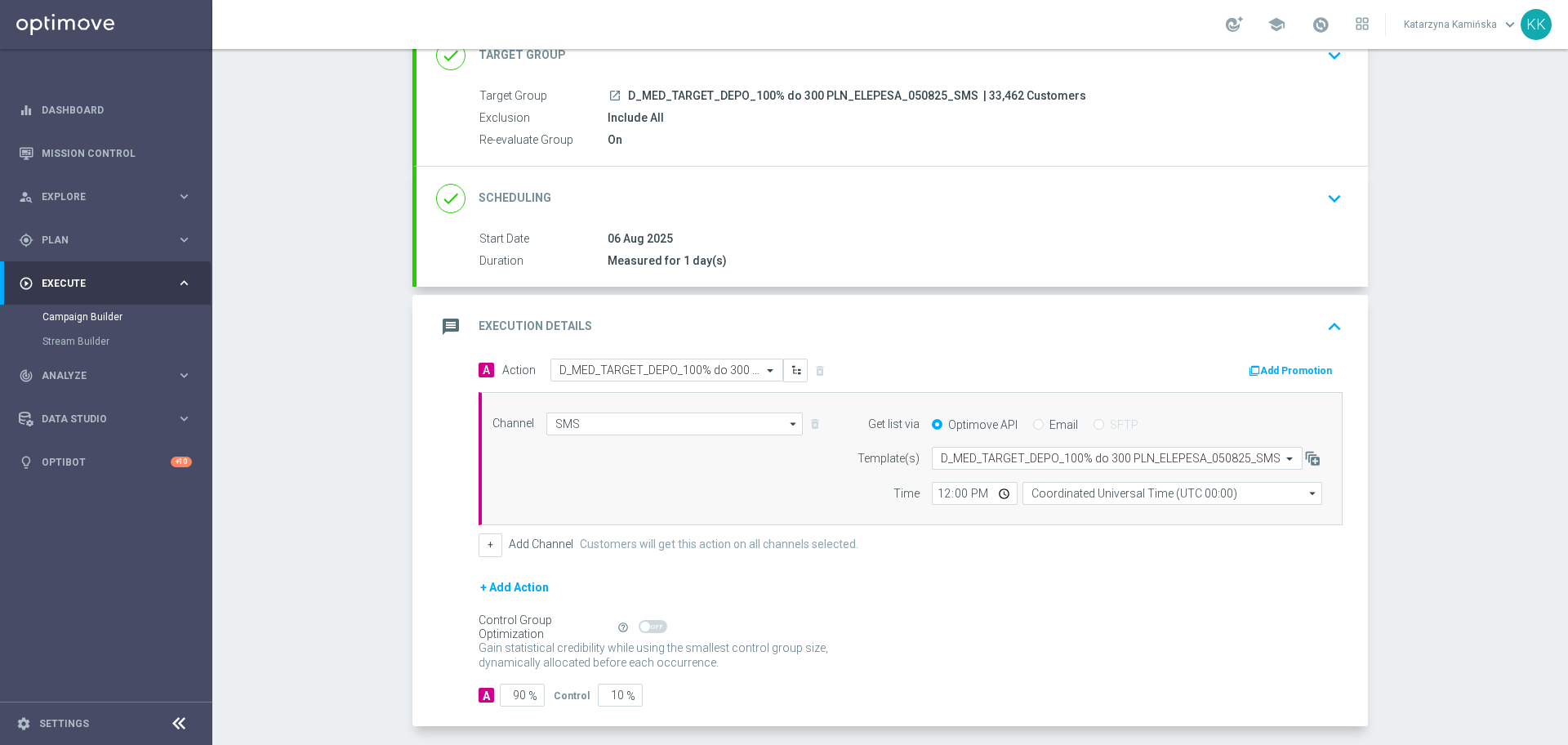 scroll, scrollTop: 0, scrollLeft: 0, axis: both 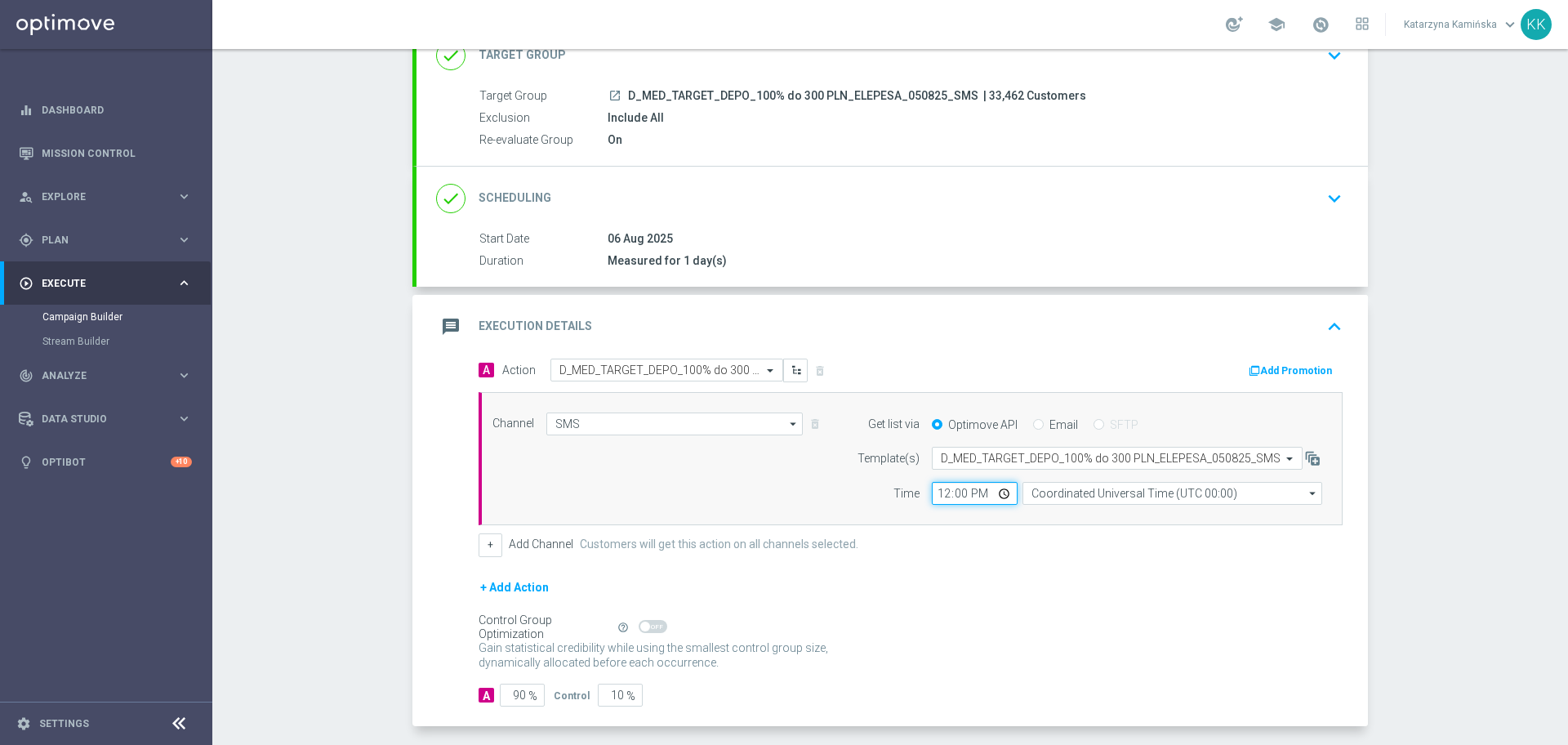 click on "12:00" 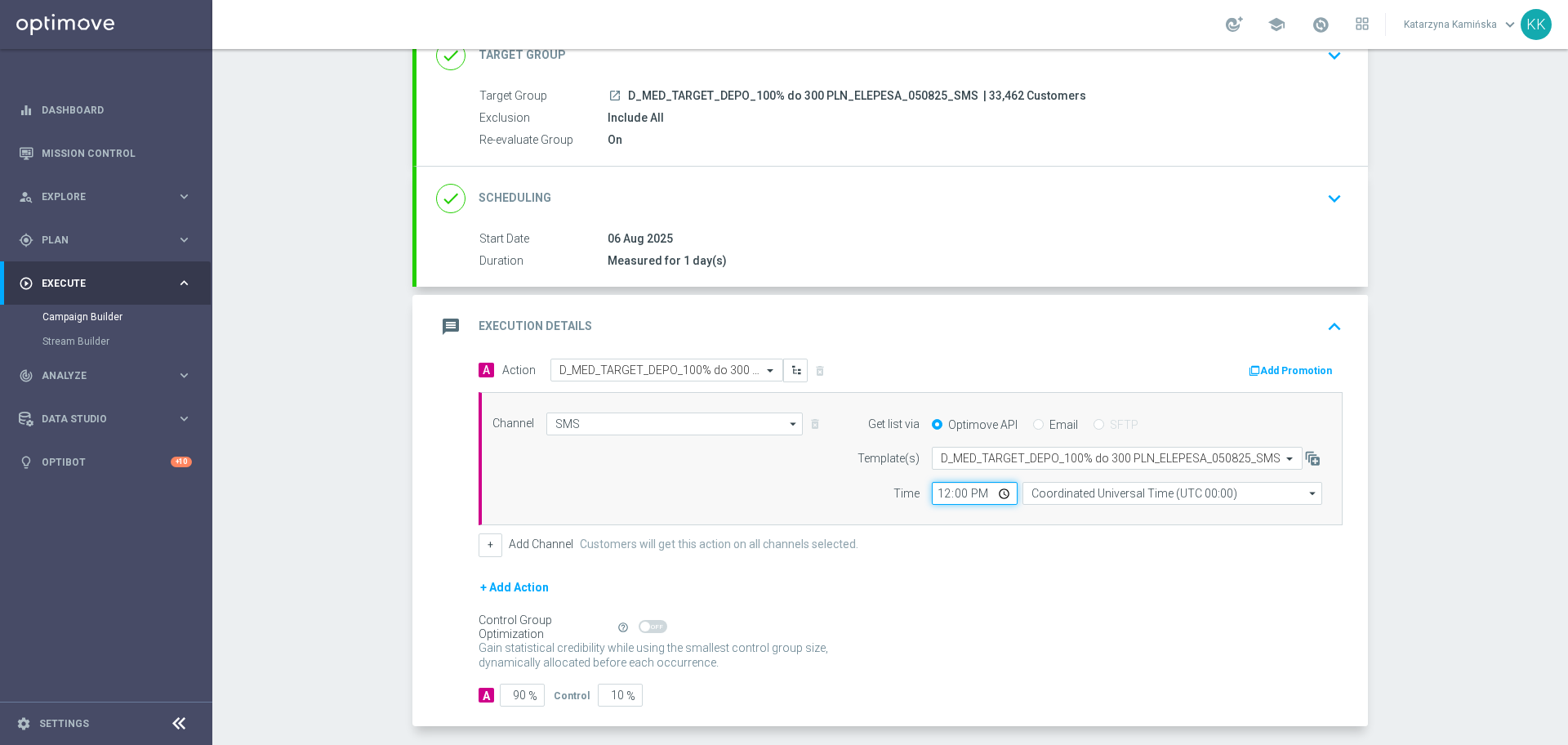 type on "18:14" 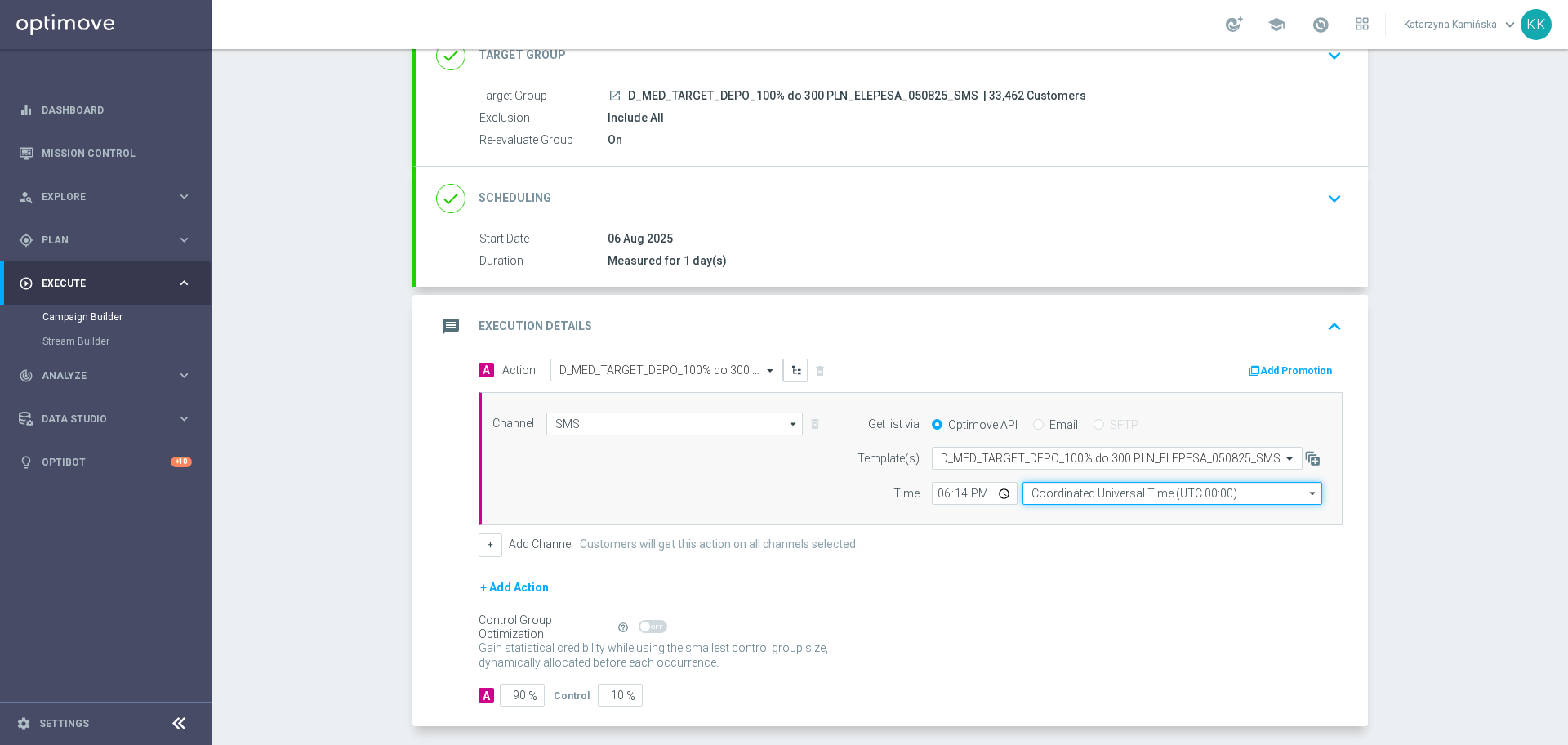 click on "Coordinated Universal Time (UTC 00:00)" 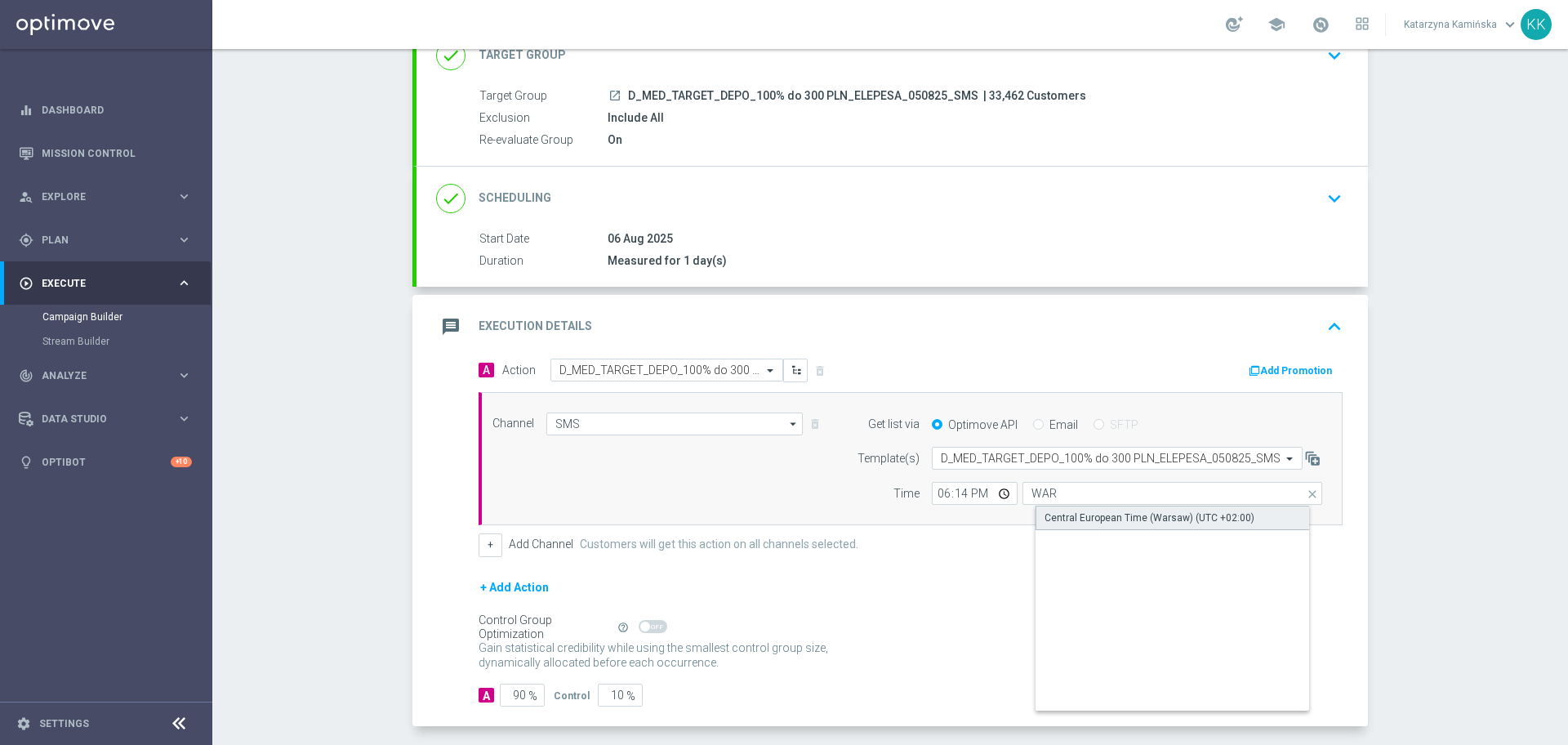 click on "Central European Time (Warsaw) (UTC +02:00)" 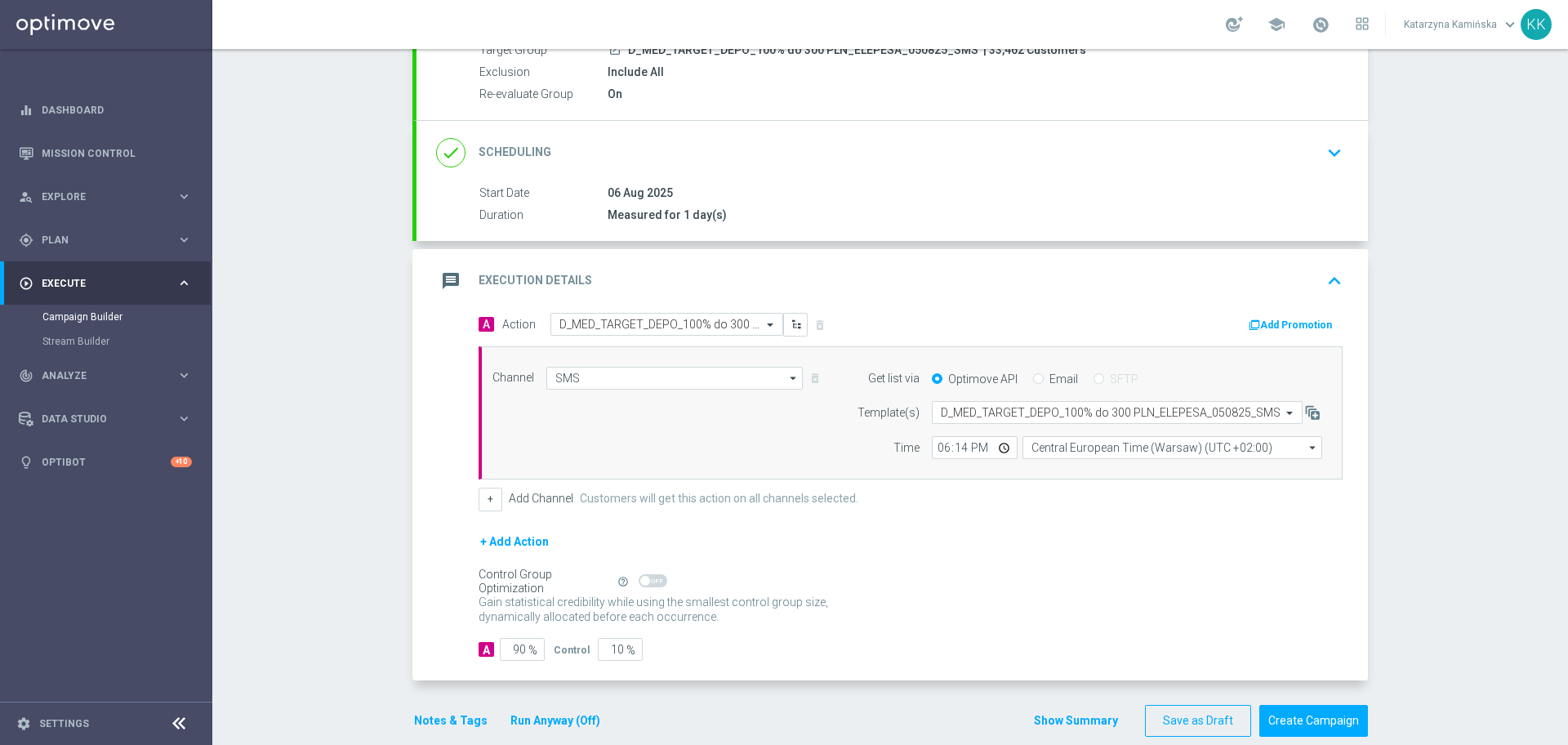 scroll, scrollTop: 193, scrollLeft: 0, axis: vertical 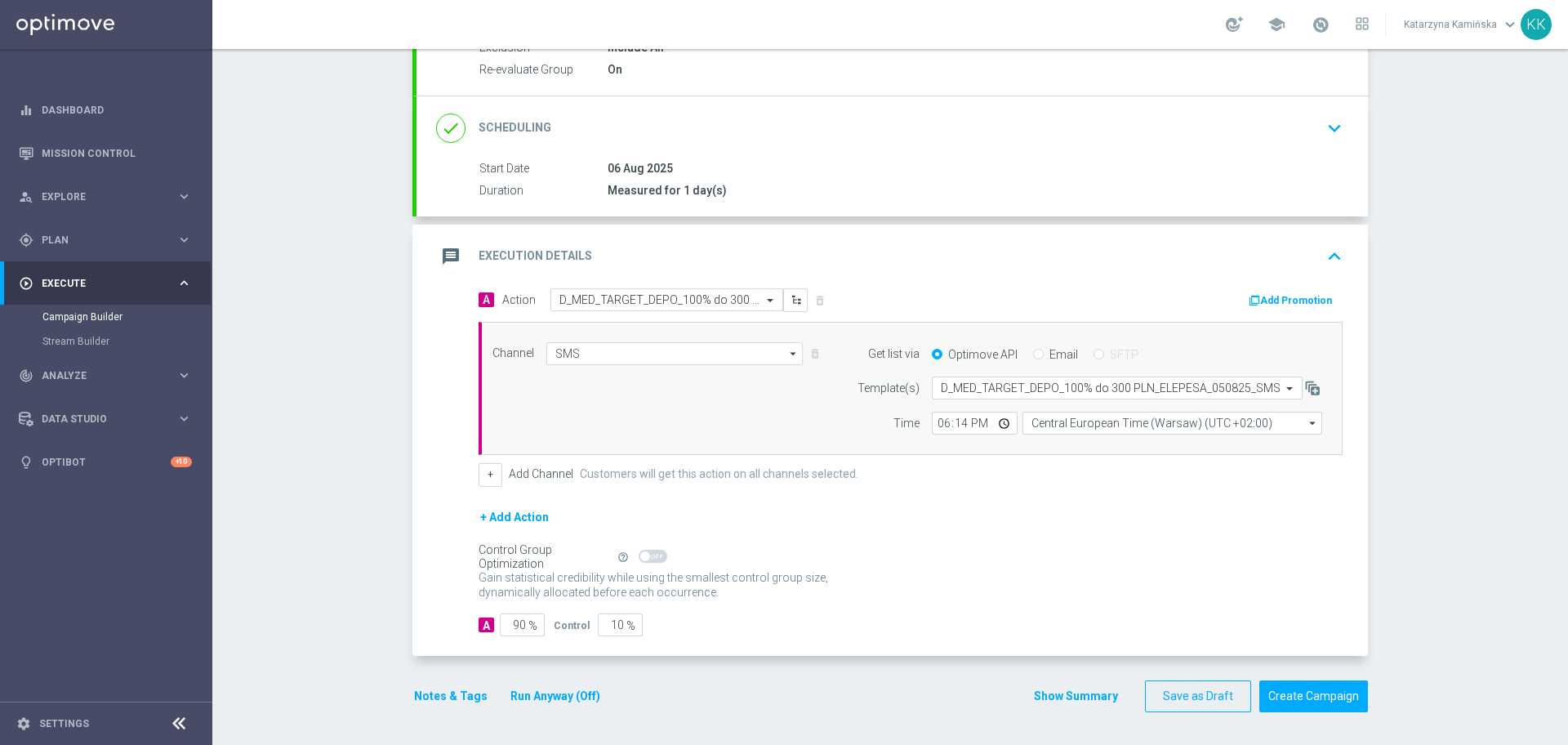 click on "%" 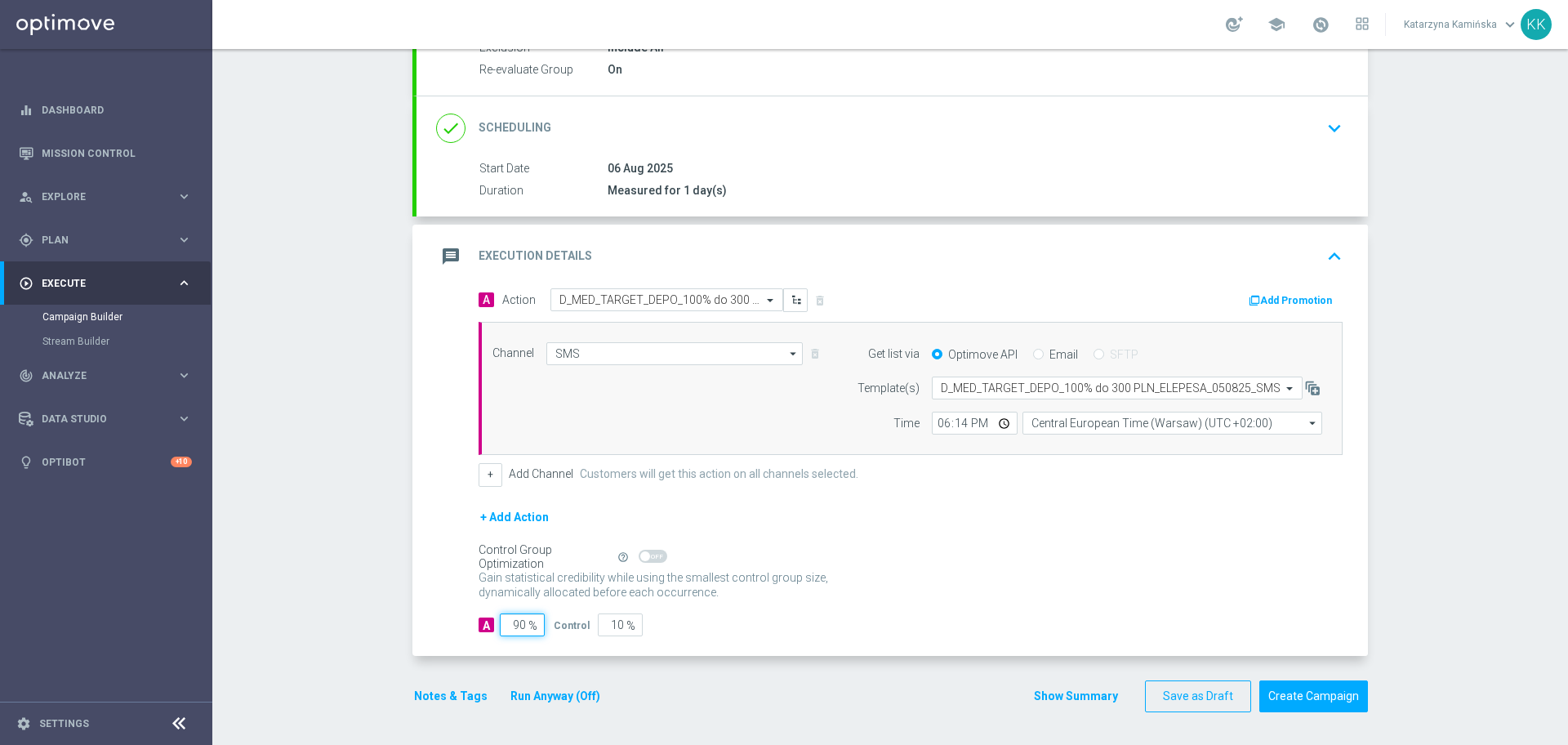 click on "90" 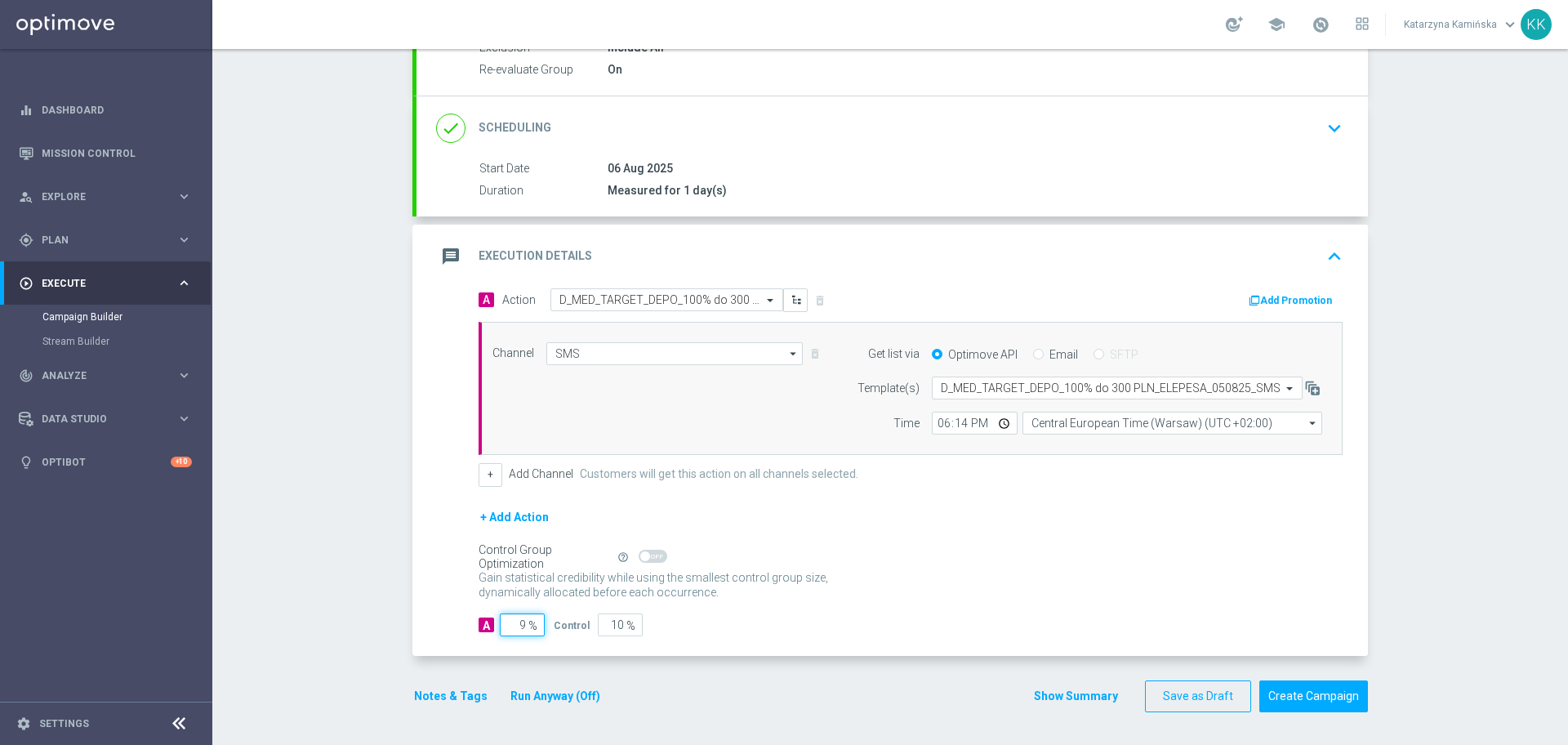type on "91" 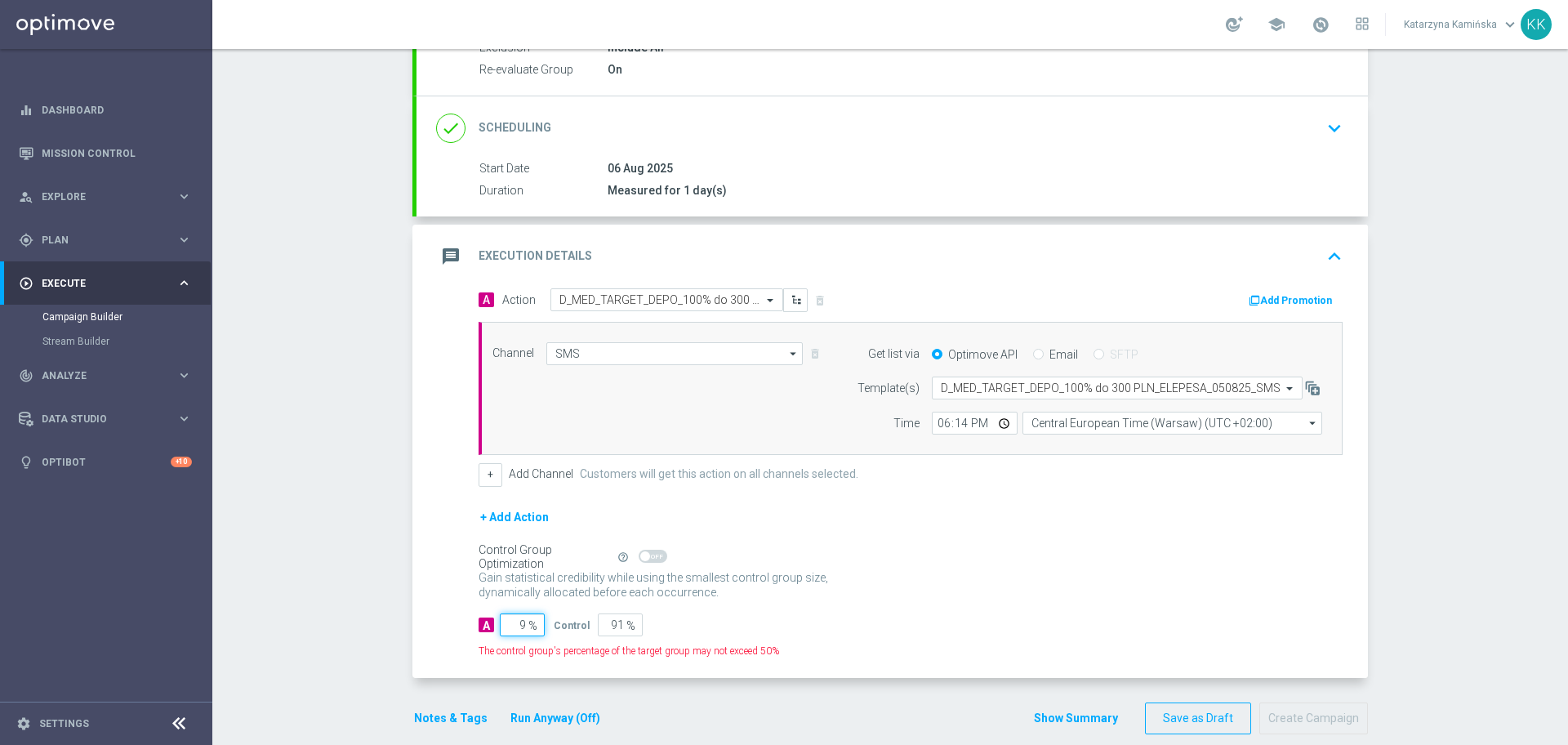 type on "98" 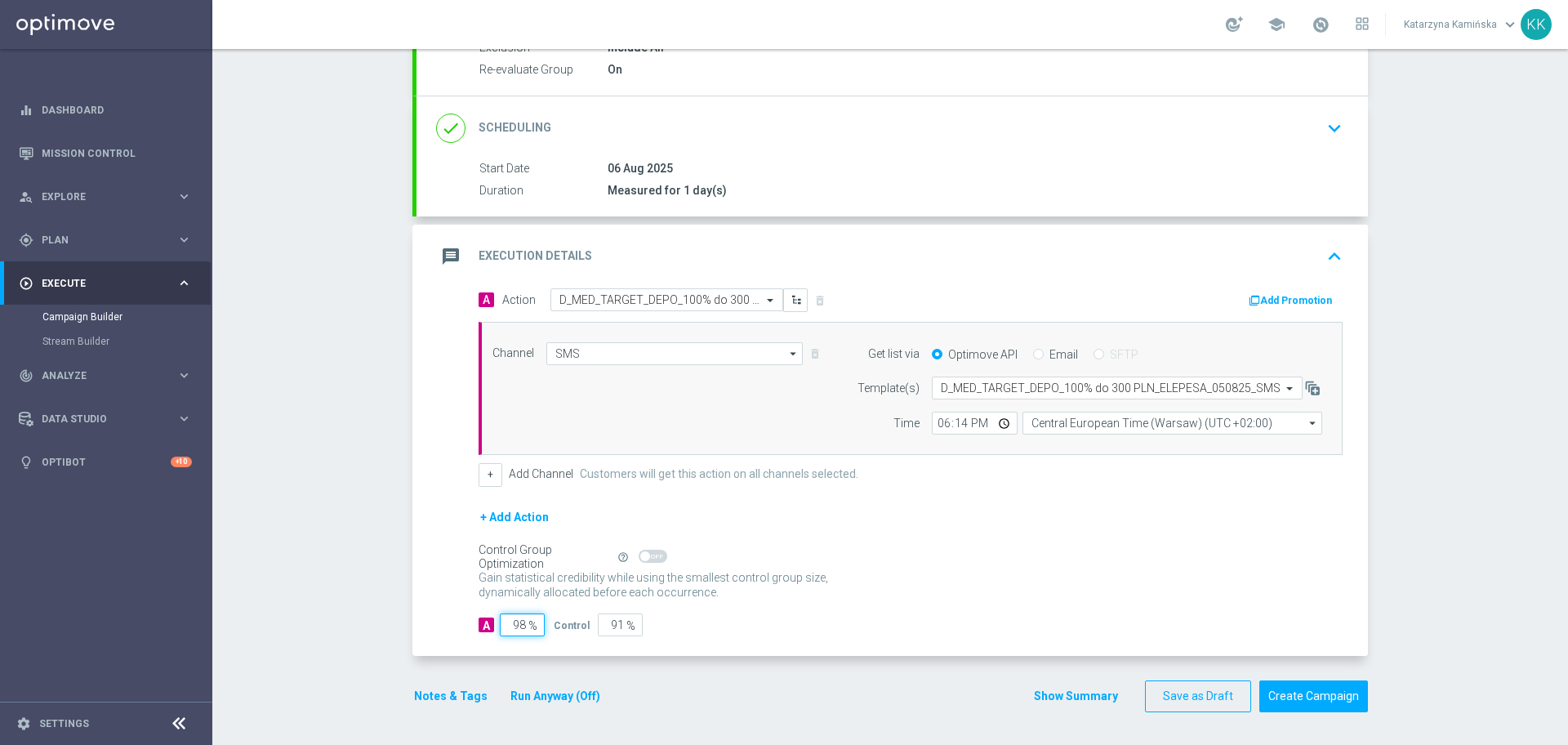 type on "2" 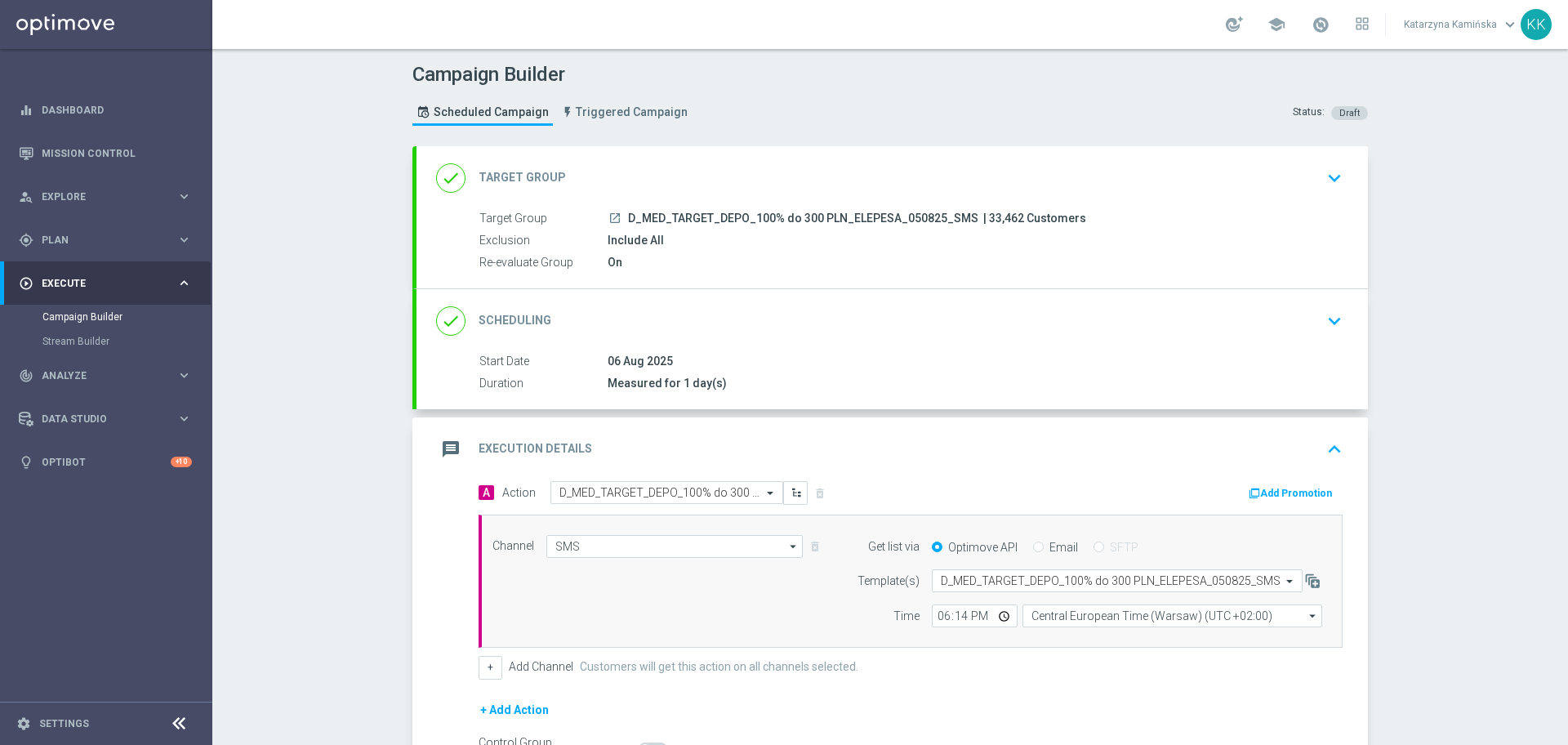 scroll, scrollTop: 193, scrollLeft: 0, axis: vertical 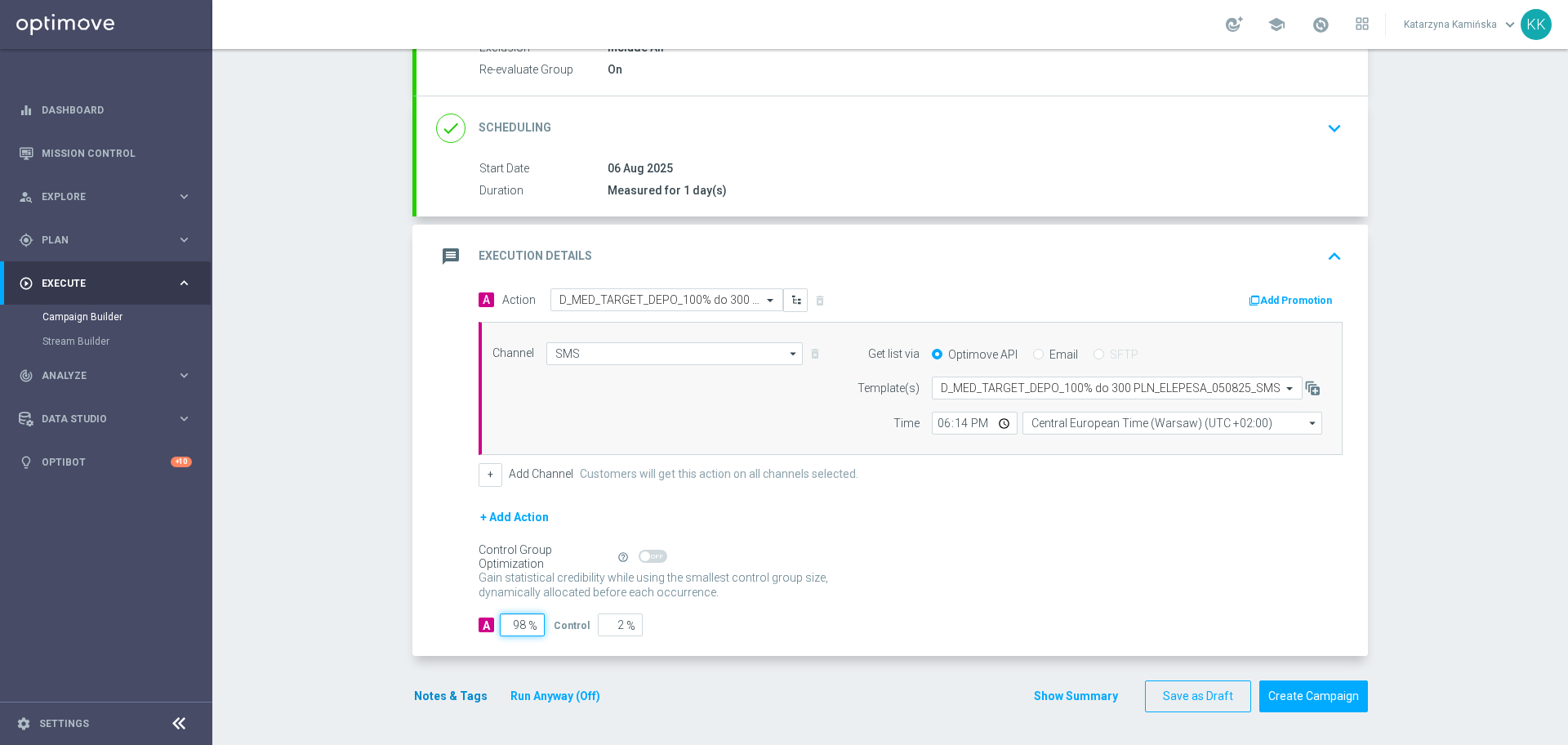 type on "98" 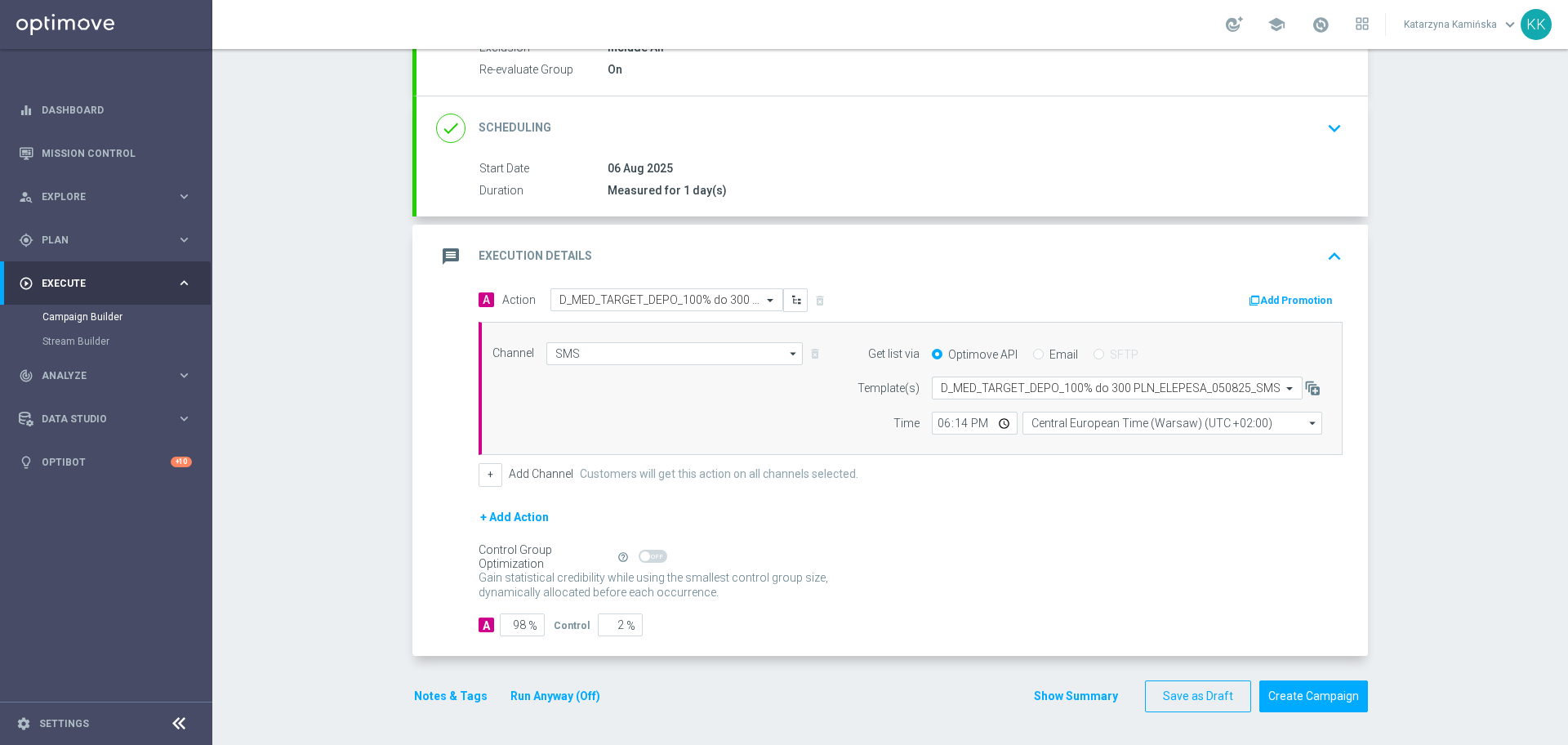 click on "Notes & Tags" 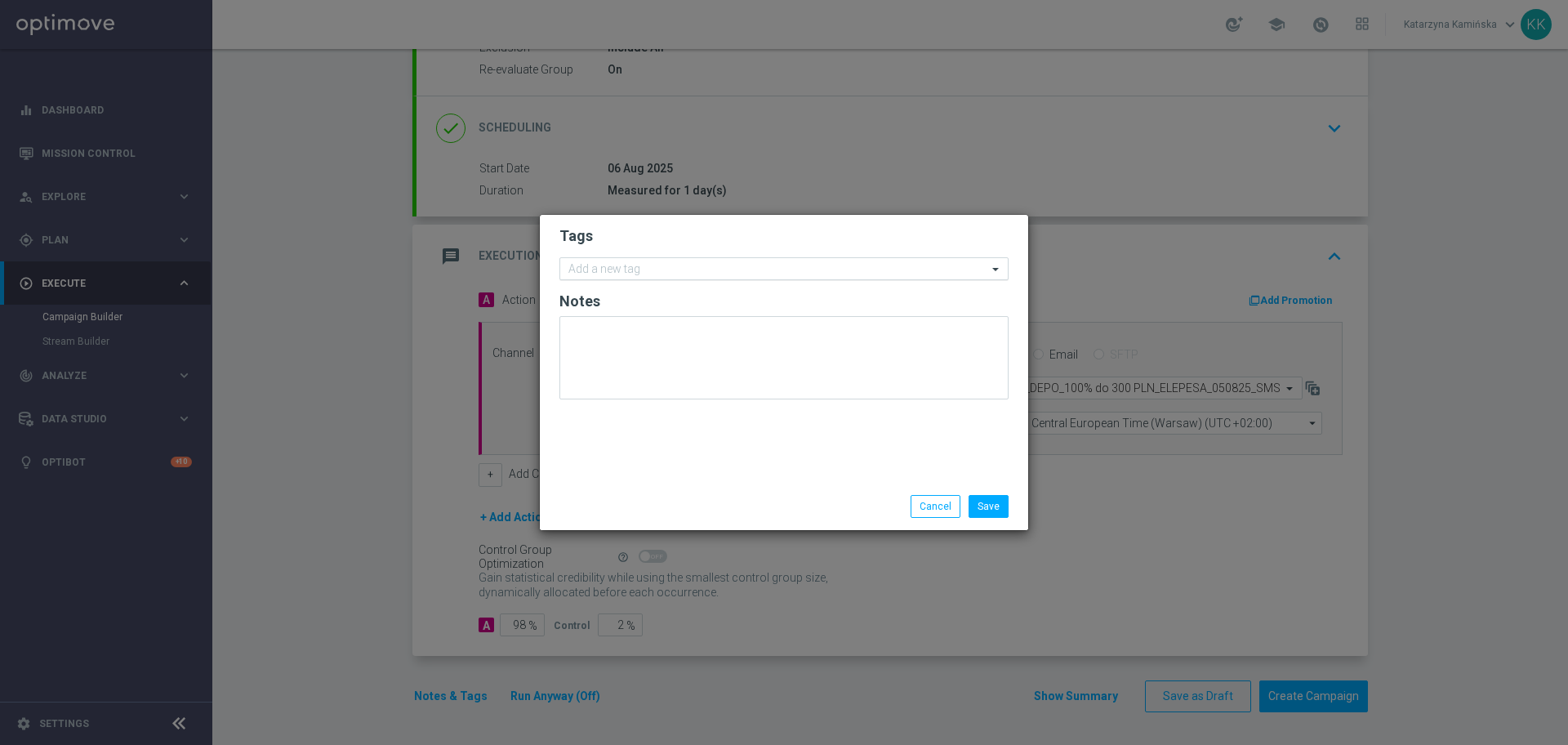 click on "Add a new tag" 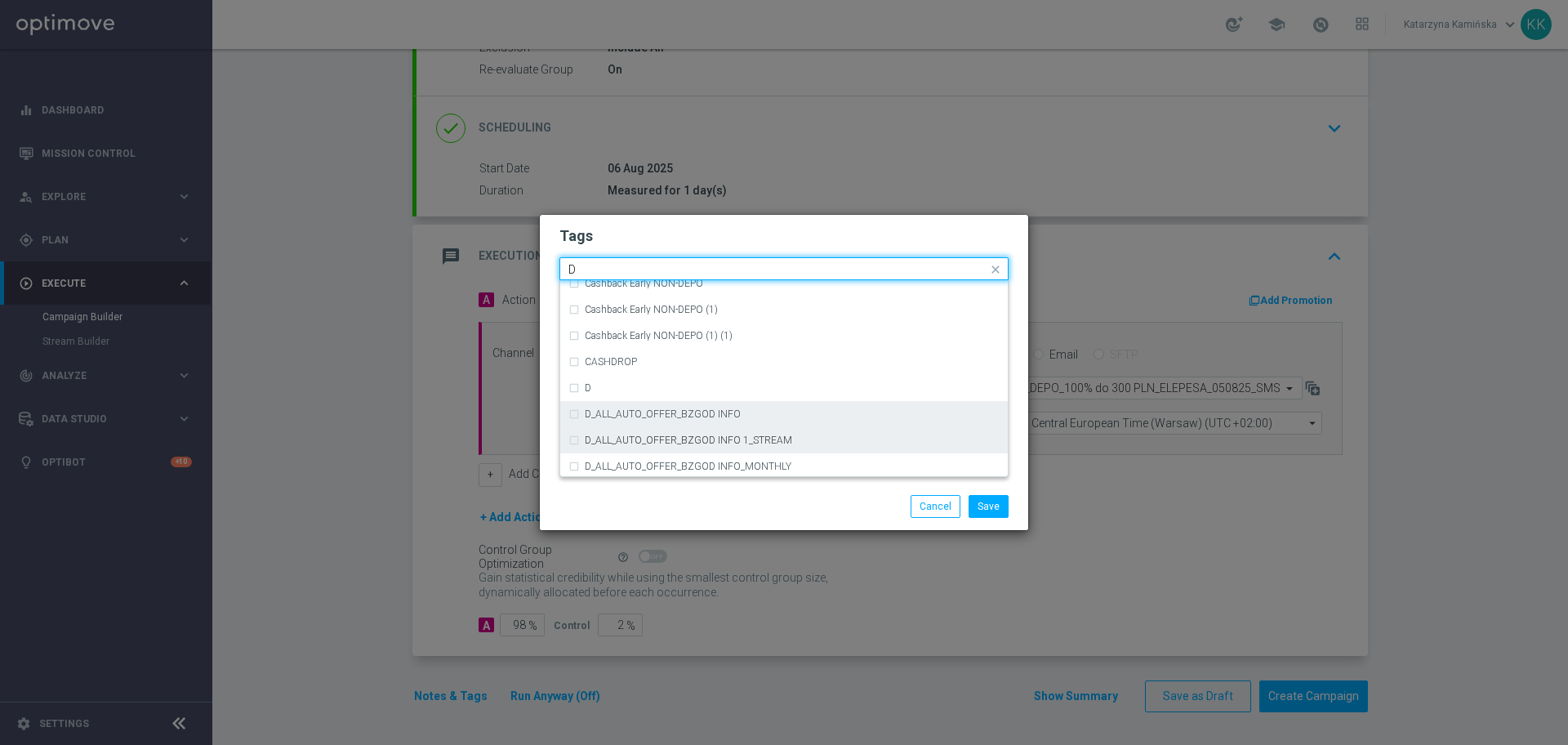 scroll, scrollTop: 1838, scrollLeft: 0, axis: vertical 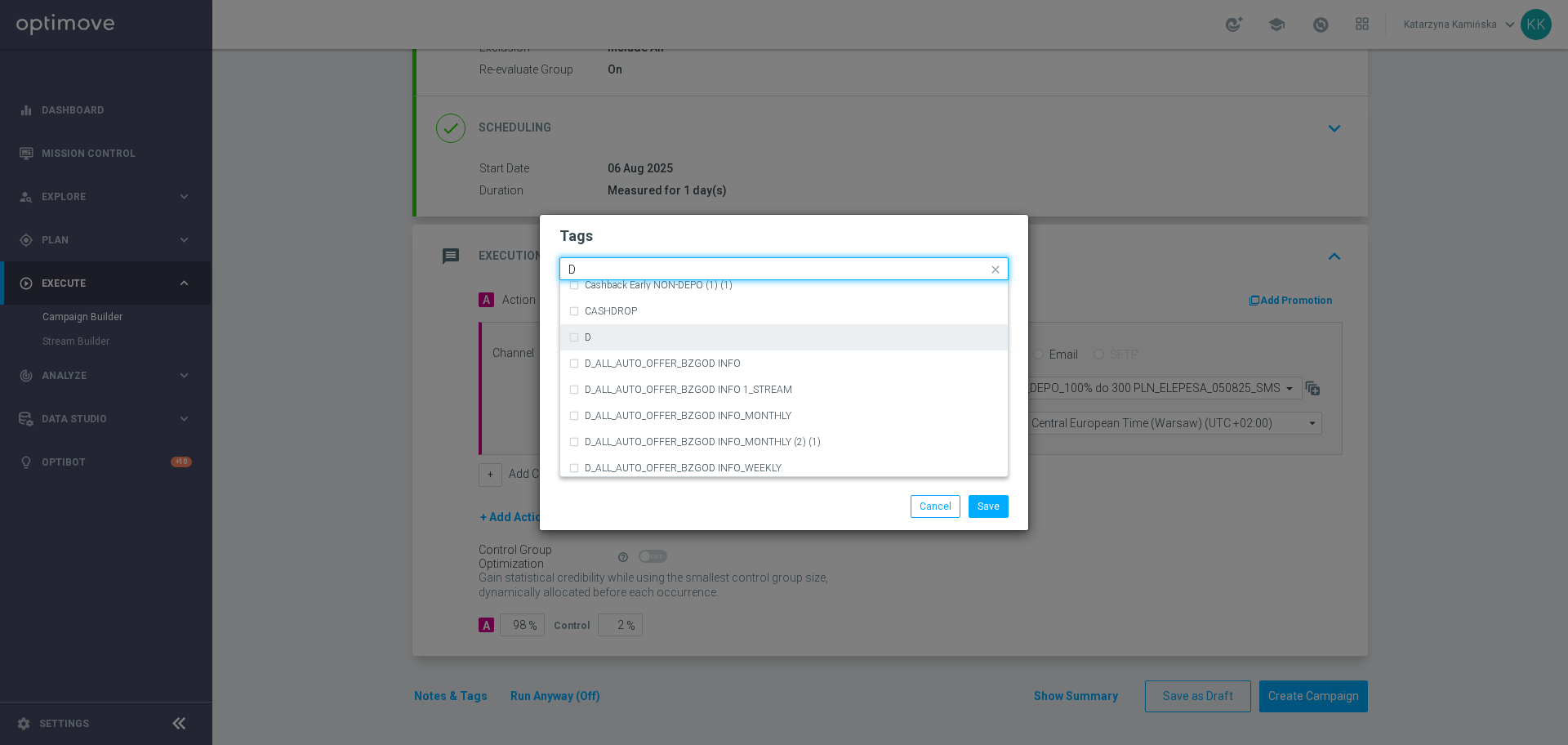 click on "D" at bounding box center (784, 337) 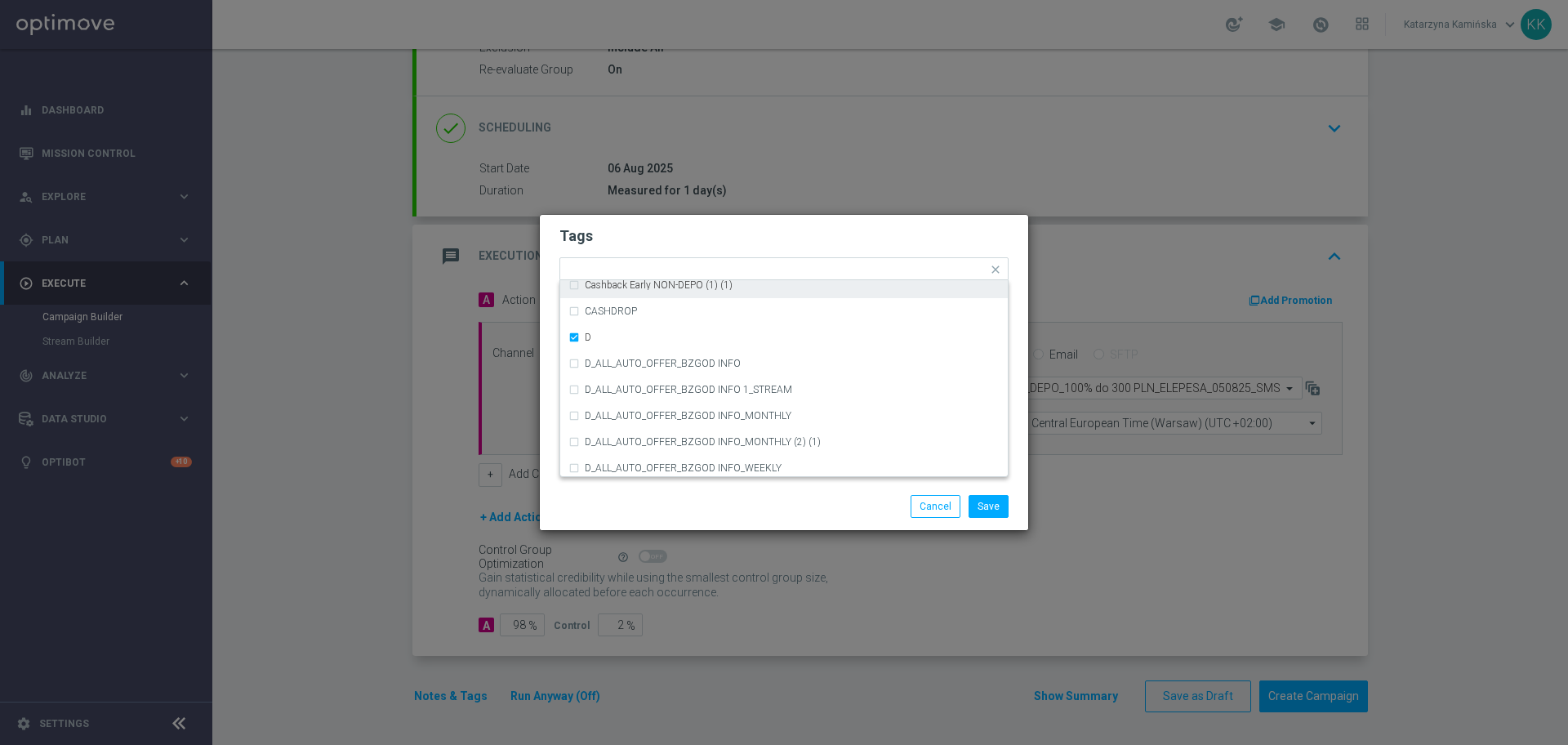 click on "Tags" 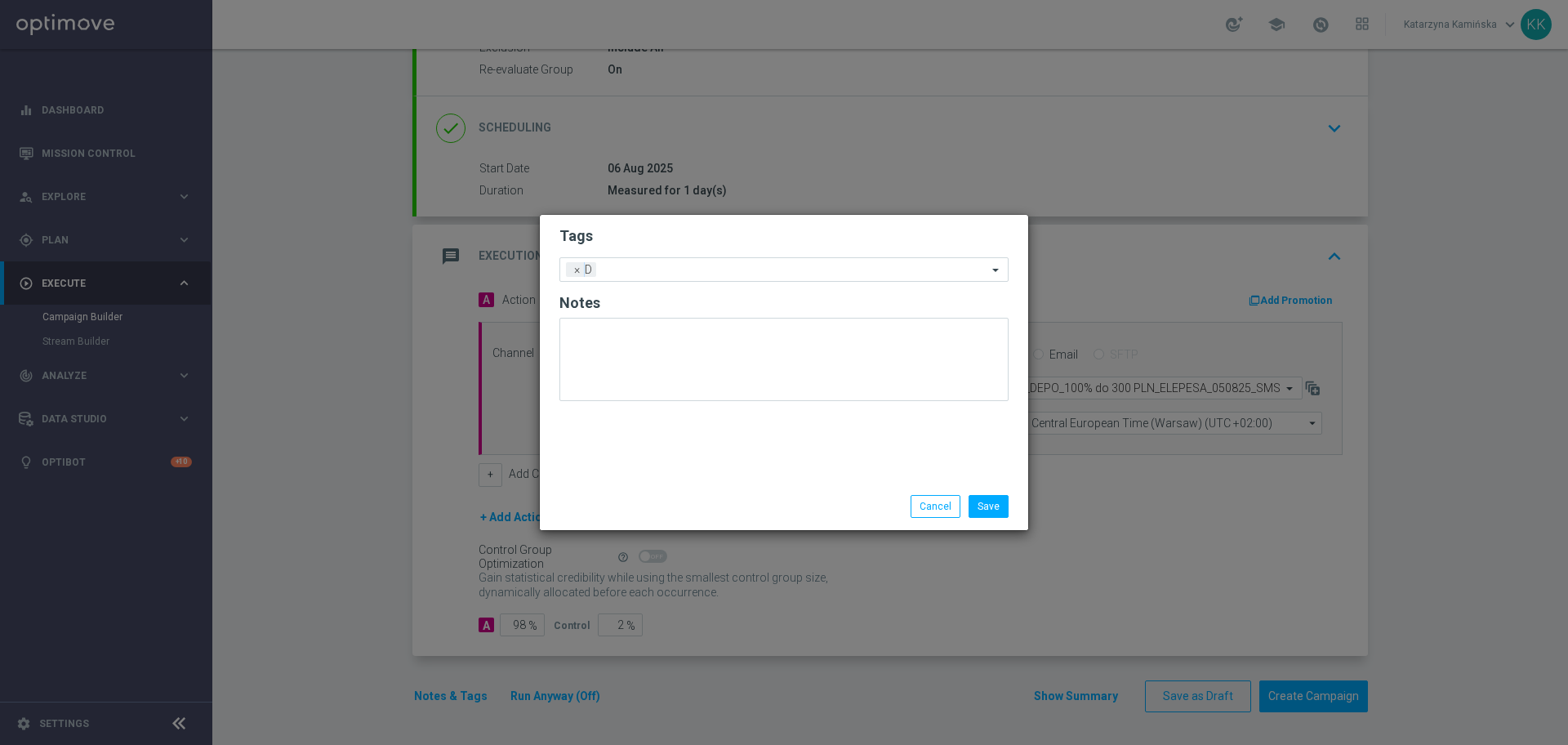 click on "Tags
Add a new tag × D
Notes" 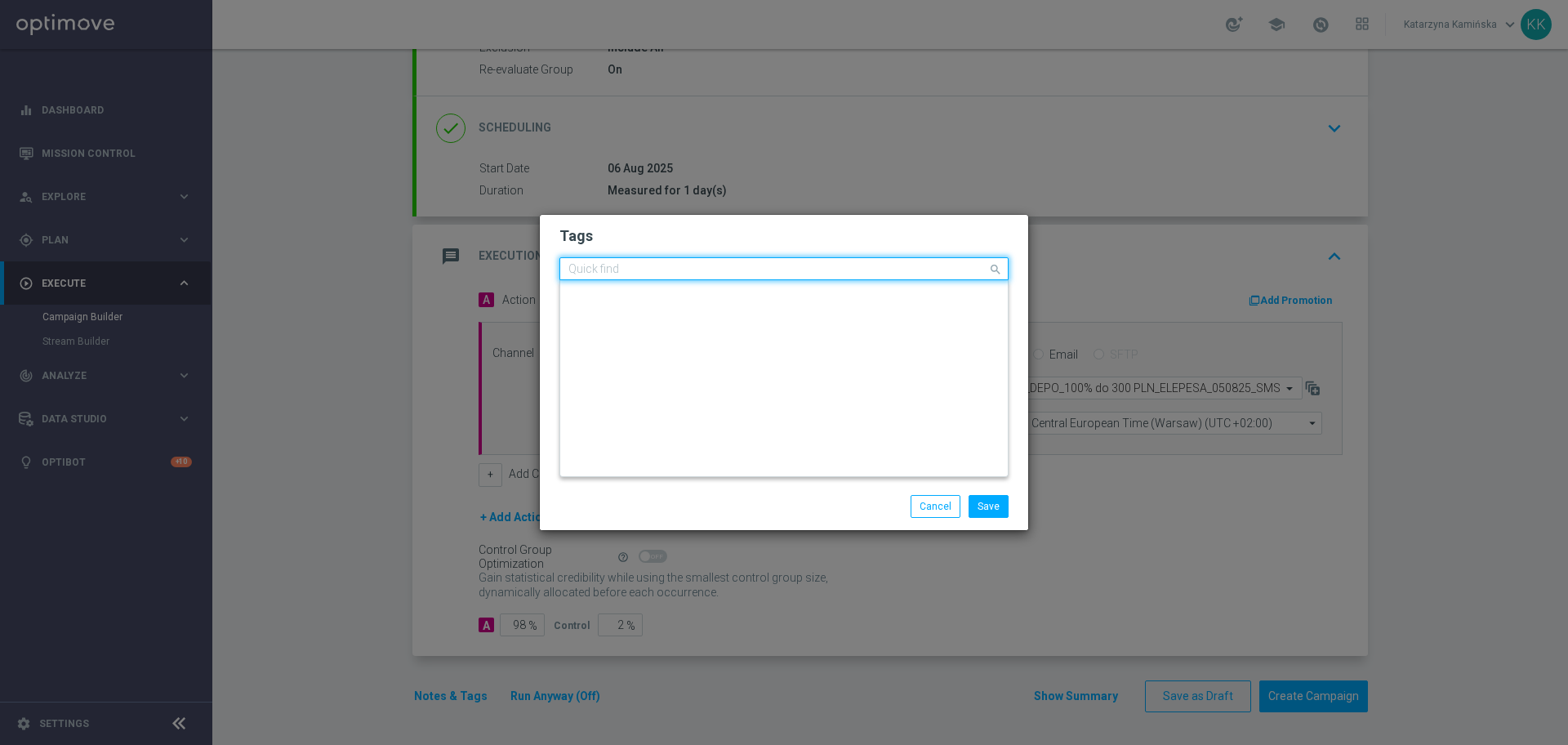 click 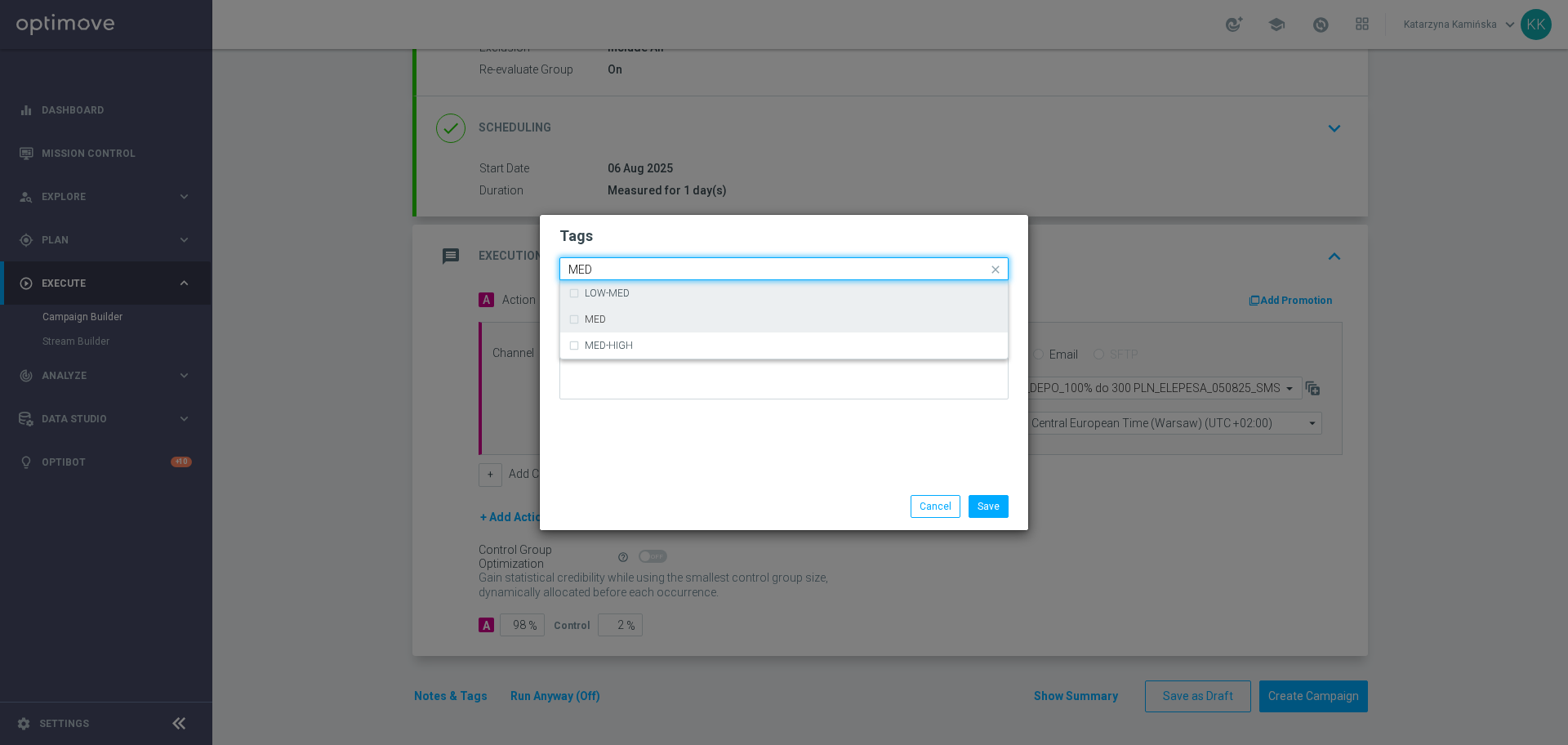 click on "LOW-MED MED MED-HIGH" at bounding box center (784, 319) 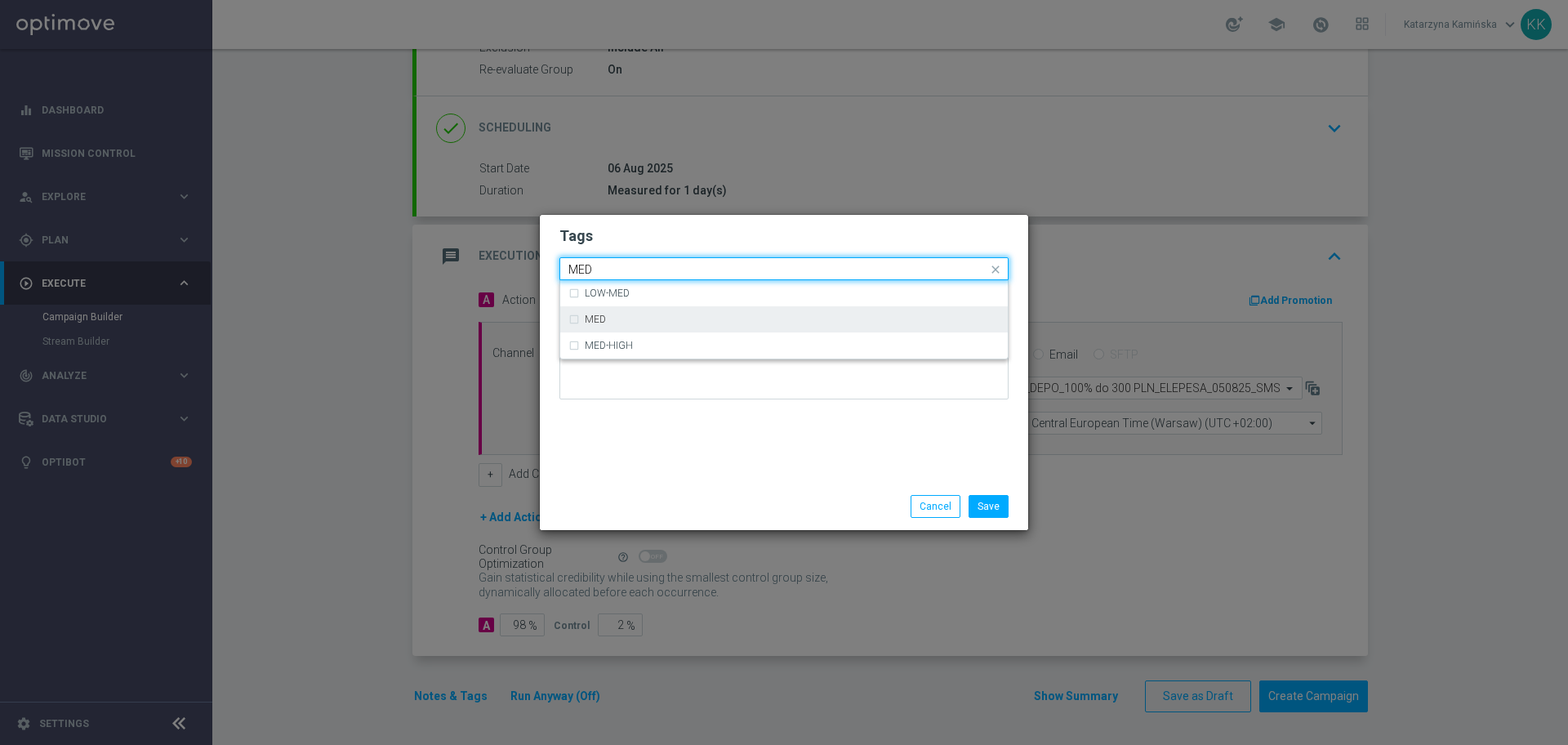 click on "MED" at bounding box center [784, 319] 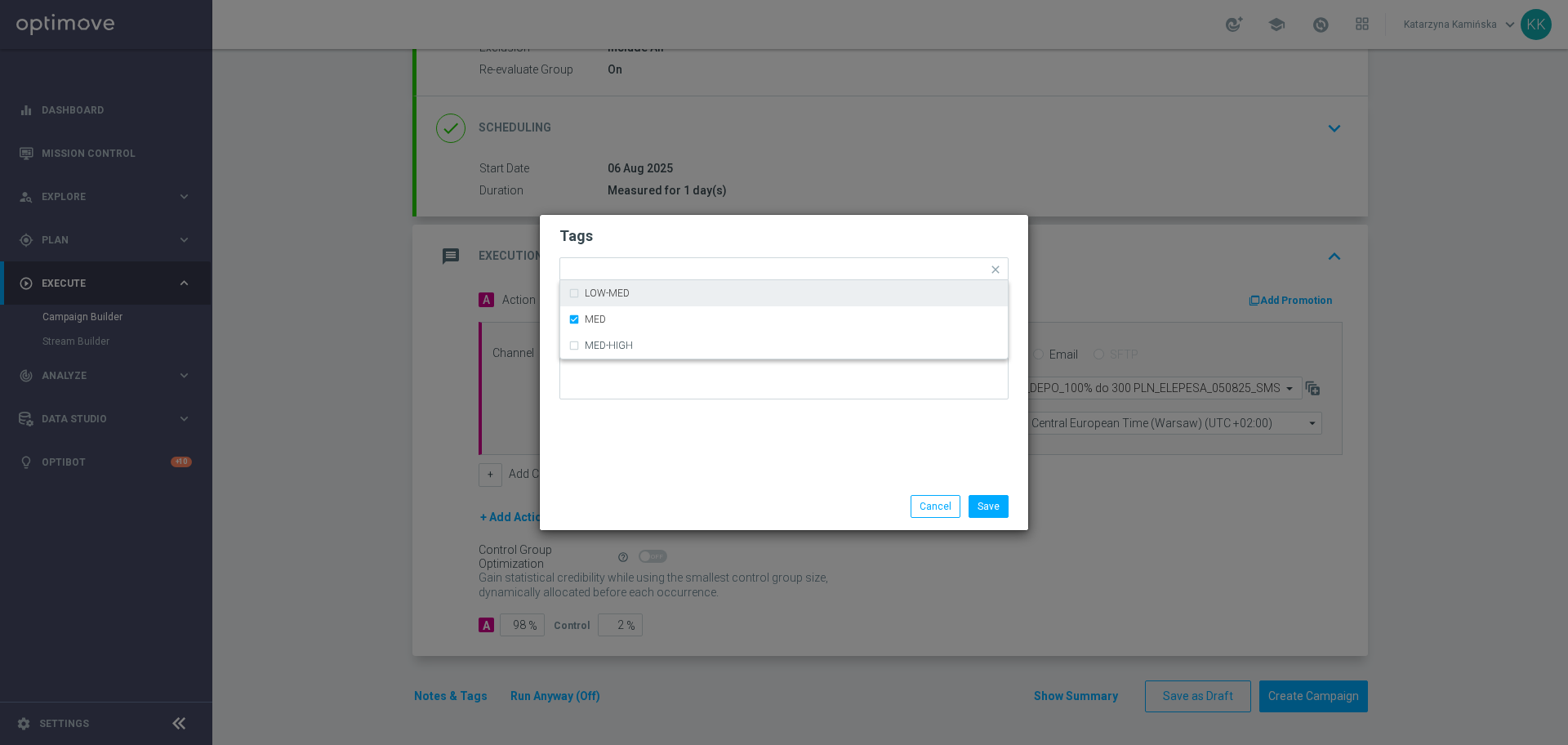 click on "Tags" 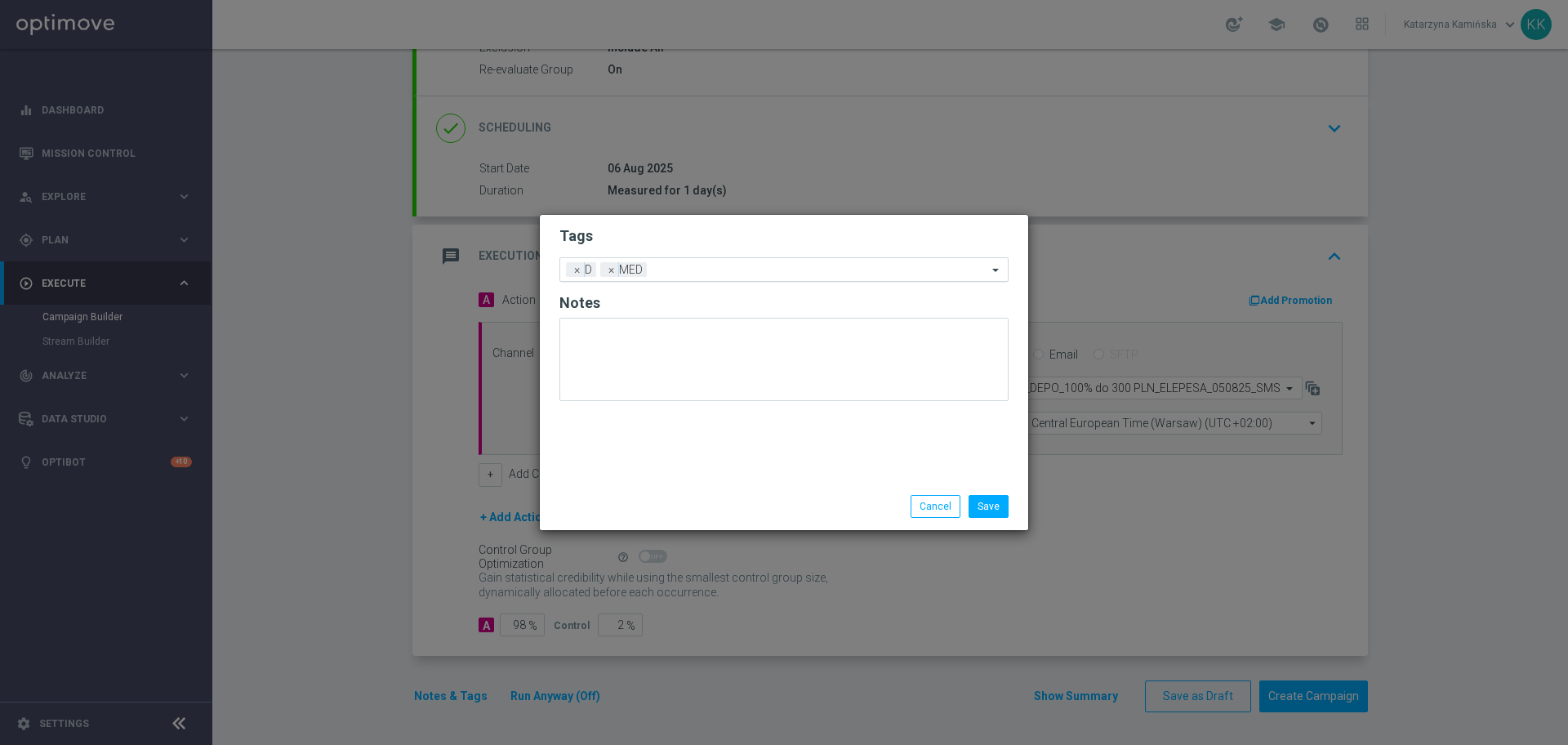 click 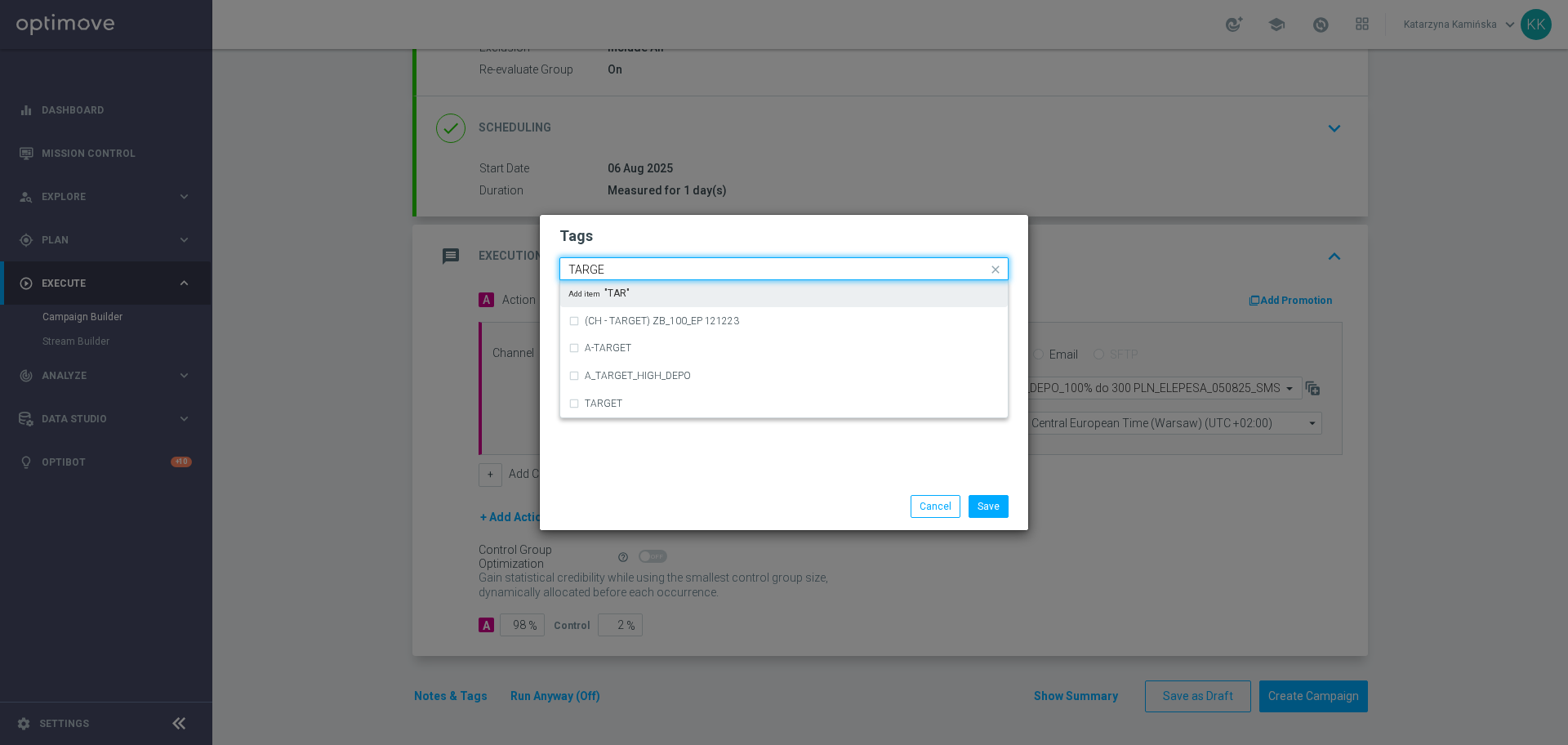 type on "TARGET" 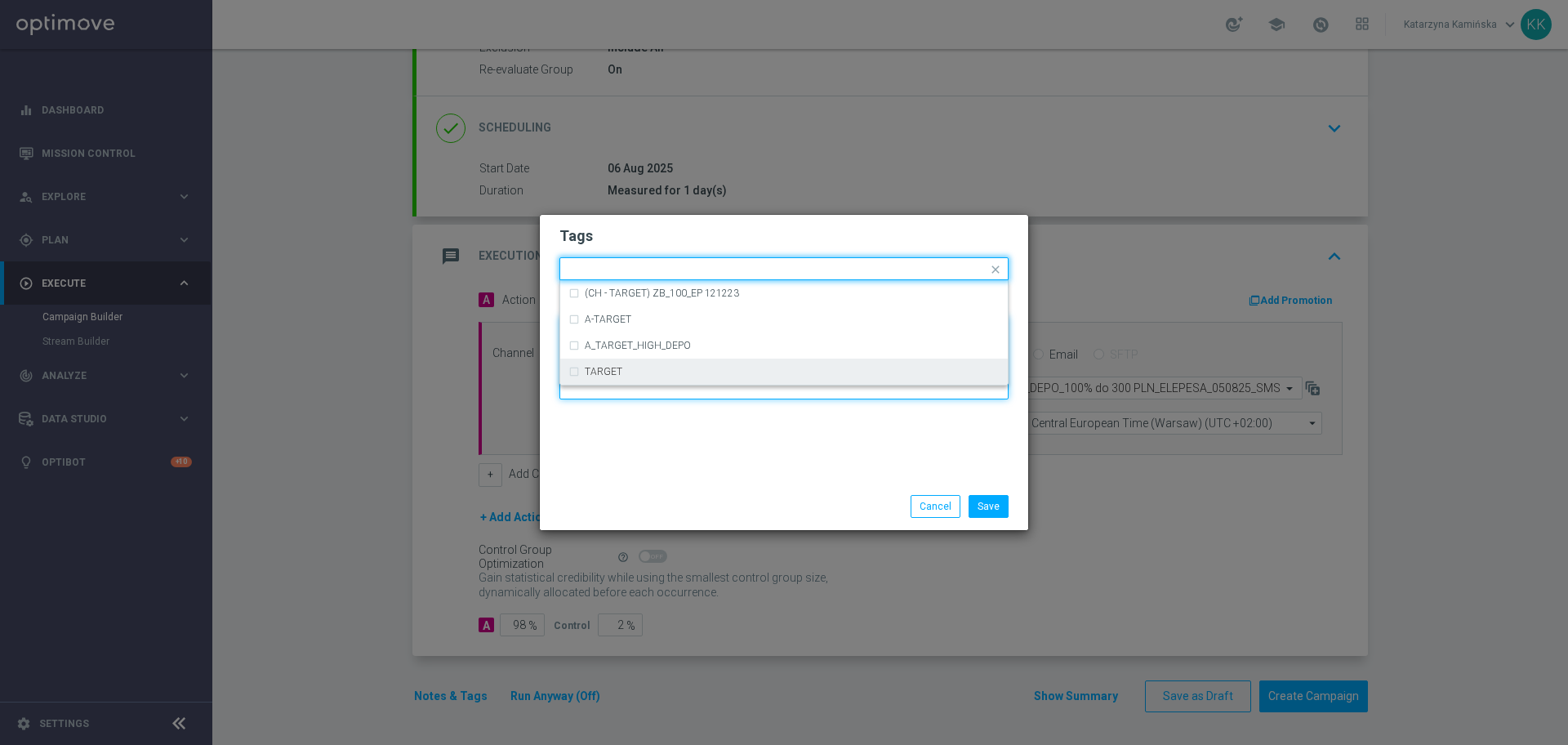 click 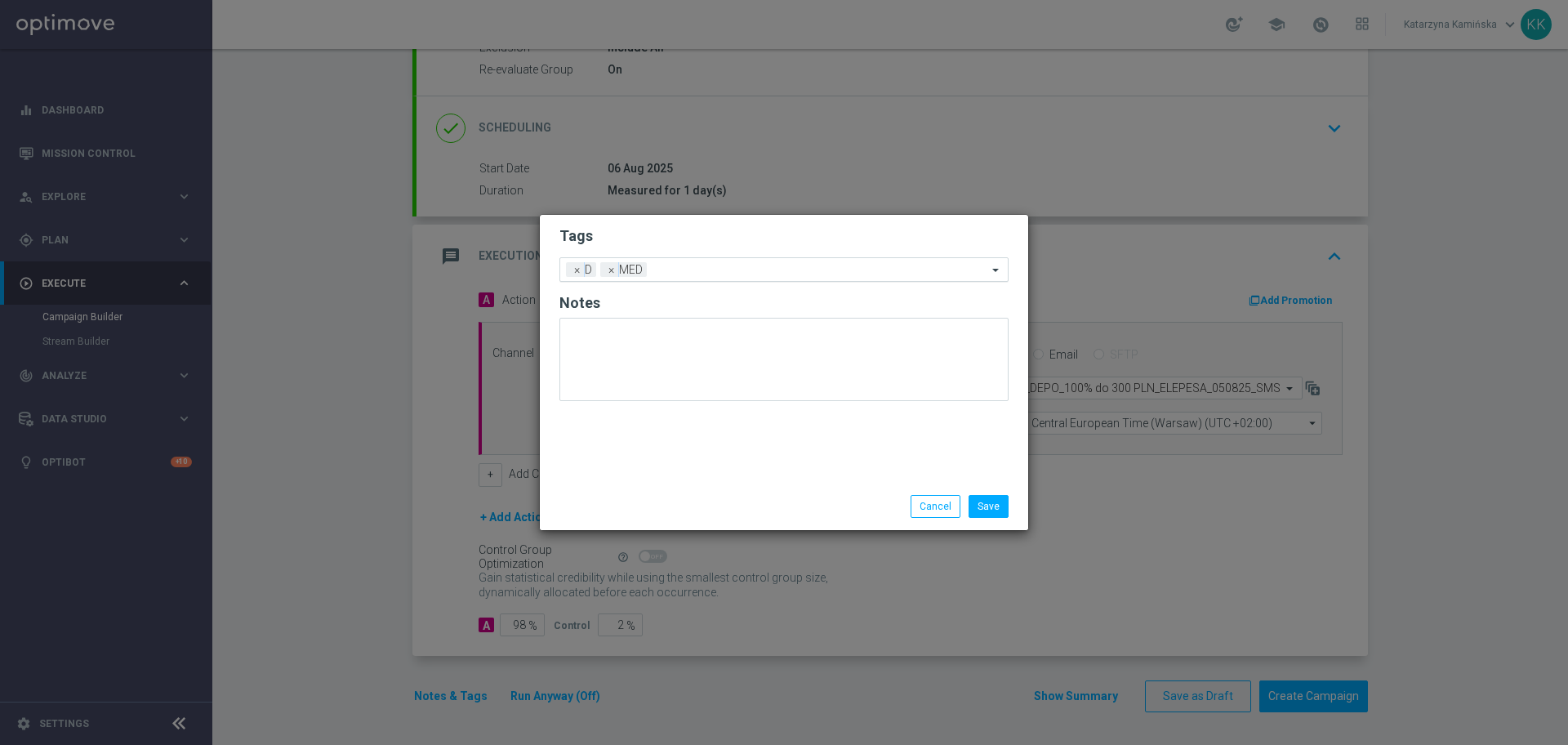 click 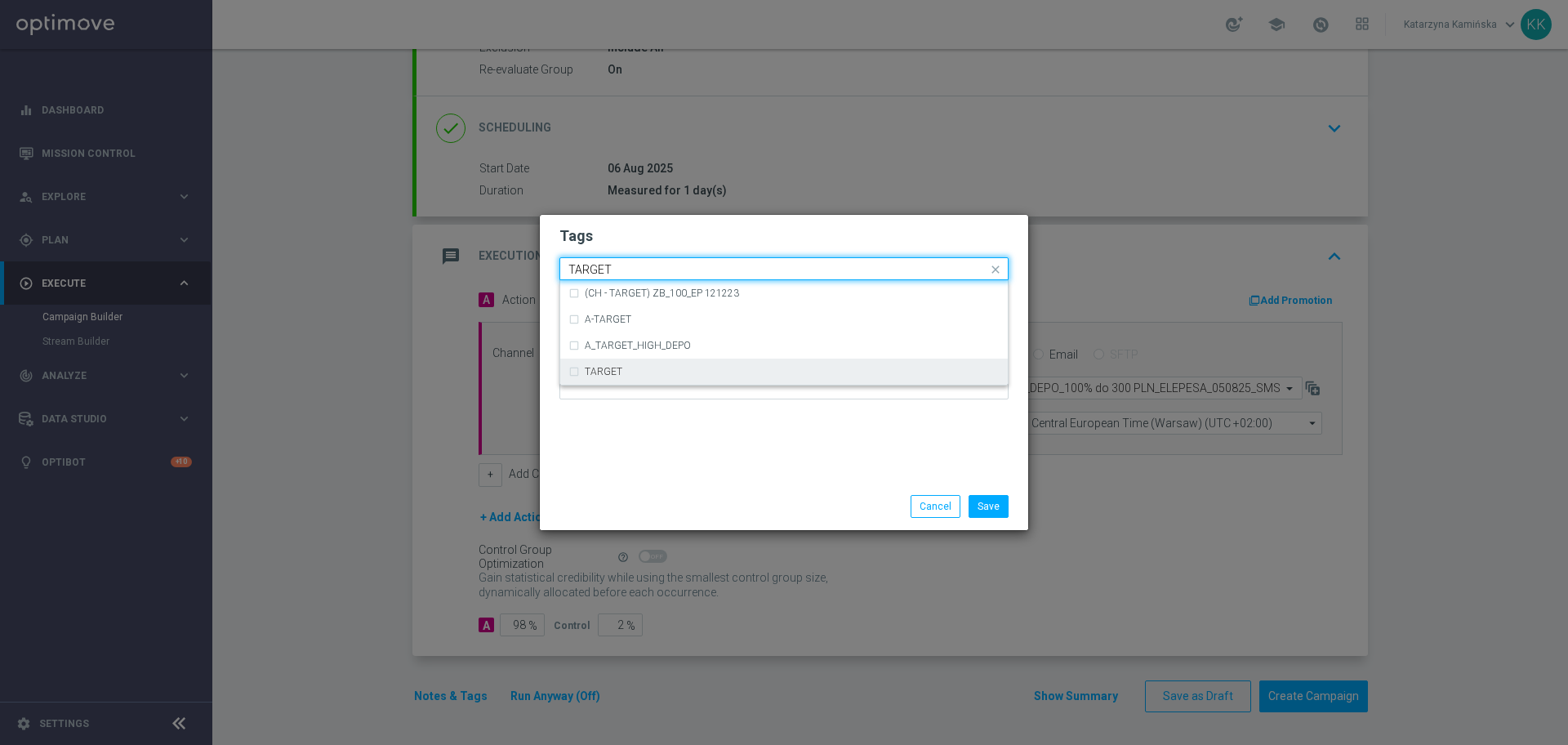 click on "TARGET" at bounding box center (604, 372) 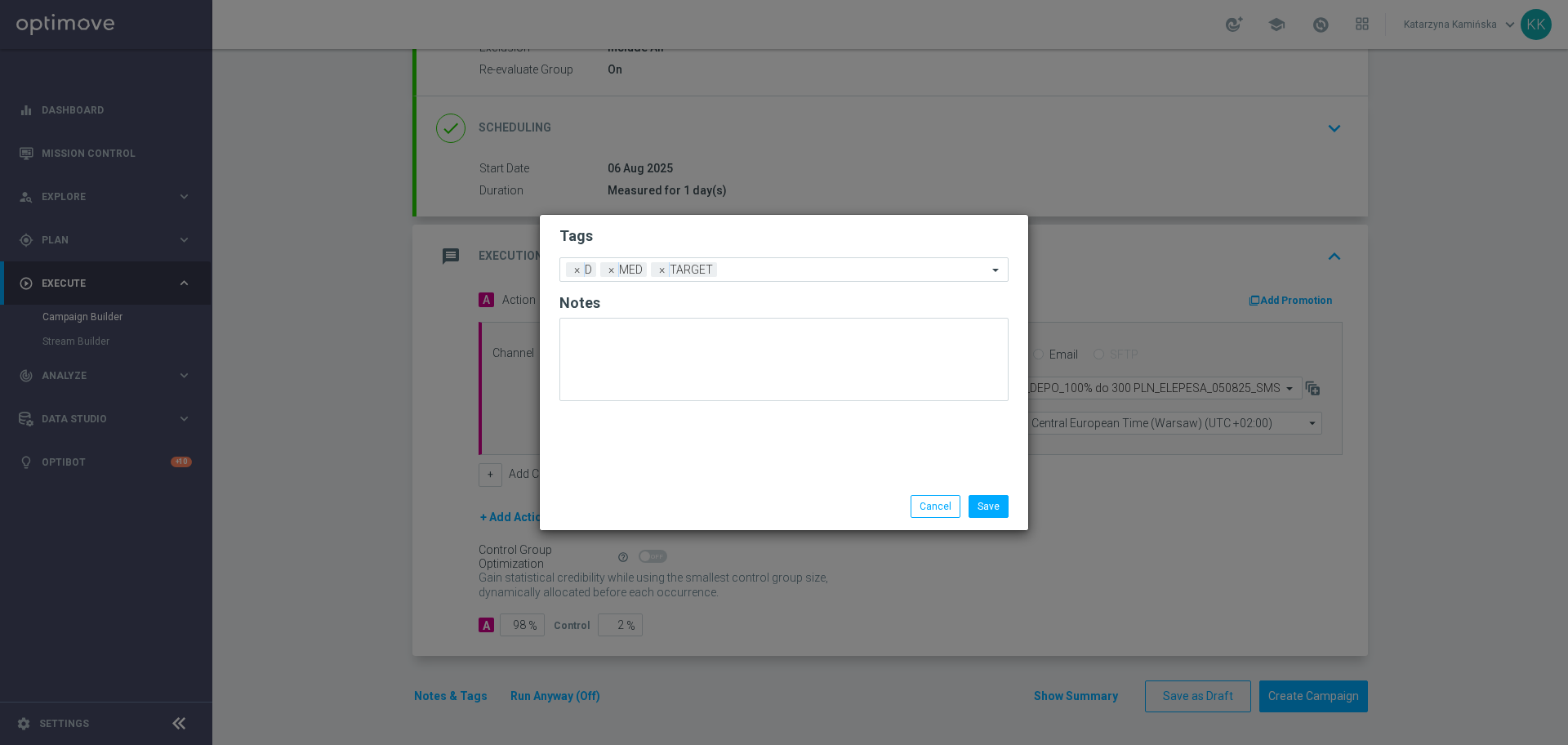 click on "Tags
Add a new tag × D × MED × TARGET
Notes" 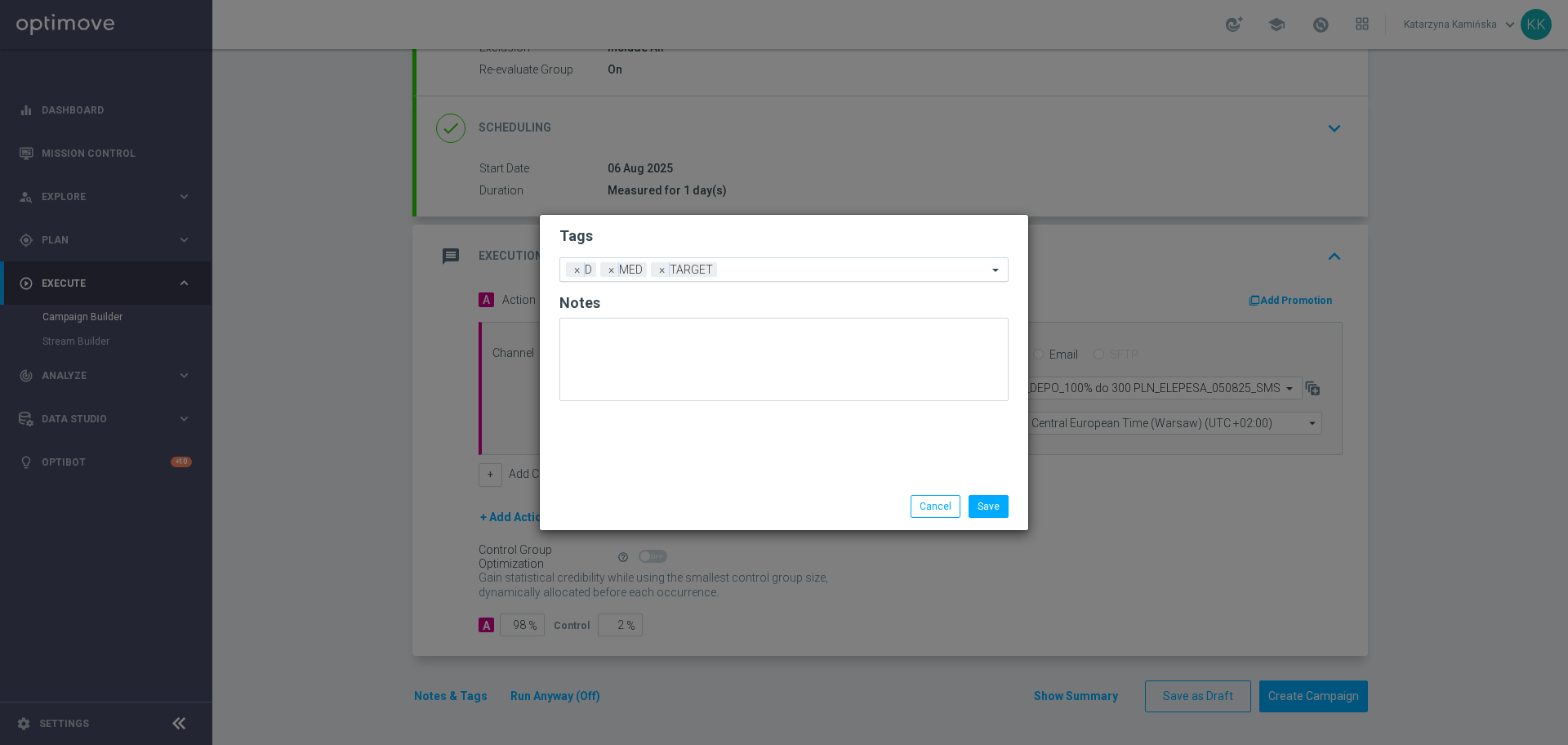 click 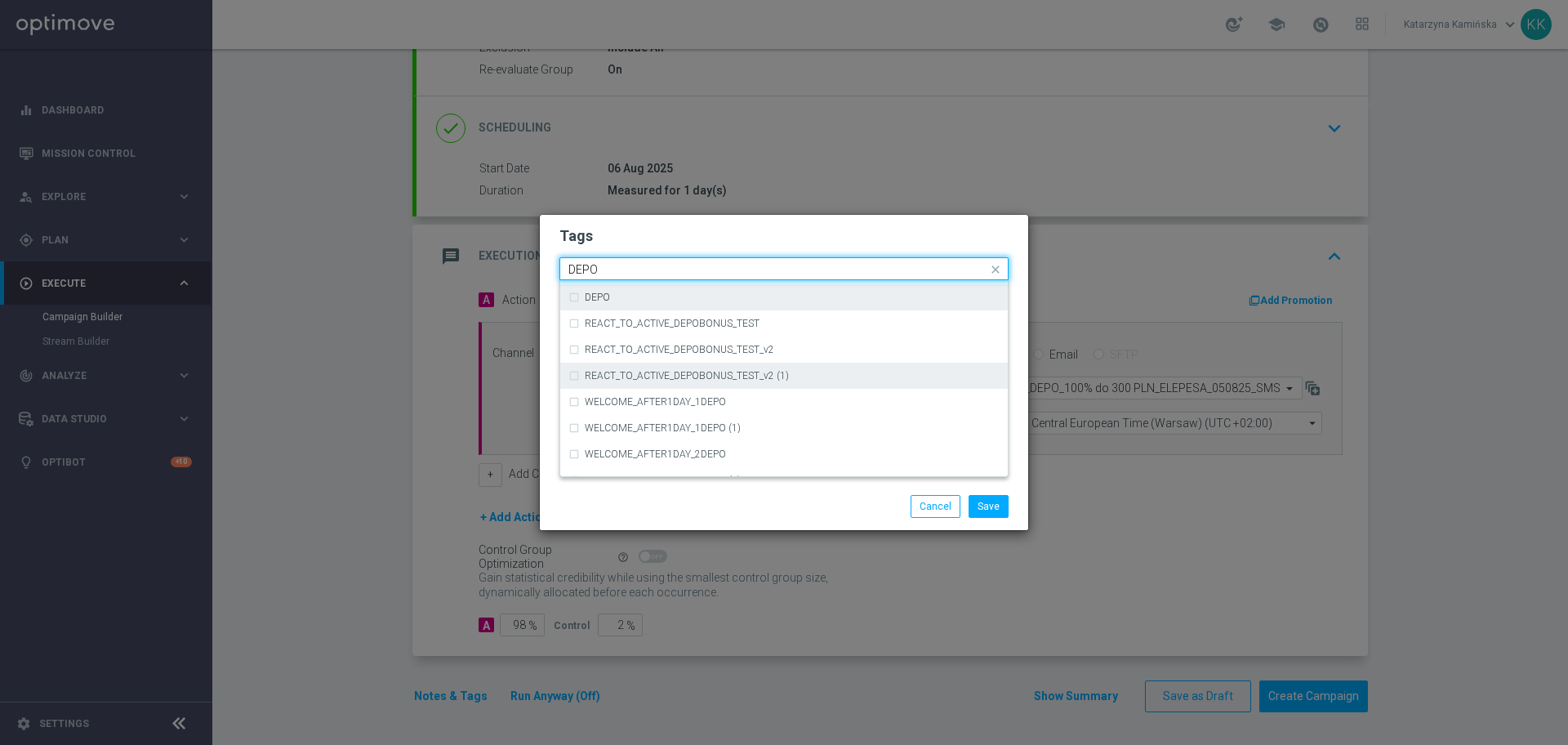 scroll, scrollTop: 645, scrollLeft: 0, axis: vertical 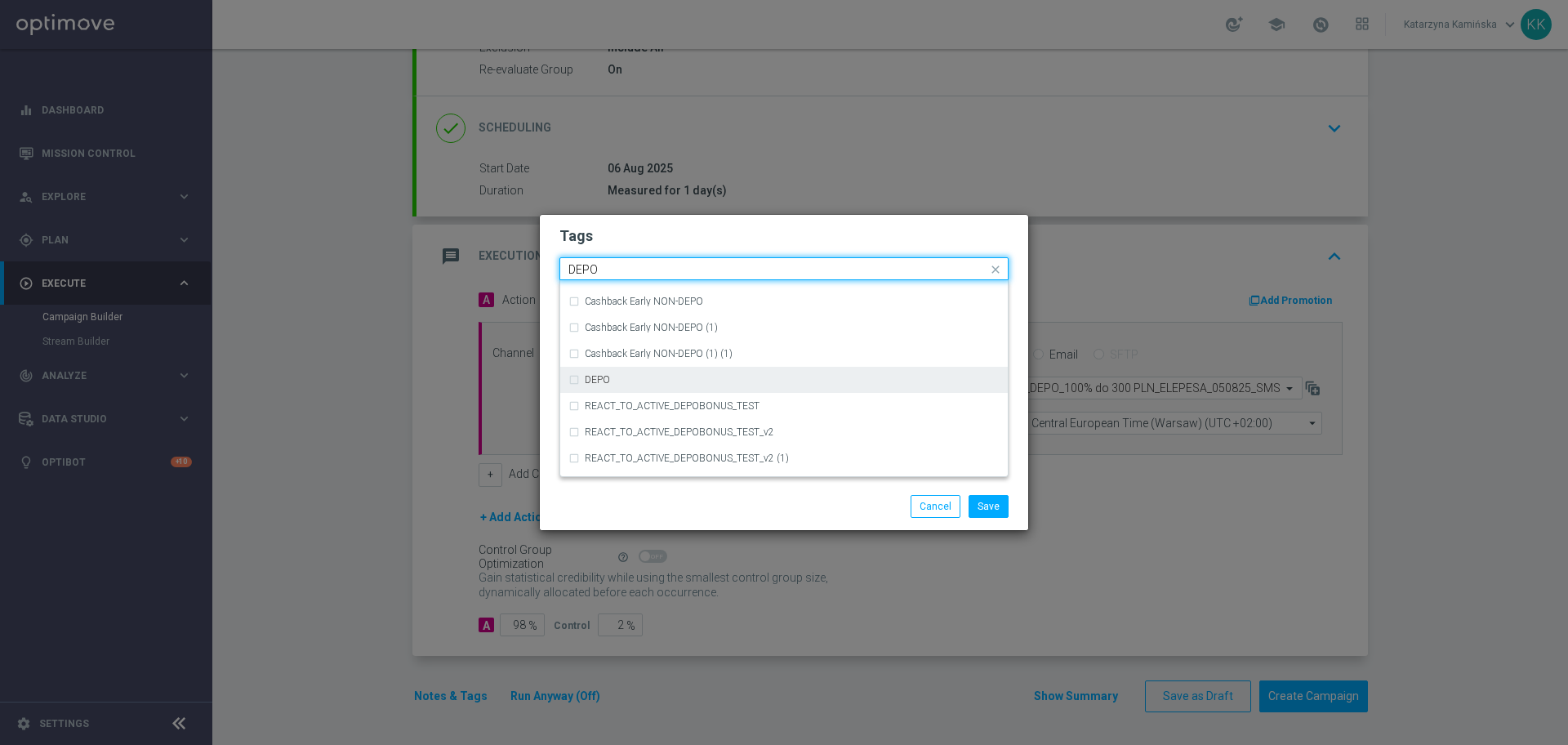 click on "DEPO" at bounding box center (792, 380) 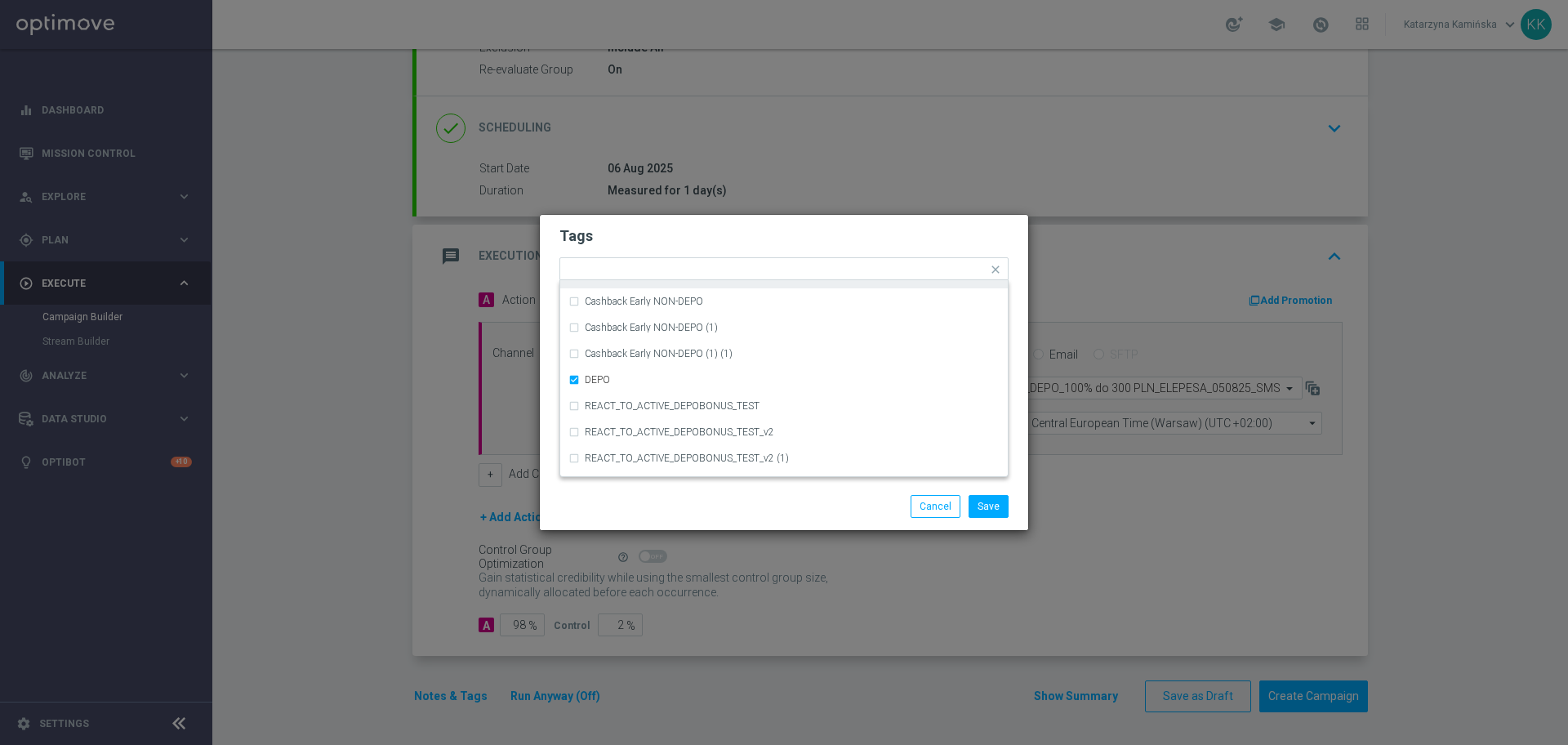 click on "Tags" 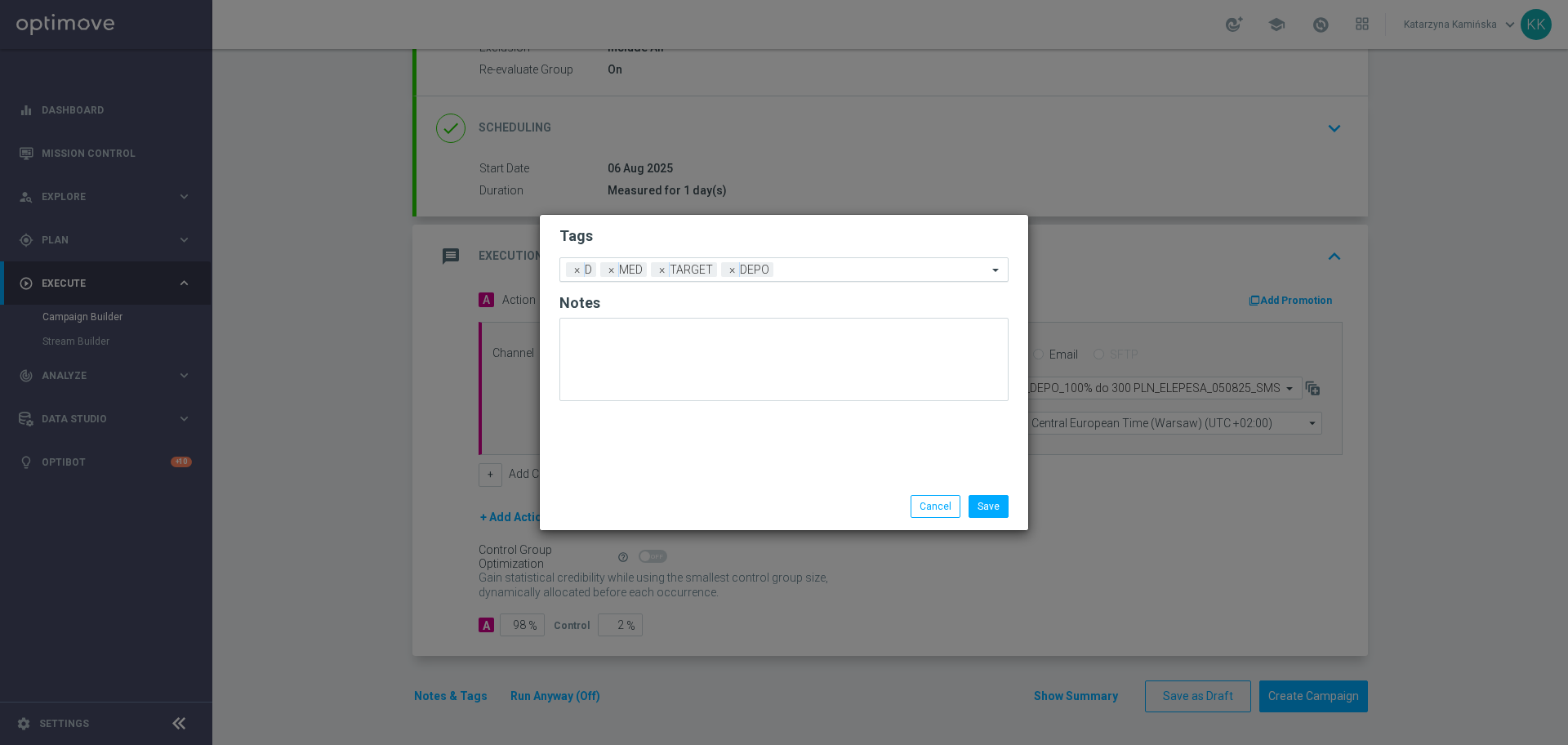 click 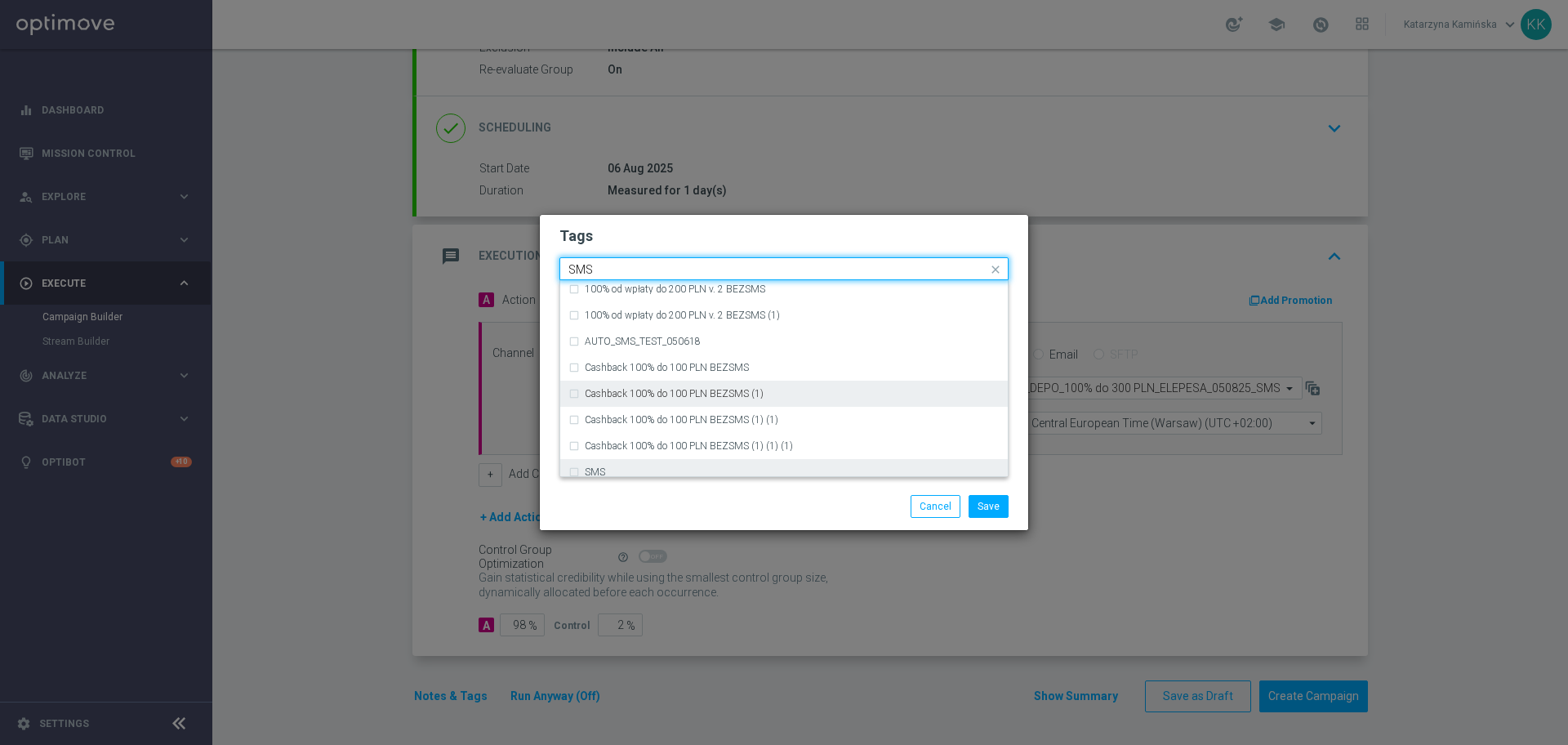 scroll, scrollTop: 248, scrollLeft: 0, axis: vertical 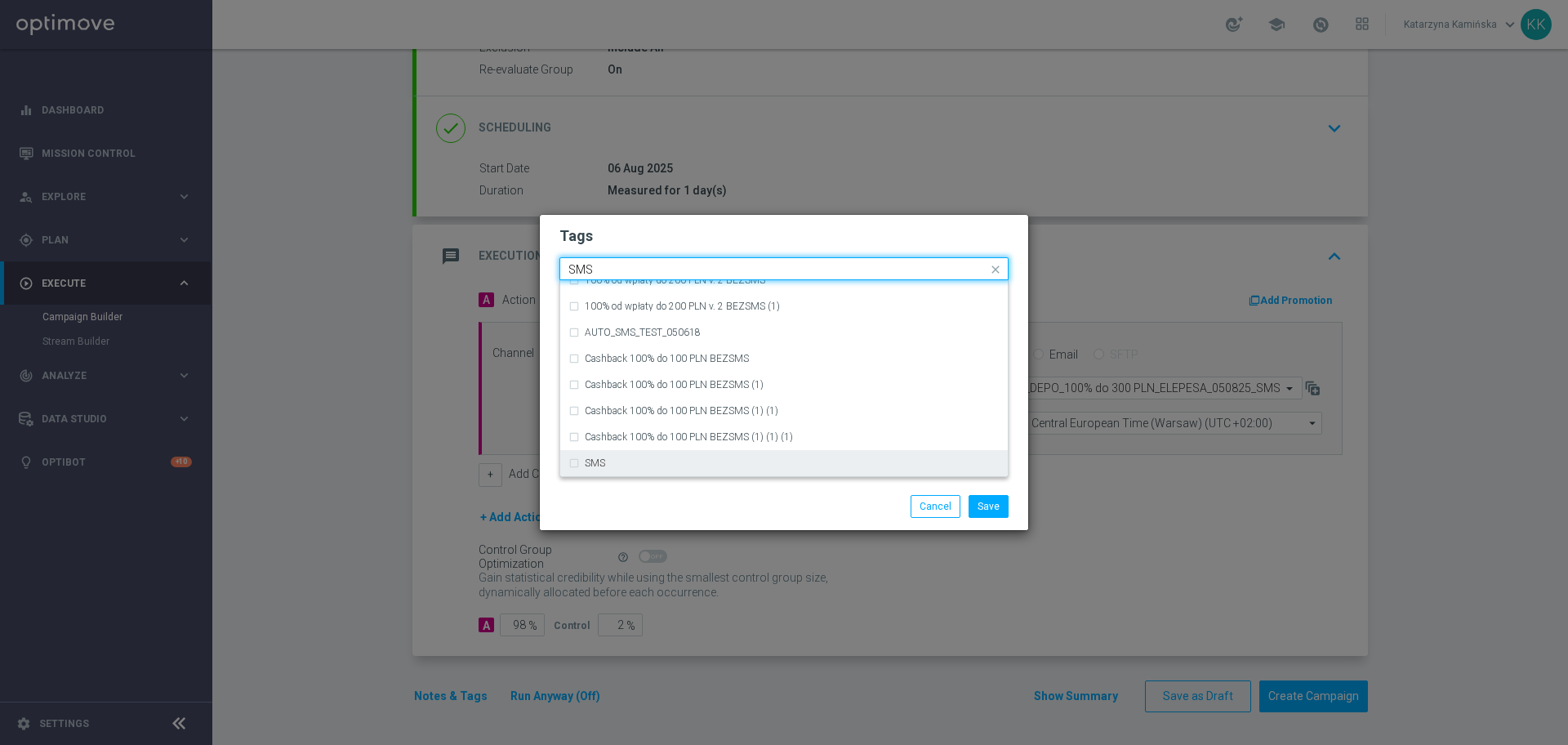 click on "SMS" at bounding box center [784, 463] 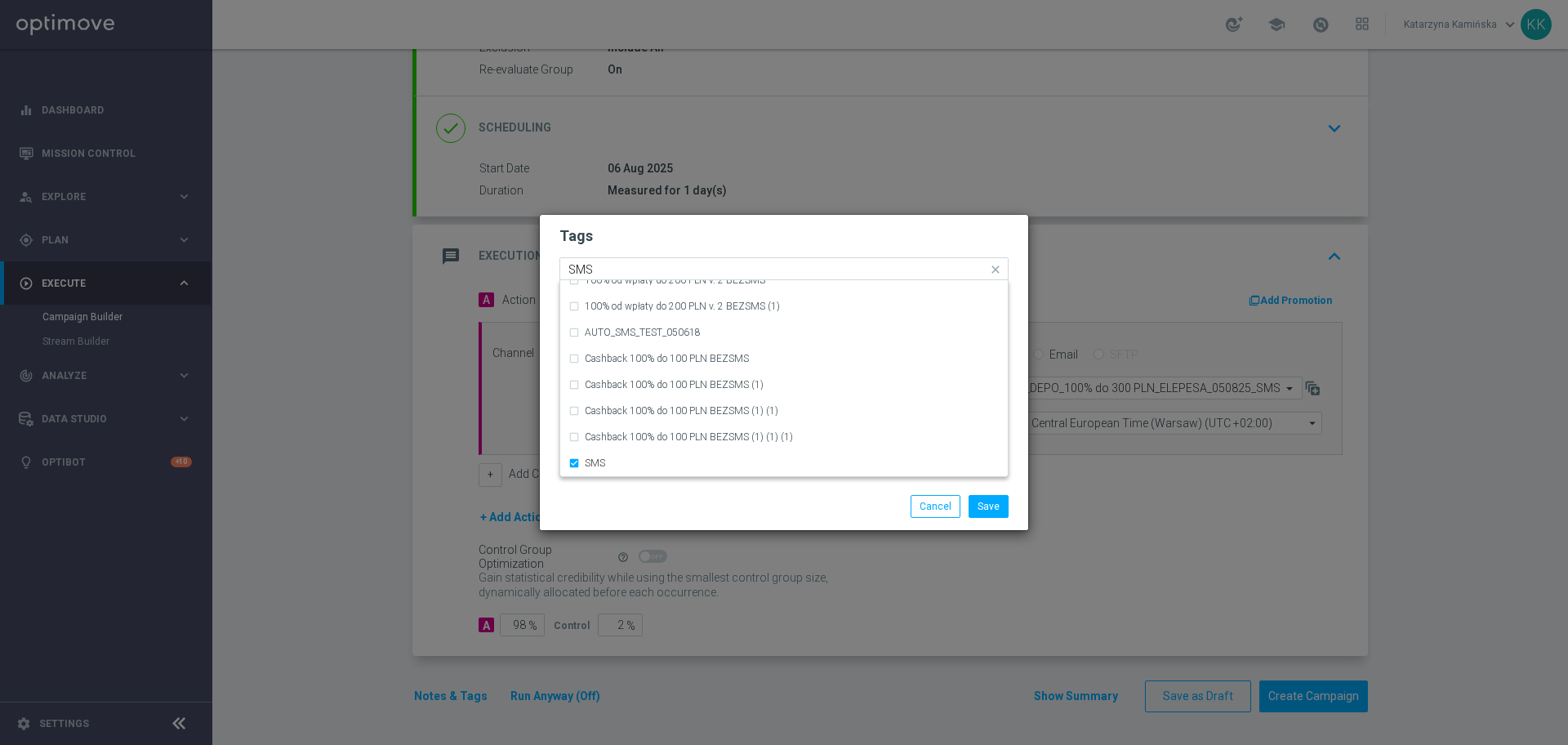 type 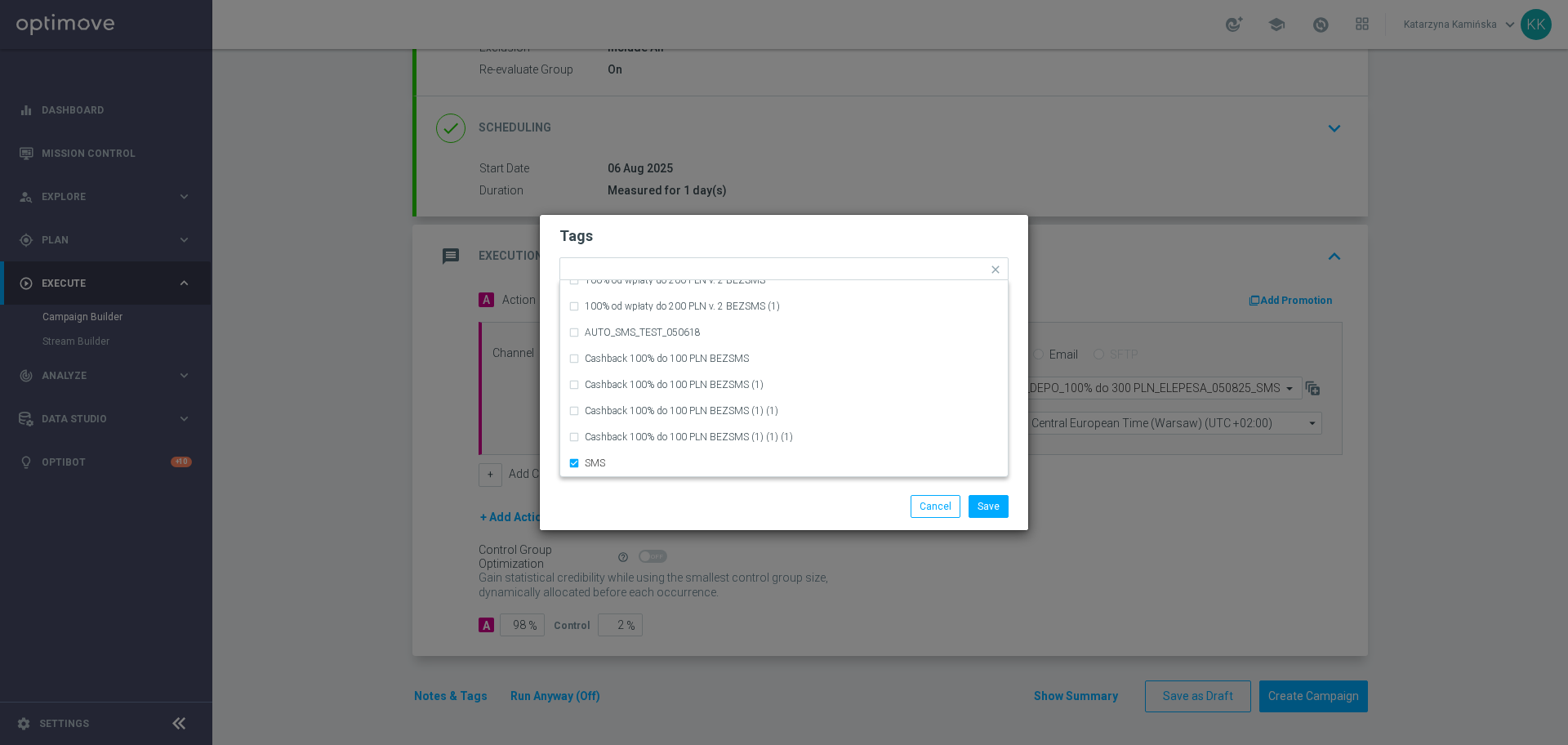 click on "Save
Cancel" 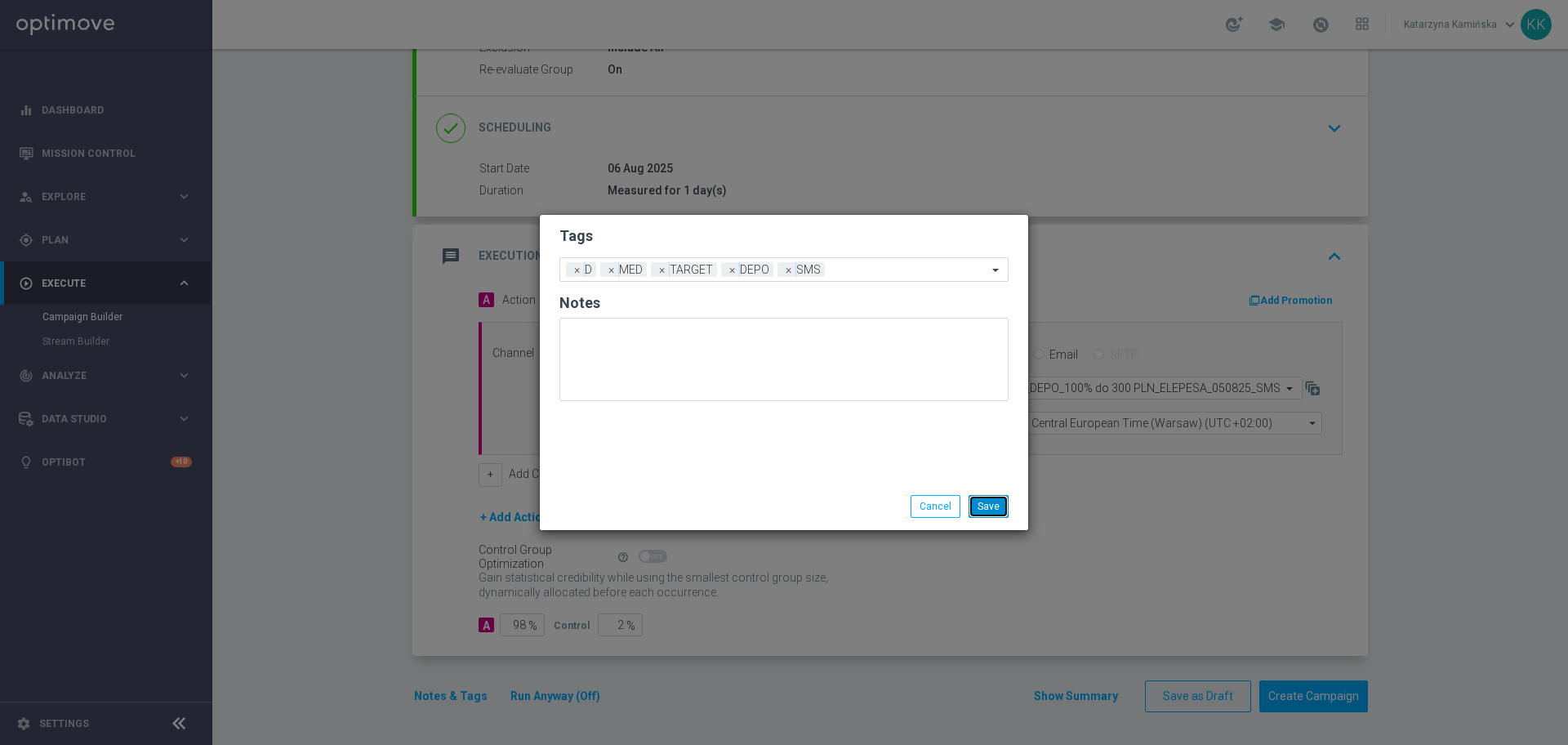 click on "Save" 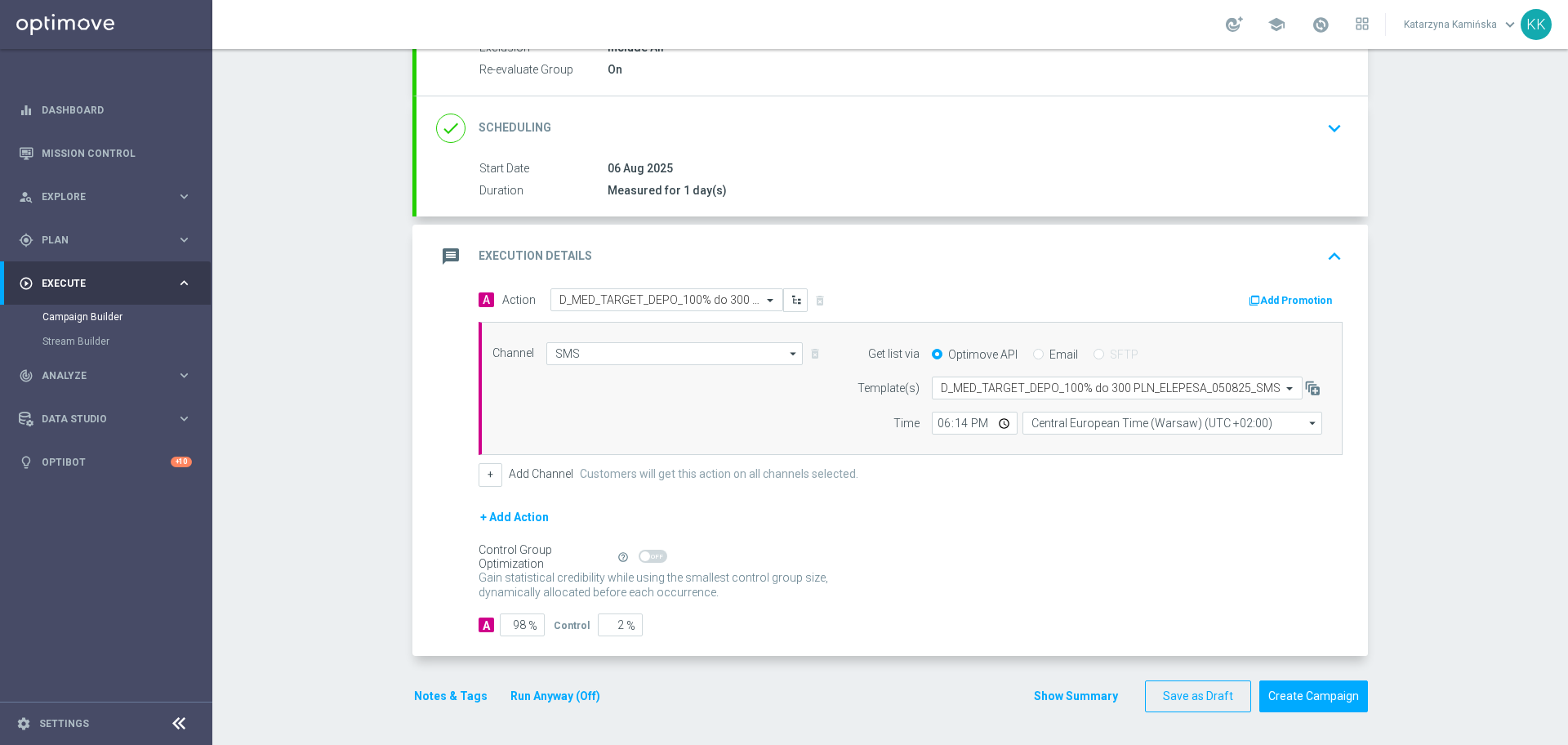 scroll, scrollTop: 0, scrollLeft: 0, axis: both 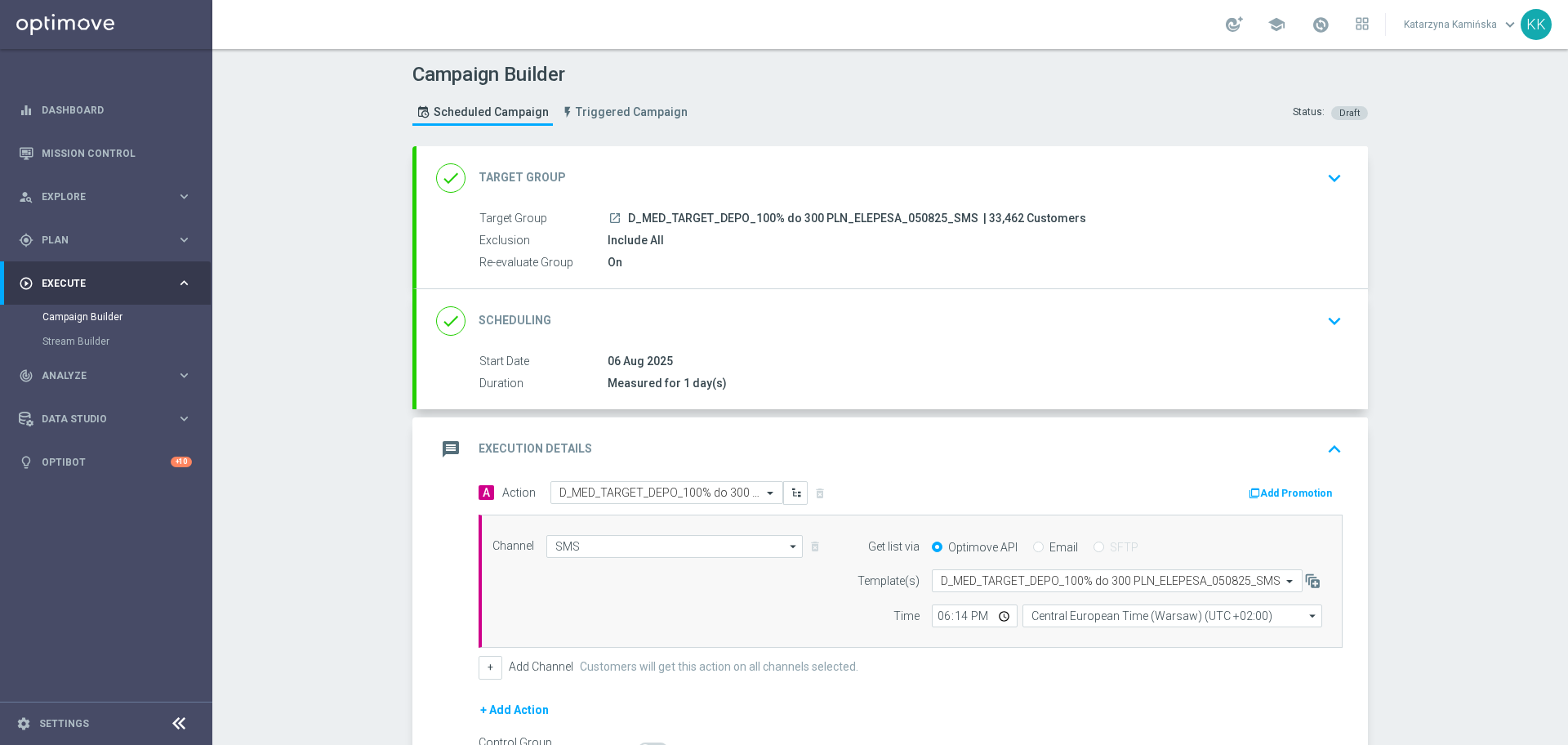 click on "done
Target Group
keyboard_arrow_down" 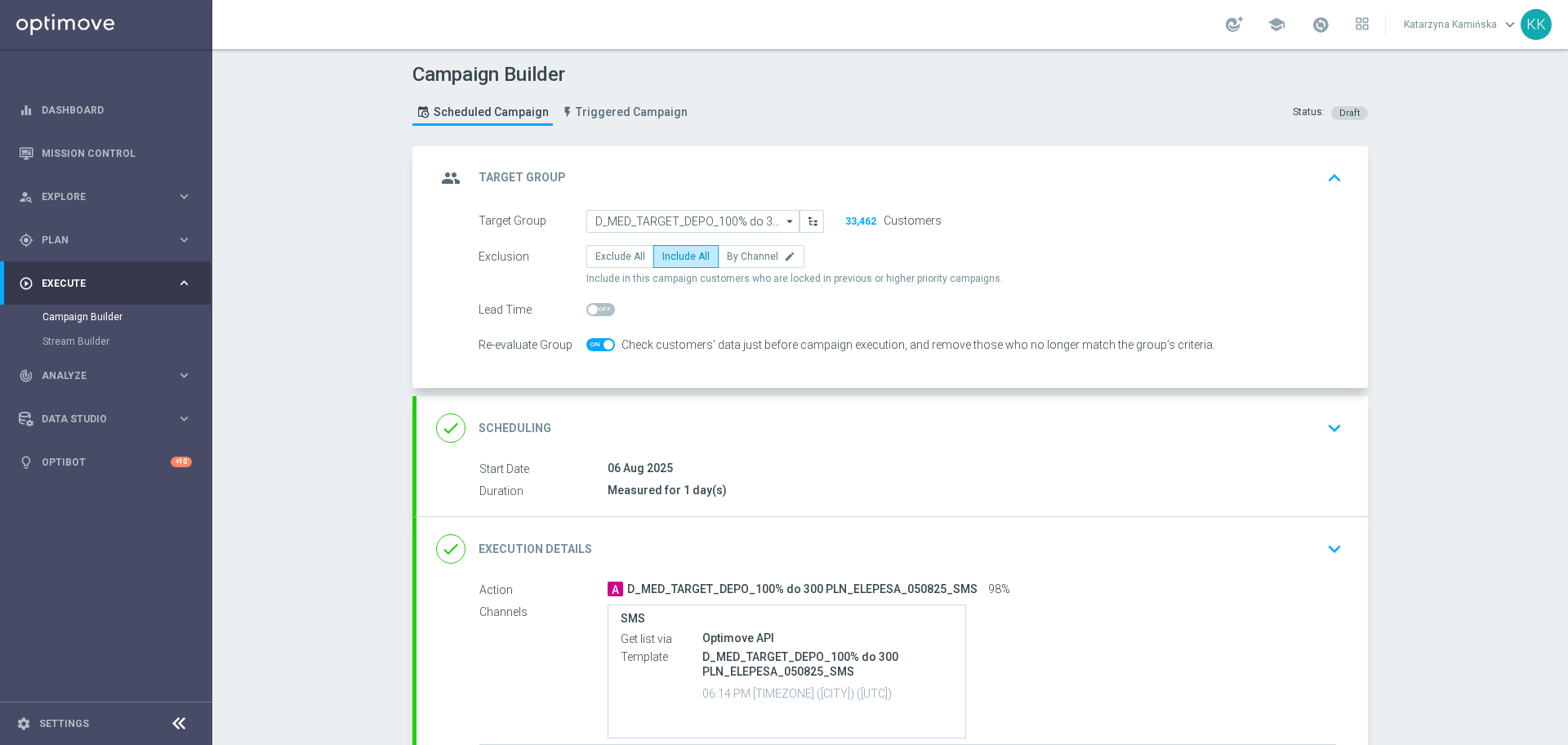 click on "done
Scheduling
keyboard_arrow_down" 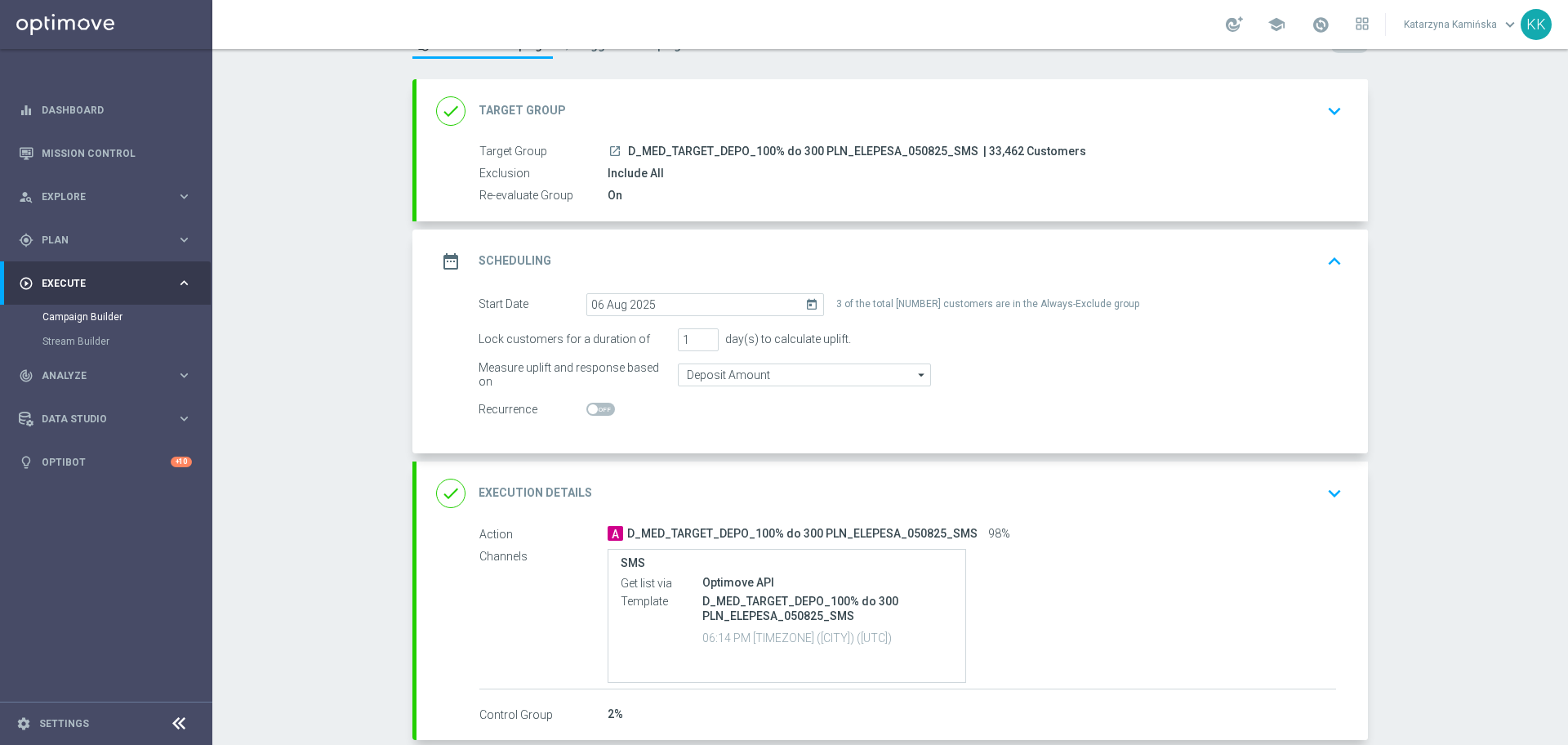 scroll, scrollTop: 102, scrollLeft: 0, axis: vertical 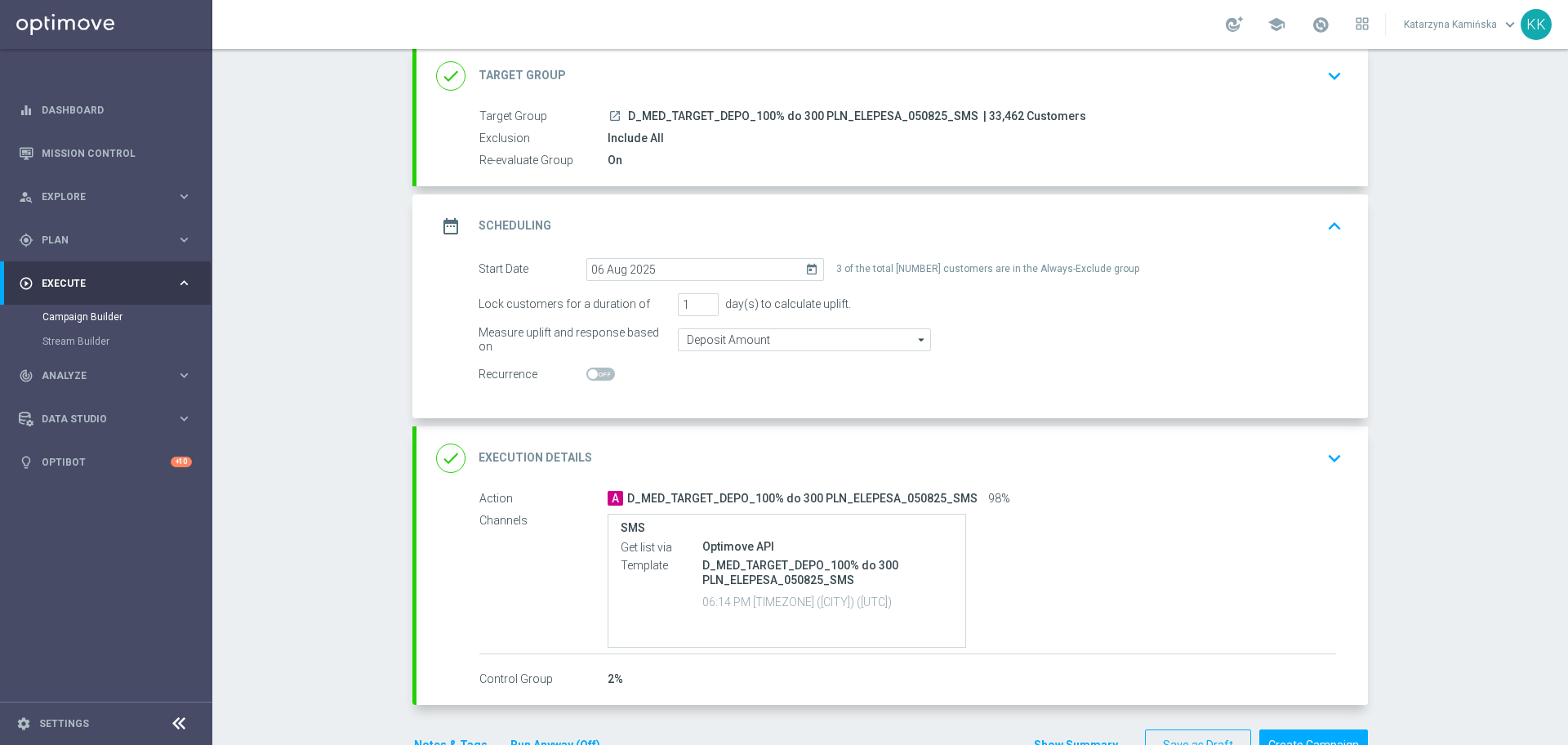 click on "keyboard_arrow_down" 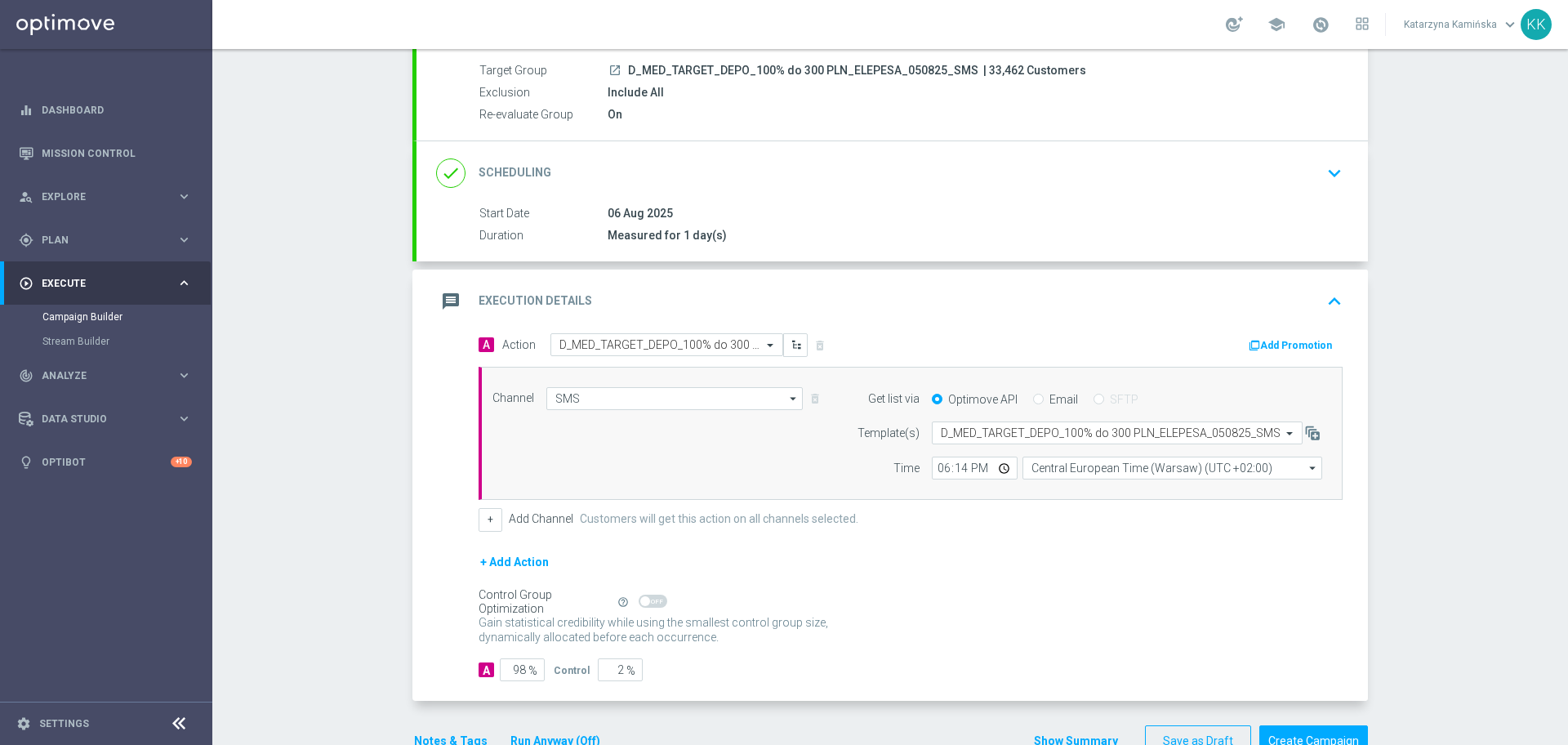 scroll, scrollTop: 193, scrollLeft: 0, axis: vertical 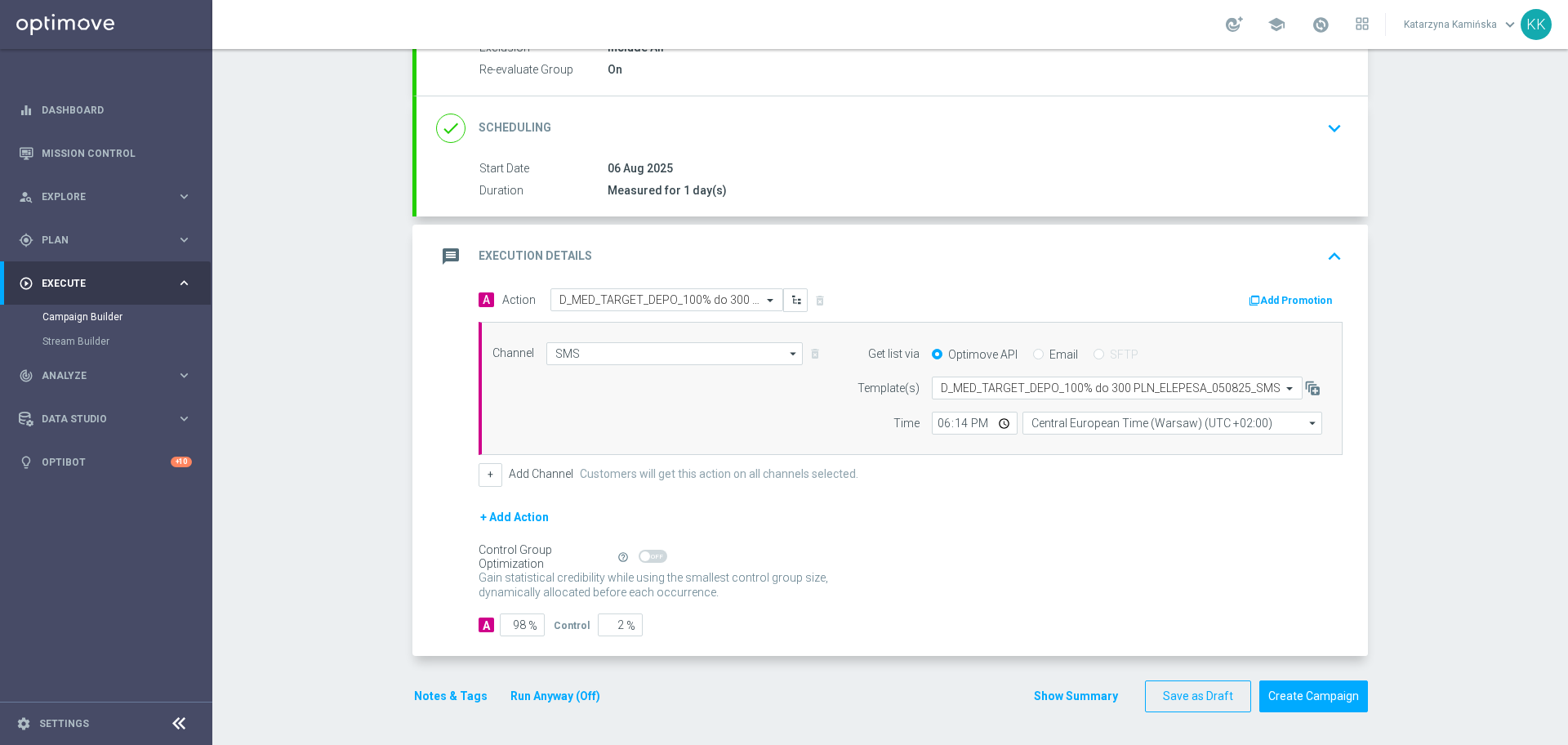 click on "Notes & Tags" 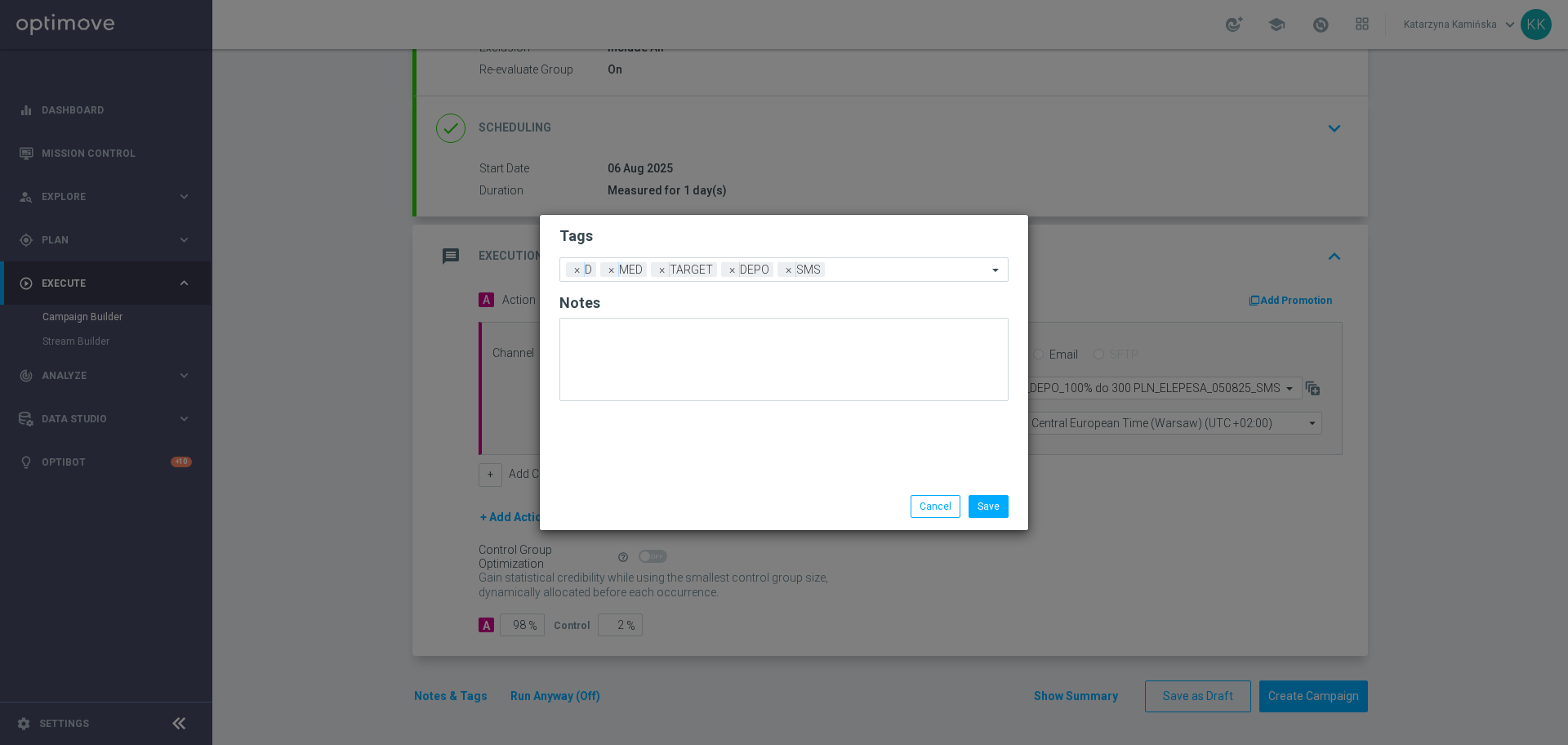 click on "Save
Cancel" 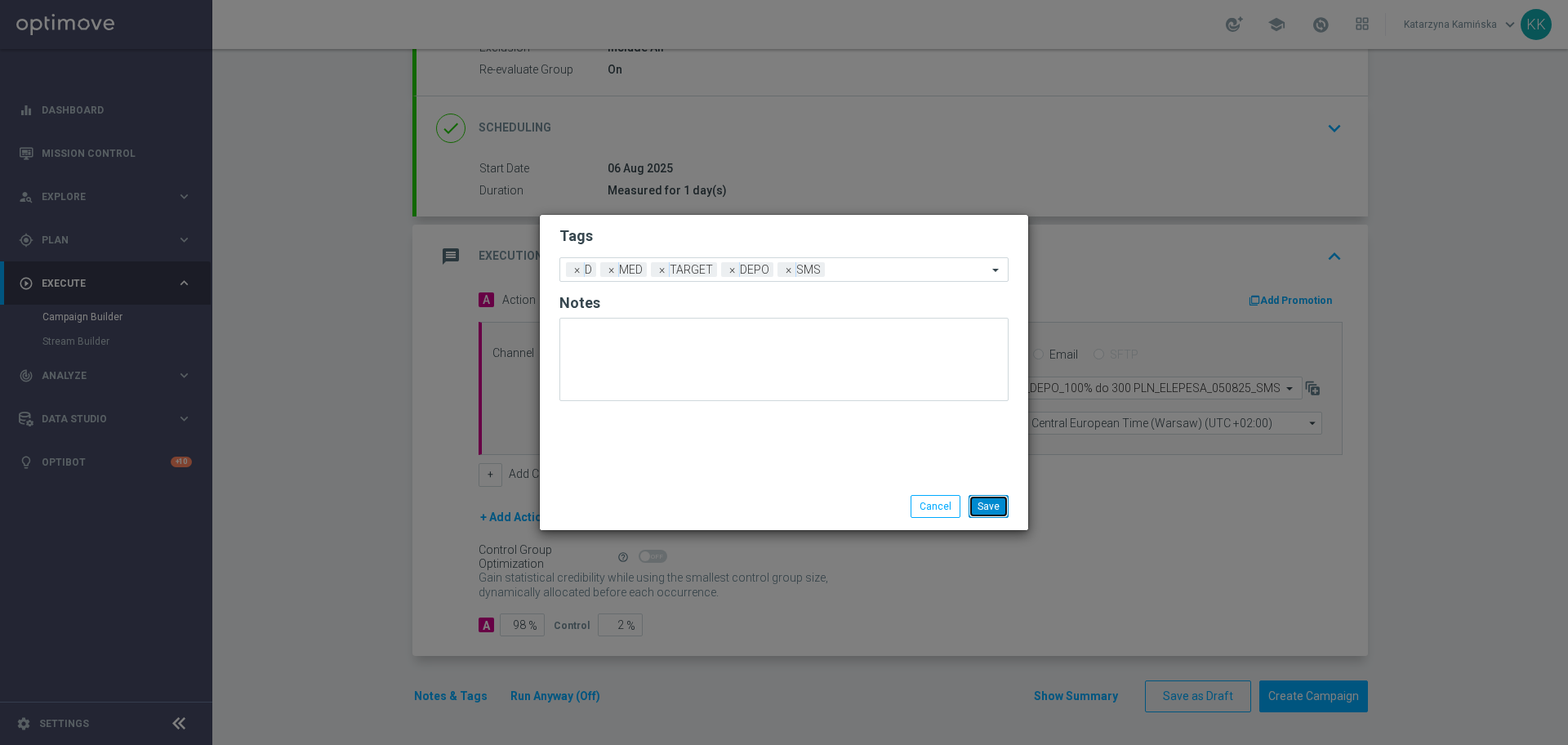 click on "Save" 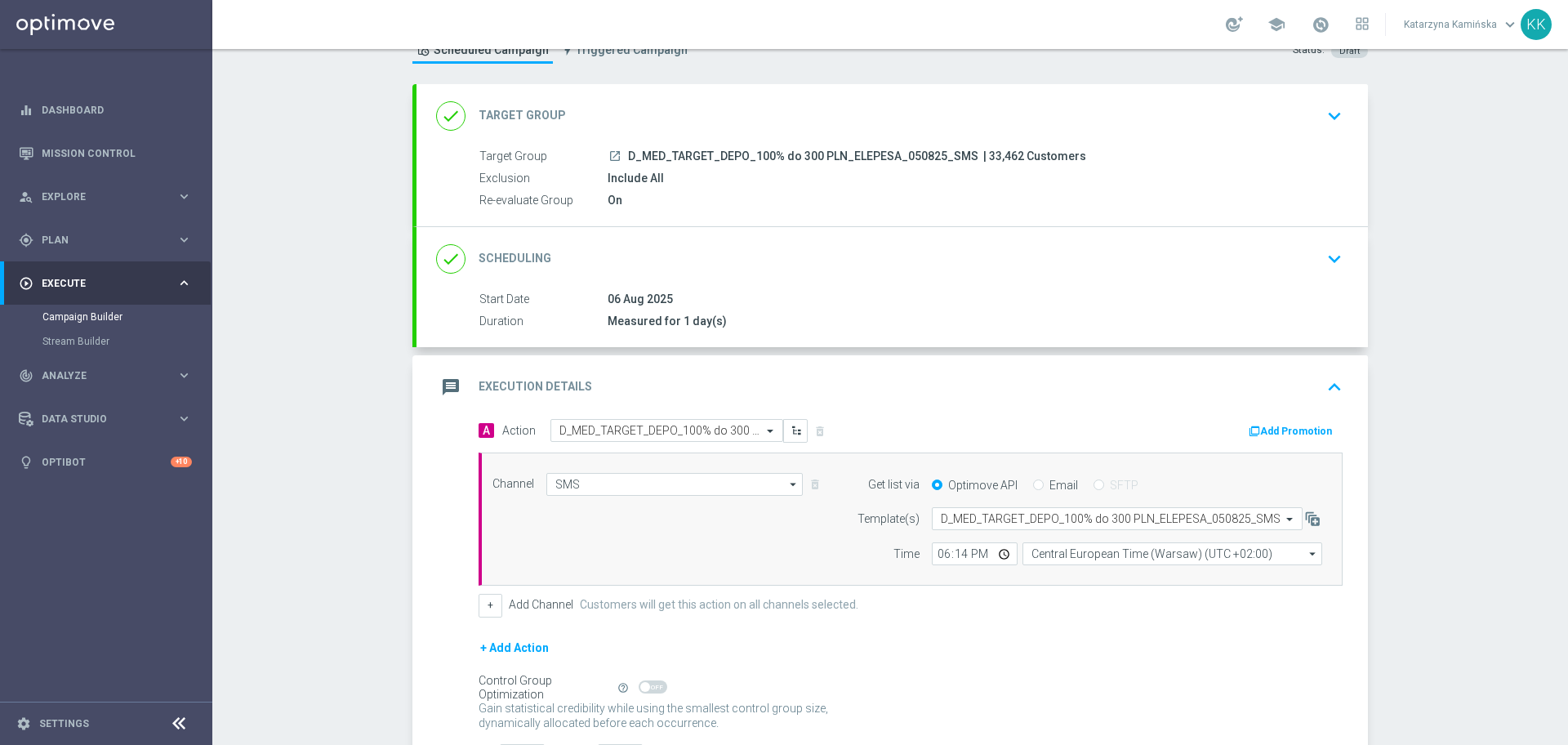 scroll, scrollTop: 0, scrollLeft: 0, axis: both 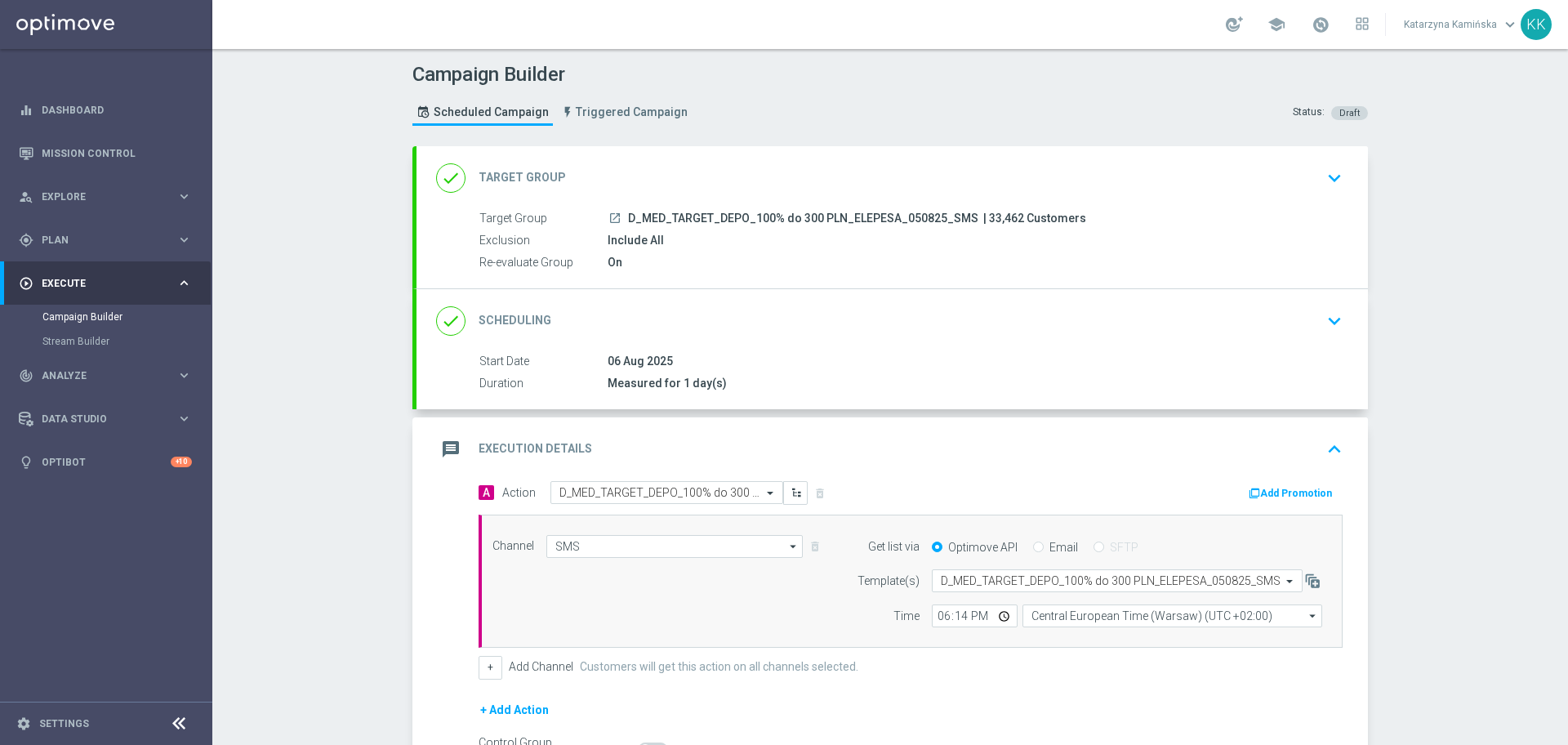 click on "done
Target Group
keyboard_arrow_down" 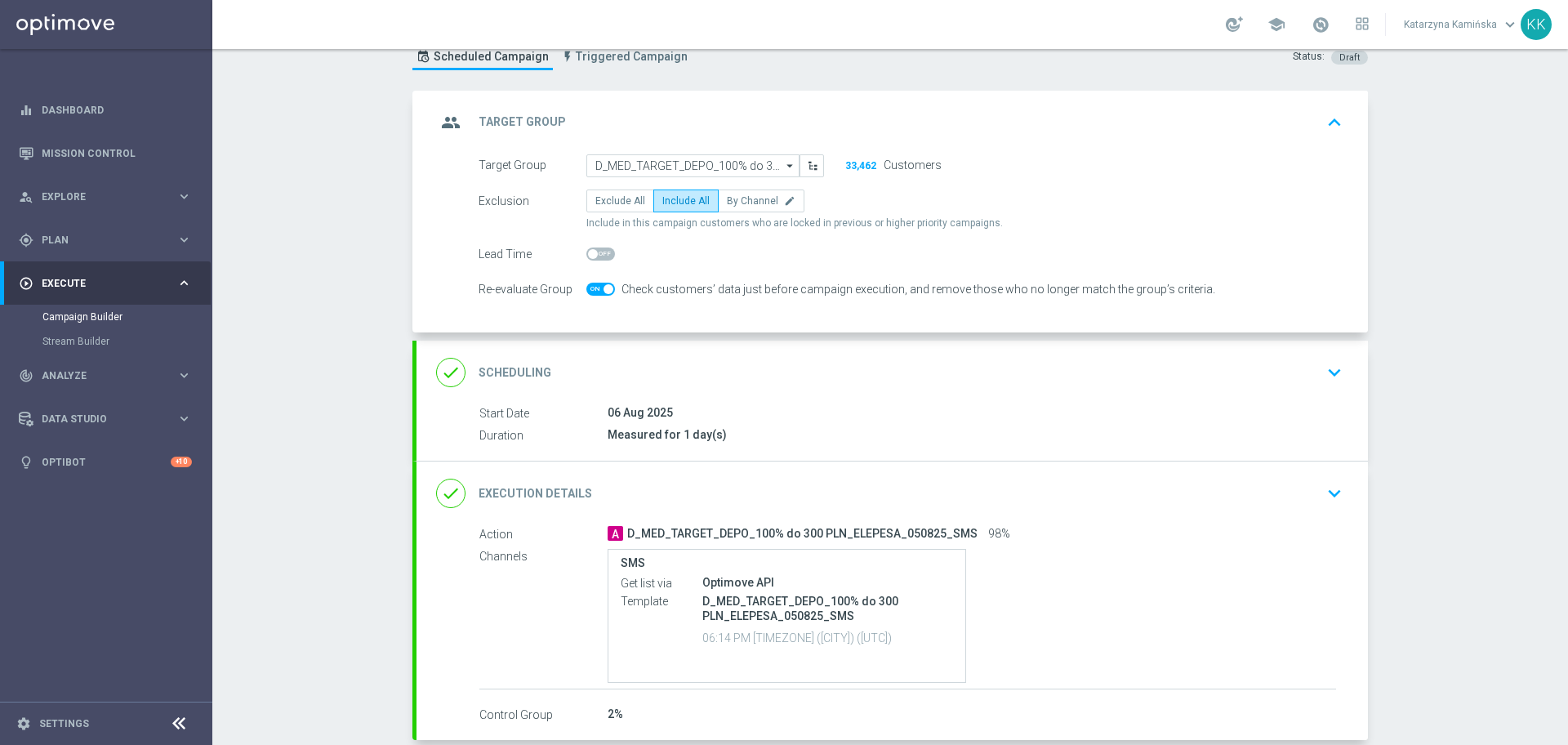 scroll, scrollTop: 102, scrollLeft: 0, axis: vertical 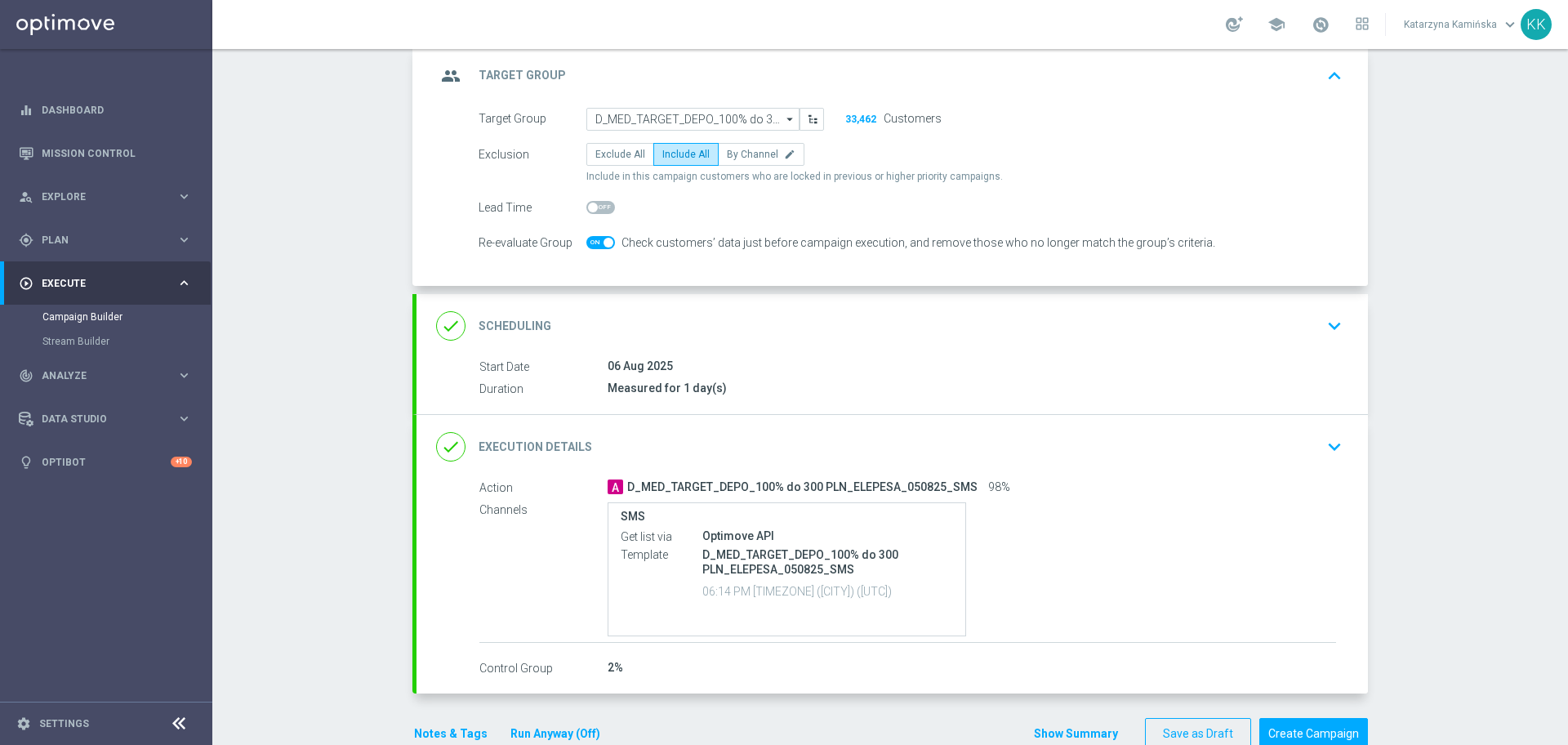click on "done
Scheduling
keyboard_arrow_down" 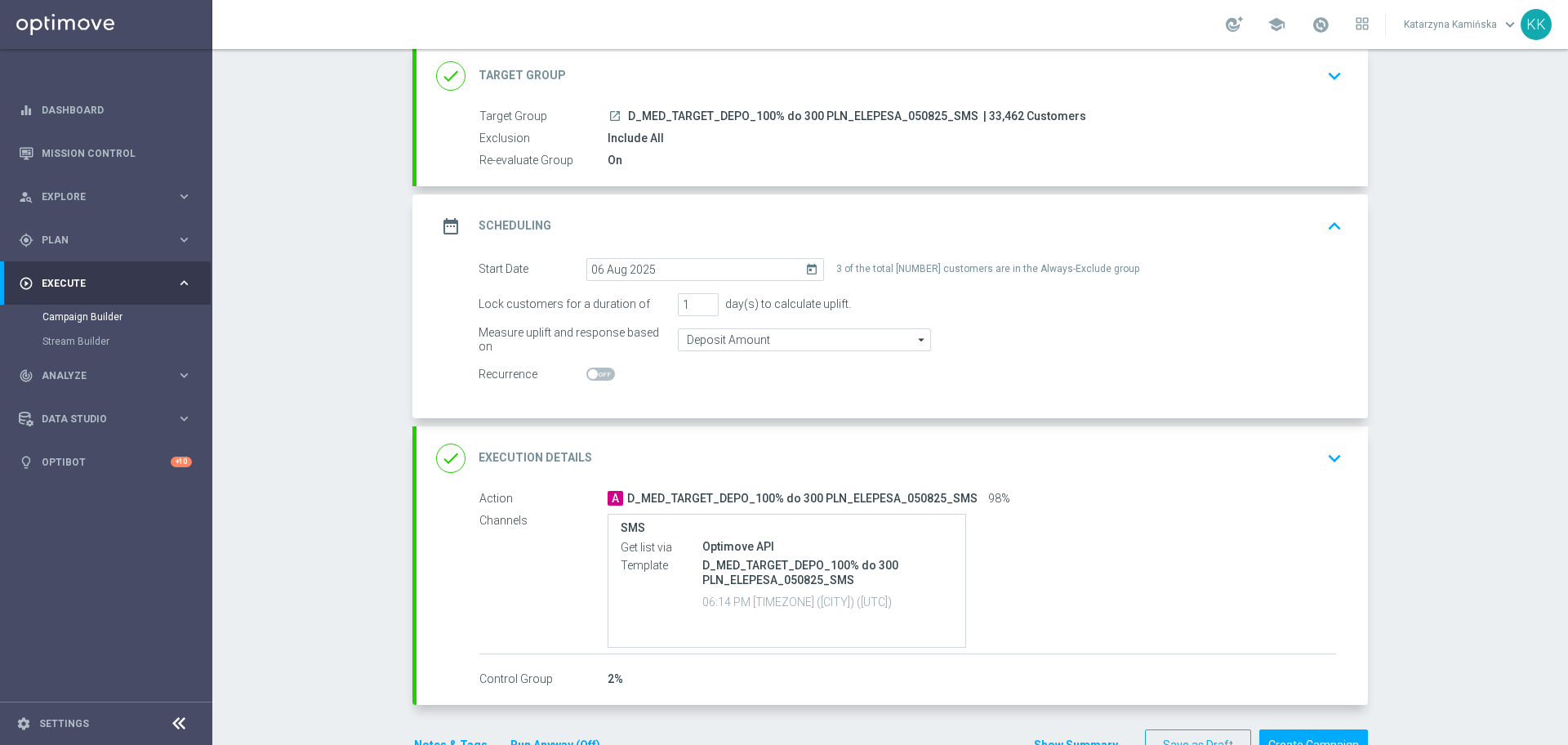 click on "keyboard_arrow_down" 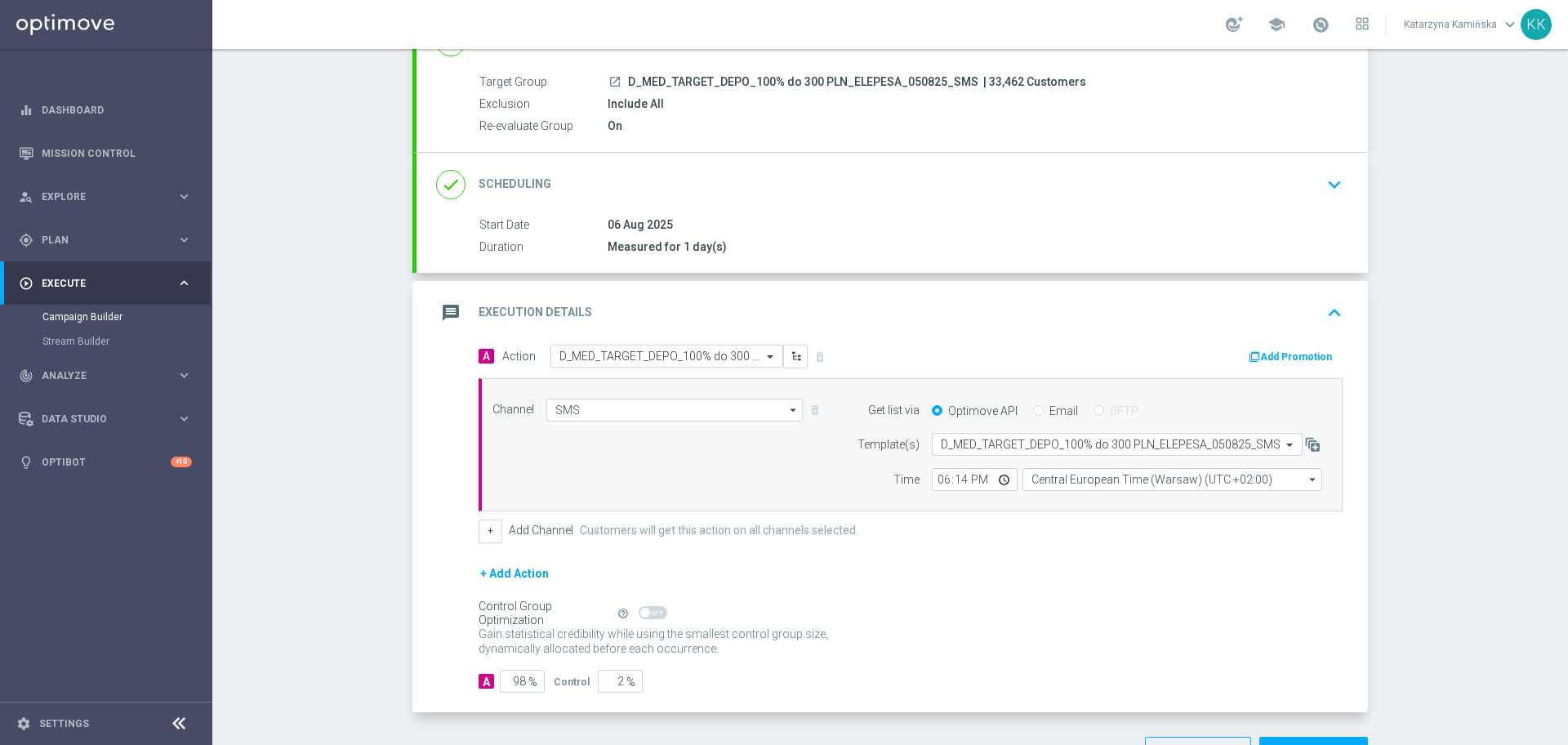 scroll, scrollTop: 193, scrollLeft: 0, axis: vertical 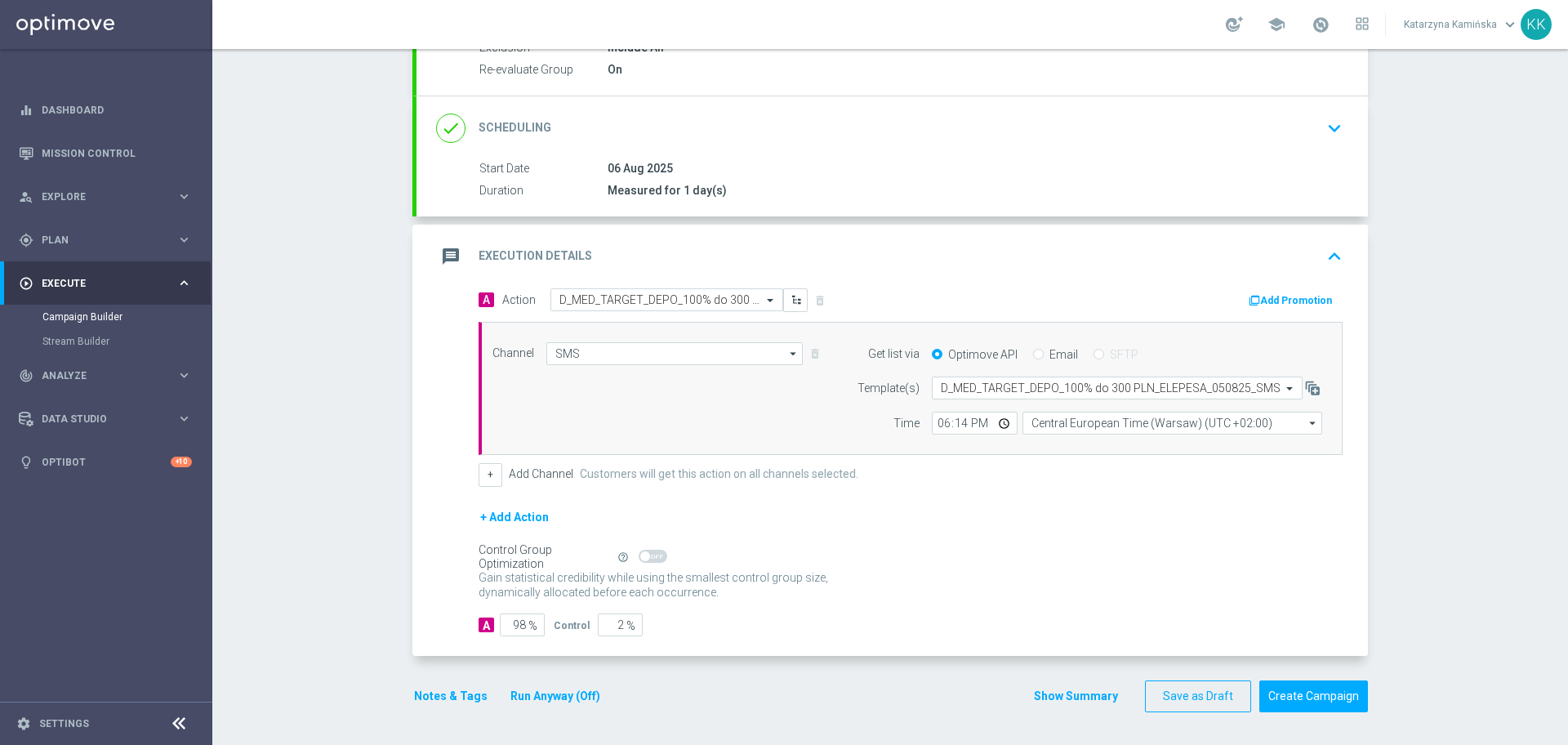 click on "Notes & Tags" 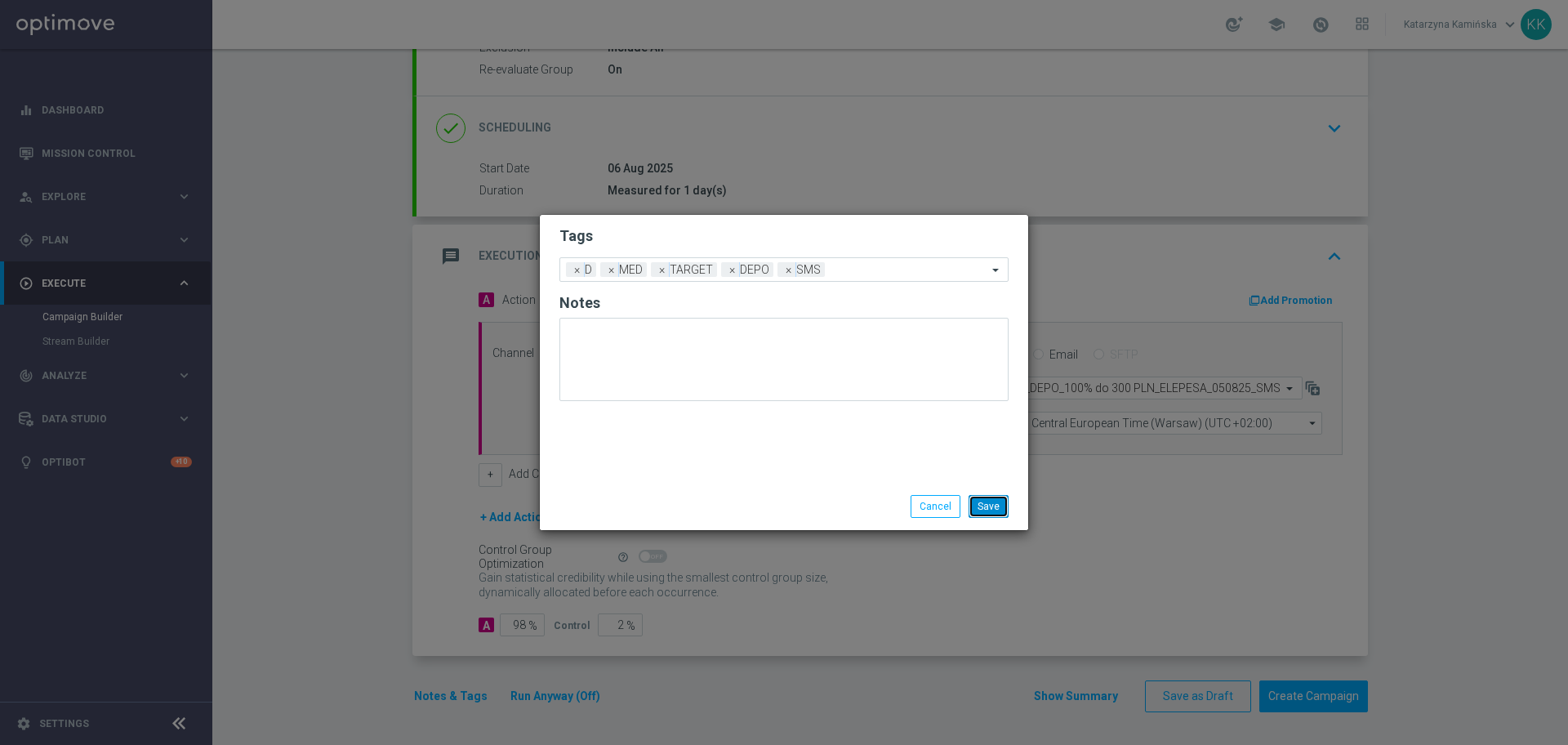 click on "Save" 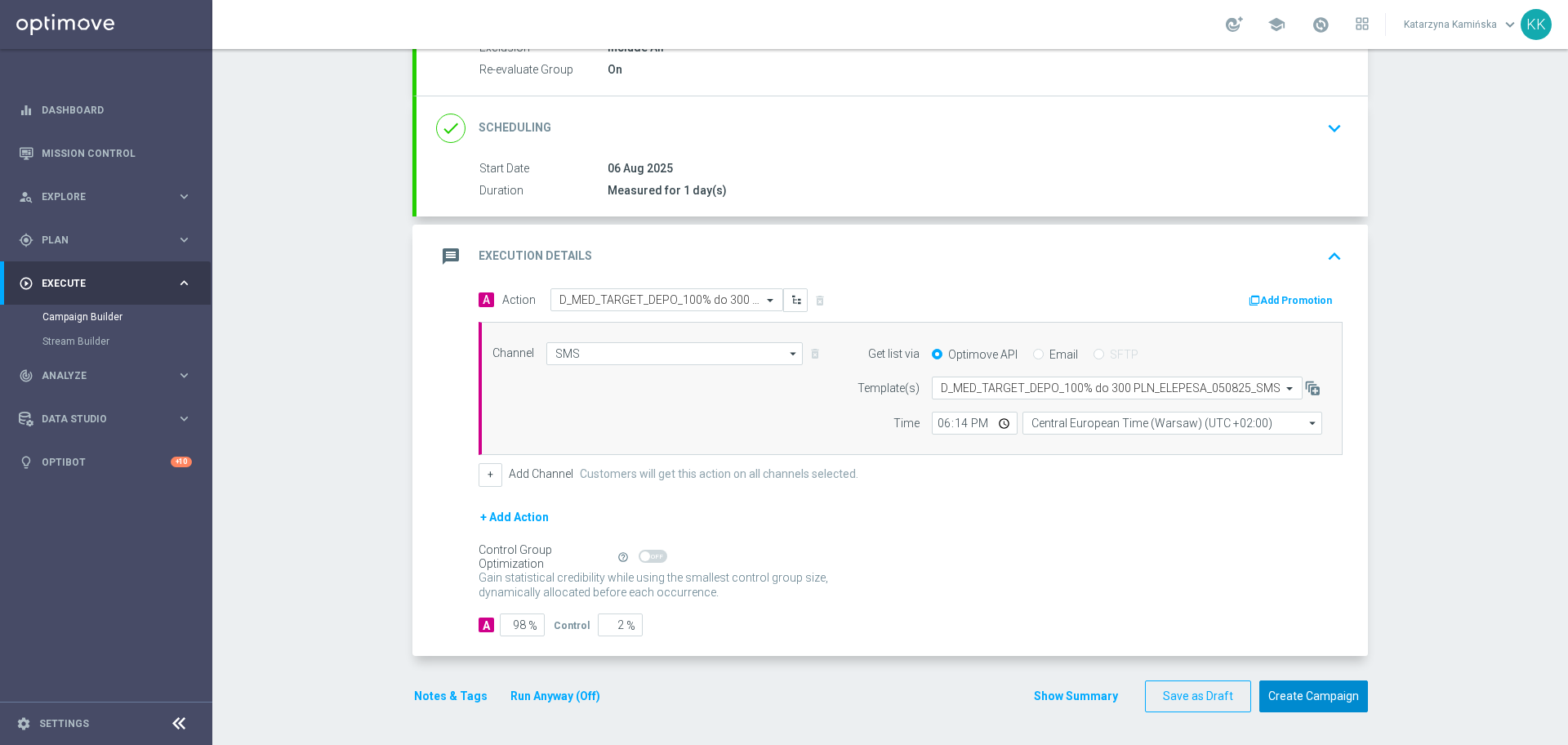 click on "Create Campaign" 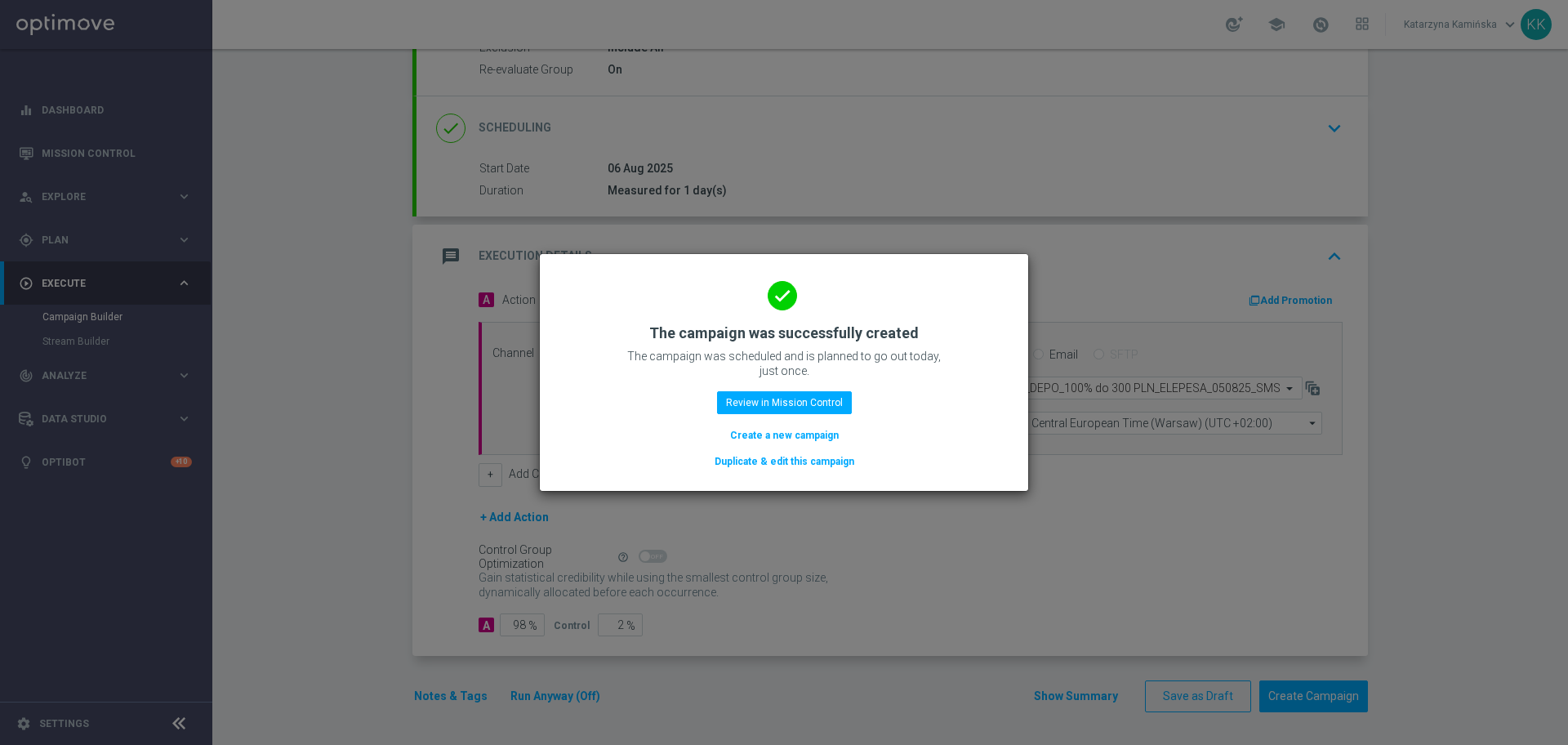 click on "Create a new campaign" 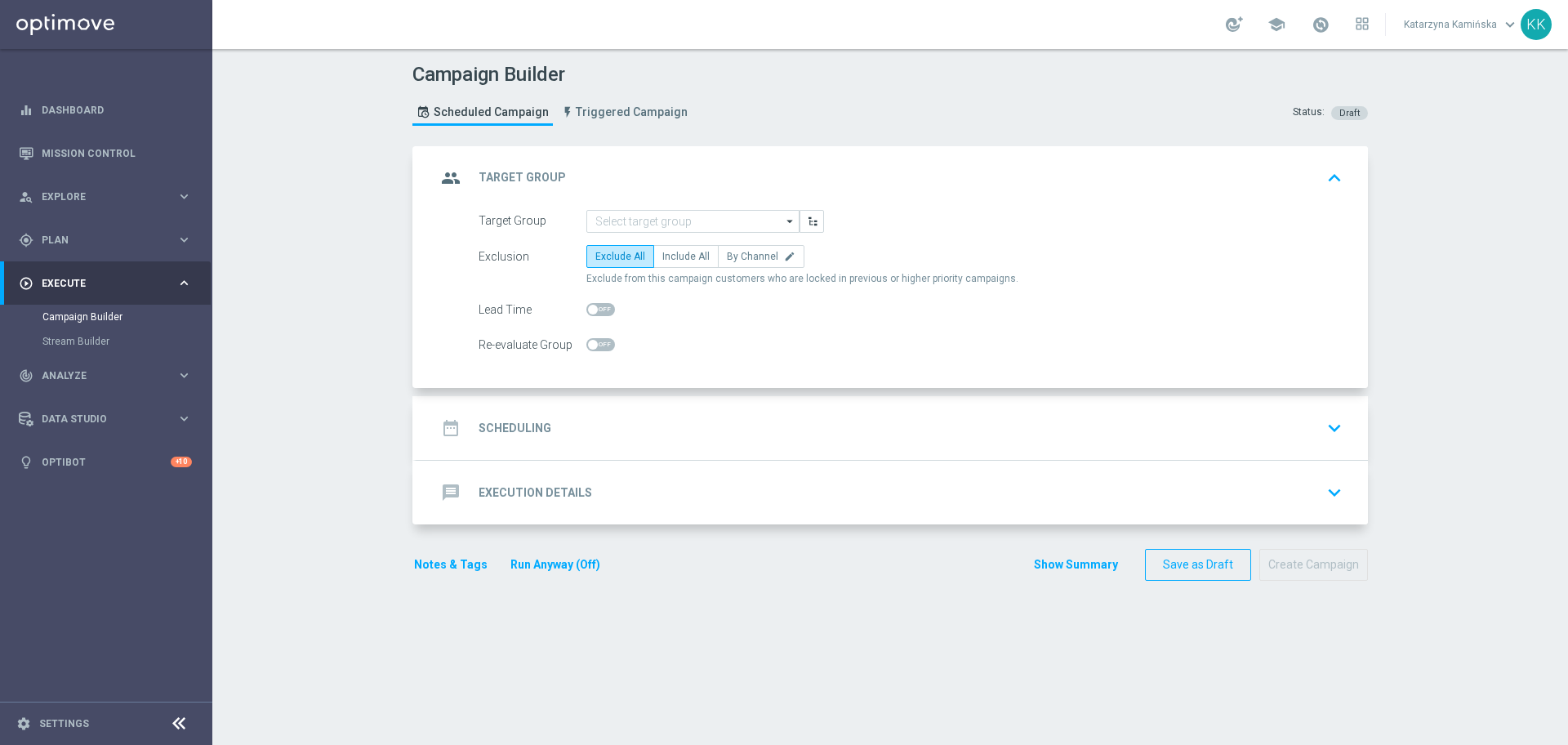 scroll, scrollTop: 0, scrollLeft: 0, axis: both 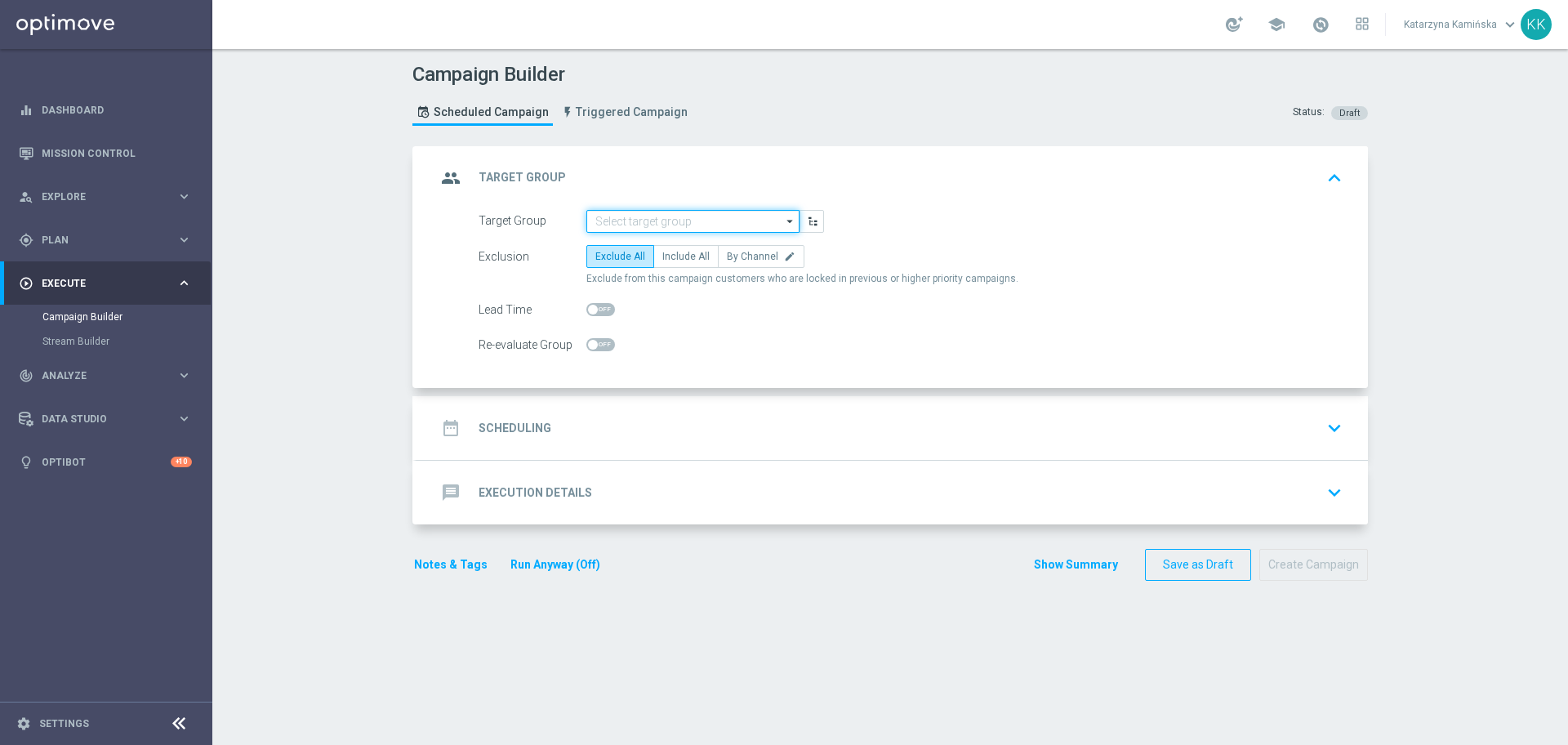 click 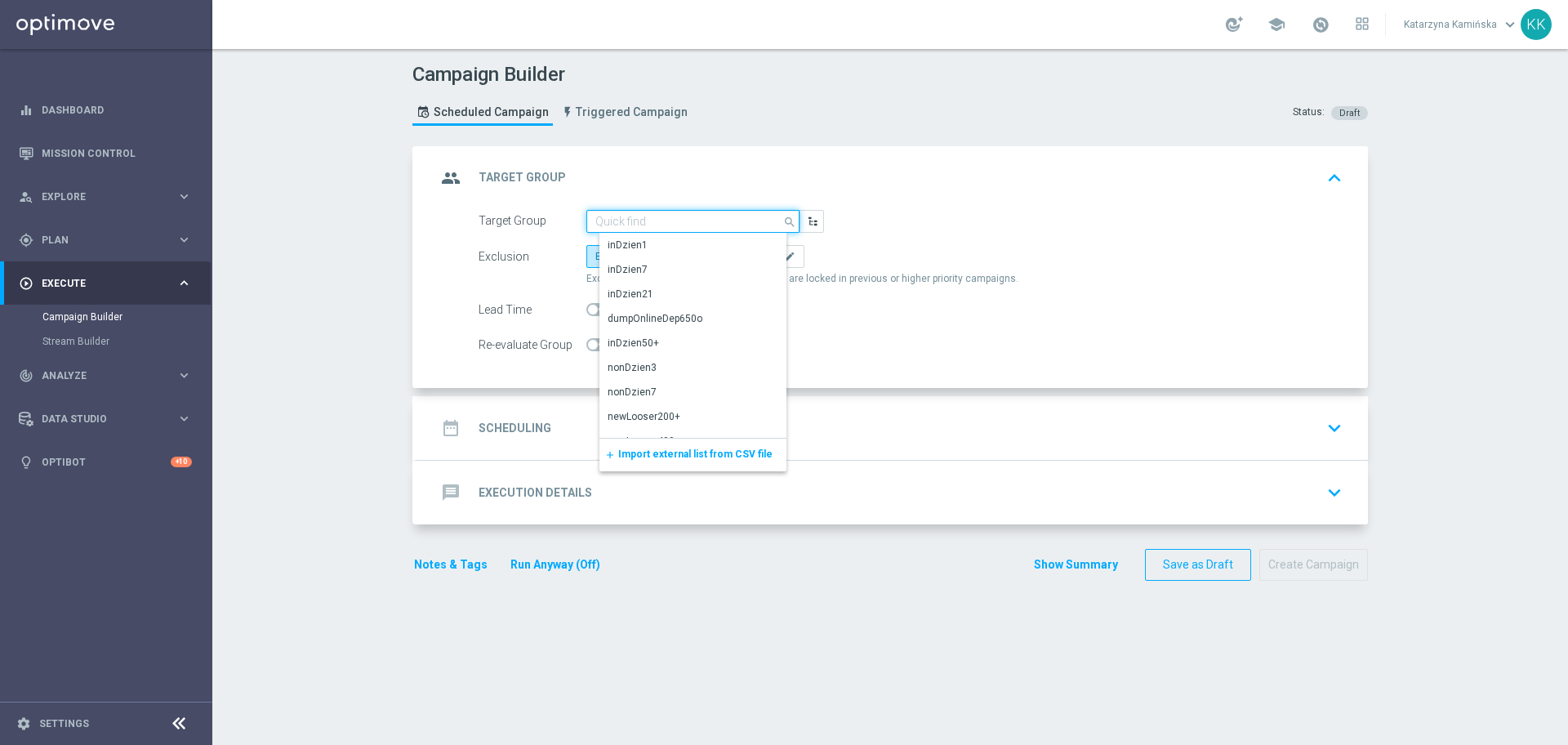 paste on "D_HIGH_TARGET_DEPO_100% do 500 PLN_ELEPESA_050825_SMS" 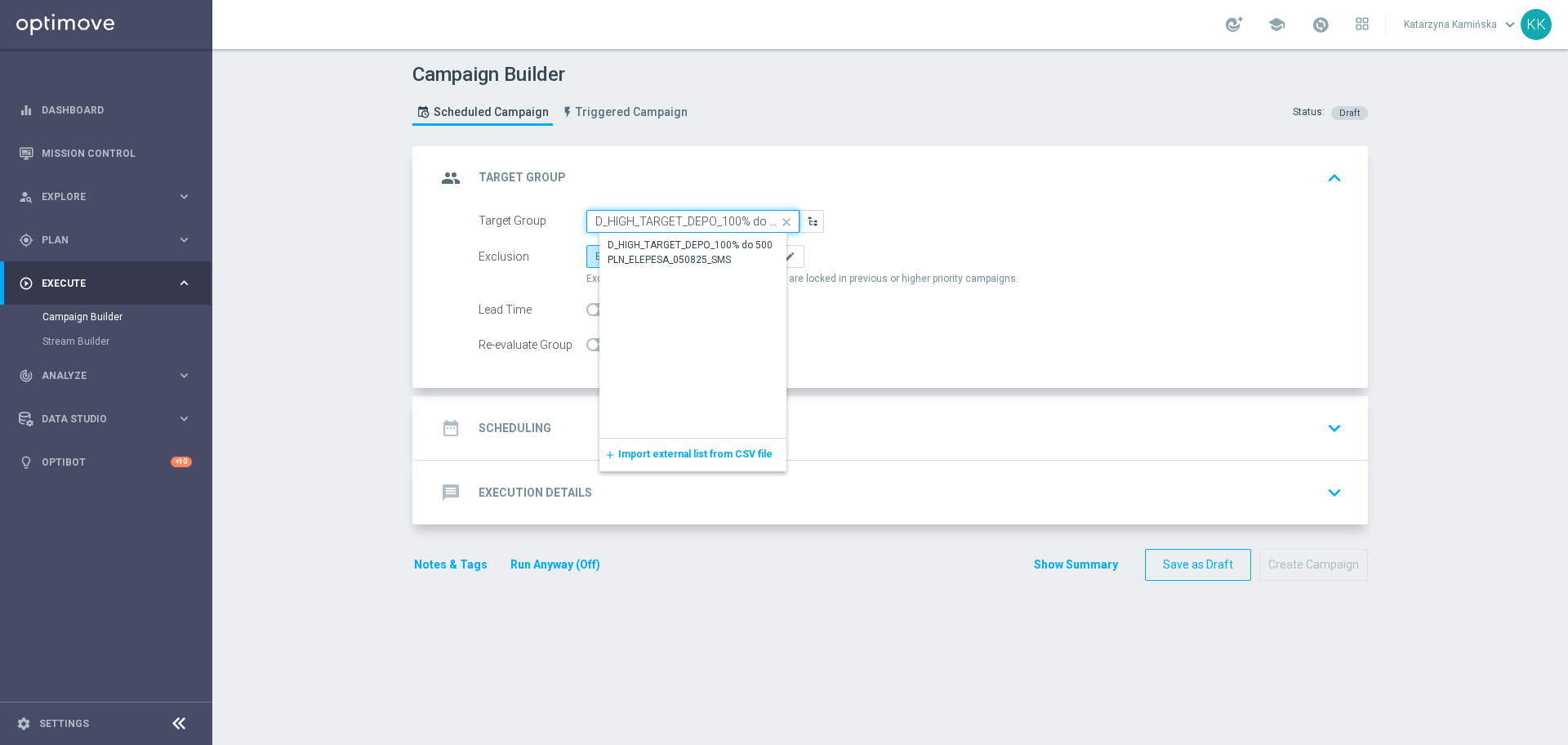 scroll, scrollTop: 0, scrollLeft: 149, axis: horizontal 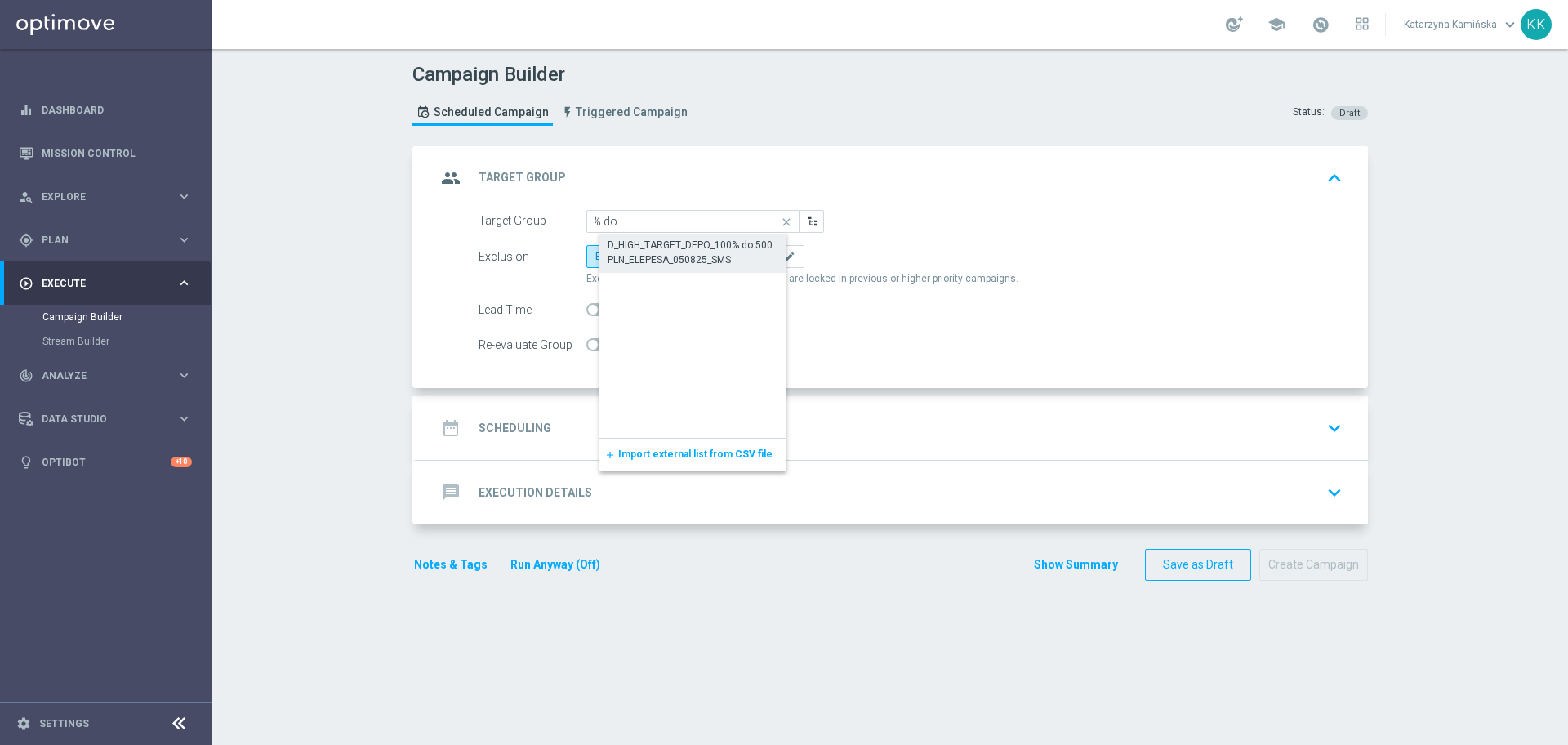 click on "D_HIGH_TARGET_DEPO_100% do 500 PLN_ELEPESA_050825_SMS" 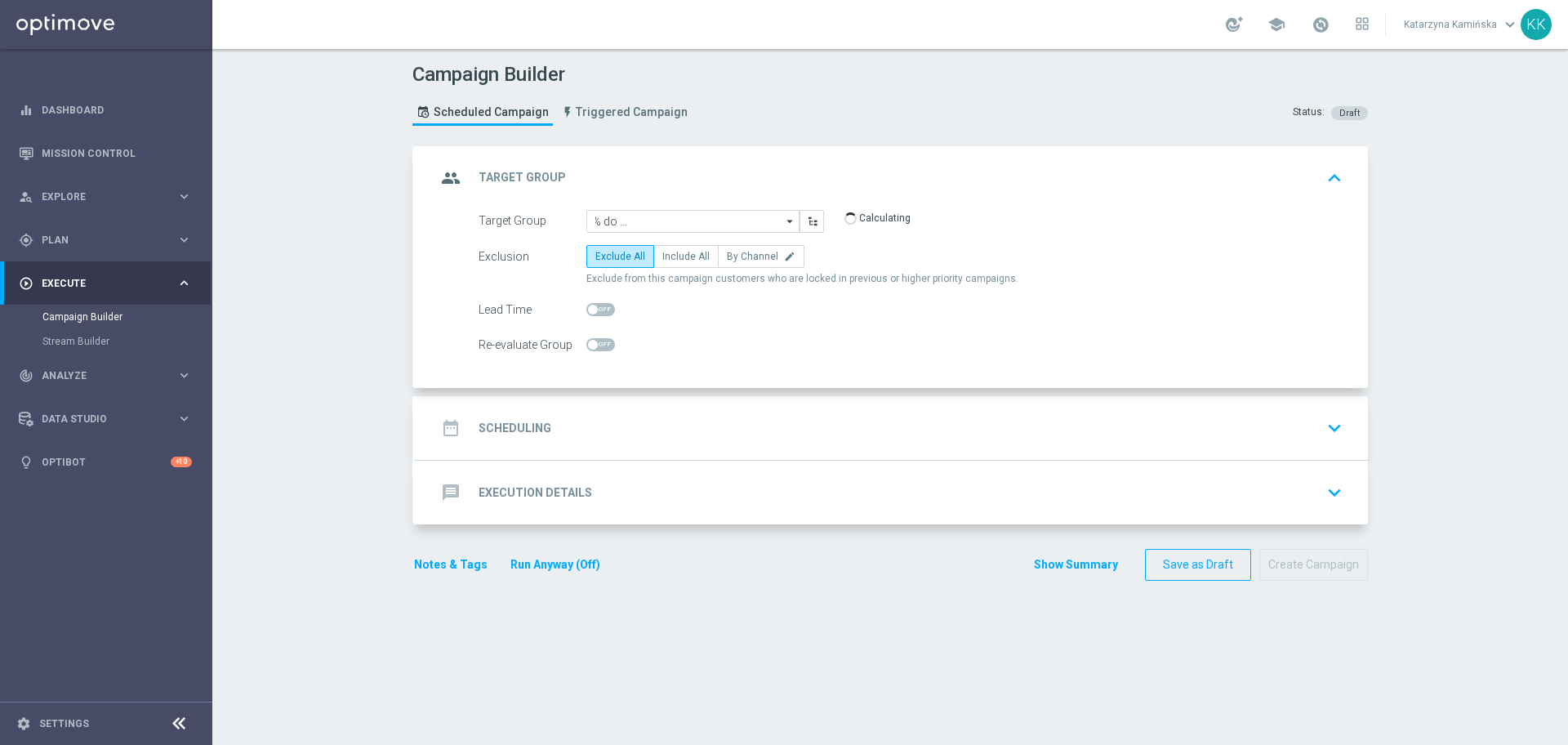 scroll, scrollTop: 0, scrollLeft: 0, axis: both 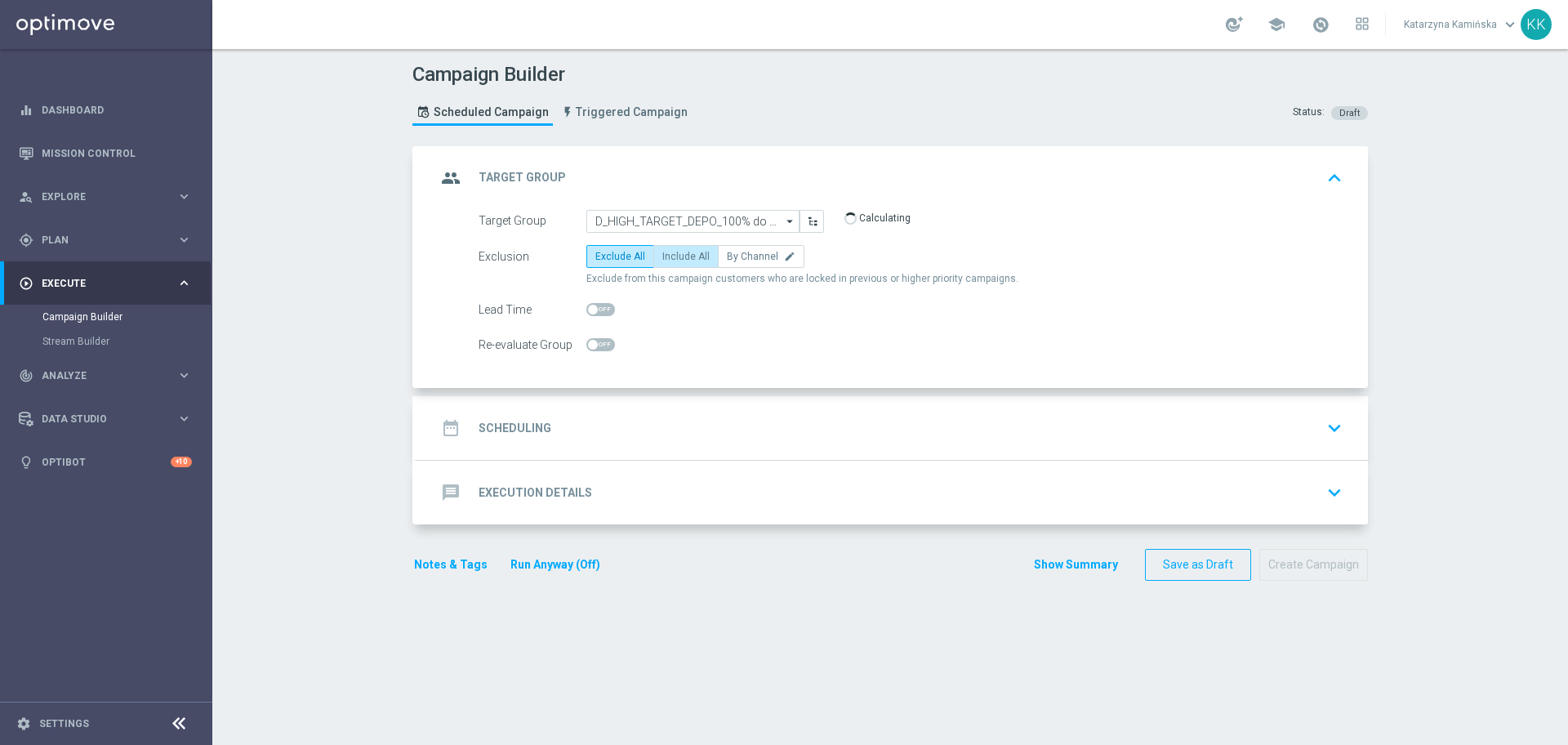 click on "Include All" 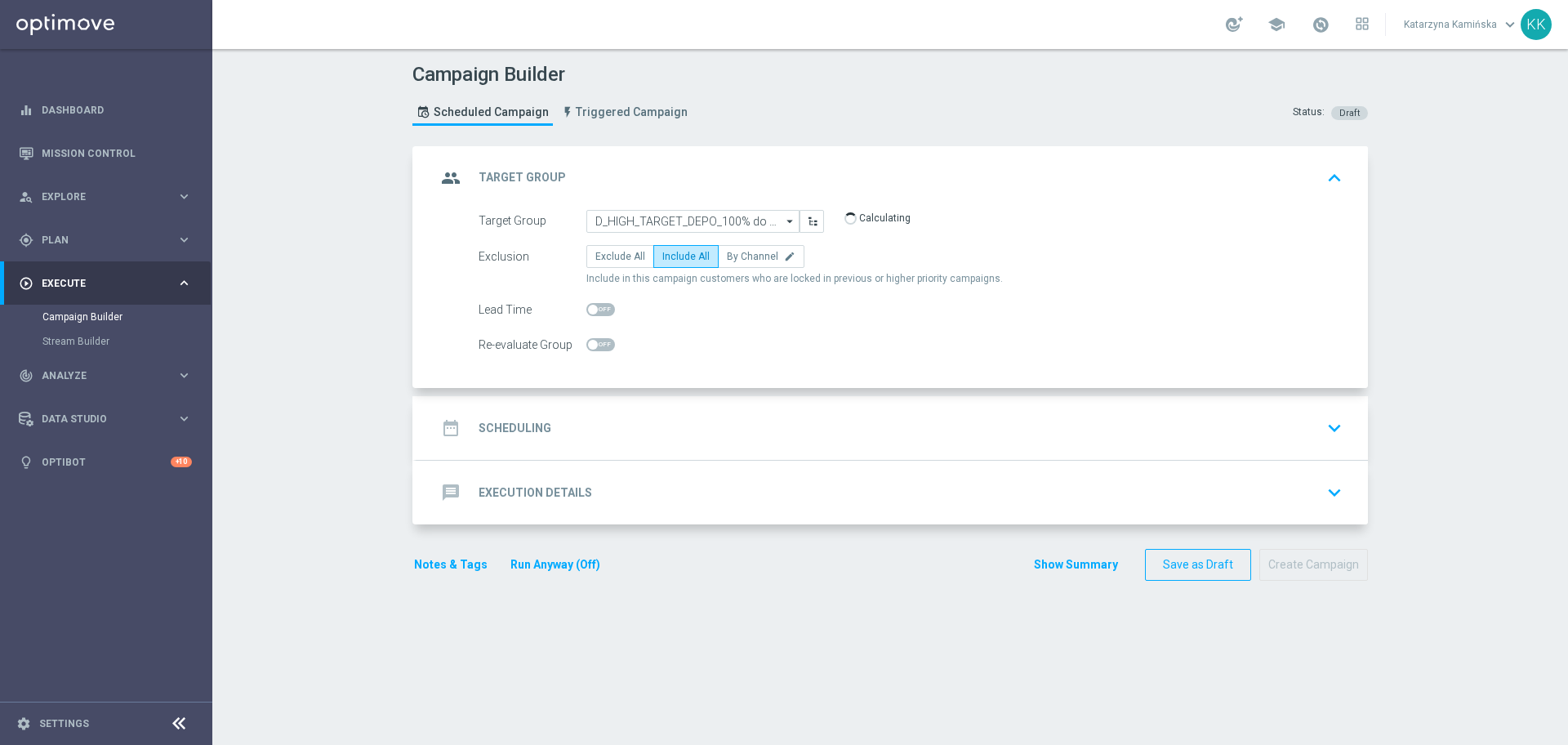 click 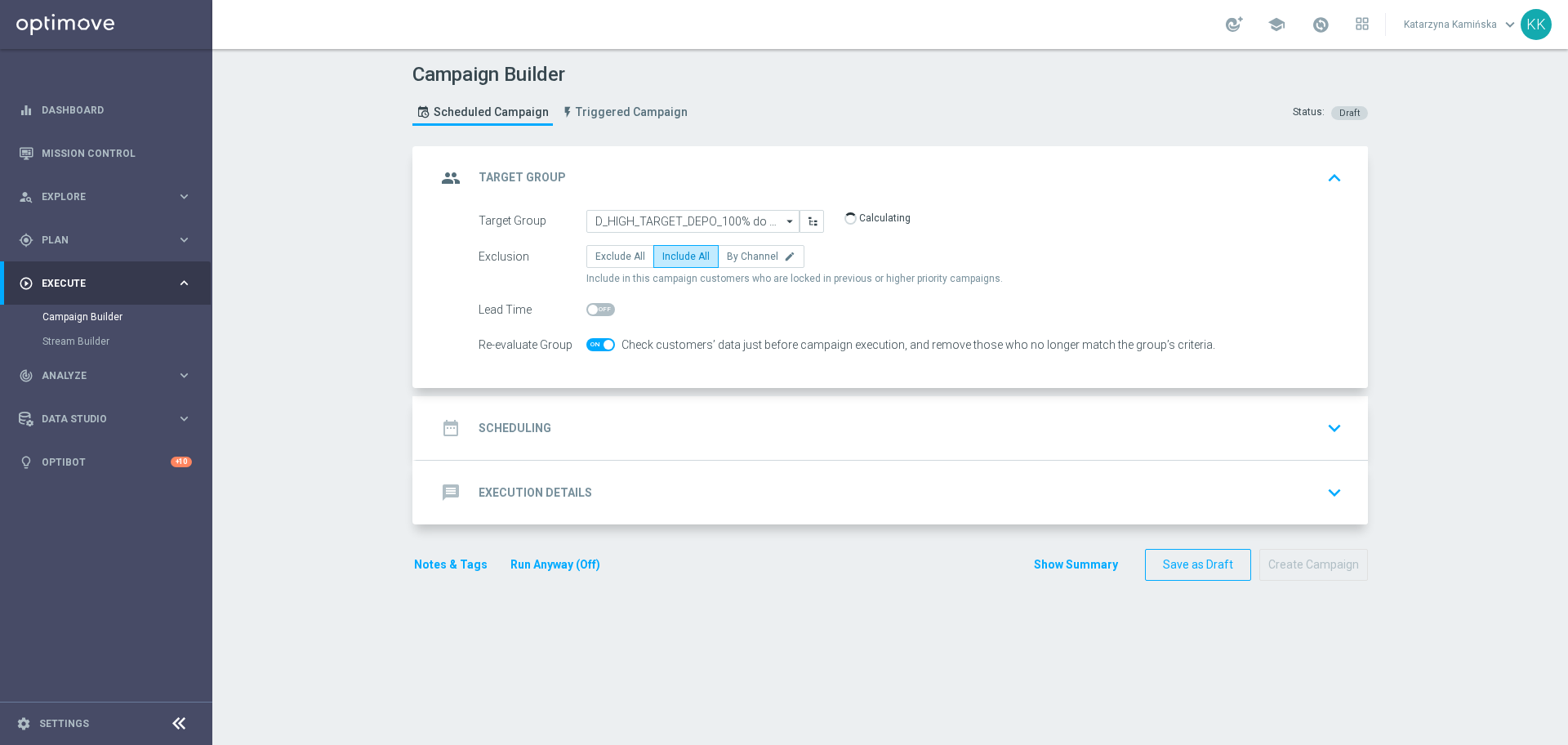 click on "date_range
Scheduling
keyboard_arrow_down" 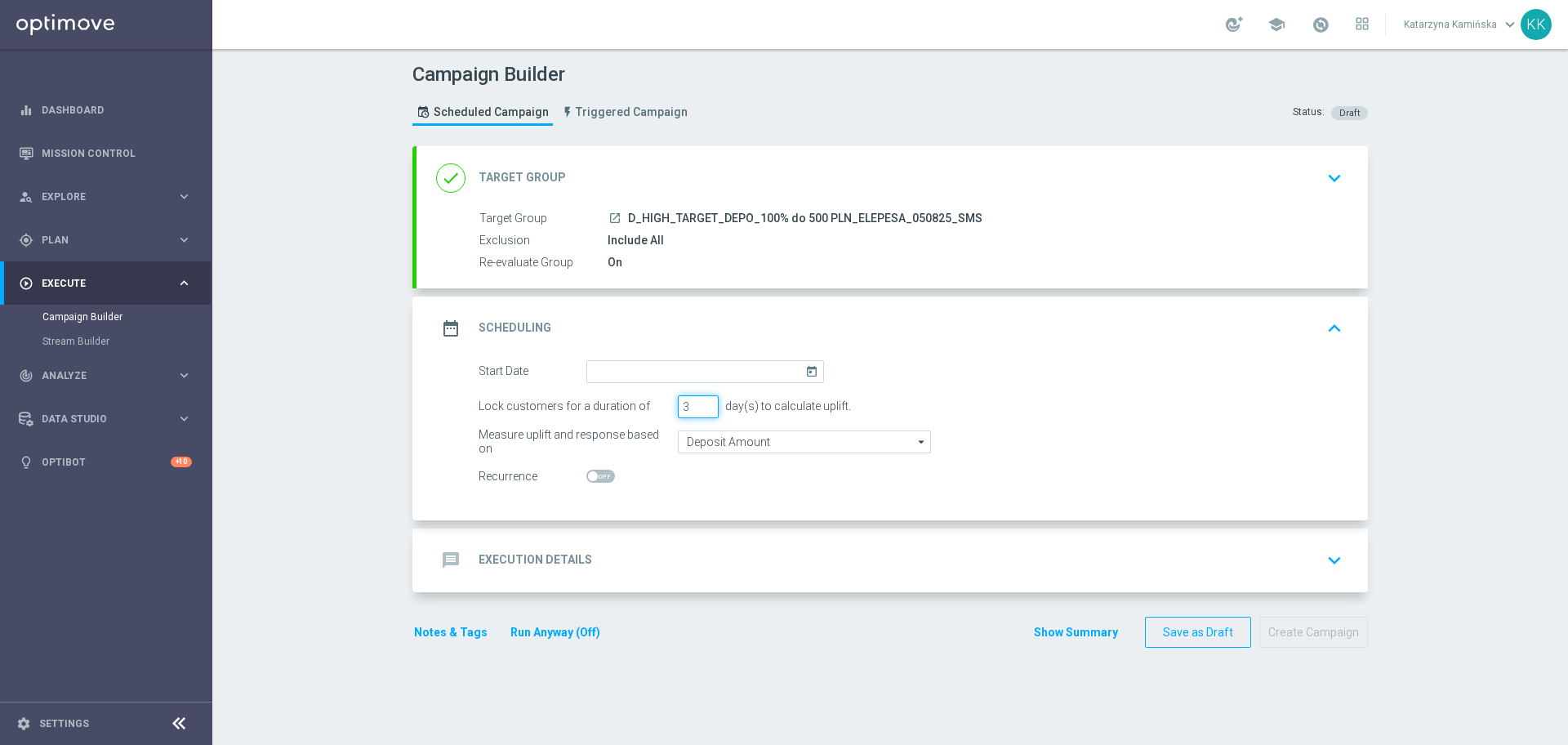 click on "3" 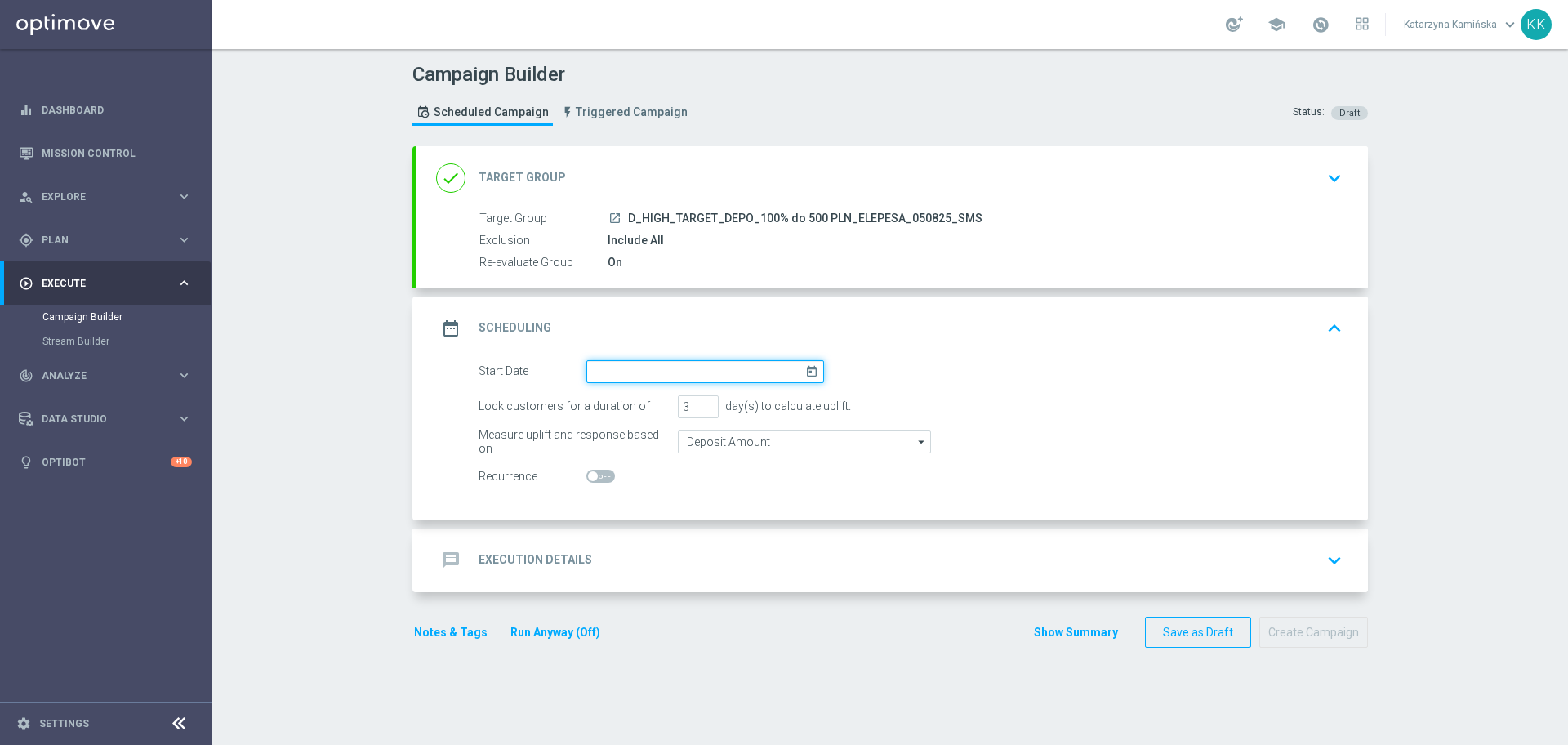 click 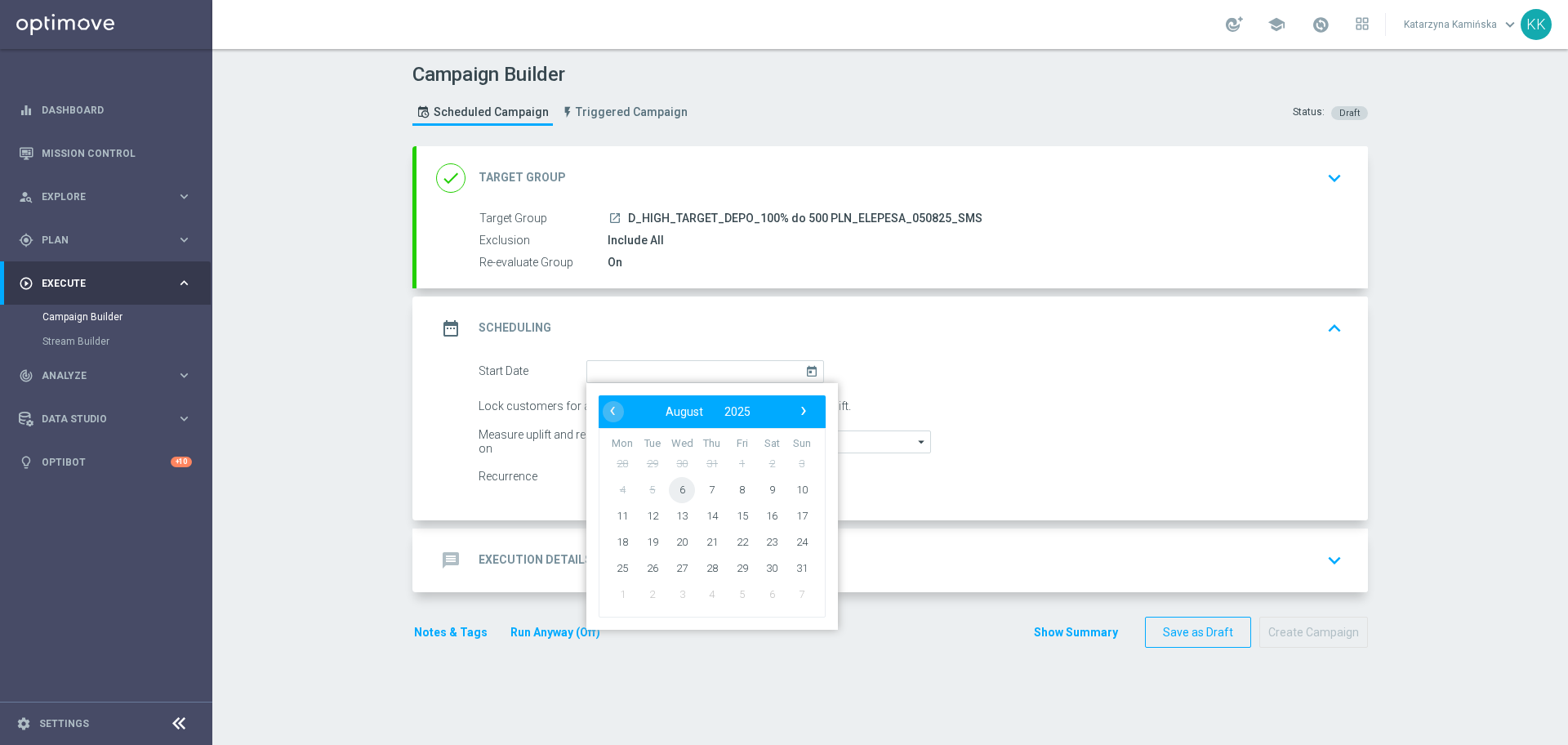 click on "6" 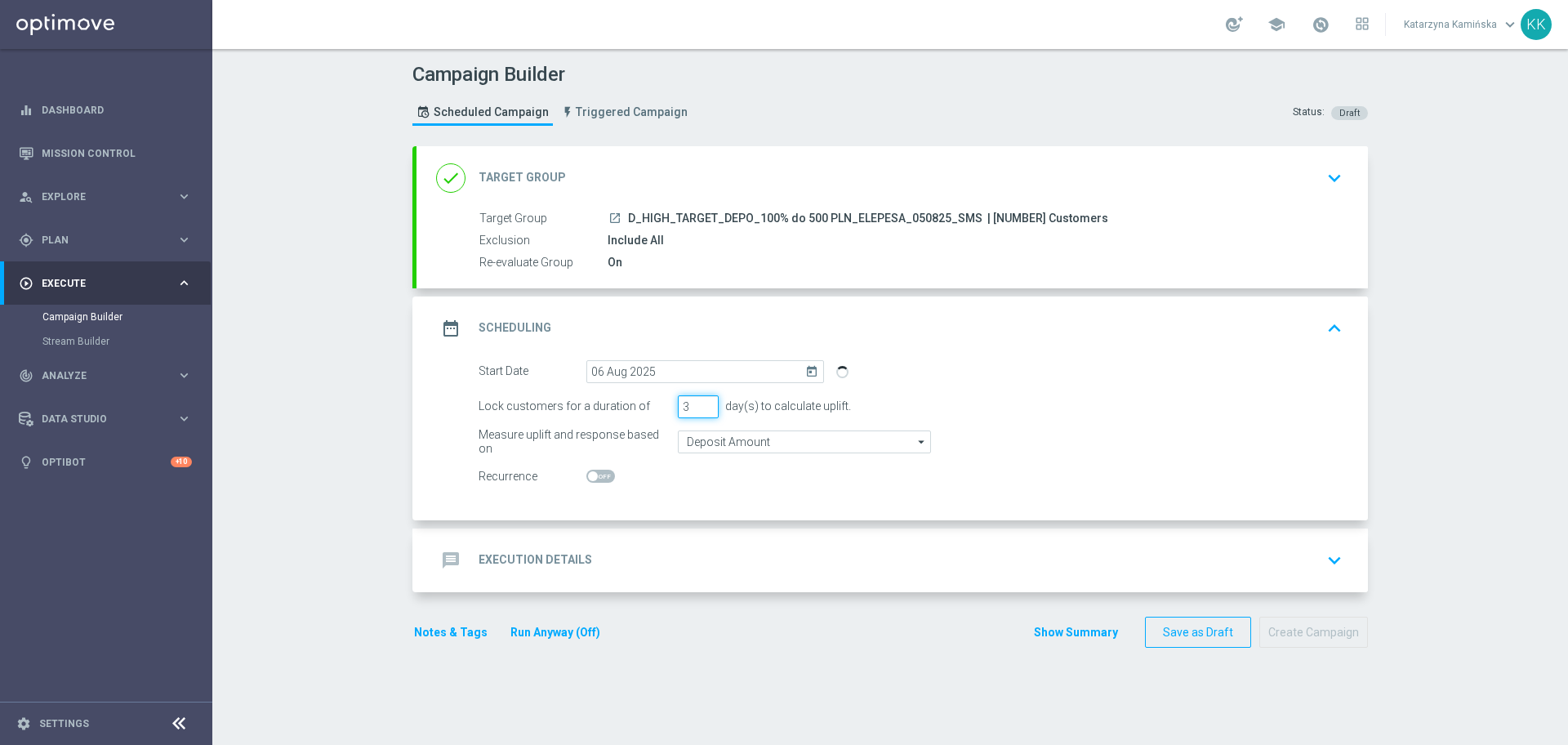 drag, startPoint x: 677, startPoint y: 408, endPoint x: 663, endPoint y: 408, distance: 14 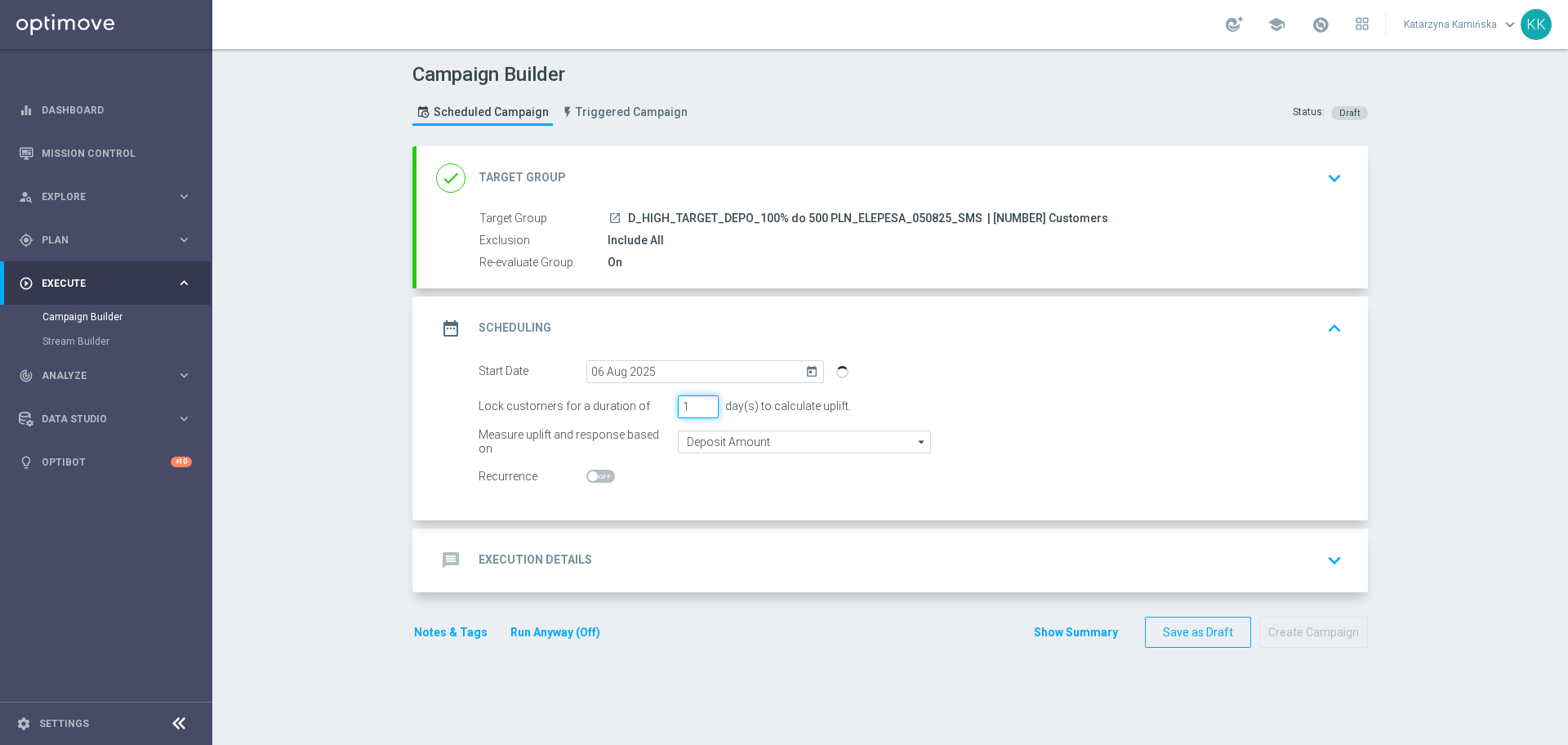 type on "1" 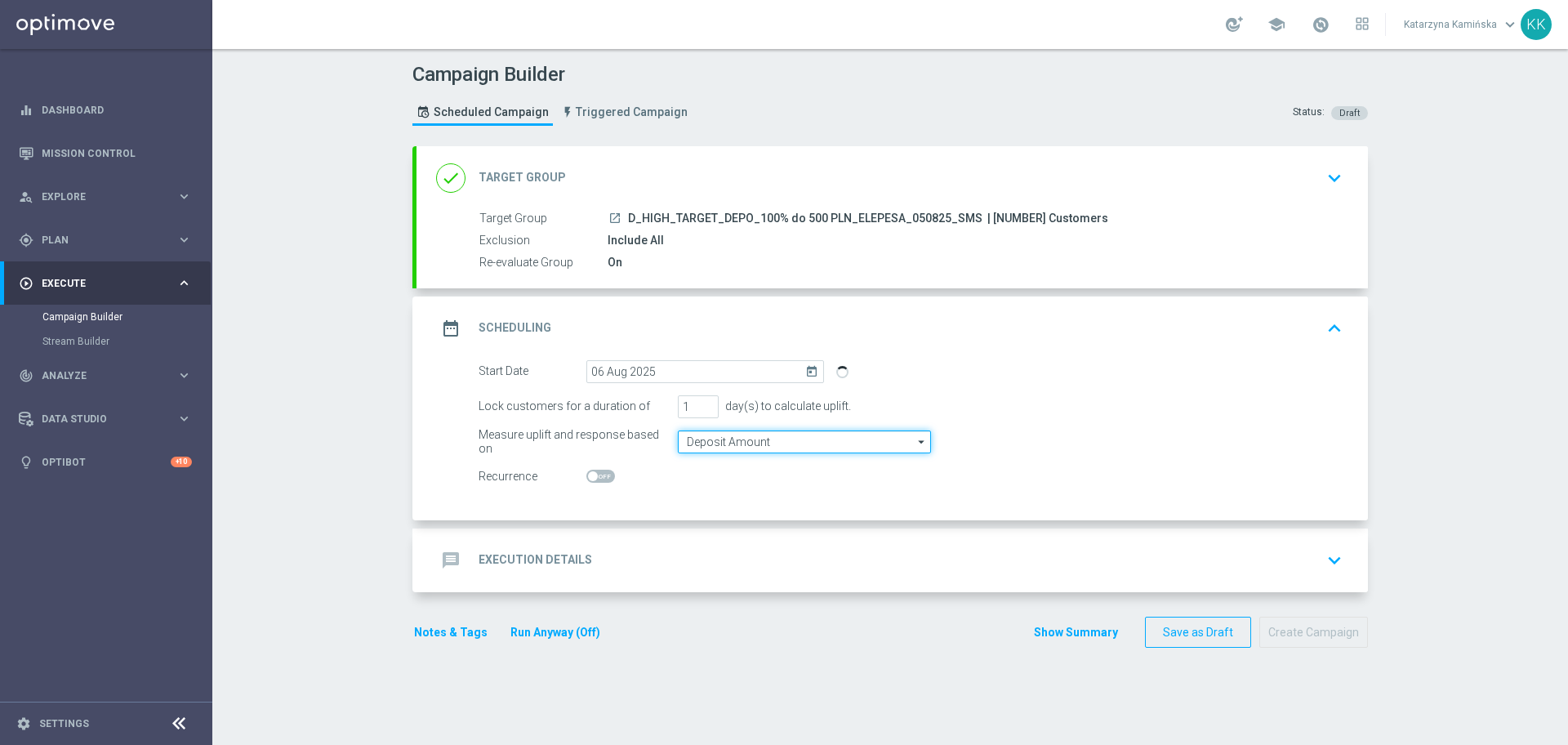 click on "Deposit Amount" 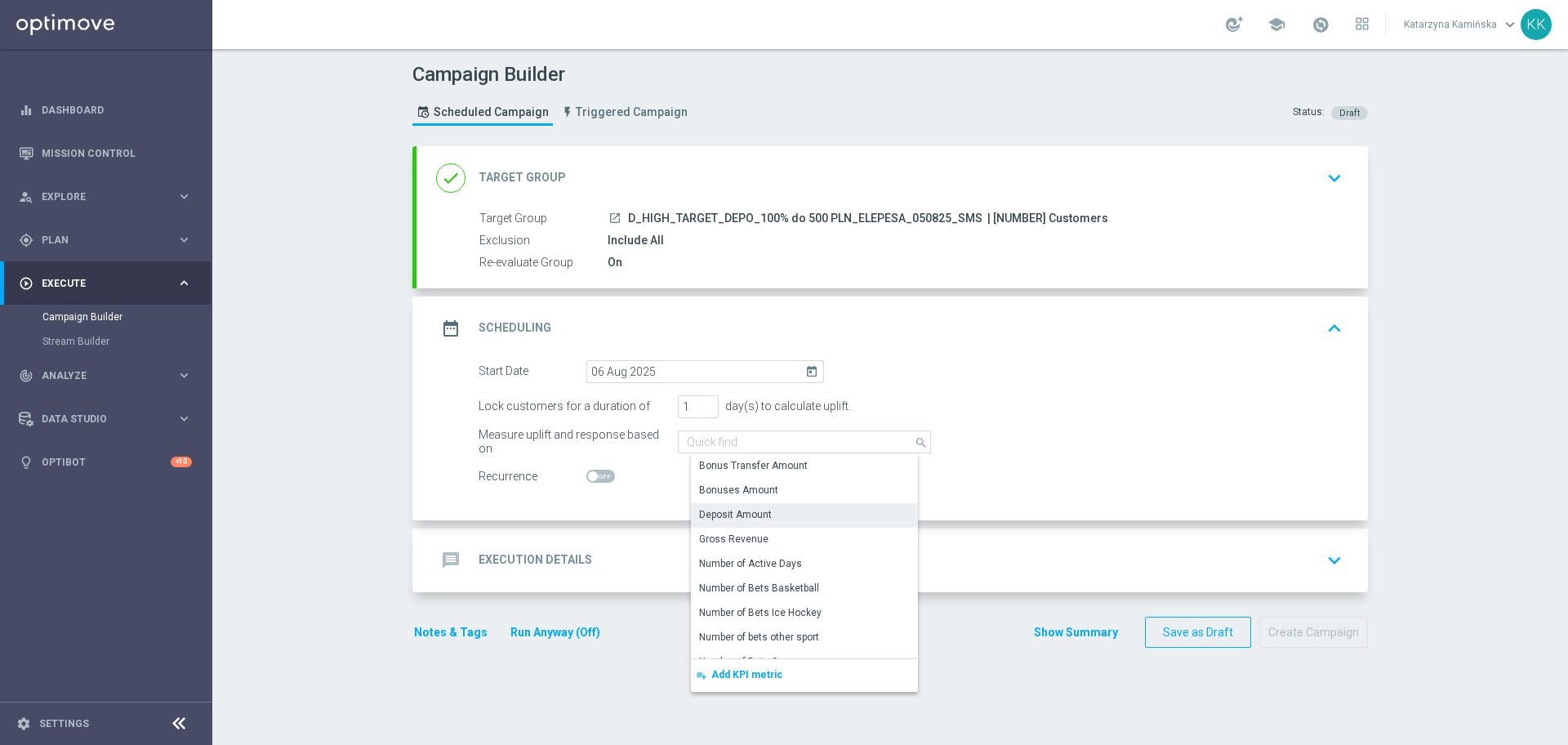 click on "Execution Details" 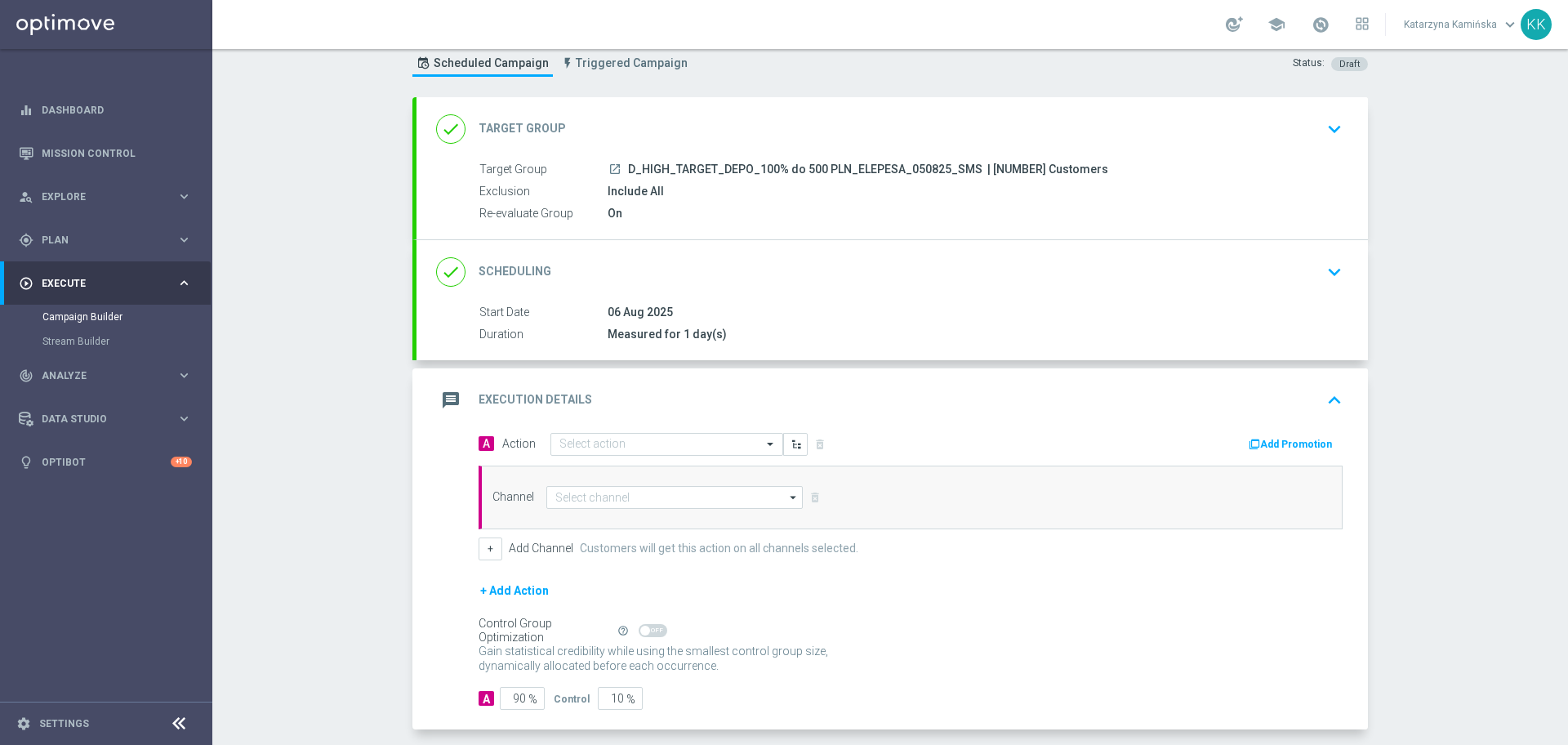 scroll, scrollTop: 123, scrollLeft: 0, axis: vertical 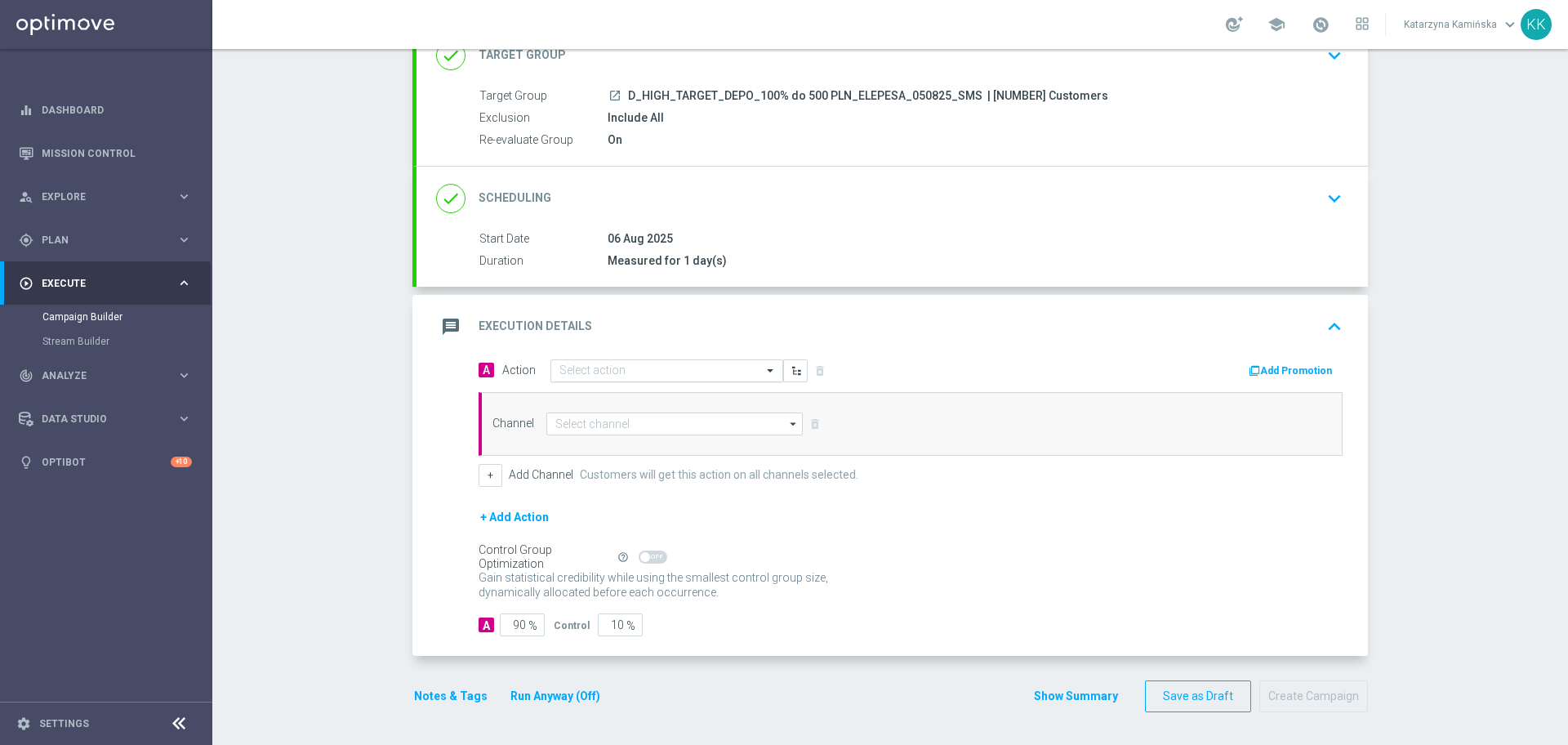 click 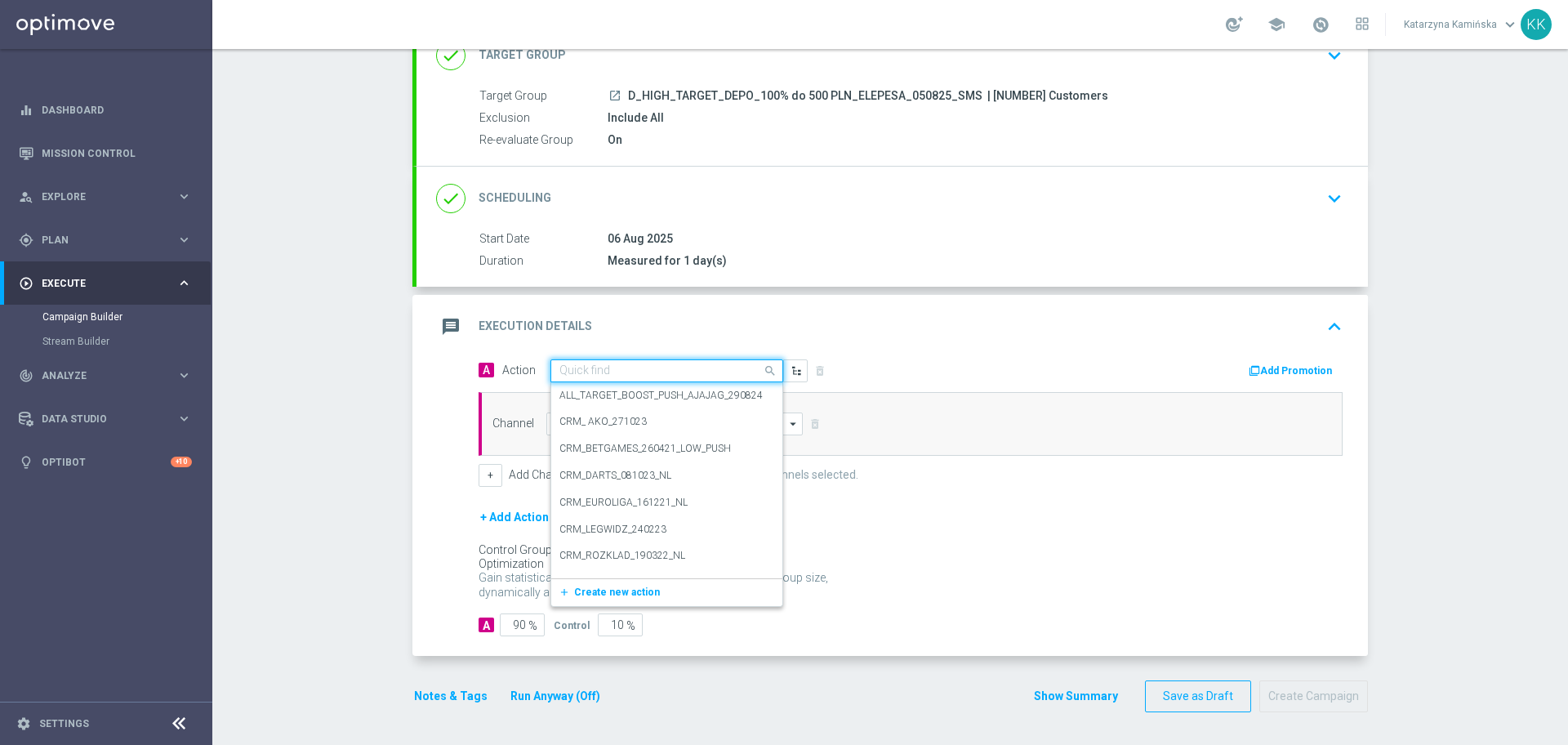 paste on "D_HIGH_TARGET_DEPO_100% do 500 PLN_ELEPESA_050825_SMS" 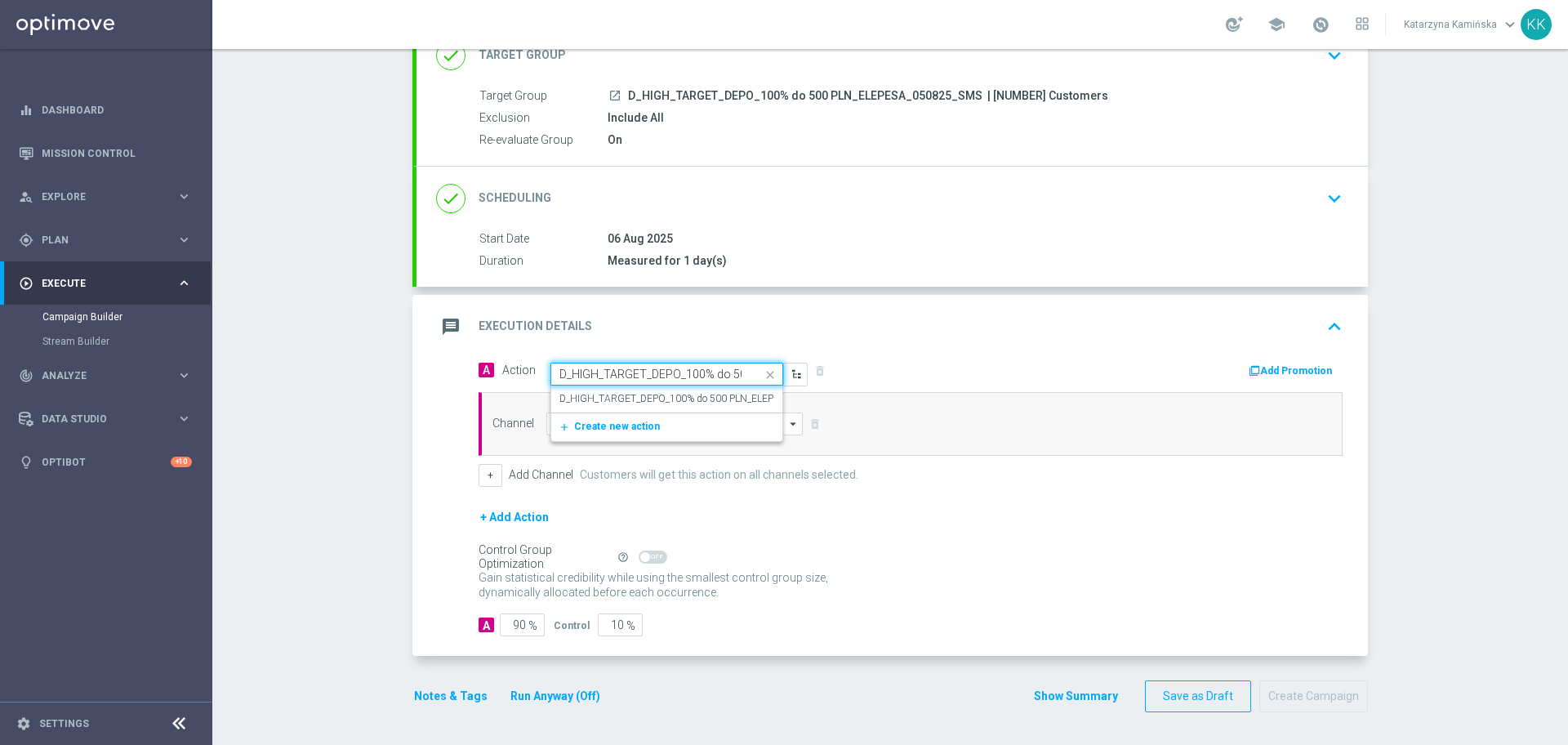 scroll, scrollTop: 0, scrollLeft: 154, axis: horizontal 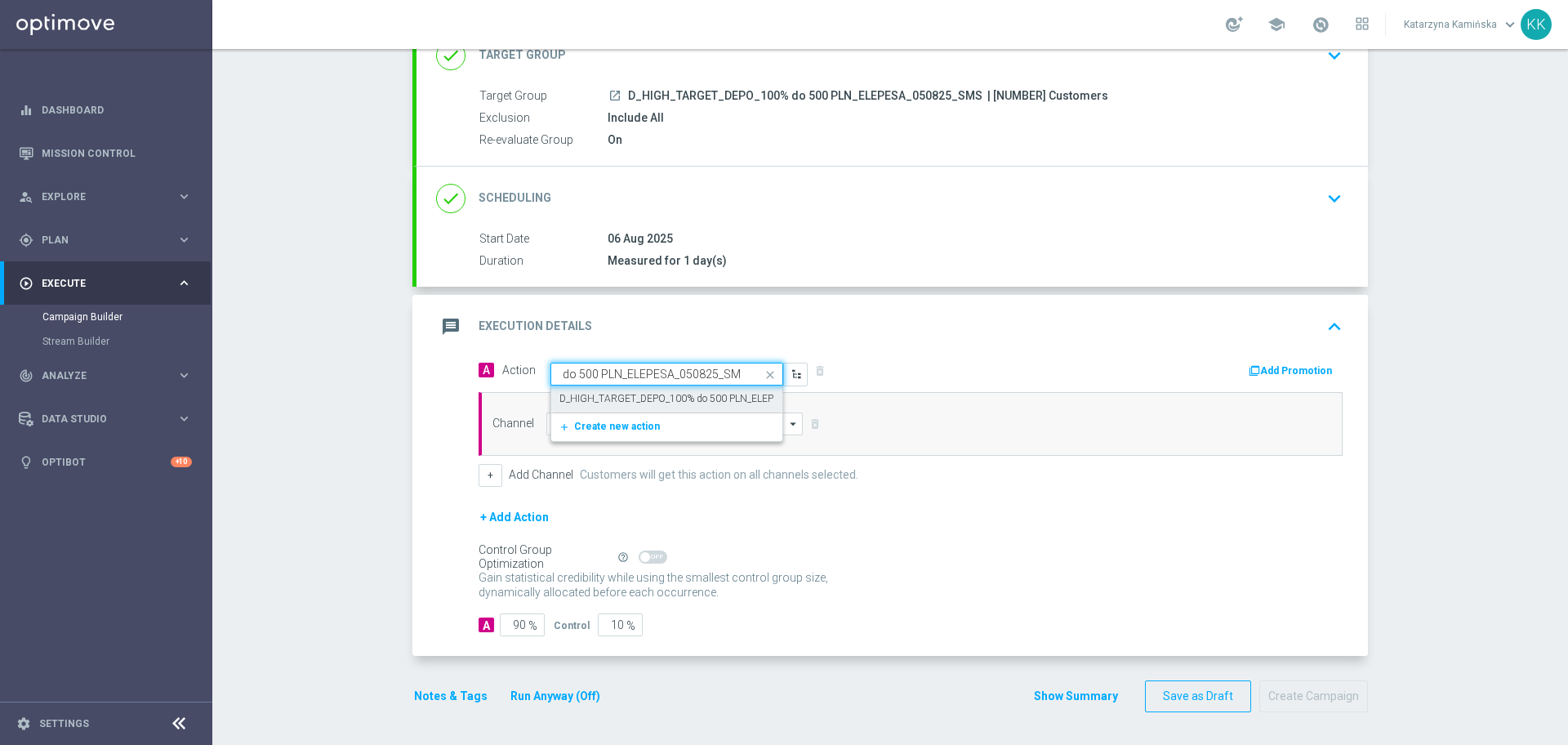 click on "D_HIGH_TARGET_DEPO_100% do 500 PLN_ELEPESA_050825_SMS" at bounding box center [706, 399] 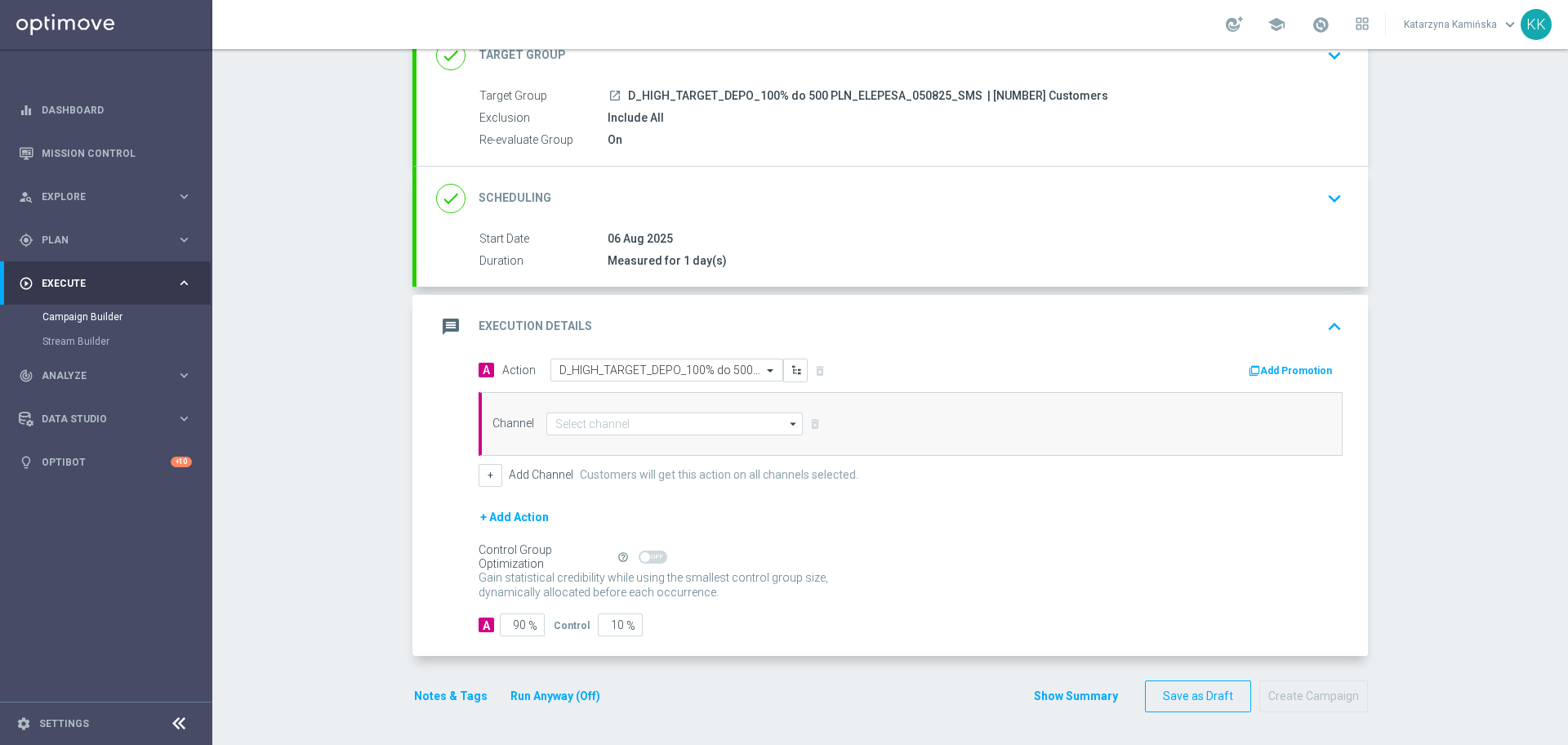 scroll, scrollTop: 0, scrollLeft: 0, axis: both 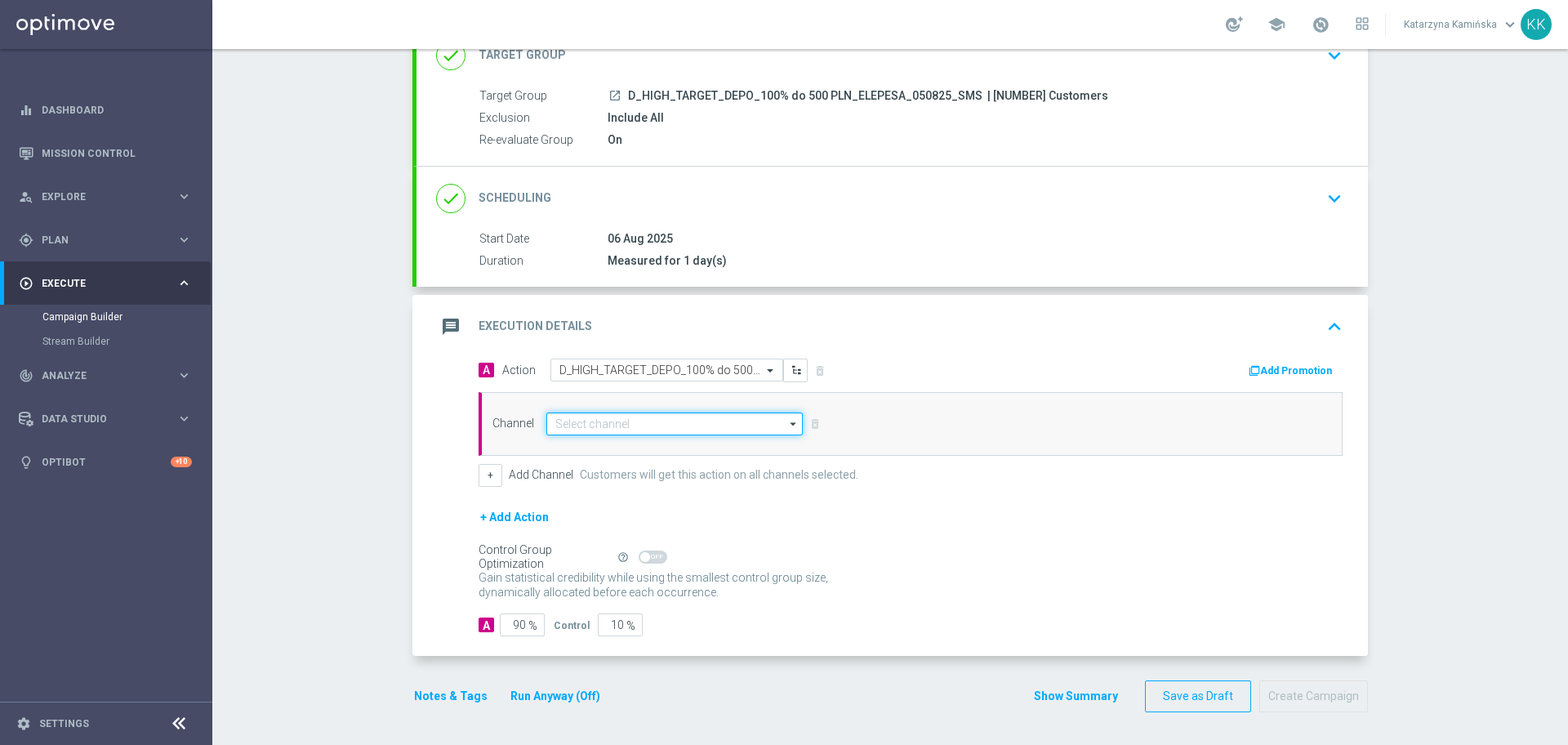 click 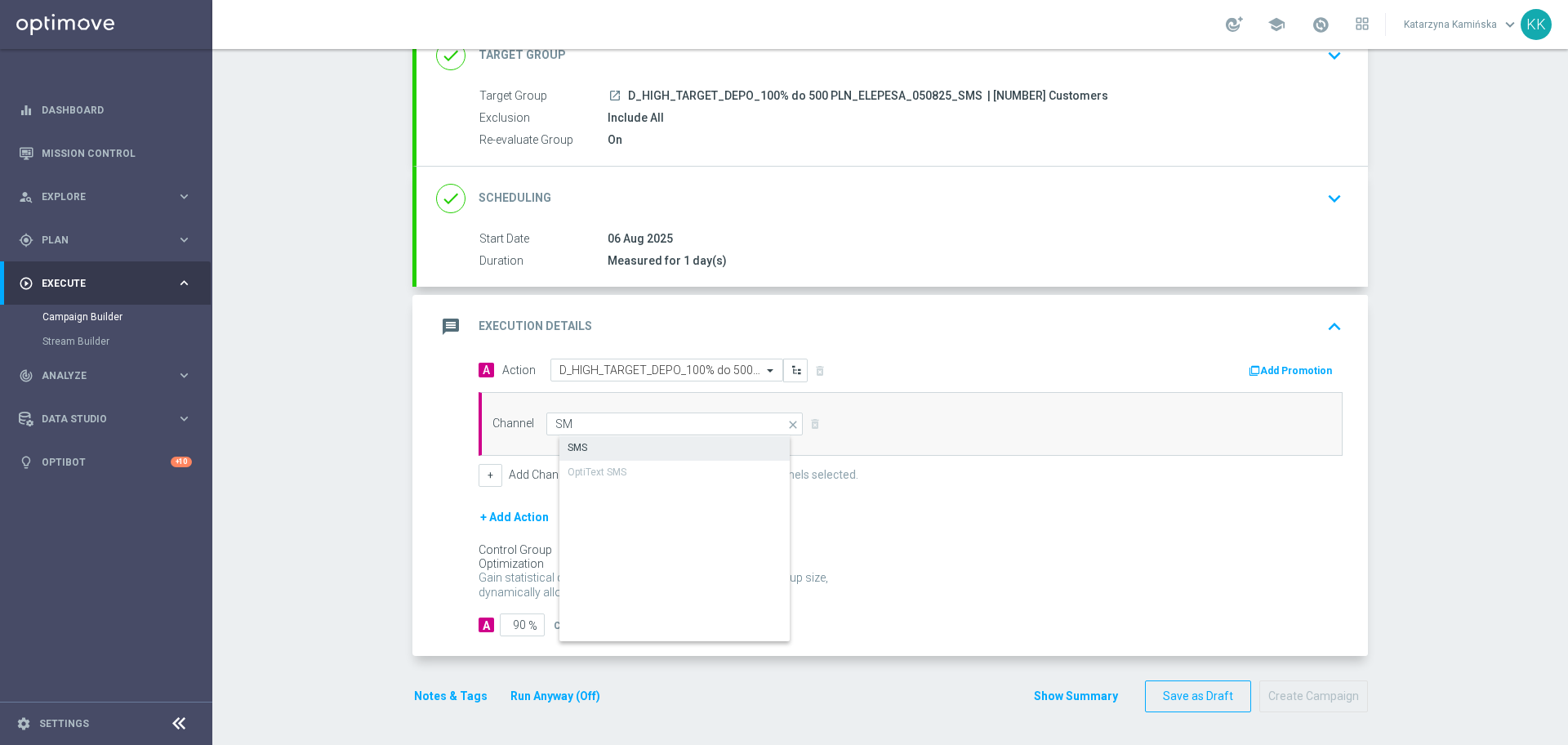 click on "SMS" 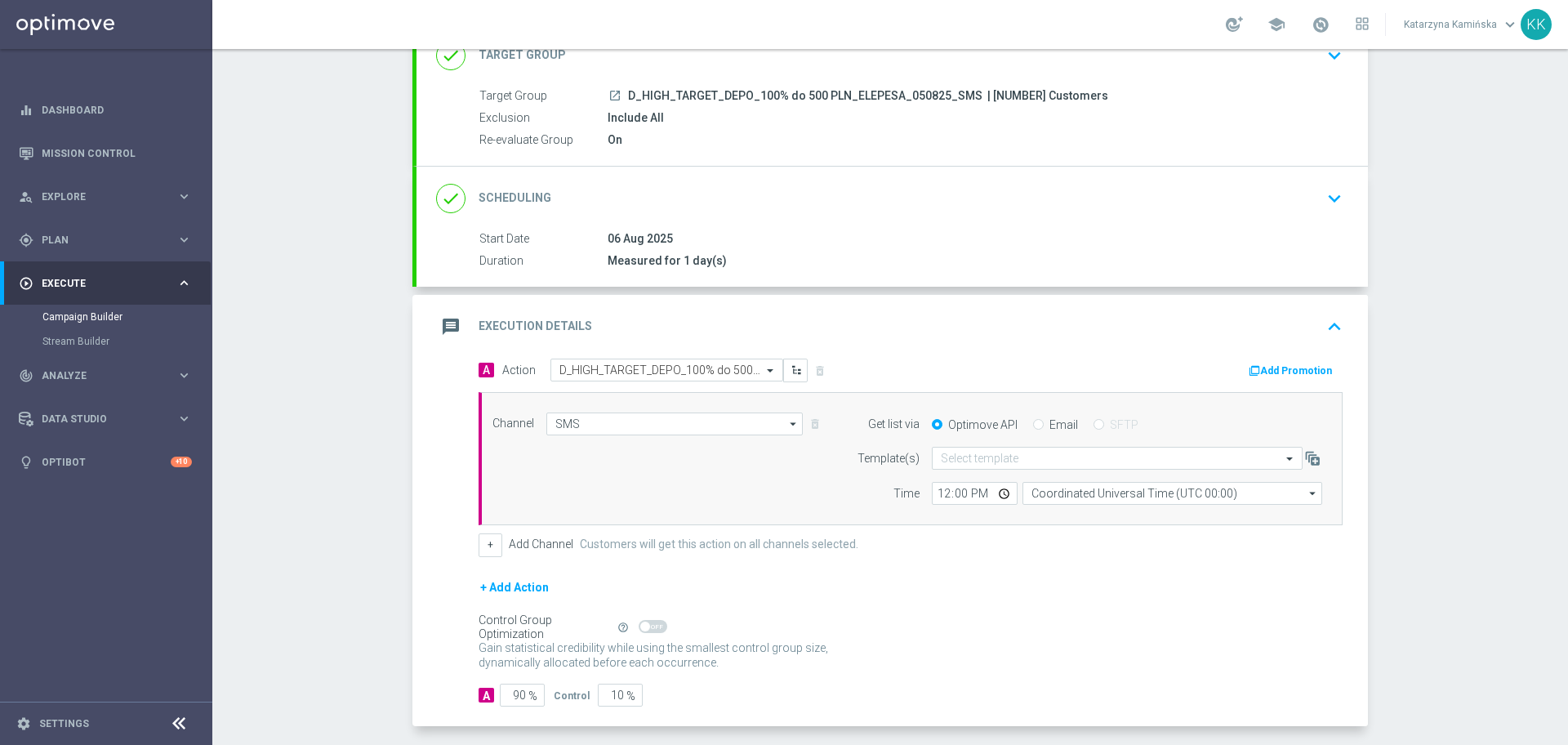 click on "Select template" 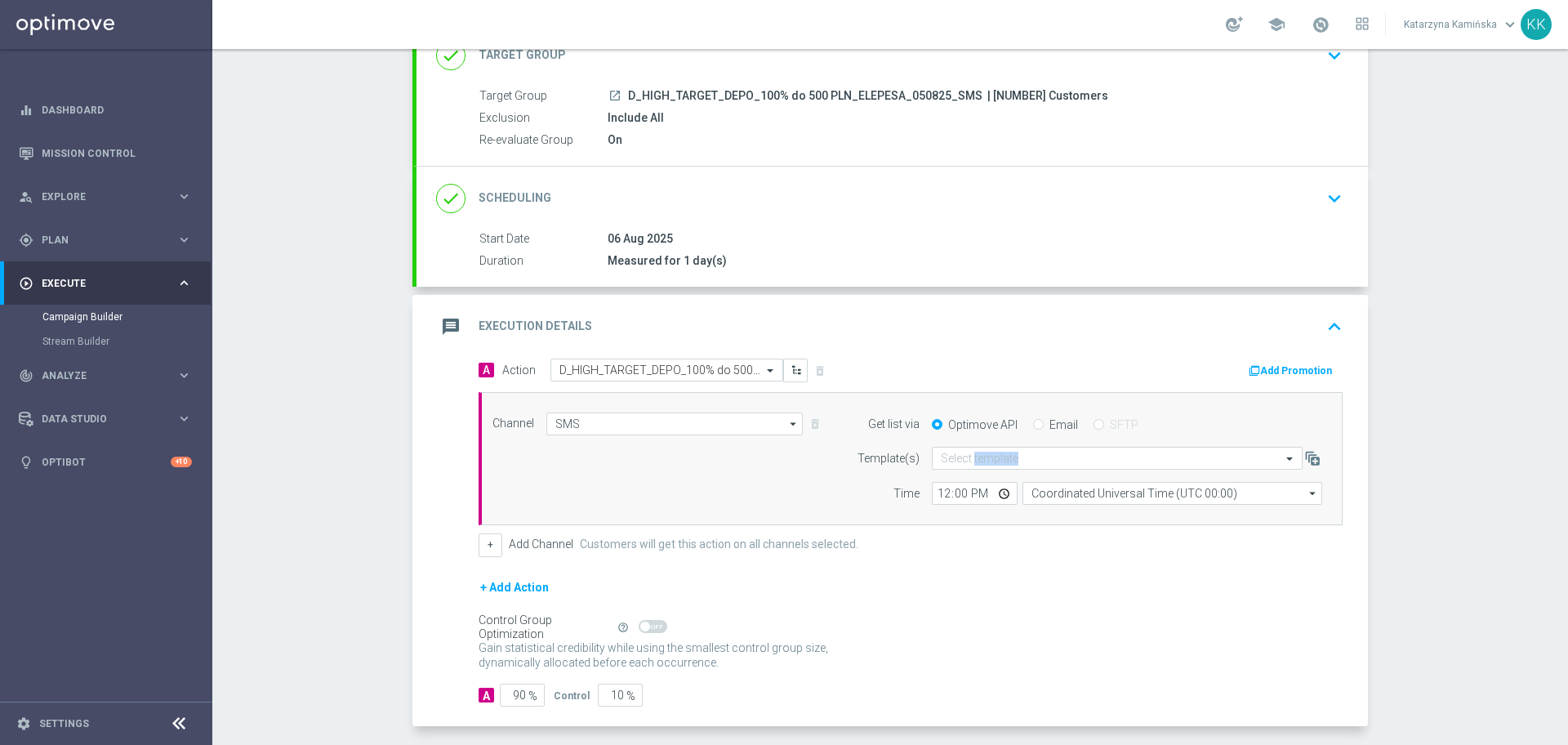 click on "Select template" 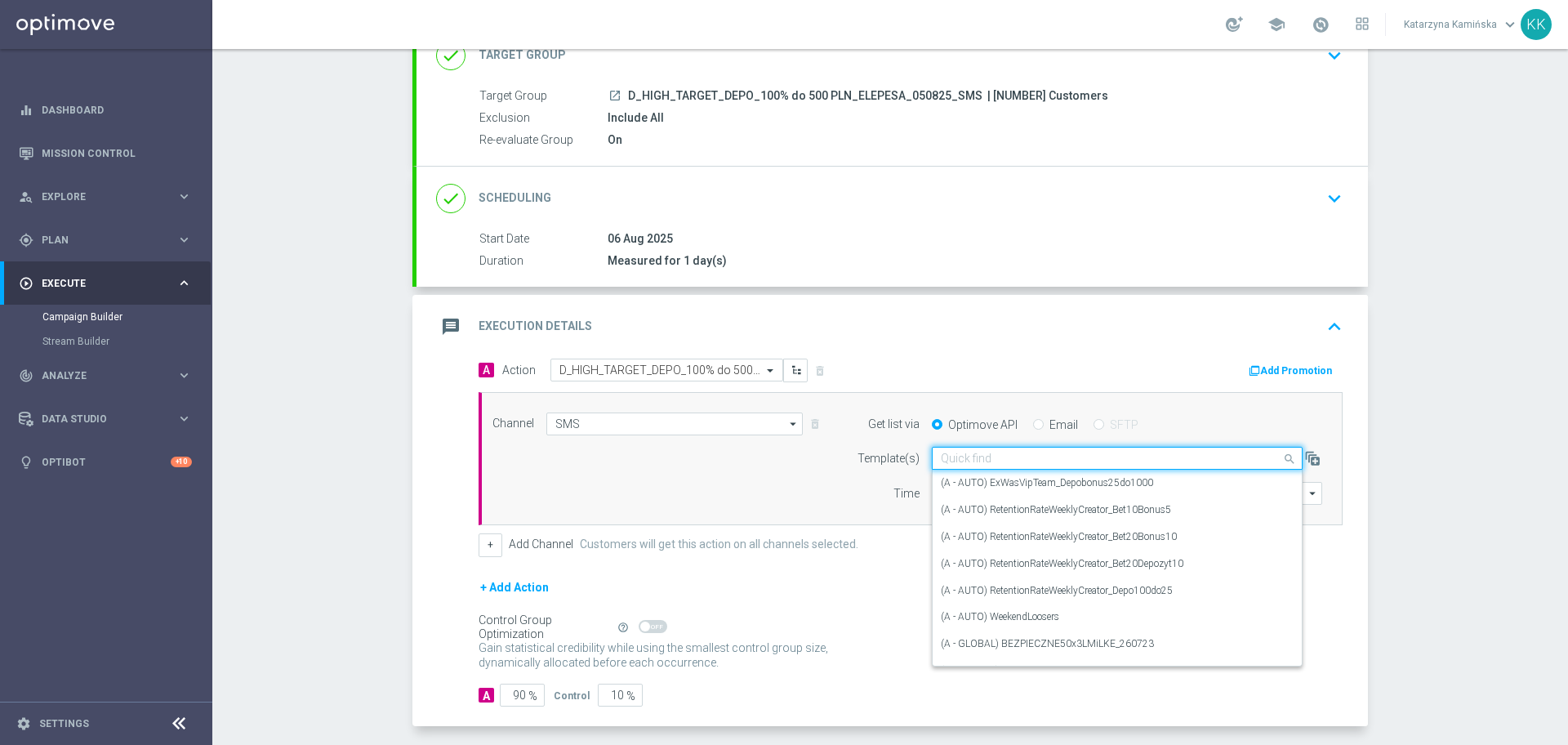click 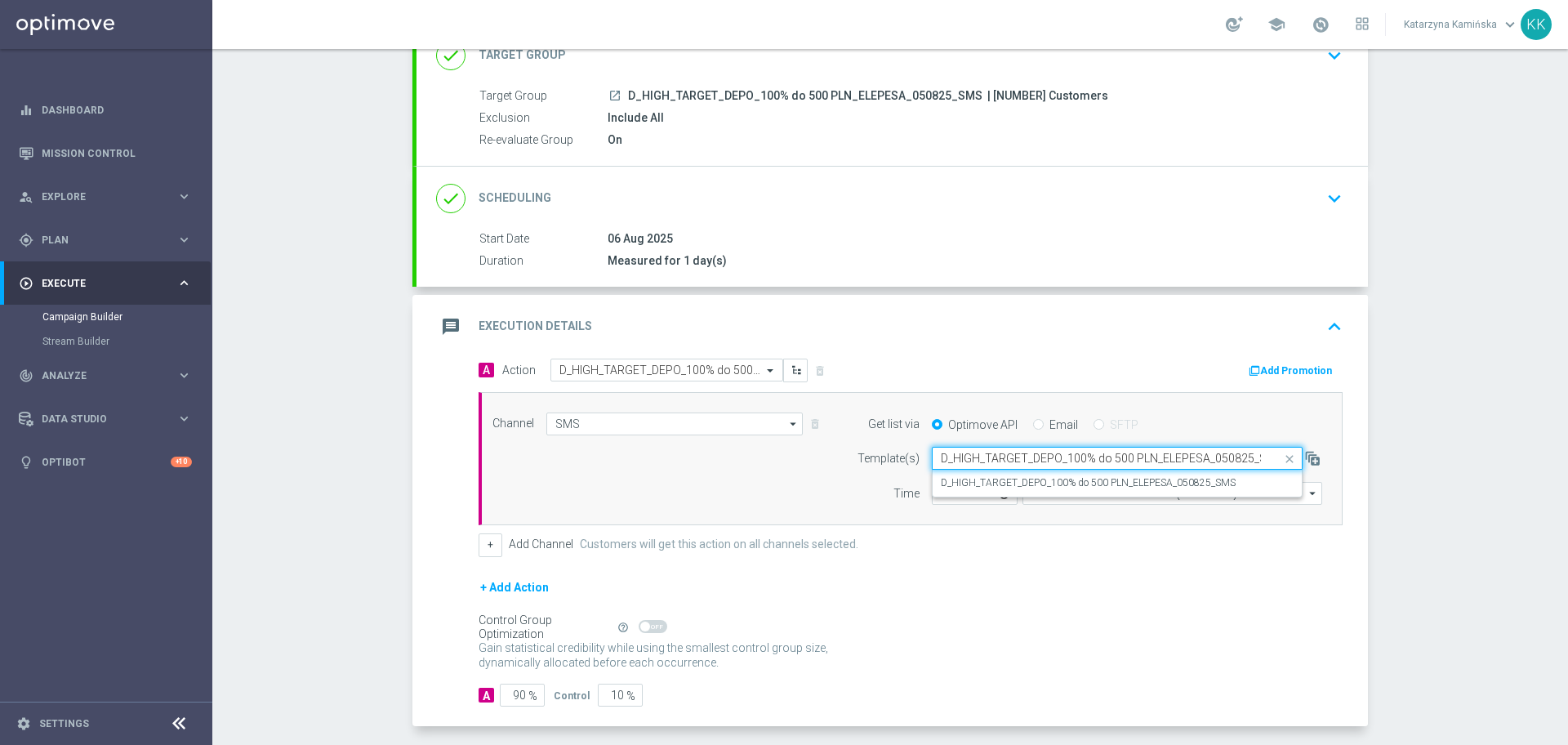 scroll, scrollTop: 0, scrollLeft: 16, axis: horizontal 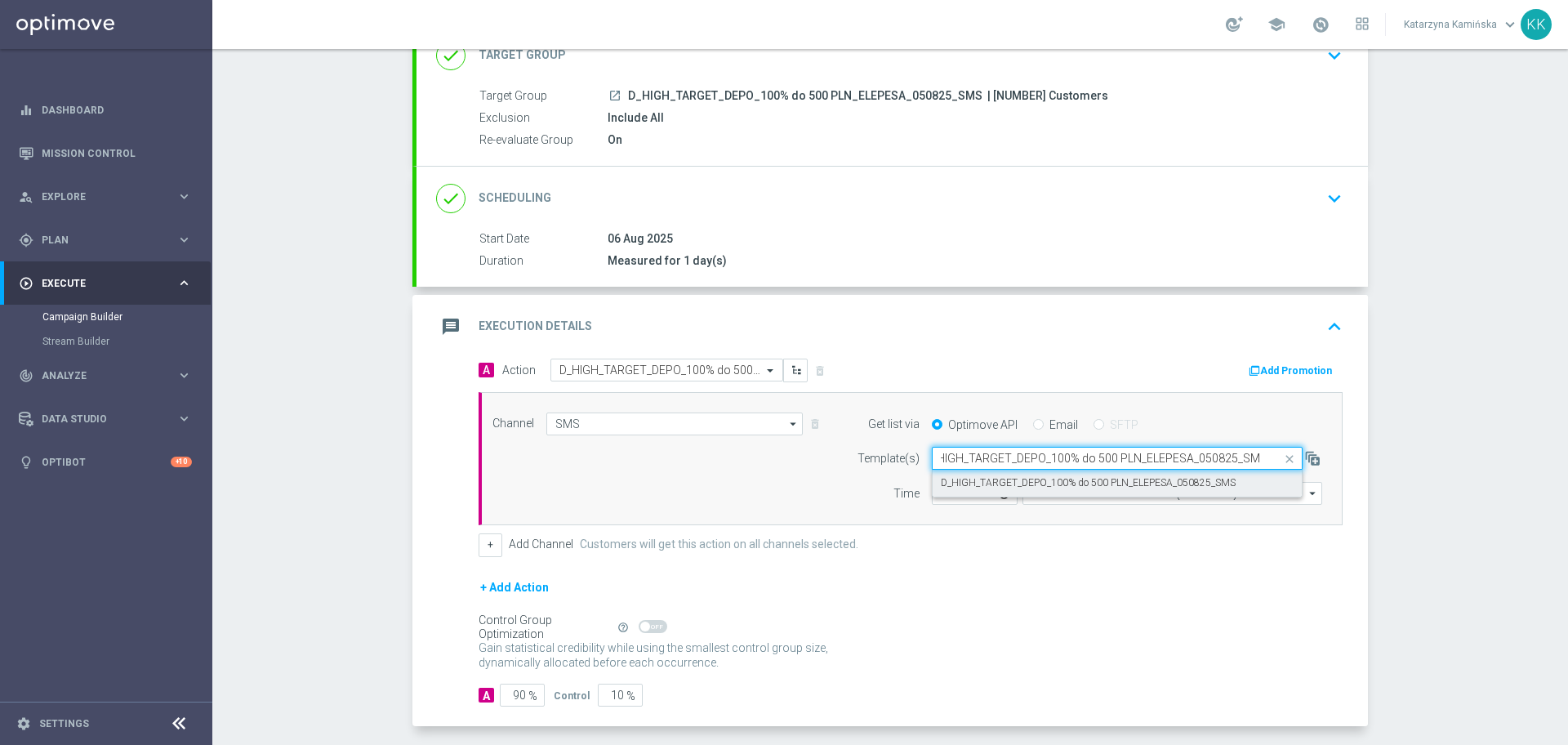click on "D_HIGH_TARGET_DEPO_100% do 500 PLN_ELEPESA_050825_SMS" at bounding box center [1088, 483] 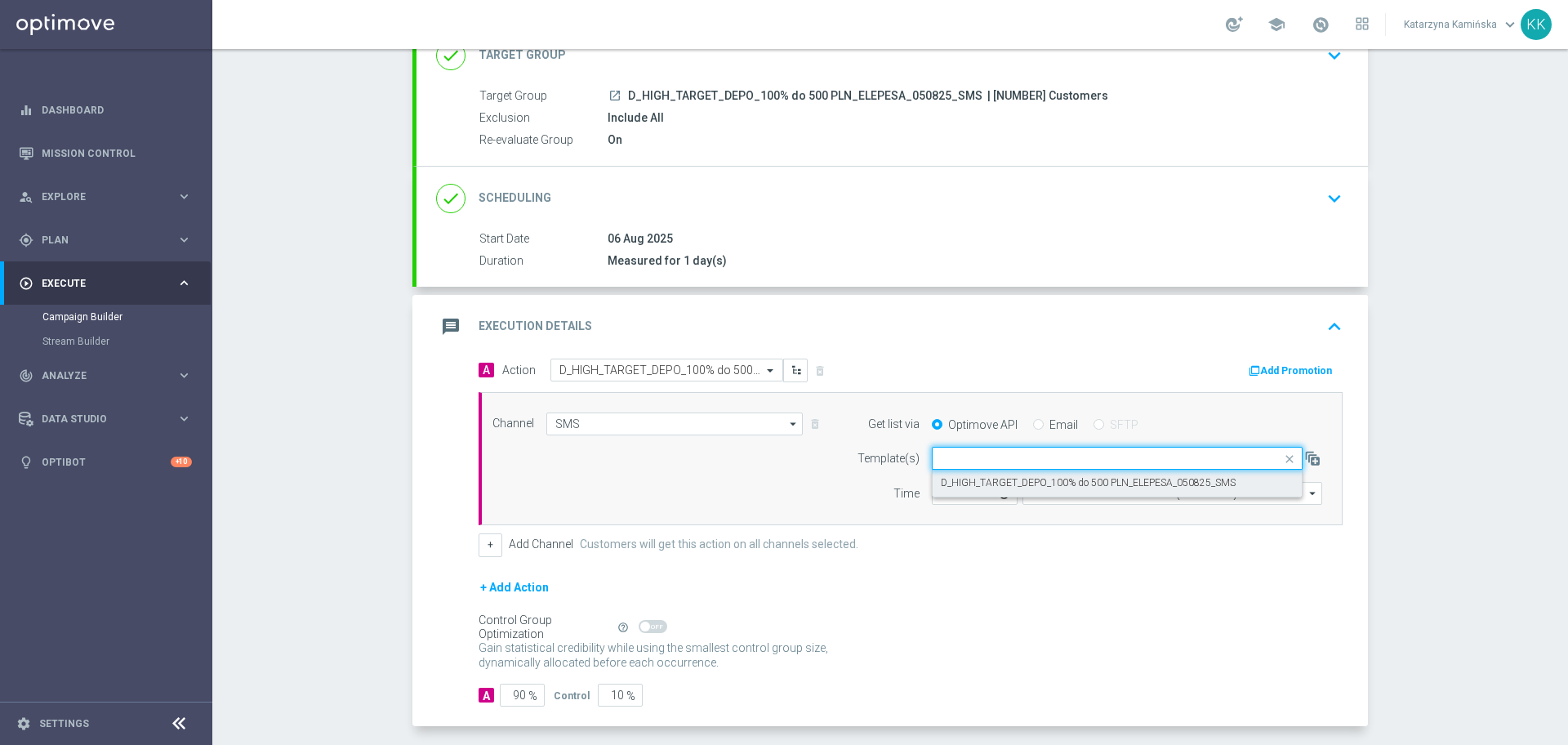 scroll, scrollTop: 0, scrollLeft: 0, axis: both 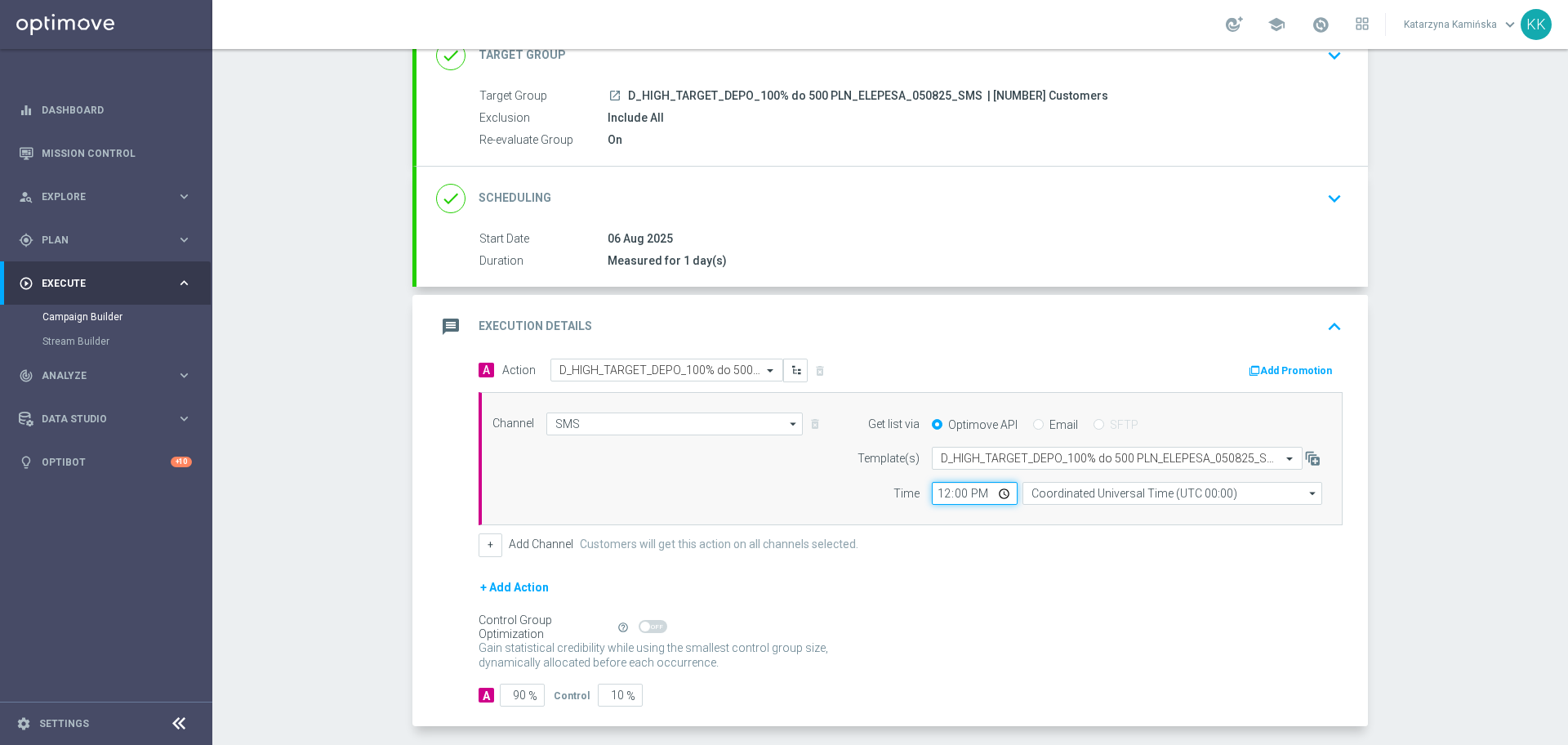 click on "12:00" 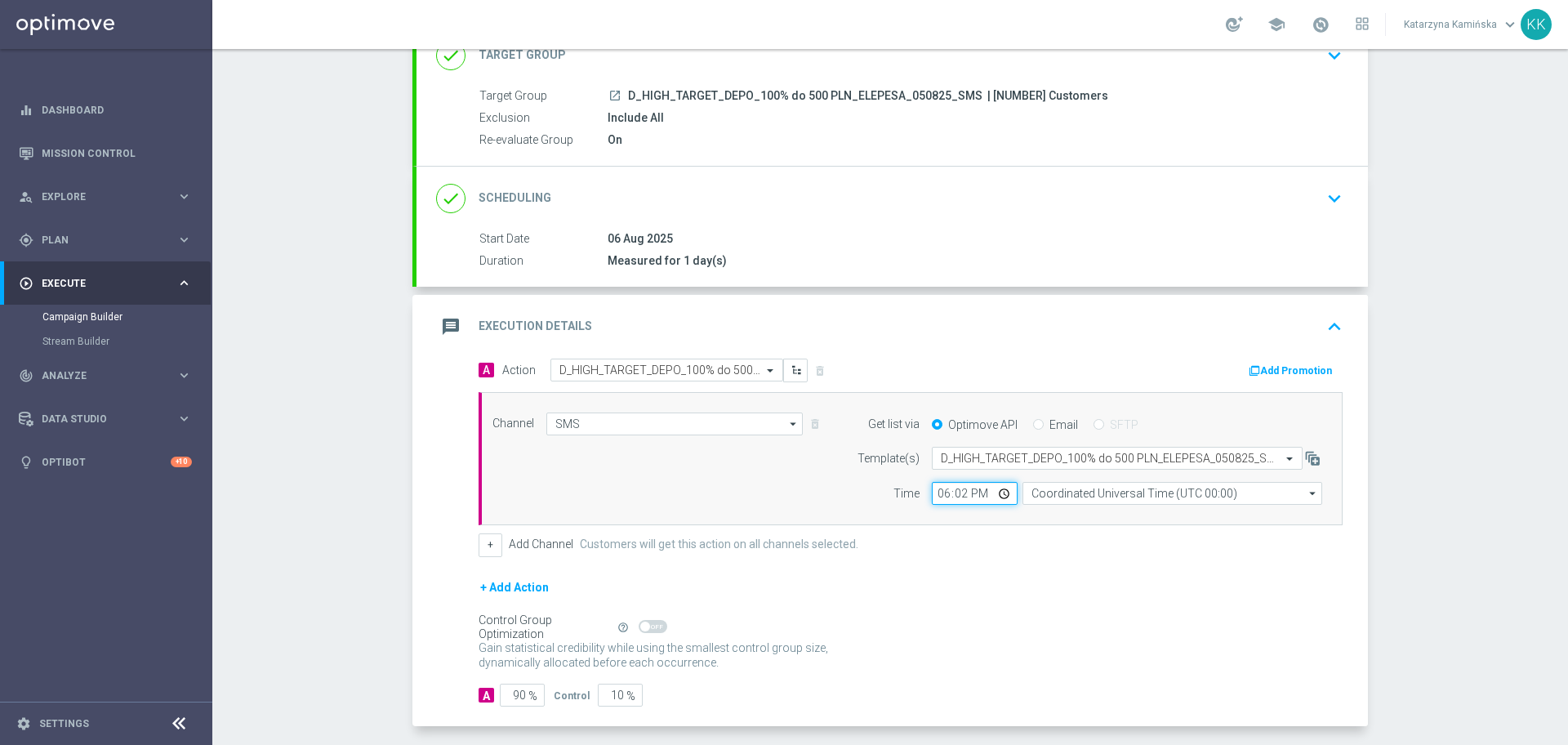 type on "[TIME]" 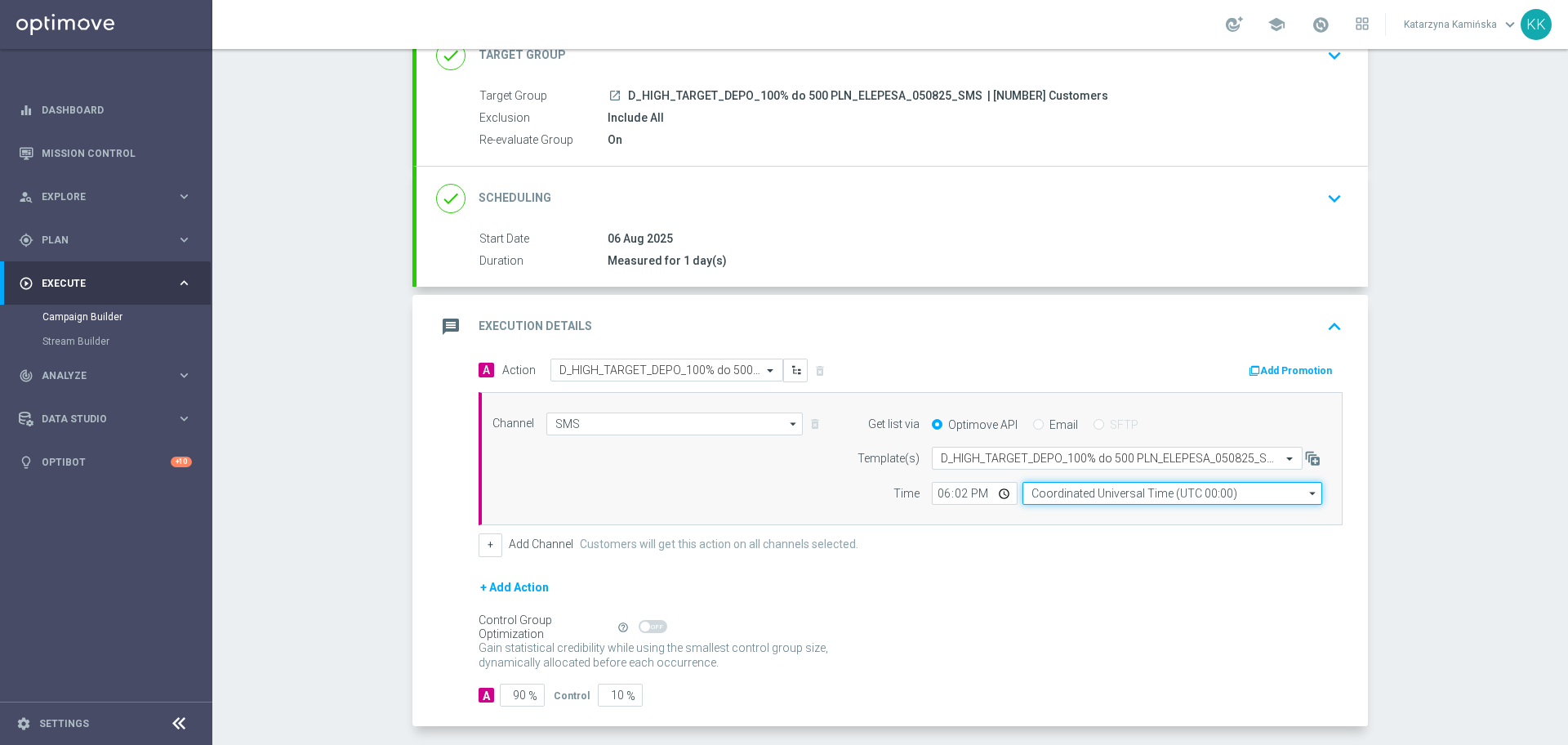 click on "Coordinated Universal Time (UTC 00:00)" 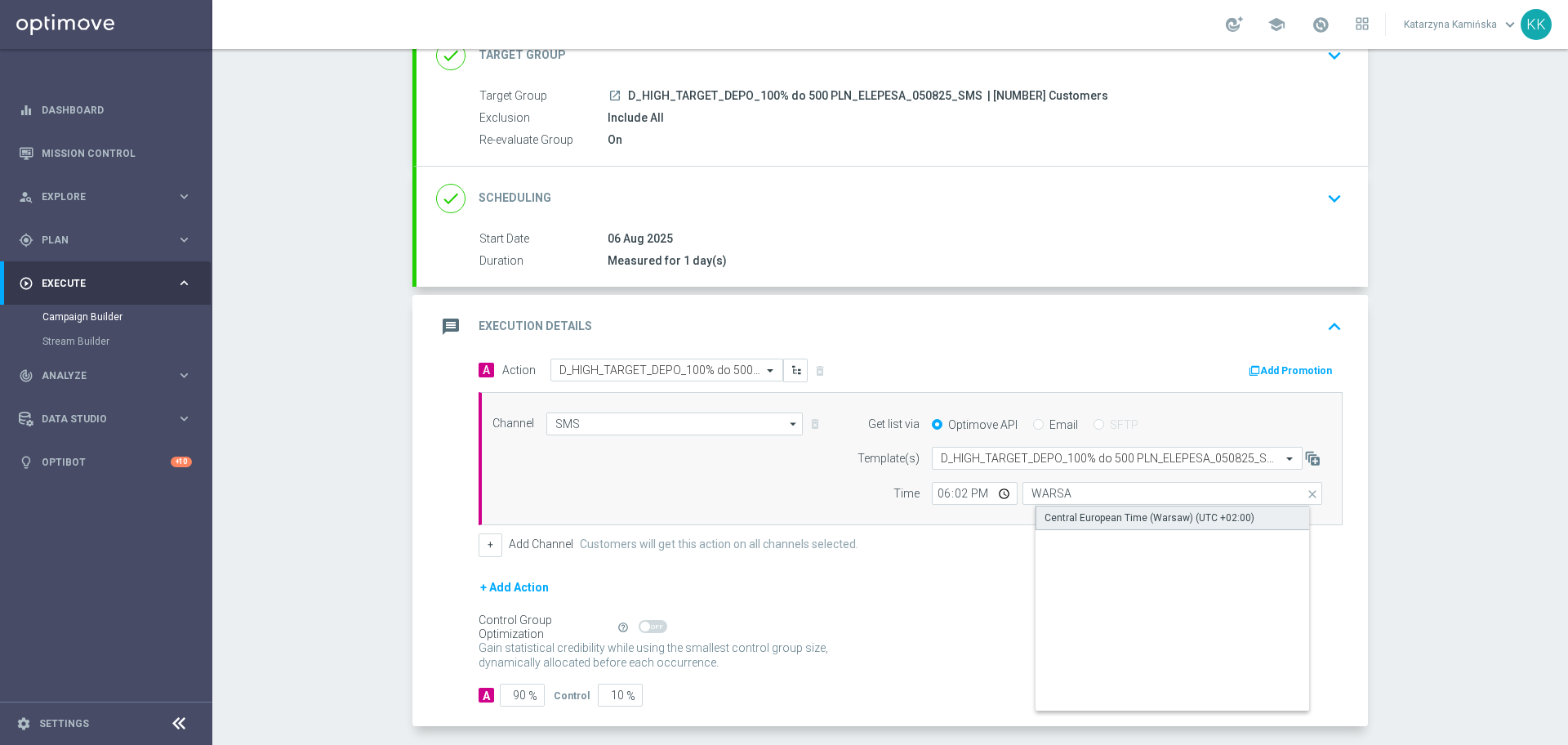 click on "Central European Time (Warsaw) (UTC +02:00)" 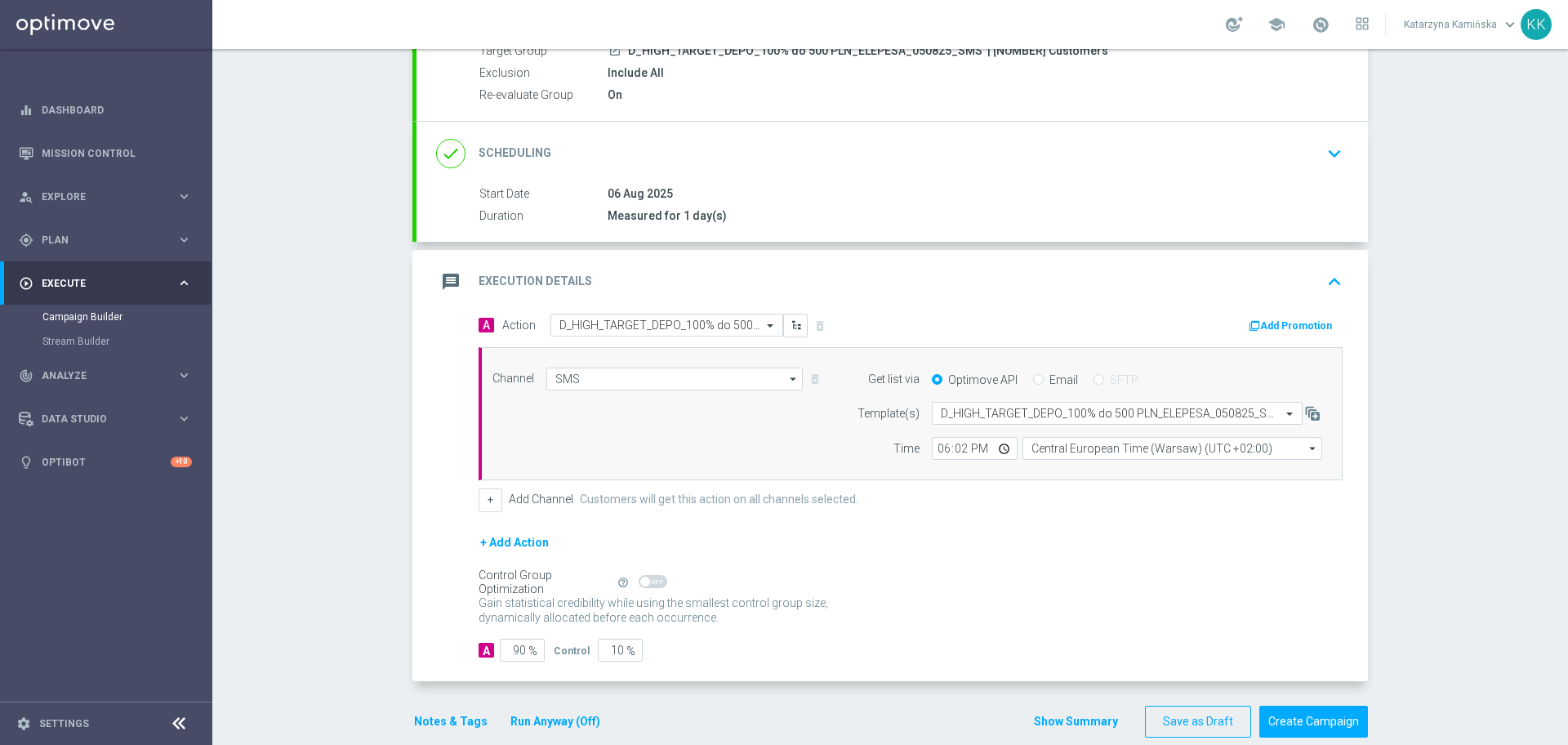 scroll, scrollTop: 193, scrollLeft: 0, axis: vertical 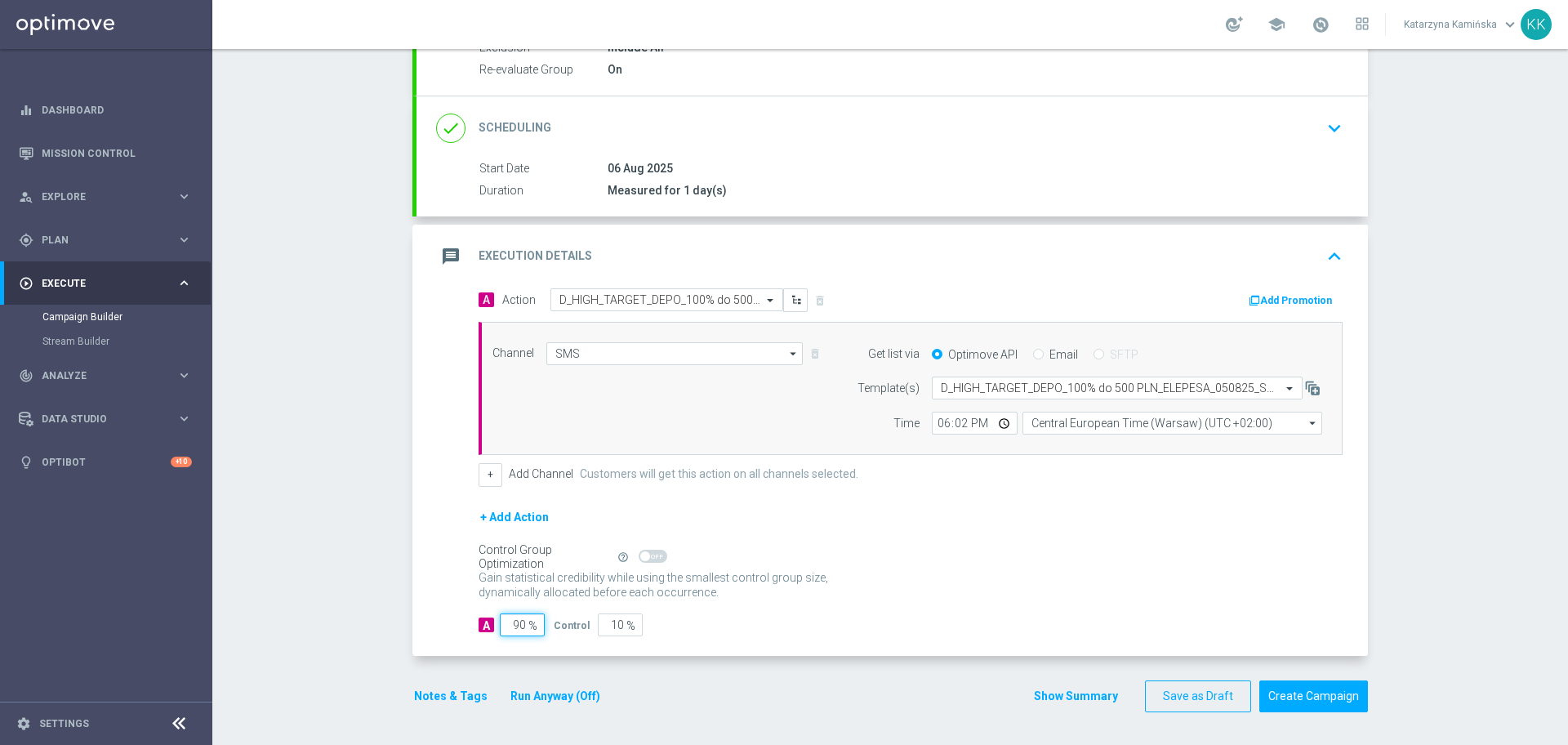 click on "90" 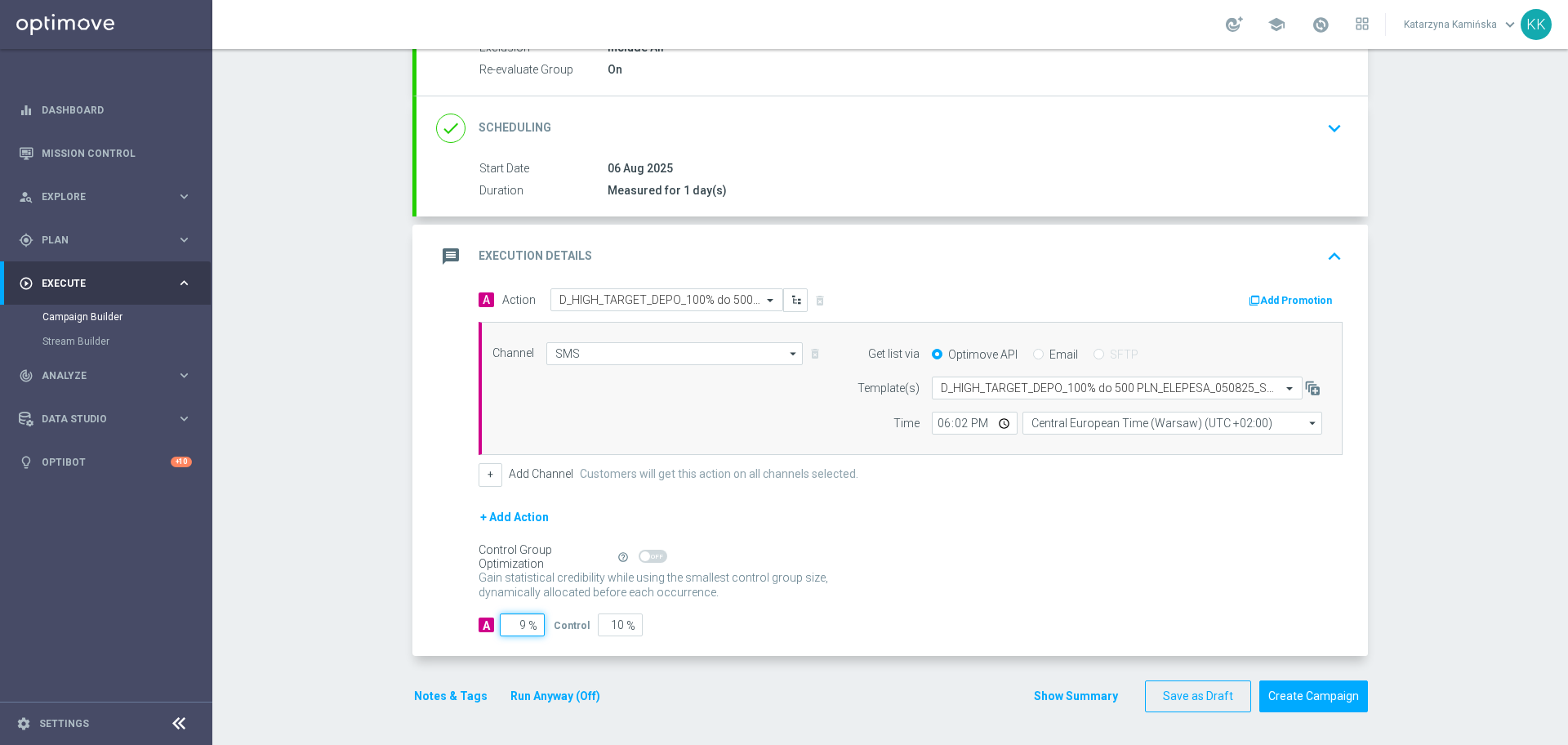 type on "91" 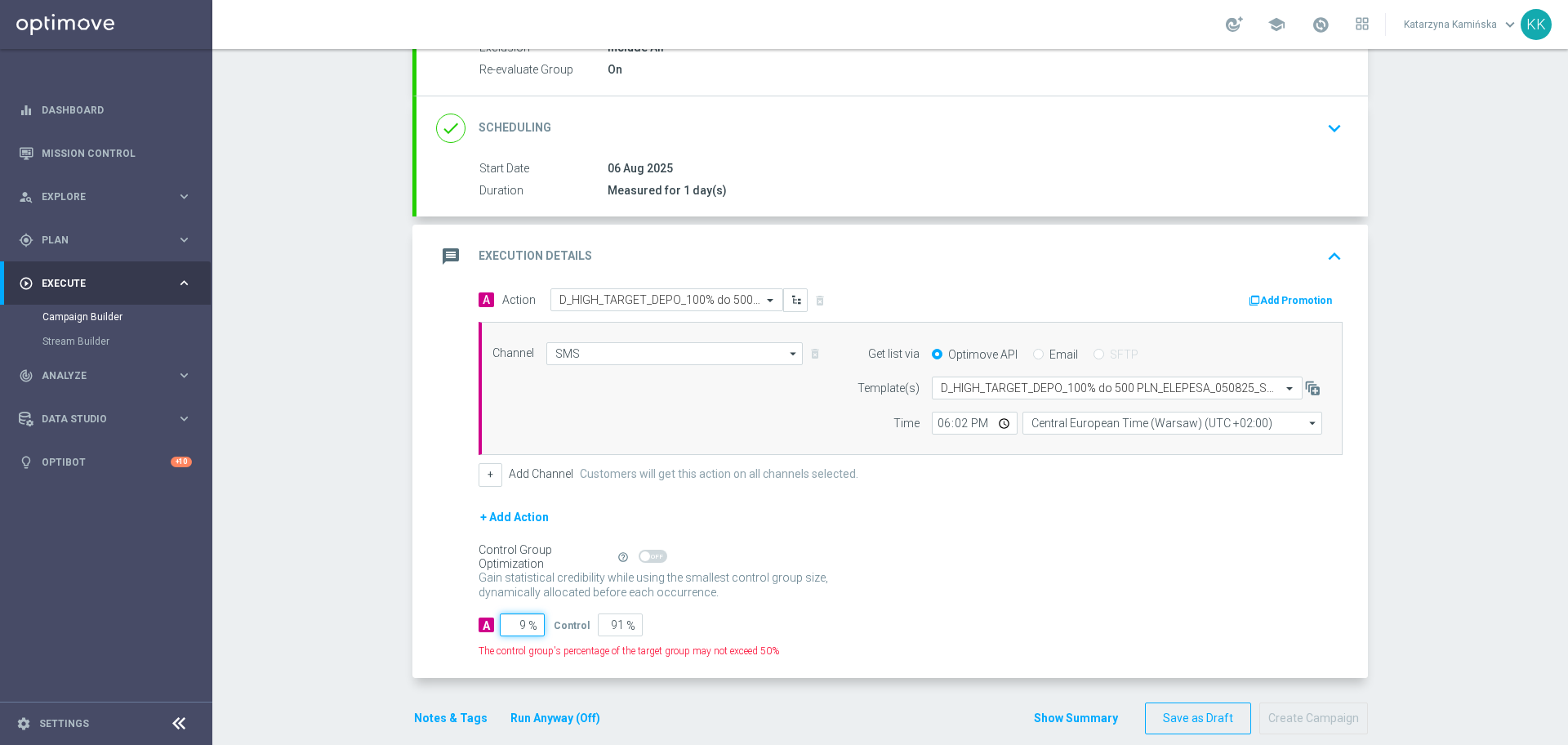 type on "95" 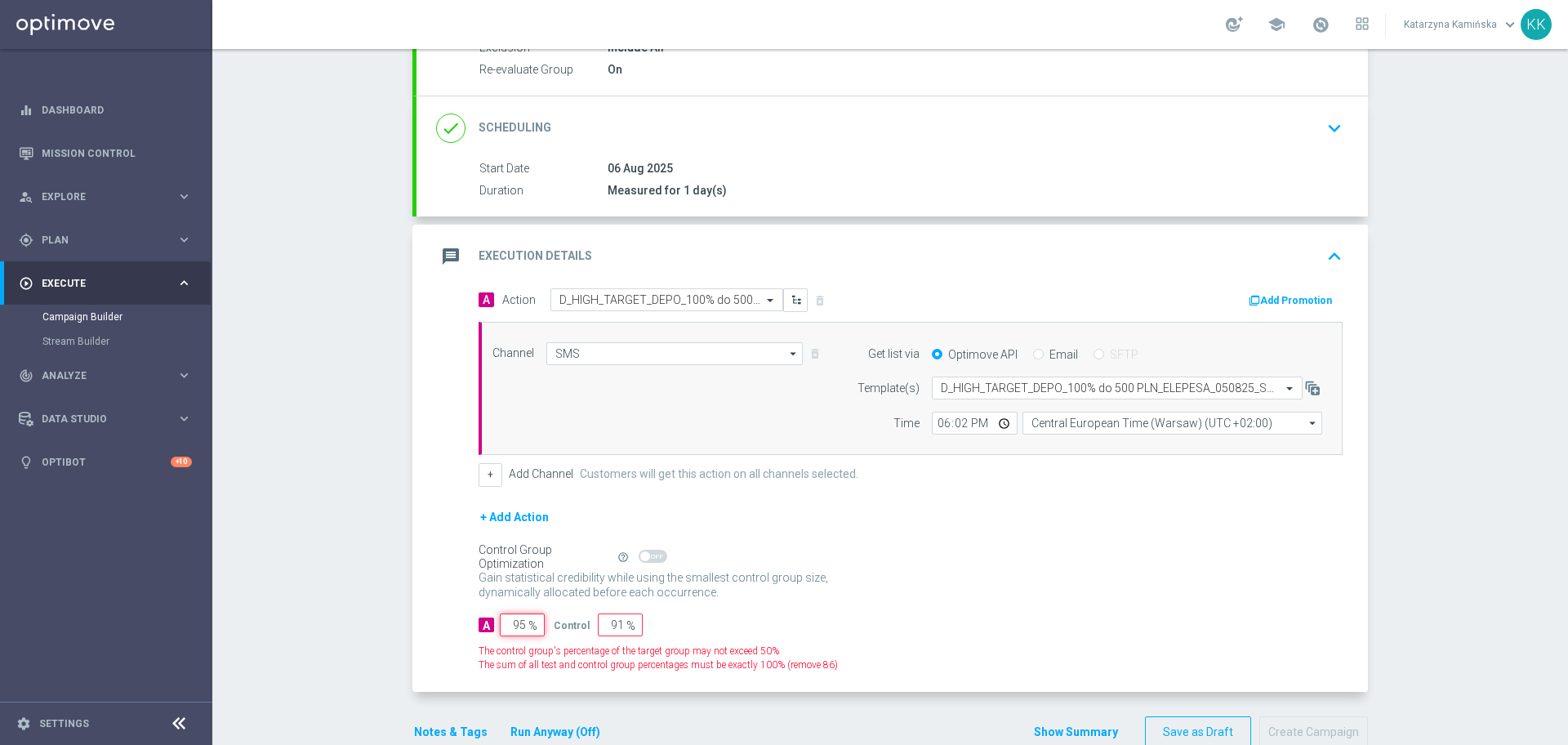 type on "5" 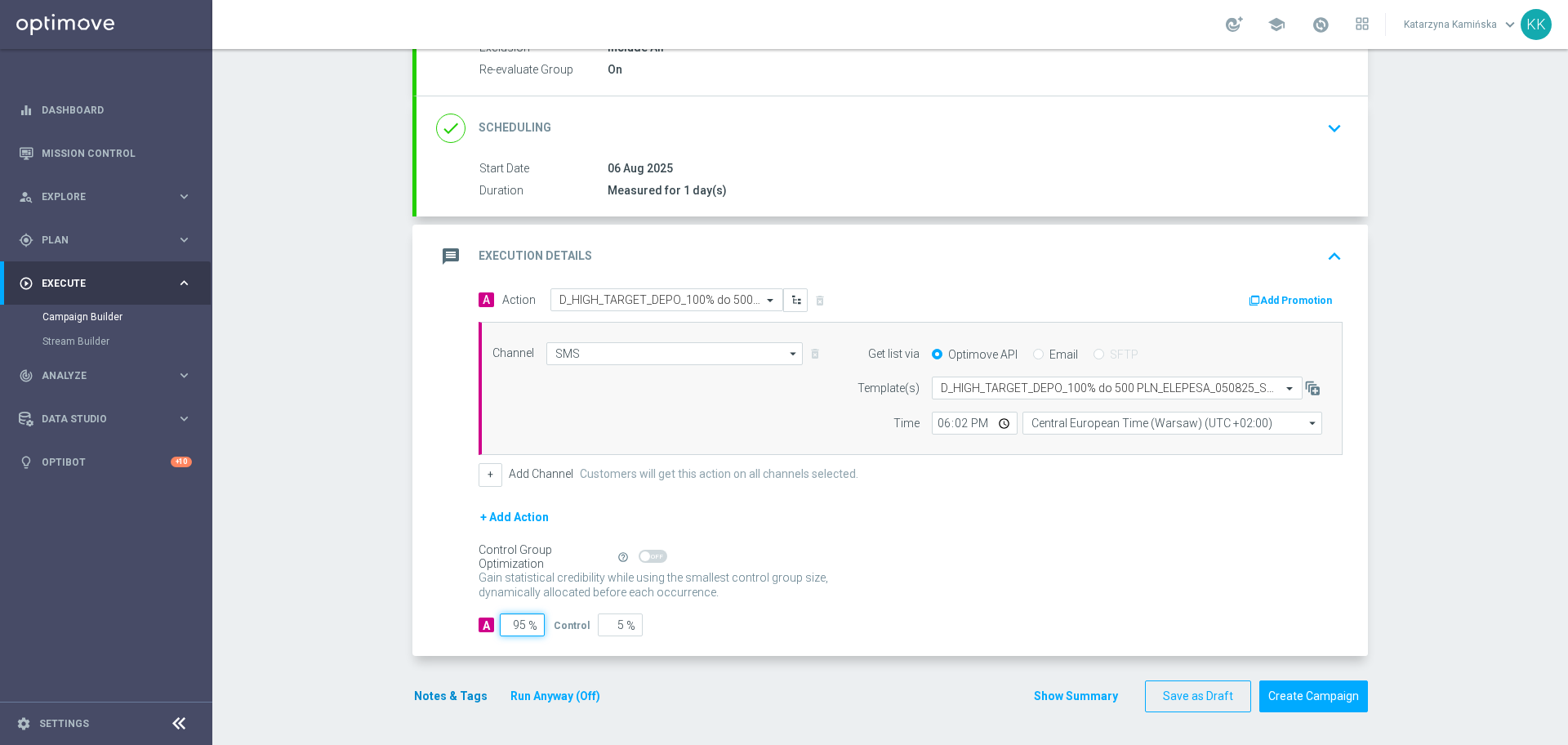 type on "95" 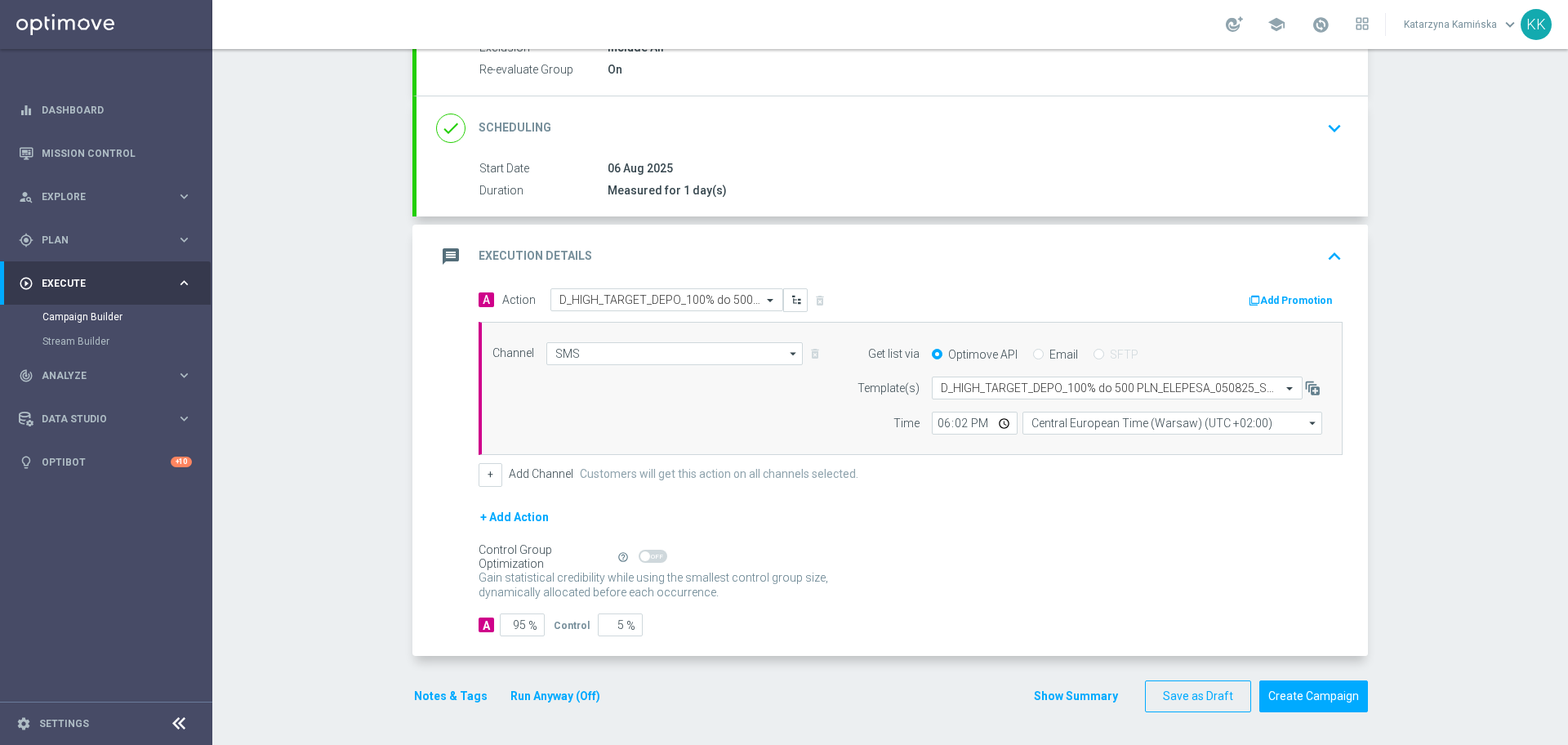 click on "Notes & Tags" 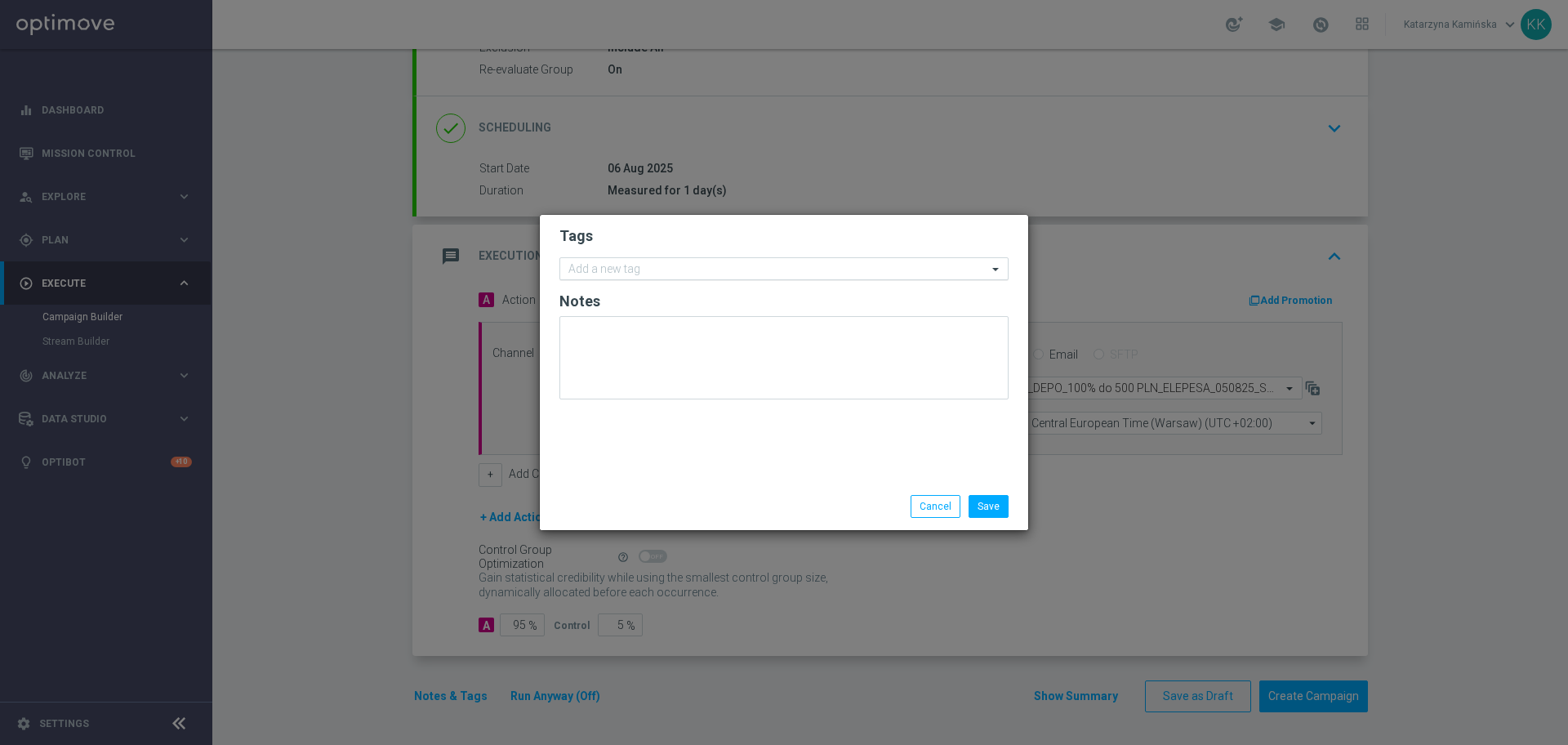 click 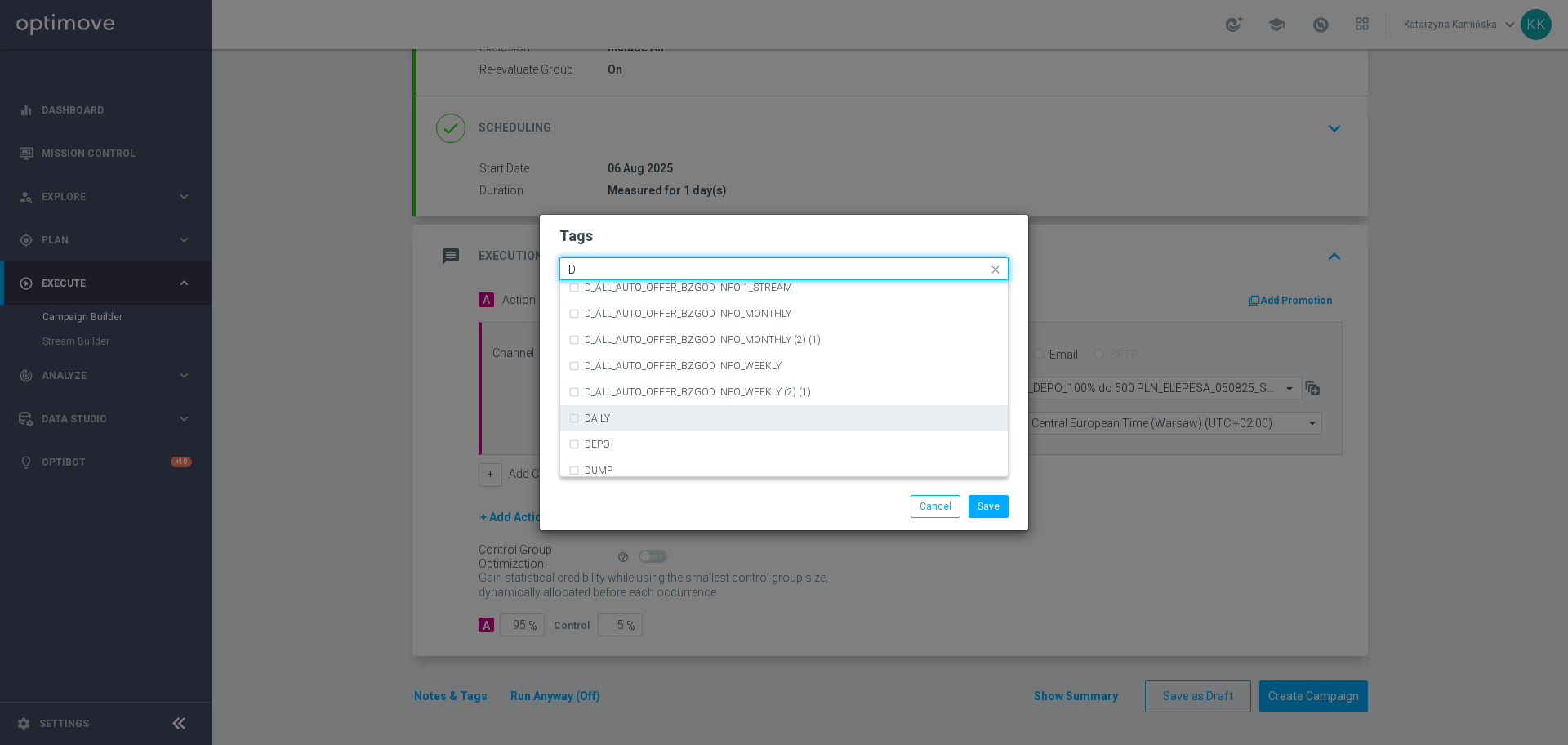 scroll, scrollTop: 1838, scrollLeft: 0, axis: vertical 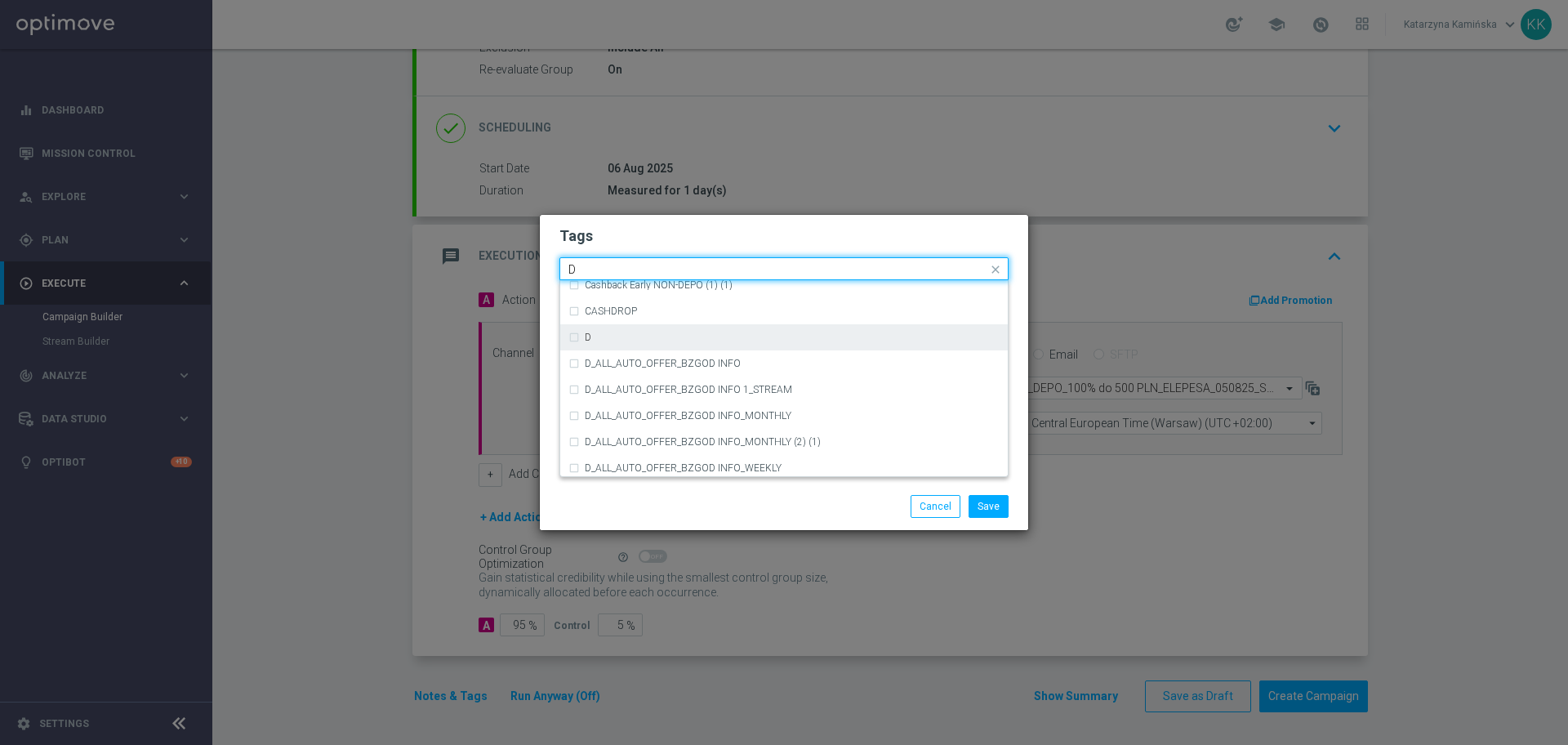 click on "D" at bounding box center (792, 337) 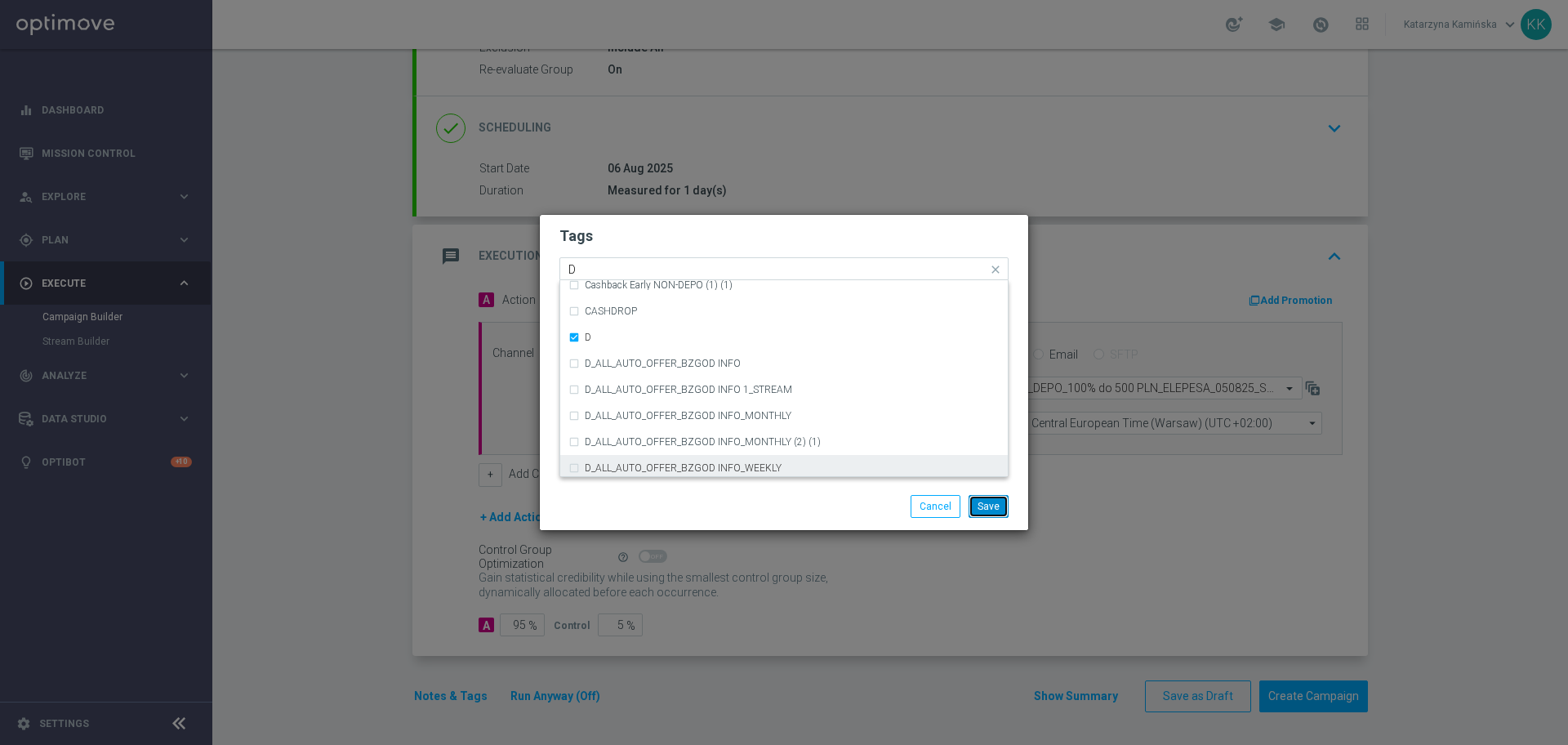 type 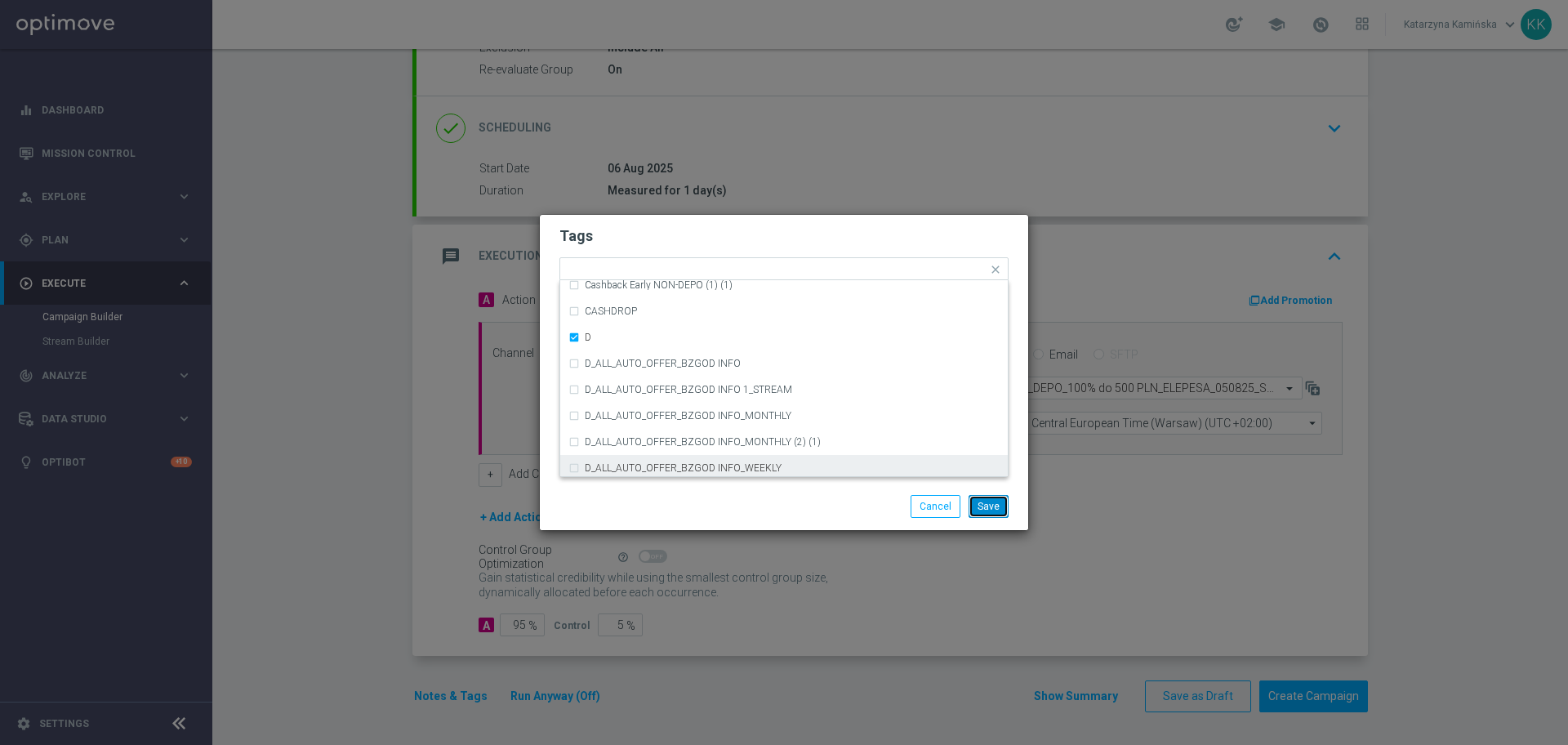 click on "Save" 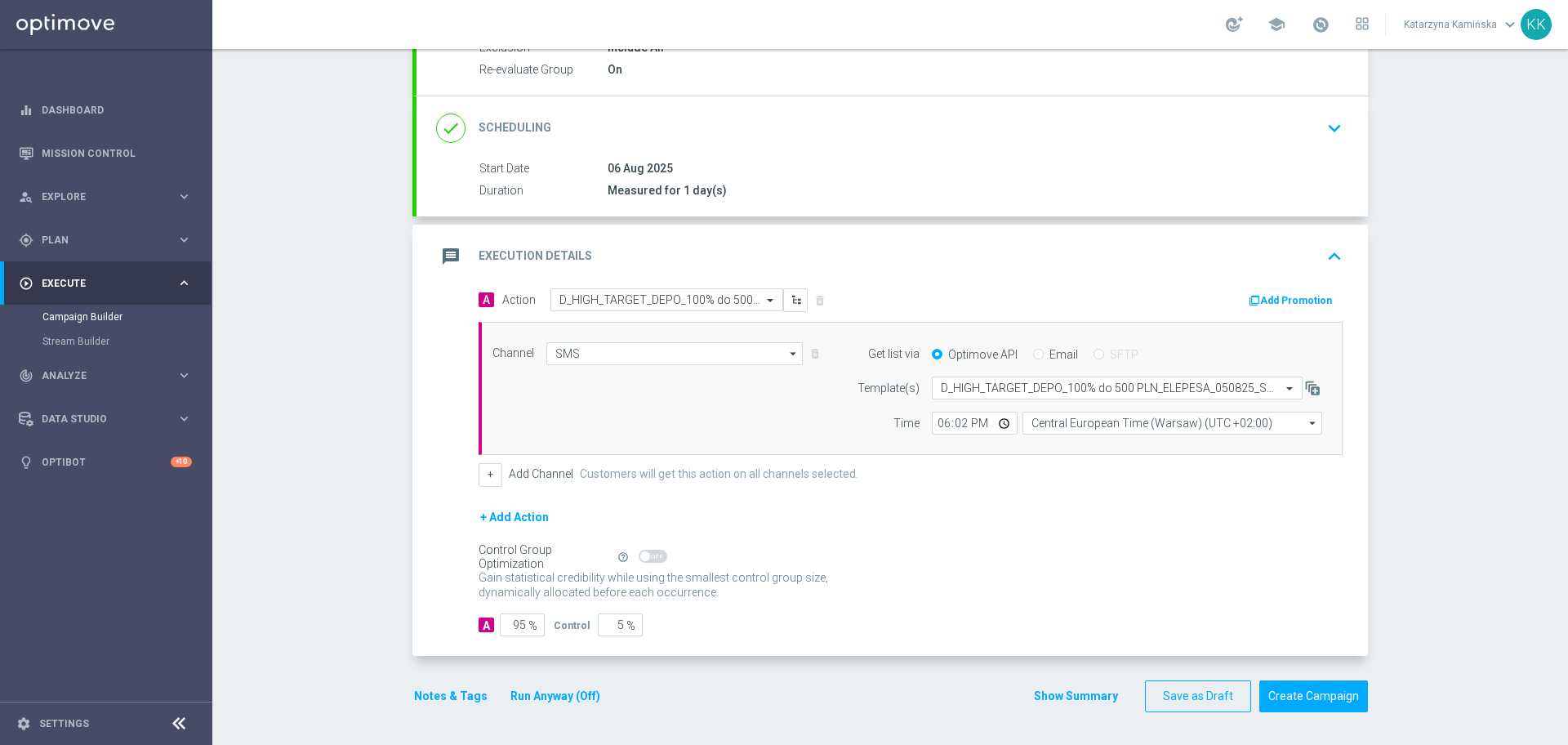 click on "Notes & Tags" 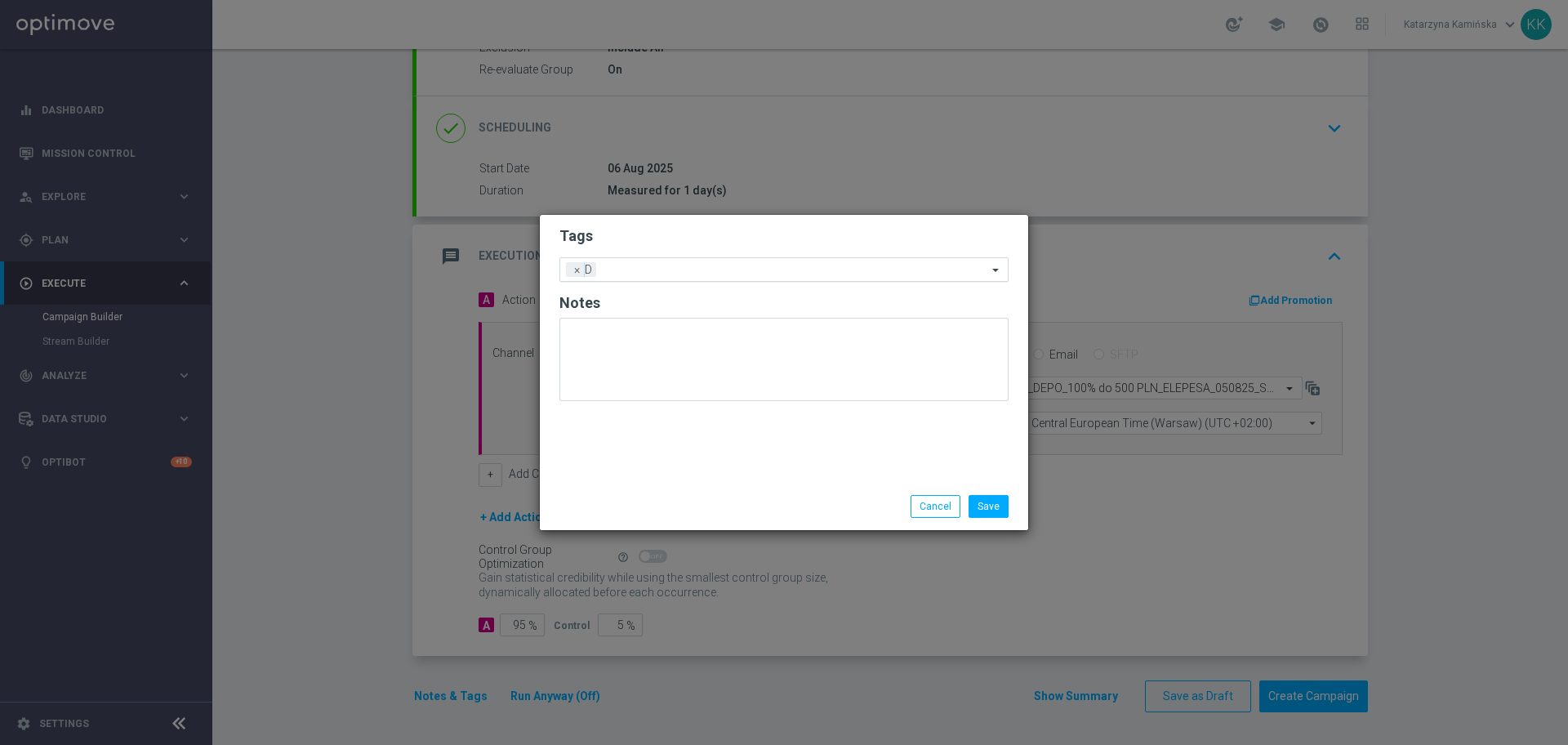 click 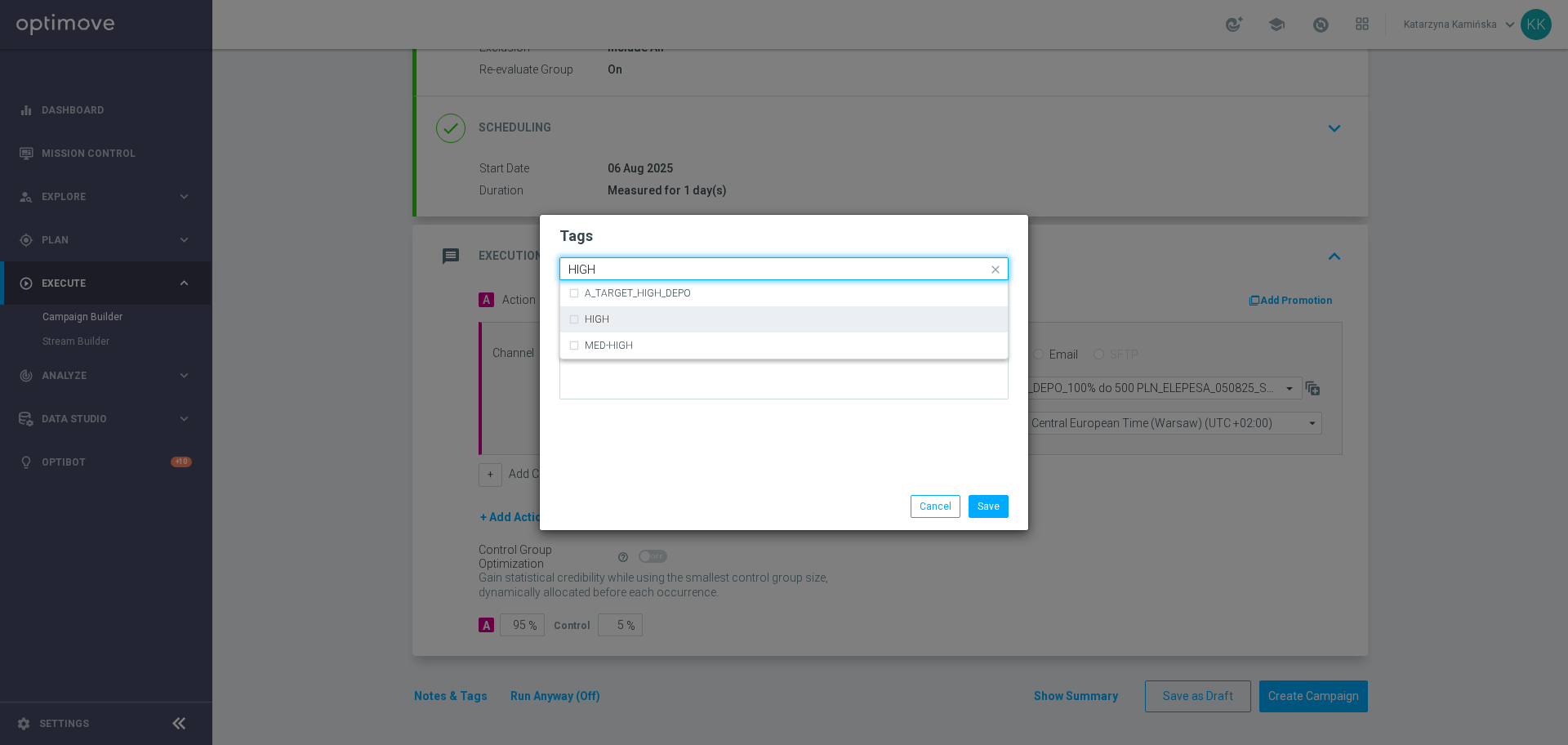click on "HIGH" at bounding box center (792, 319) 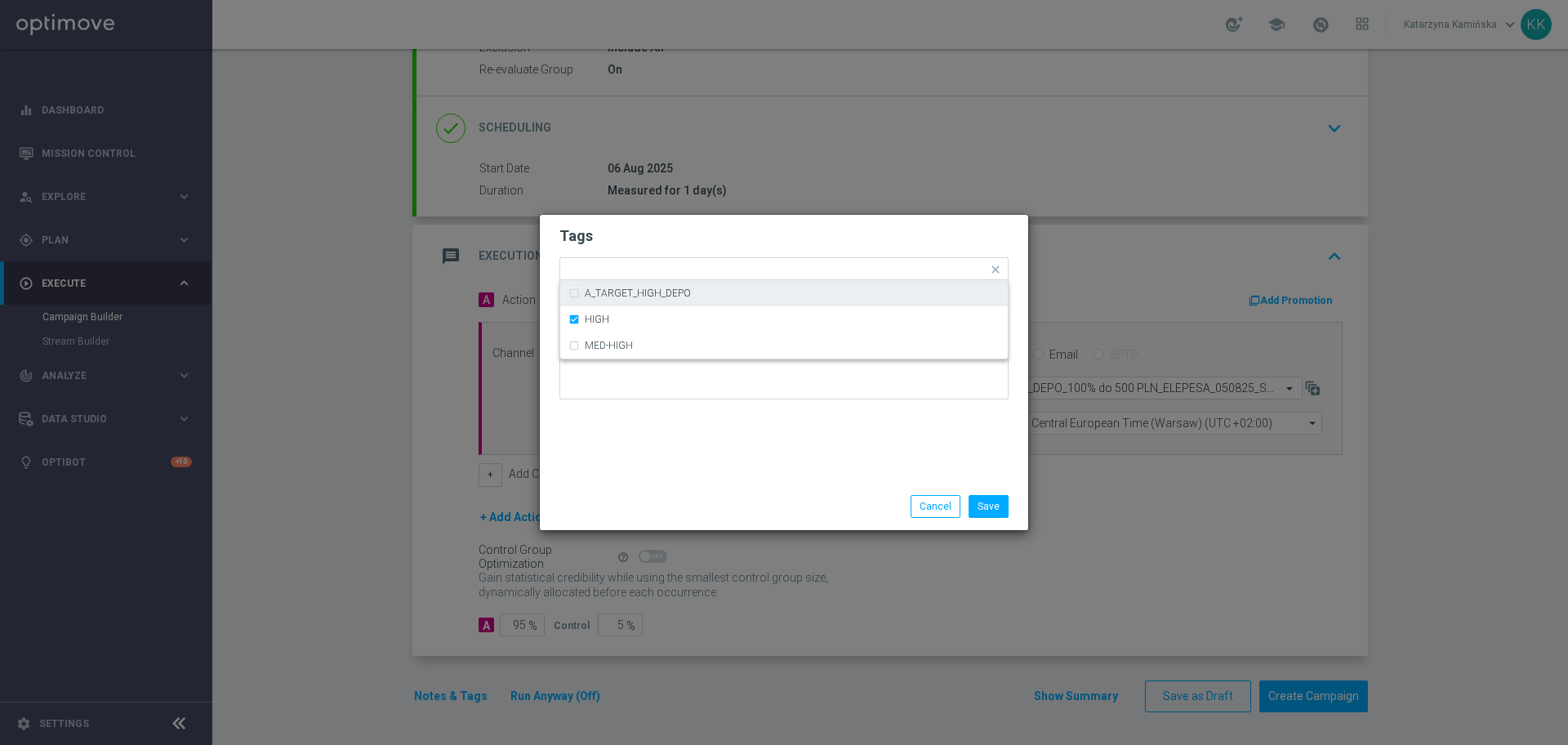 click on "Tags" 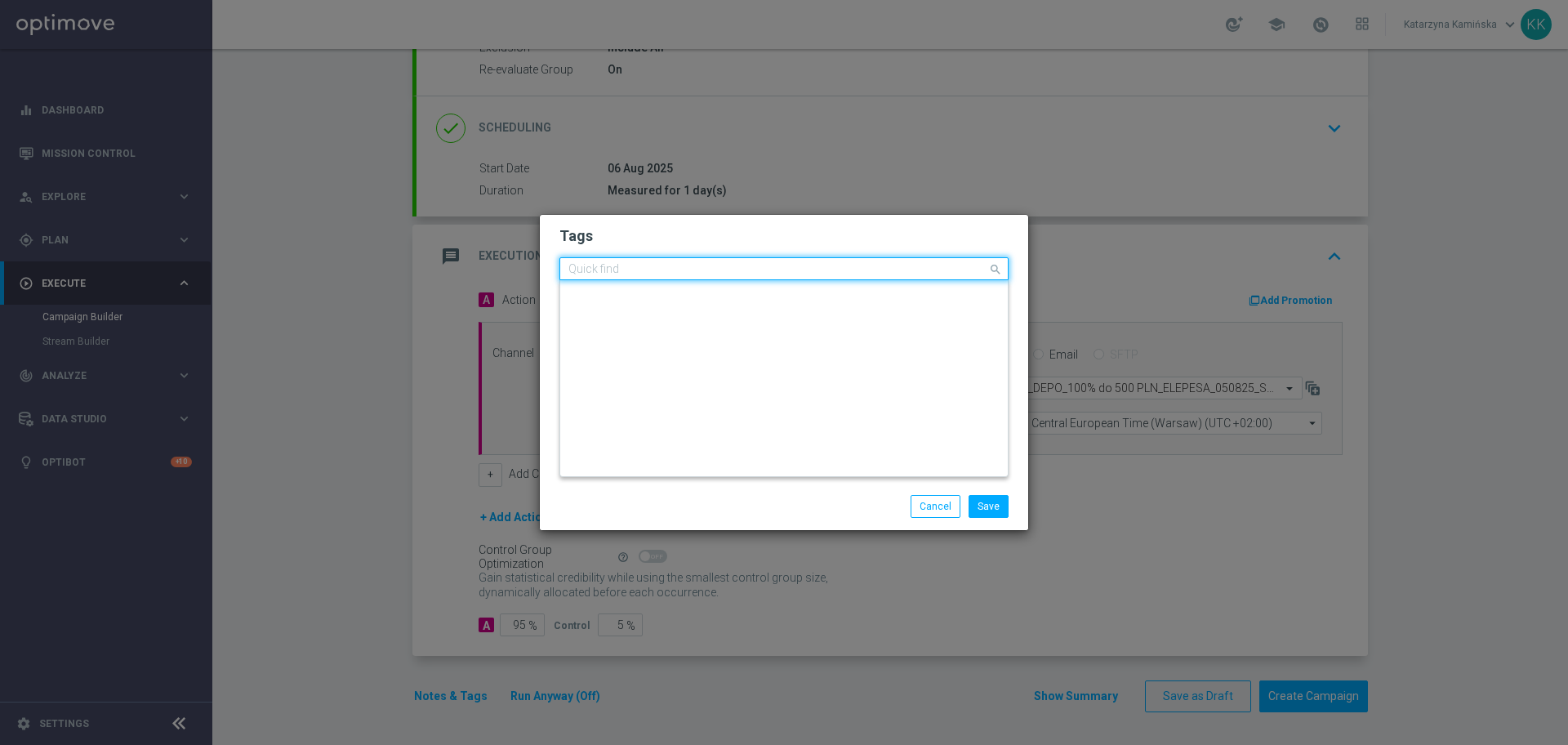 click on "Quick find × D × HIGH" 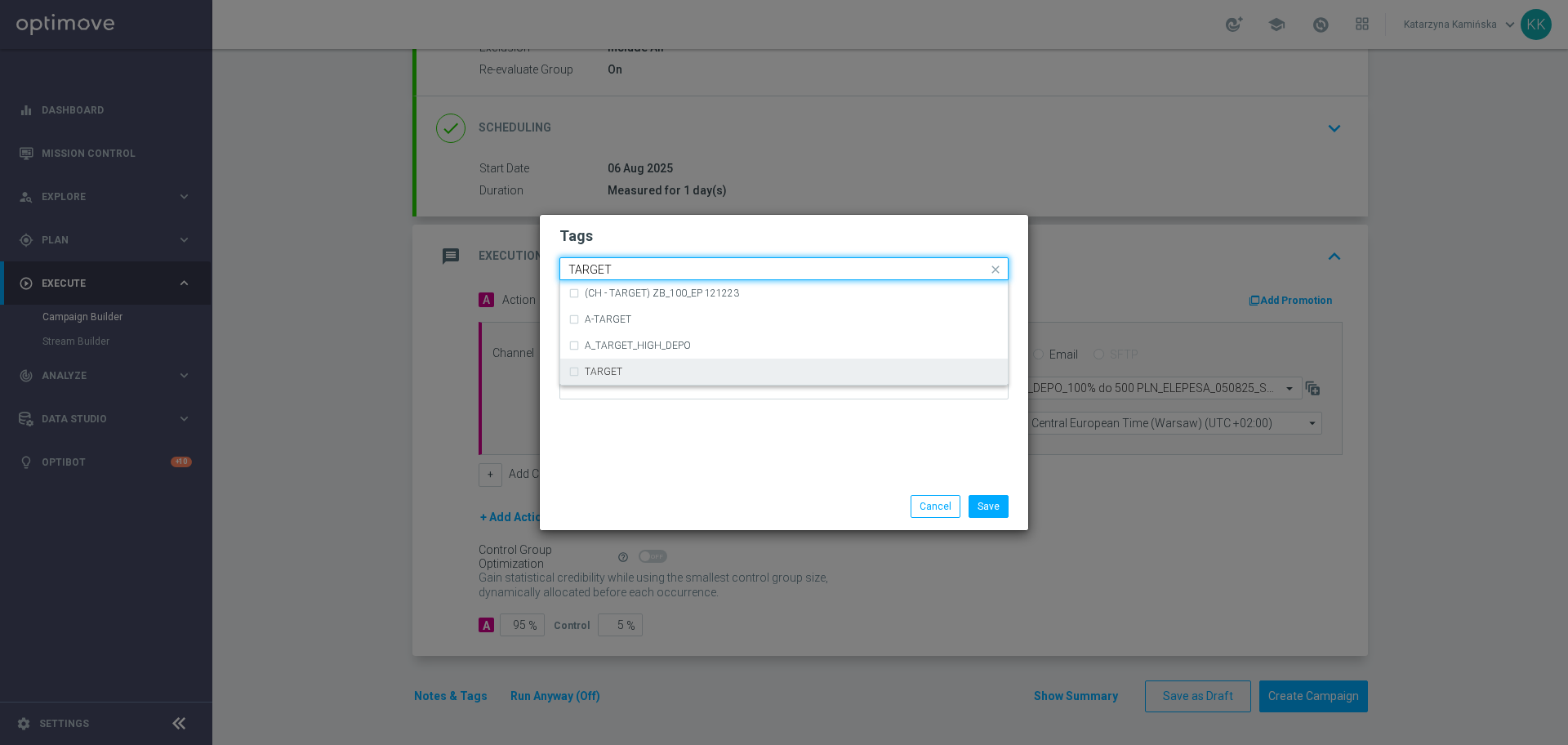 click on "TARGET" at bounding box center [792, 372] 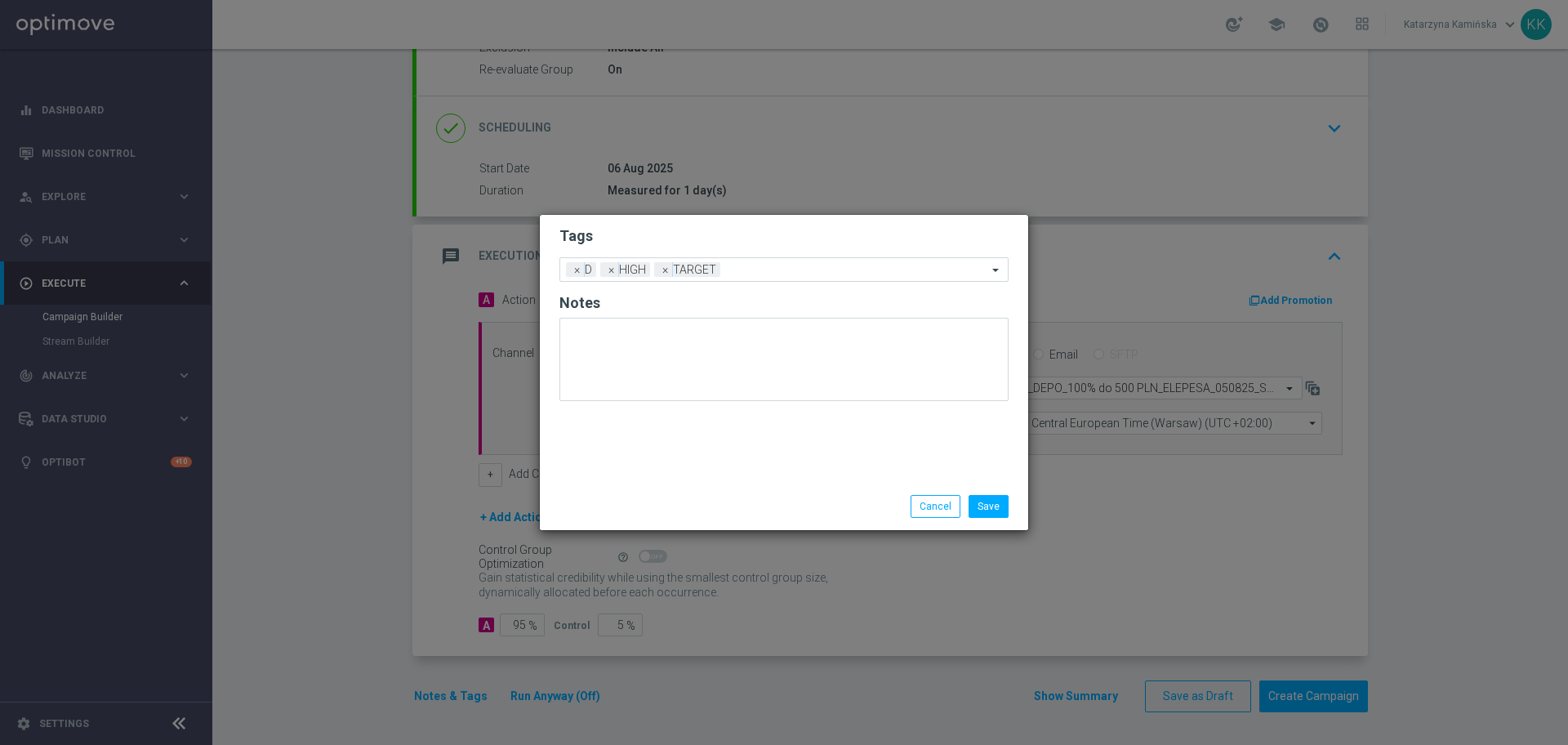 click on "Tags
Add a new tag × D × HIGH × TARGET
Notes" 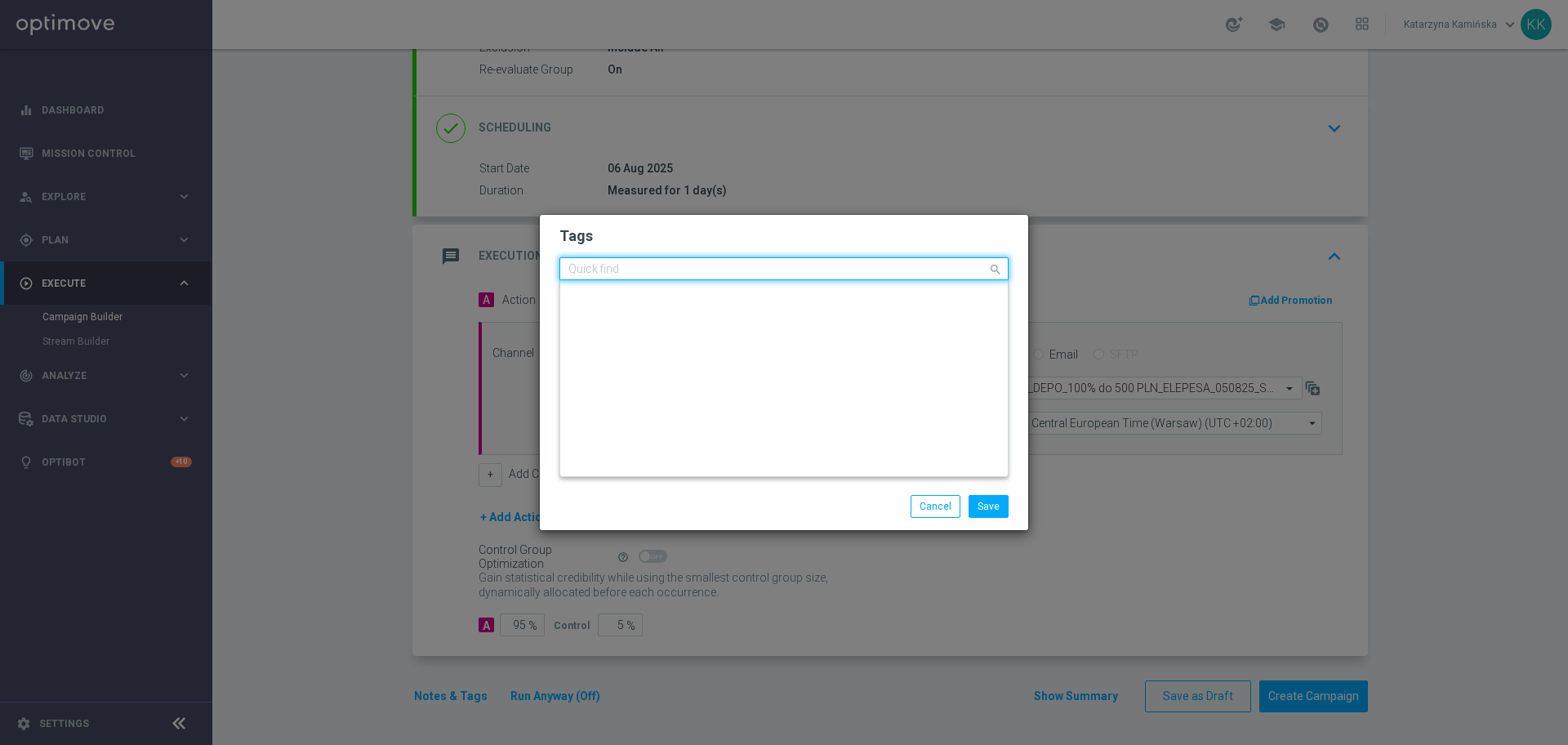 click 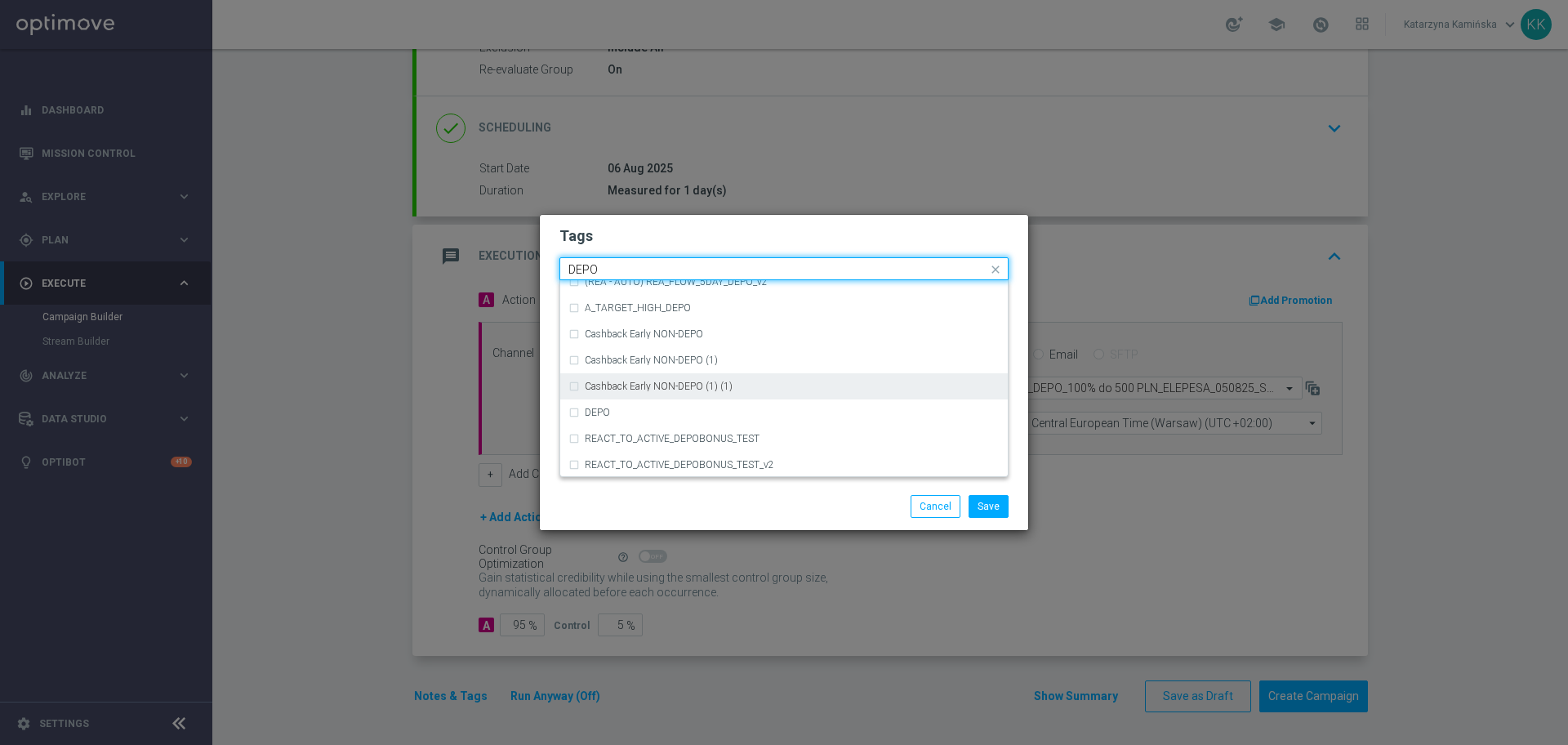 scroll, scrollTop: 715, scrollLeft: 0, axis: vertical 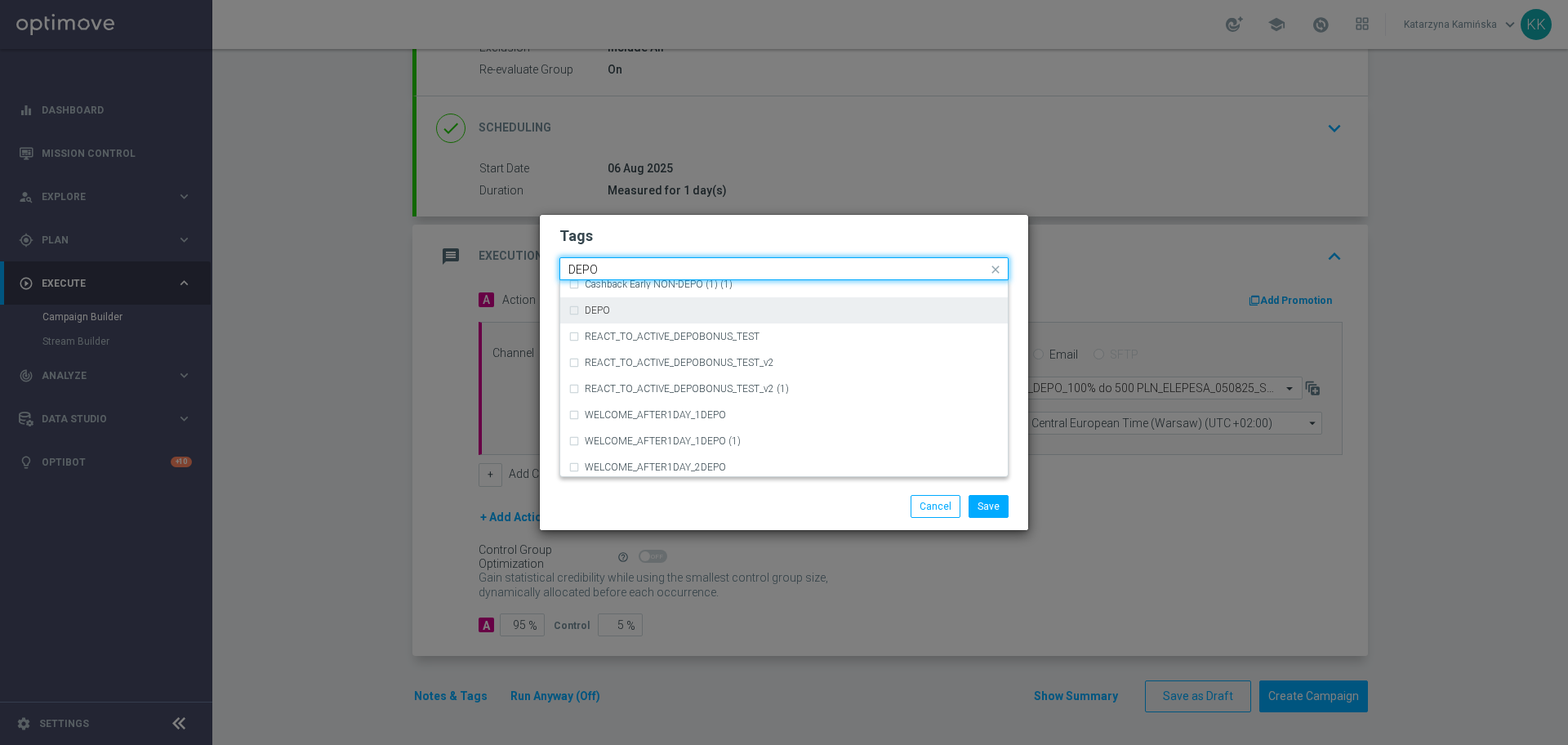 click on "DEPO" at bounding box center (784, 310) 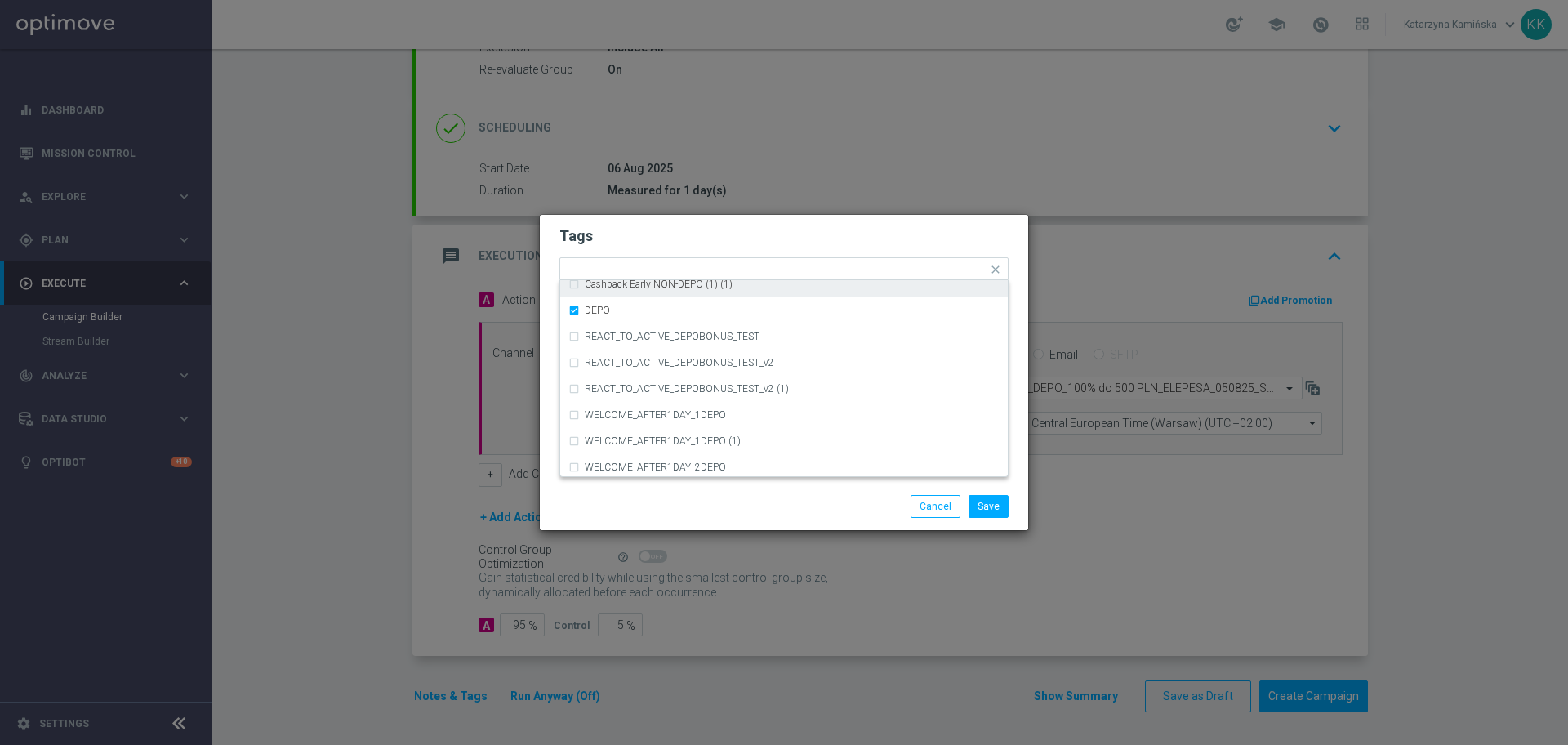 click on "Tags" 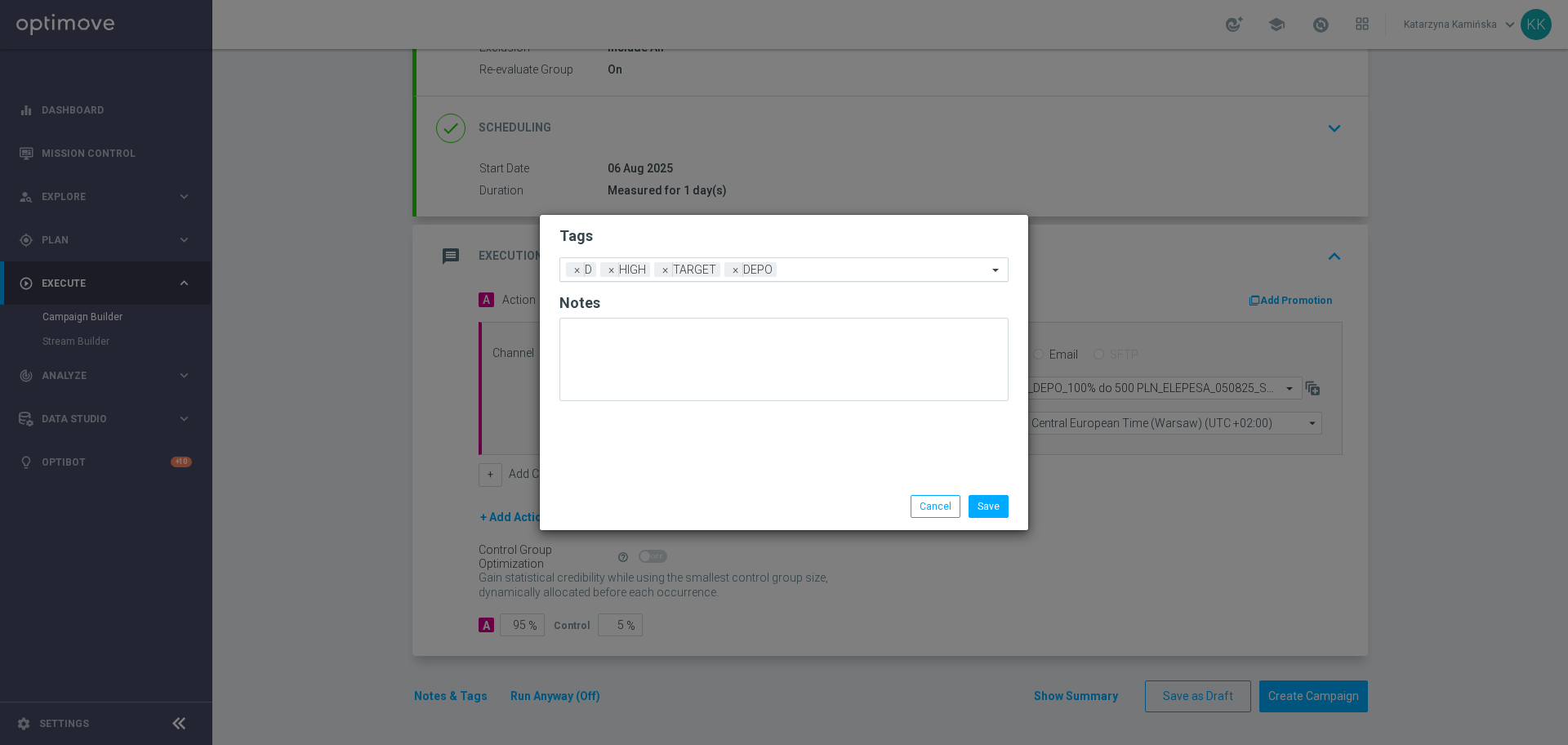 click on "Add a new tag × D × HIGH × TARGET × DEPO" 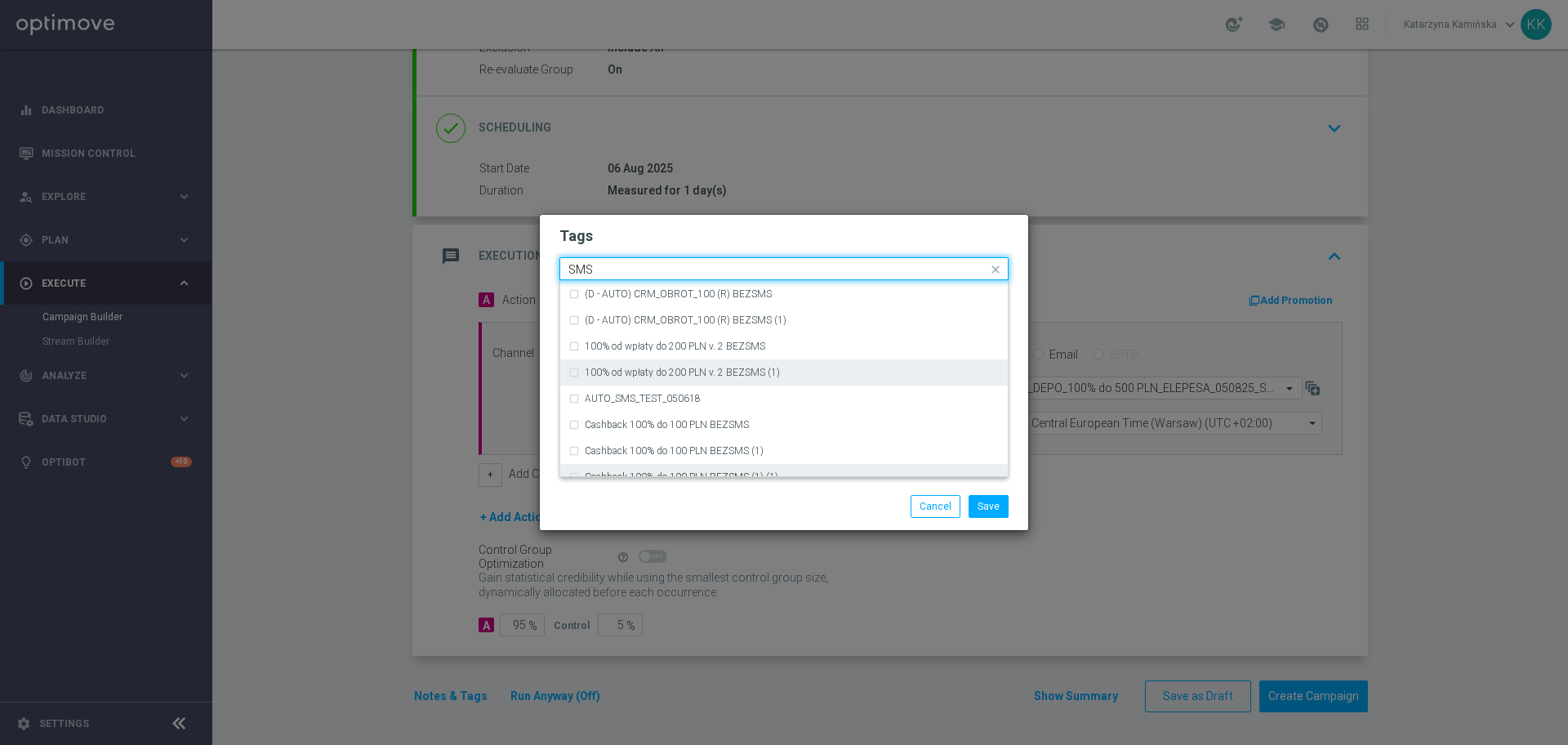 scroll, scrollTop: 248, scrollLeft: 0, axis: vertical 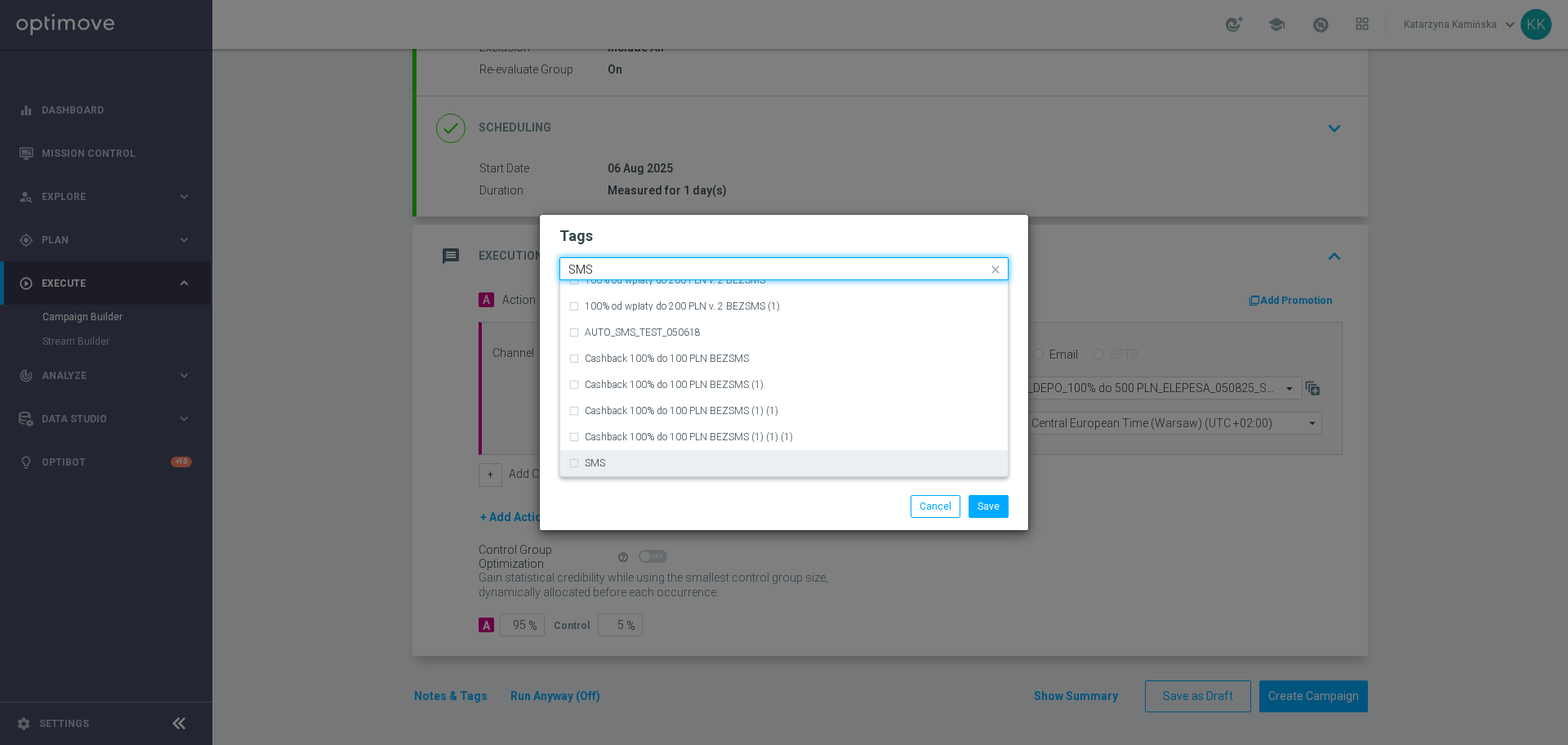 click on "SMS" at bounding box center (792, 463) 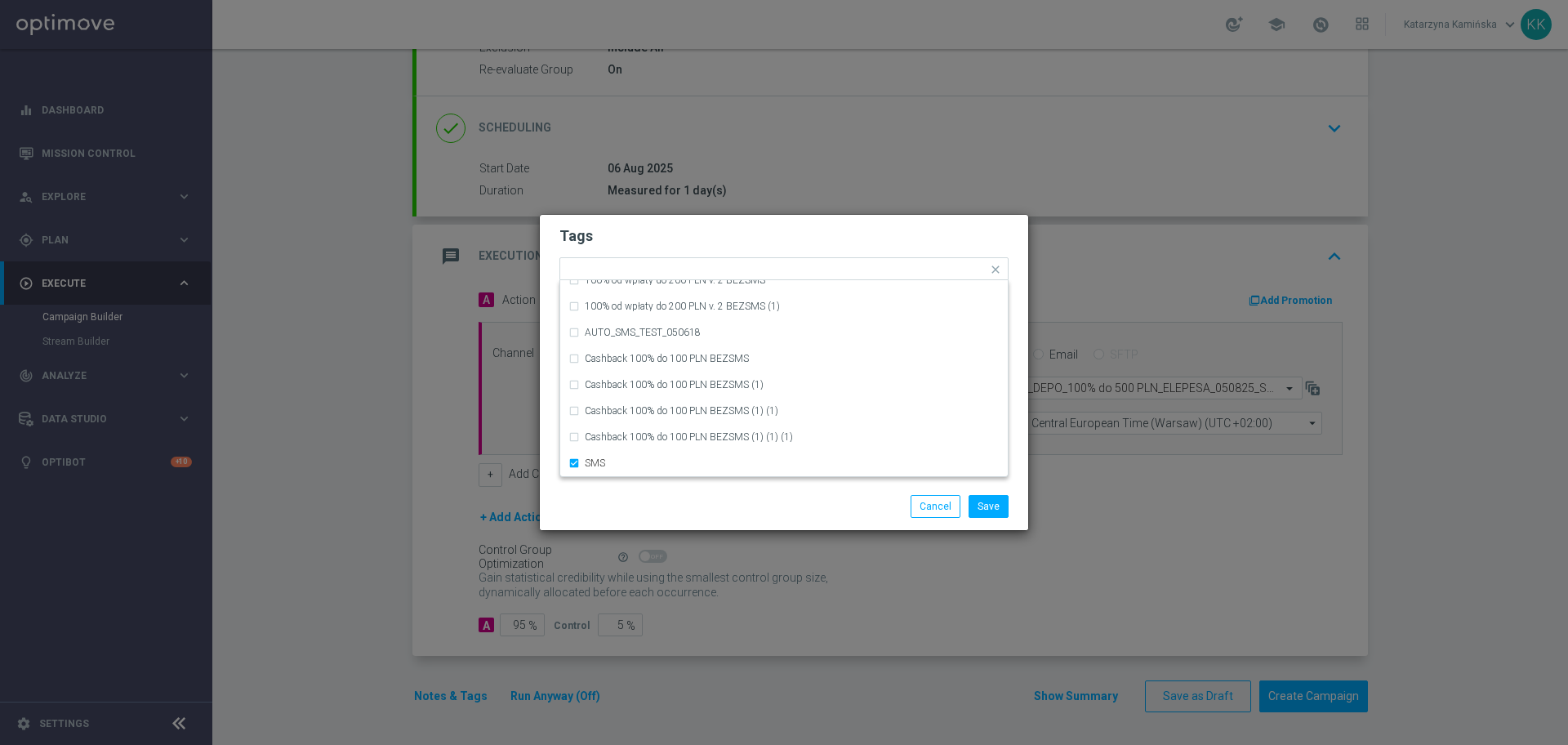 click on "Save
Cancel" 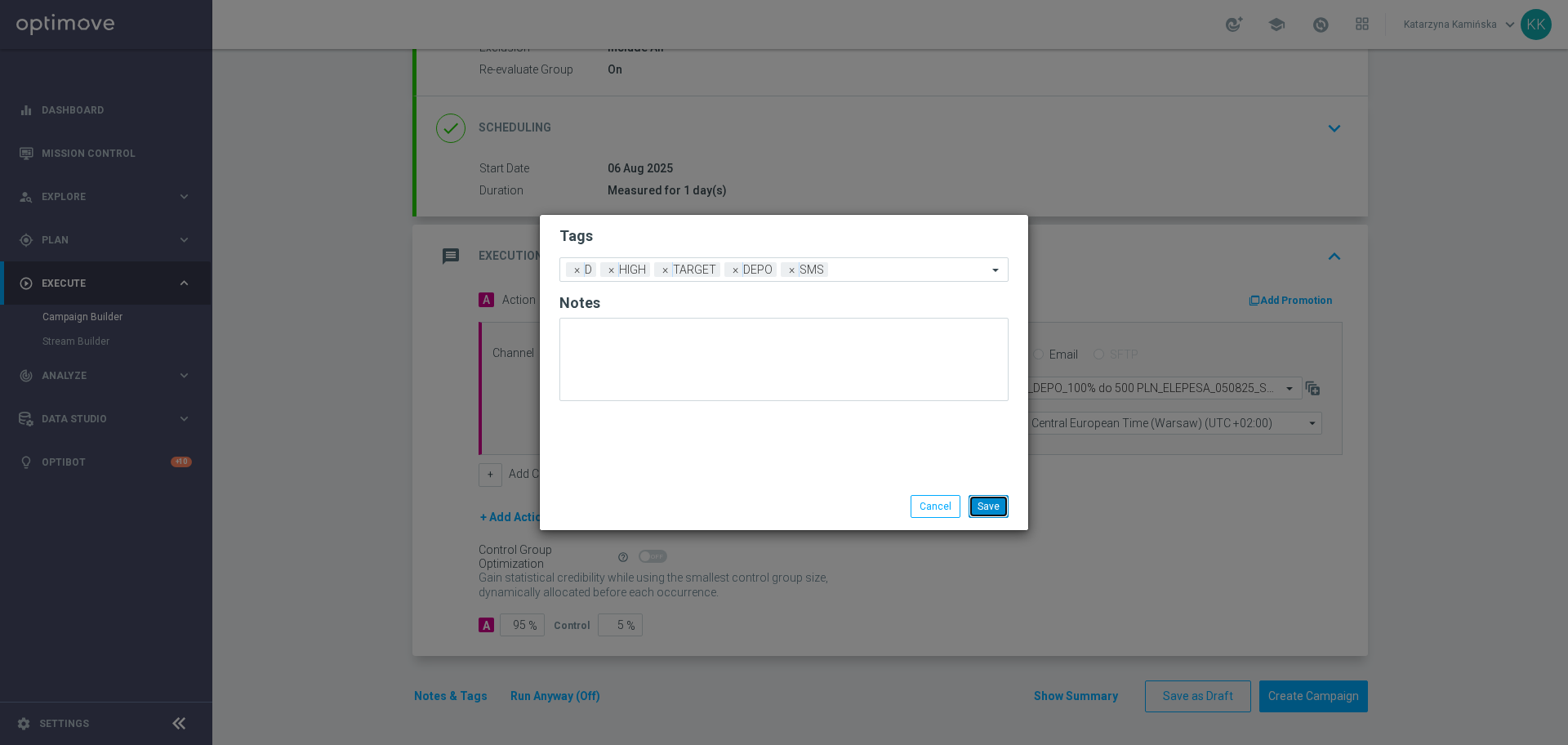 click on "Save" 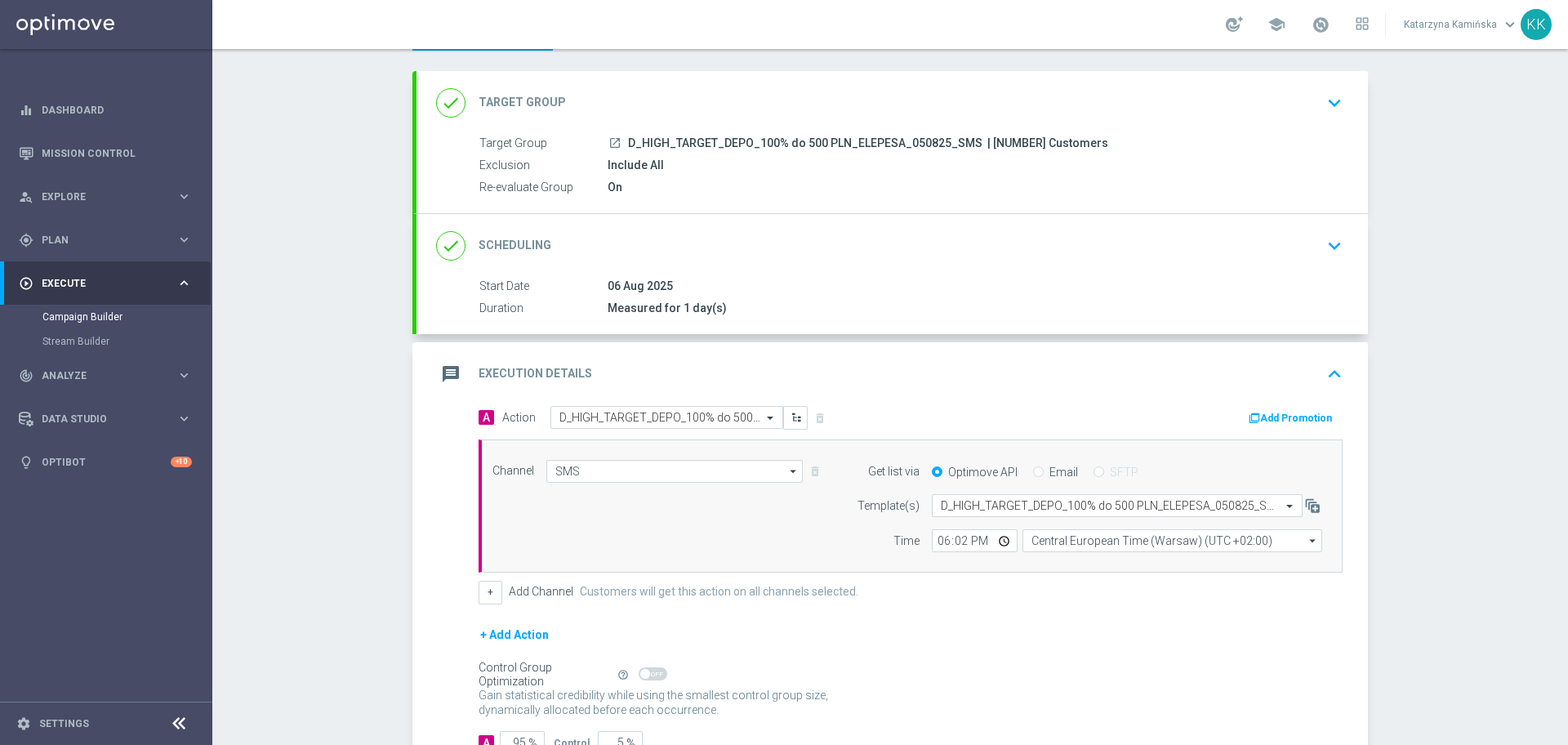 scroll, scrollTop: 0, scrollLeft: 0, axis: both 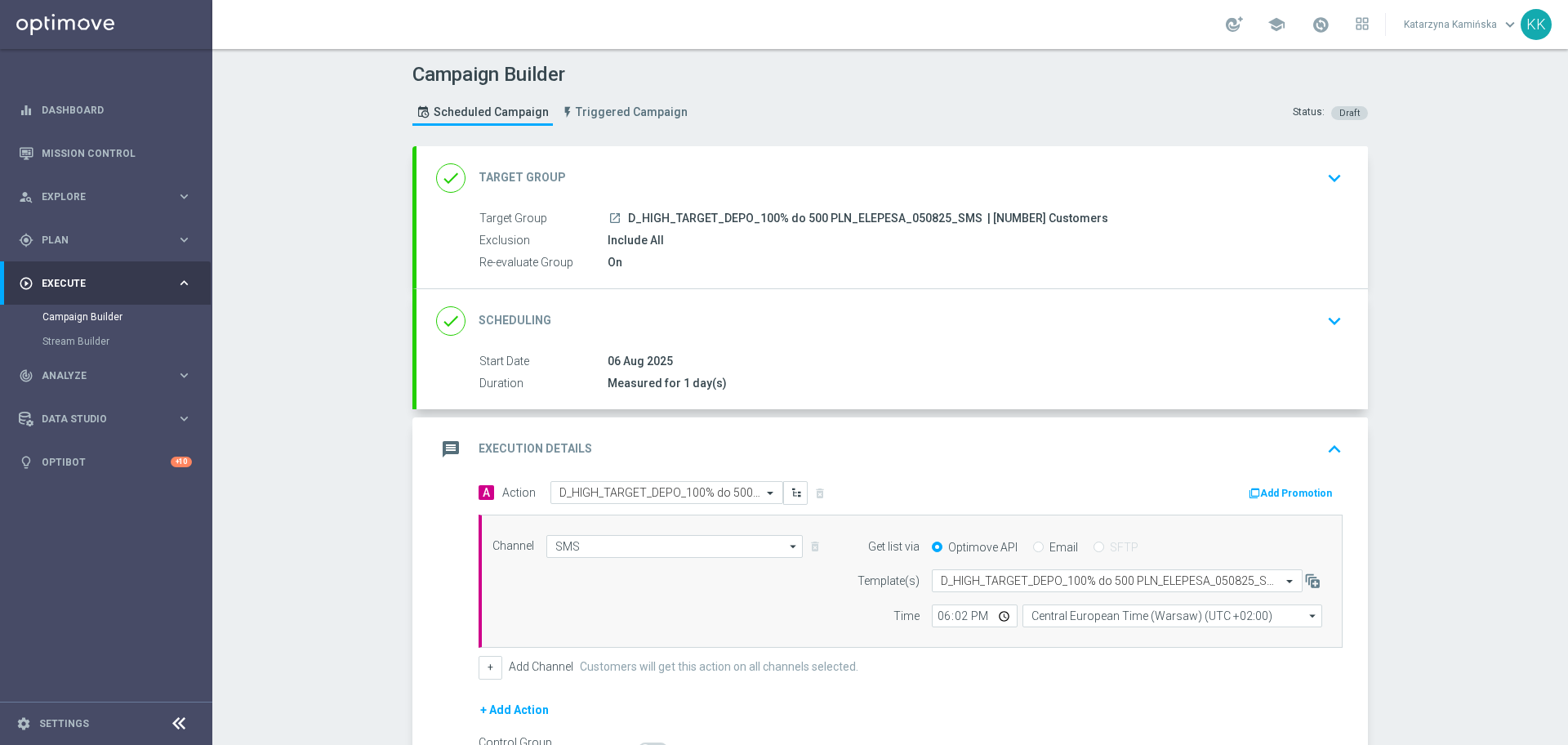 click on "done
Target Group
keyboard_arrow_down" 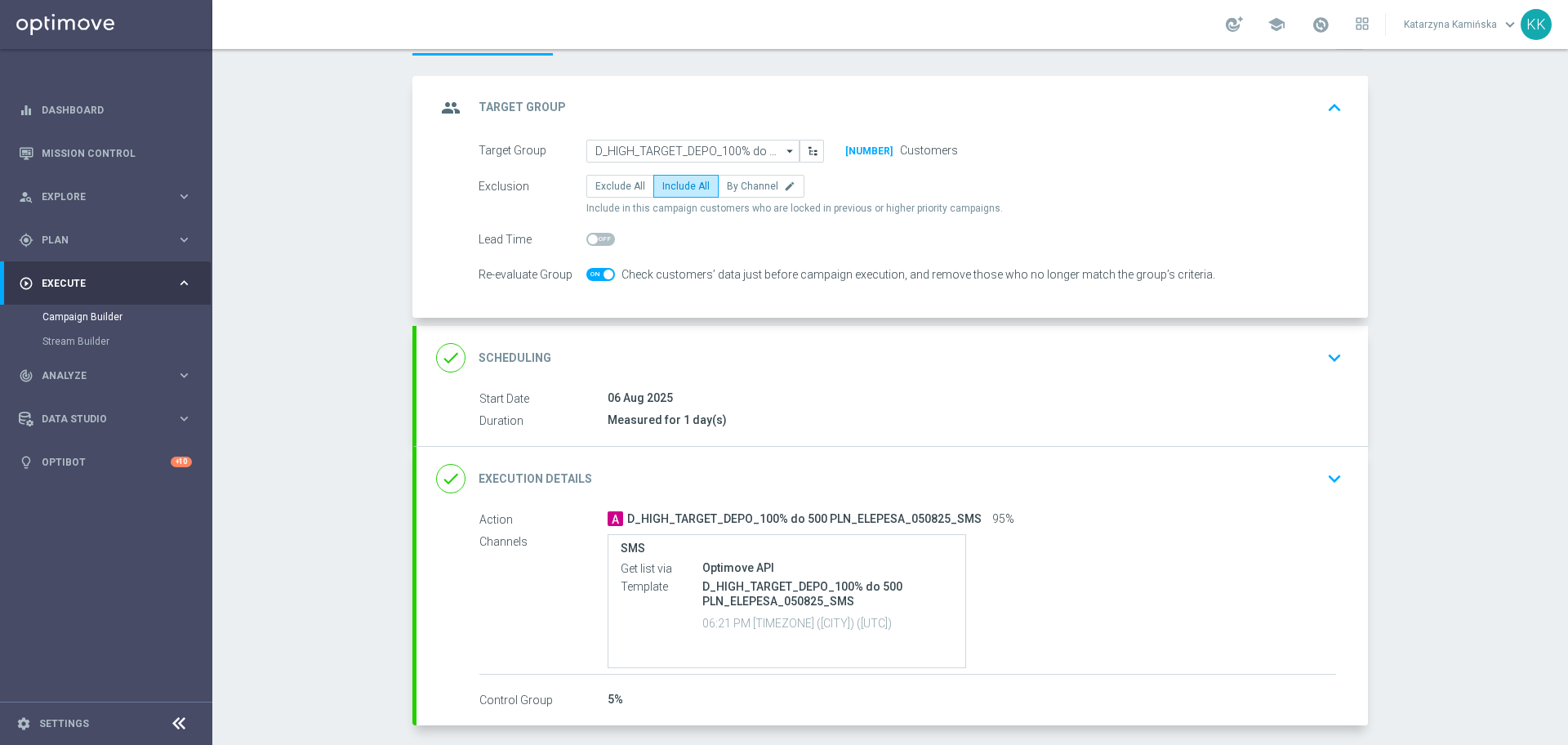 scroll, scrollTop: 102, scrollLeft: 0, axis: vertical 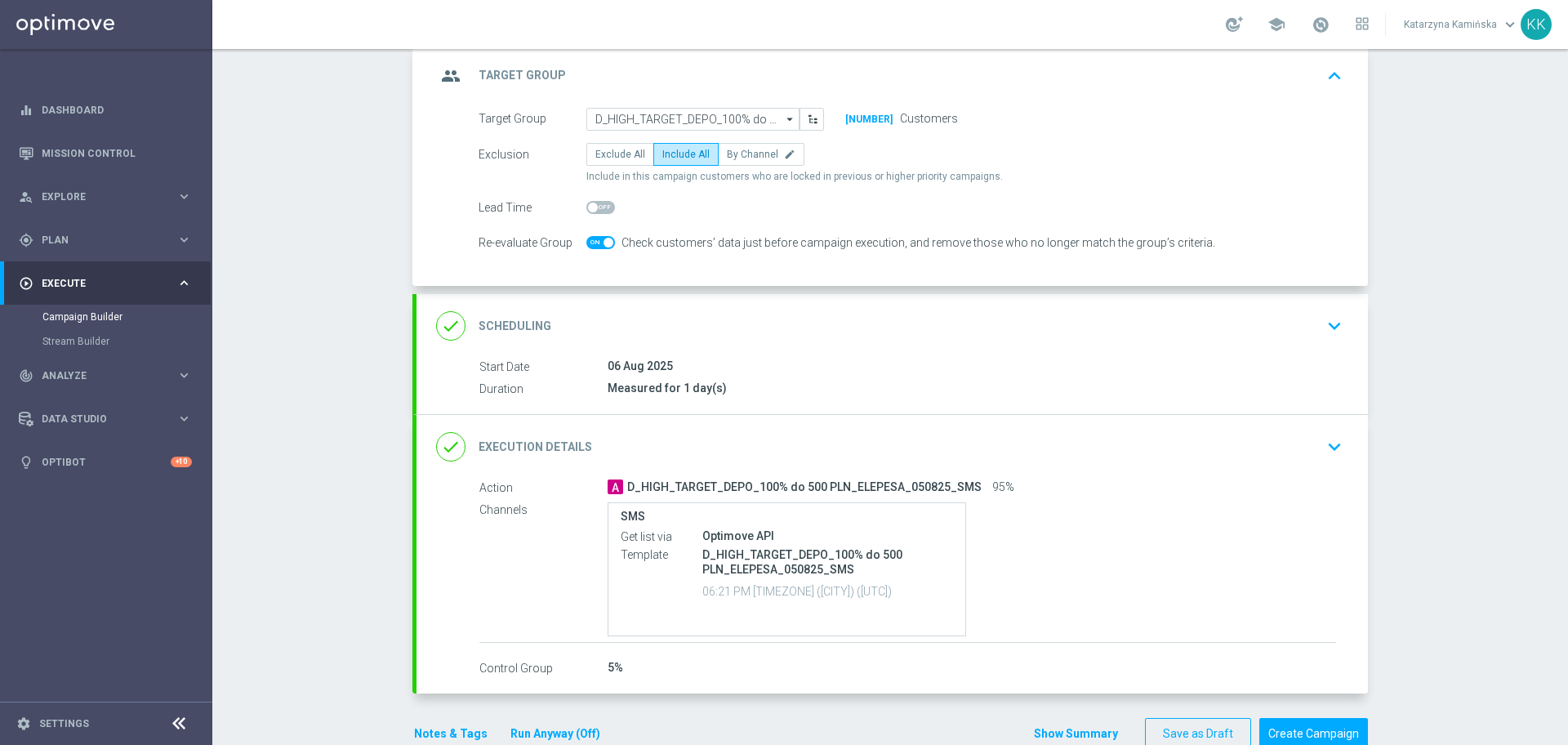 click on "done
Scheduling
keyboard_arrow_down" 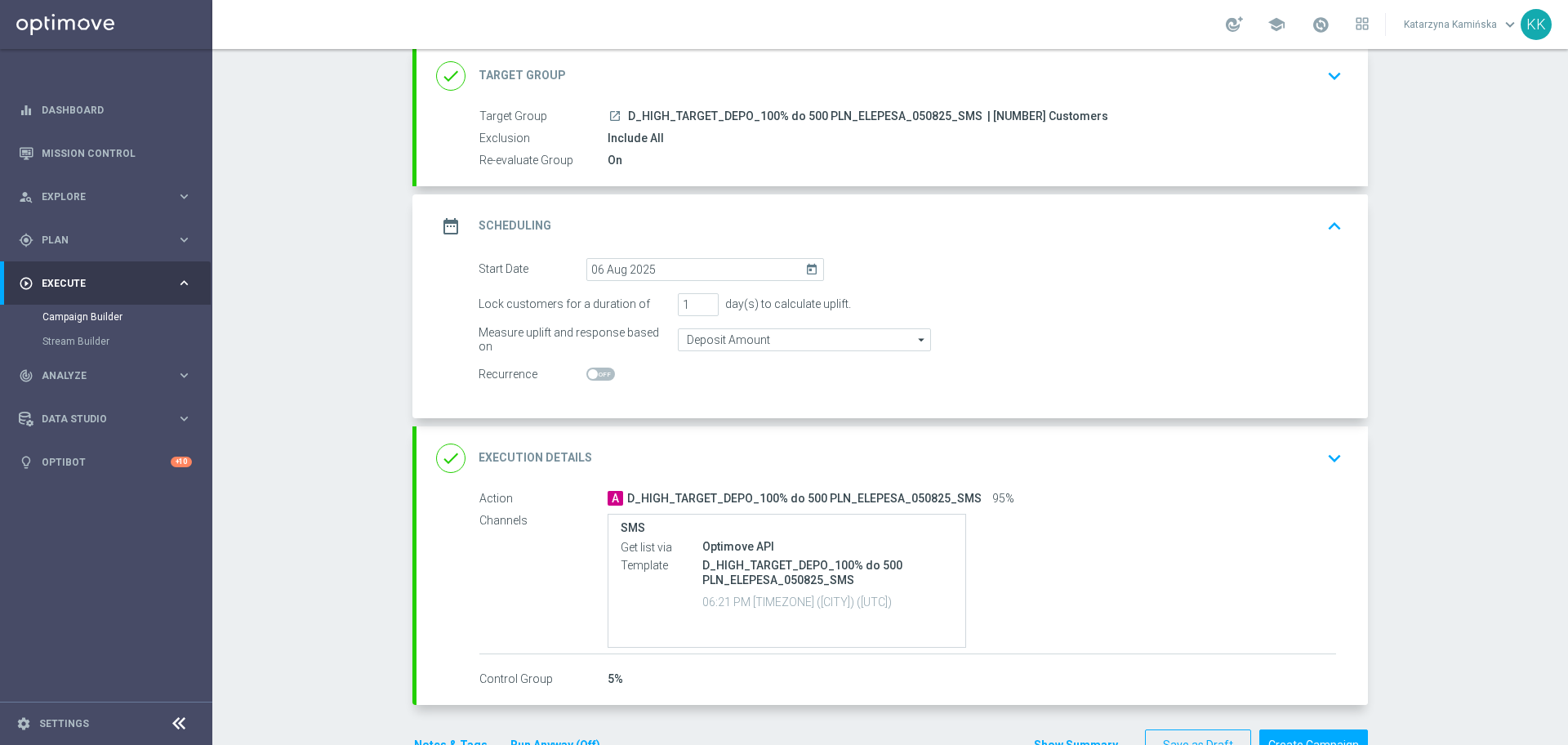 click on "done
Execution Details
keyboard_arrow_down" 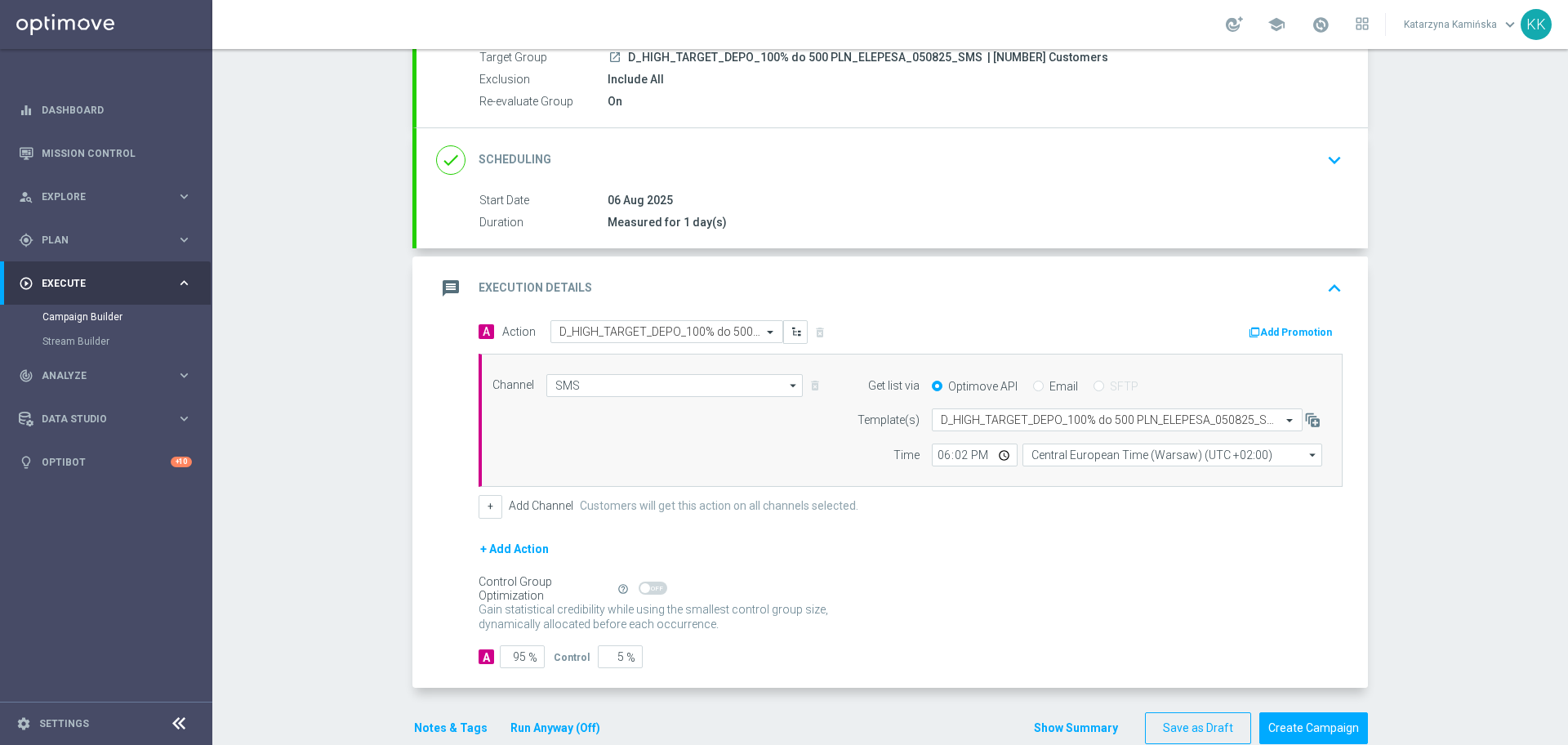scroll, scrollTop: 193, scrollLeft: 0, axis: vertical 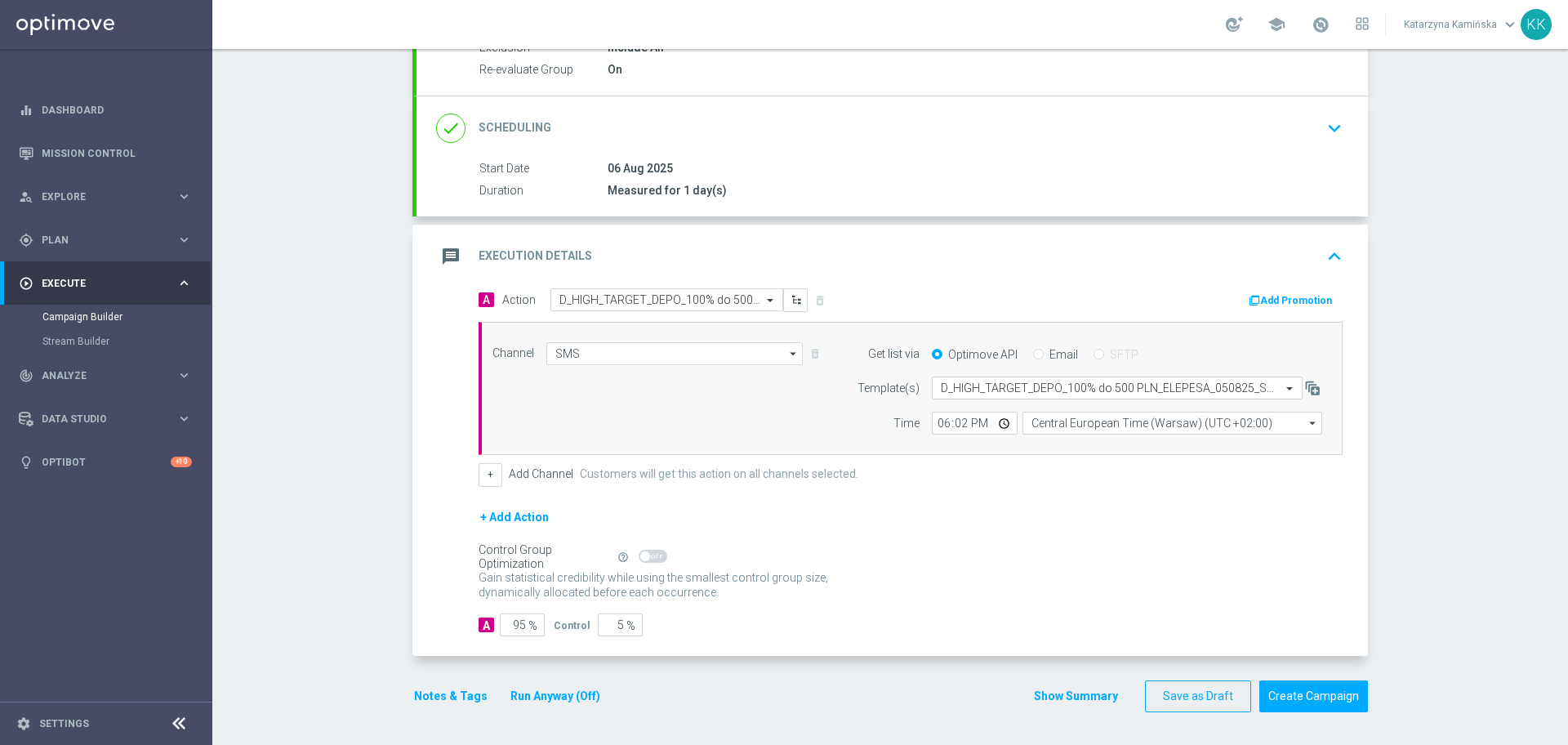 click on "Notes & Tags" 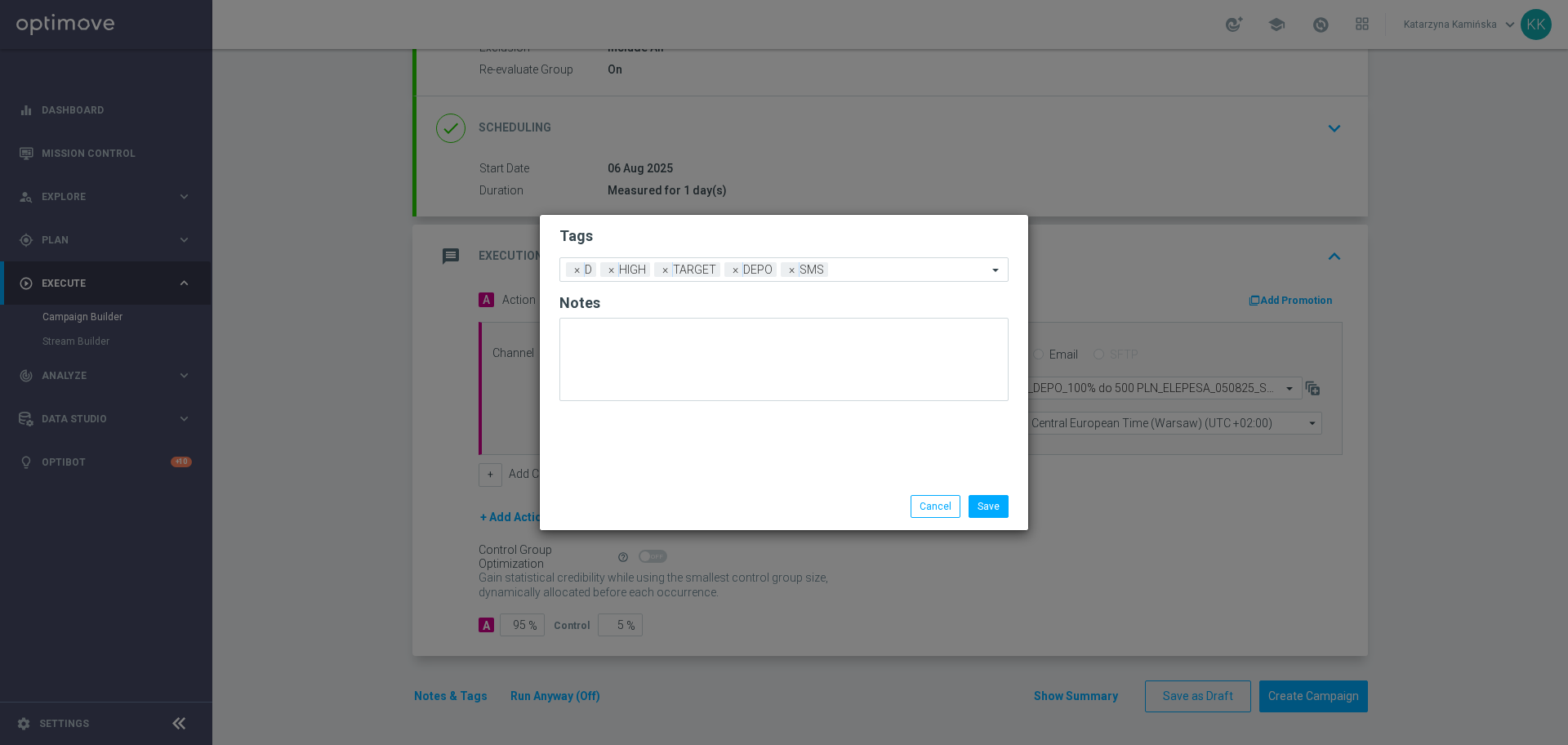 click on "Save" 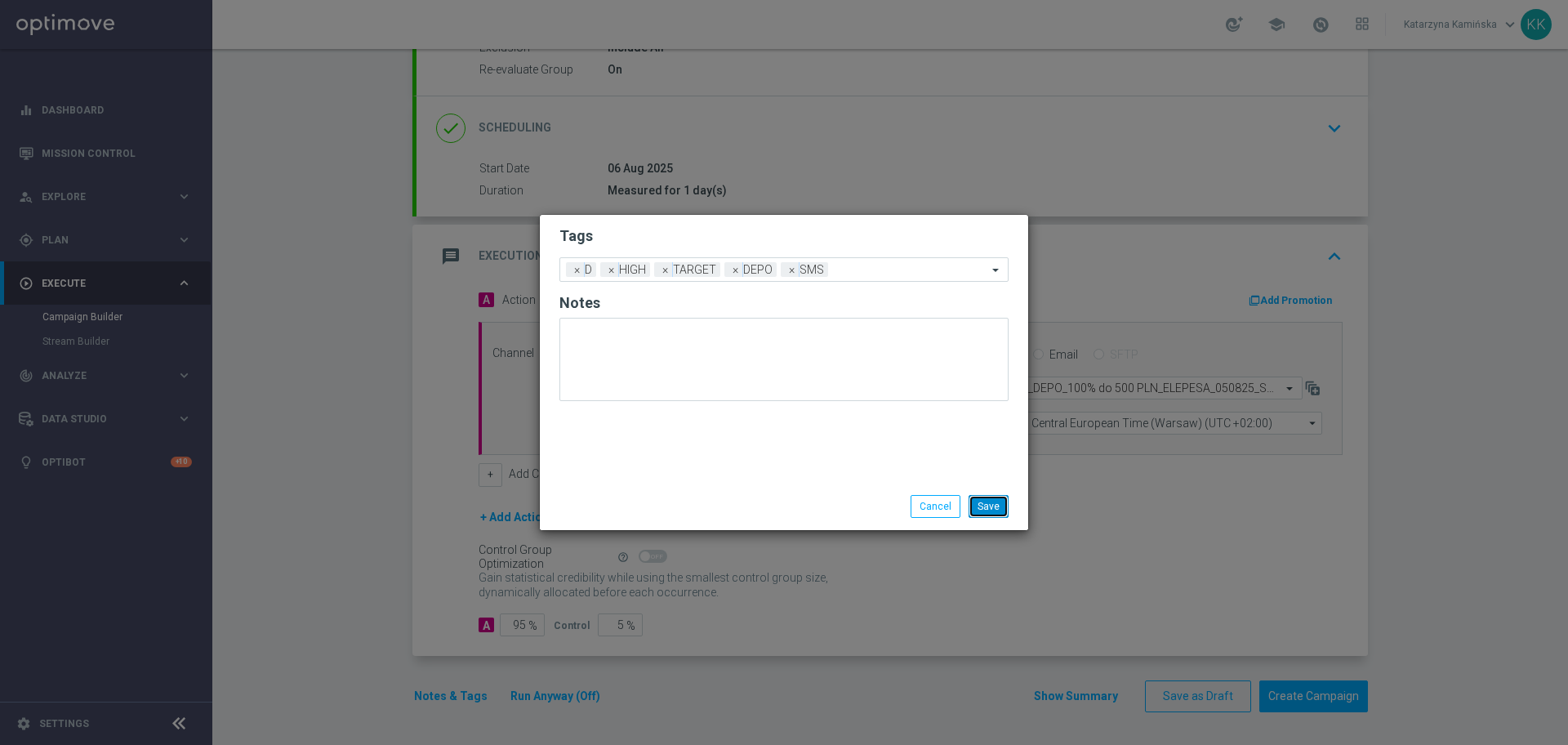 click on "Save" 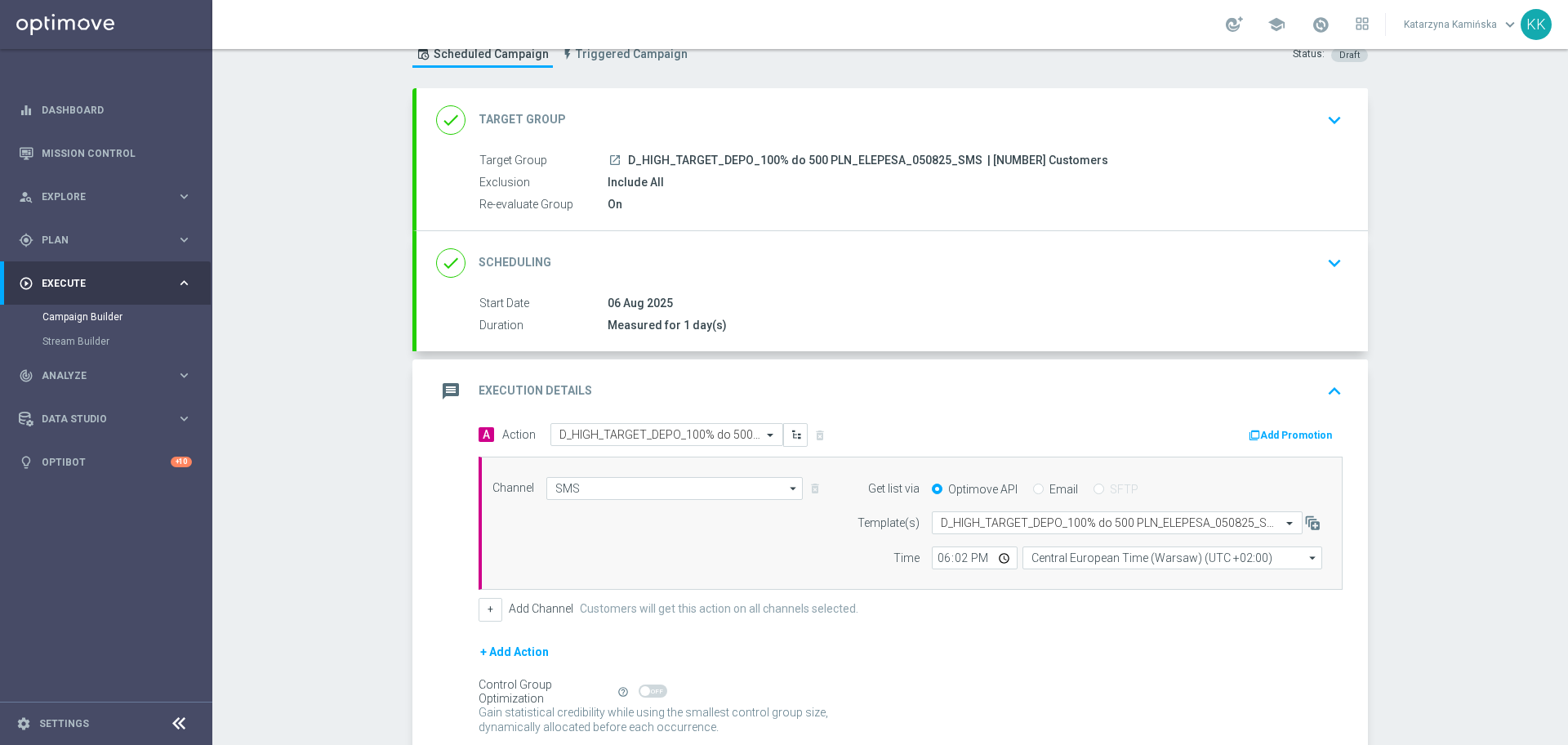 scroll, scrollTop: 0, scrollLeft: 0, axis: both 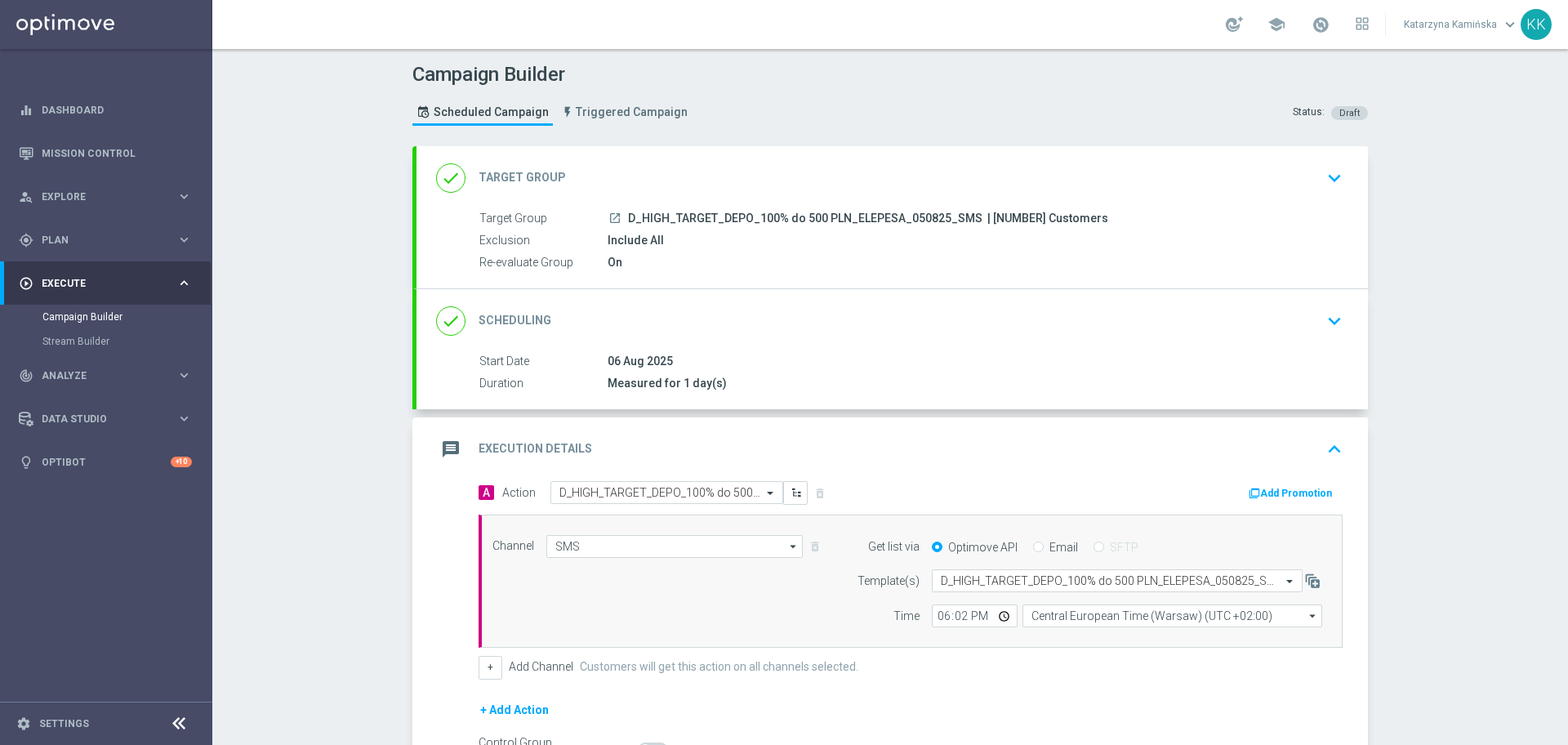 click on "keyboard_arrow_down" 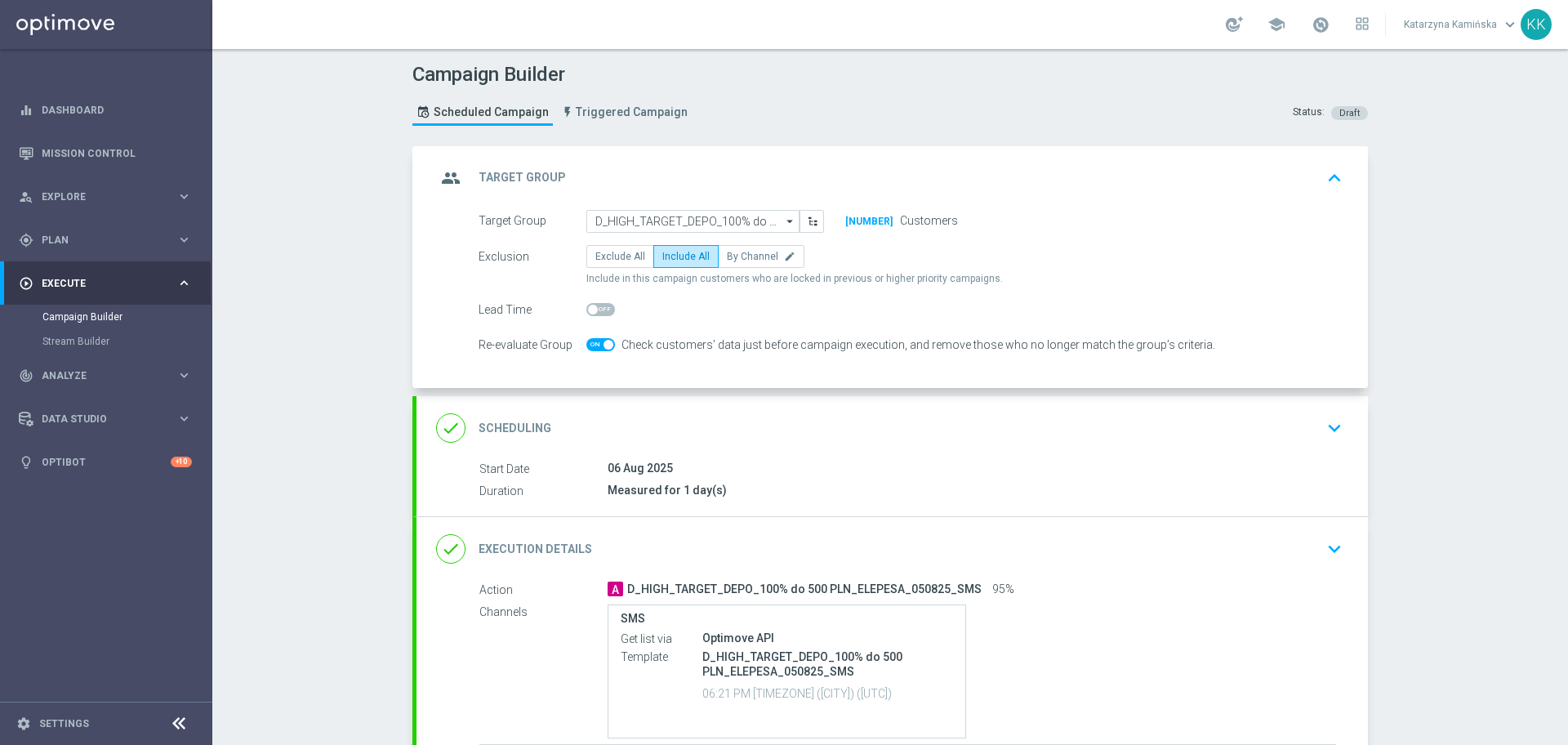 click on "done
Scheduling
keyboard_arrow_down" 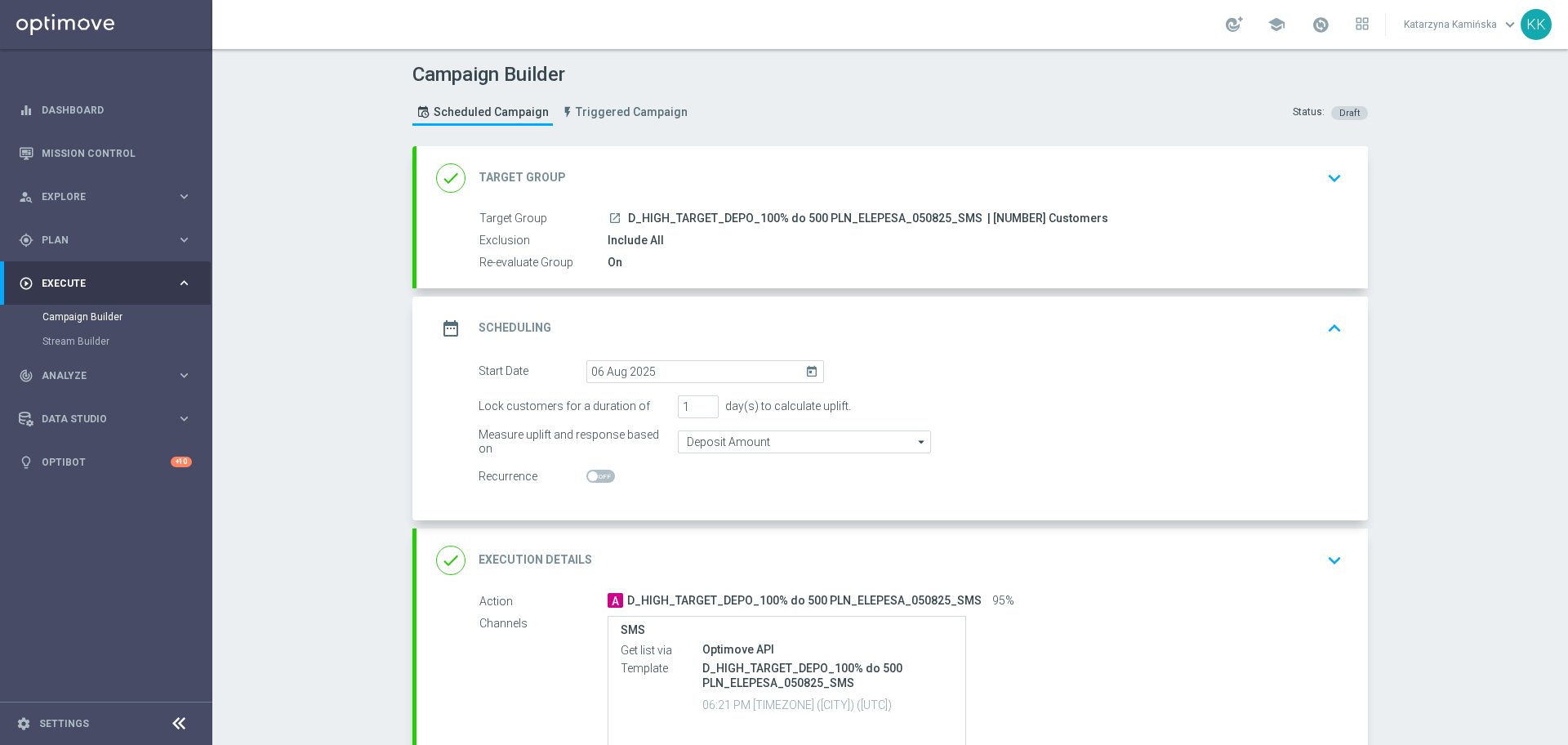 scroll, scrollTop: 150, scrollLeft: 0, axis: vertical 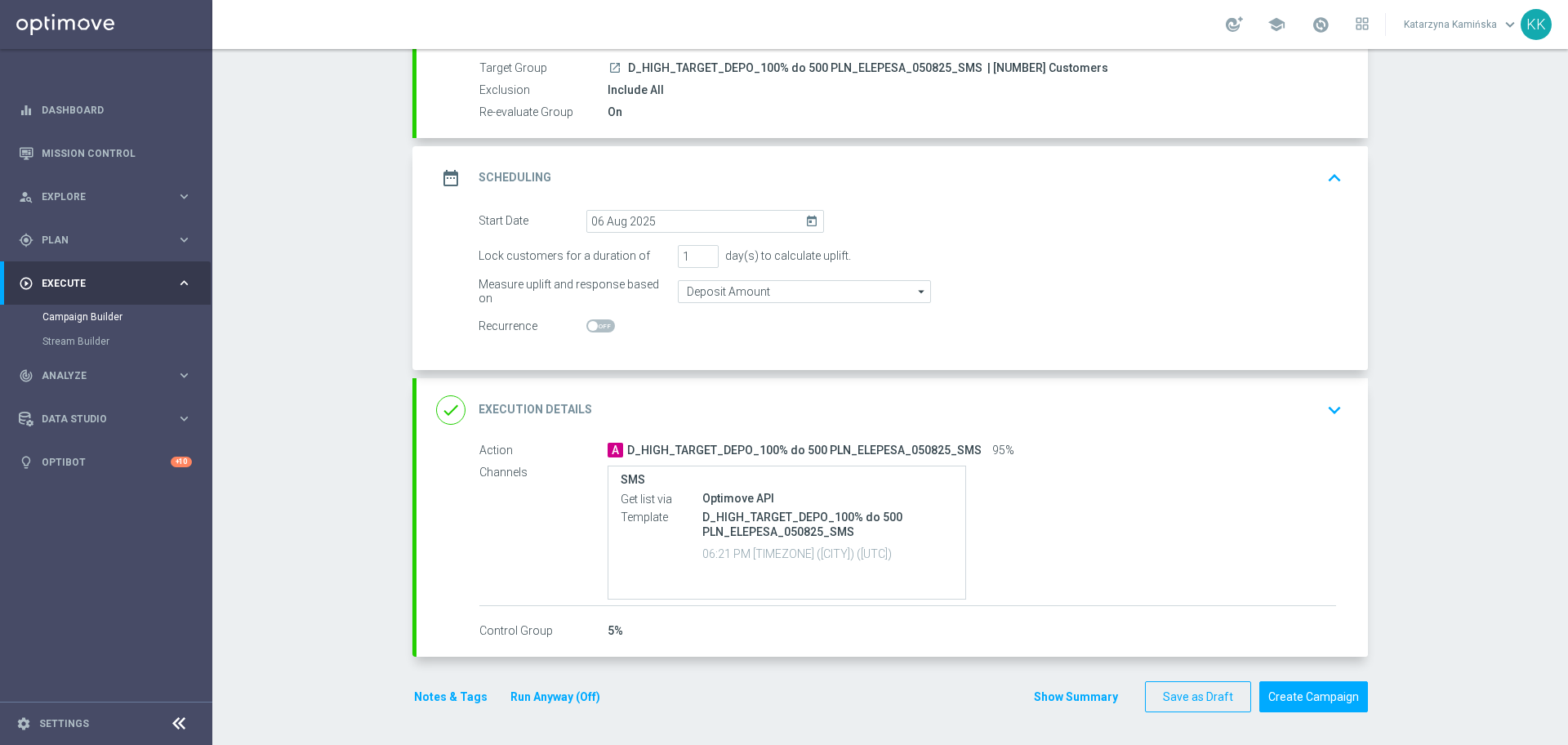 click on "keyboard_arrow_down" 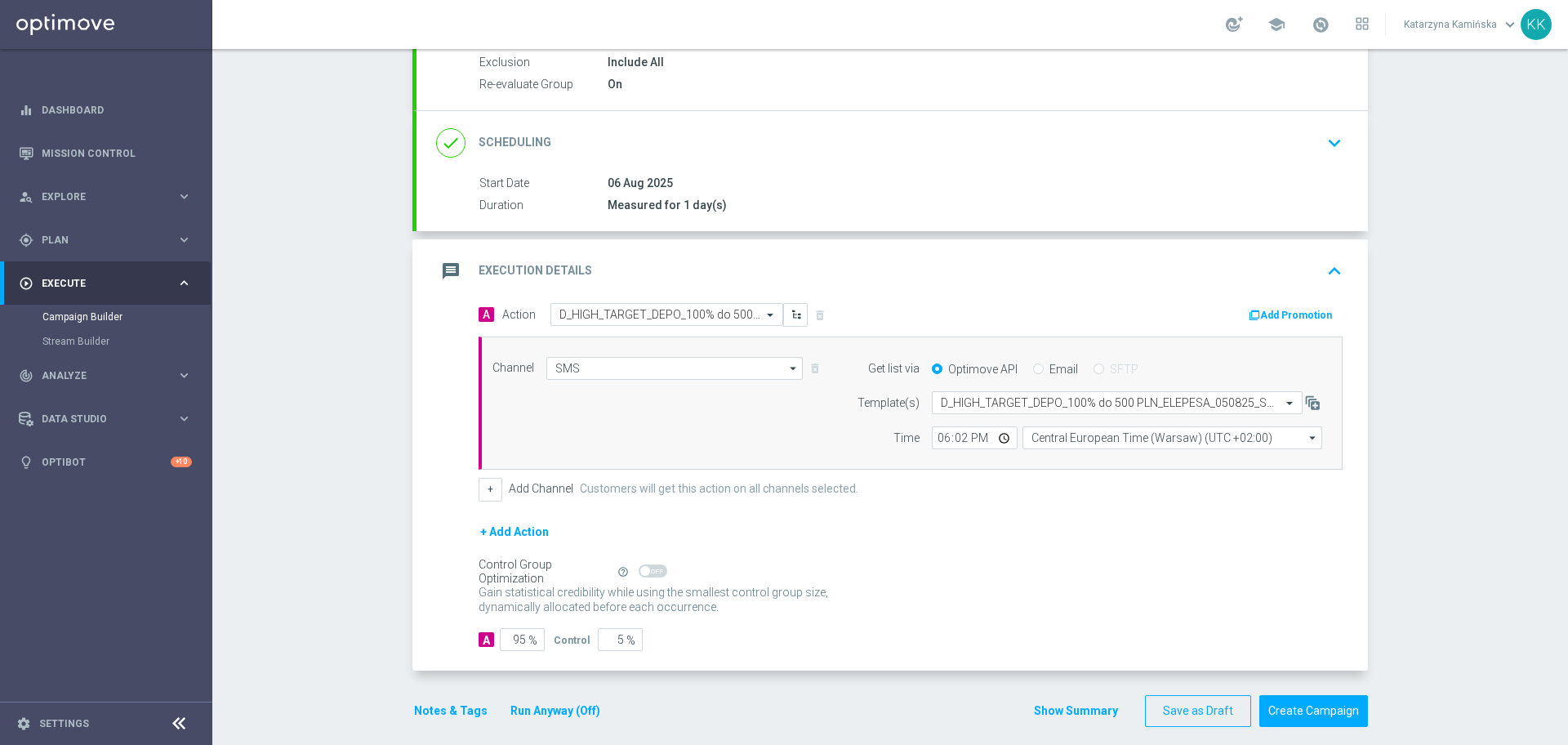 scroll, scrollTop: 193, scrollLeft: 0, axis: vertical 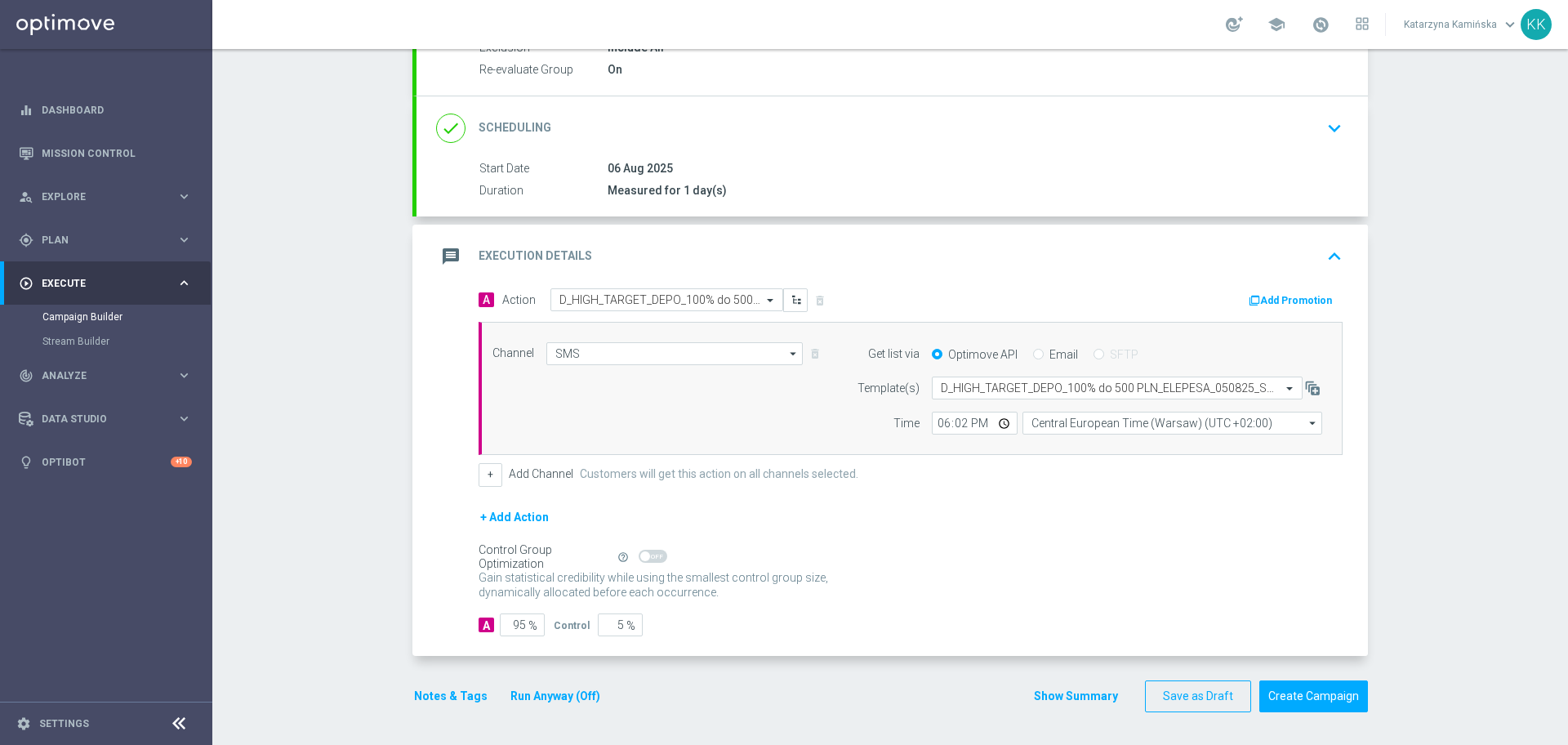 click on "Notes & Tags" 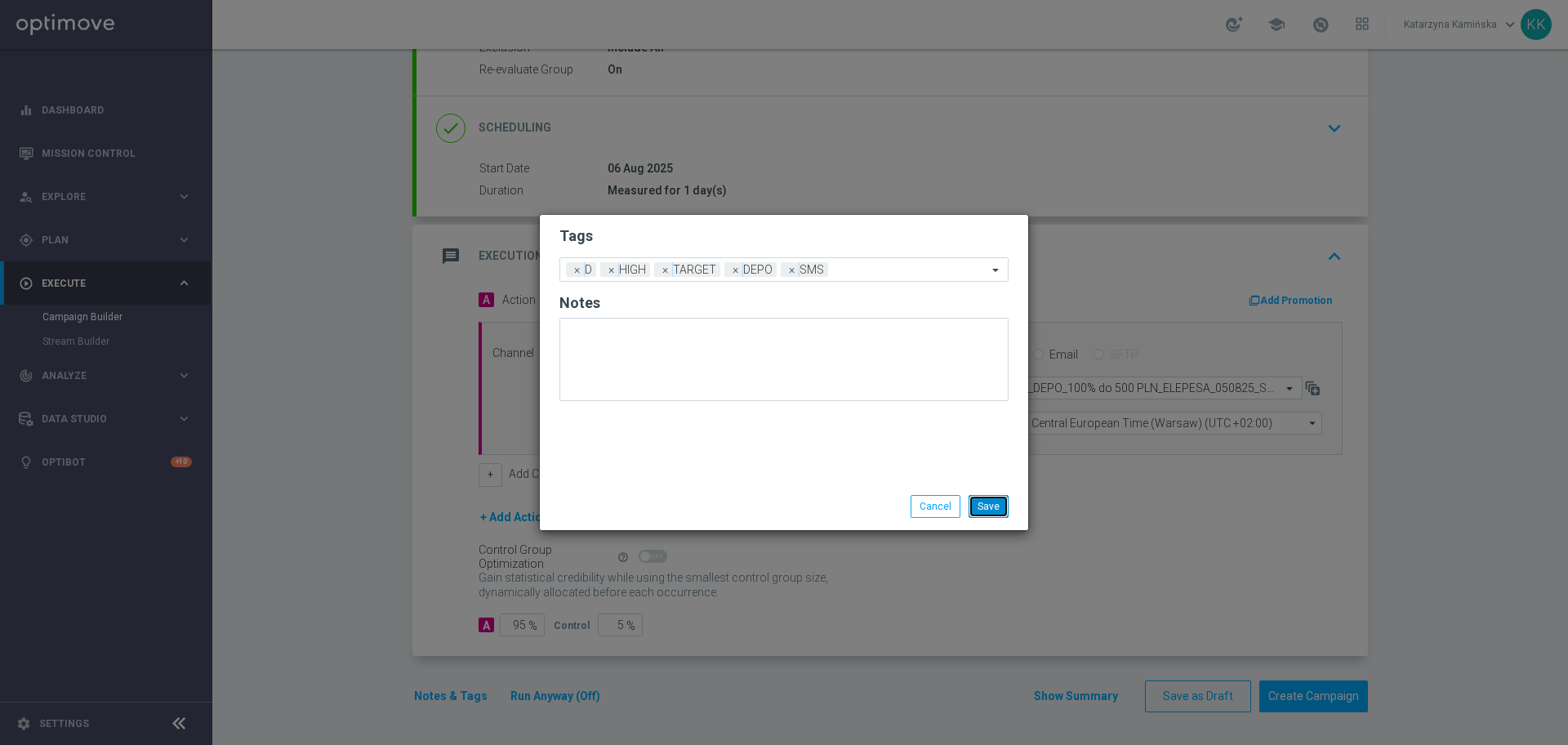 click on "Save" 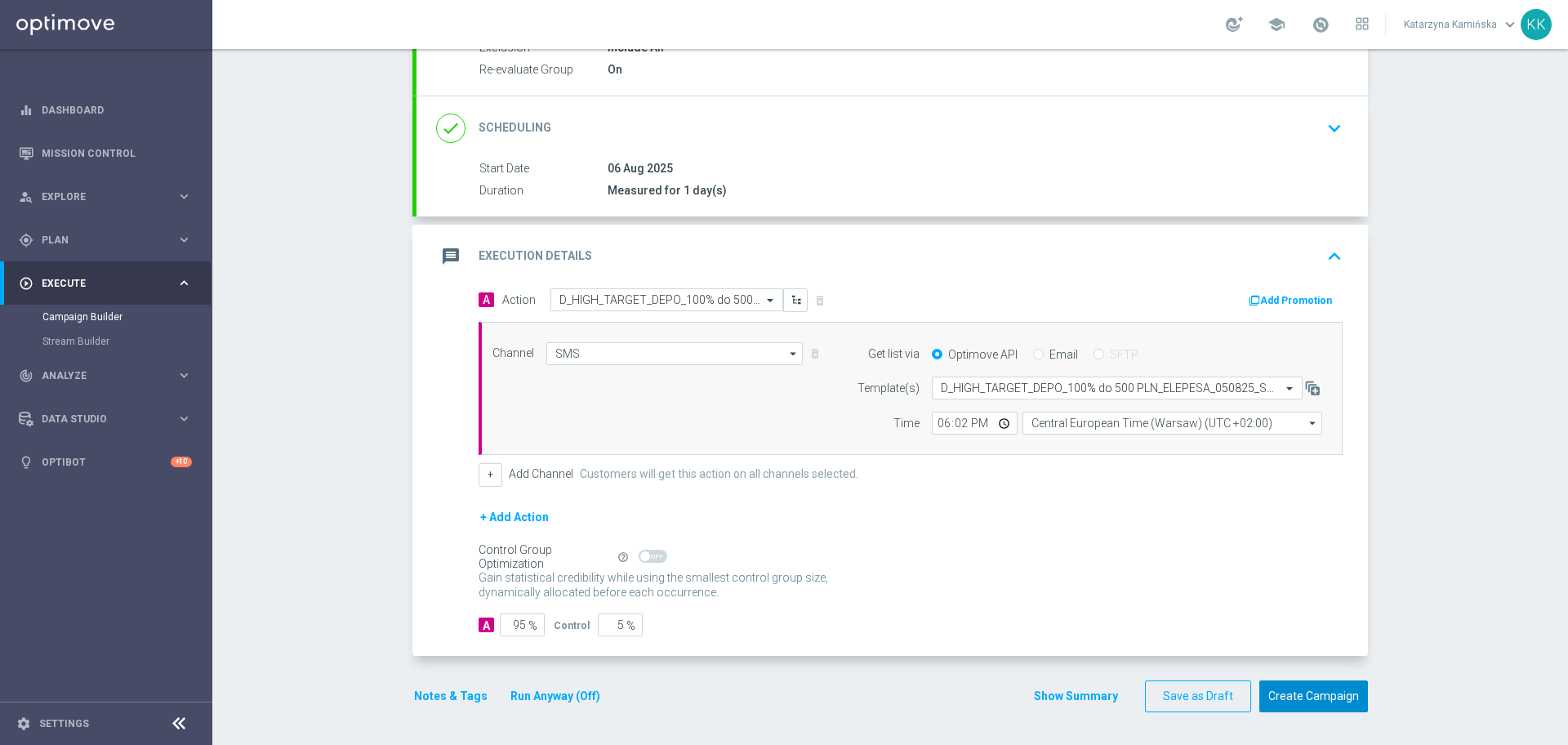 click on "Create Campaign" 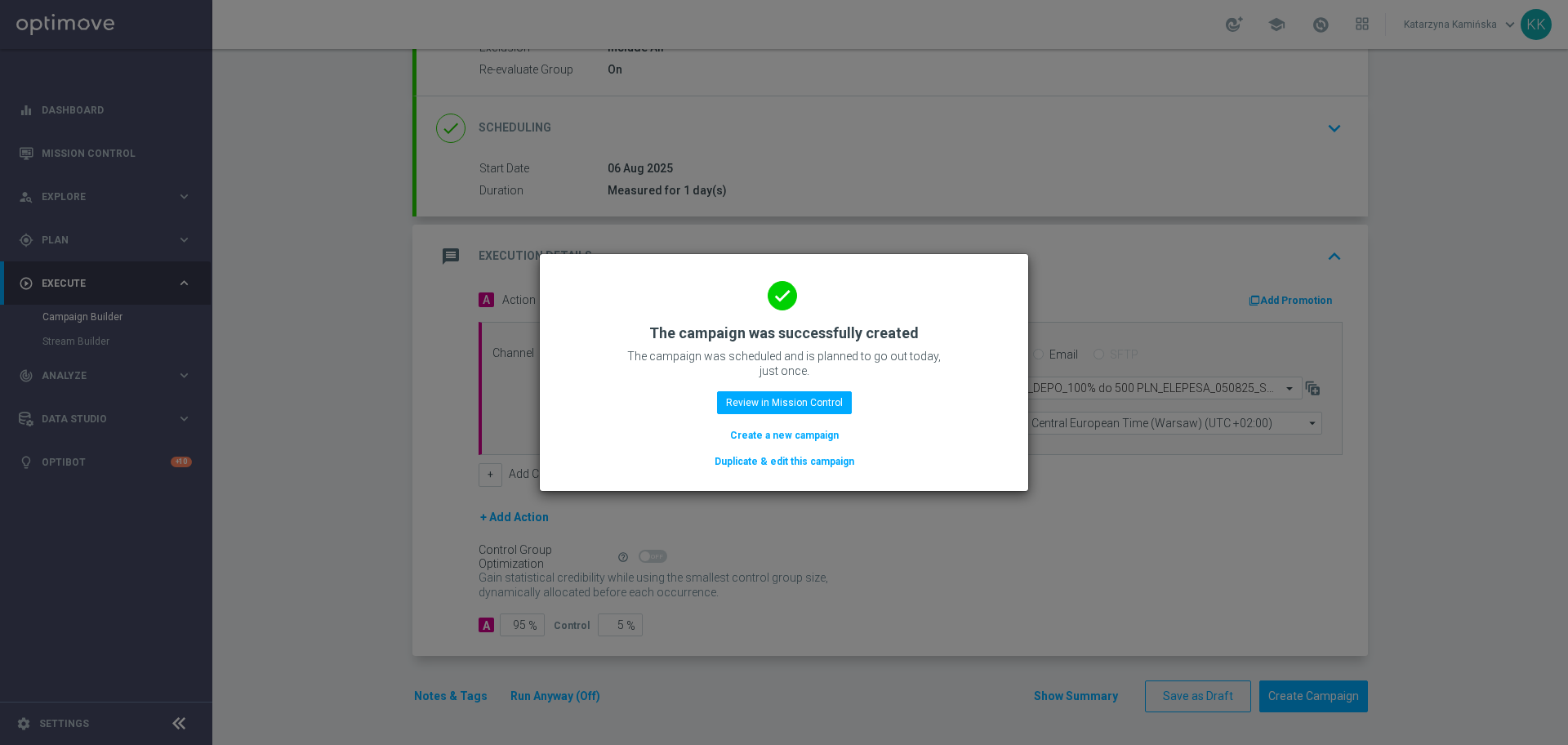 click on "Create a new campaign" 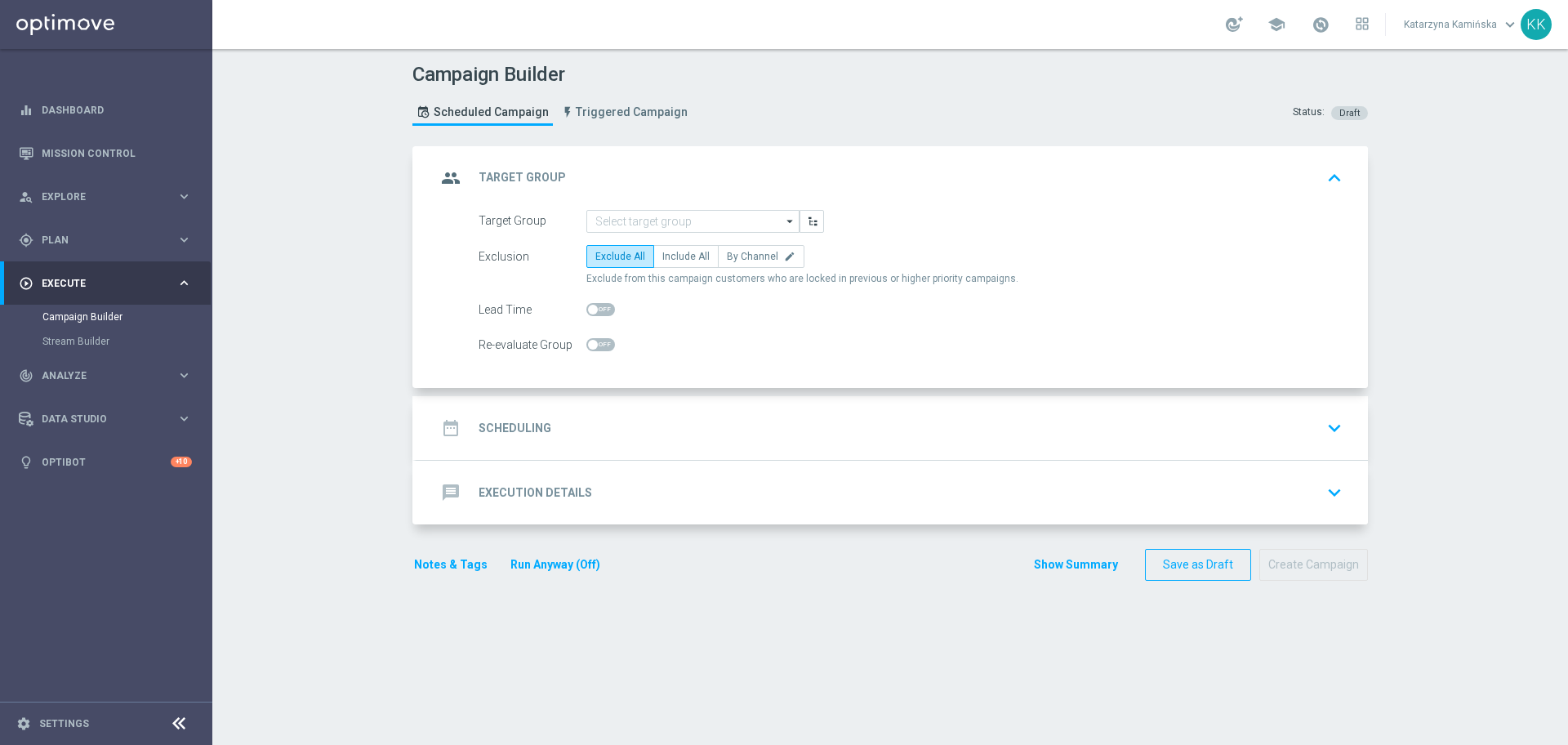 scroll, scrollTop: 0, scrollLeft: 0, axis: both 